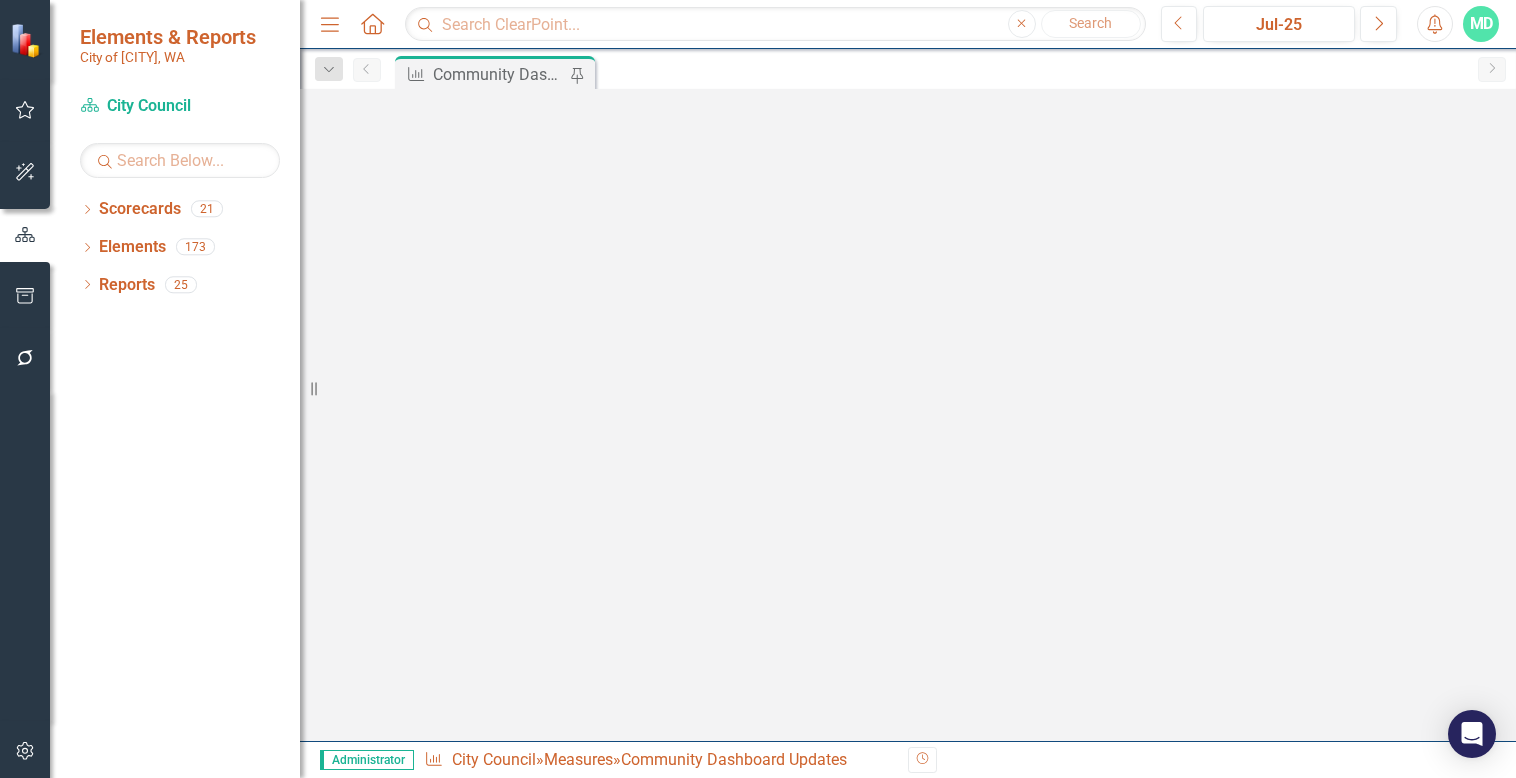 scroll, scrollTop: 0, scrollLeft: 0, axis: both 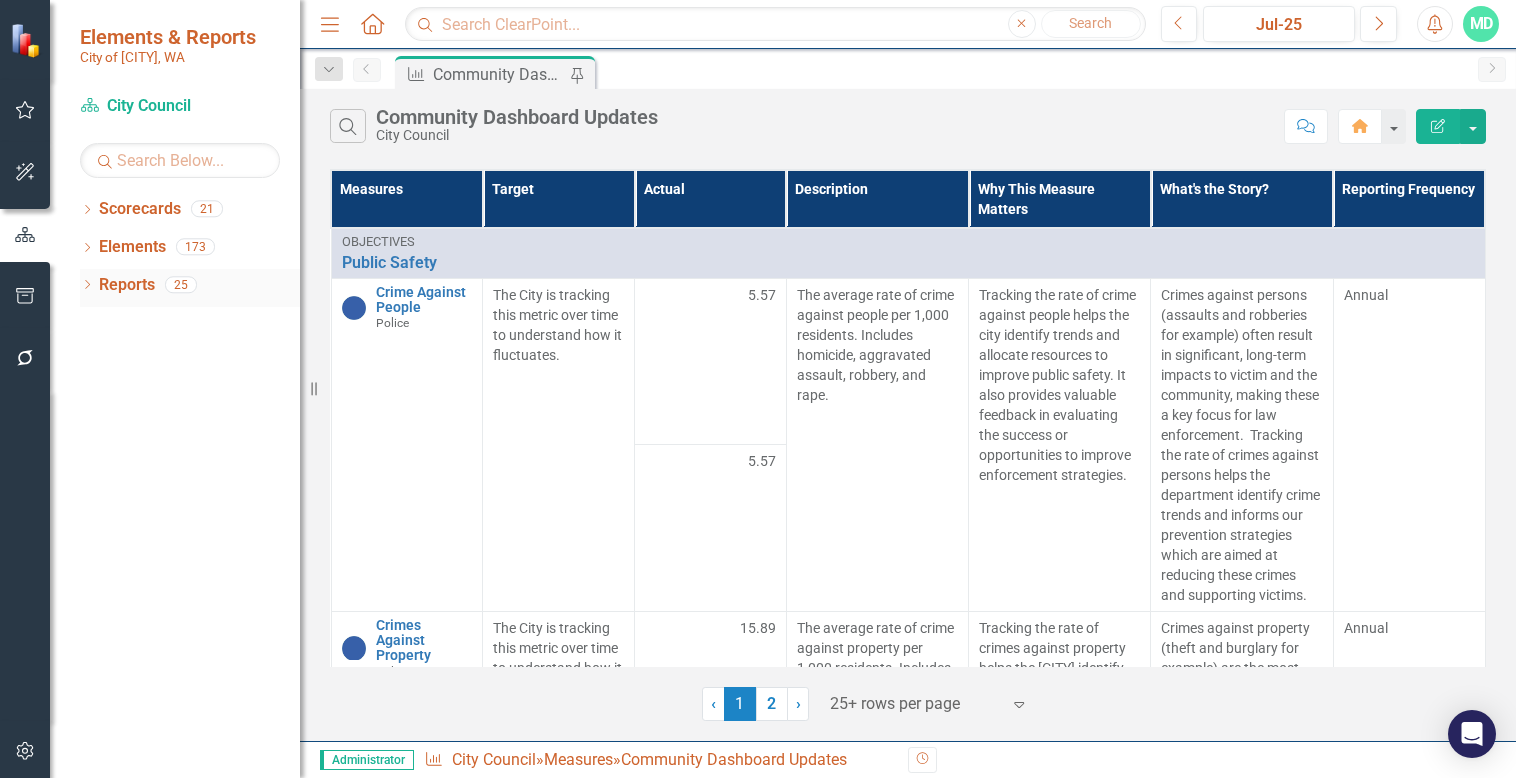 click on "Dropdown Reports 25" at bounding box center (190, 288) 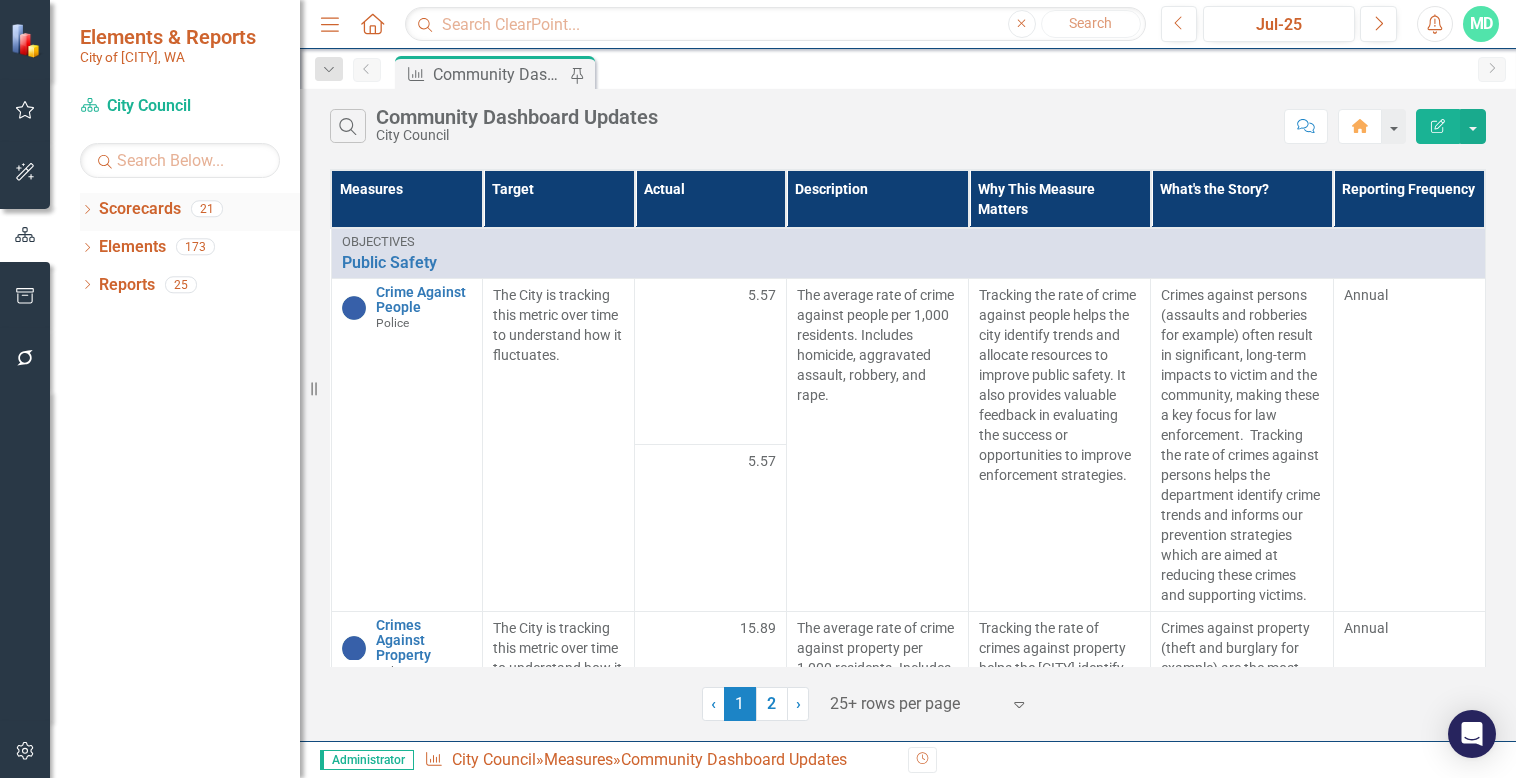click on "Dropdown Scorecards 21" at bounding box center [190, 212] 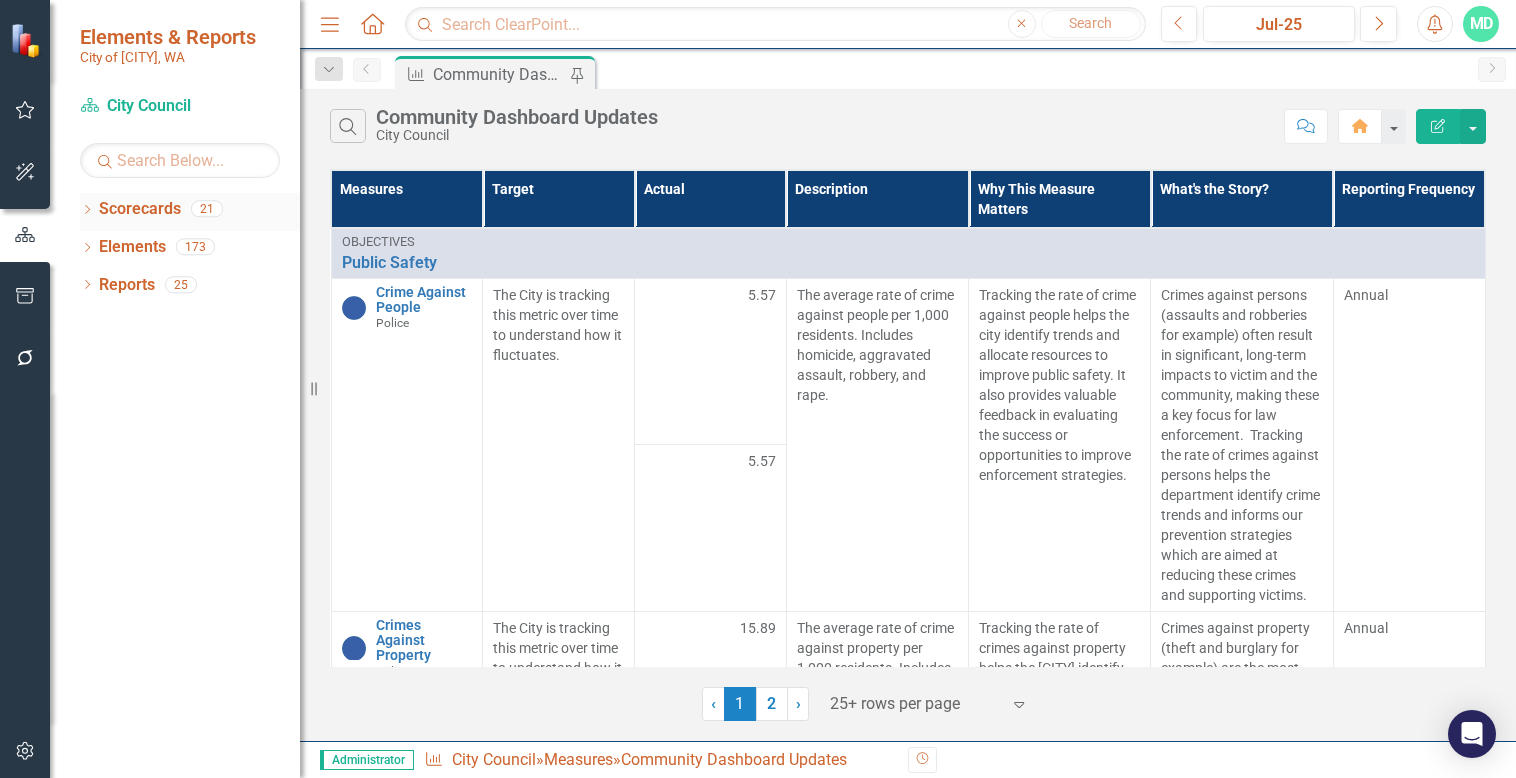 click on "Dropdown" 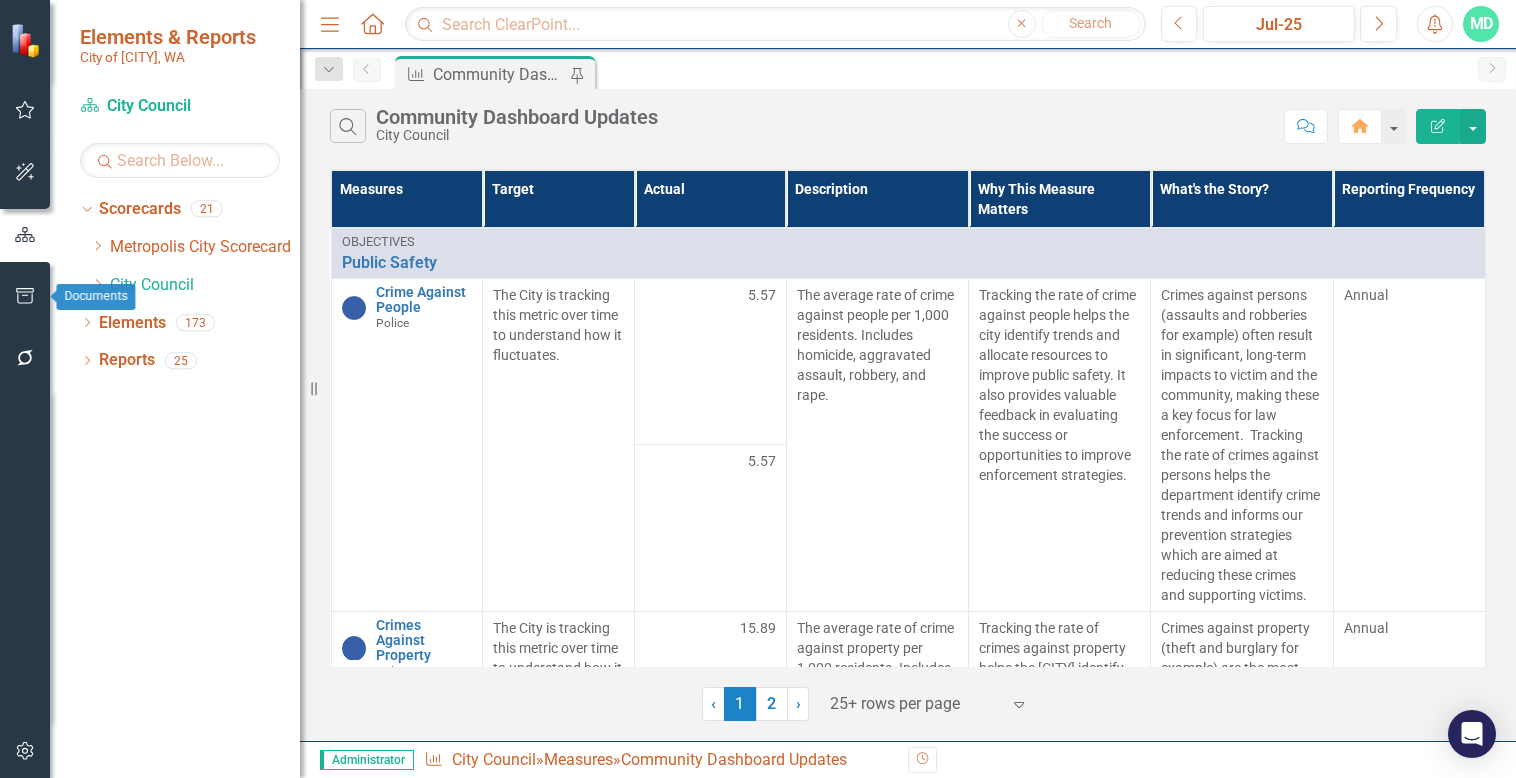 click 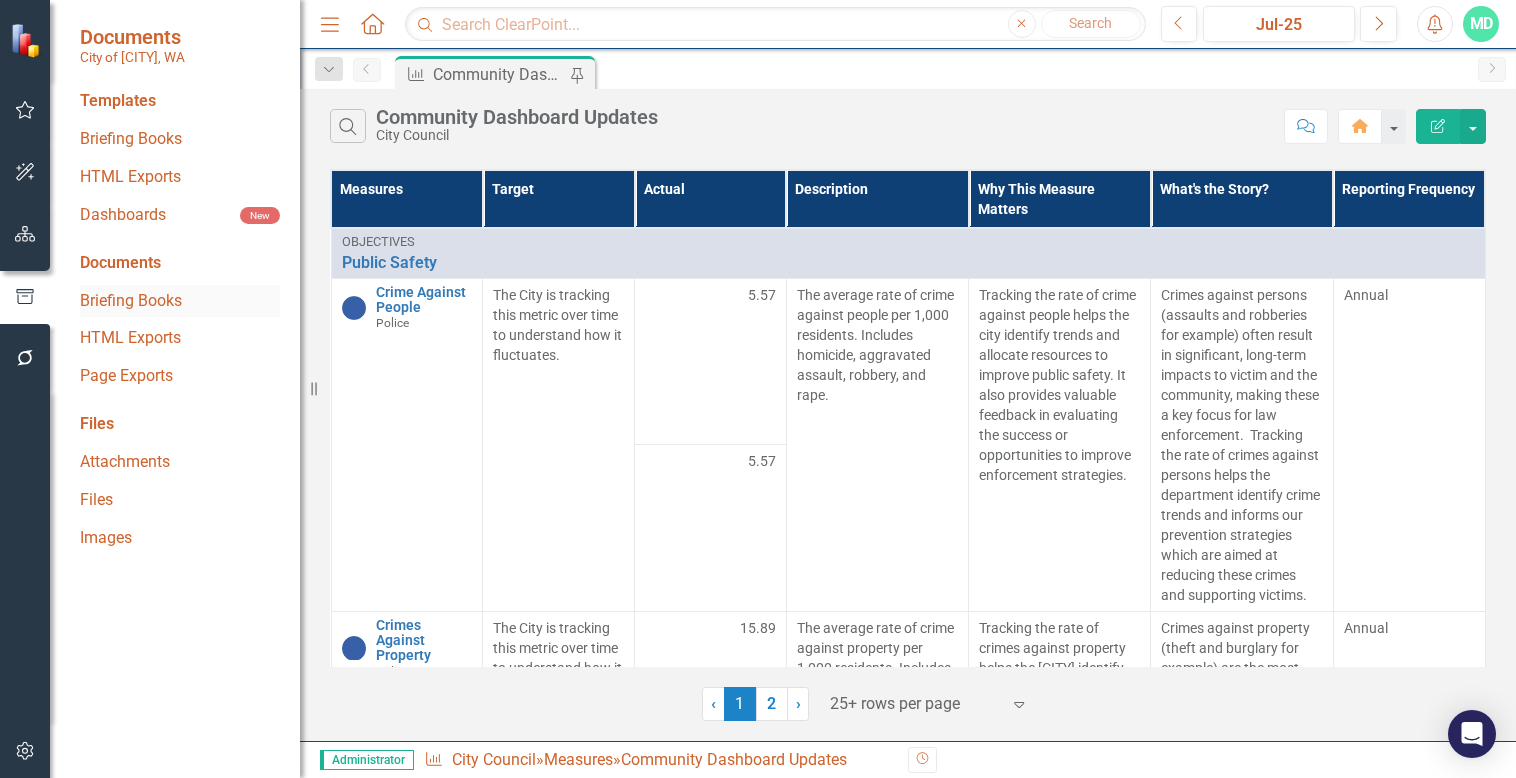 click on "Briefing Books" at bounding box center (180, 301) 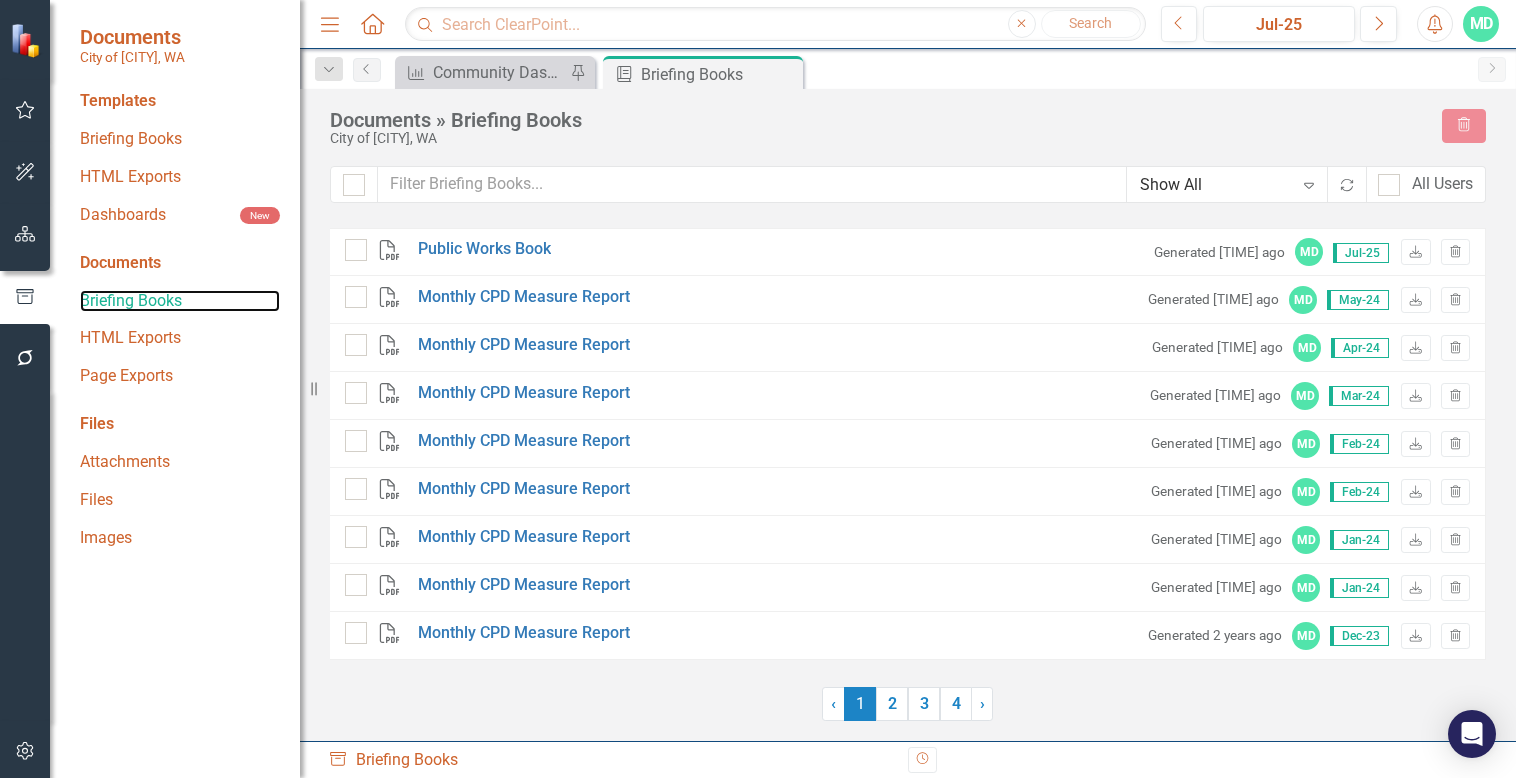 checkbox on "false" 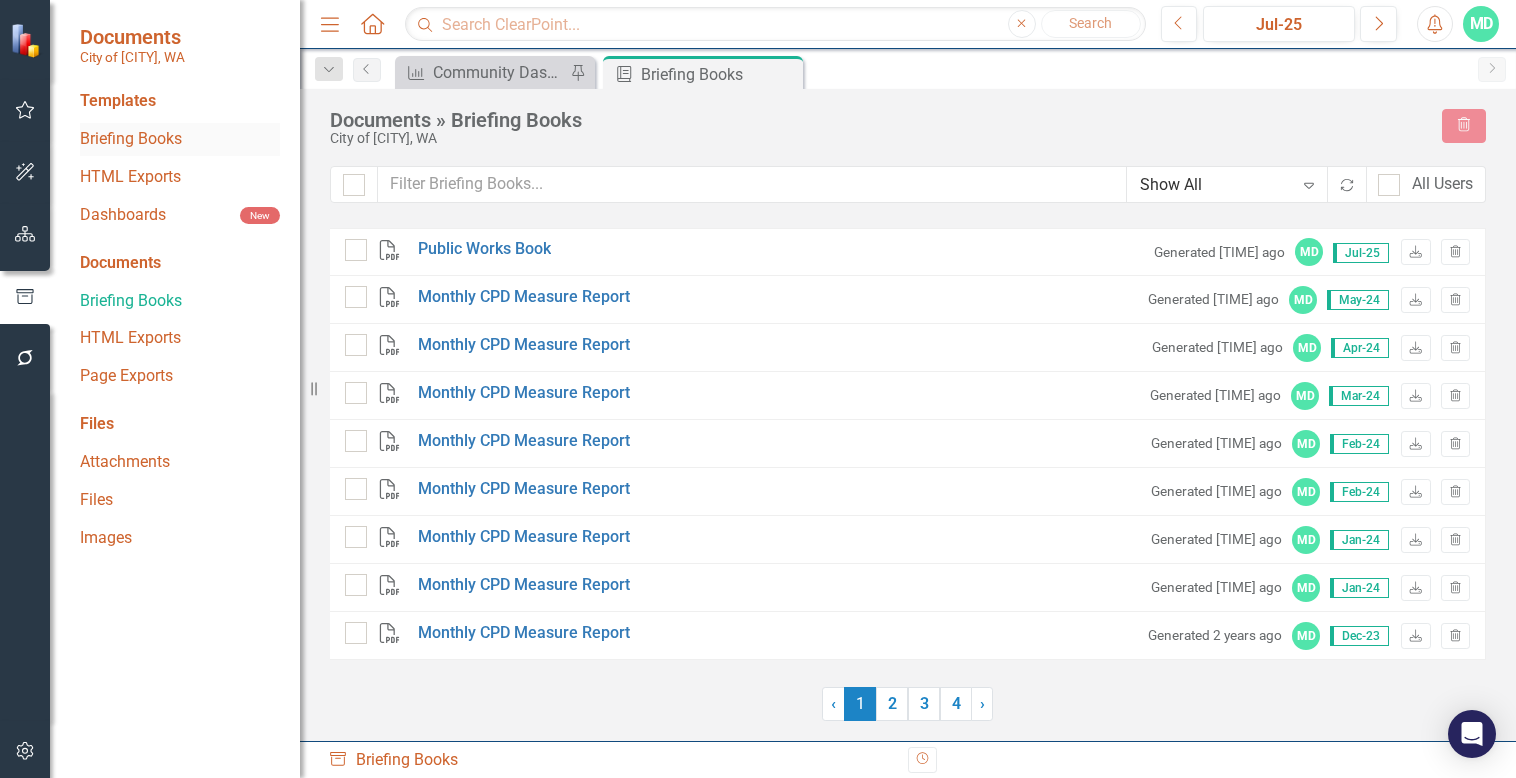 click on "Briefing Books" at bounding box center (180, 139) 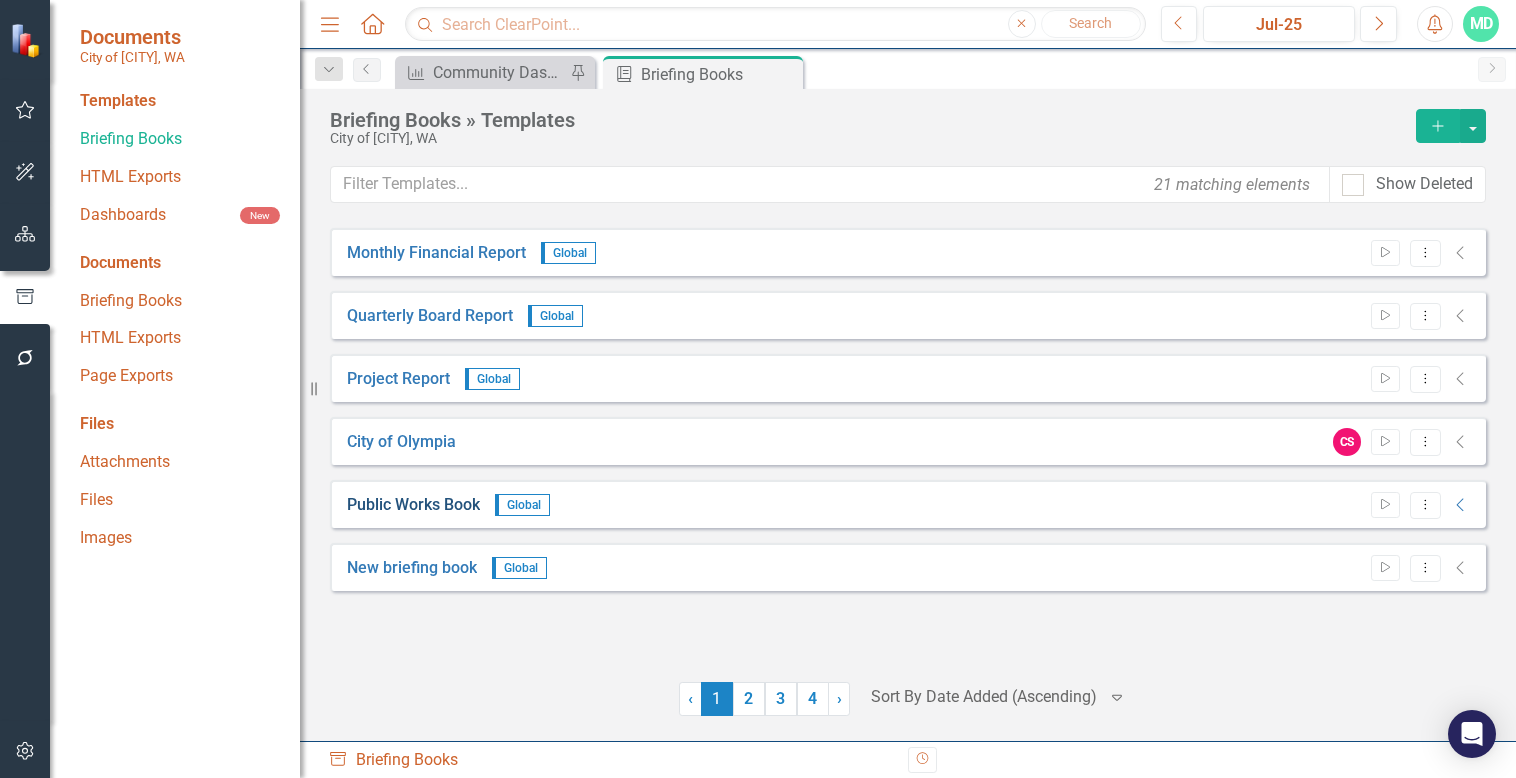click on "Public Works Book" at bounding box center (413, 505) 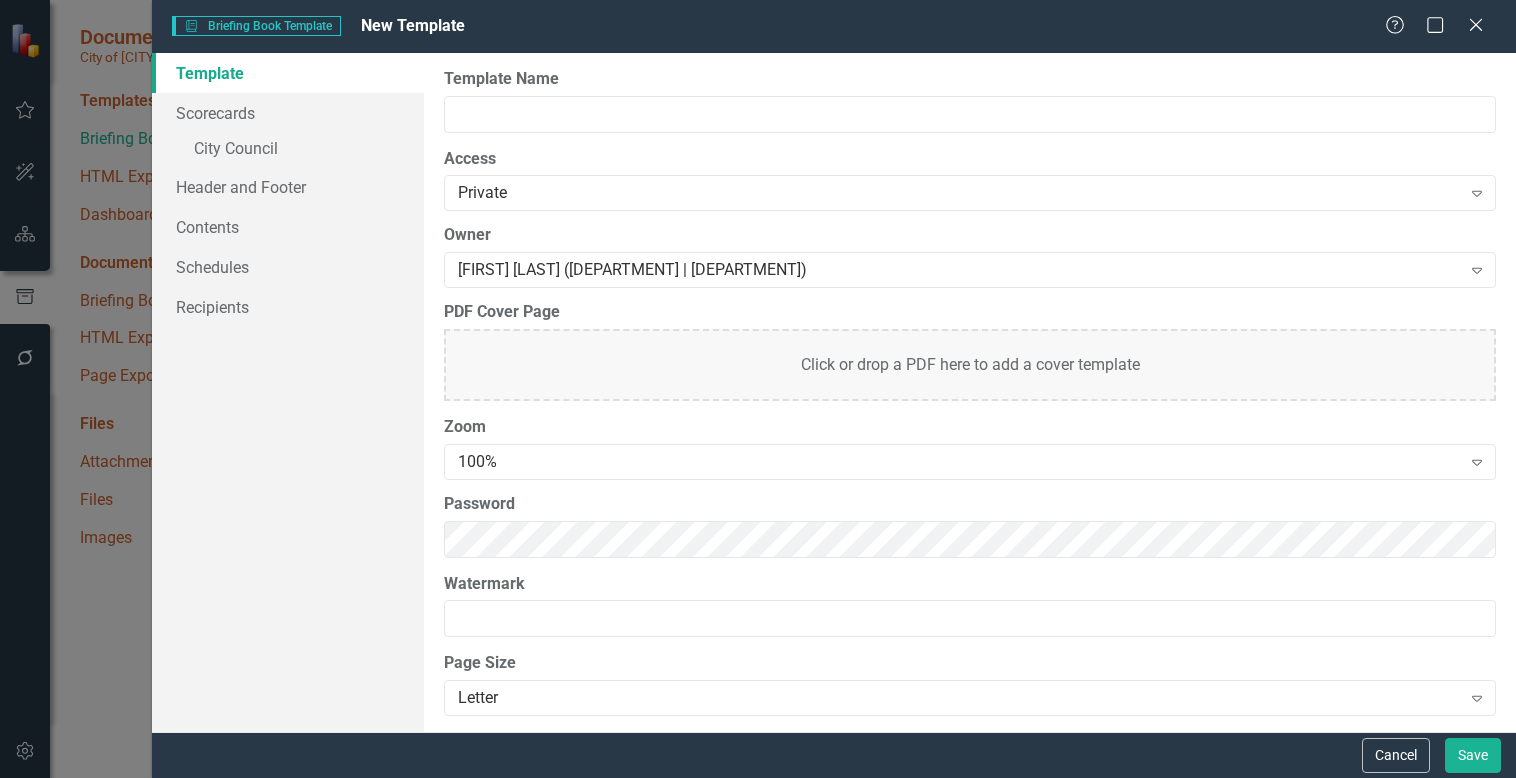 type on "Public Works Book" 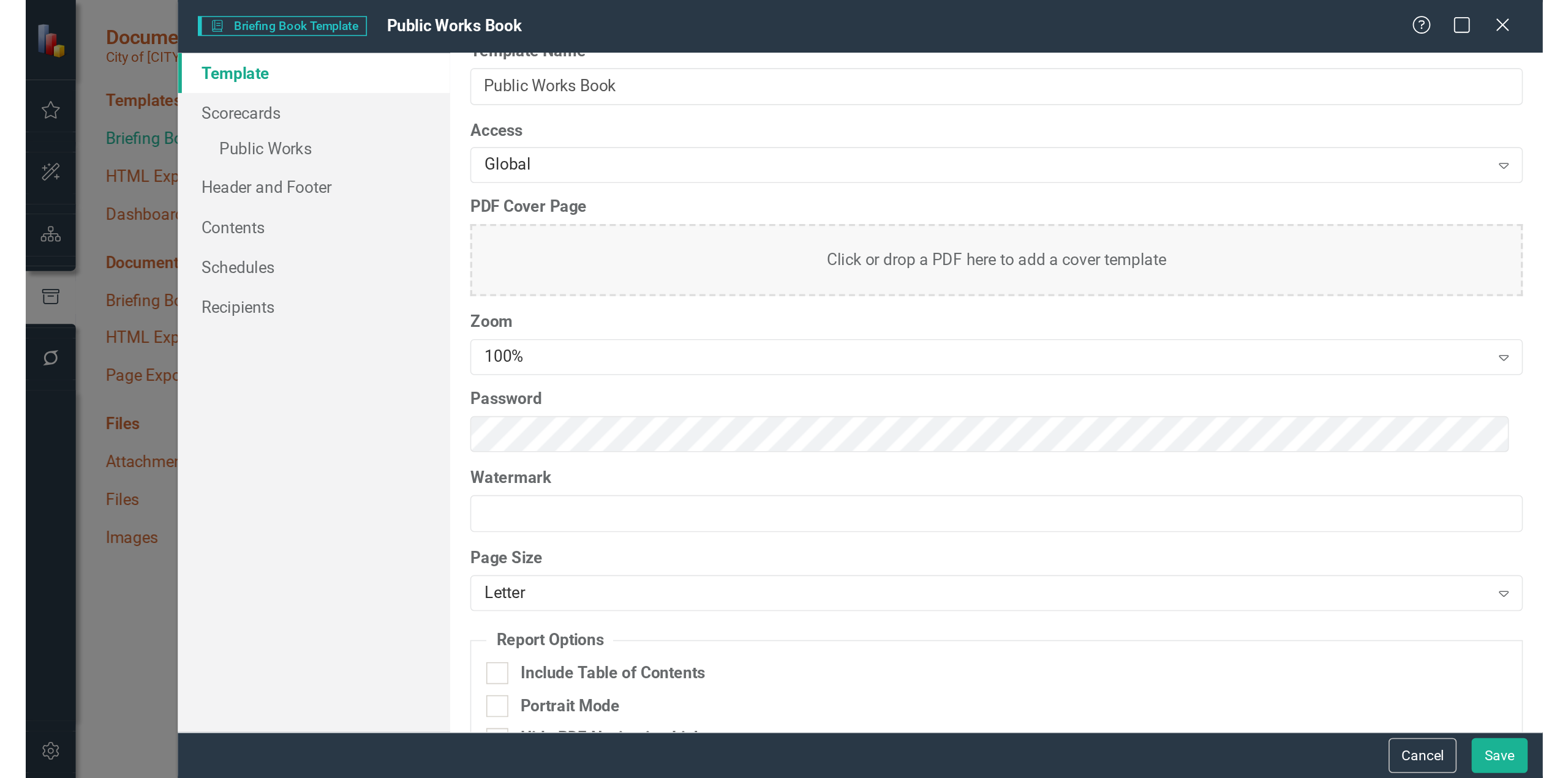 scroll, scrollTop: 0, scrollLeft: 0, axis: both 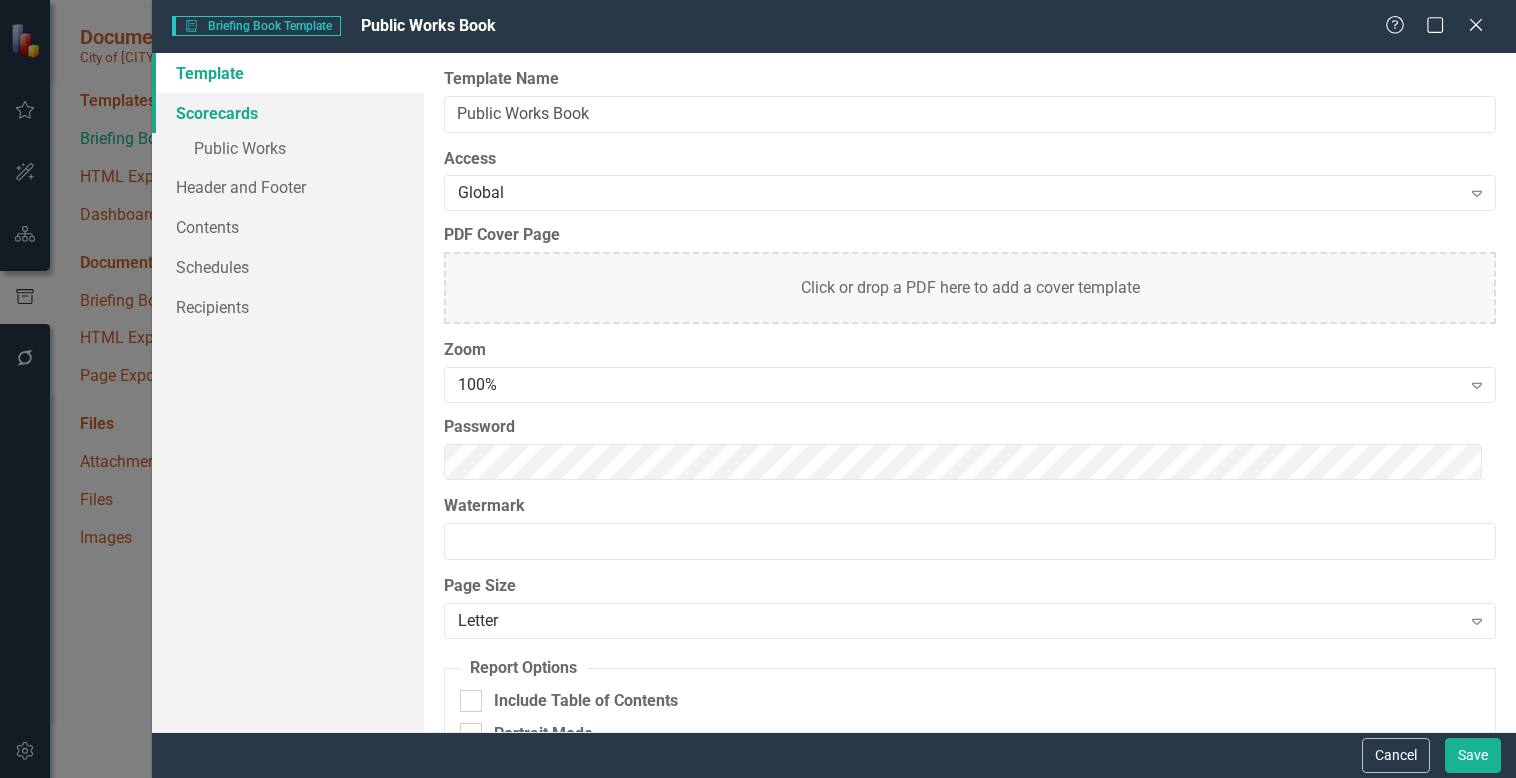 click on "Scorecards" at bounding box center [288, 113] 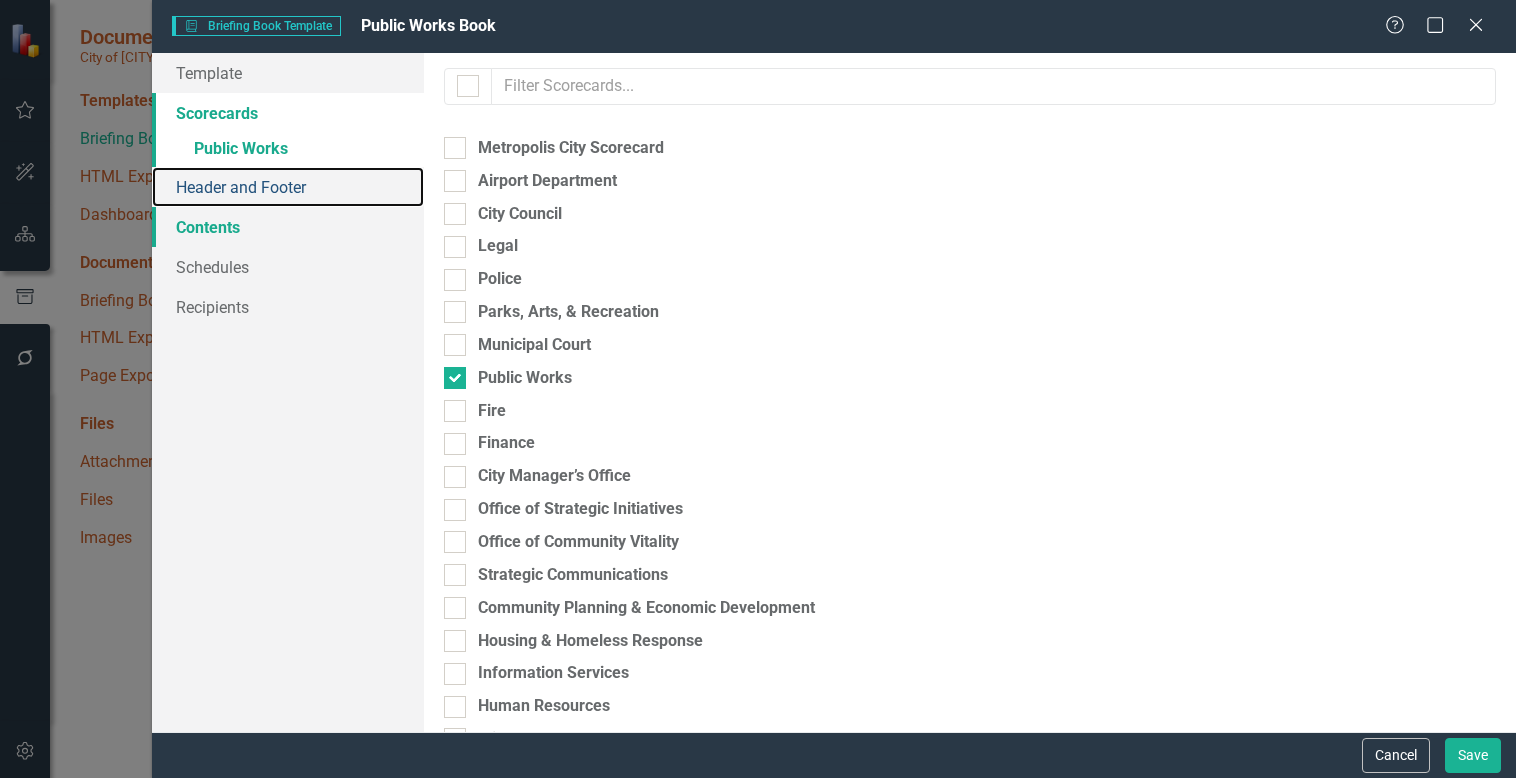 drag, startPoint x: 229, startPoint y: 188, endPoint x: 284, endPoint y: 231, distance: 69.81404 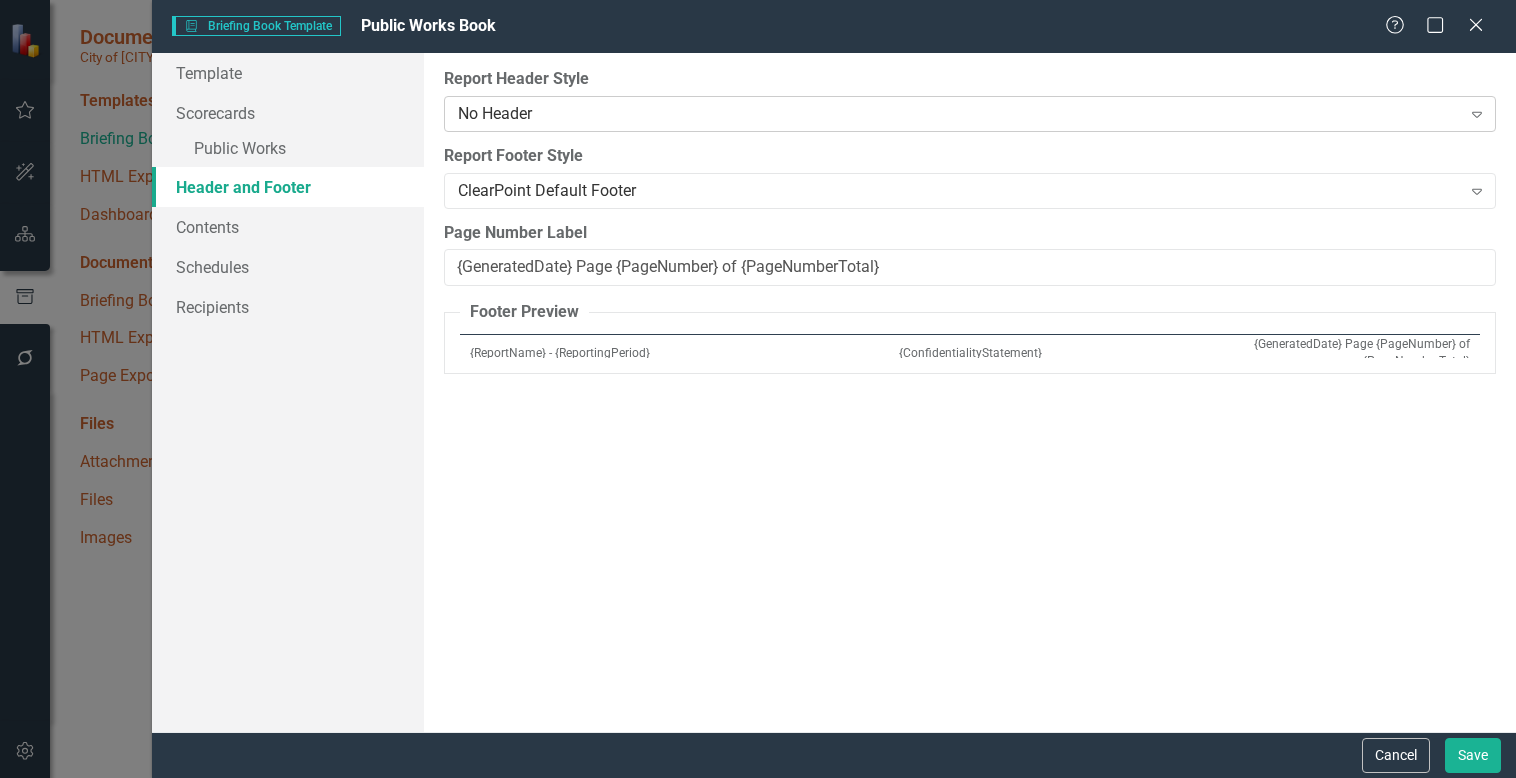 click on "No Header" at bounding box center (959, 113) 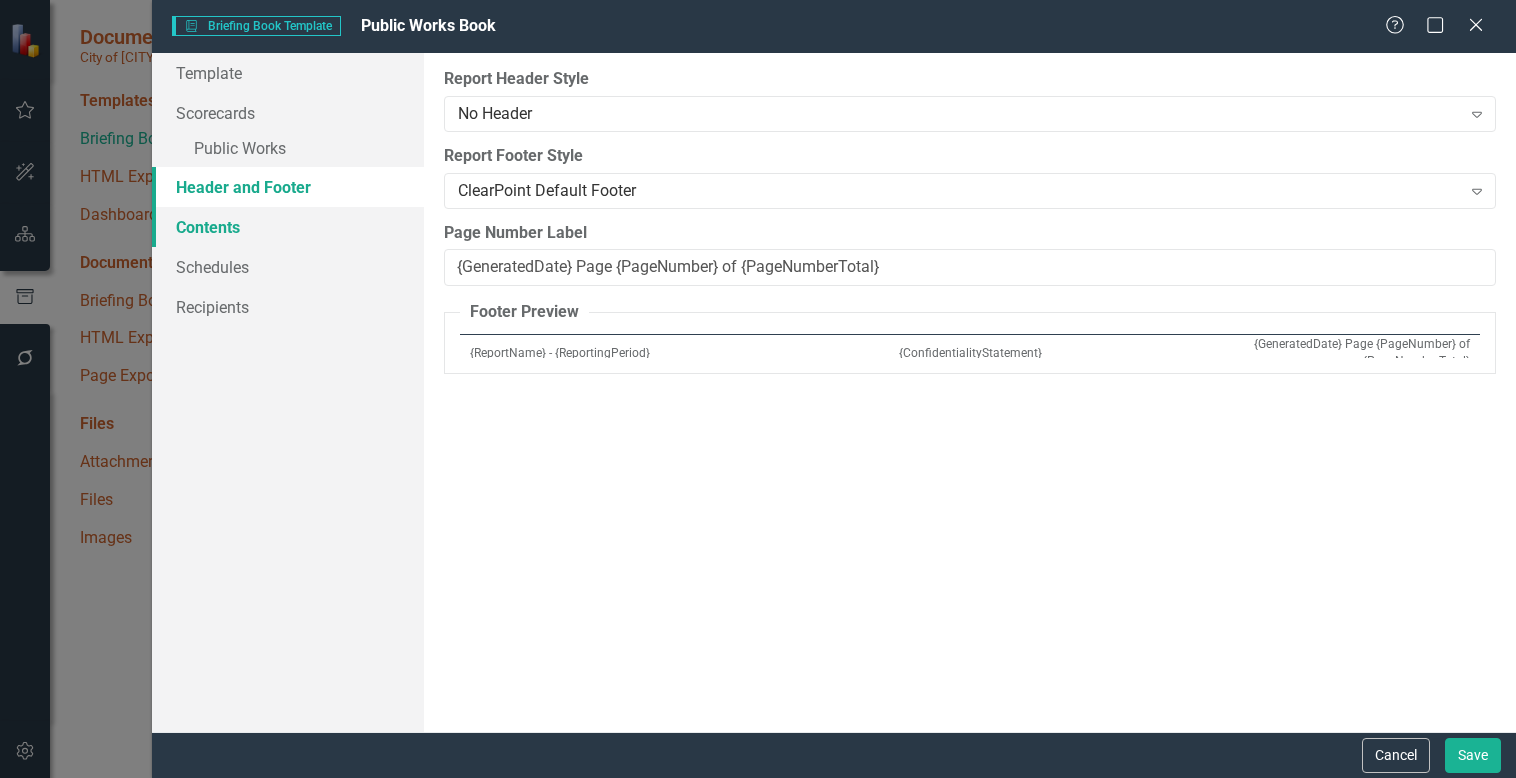 drag, startPoint x: 237, startPoint y: 227, endPoint x: 253, endPoint y: 239, distance: 20 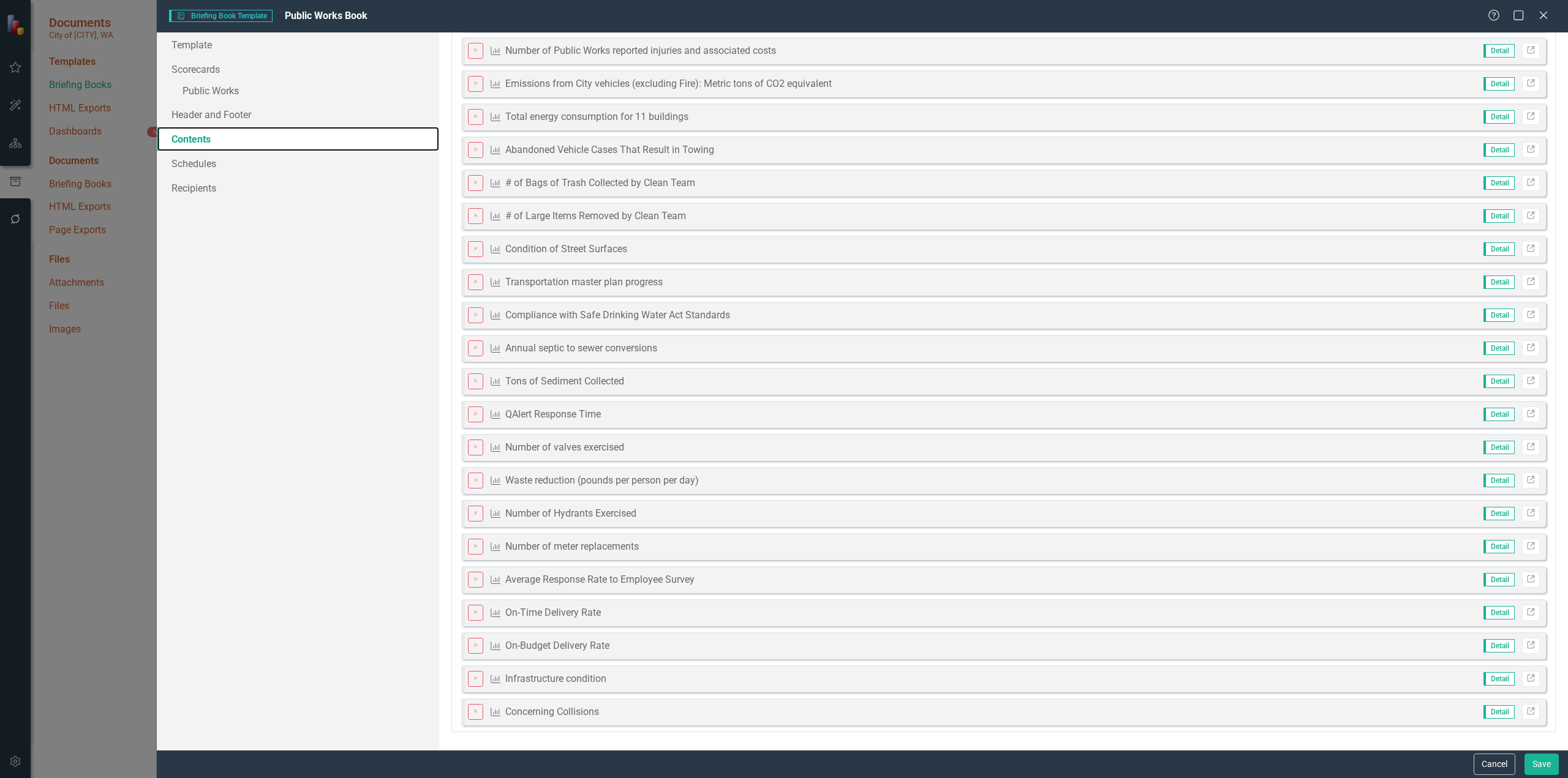 scroll, scrollTop: 124, scrollLeft: 0, axis: vertical 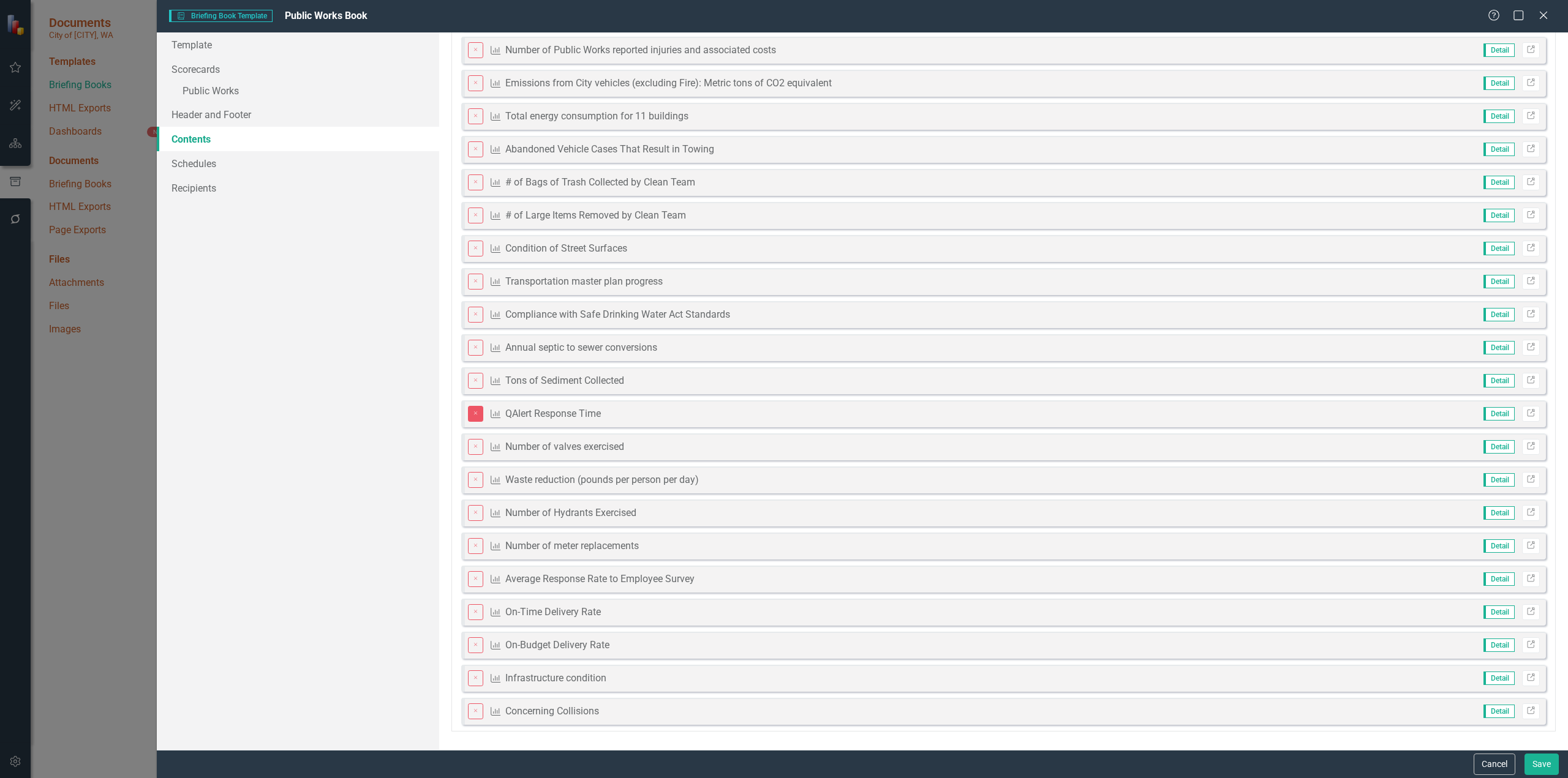 click on "Close" 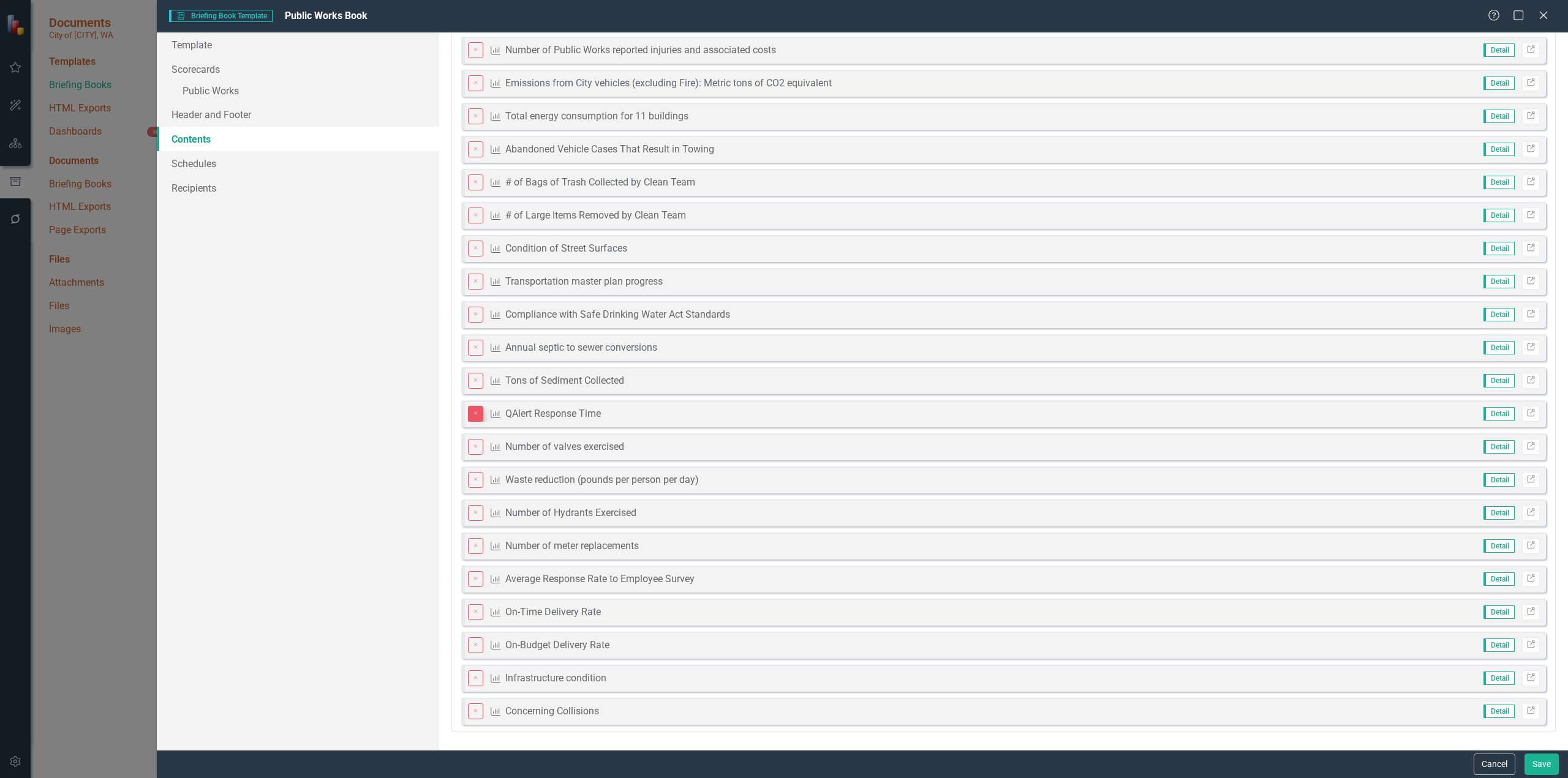 scroll, scrollTop: 91, scrollLeft: 0, axis: vertical 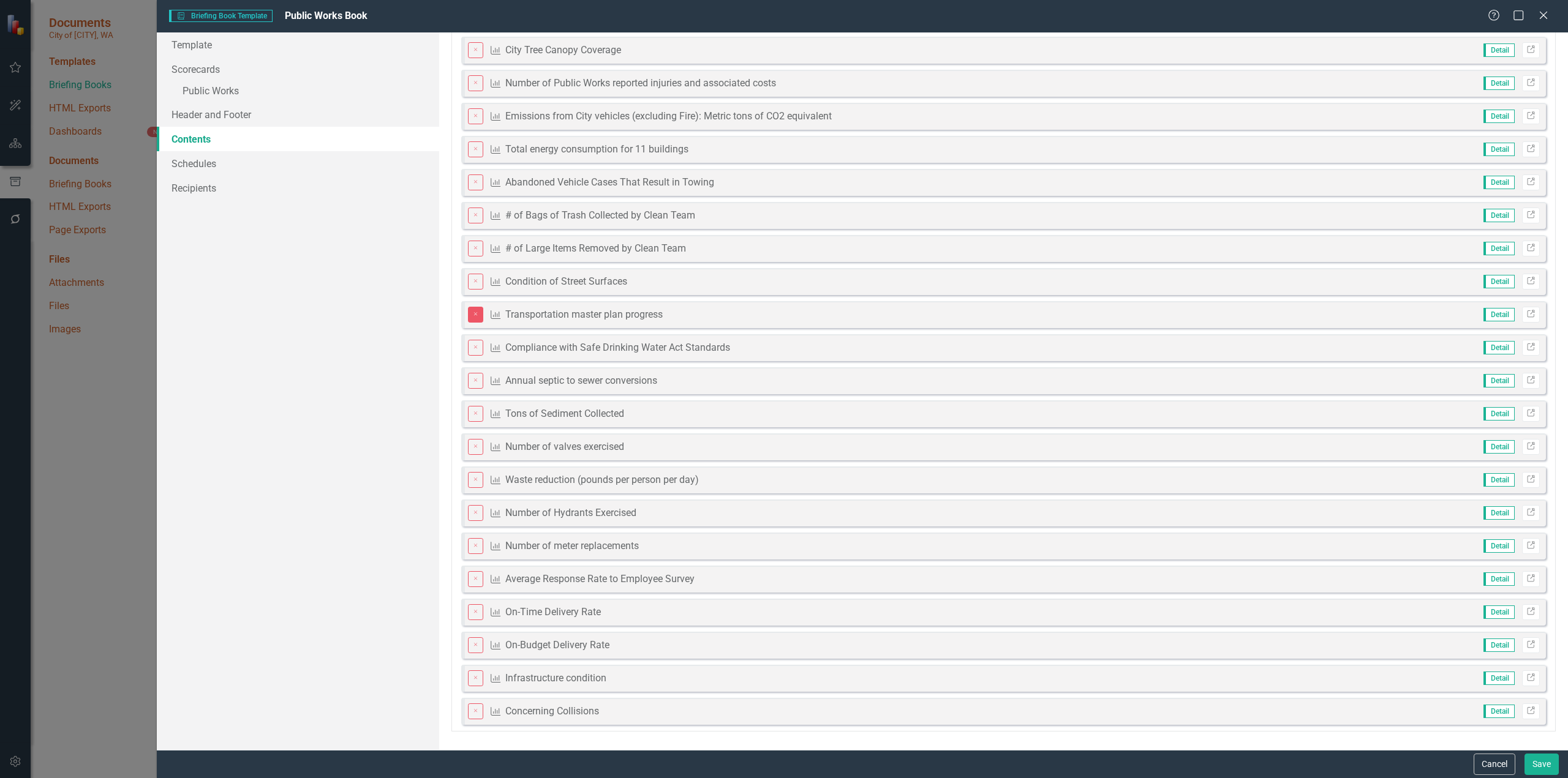 click on "Close" 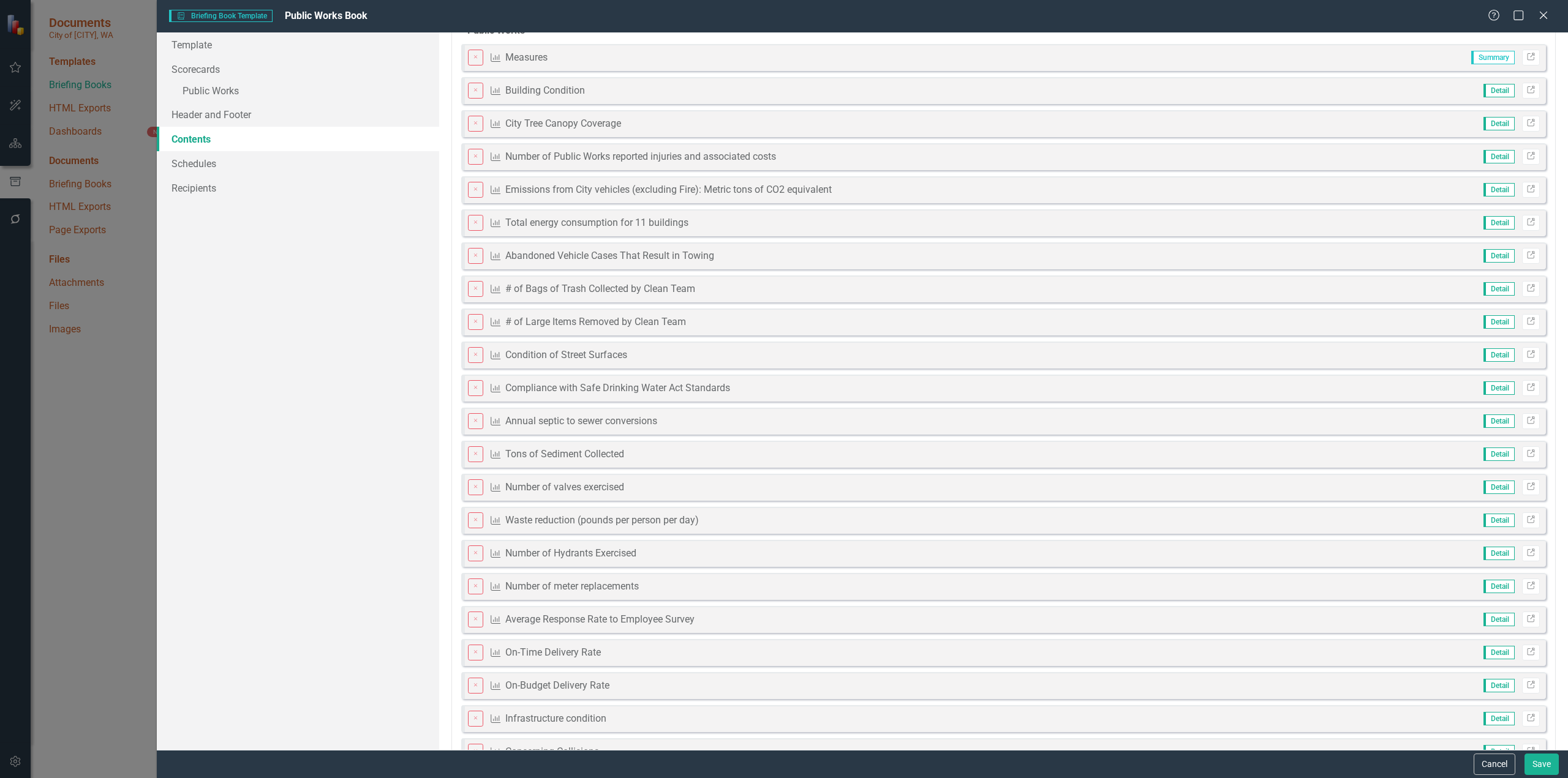 scroll, scrollTop: 0, scrollLeft: 0, axis: both 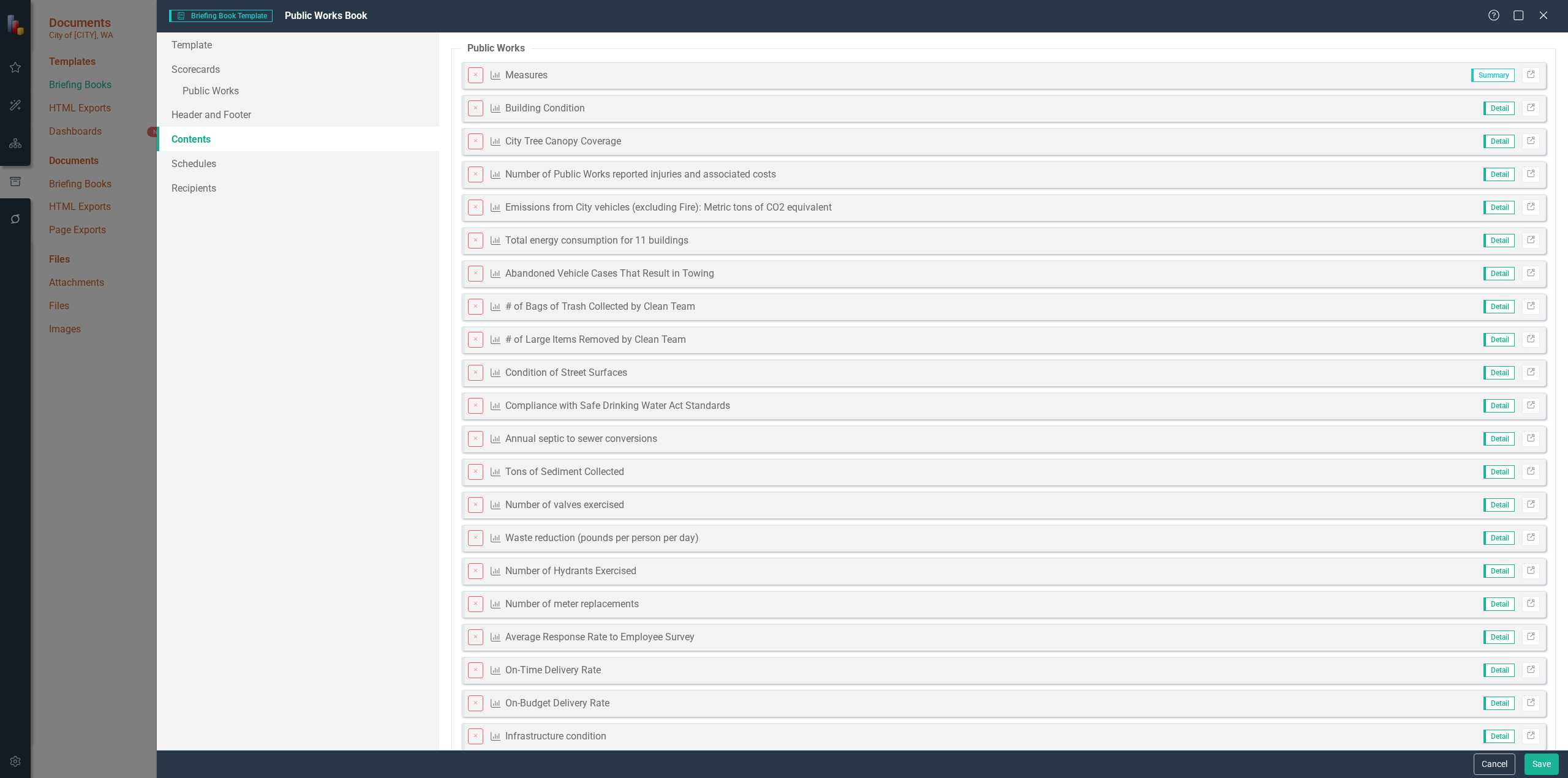 drag, startPoint x: 512, startPoint y: 107, endPoint x: 510, endPoint y: 132, distance: 25.079872 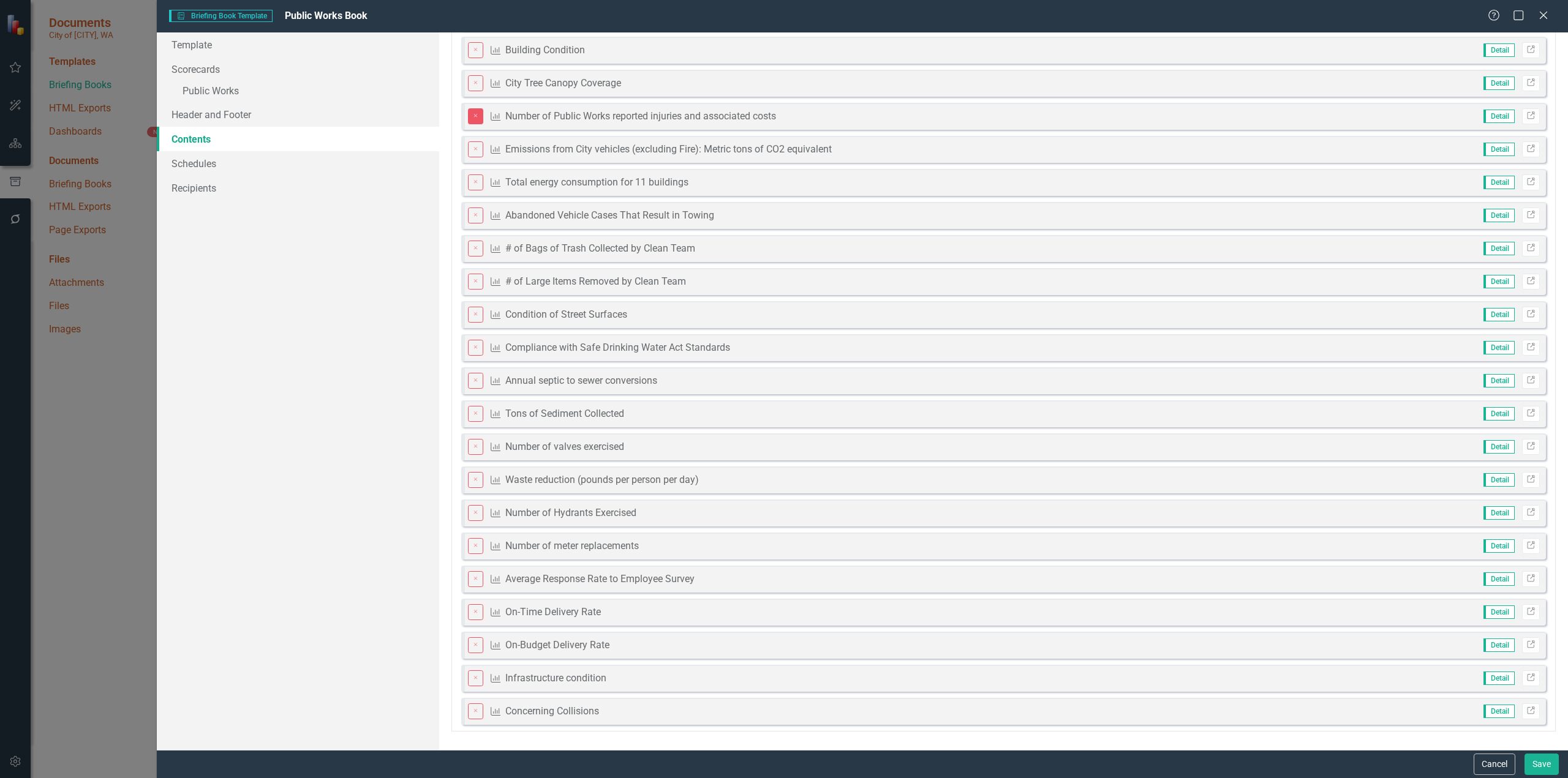 click on "Close" 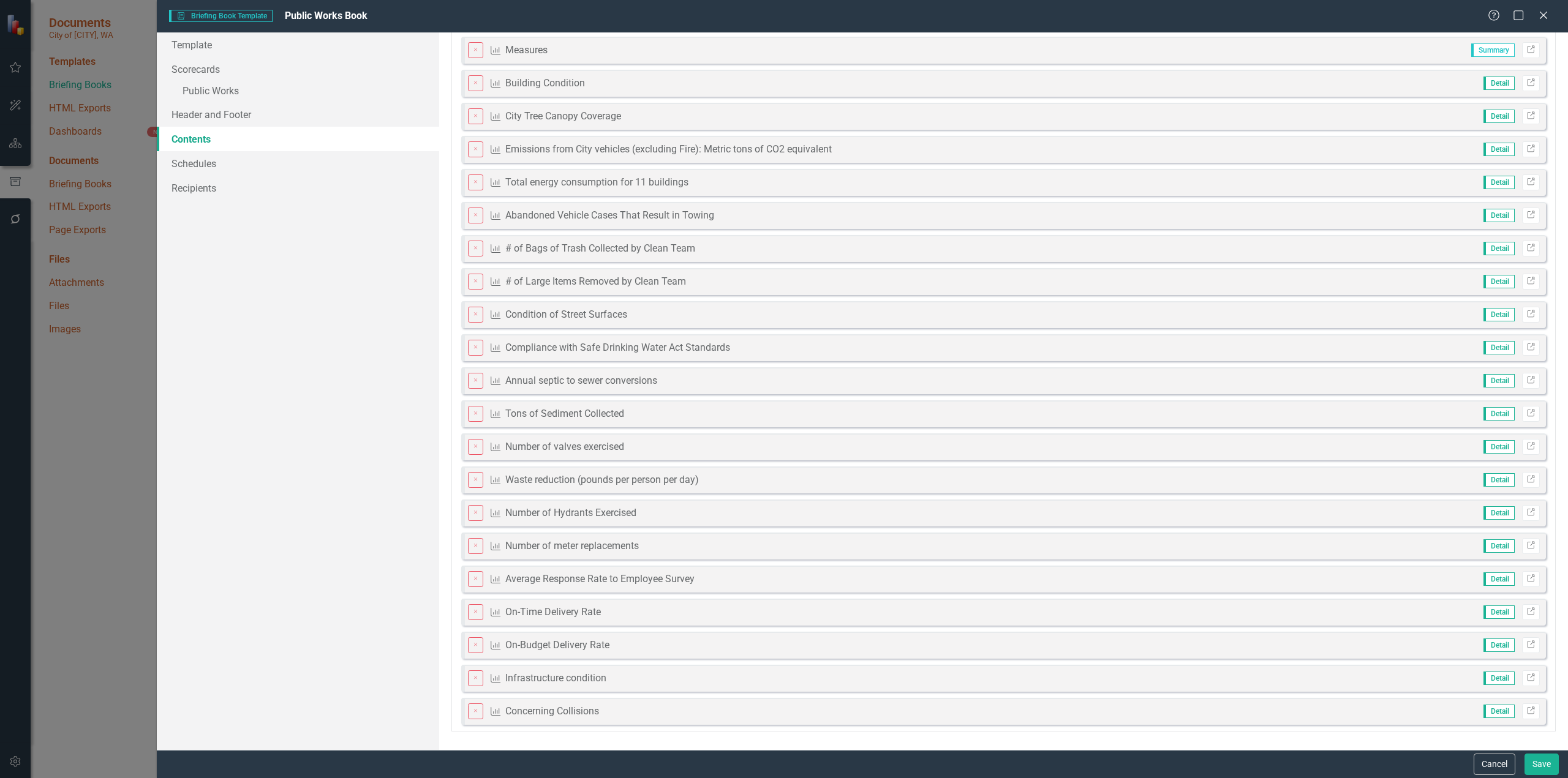 scroll, scrollTop: 25, scrollLeft: 0, axis: vertical 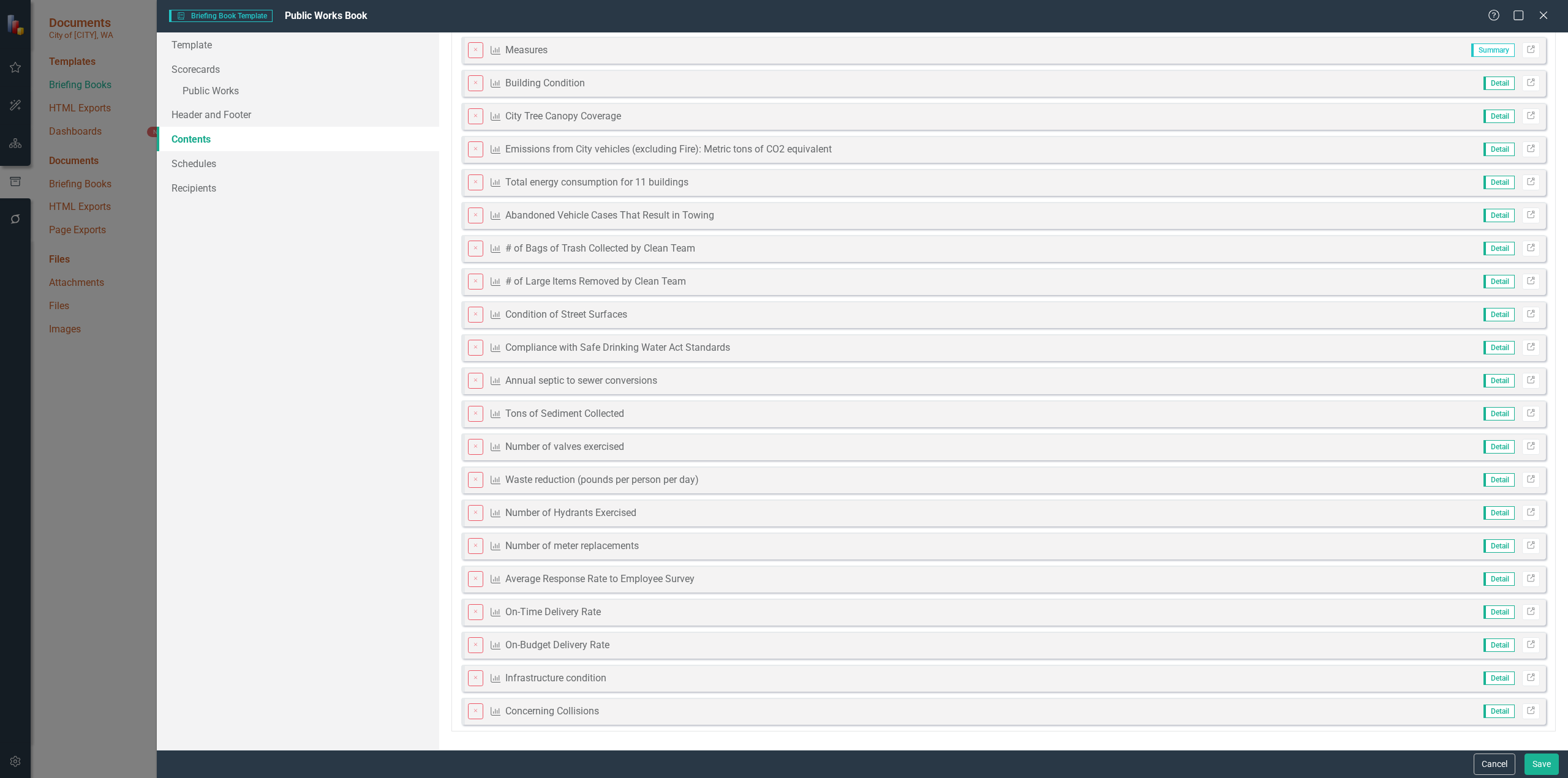 click on "Close" 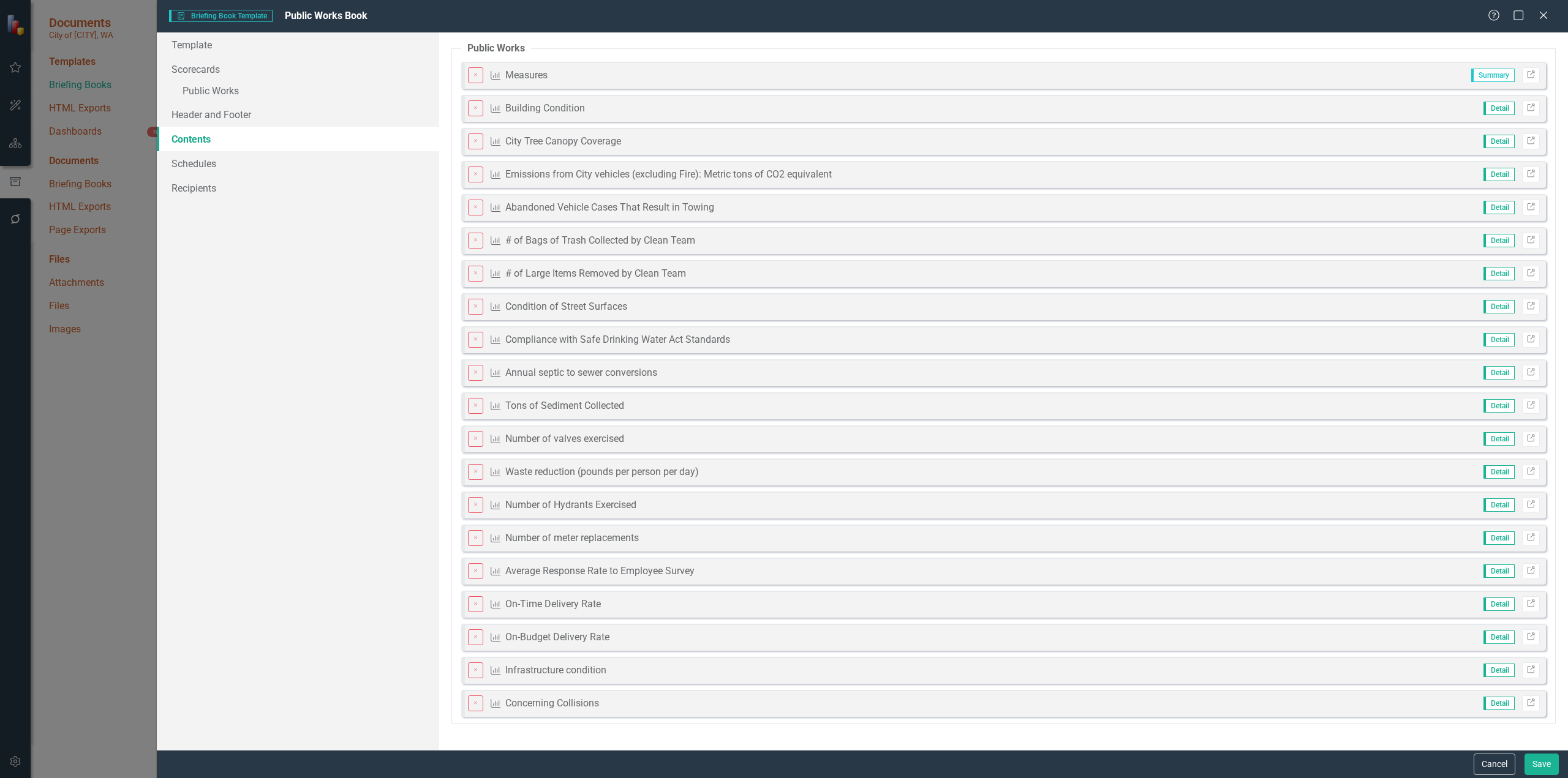 scroll, scrollTop: 0, scrollLeft: 0, axis: both 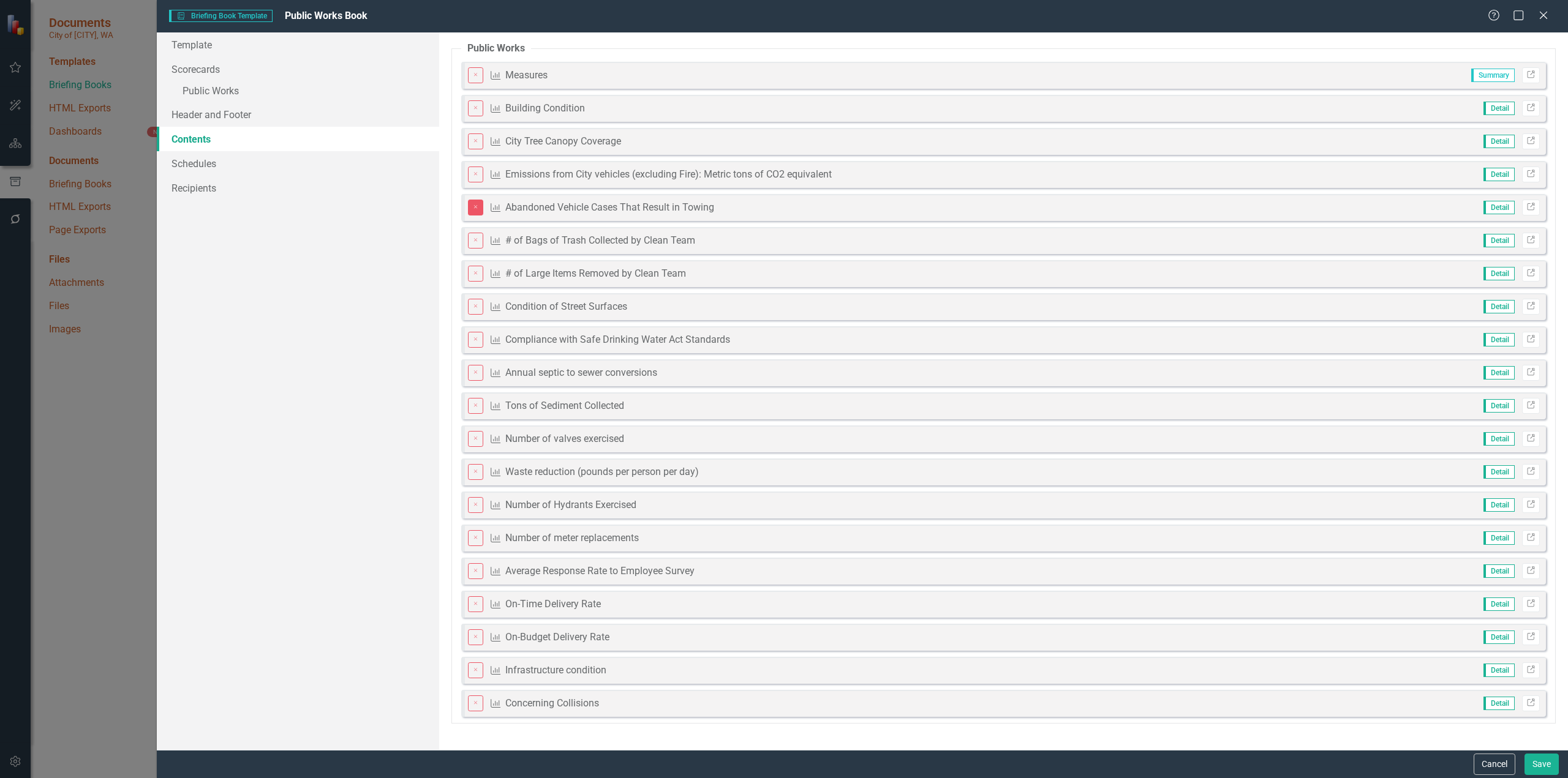 click on "Close" 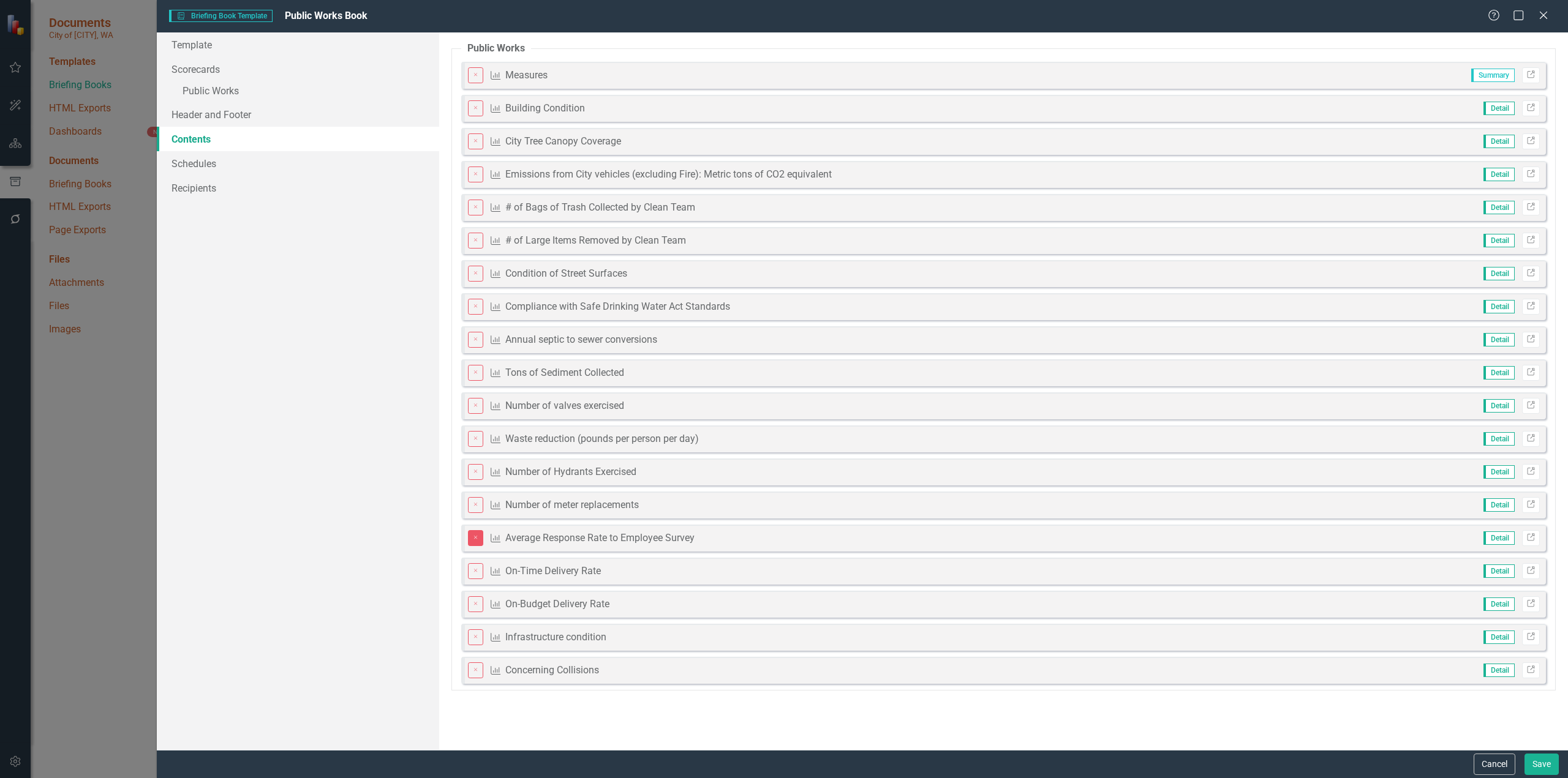 click on "Close" 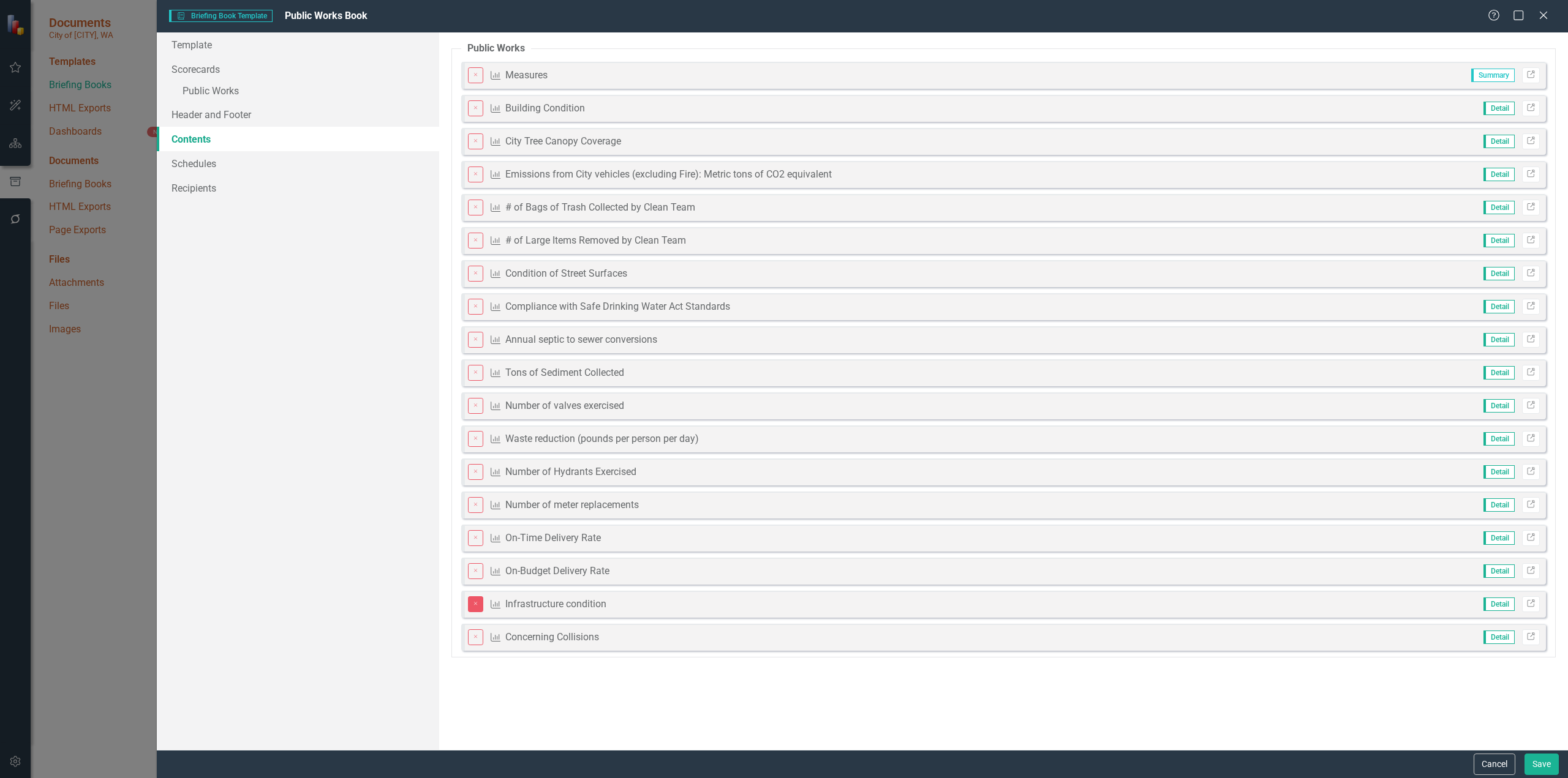 click on "Close" 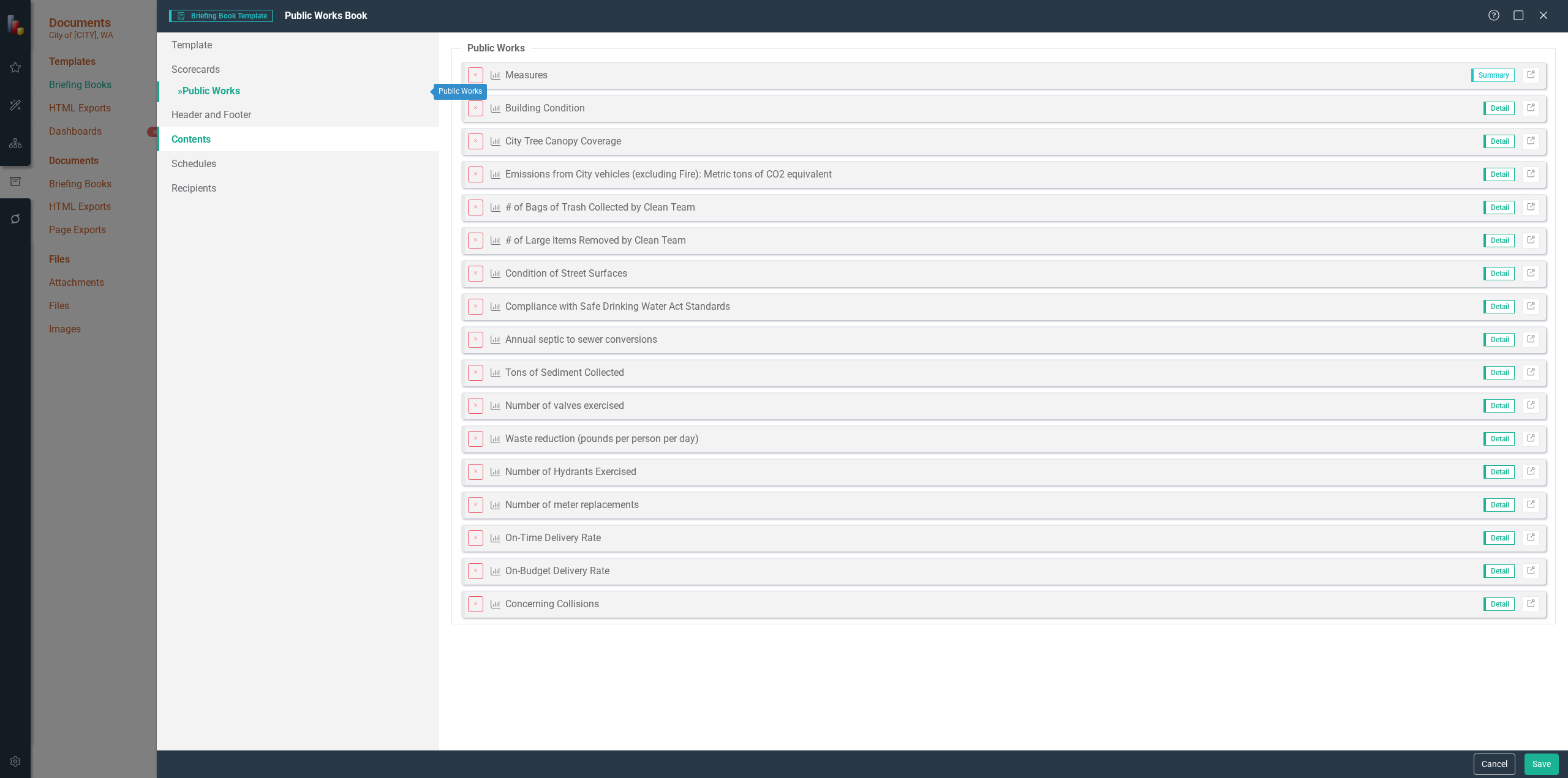 click on "»  Public Works" at bounding box center [298, 92] 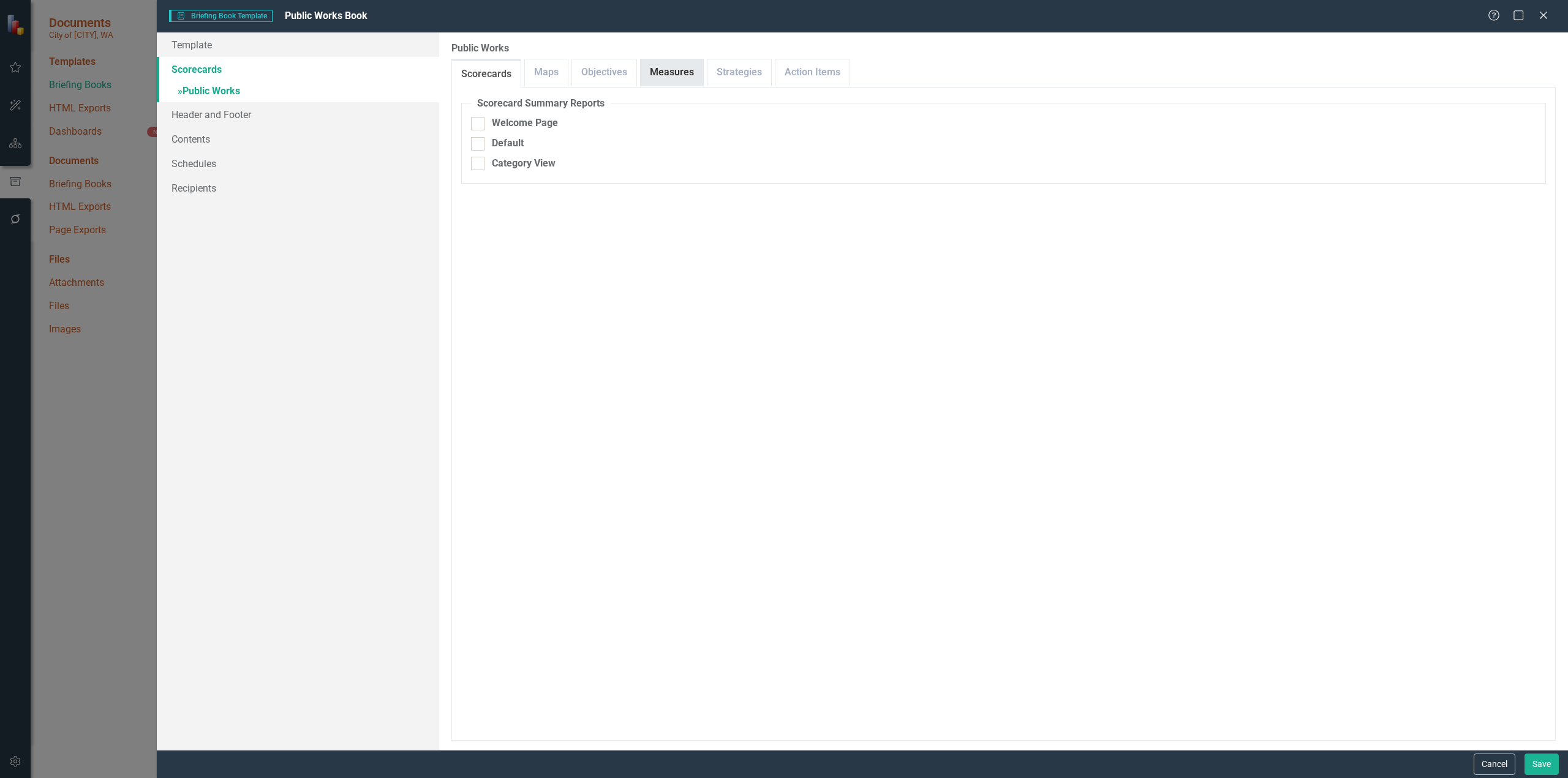 click on "Measures" at bounding box center [672, 72] 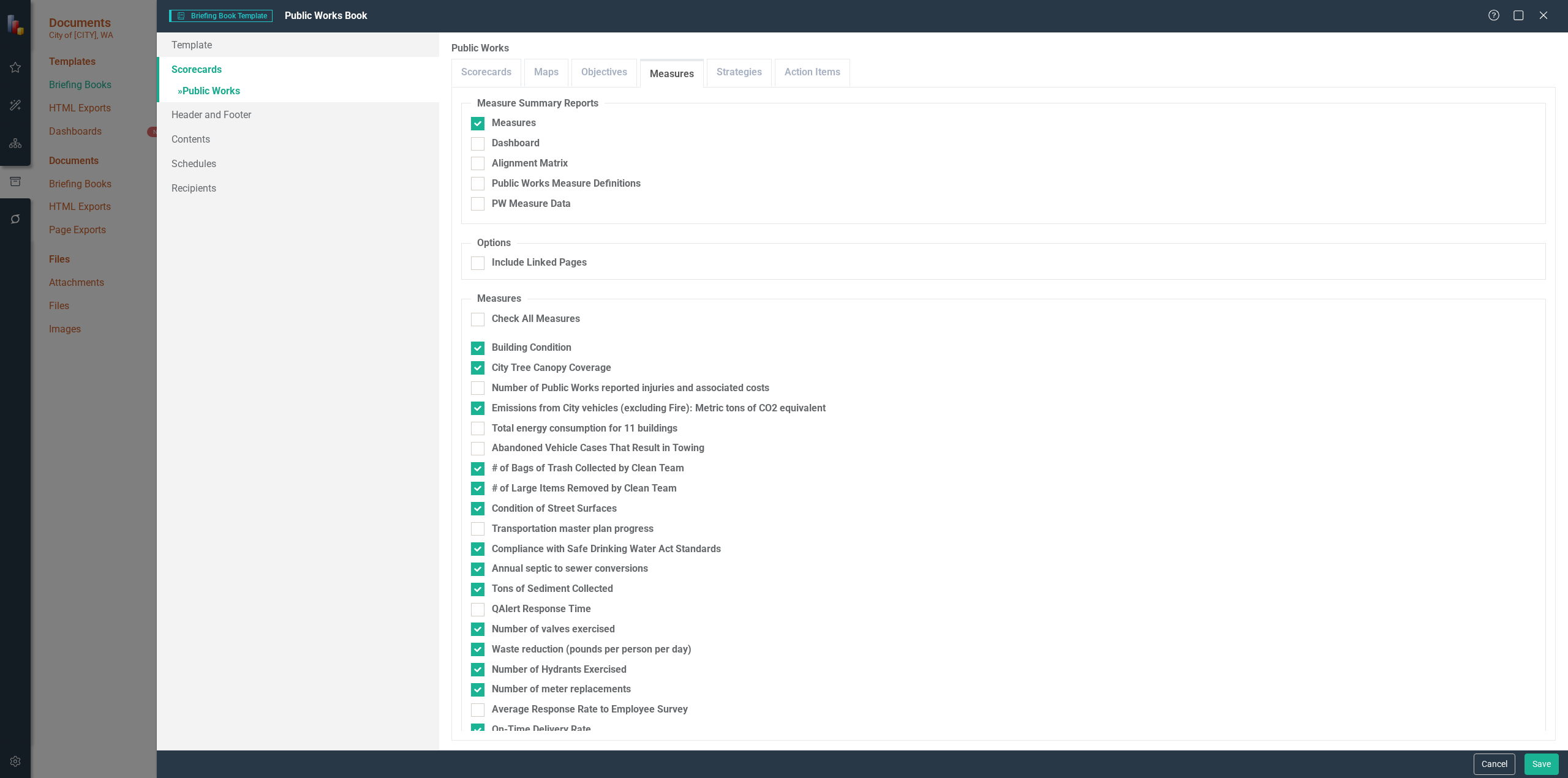 click on "Scorecards" at bounding box center (298, 69) 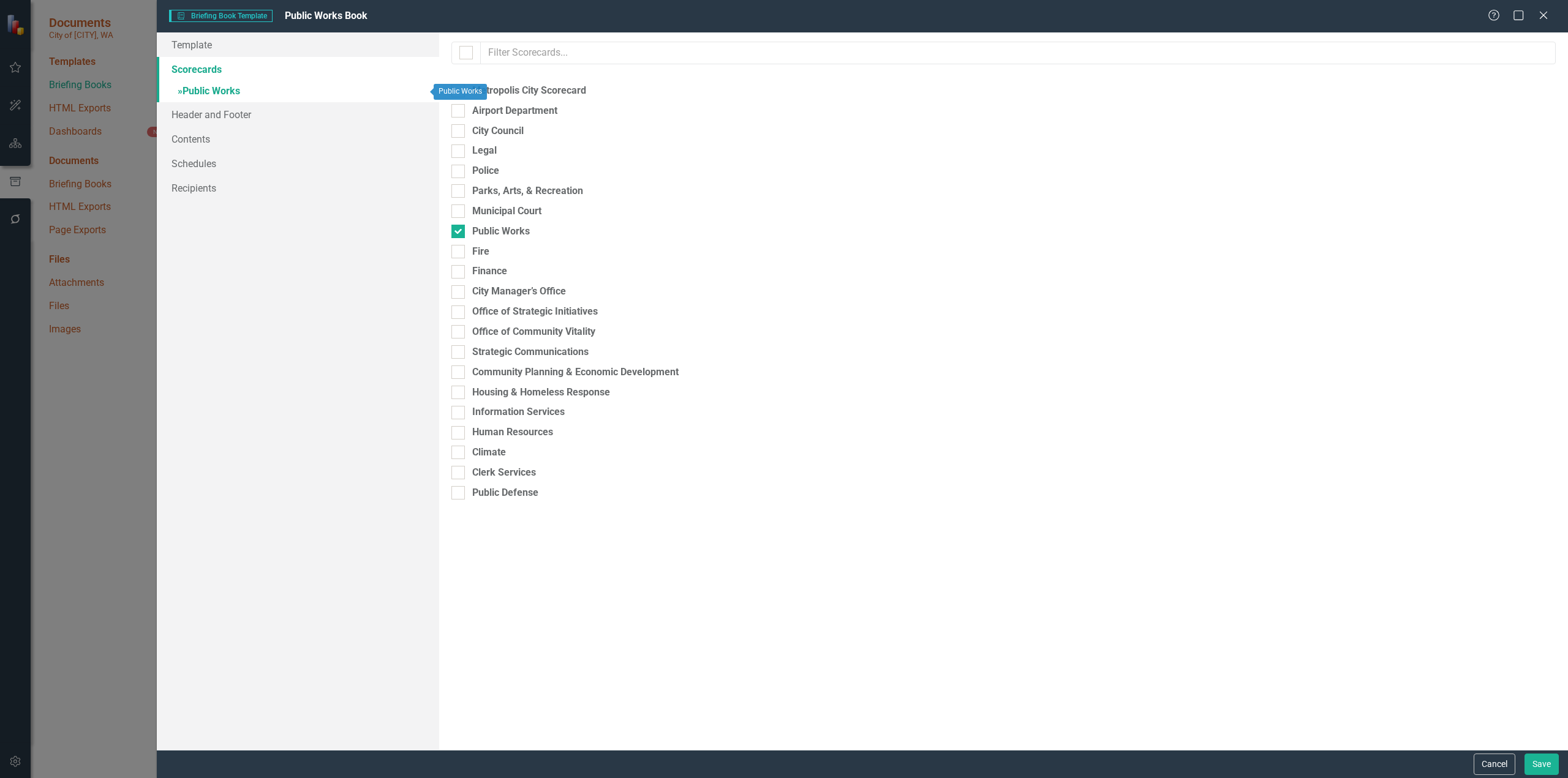 click on "»  Public Works" at bounding box center (298, 92) 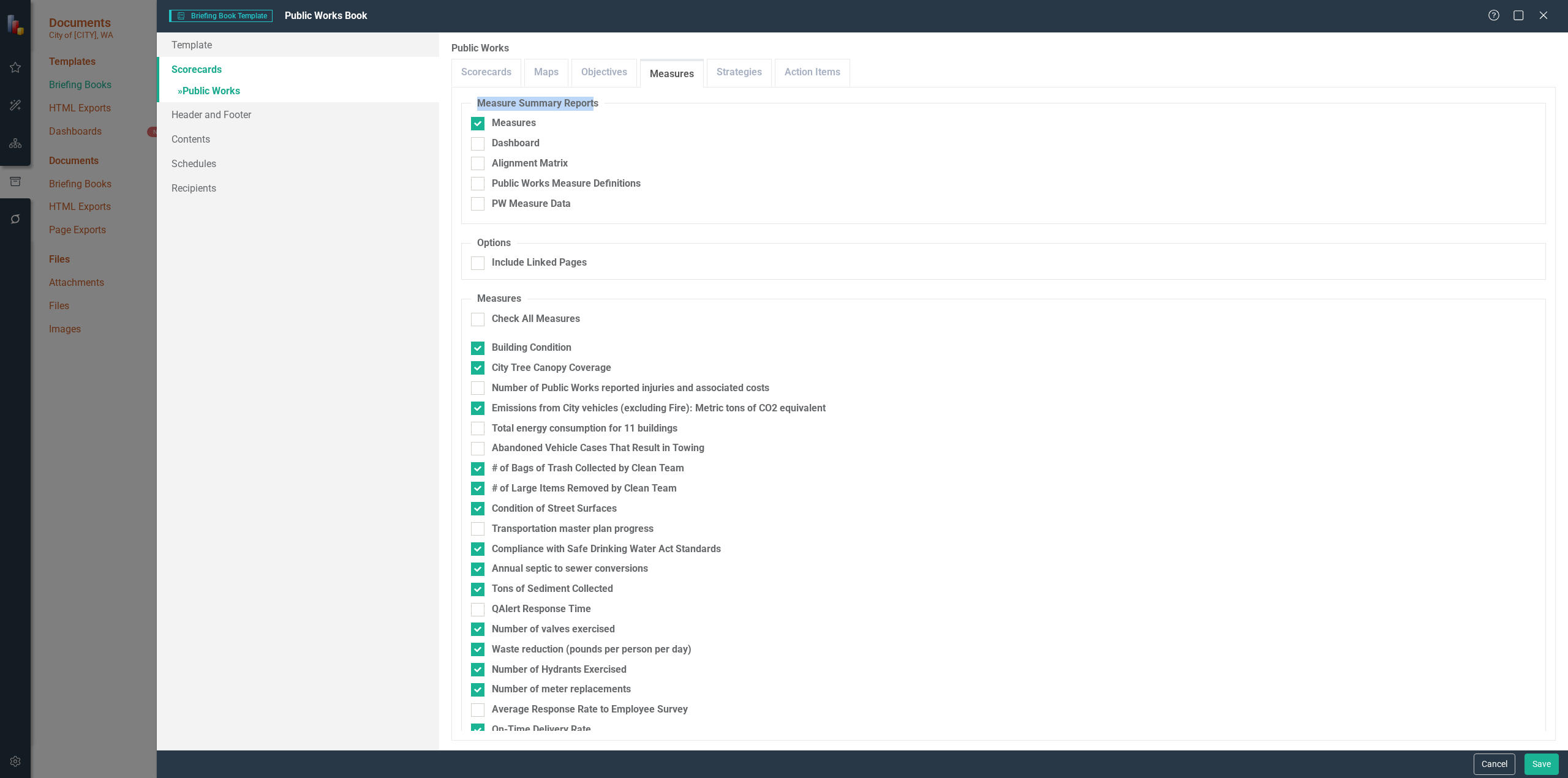 drag, startPoint x: 480, startPoint y: 102, endPoint x: 595, endPoint y: 105, distance: 115.03912 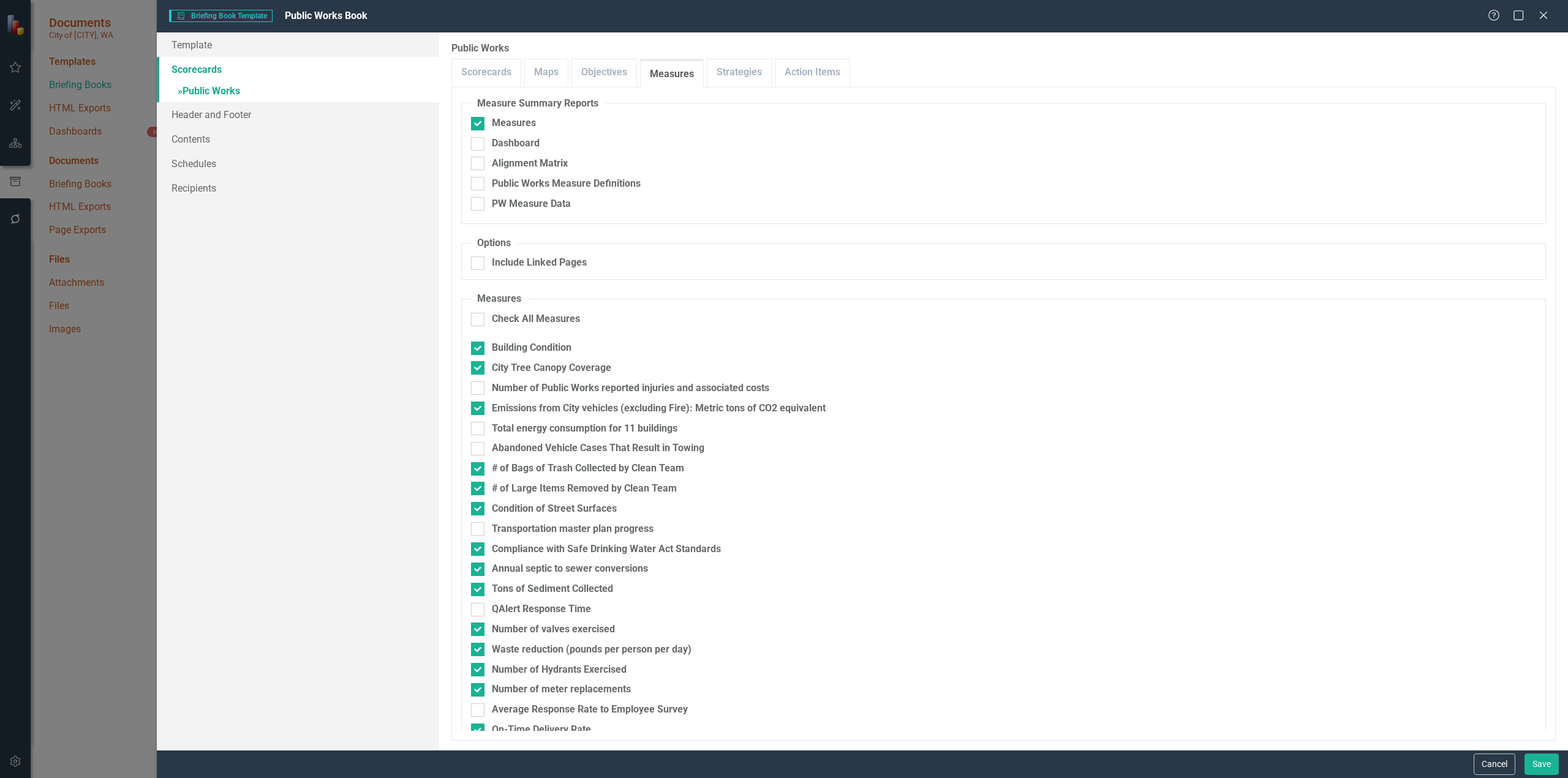 drag, startPoint x: 480, startPoint y: 203, endPoint x: 510, endPoint y: 193, distance: 31.622777 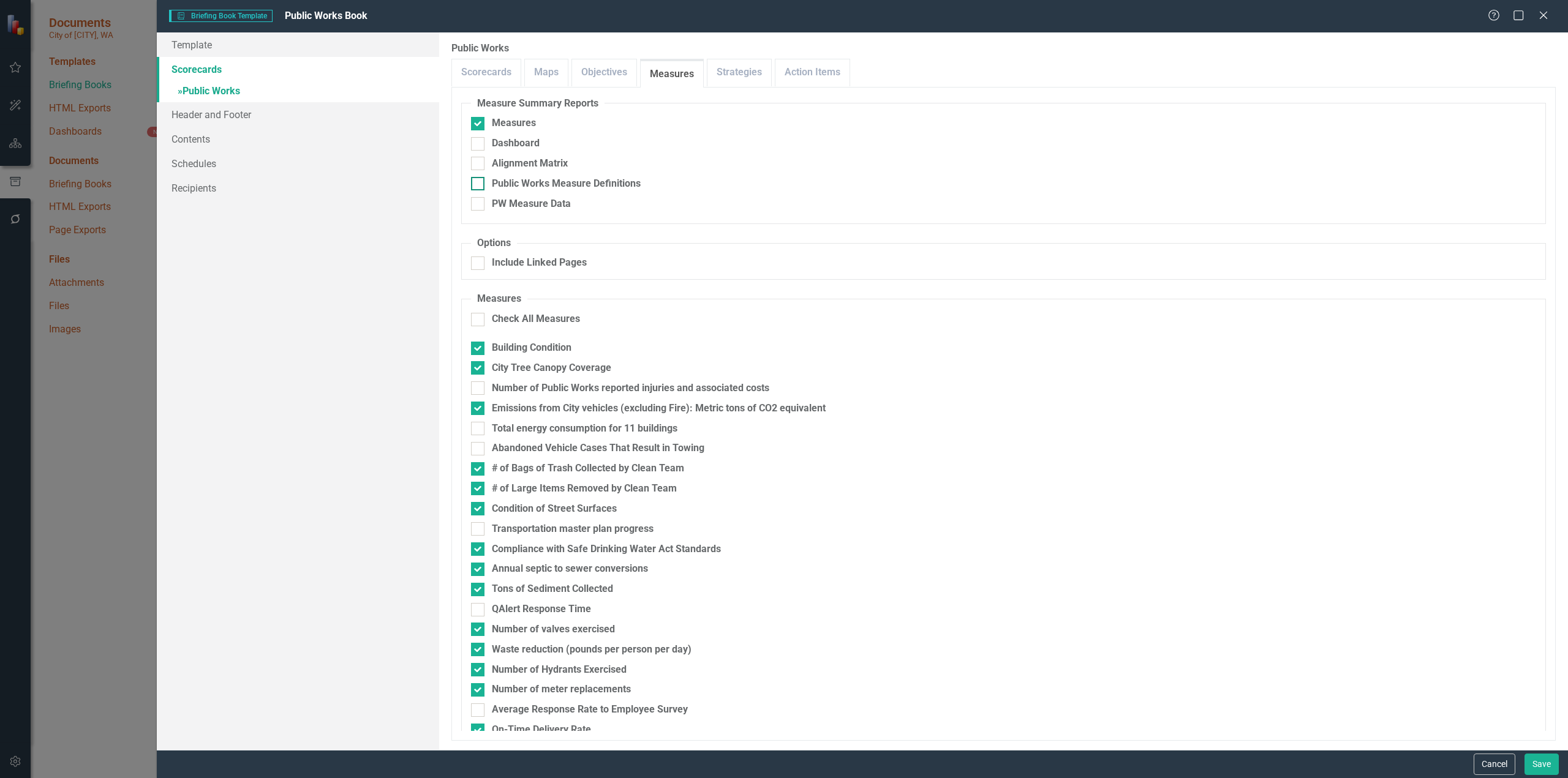 checkbox on "true" 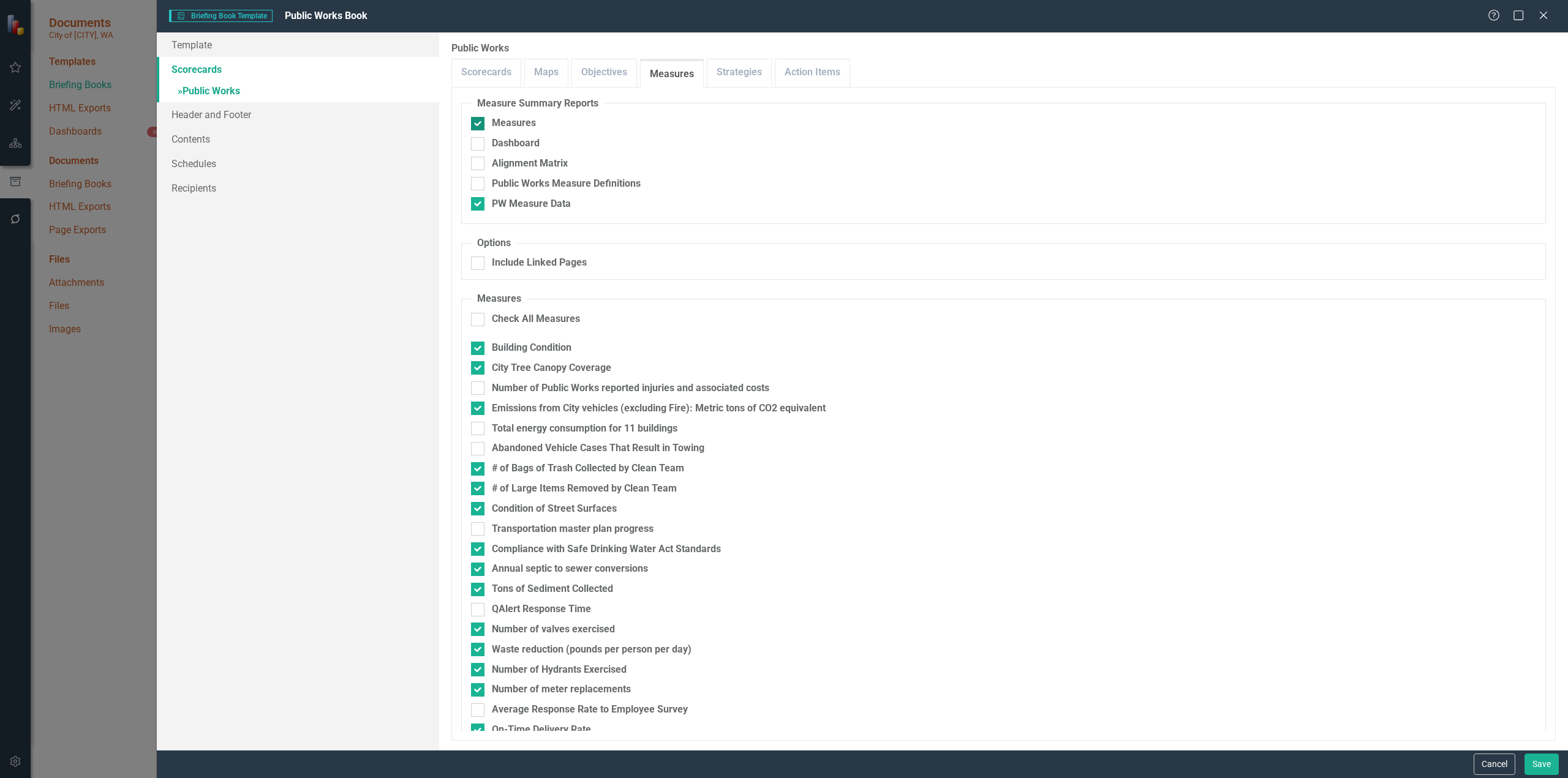 click on "Measures" at bounding box center [475, 121] 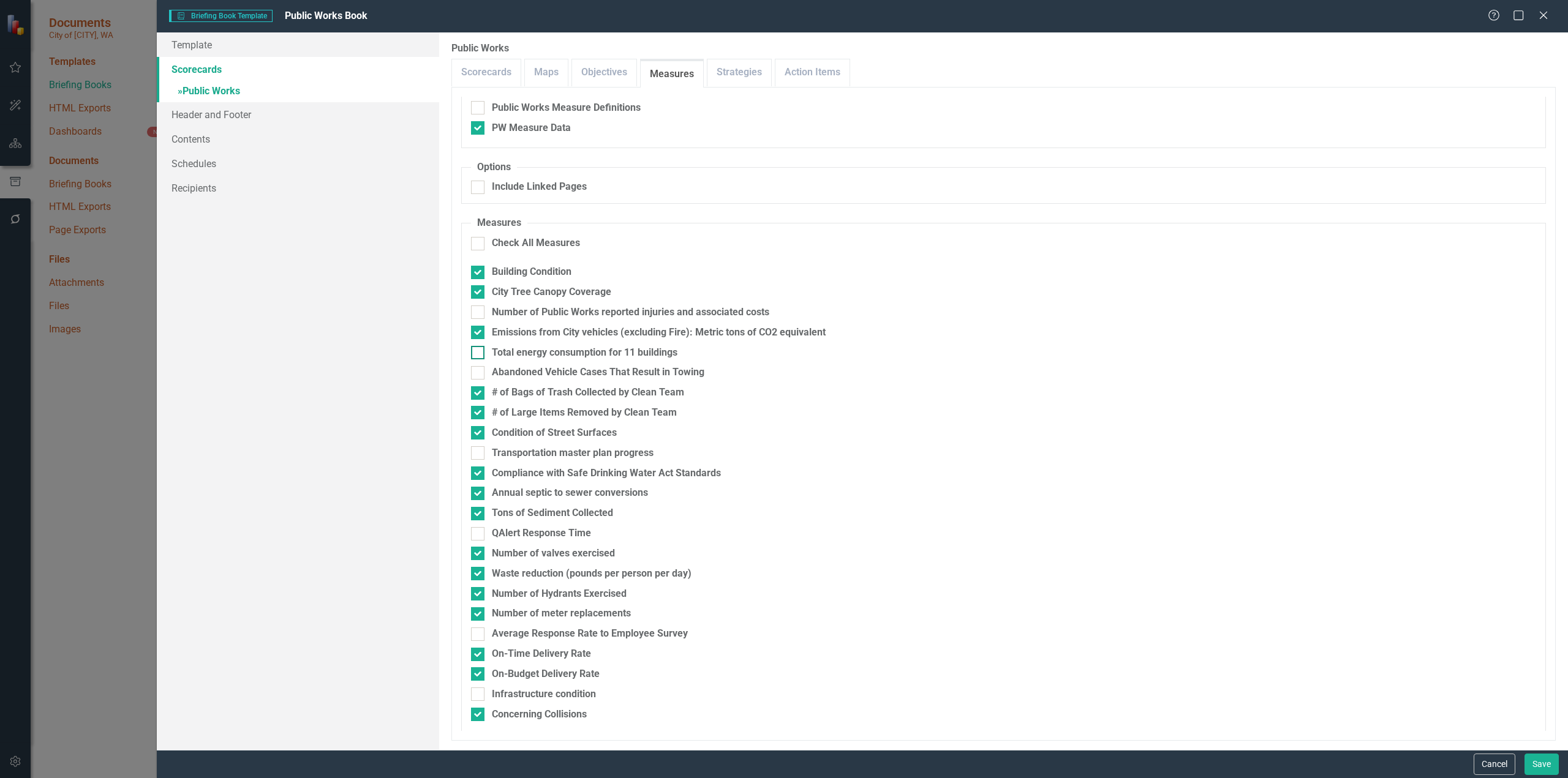 scroll, scrollTop: 80, scrollLeft: 0, axis: vertical 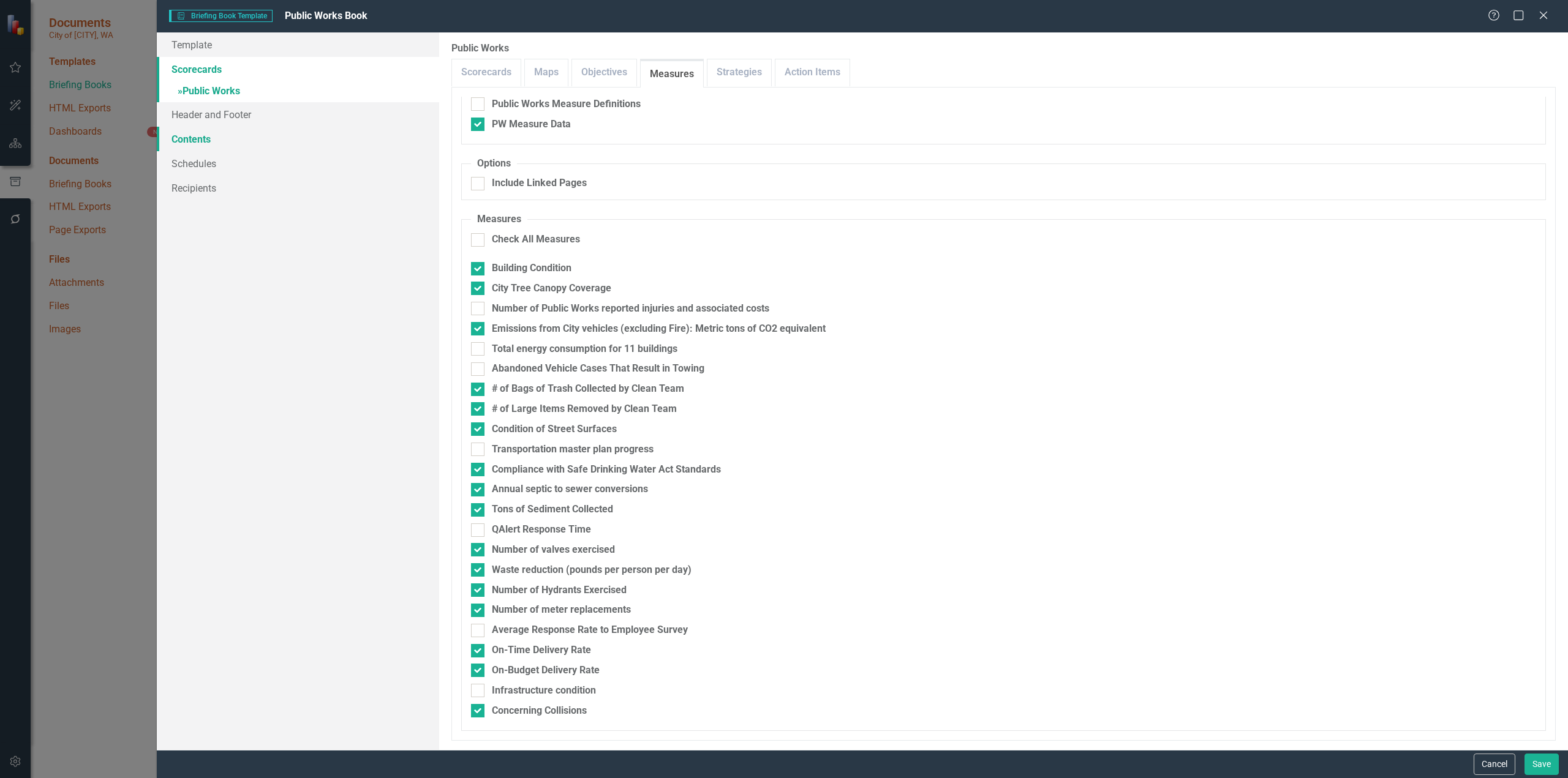 click on "Contents" at bounding box center (298, 139) 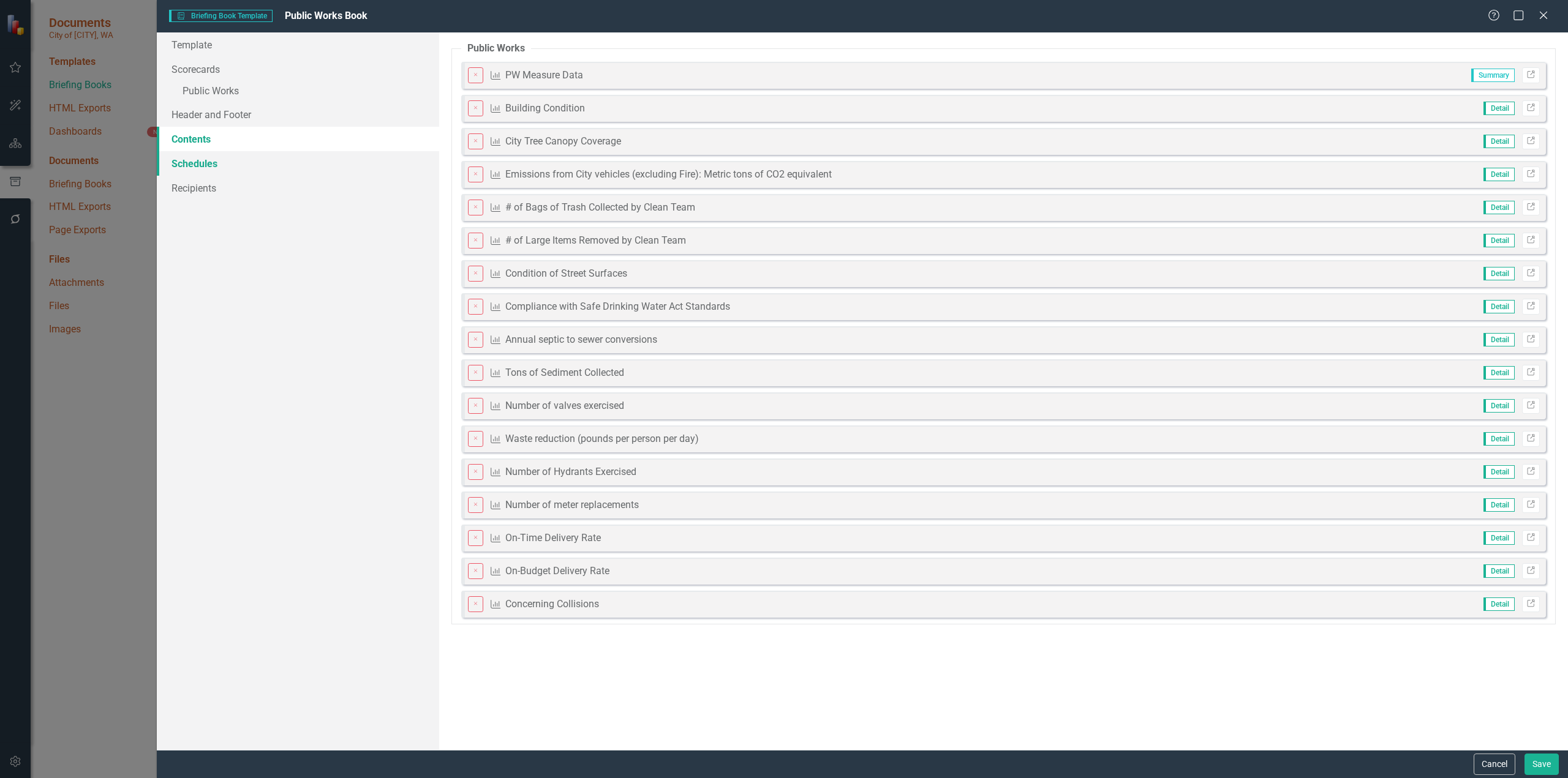 click on "Schedules" at bounding box center (298, 163) 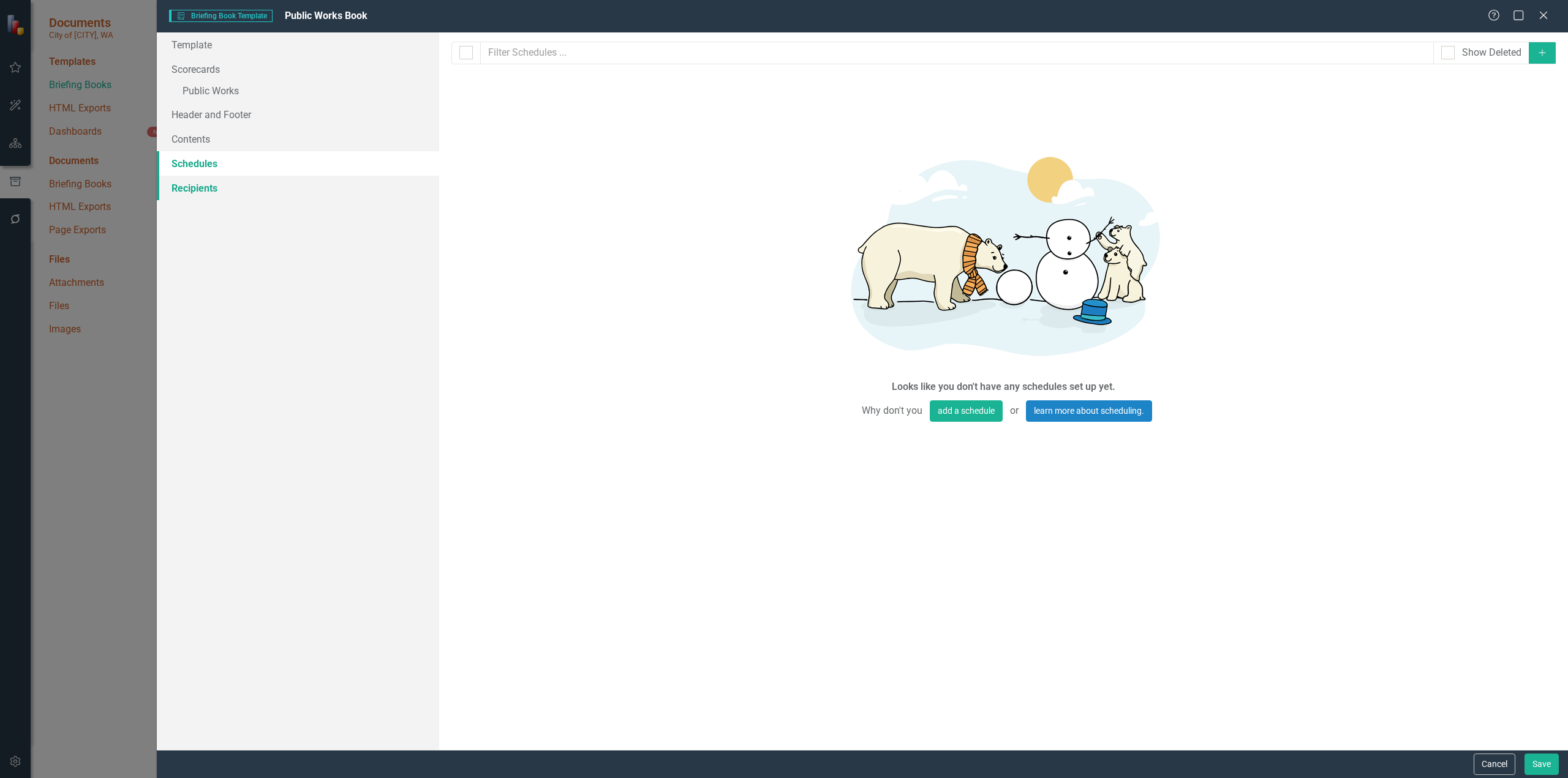 click on "Recipients" at bounding box center (298, 188) 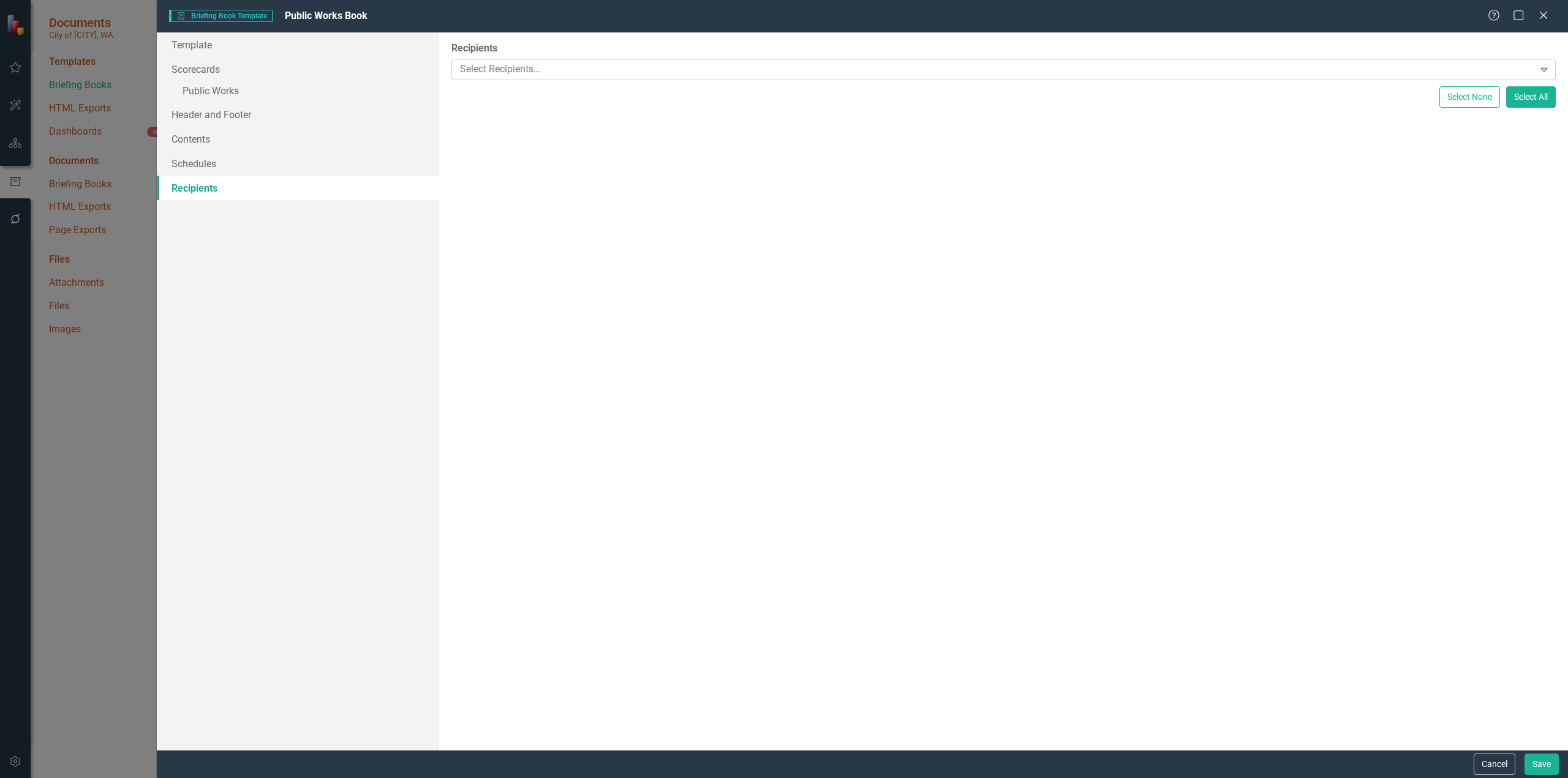 click at bounding box center (995, 69) 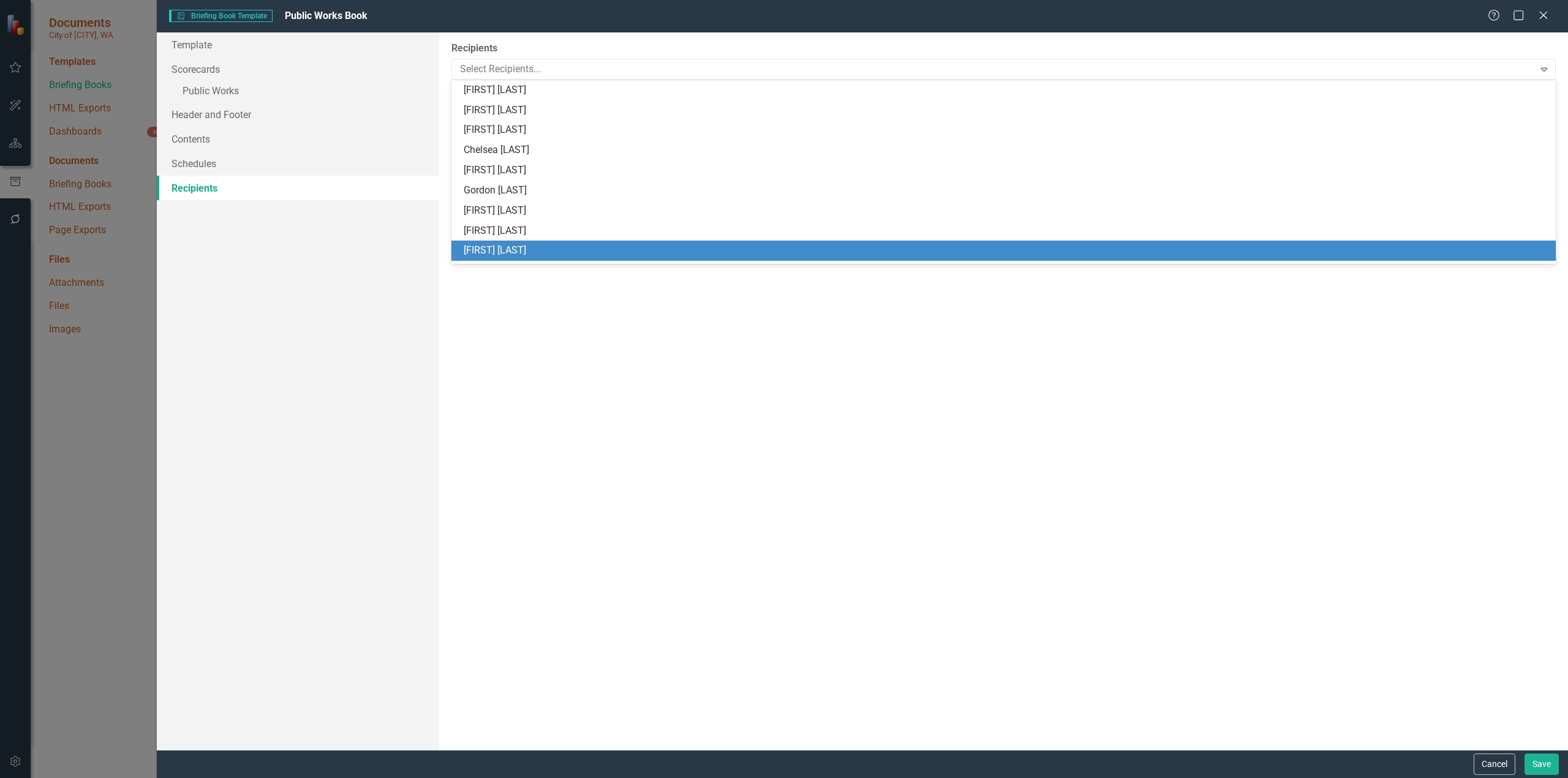 click on "Recipients 114 results available. Use Up and Down to choose options, press Enter to select the currently focused option, press Escape to exit the menu, press Tab to select the option and exit the menu. Select Recipients... Expand Select None Select All" at bounding box center (1003, 391) 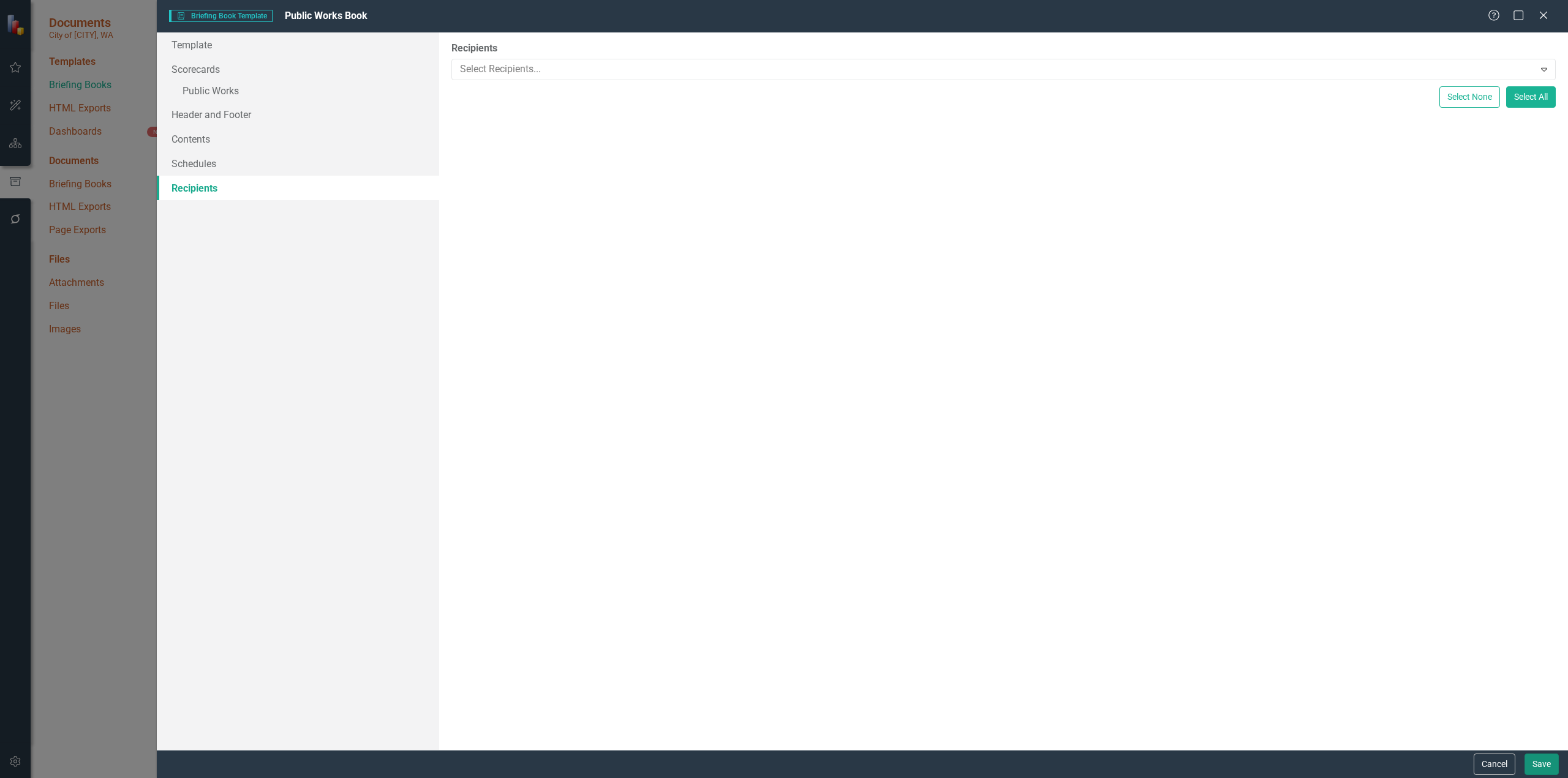 click on "Save" at bounding box center [1542, 764] 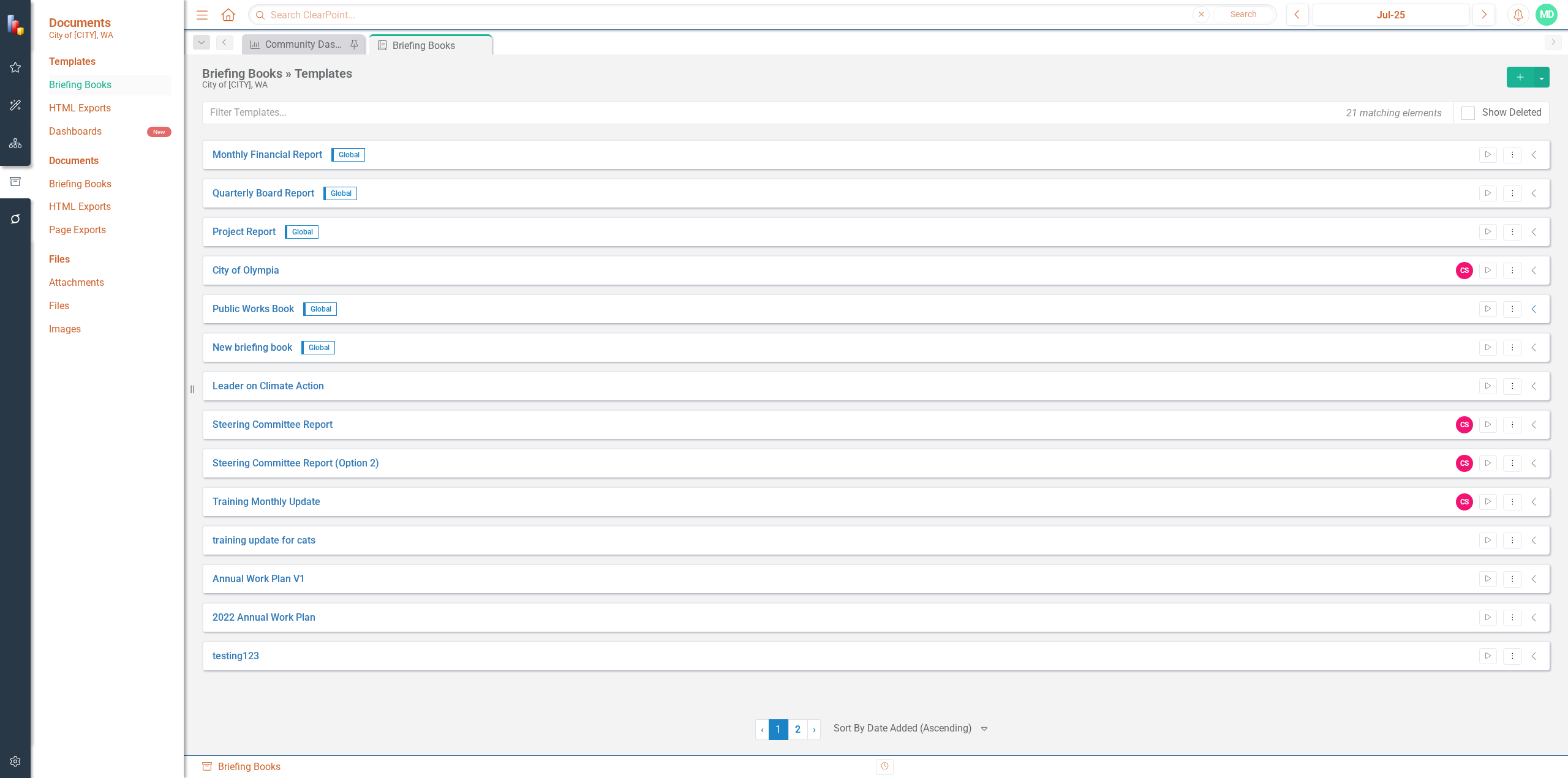 click on "Briefing Books" at bounding box center (110, 85) 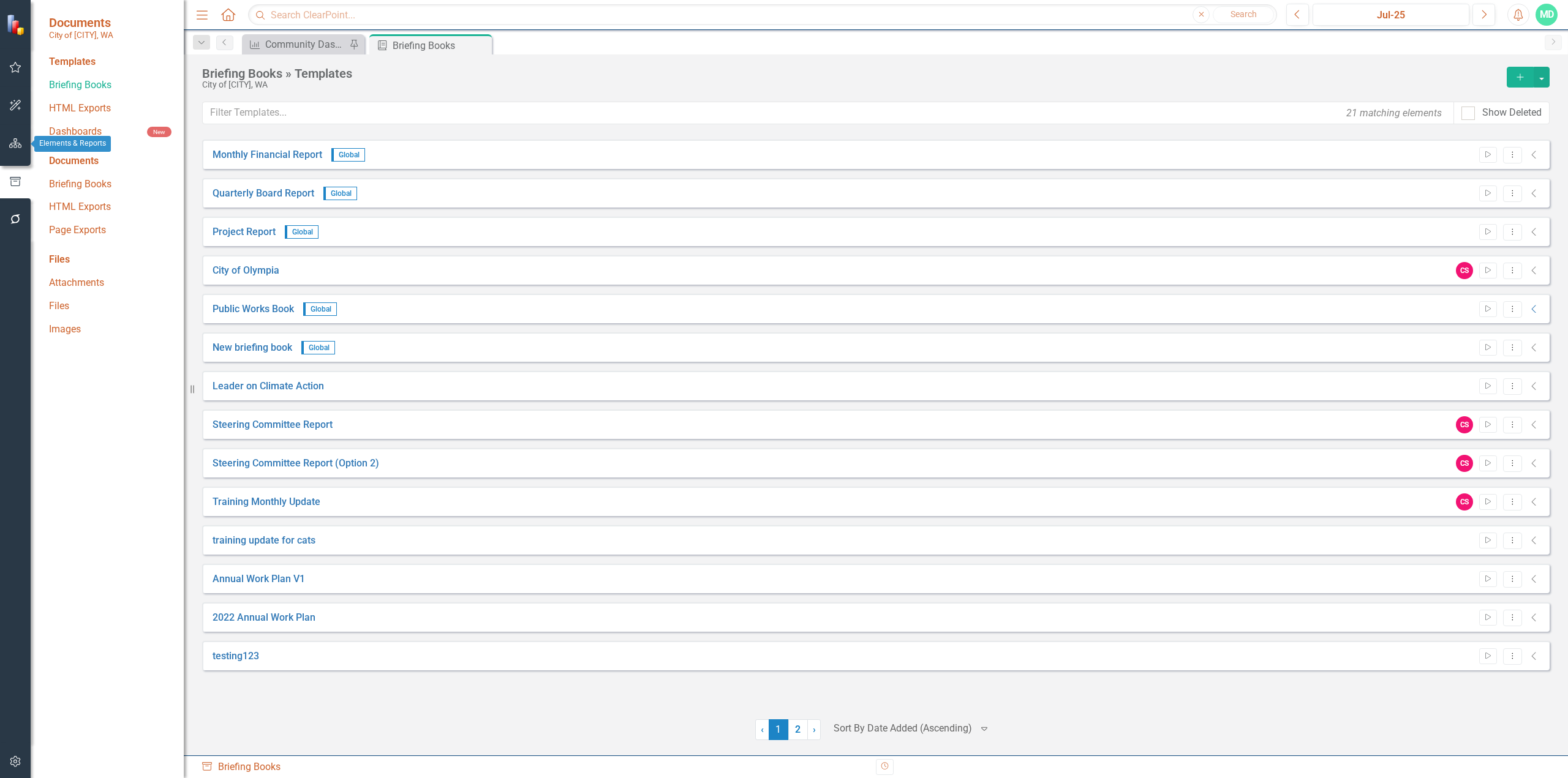 click 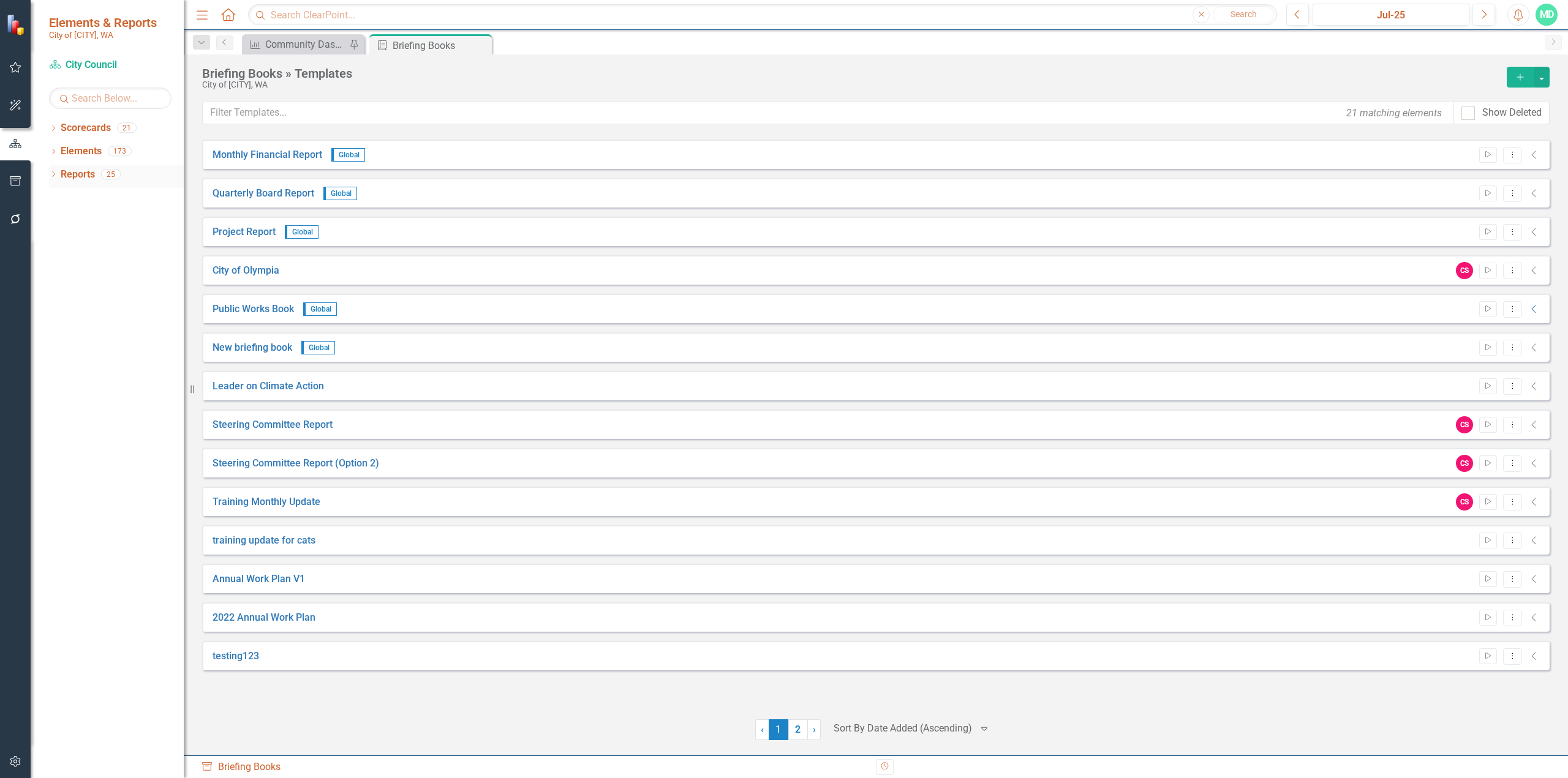 click on "Dropdown" 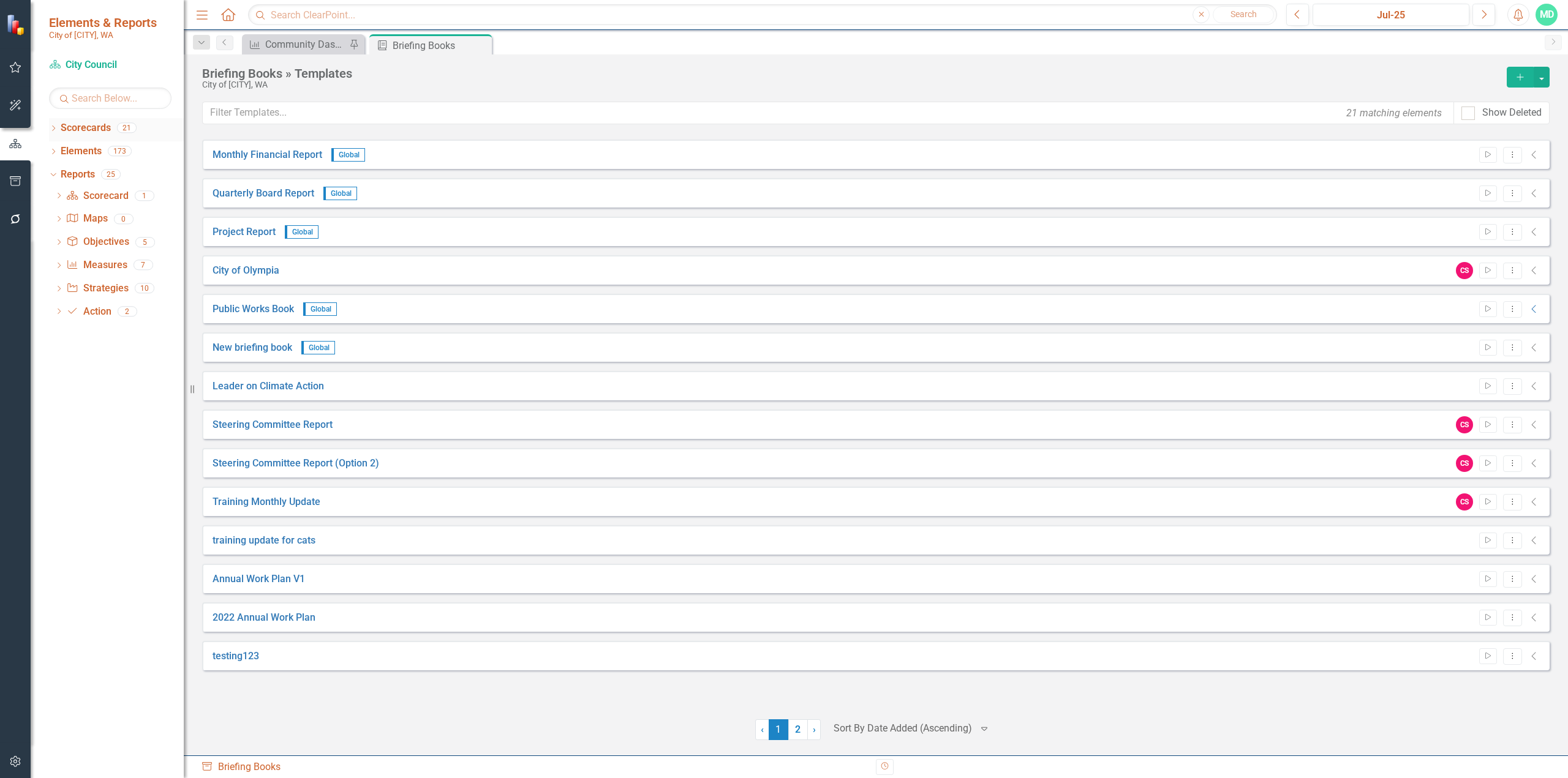 click on "Scorecards" at bounding box center [86, 128] 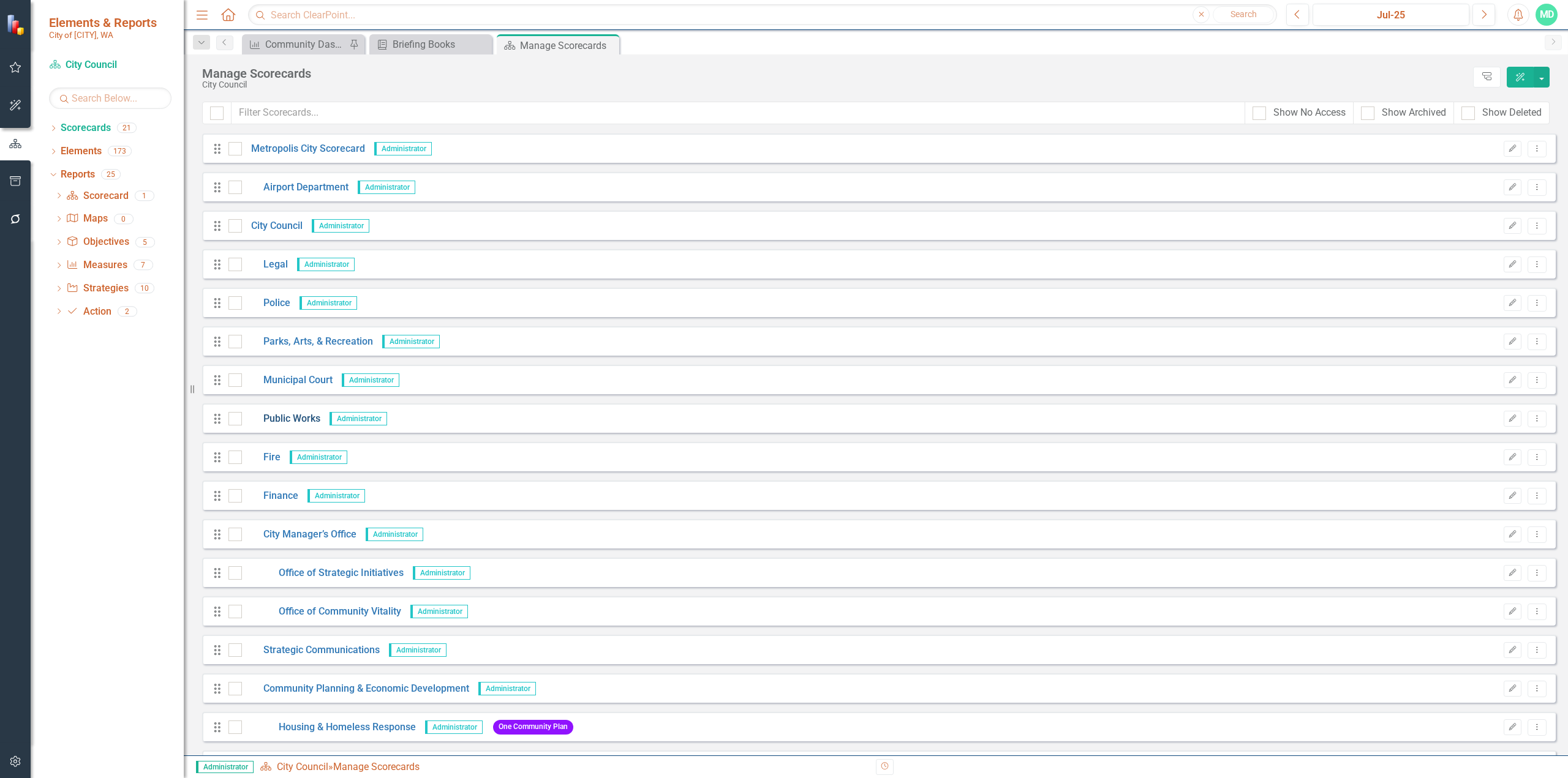 click on "Public Works" at bounding box center [281, 419] 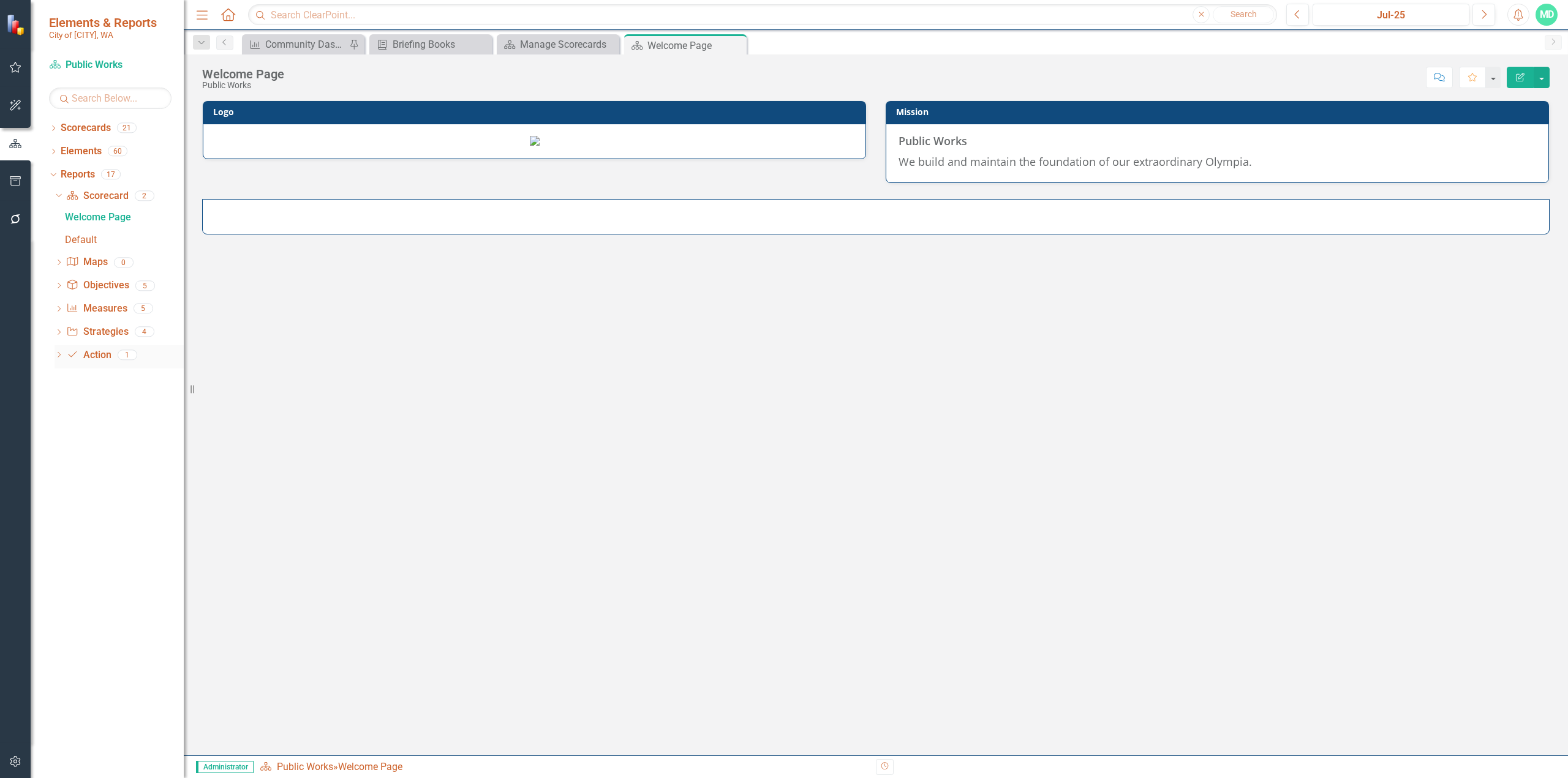 scroll, scrollTop: 0, scrollLeft: 0, axis: both 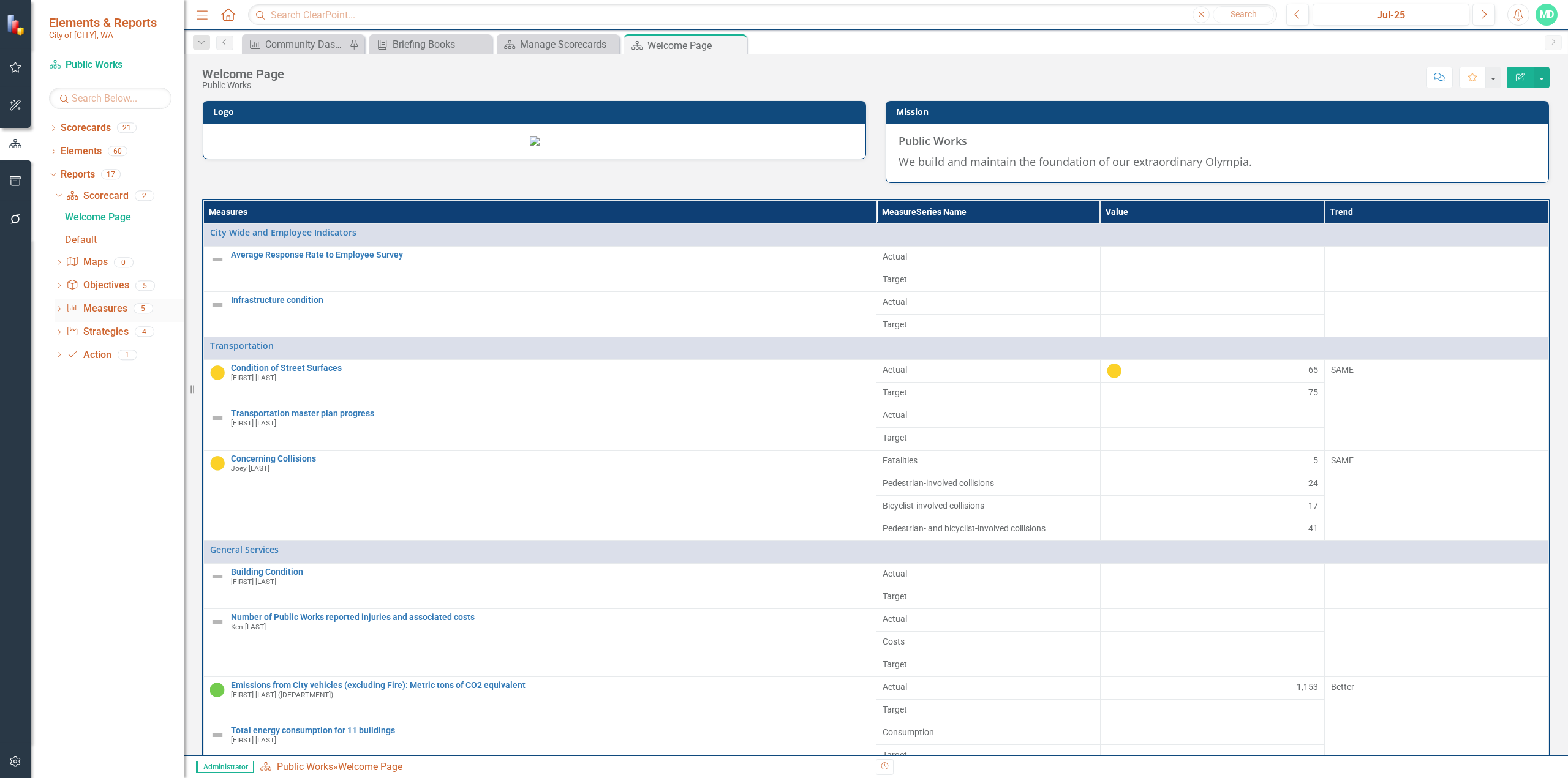 click on "Measure Measures" at bounding box center [96, 309] 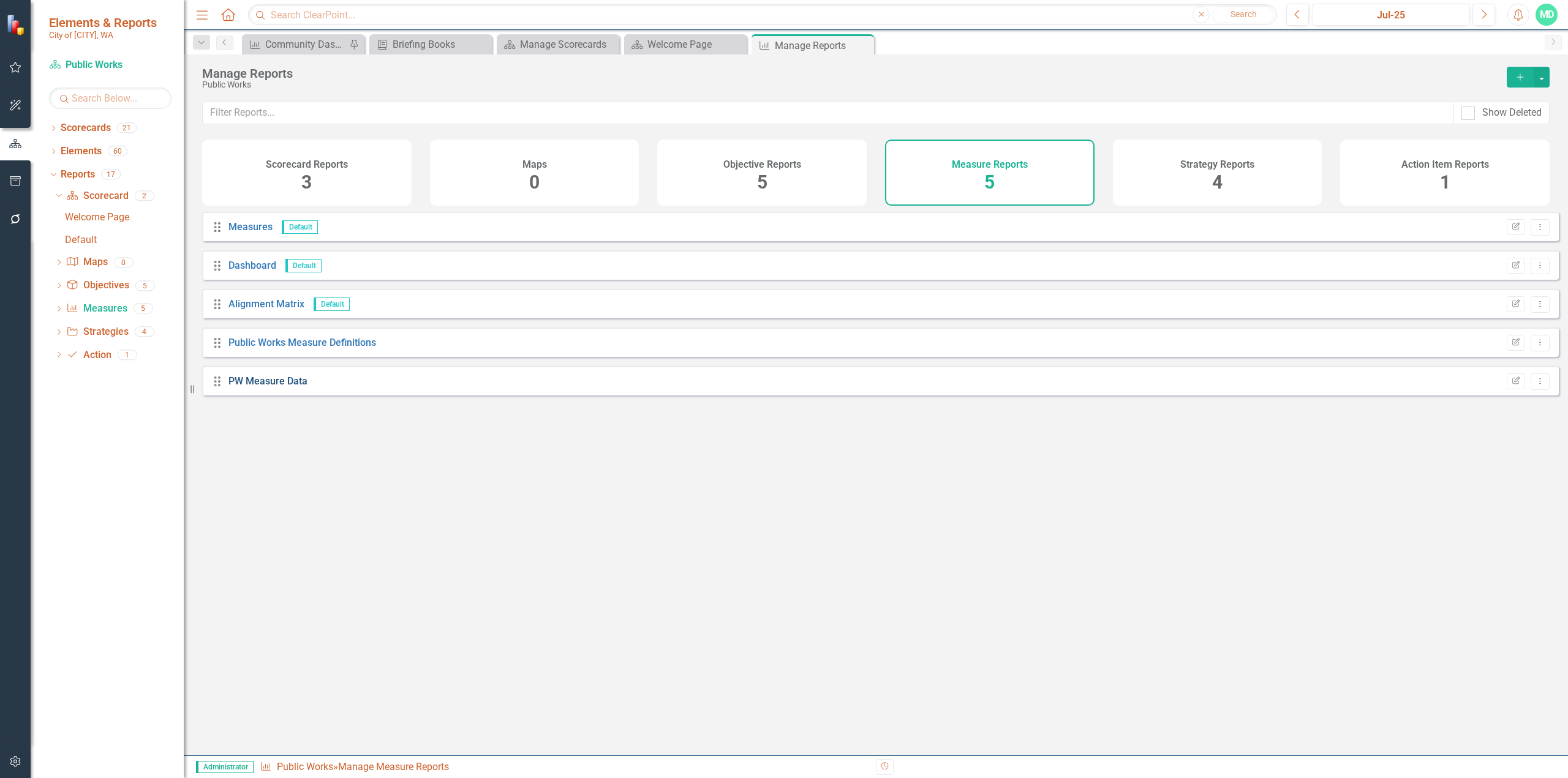 click on "PW Measure Data" at bounding box center (268, 381) 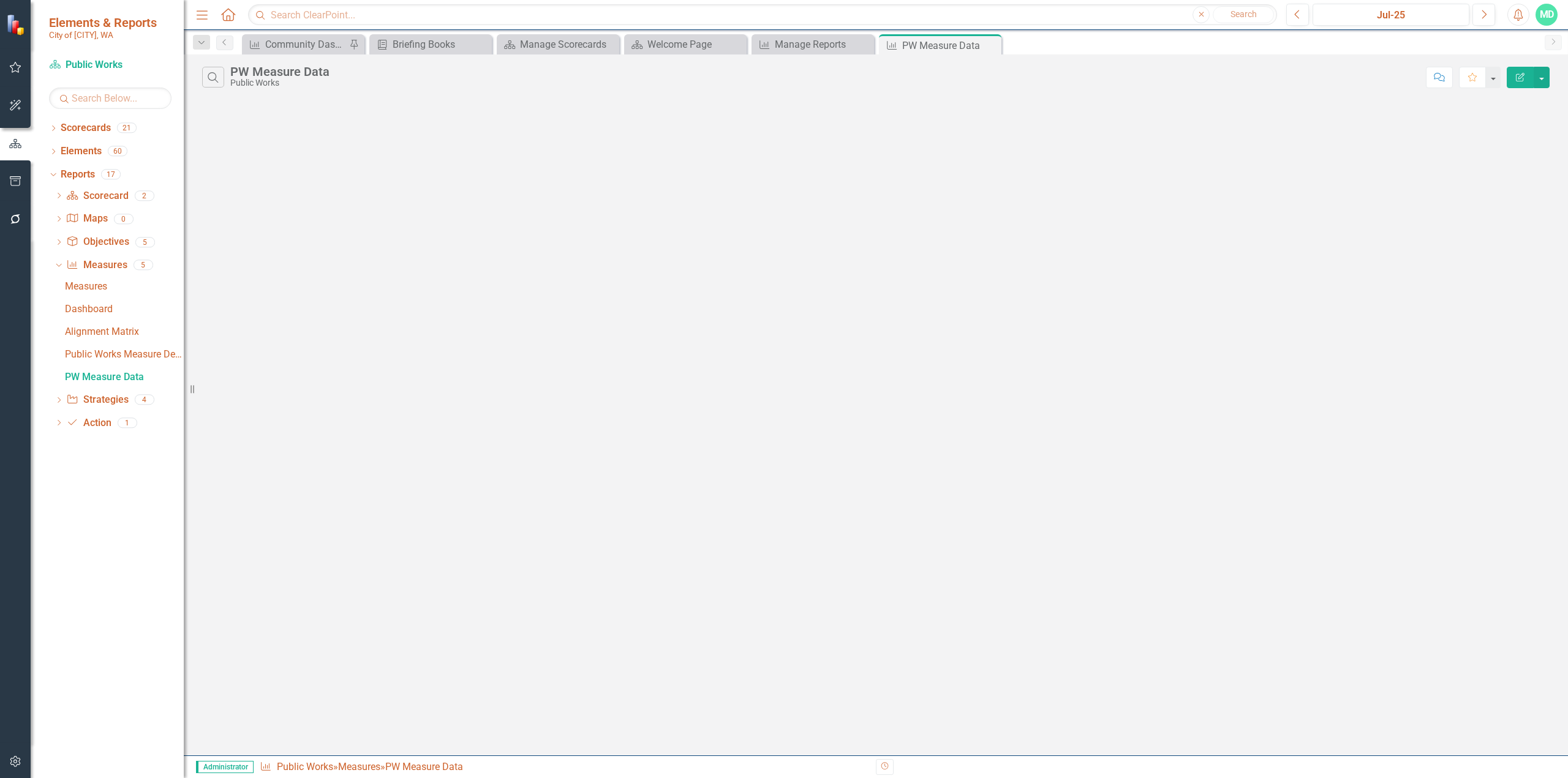 scroll, scrollTop: 0, scrollLeft: 0, axis: both 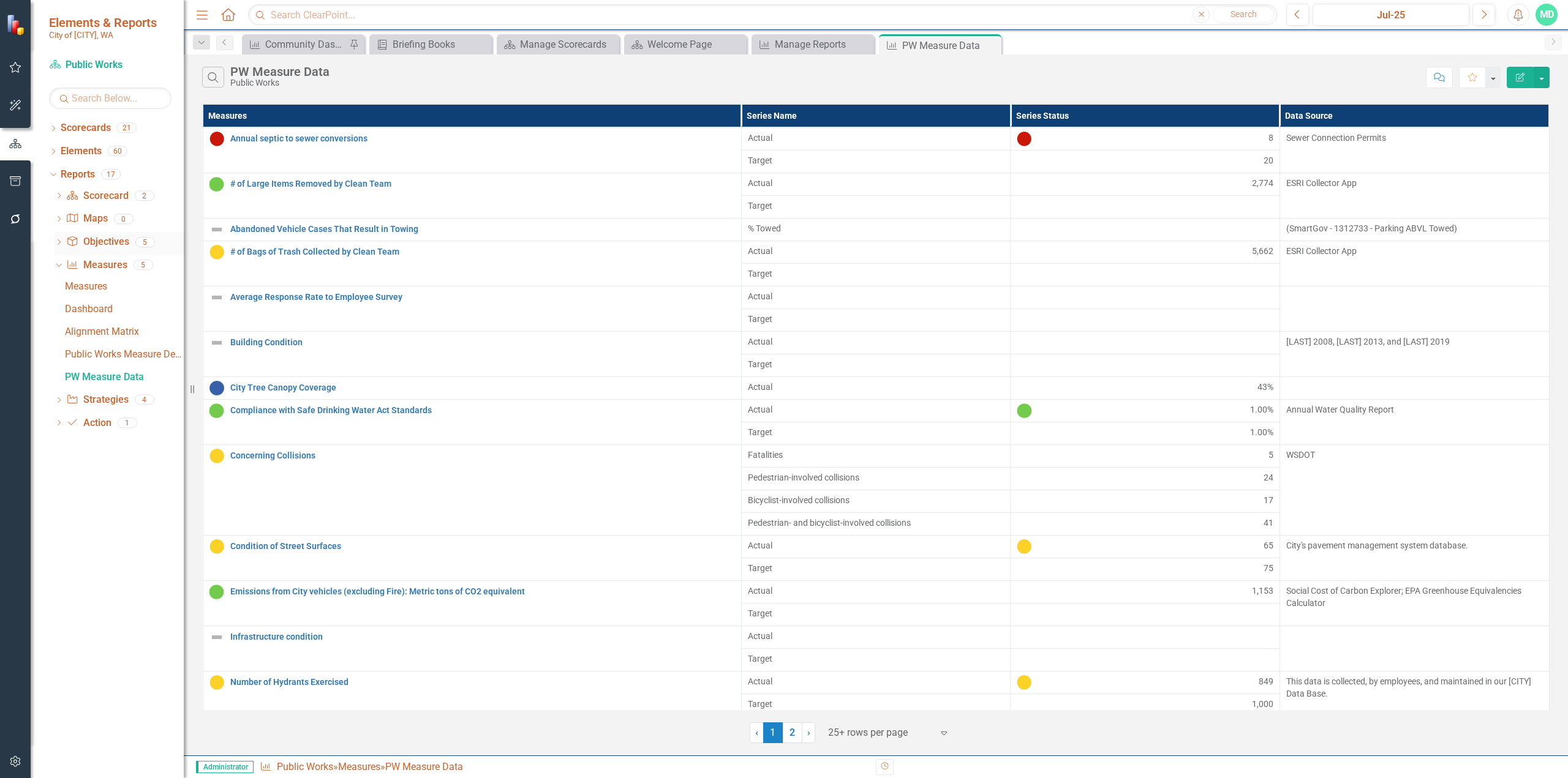 drag, startPoint x: 63, startPoint y: 240, endPoint x: 74, endPoint y: 237, distance: 11.401754 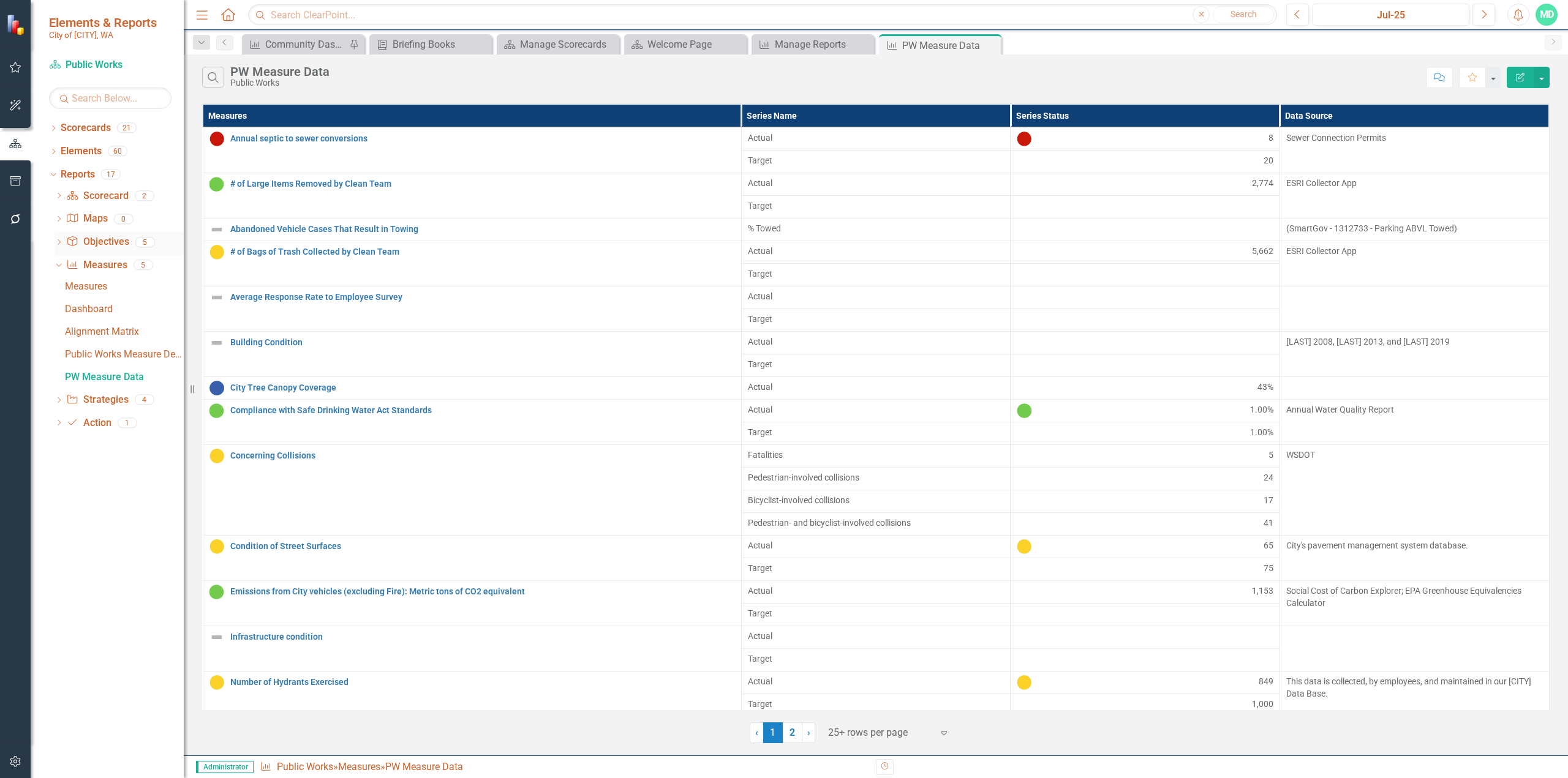 click on "Dropdown" 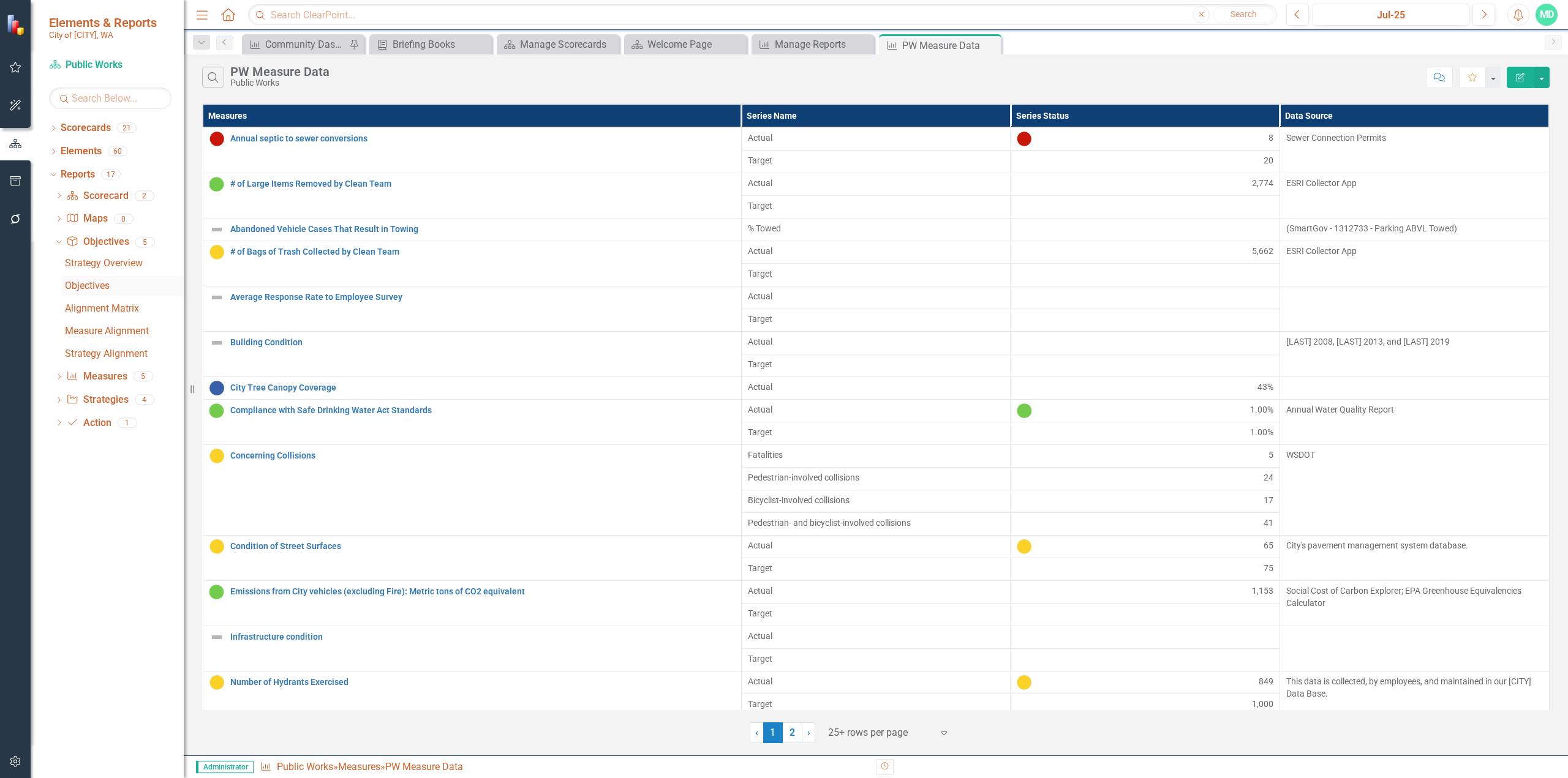 click on "Objectives" at bounding box center (124, 286) 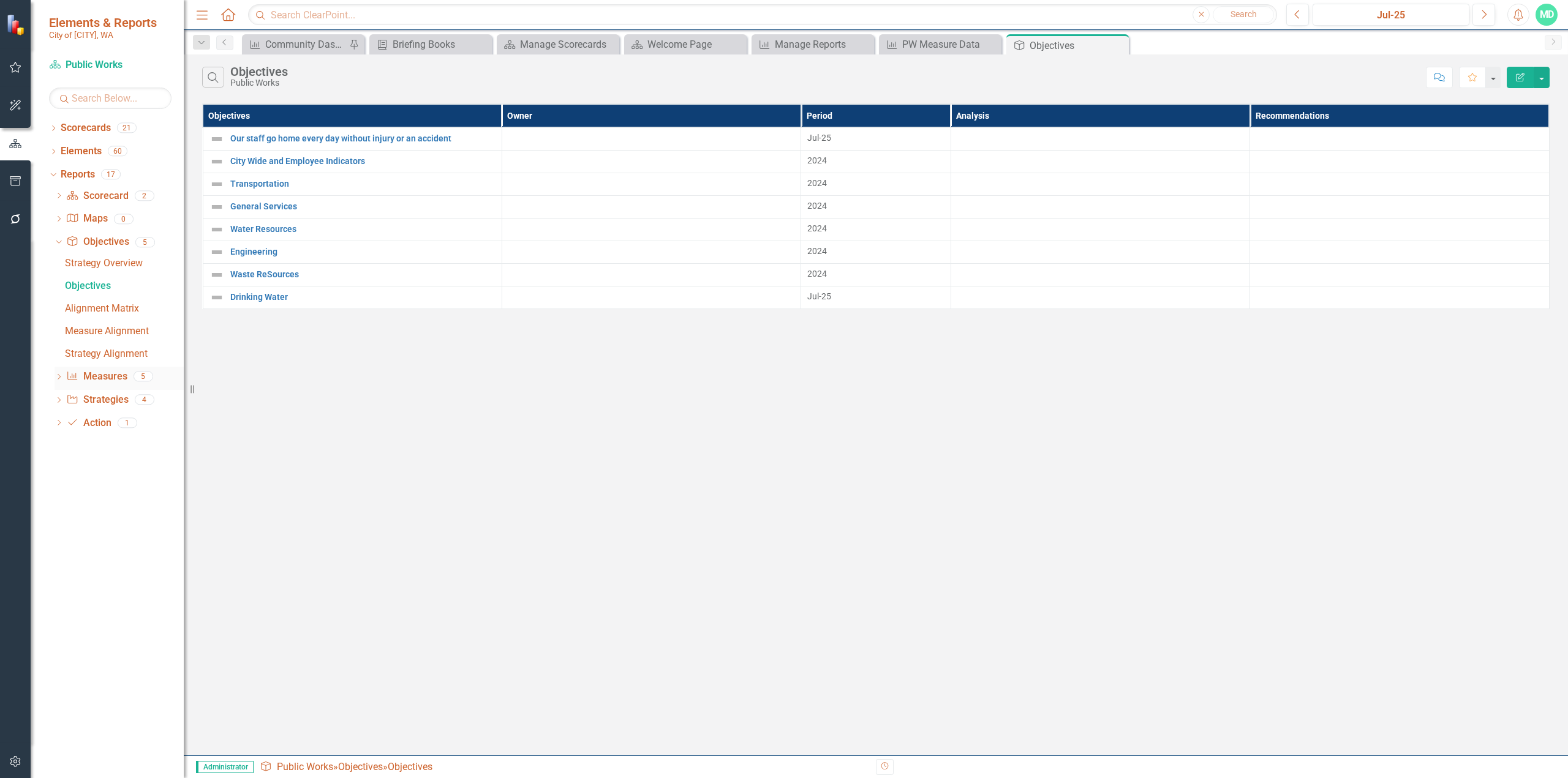 click on "Measure Measures" at bounding box center [96, 376] 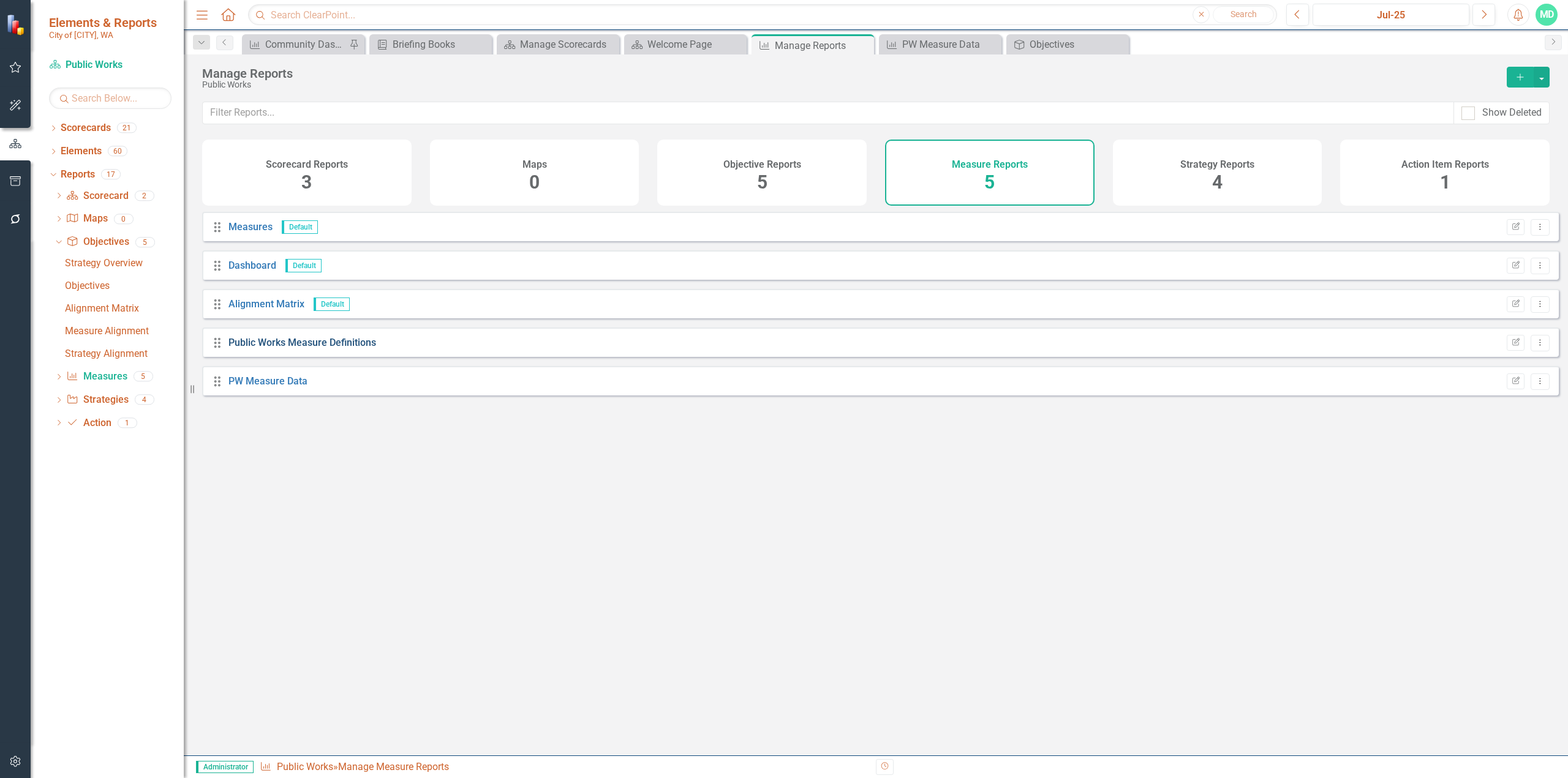 click on "Public Works Measure Definitions" at bounding box center [302, 342] 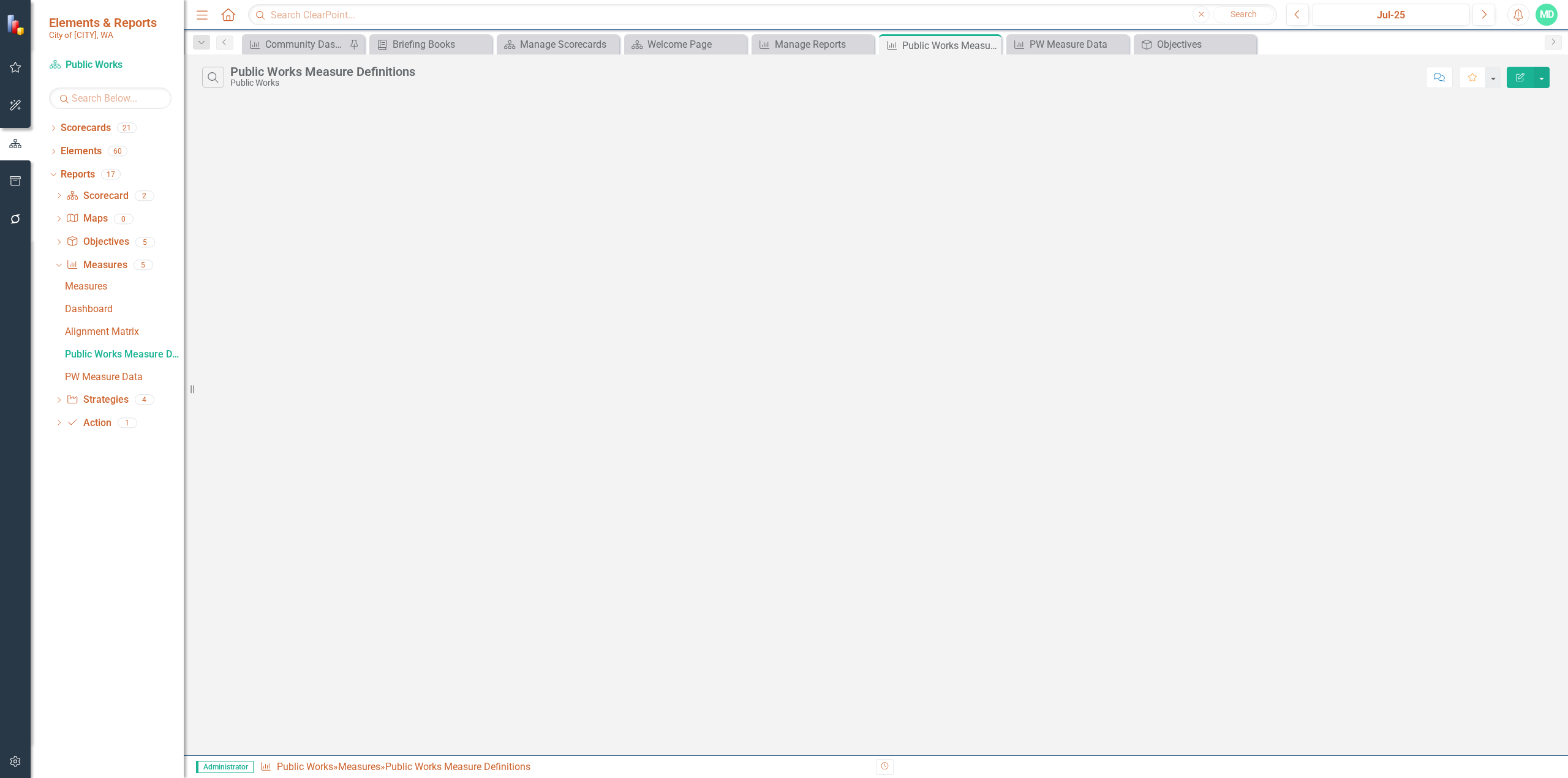 scroll, scrollTop: 0, scrollLeft: 0, axis: both 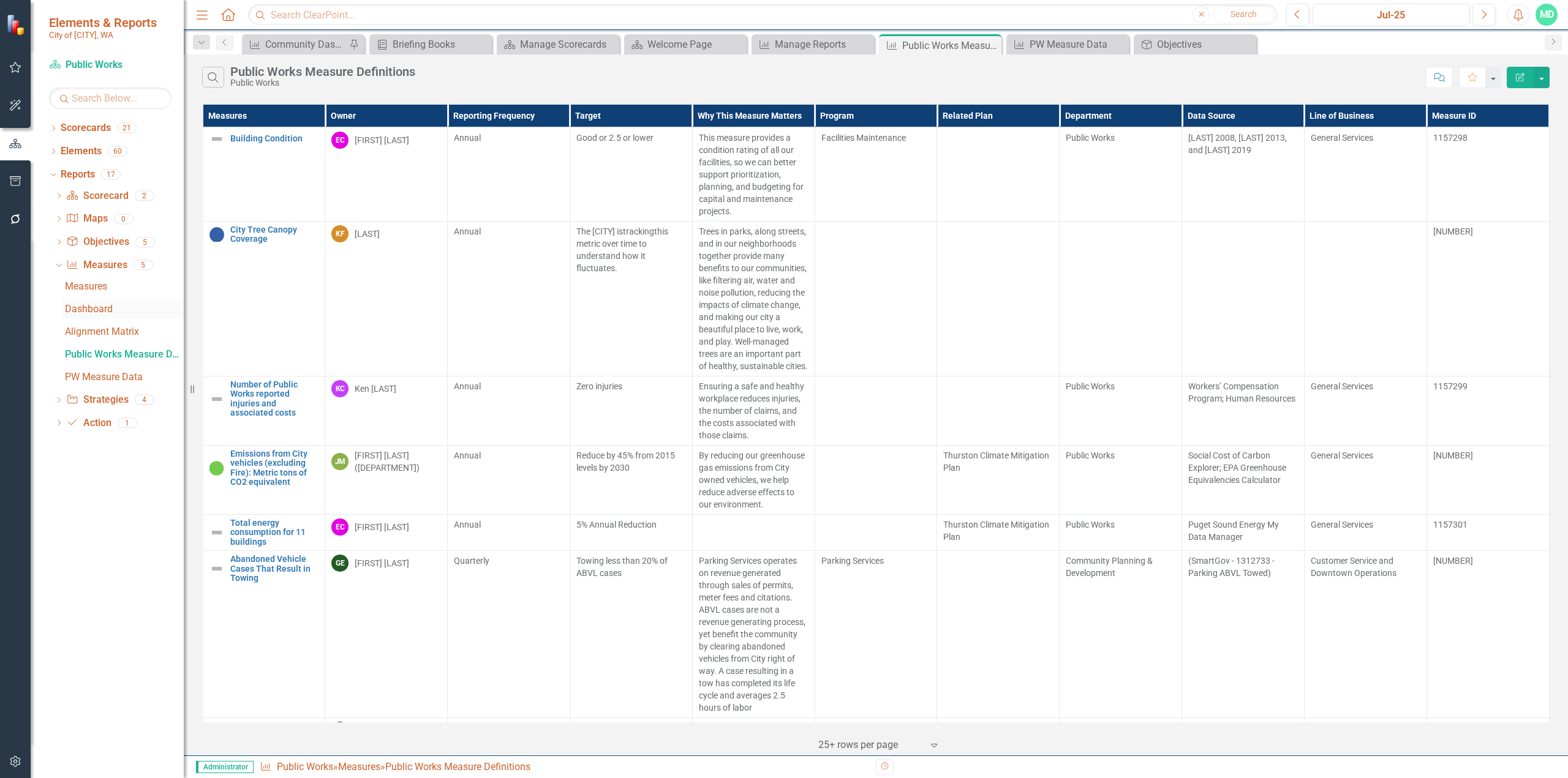 click on "Dashboard" at bounding box center (124, 309) 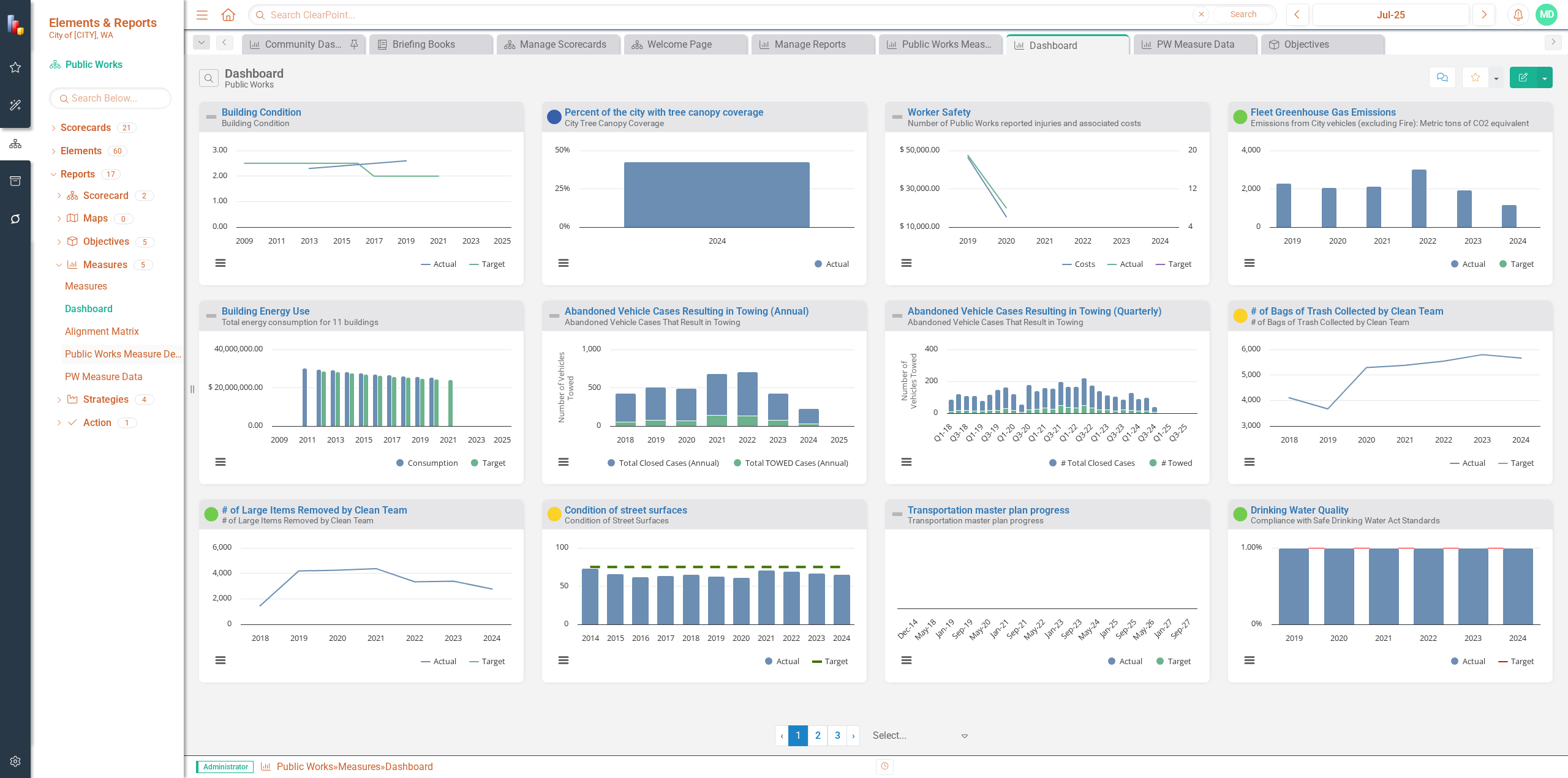 click on "Public Works Measure Definitions" at bounding box center (124, 354) 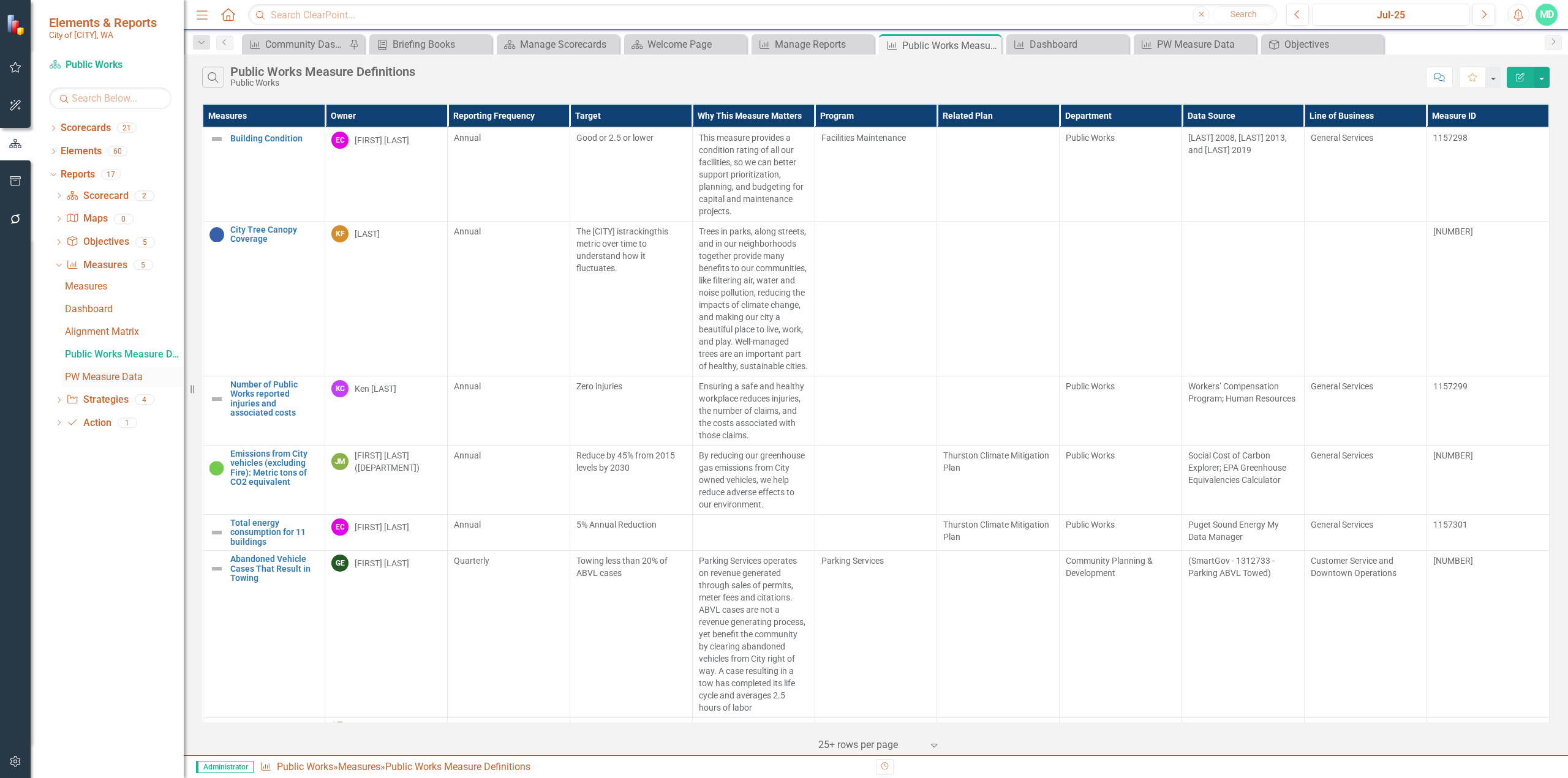 click on "PW Measure Data" at bounding box center (124, 377) 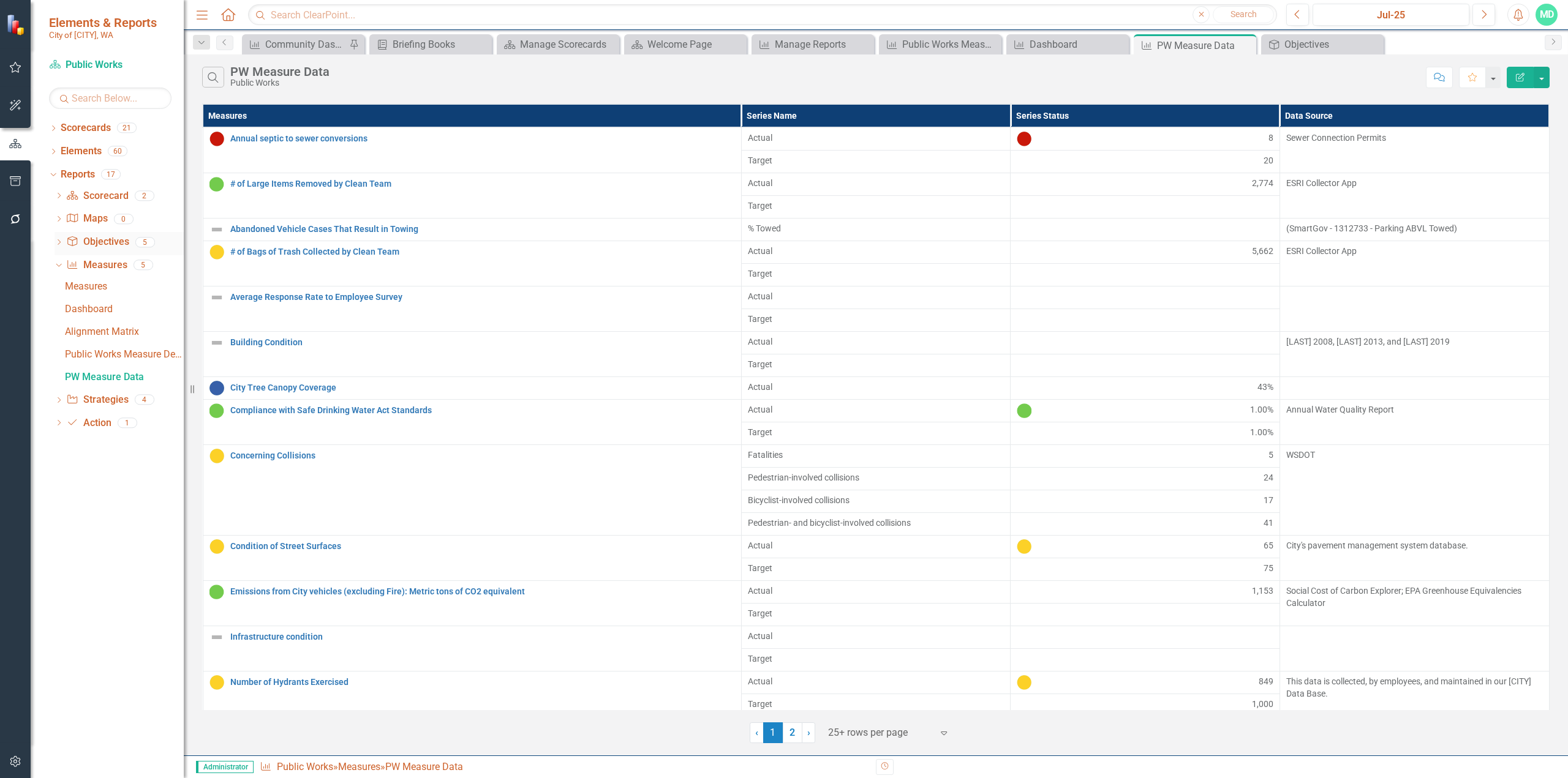 click on "Dropdown" 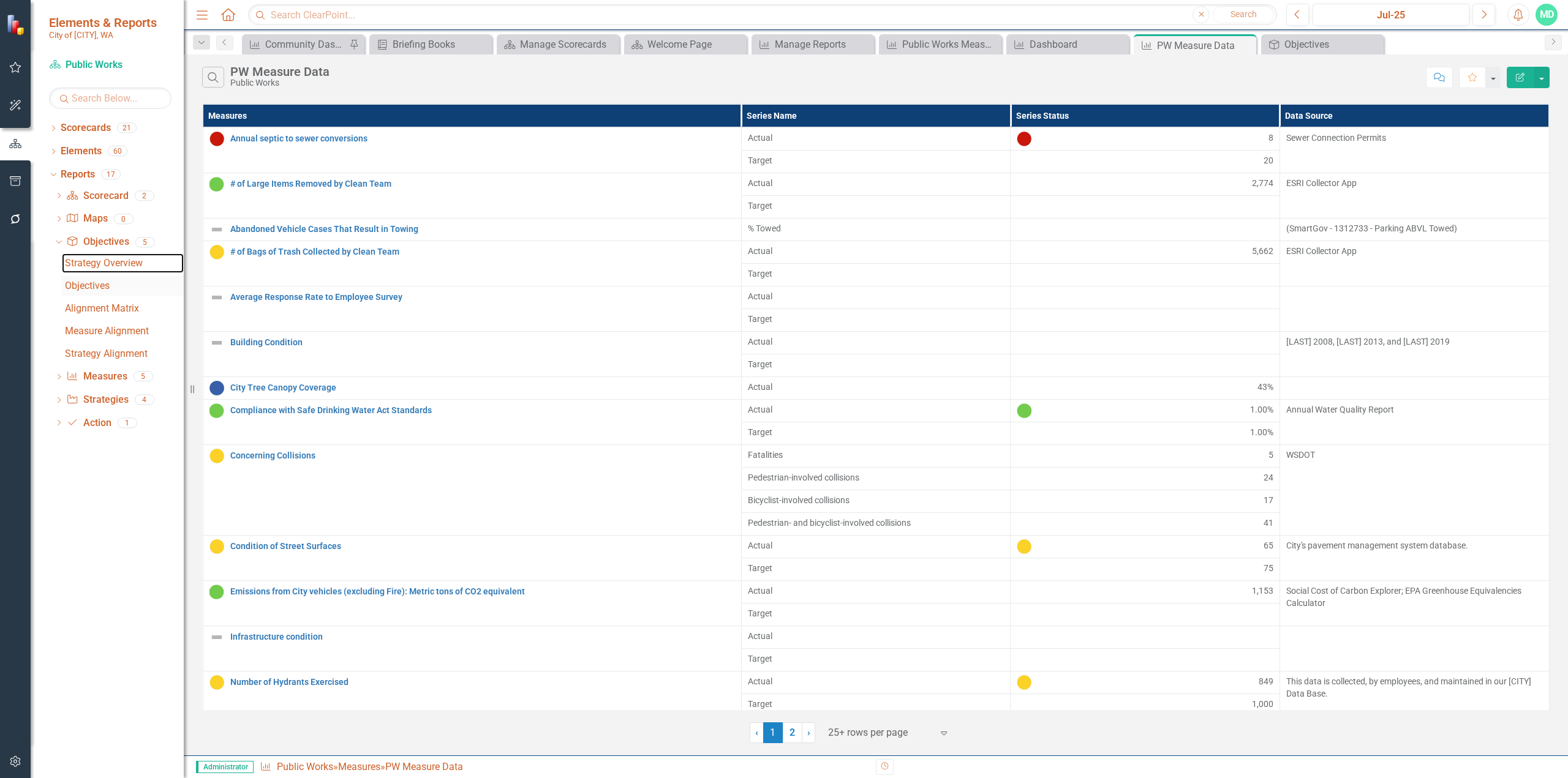 drag, startPoint x: 91, startPoint y: 261, endPoint x: 89, endPoint y: 285, distance: 24.083189 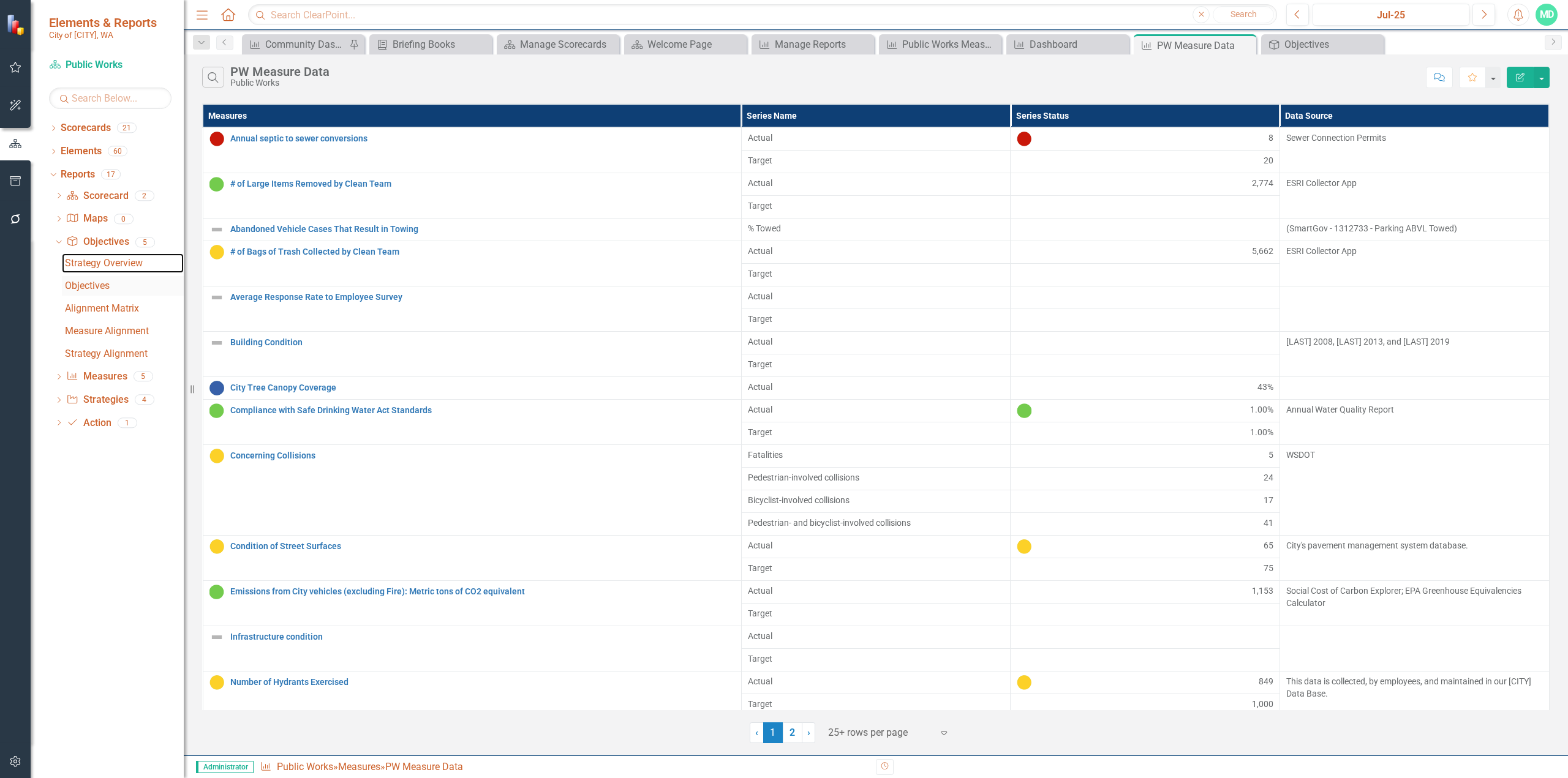 click on "Strategy Overview" at bounding box center [124, 263] 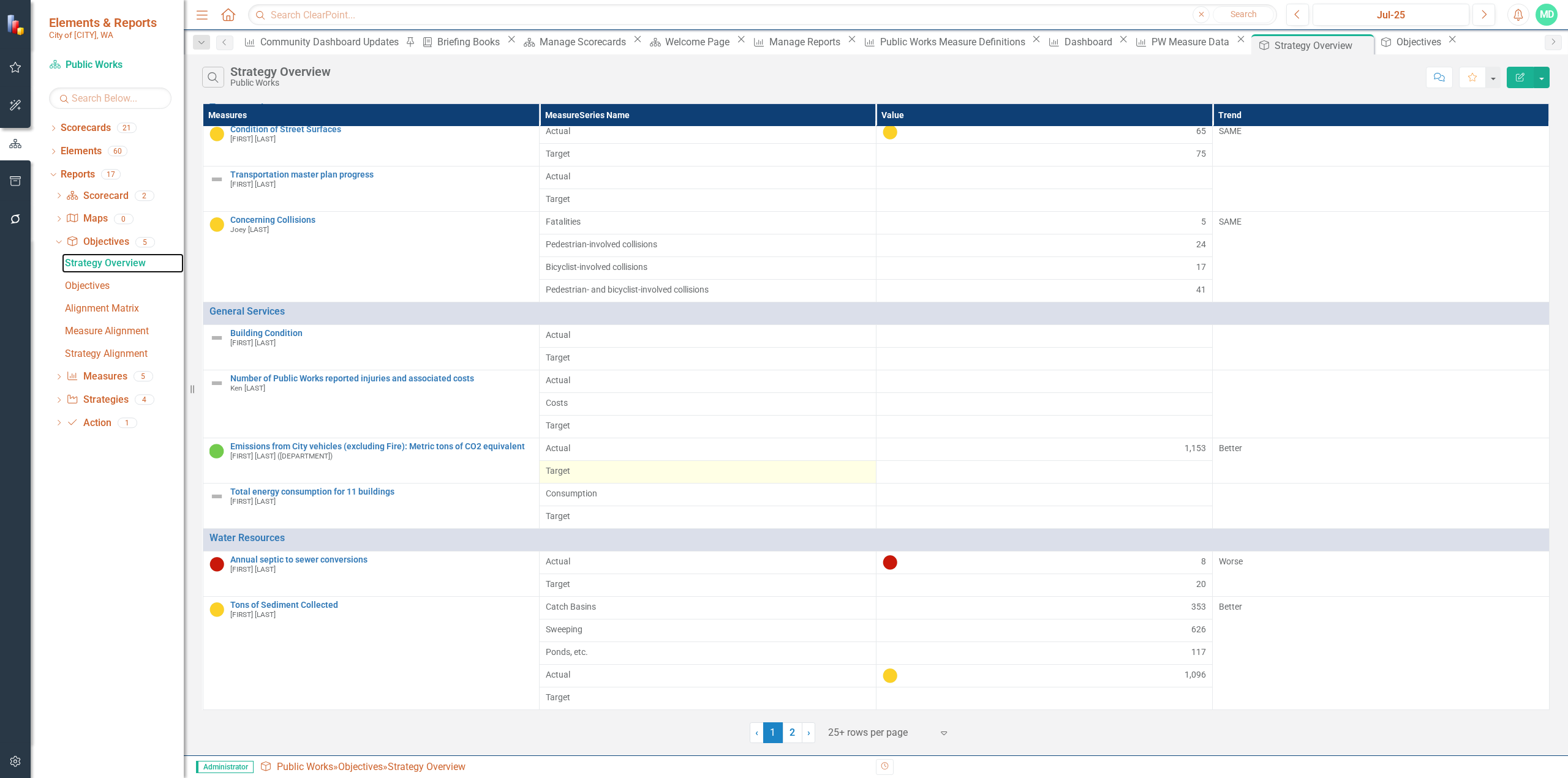scroll, scrollTop: 152, scrollLeft: 0, axis: vertical 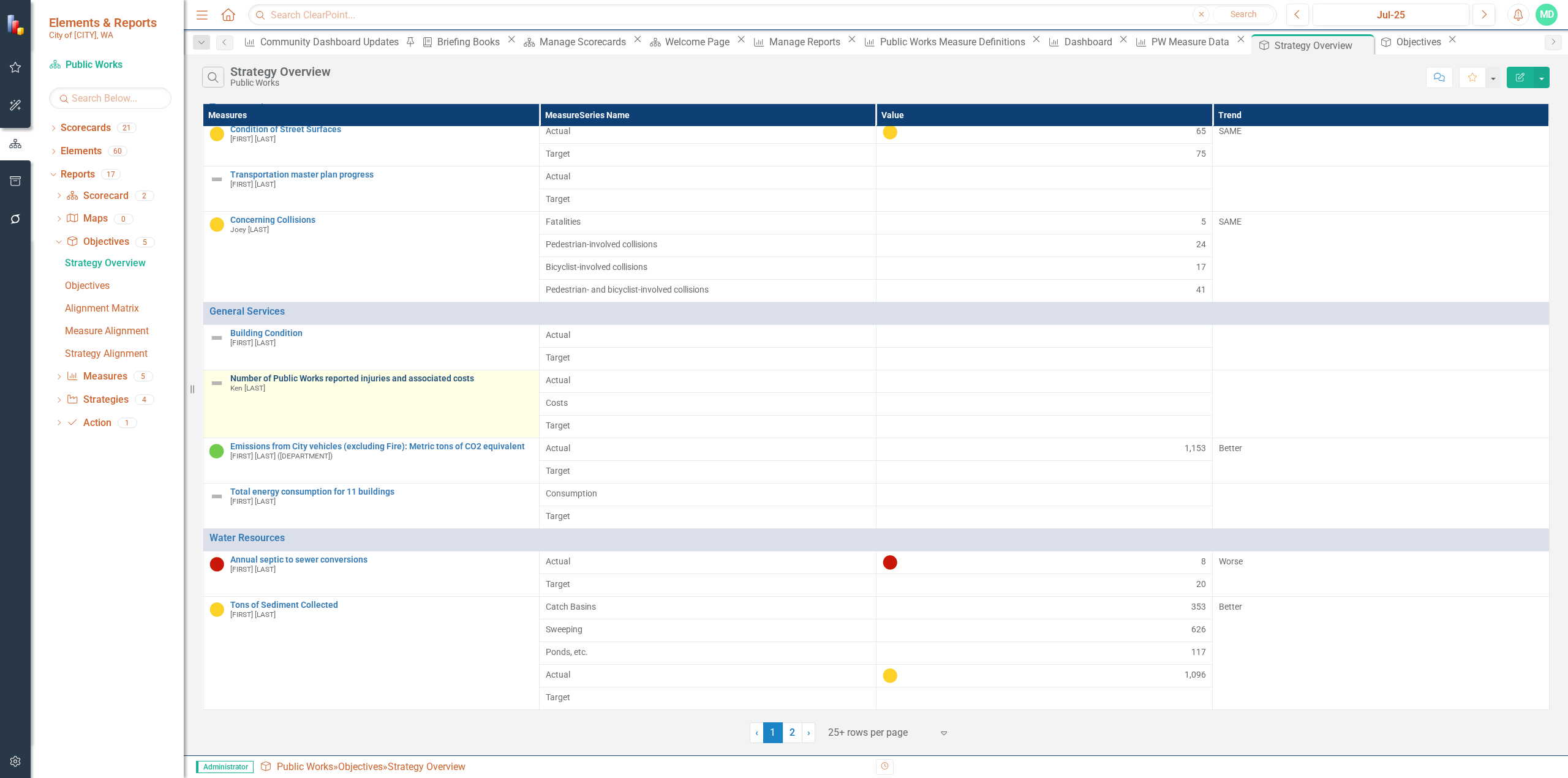 click on "Number of Public Works reported injuries and associated costs" at bounding box center [382, 378] 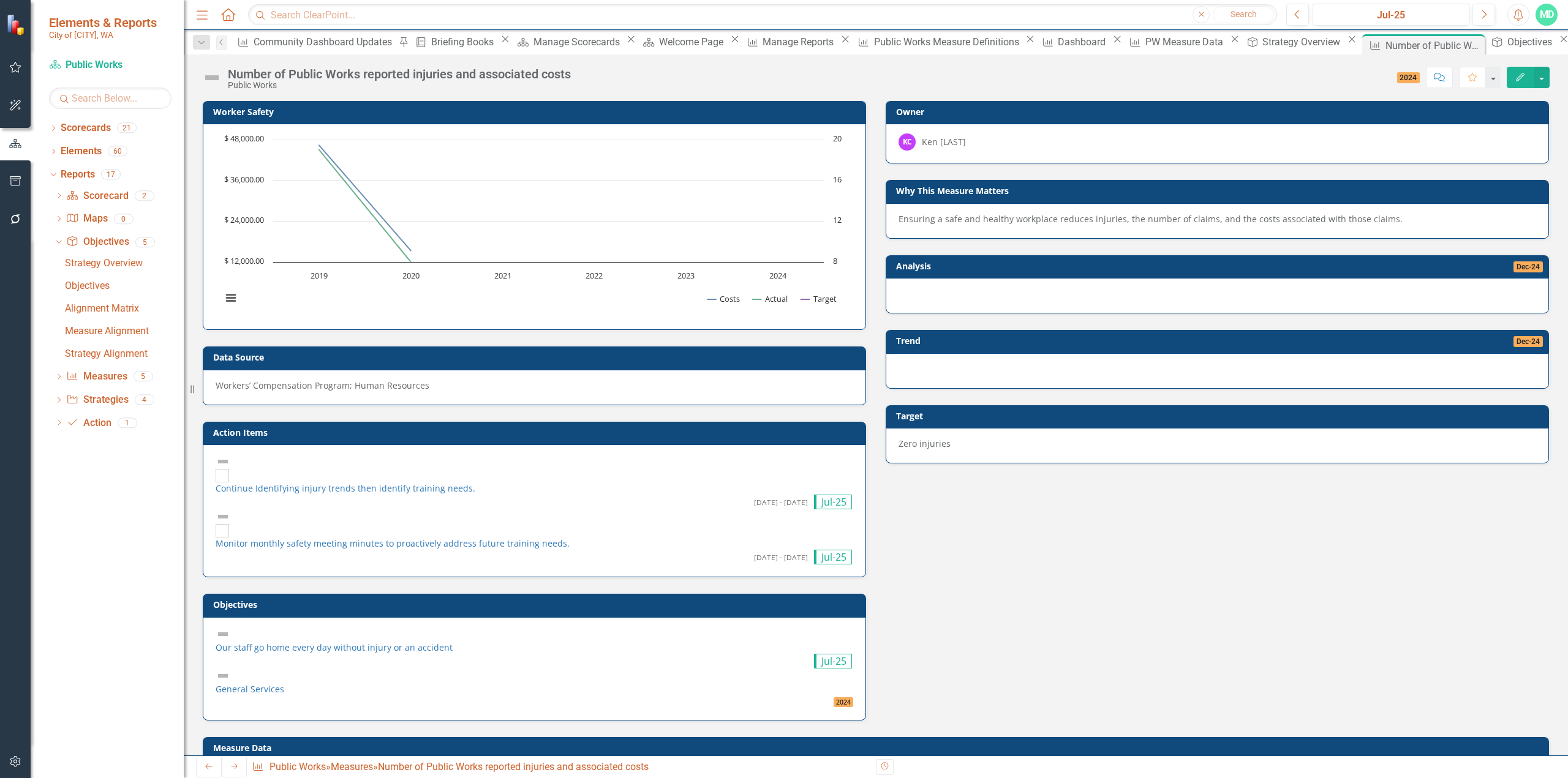 click on "Edit" 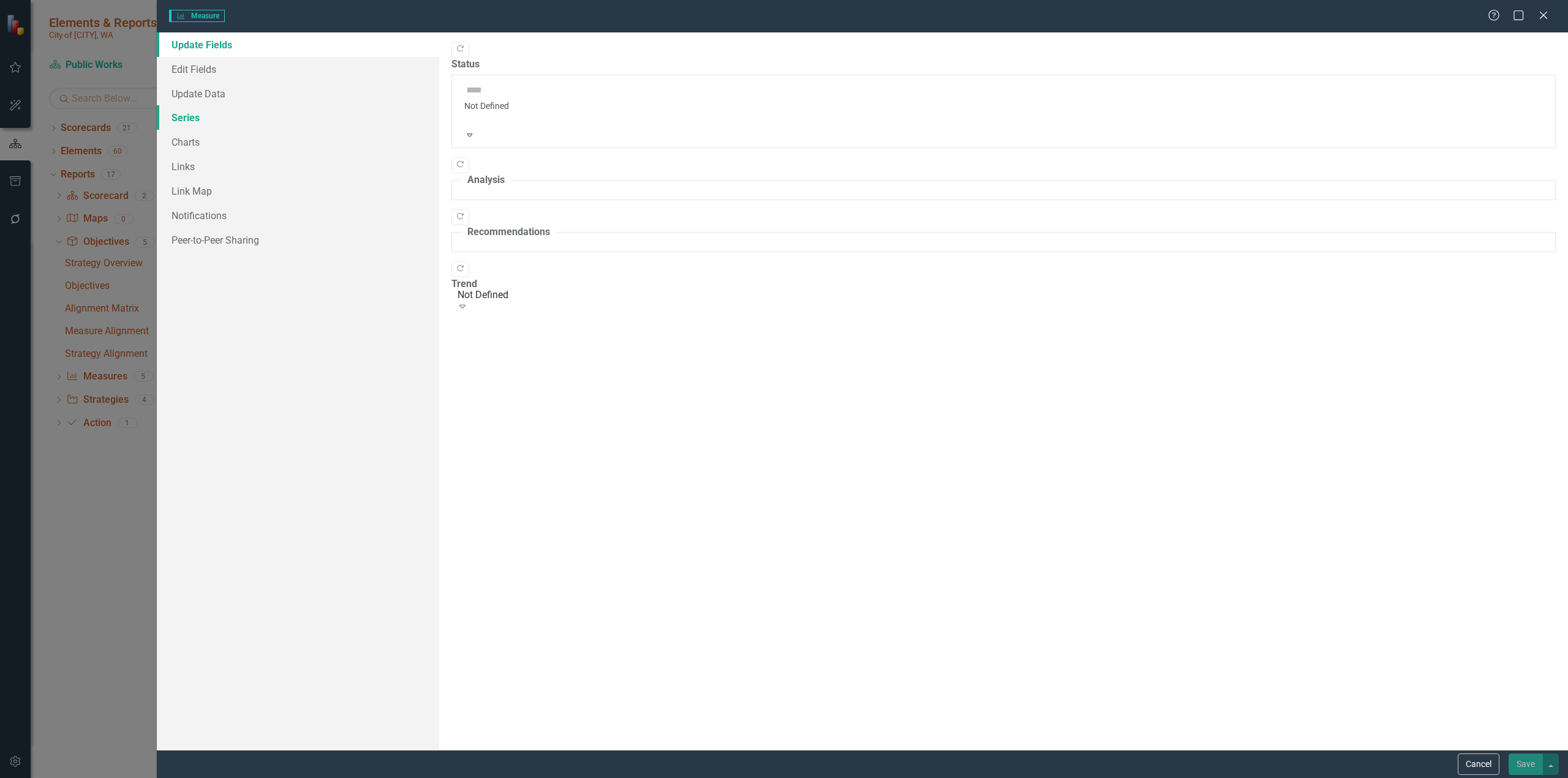 click on "Series" at bounding box center [298, 118] 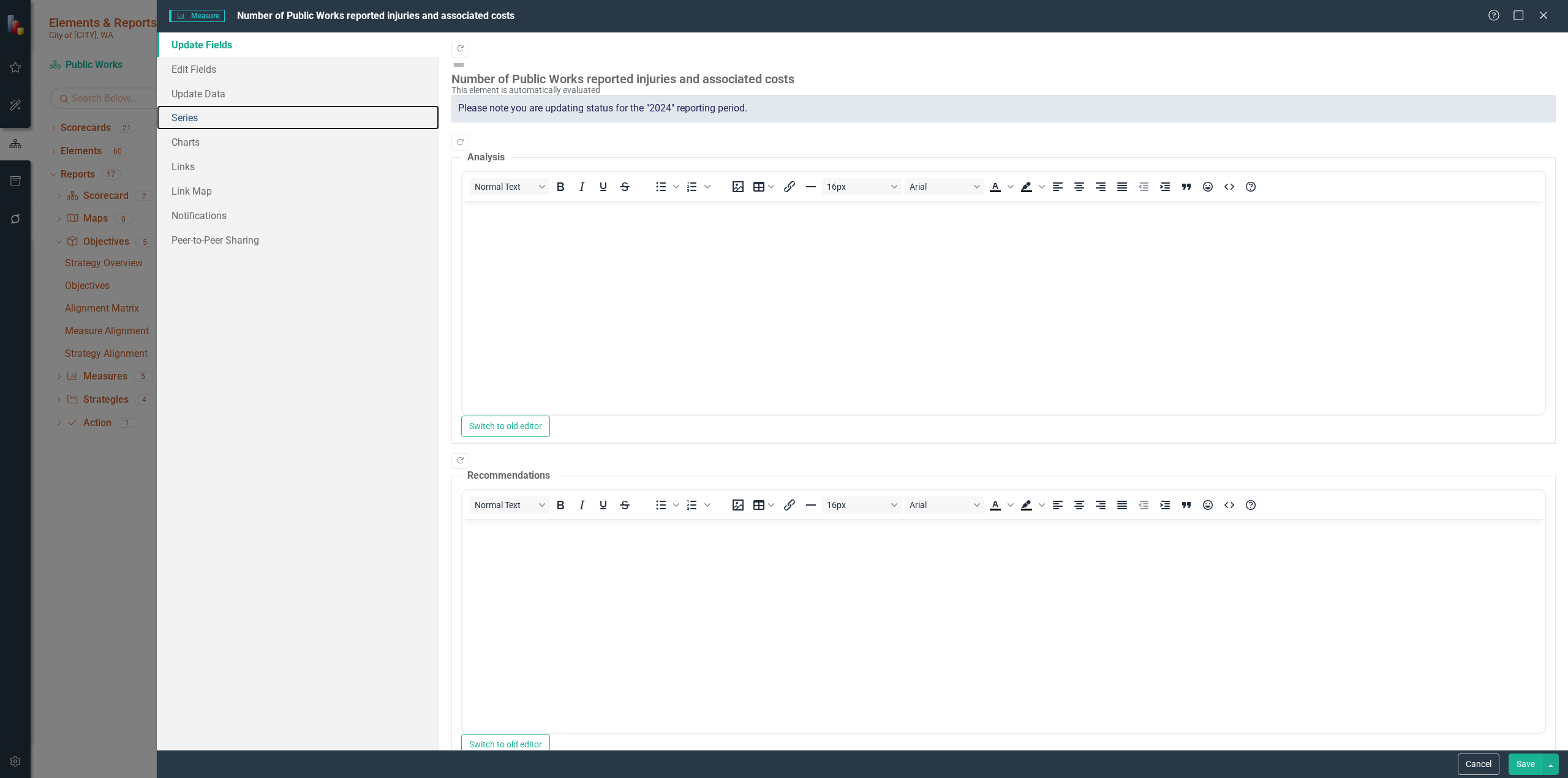 scroll, scrollTop: 0, scrollLeft: 0, axis: both 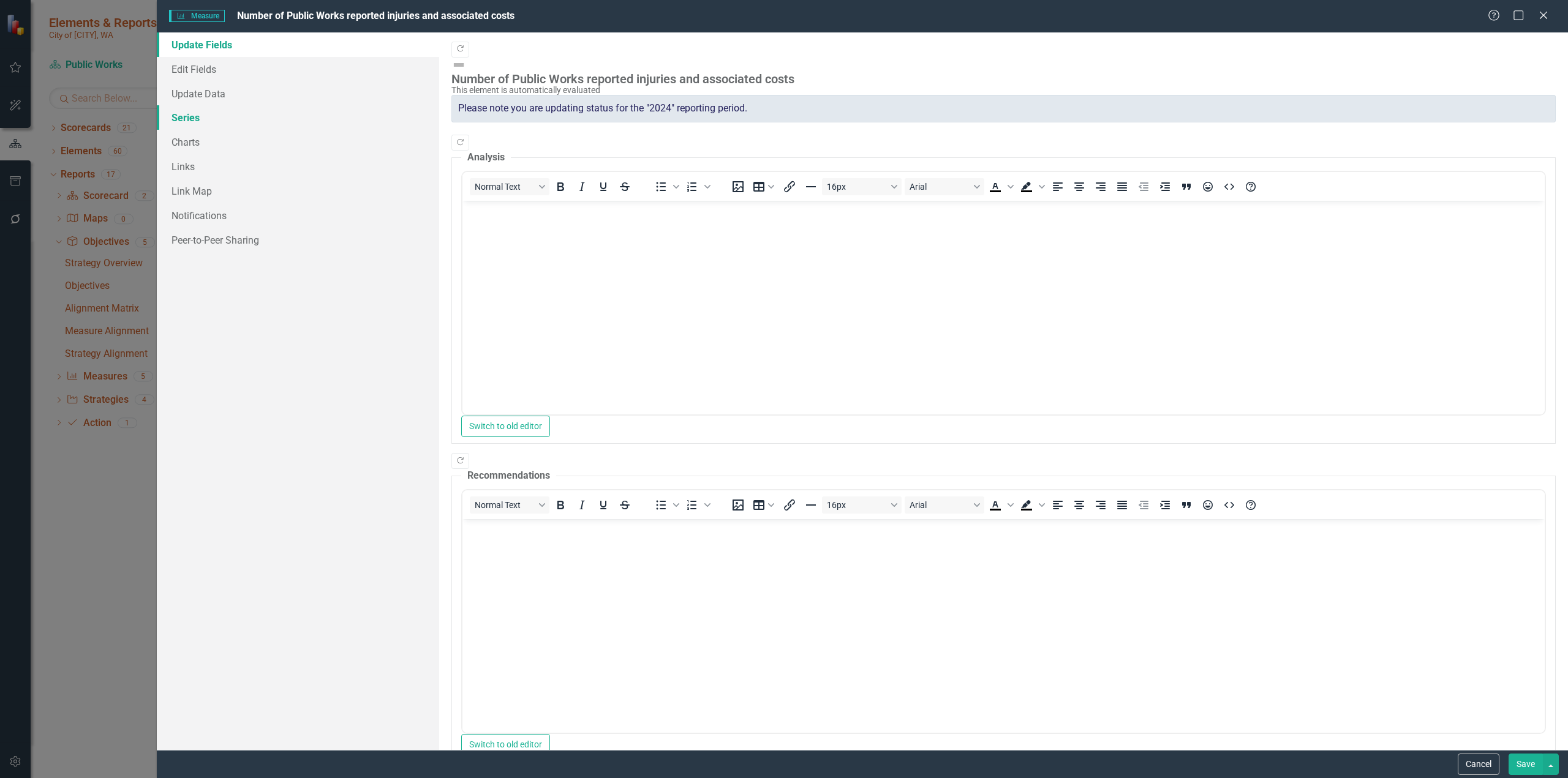 click on "Series" at bounding box center (298, 118) 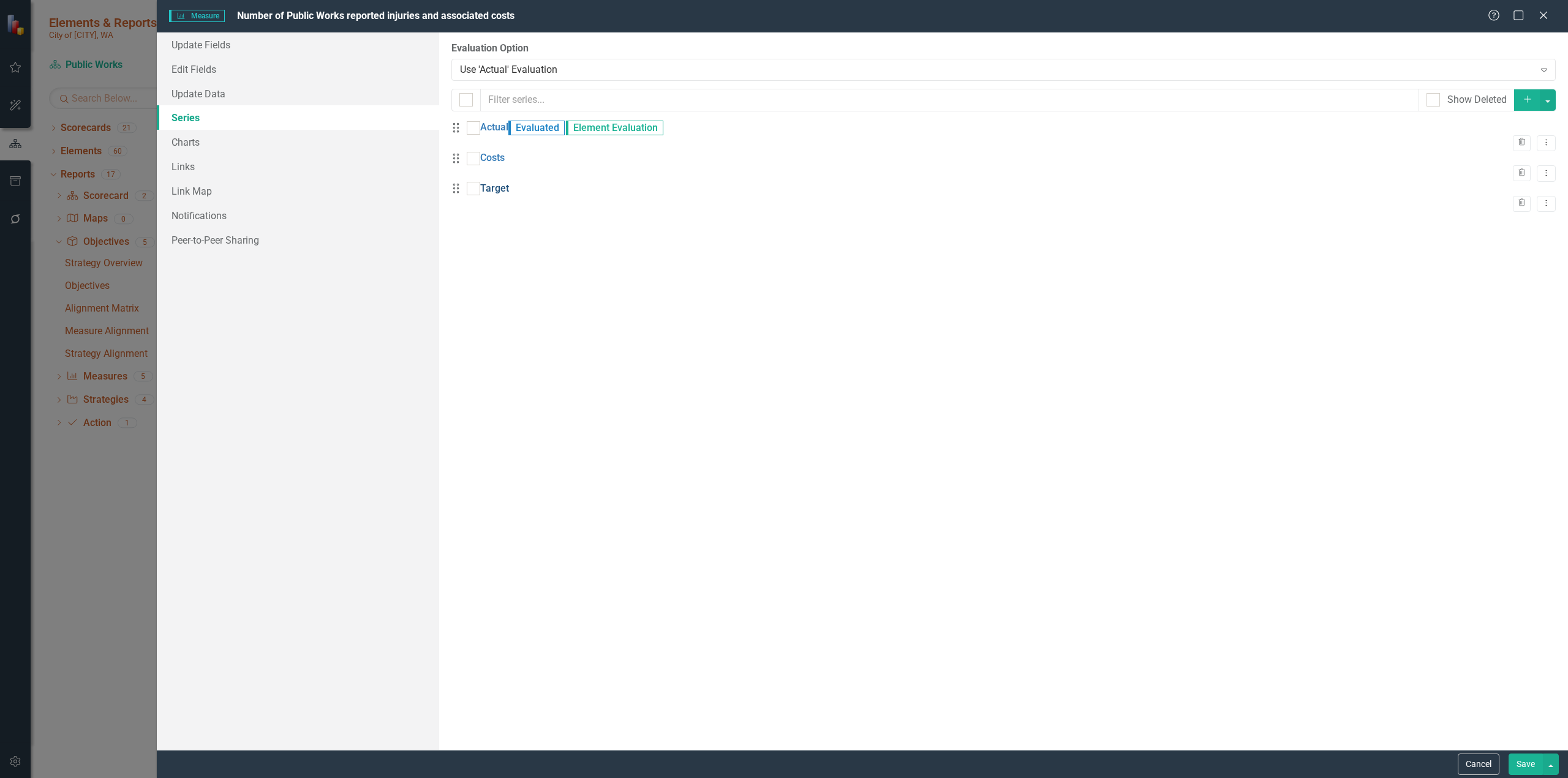 click on "Target" at bounding box center (494, 189) 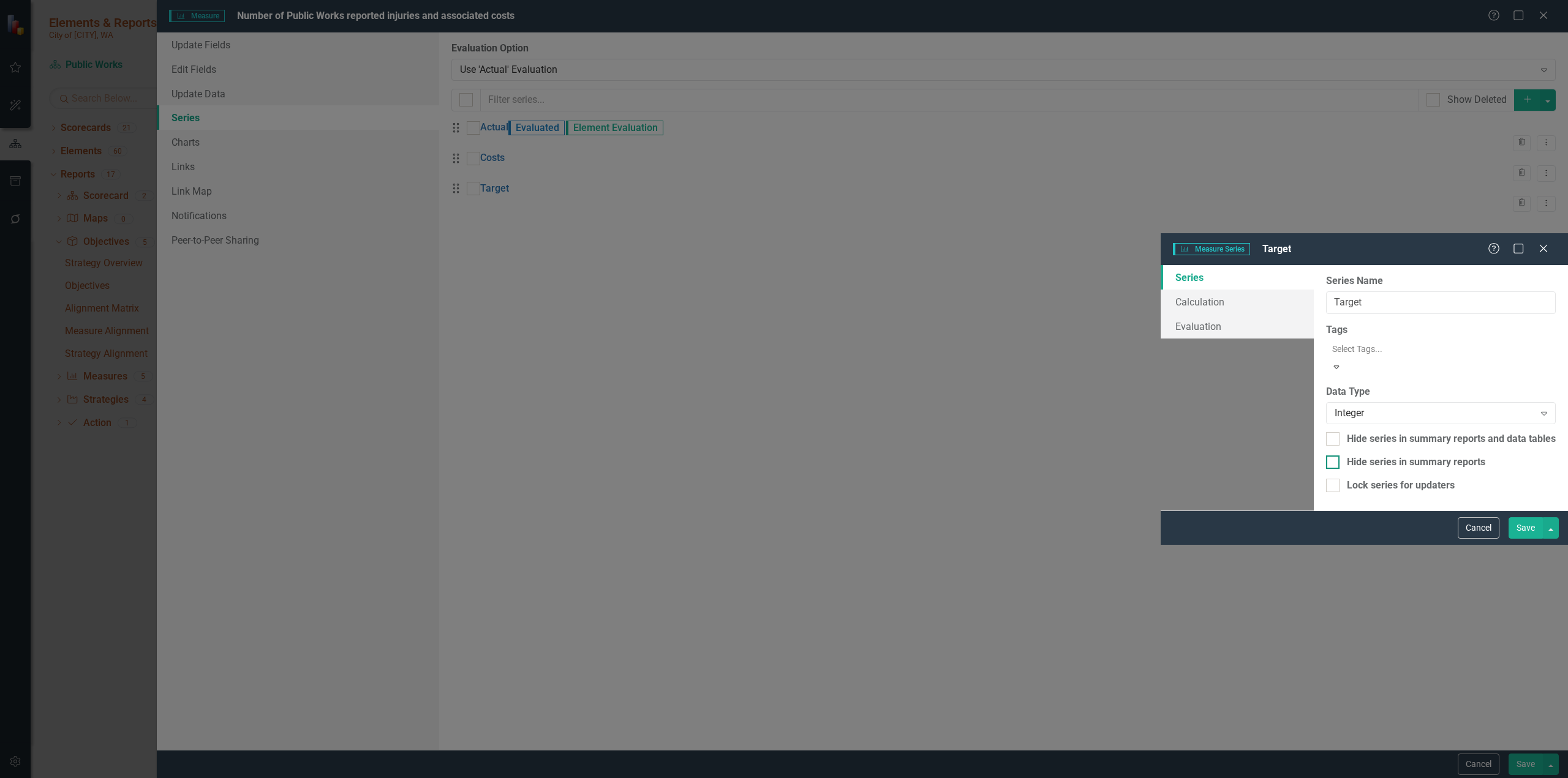 click on "Hide series in summary reports" at bounding box center [1330, 459] 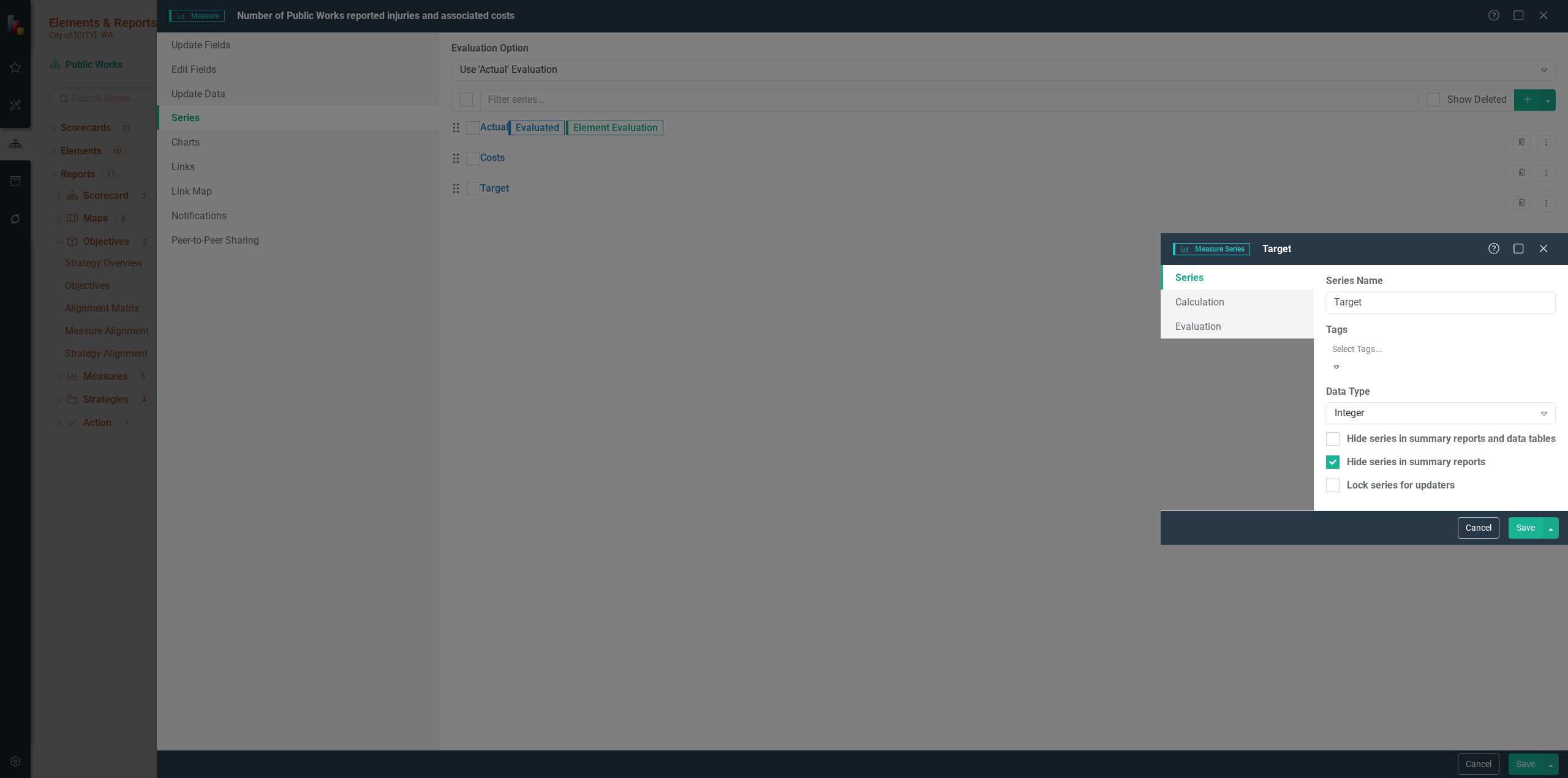 click on "Save" at bounding box center (1526, 528) 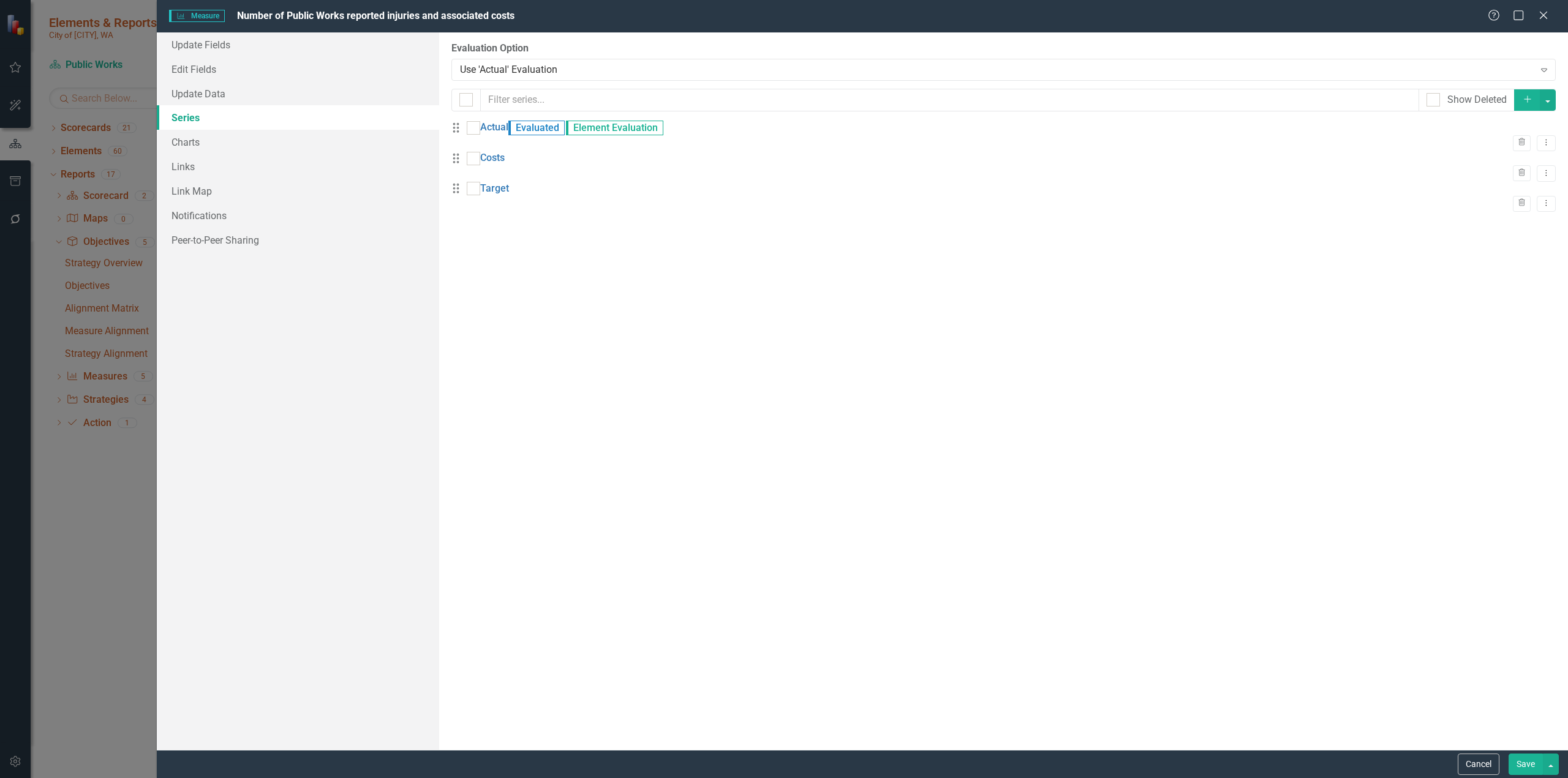 click on "Save" at bounding box center [1526, 764] 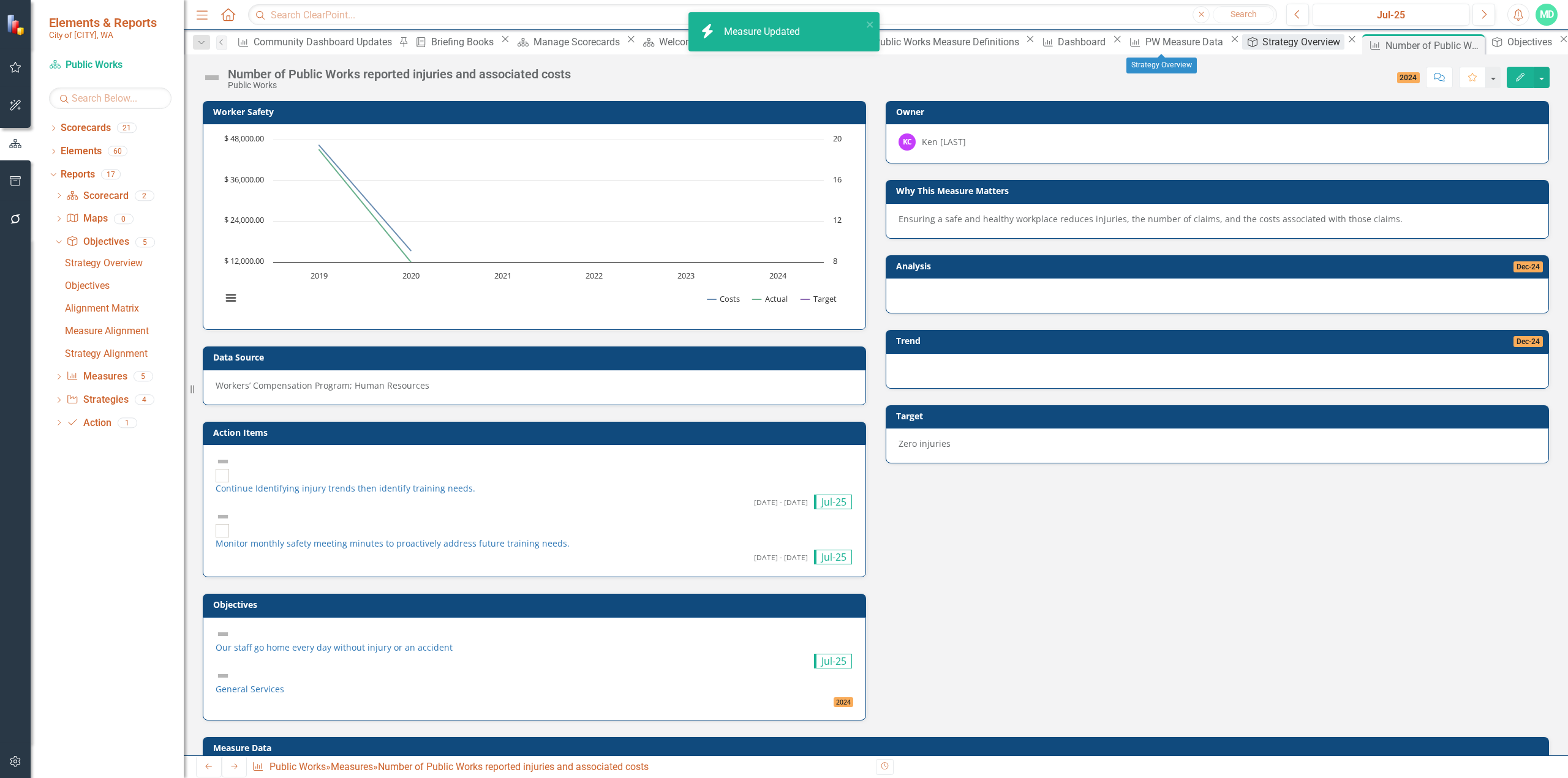 click on "Strategy Overview" at bounding box center [1303, 42] 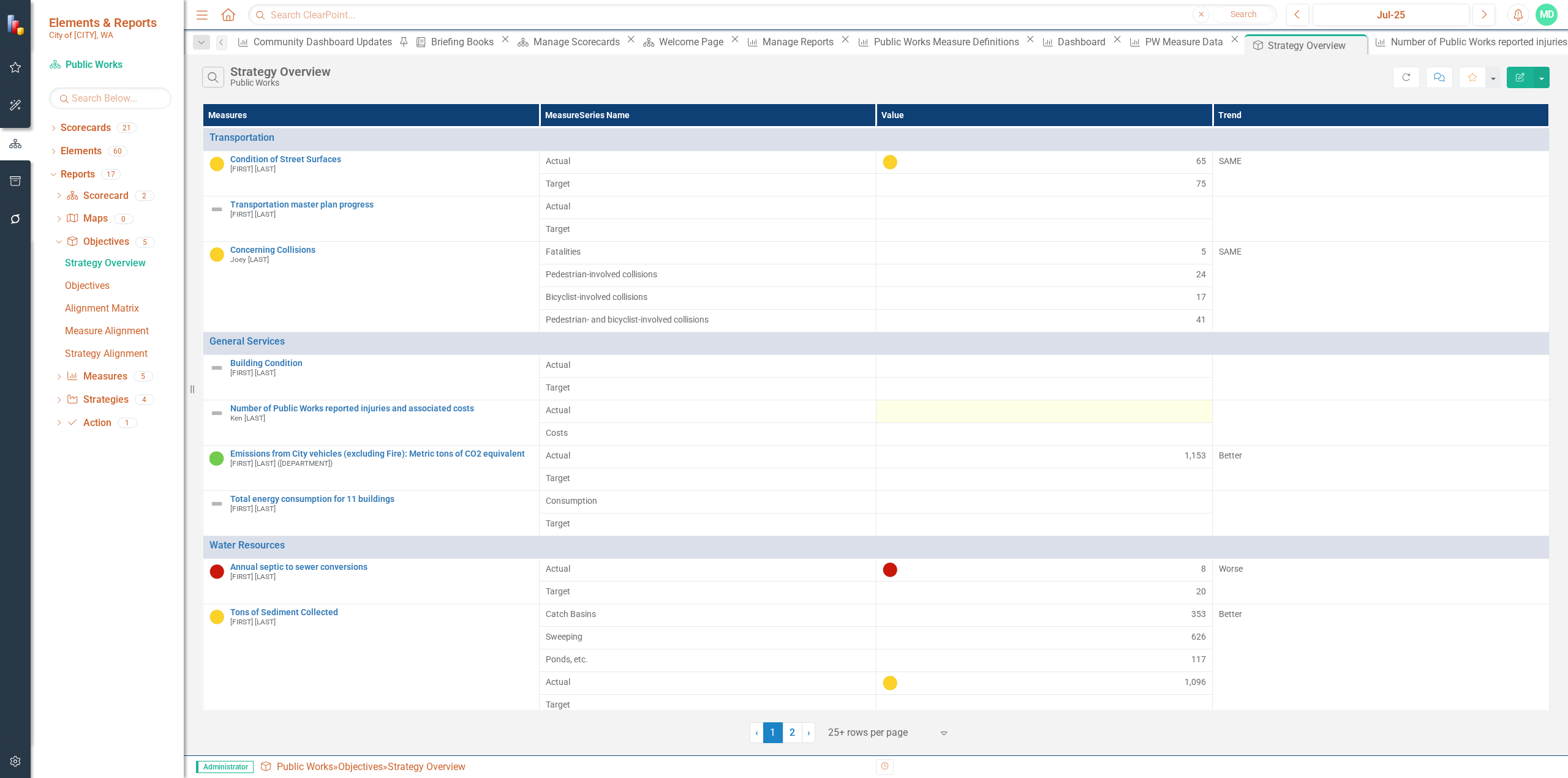 scroll, scrollTop: 129, scrollLeft: 0, axis: vertical 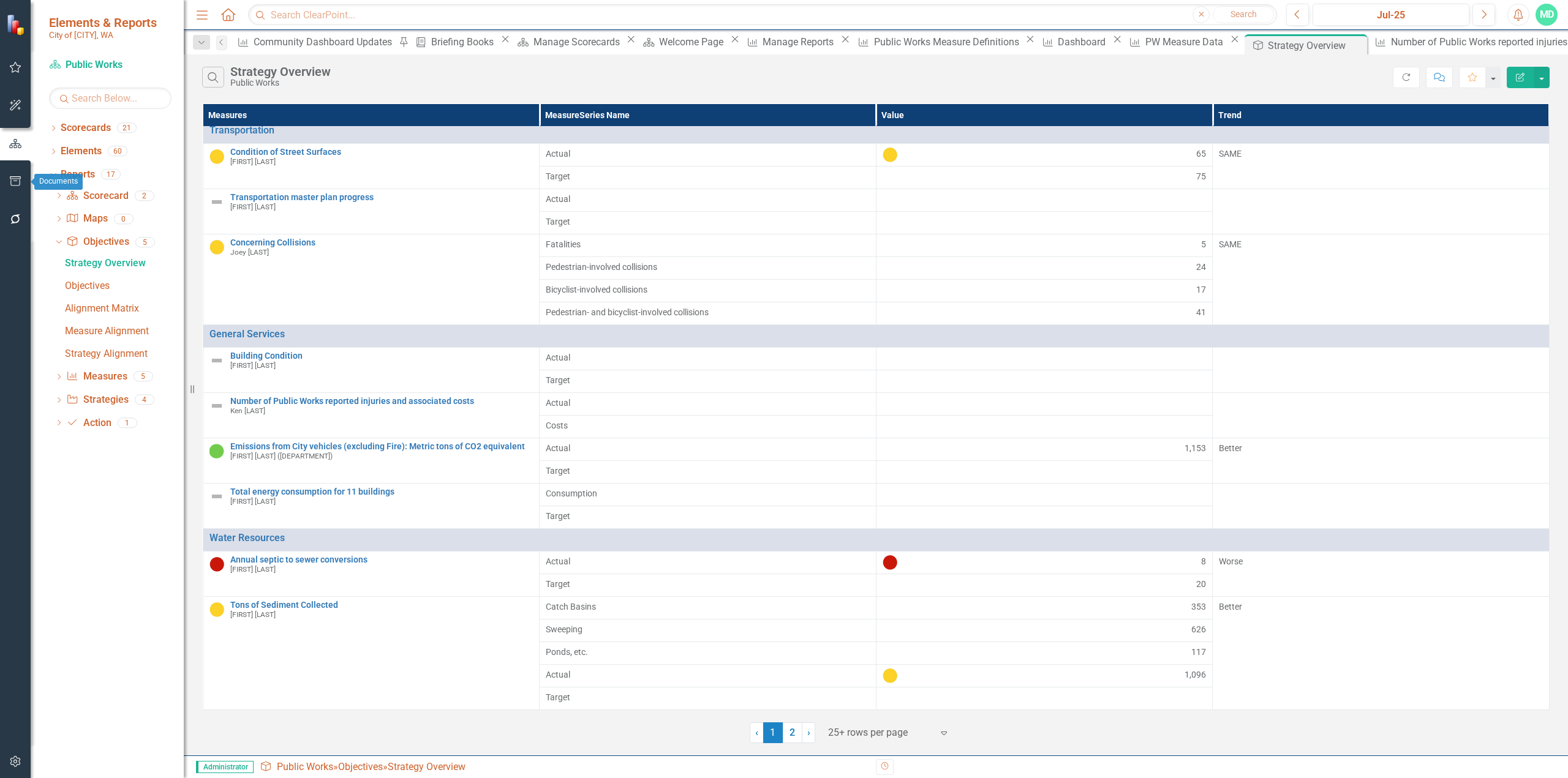 click 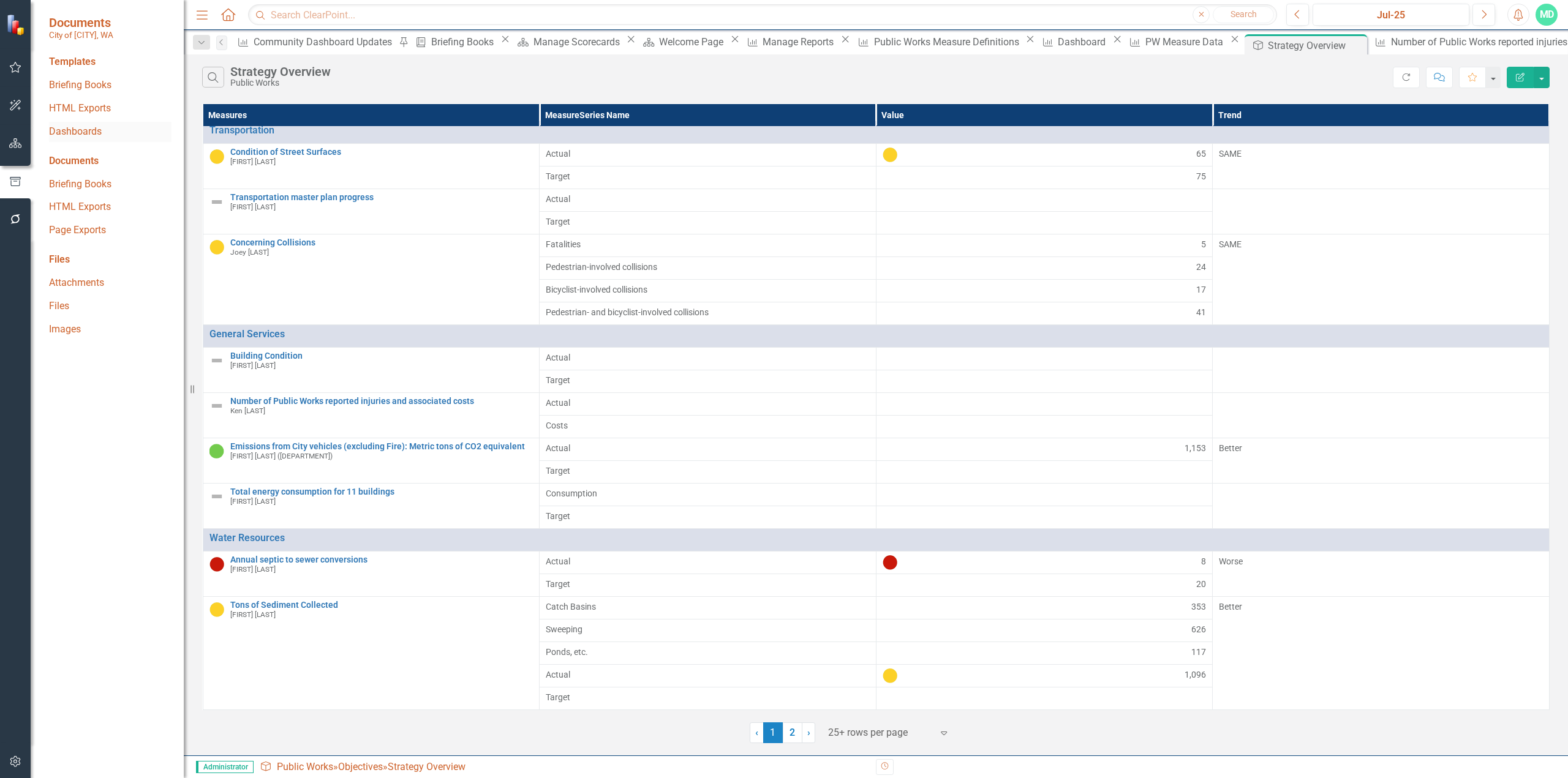 click on "Dashboards" at bounding box center (98, 132) 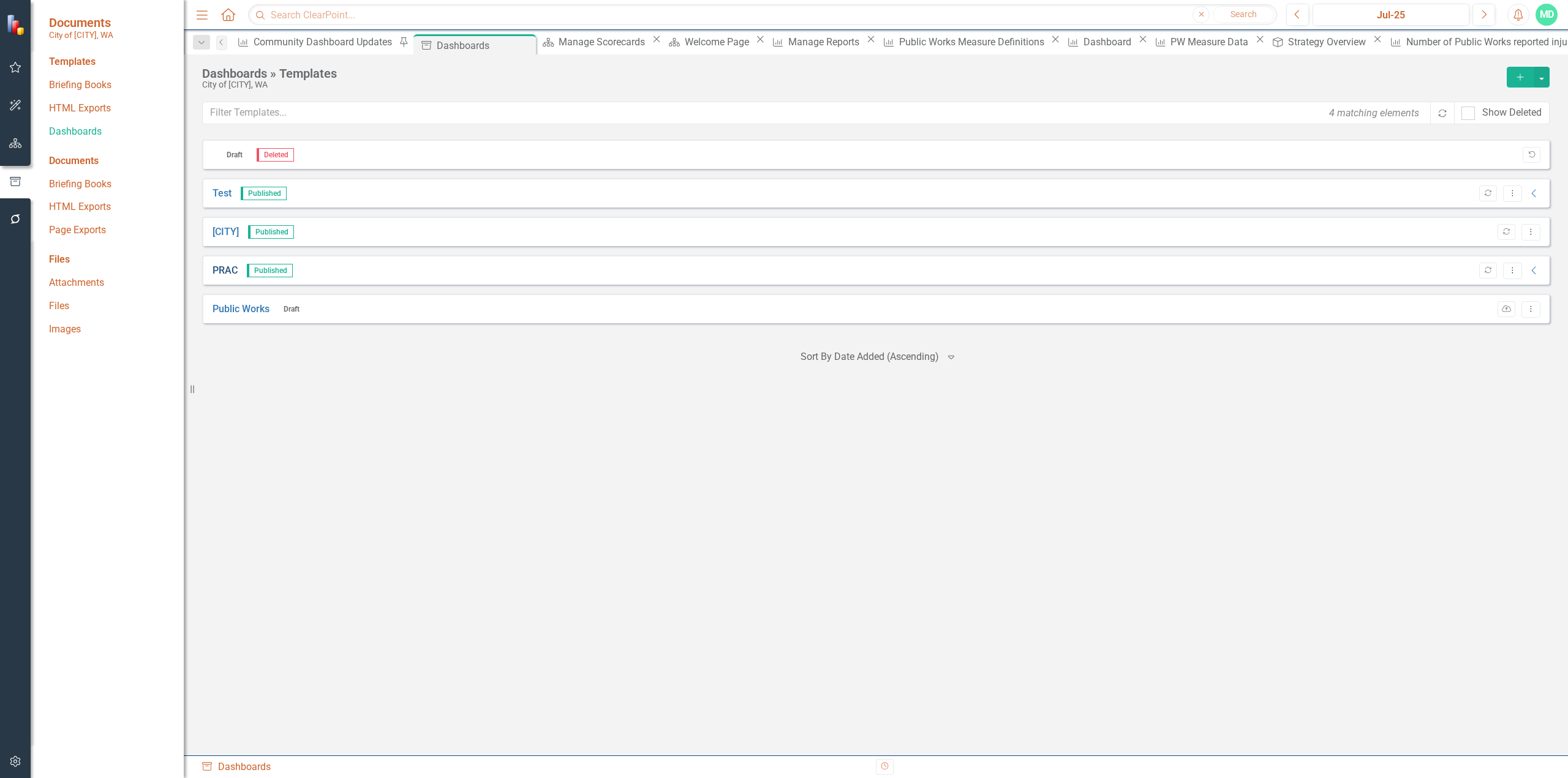 click on "PRAC" at bounding box center (225, 271) 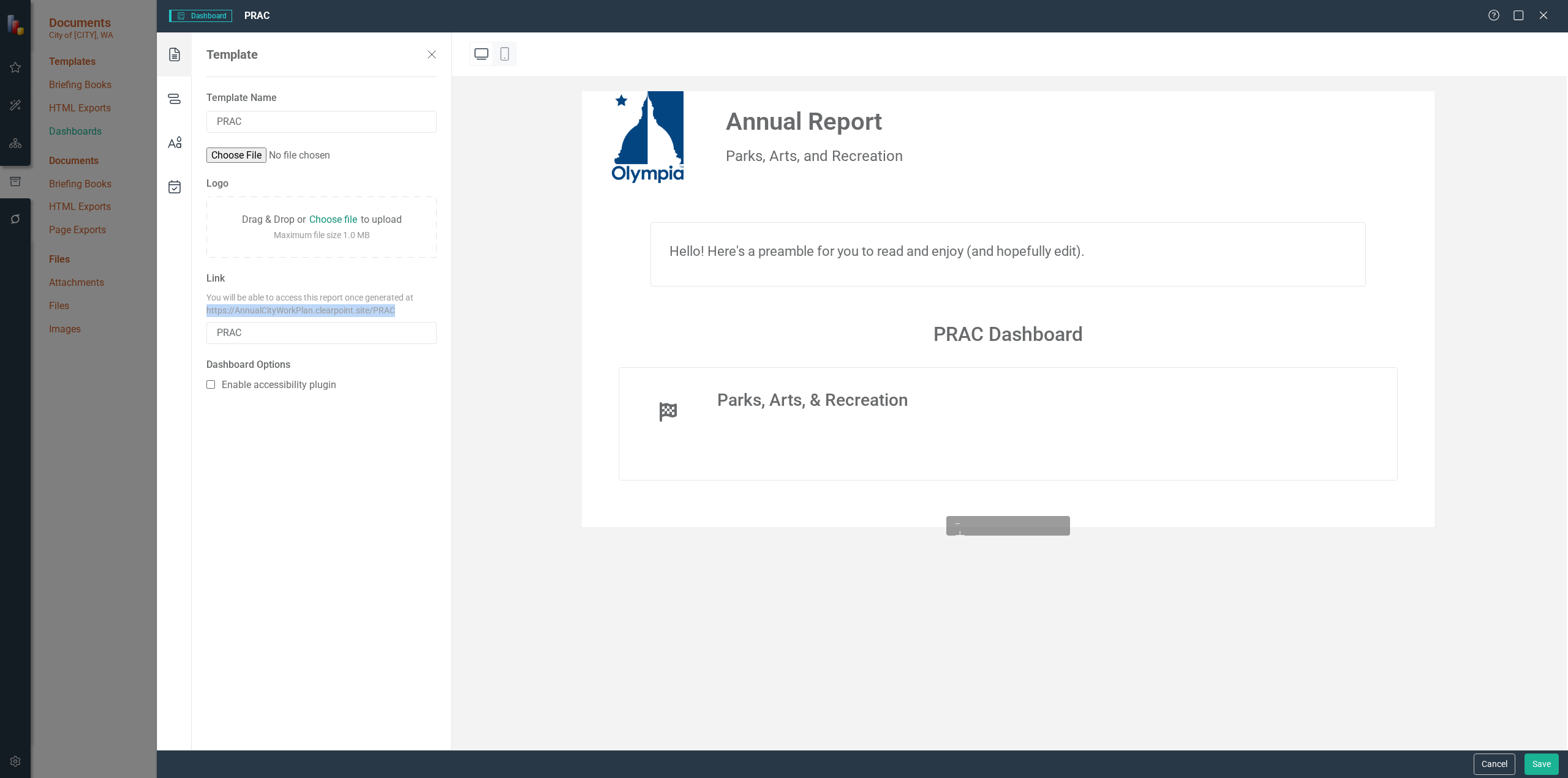 drag, startPoint x: 397, startPoint y: 279, endPoint x: 202, endPoint y: 285, distance: 195.09229 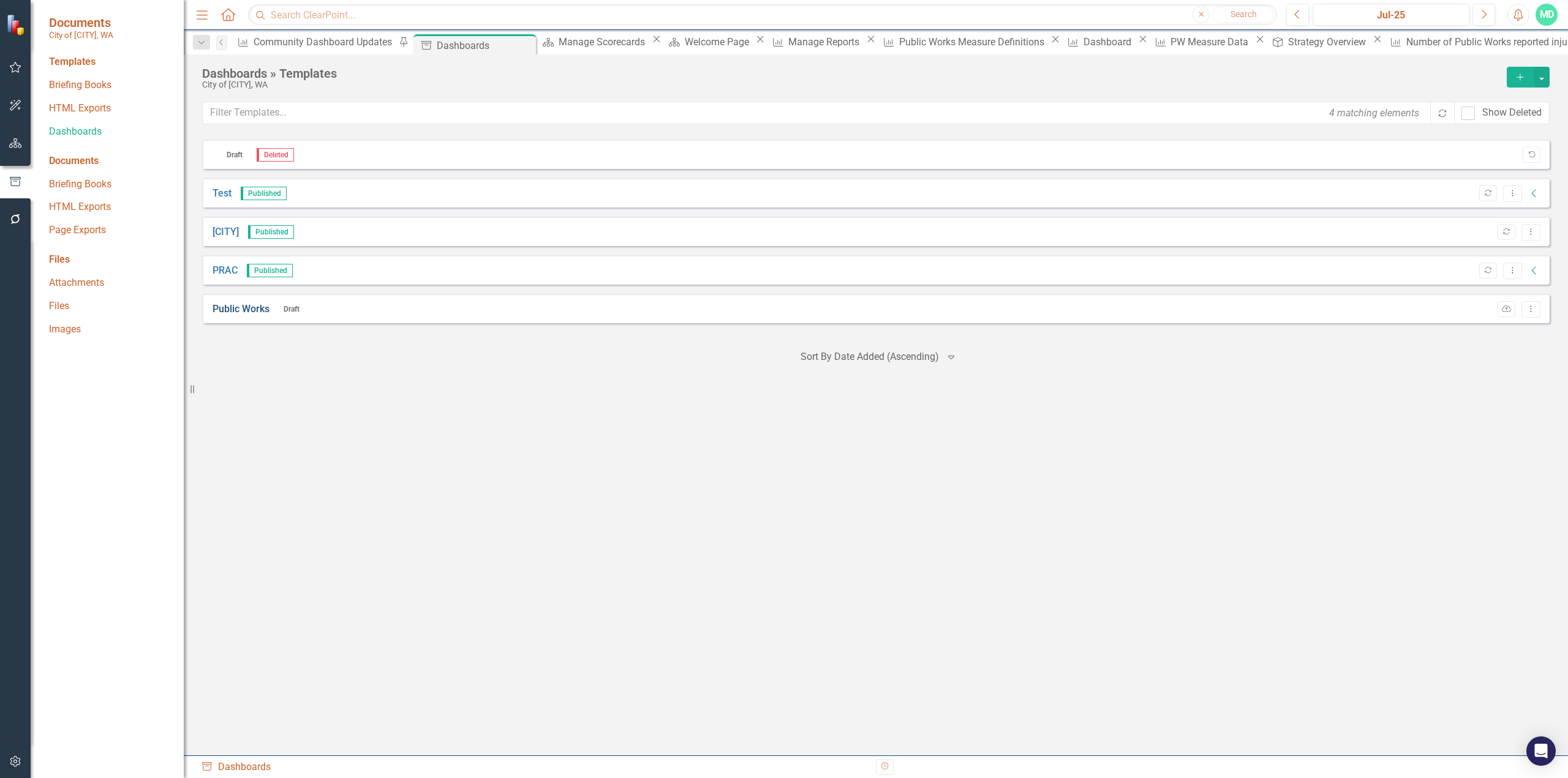 click on "Public Works" at bounding box center (241, 309) 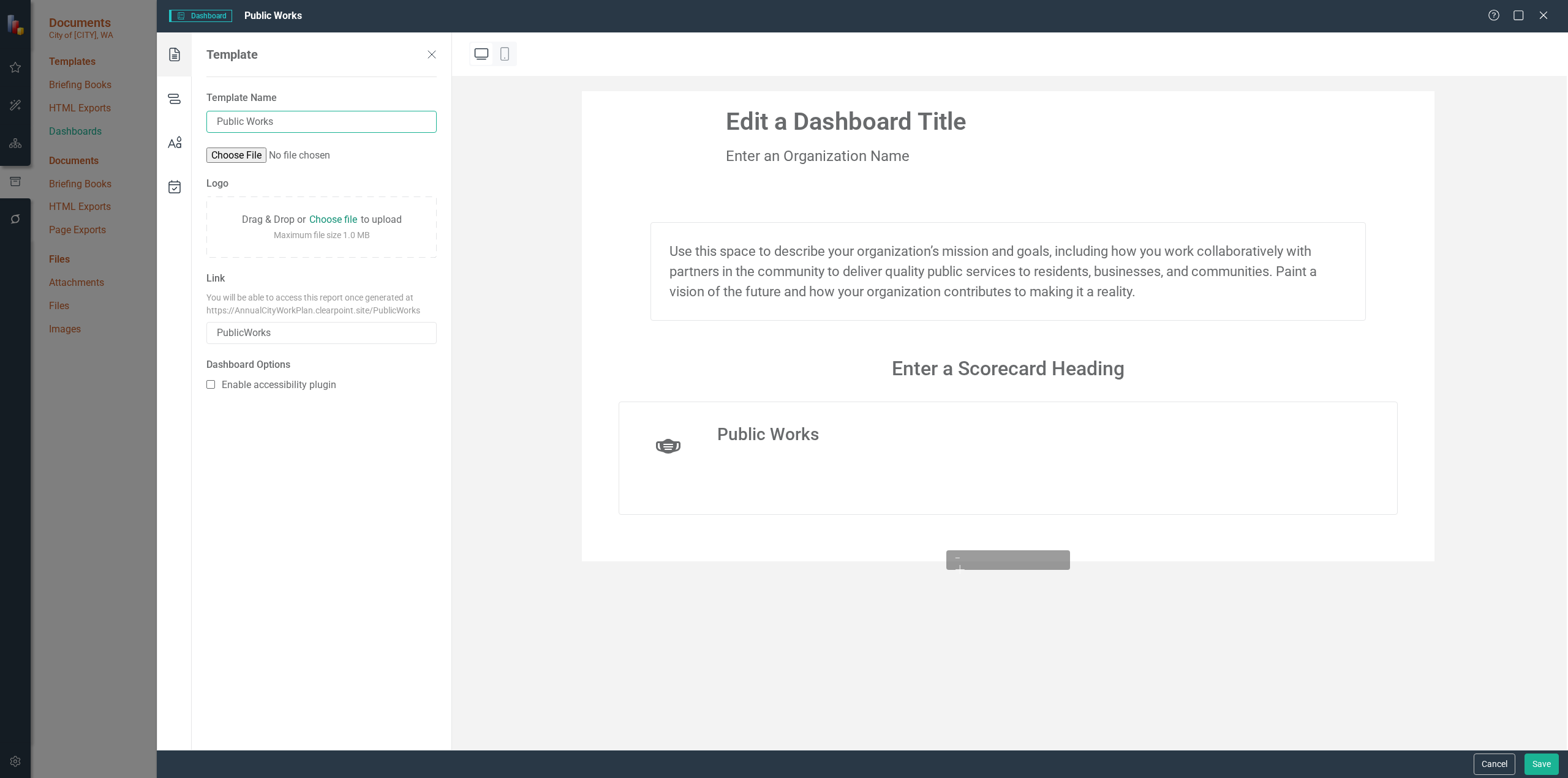 drag, startPoint x: 295, startPoint y: 124, endPoint x: 214, endPoint y: 115, distance: 81.49847 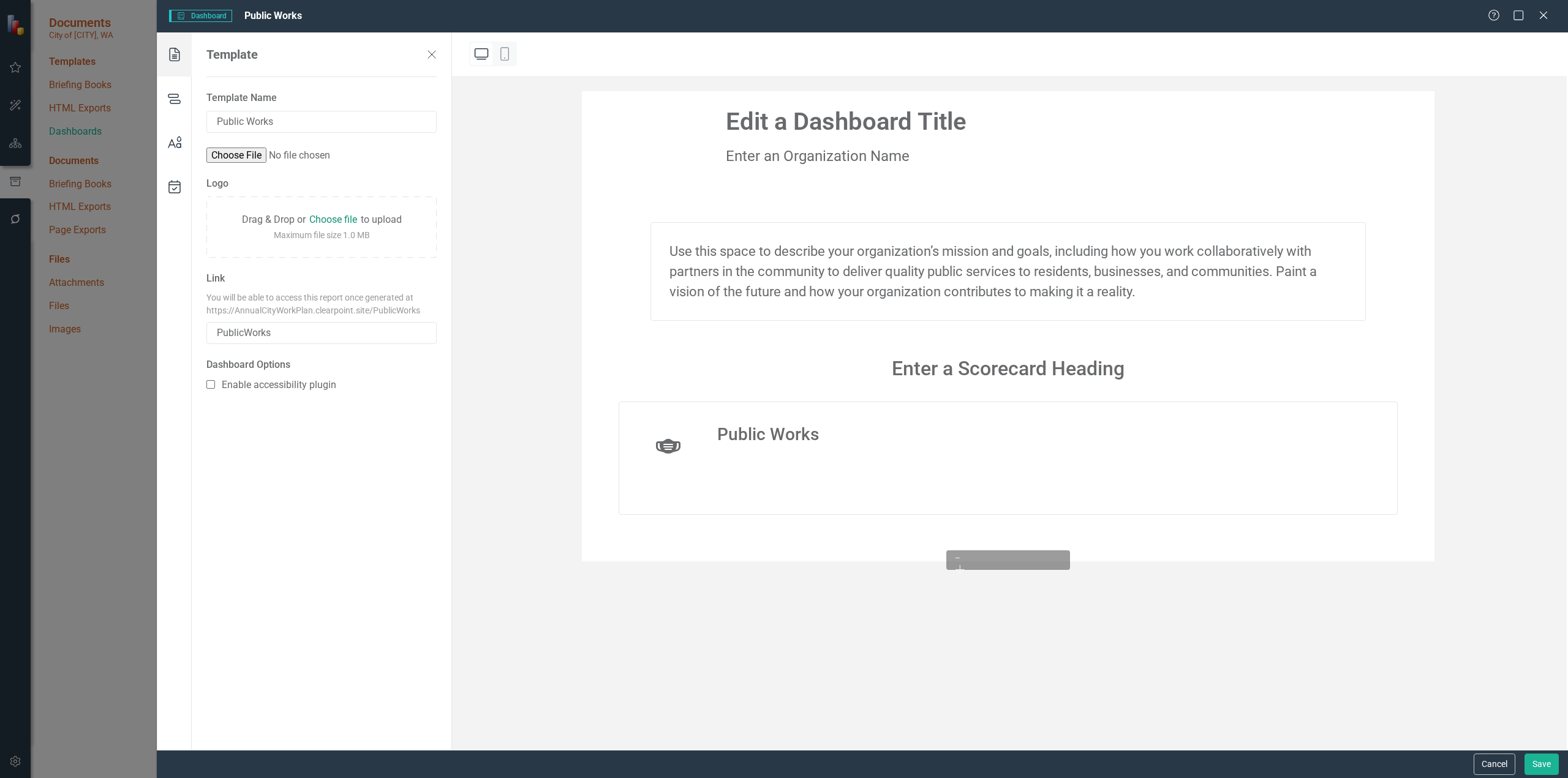 click on "Template Name" at bounding box center (322, 97) 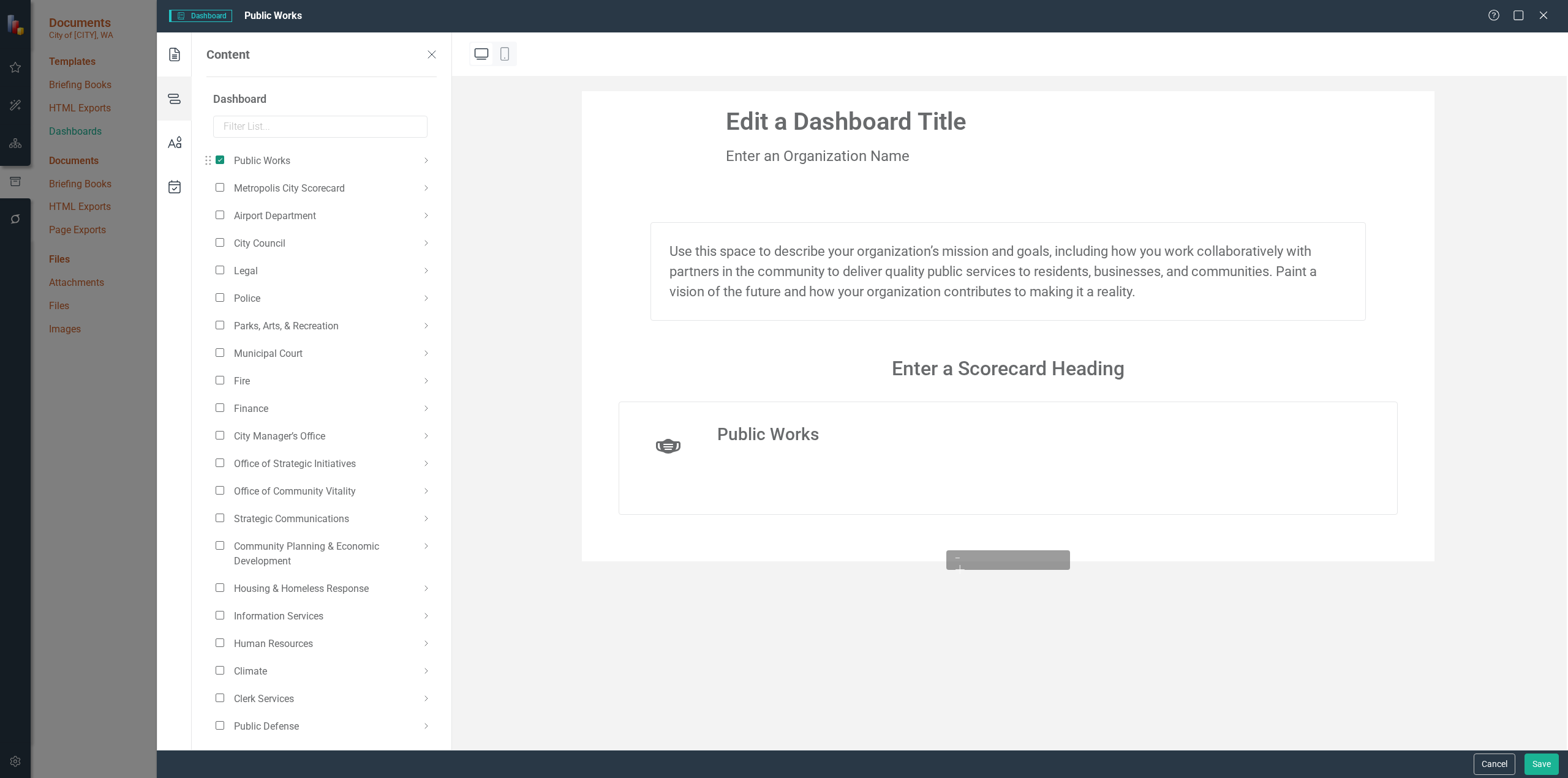 click 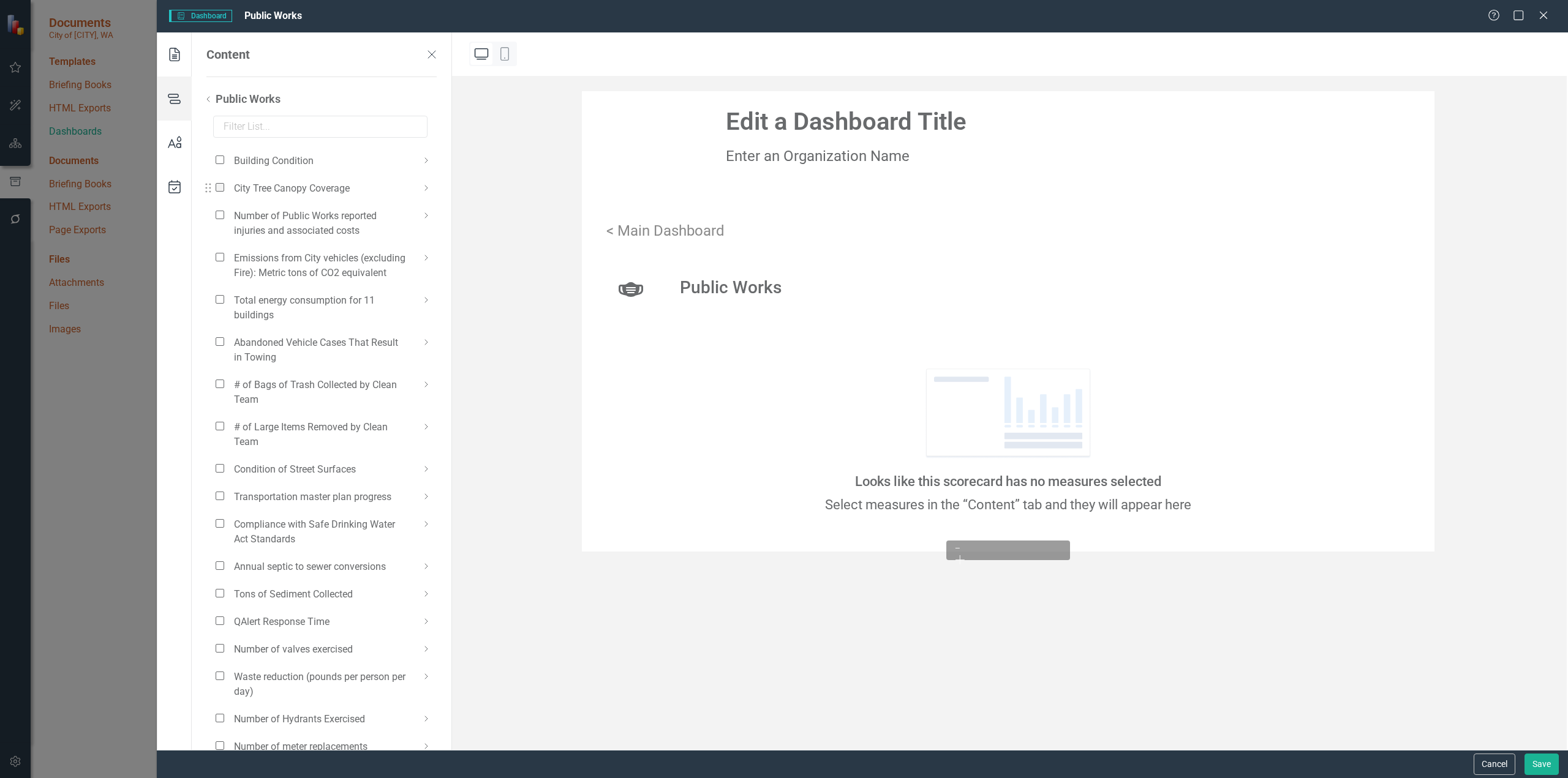 click at bounding box center (220, 187) 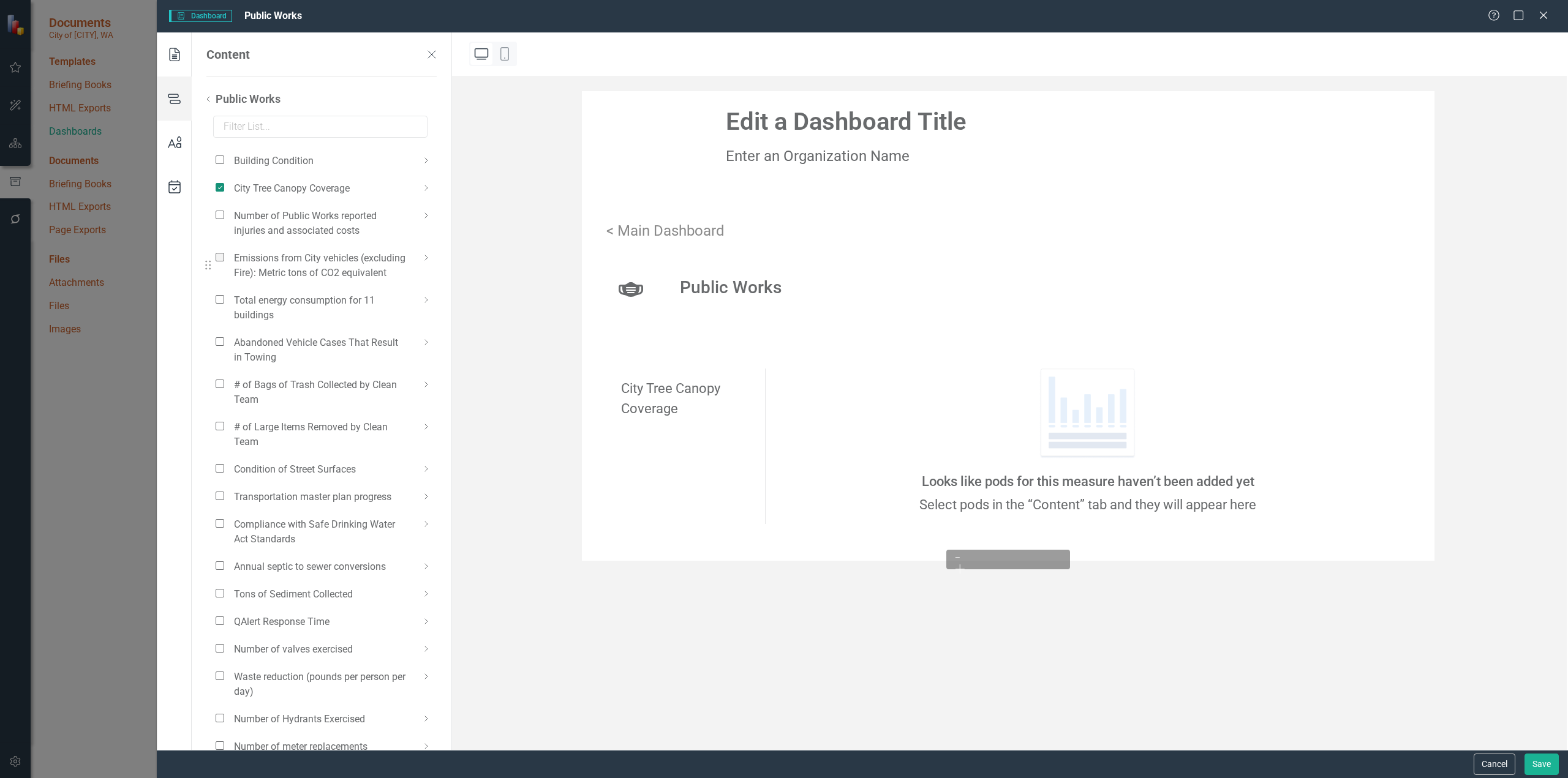 click at bounding box center [220, 257] 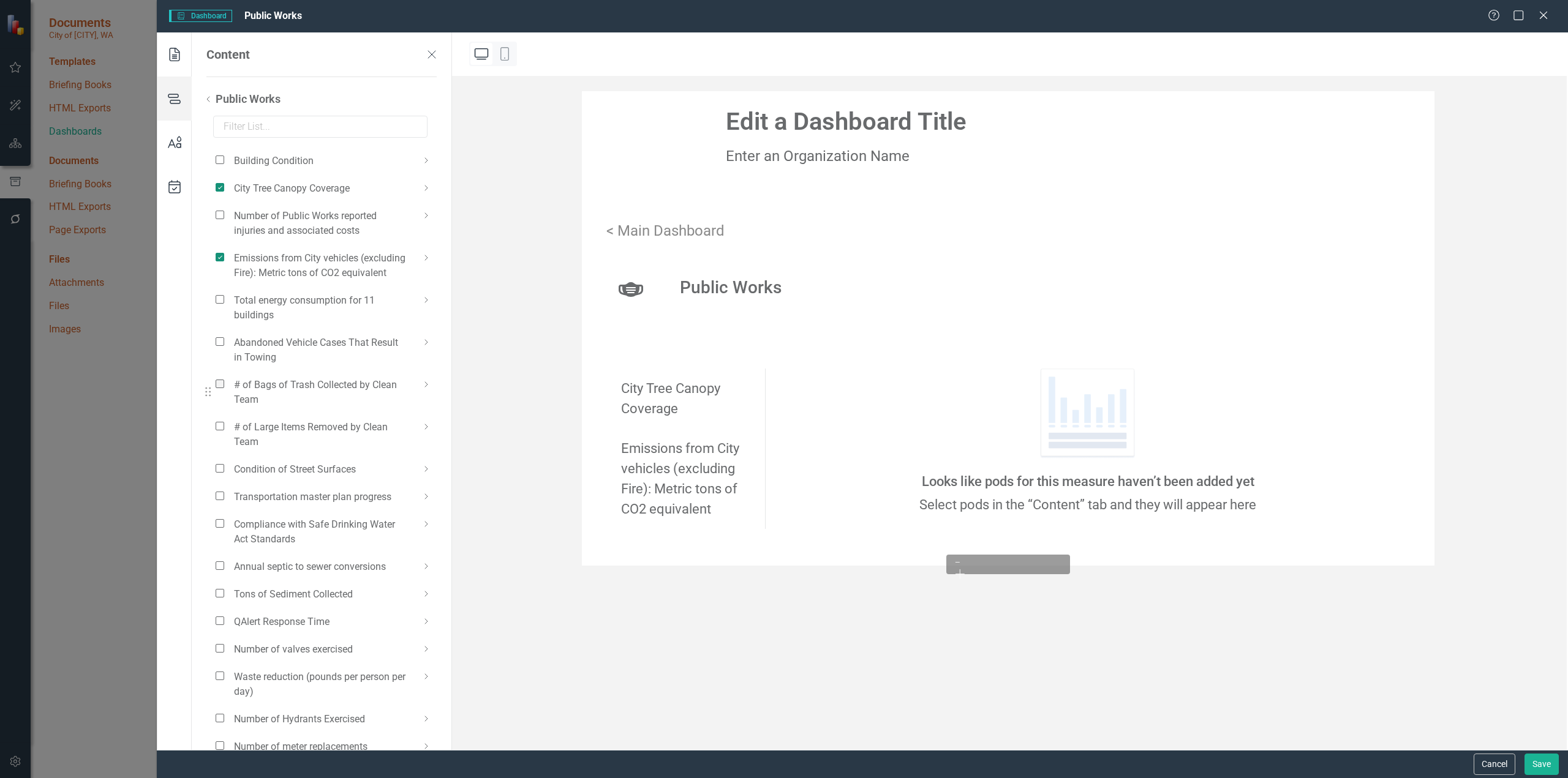 click at bounding box center [220, 384] 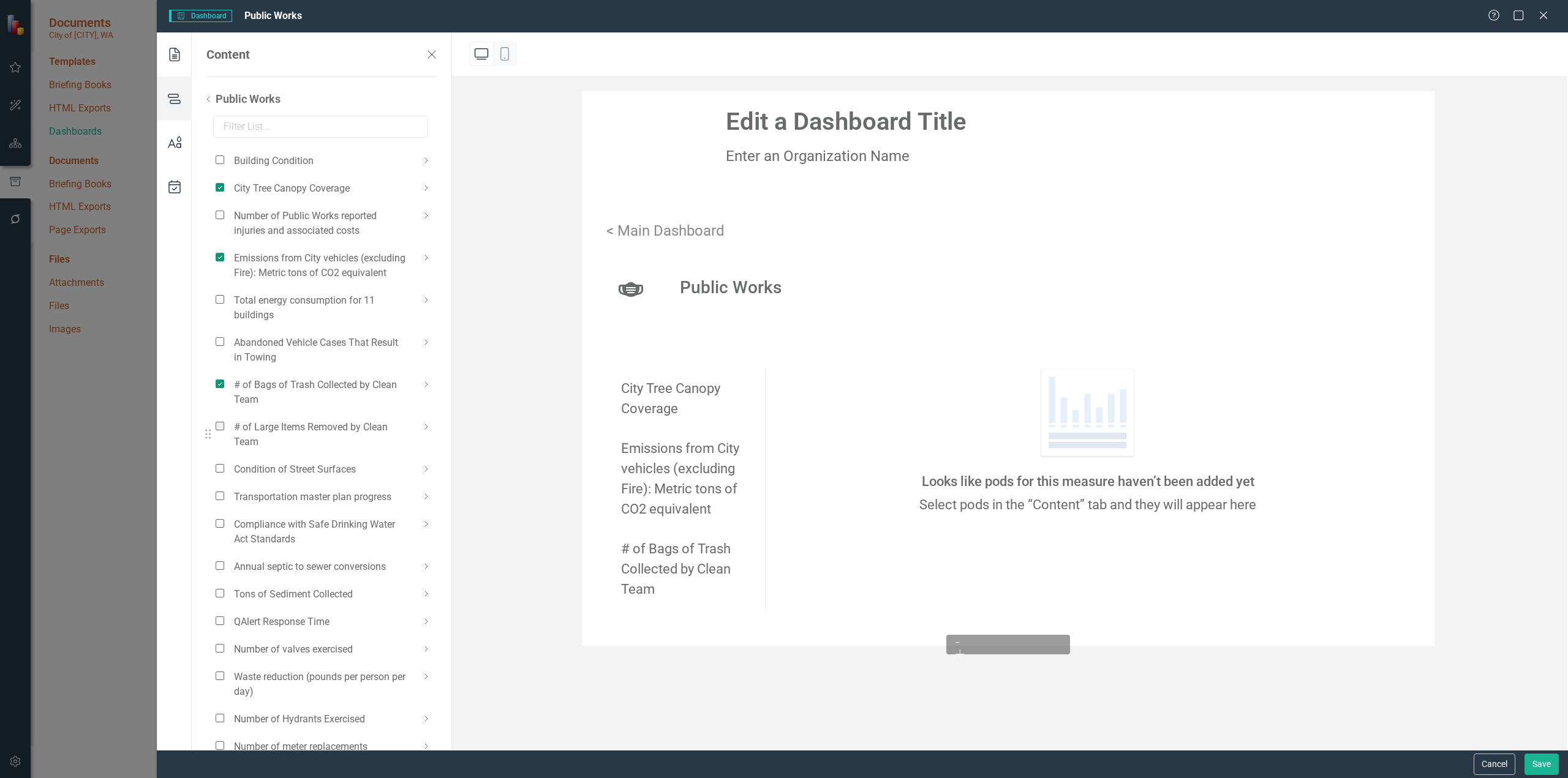 click at bounding box center (220, 426) 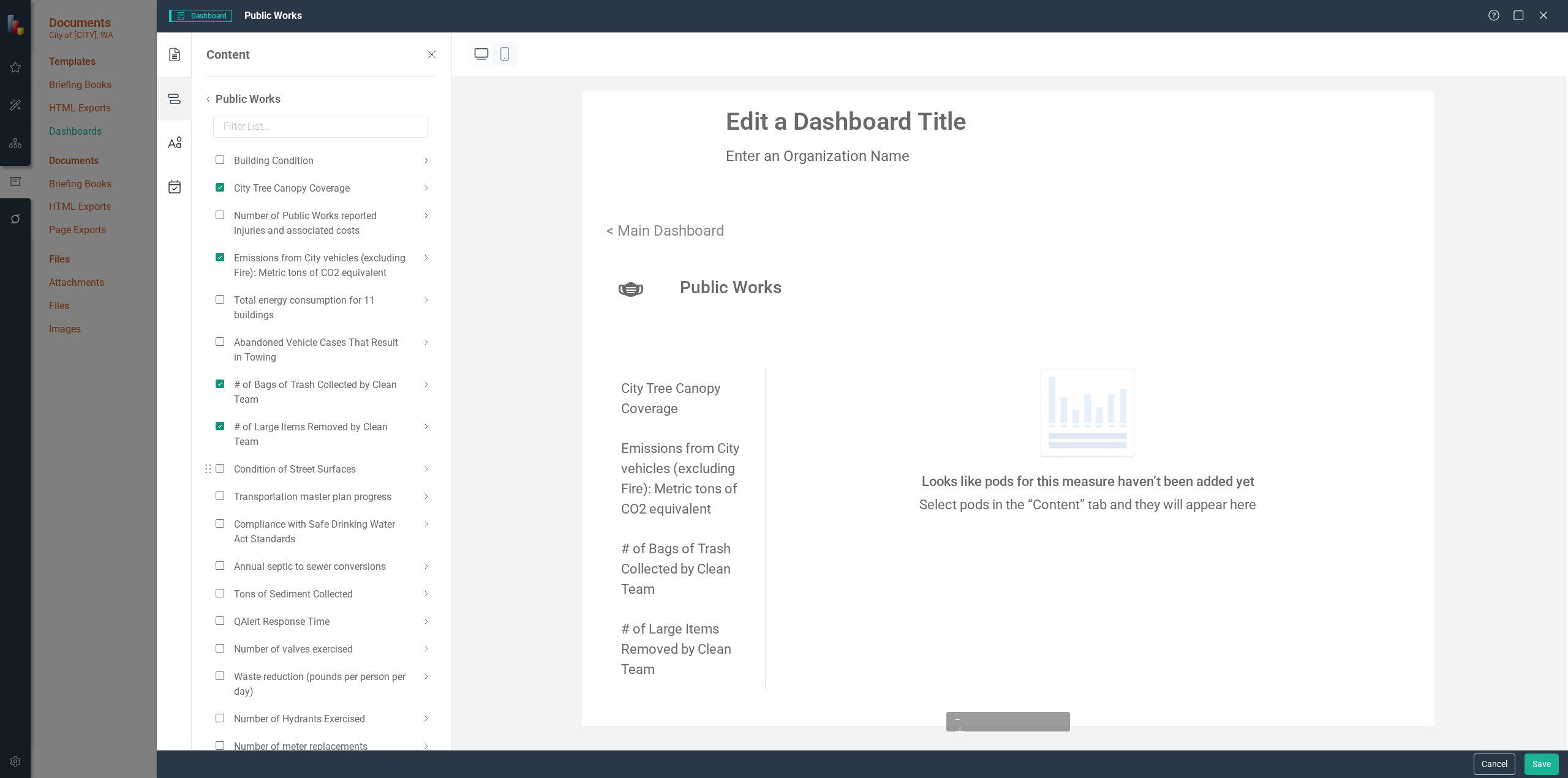 click at bounding box center [220, 468] 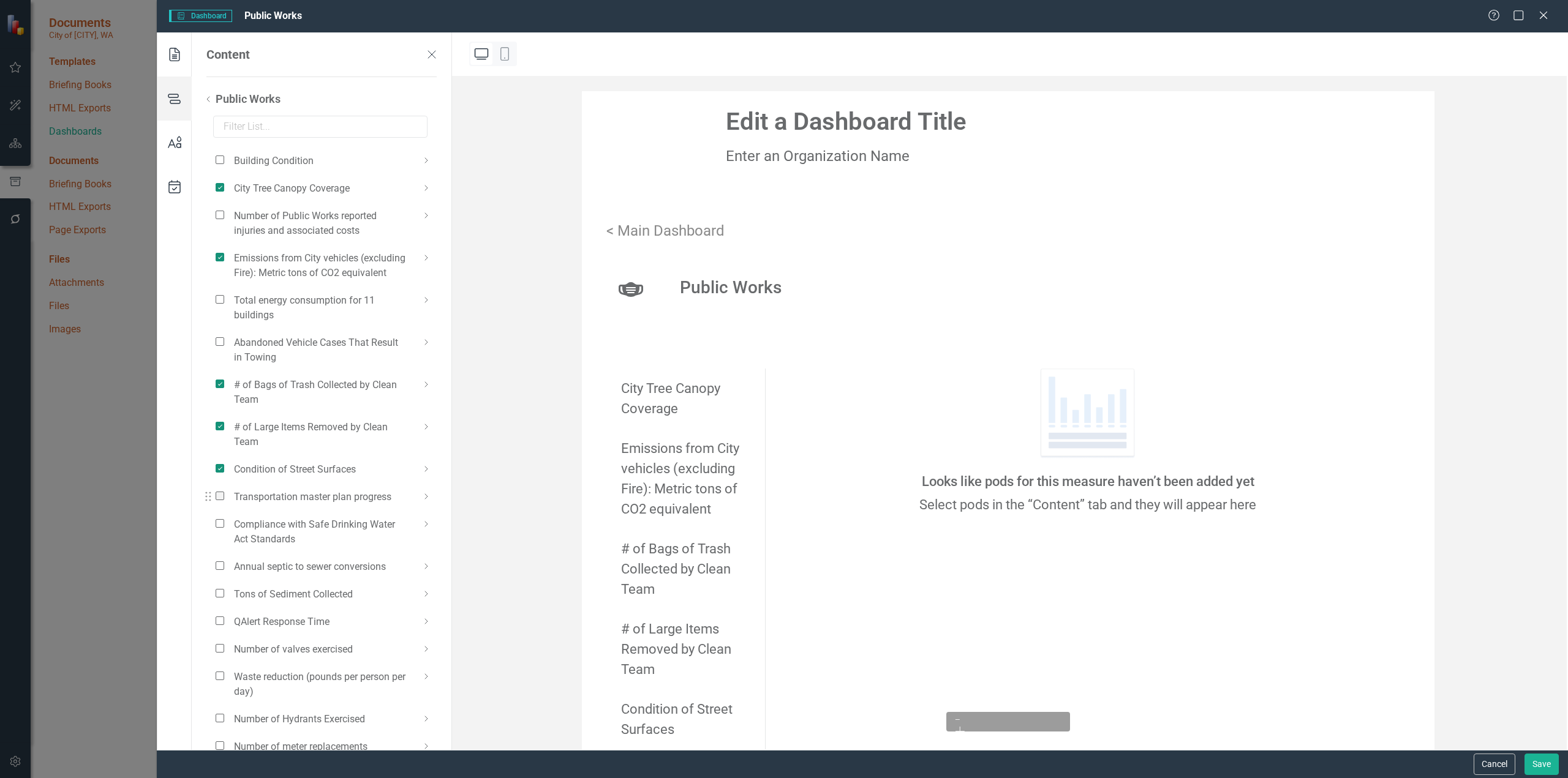 click at bounding box center (220, 496) 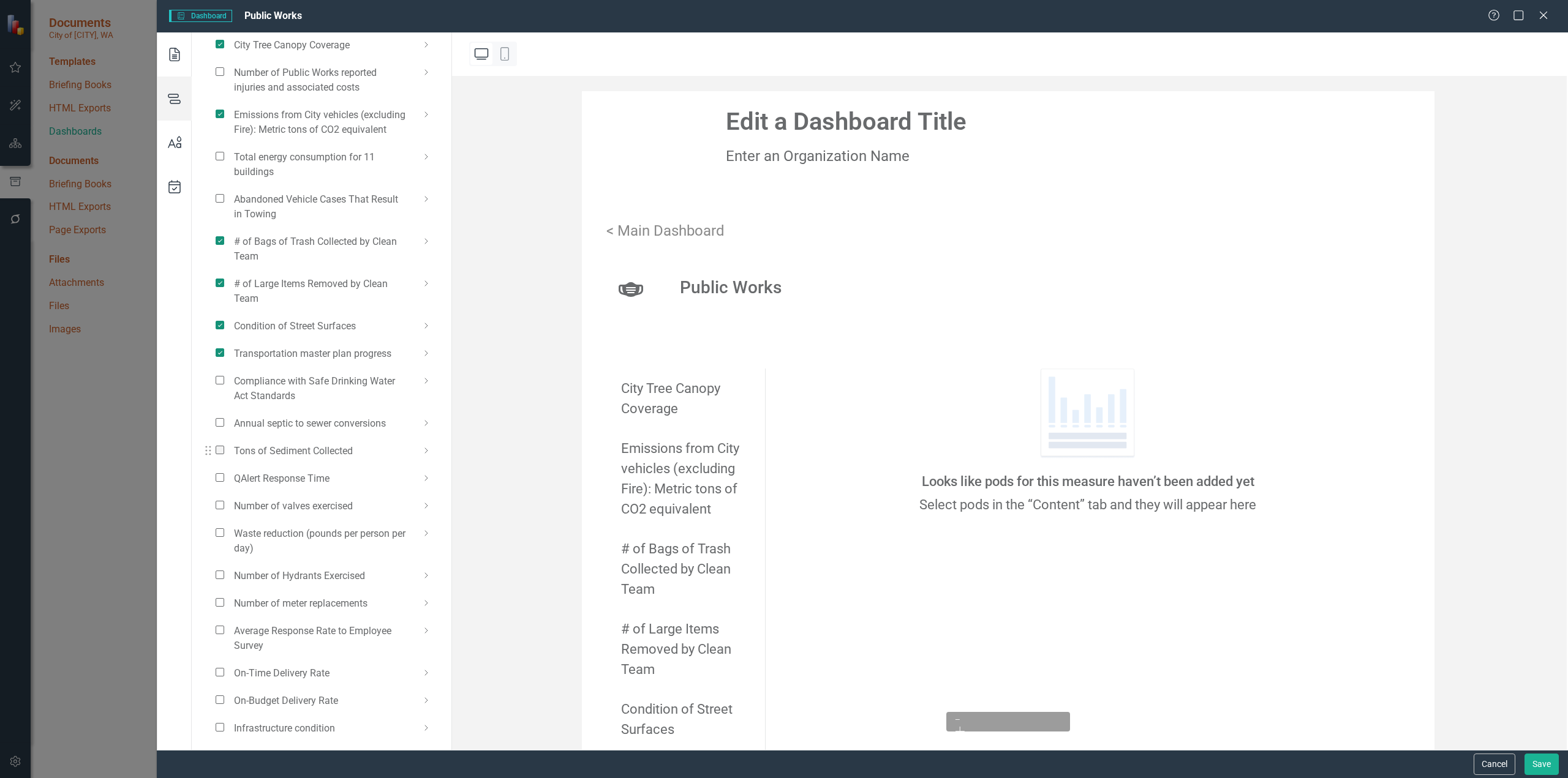 scroll, scrollTop: 184, scrollLeft: 0, axis: vertical 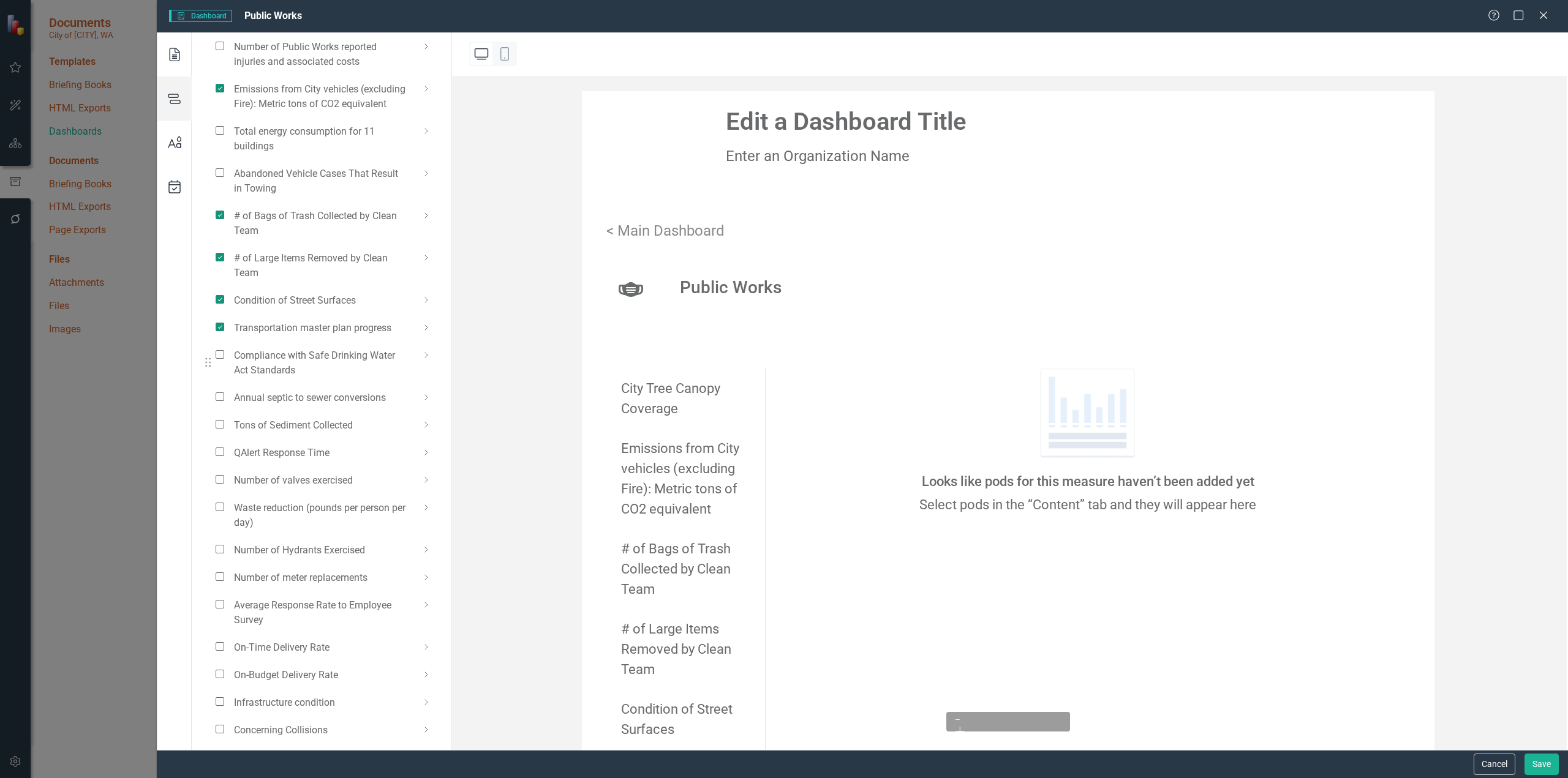 click on "Compliance with Safe Drinking Water Act Standards" at bounding box center (318, 362) 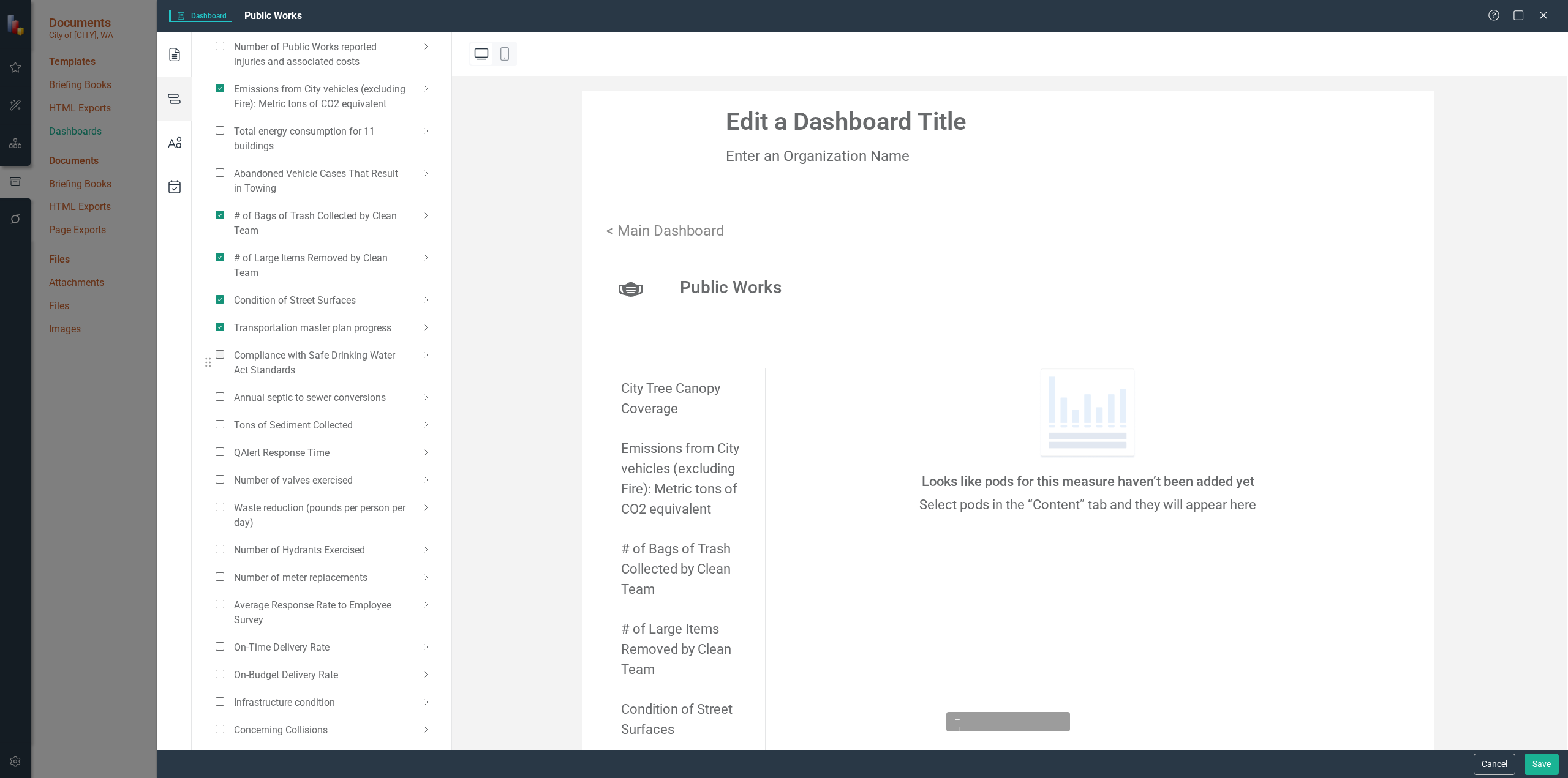click at bounding box center (220, 354) 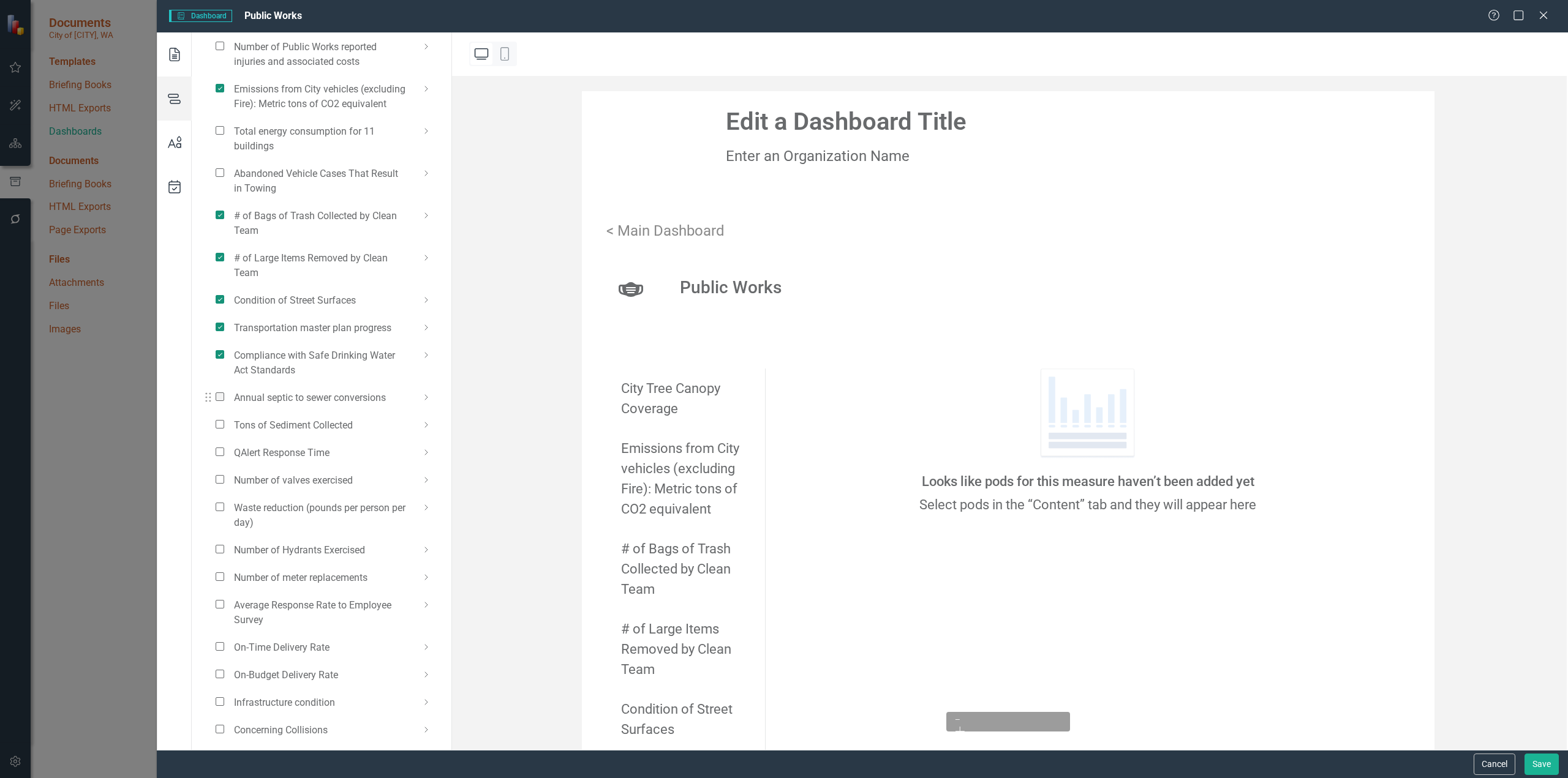 click at bounding box center [220, 397] 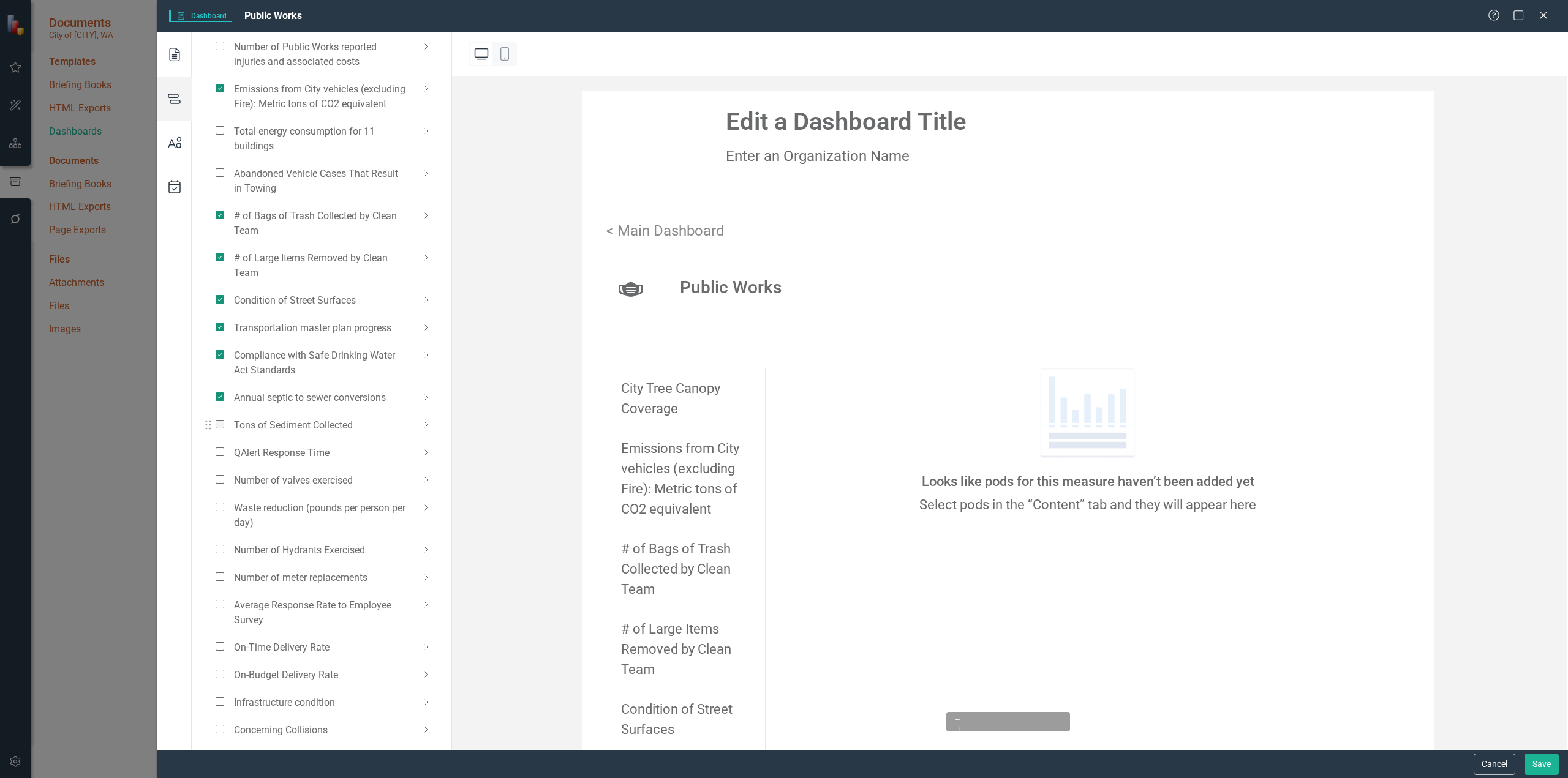 click at bounding box center [220, 424] 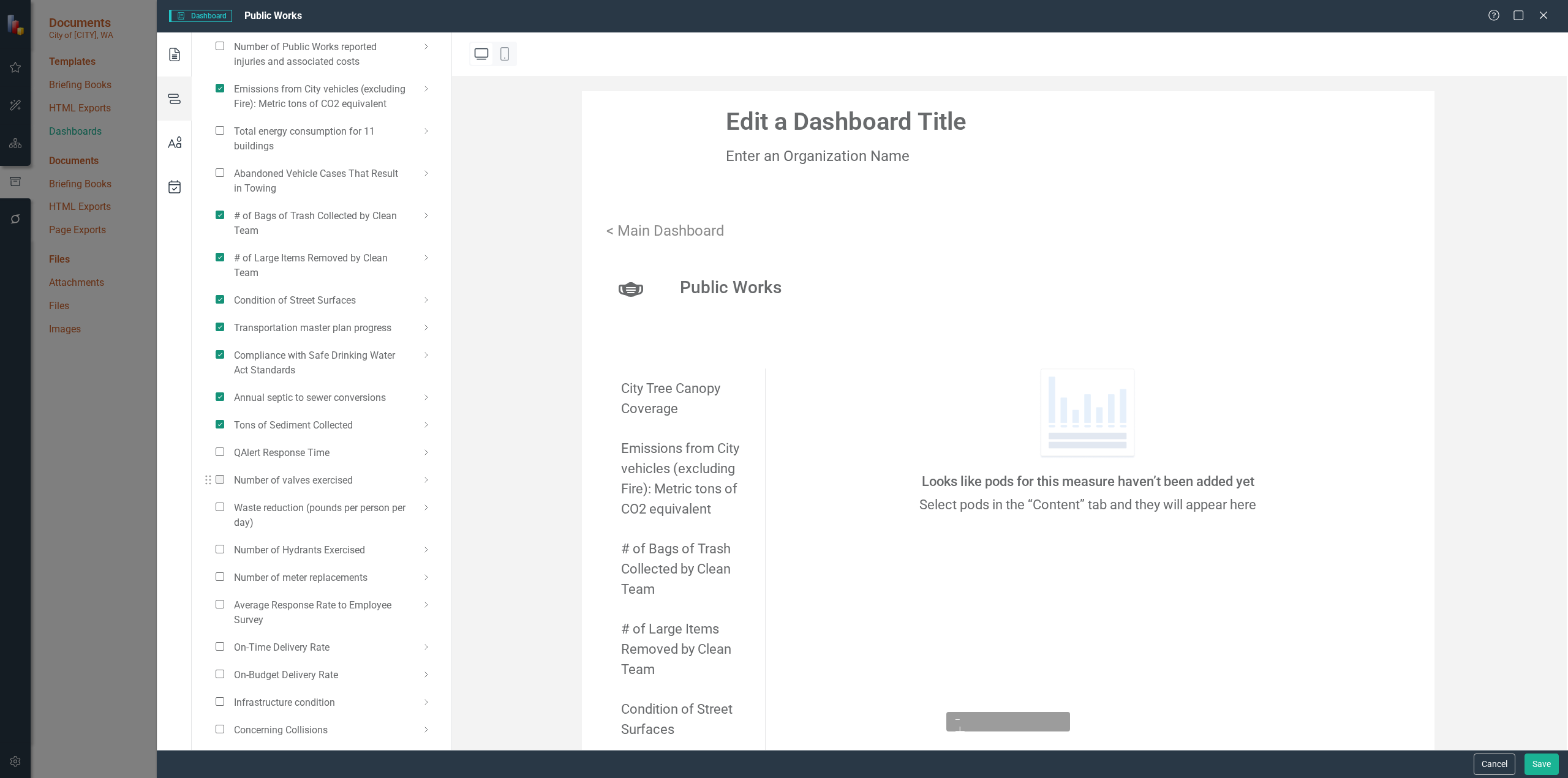 click at bounding box center [220, 479] 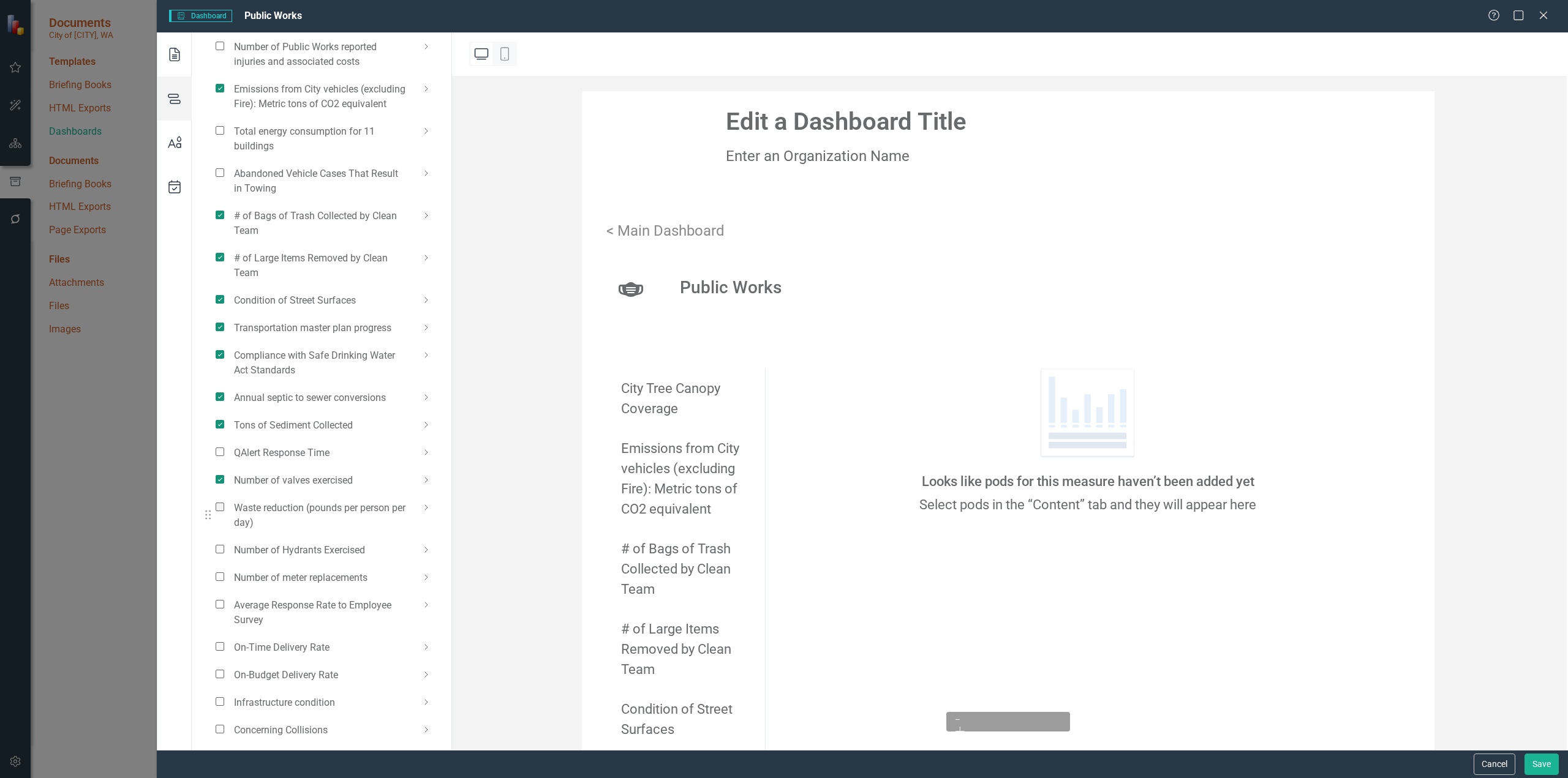 click at bounding box center (220, 507) 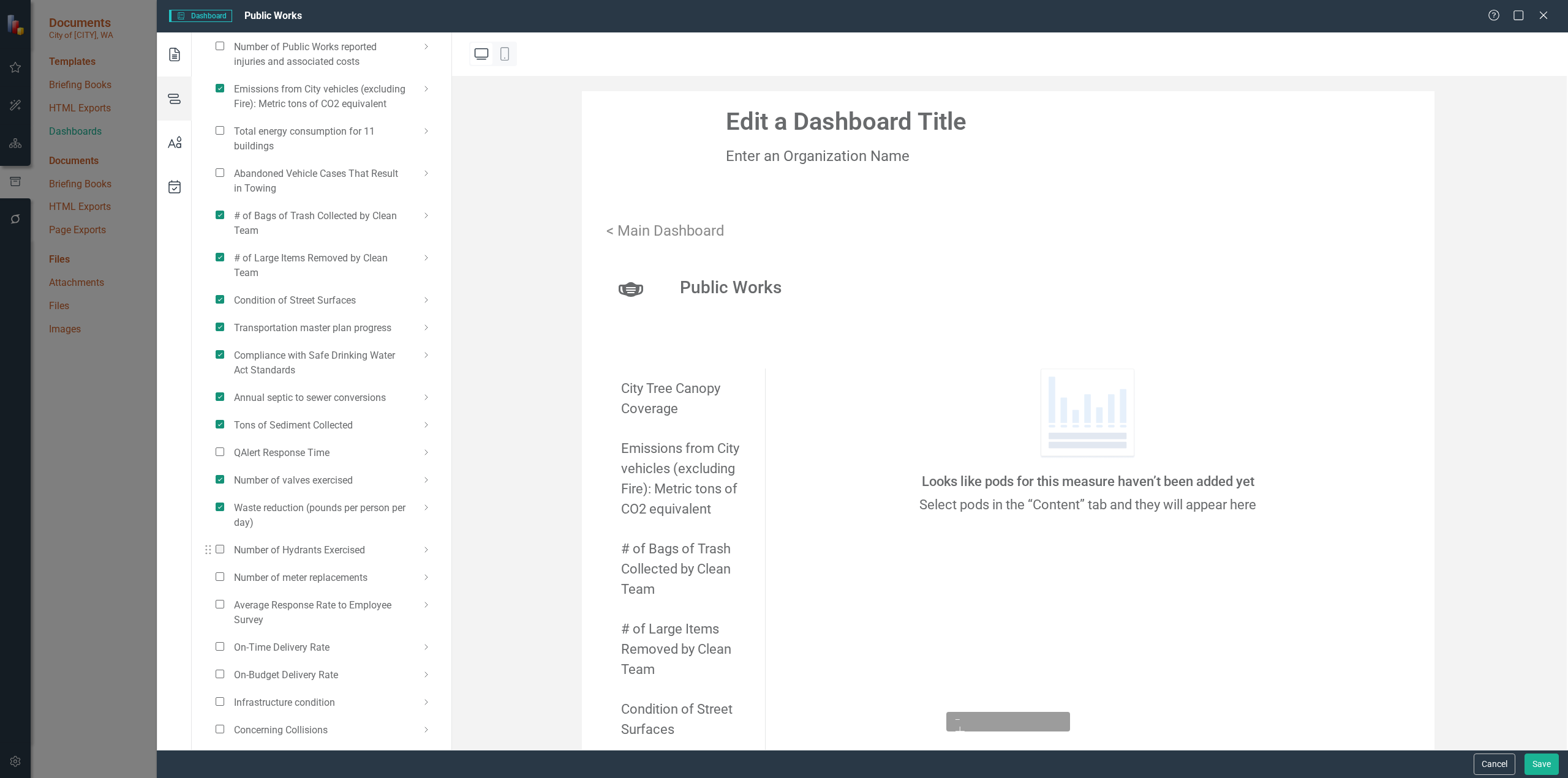 click at bounding box center [220, 549] 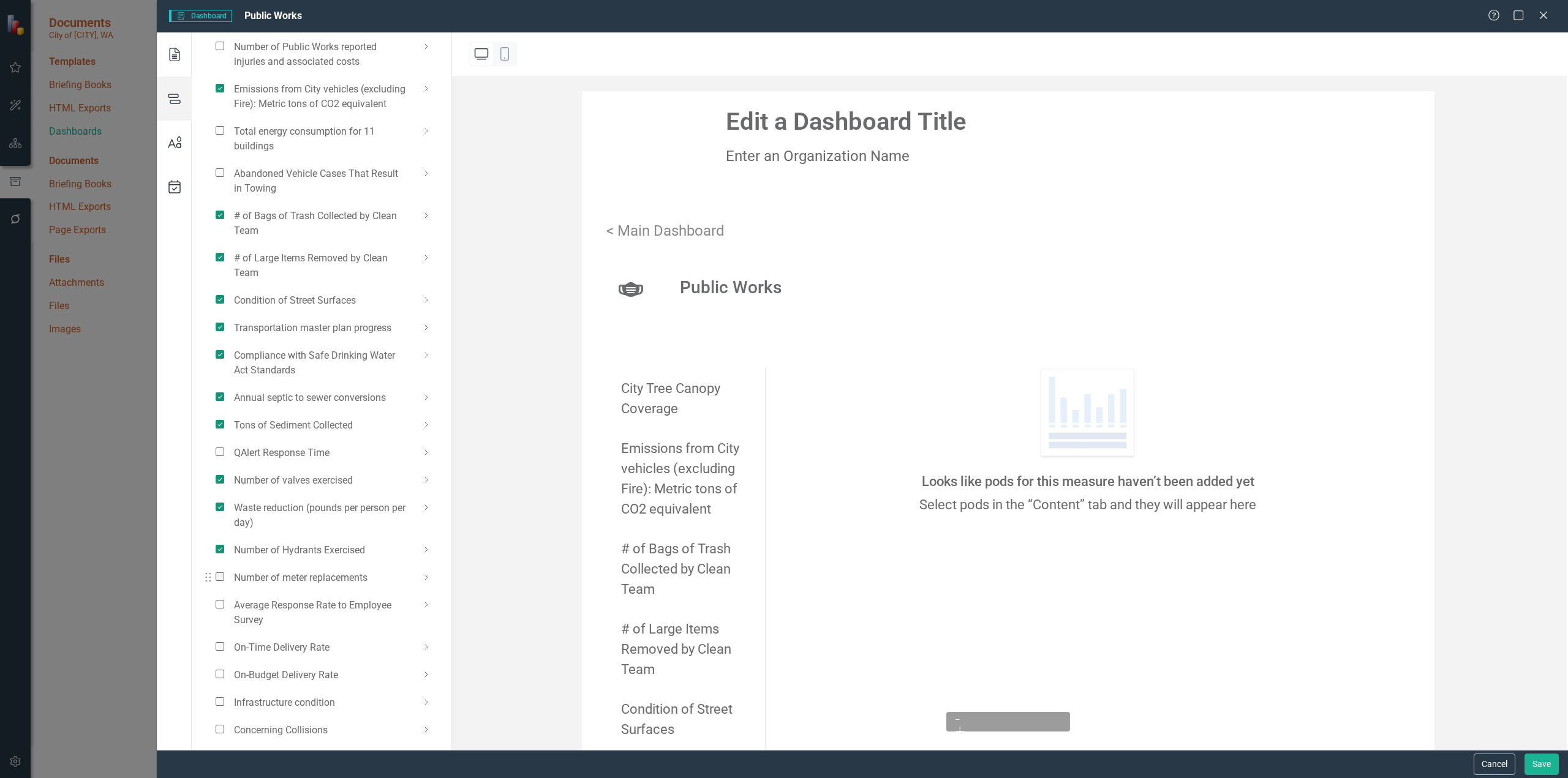 click at bounding box center [220, 577] 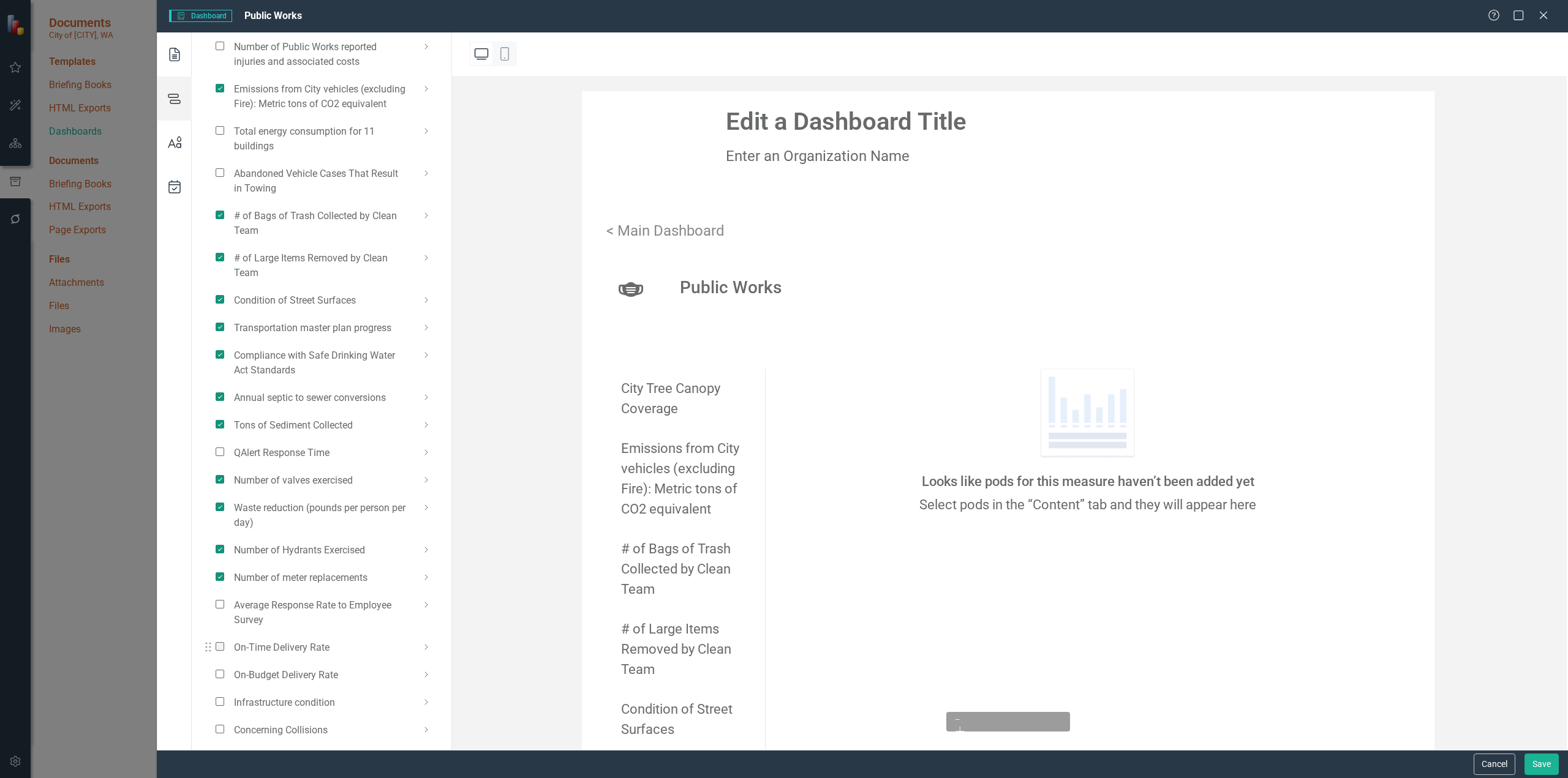 click at bounding box center [220, 646] 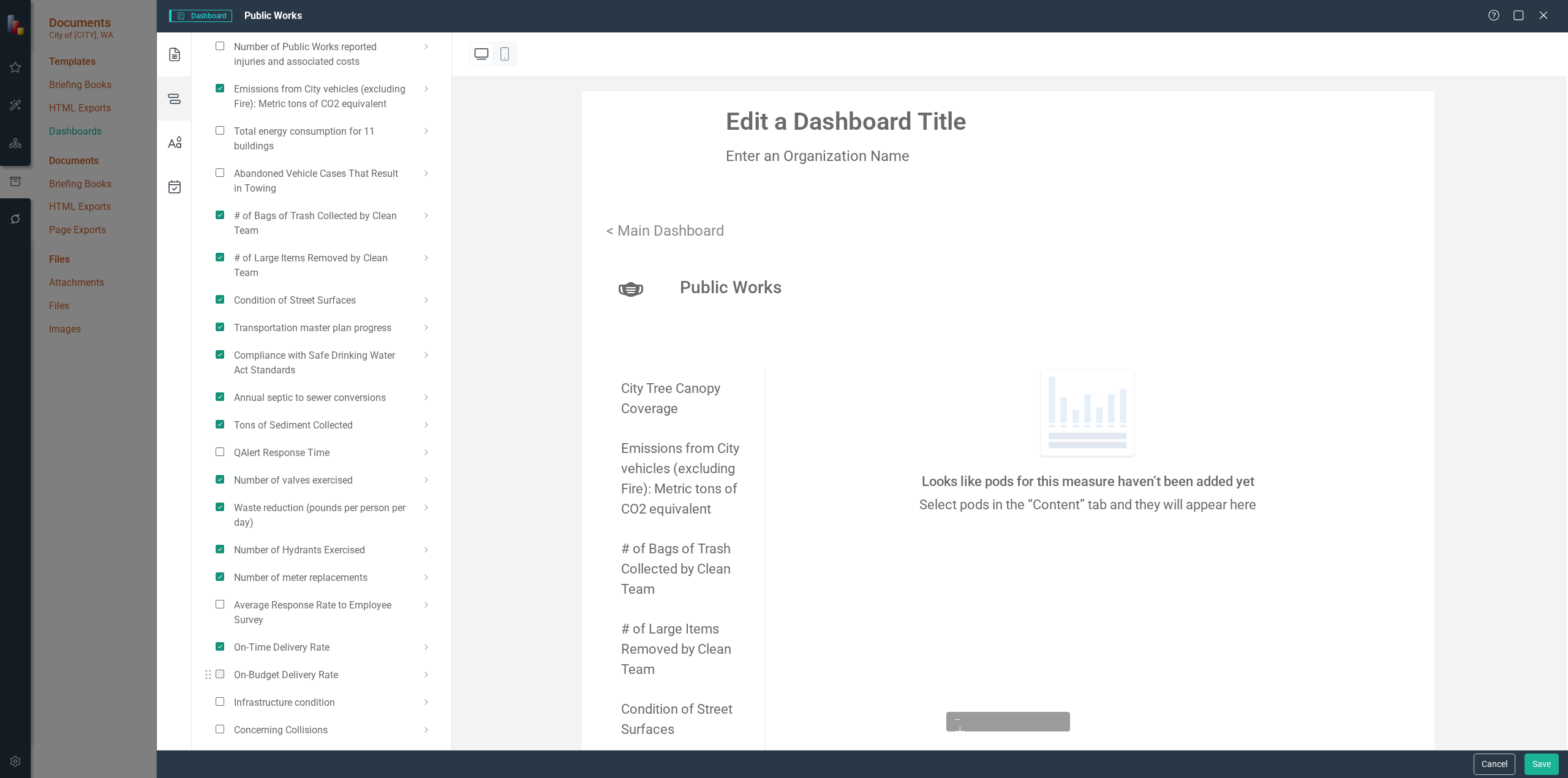 click at bounding box center (220, 674) 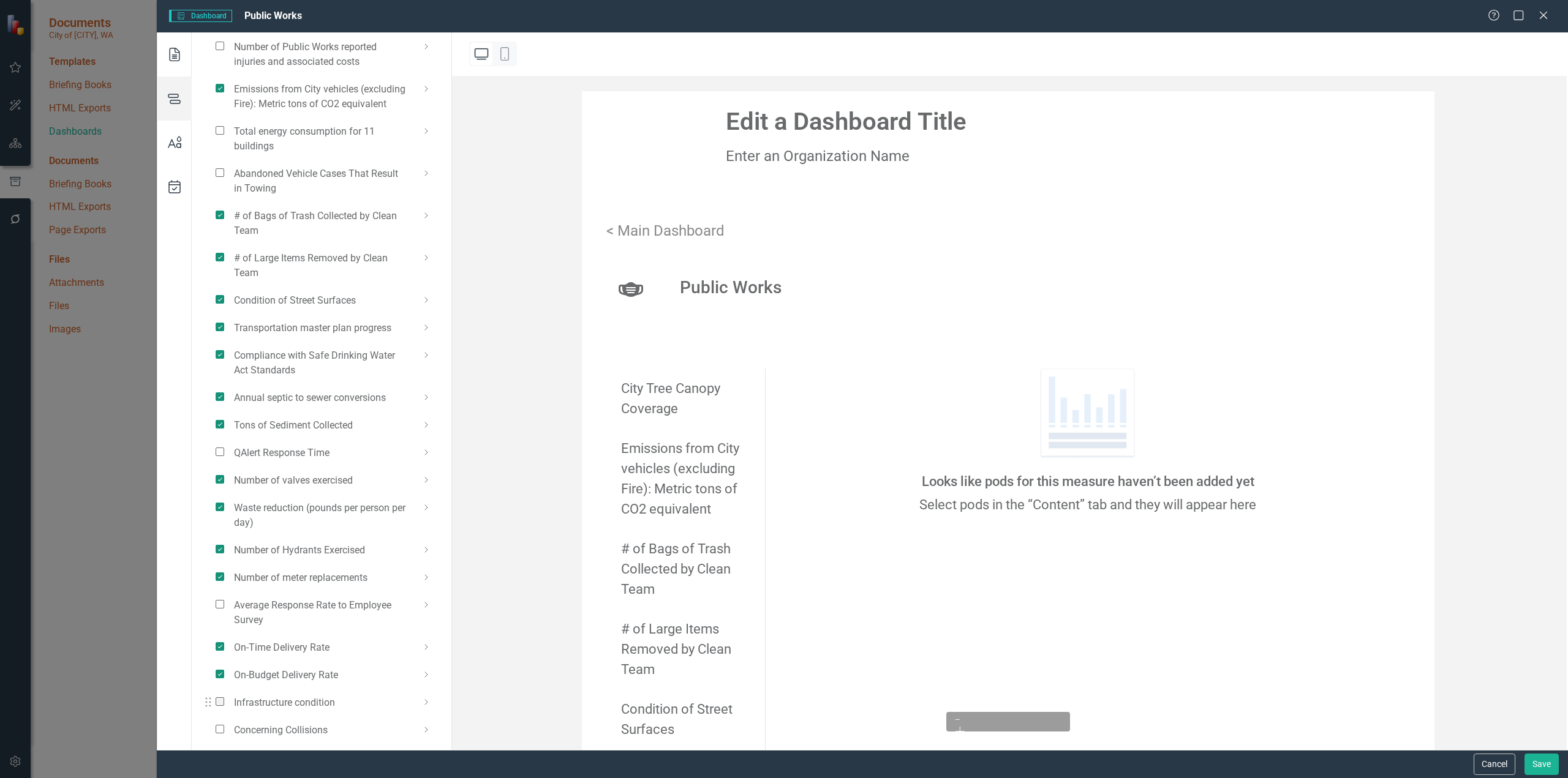 click at bounding box center (220, 701) 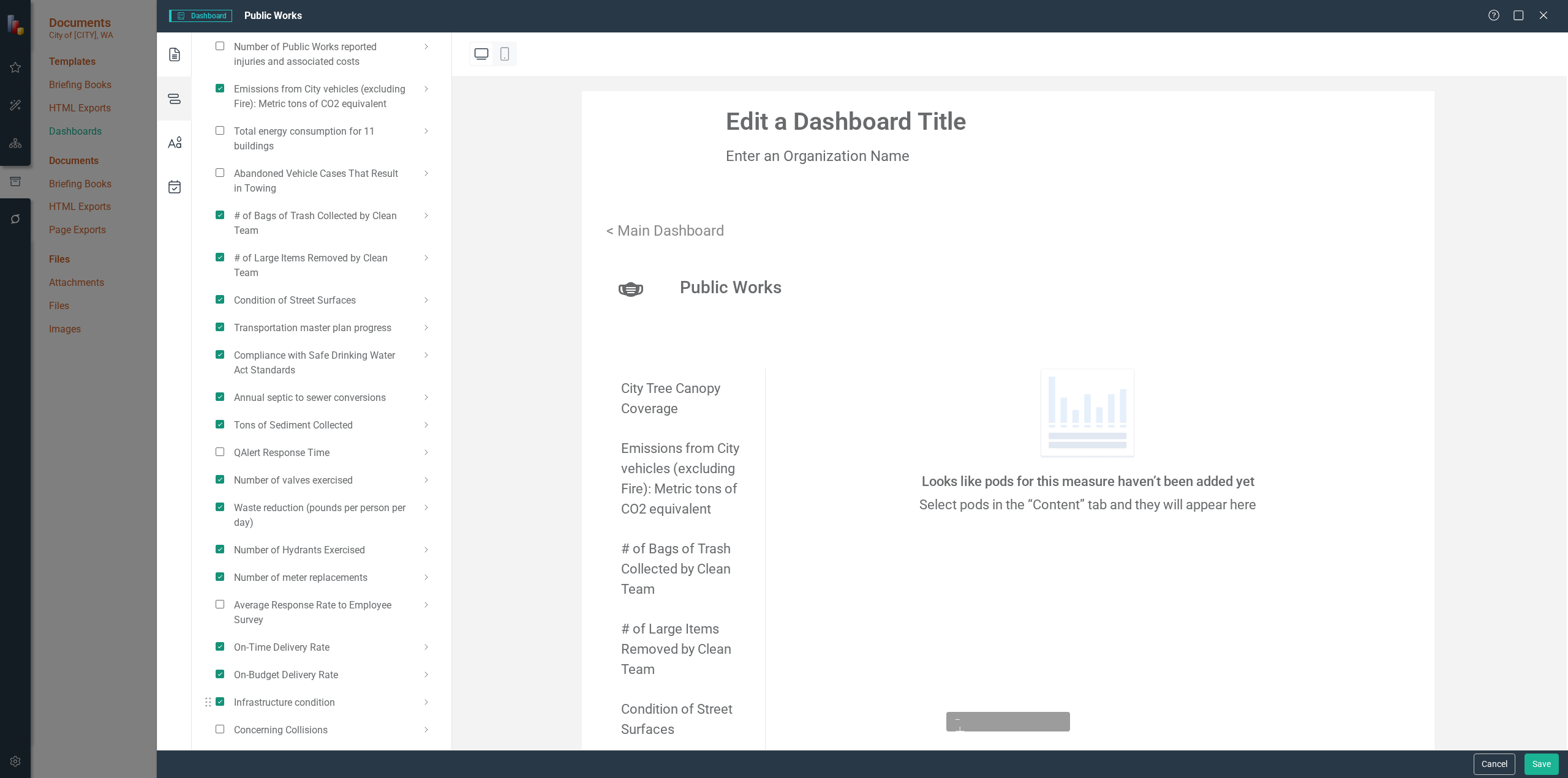 click at bounding box center [220, 701] 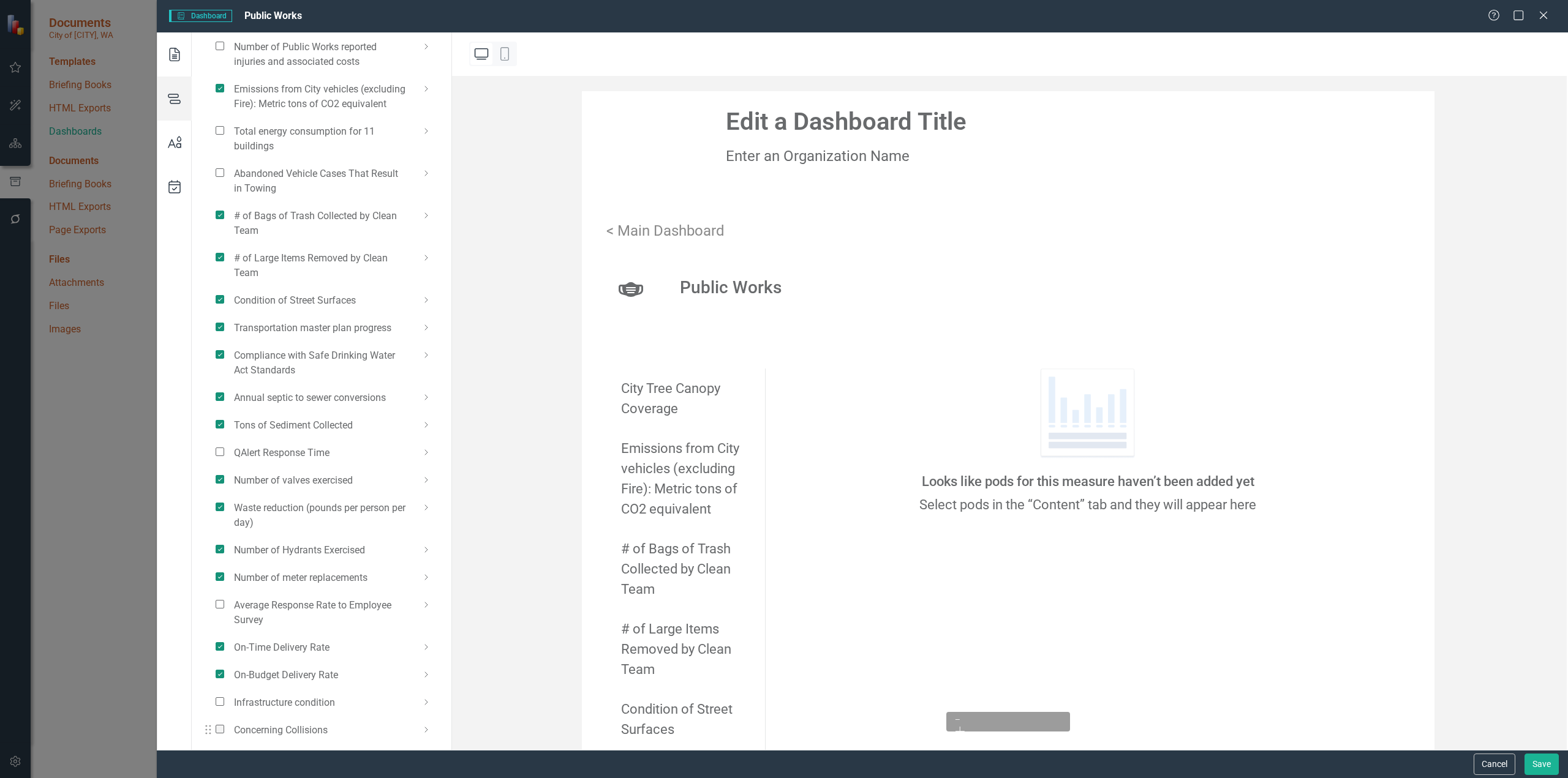click at bounding box center [220, 729] 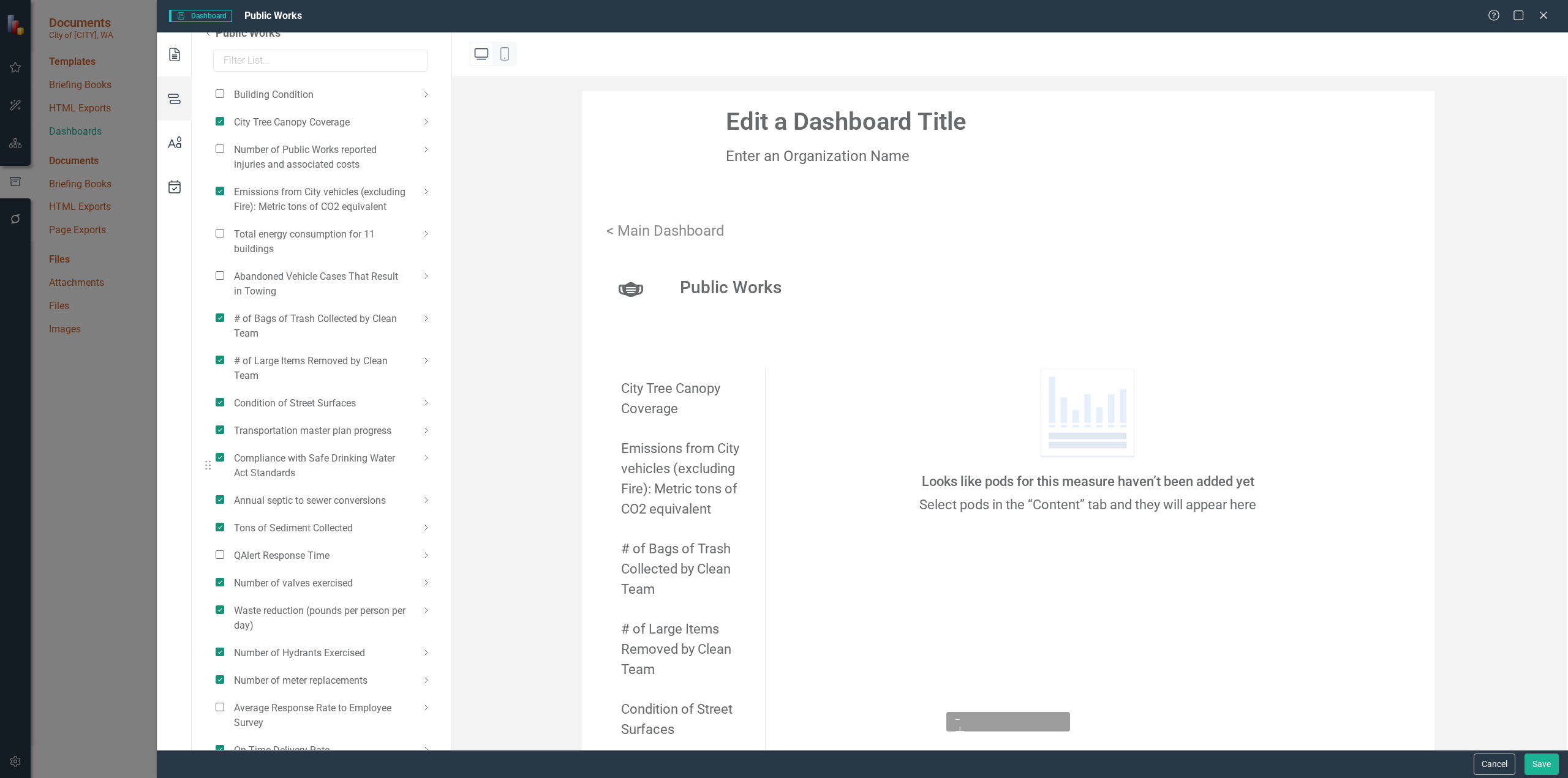 scroll, scrollTop: 0, scrollLeft: 0, axis: both 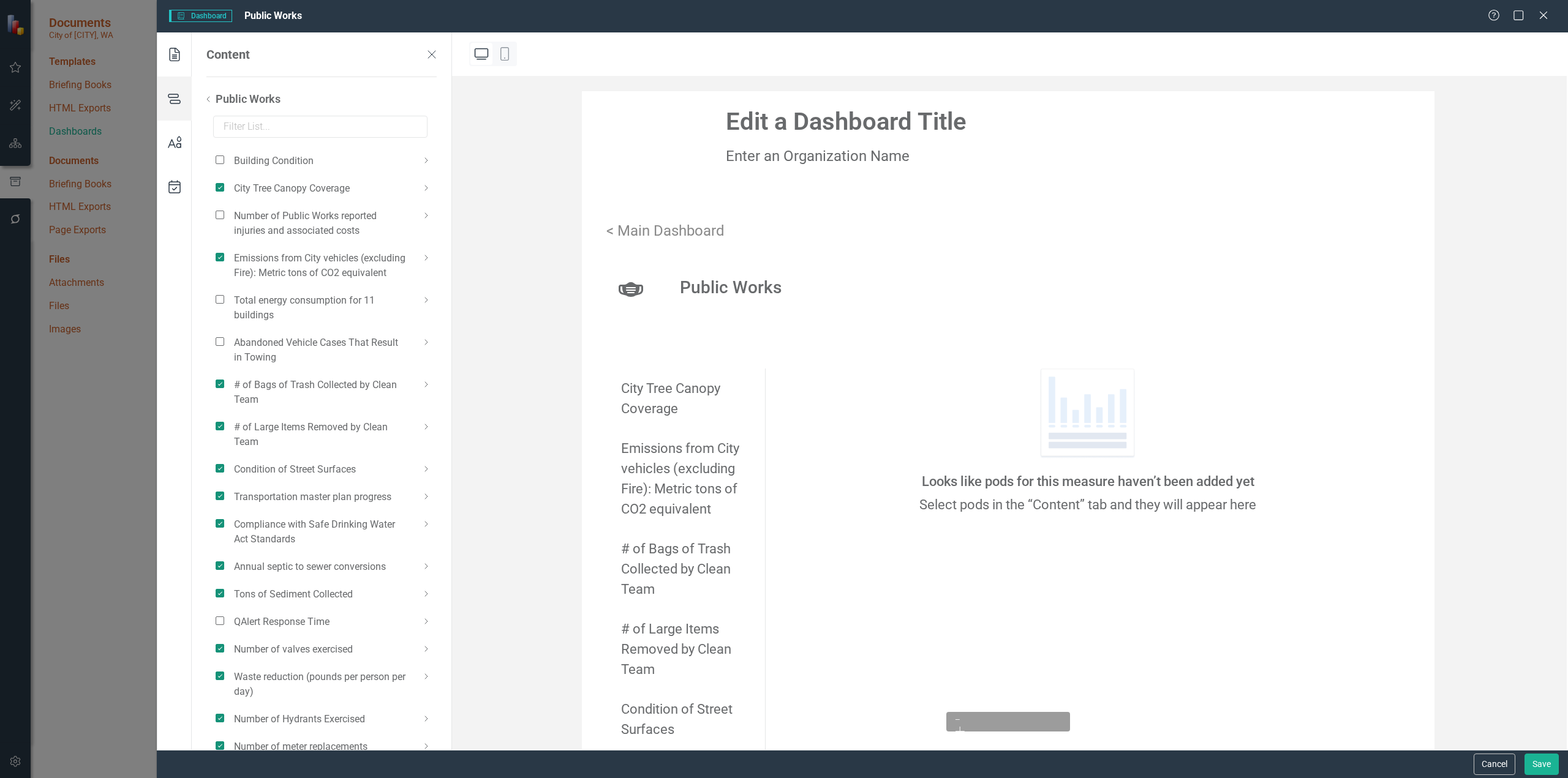 click 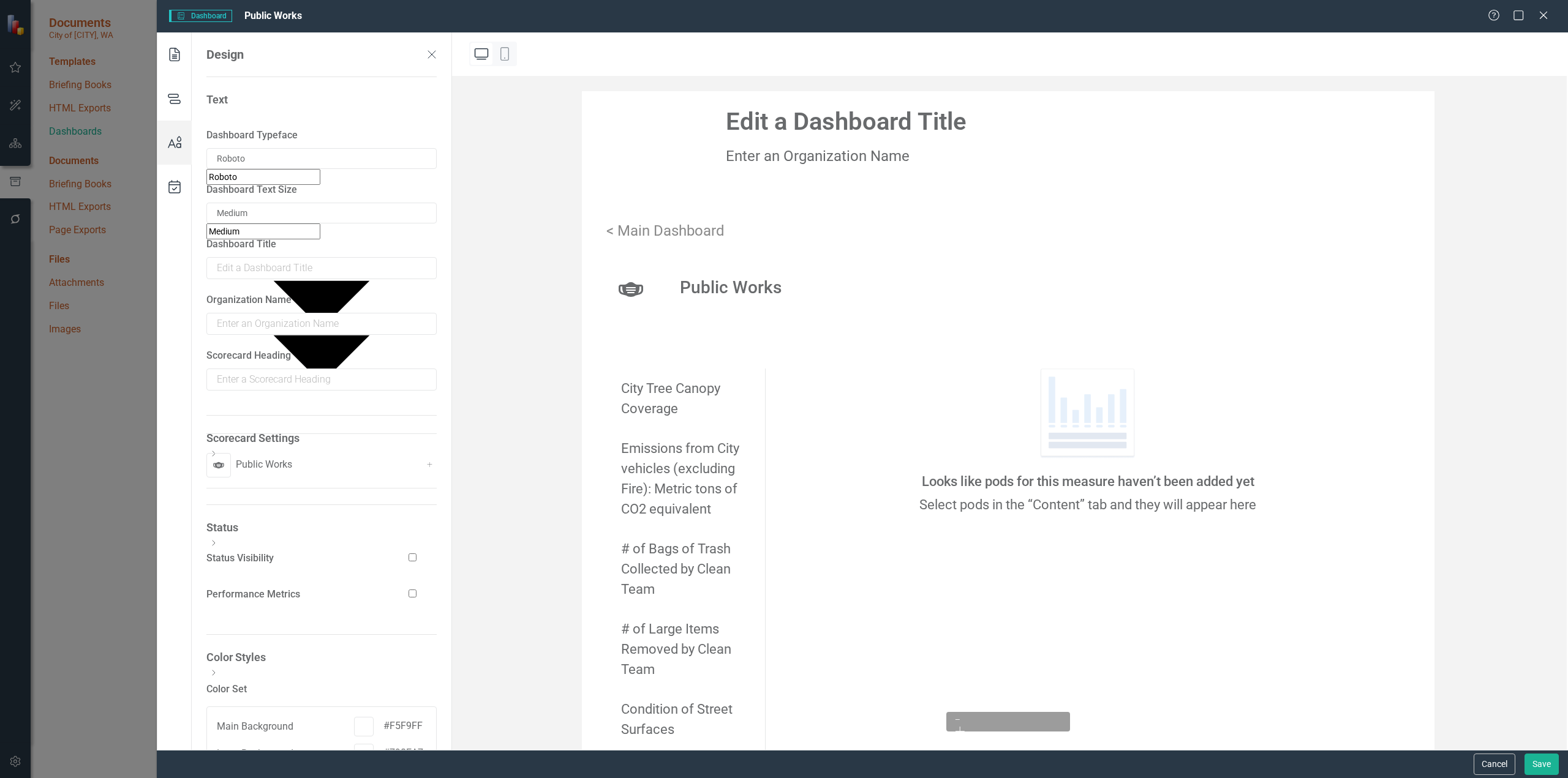 click on "Scorecard  Settings" at bounding box center [322, 100] 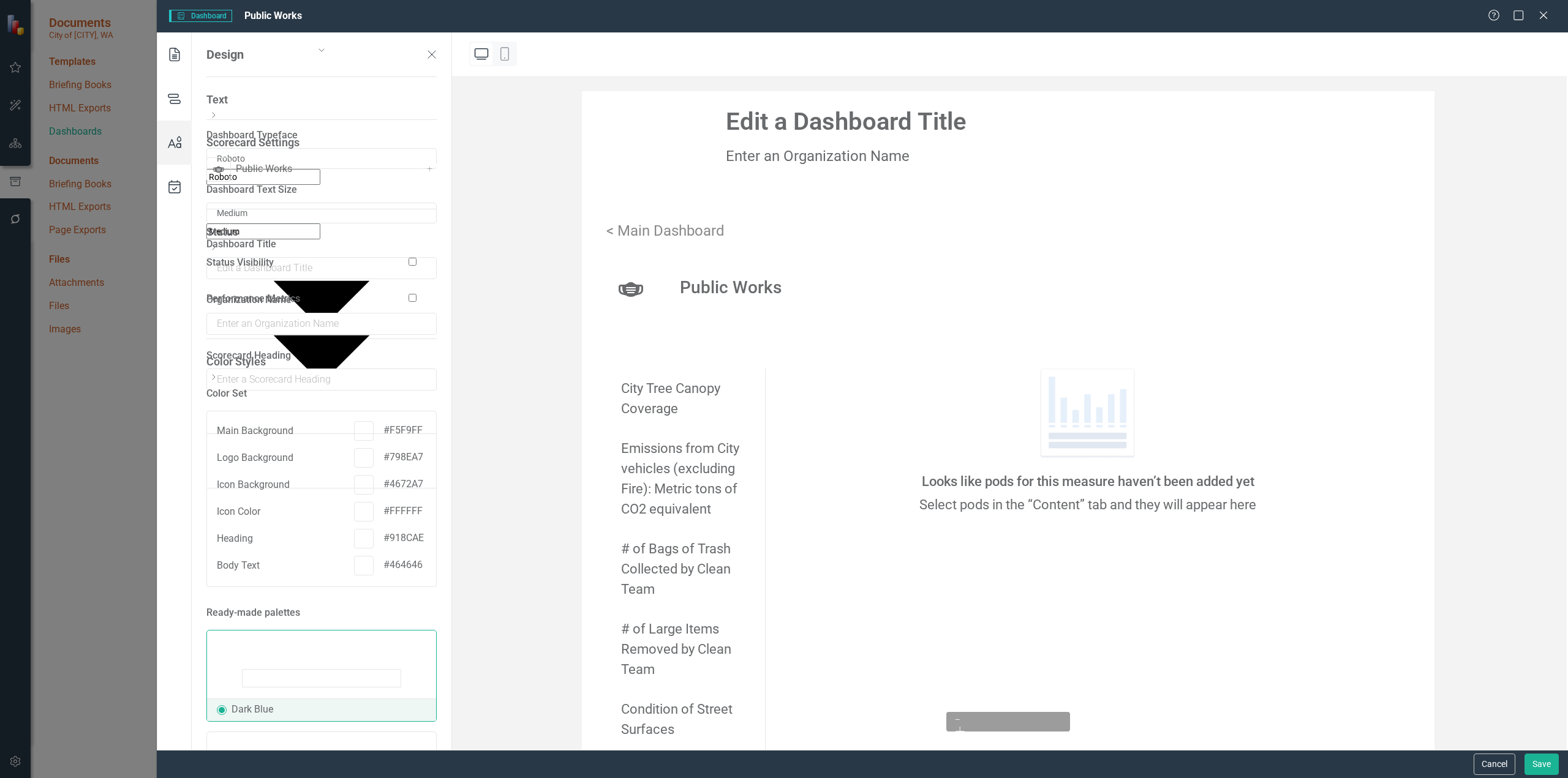 click on "Status" at bounding box center [322, 100] 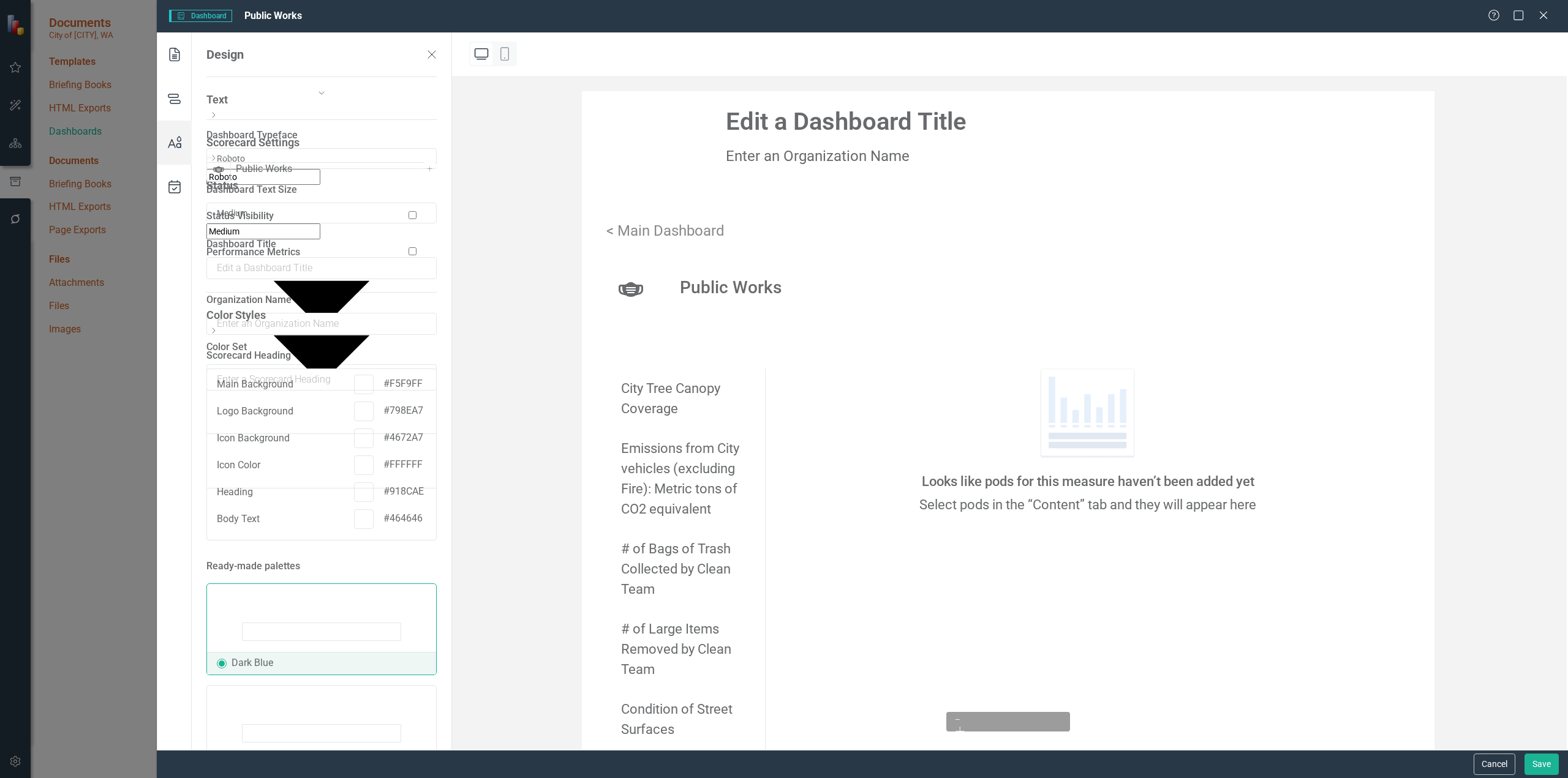 click at bounding box center [412, 215] 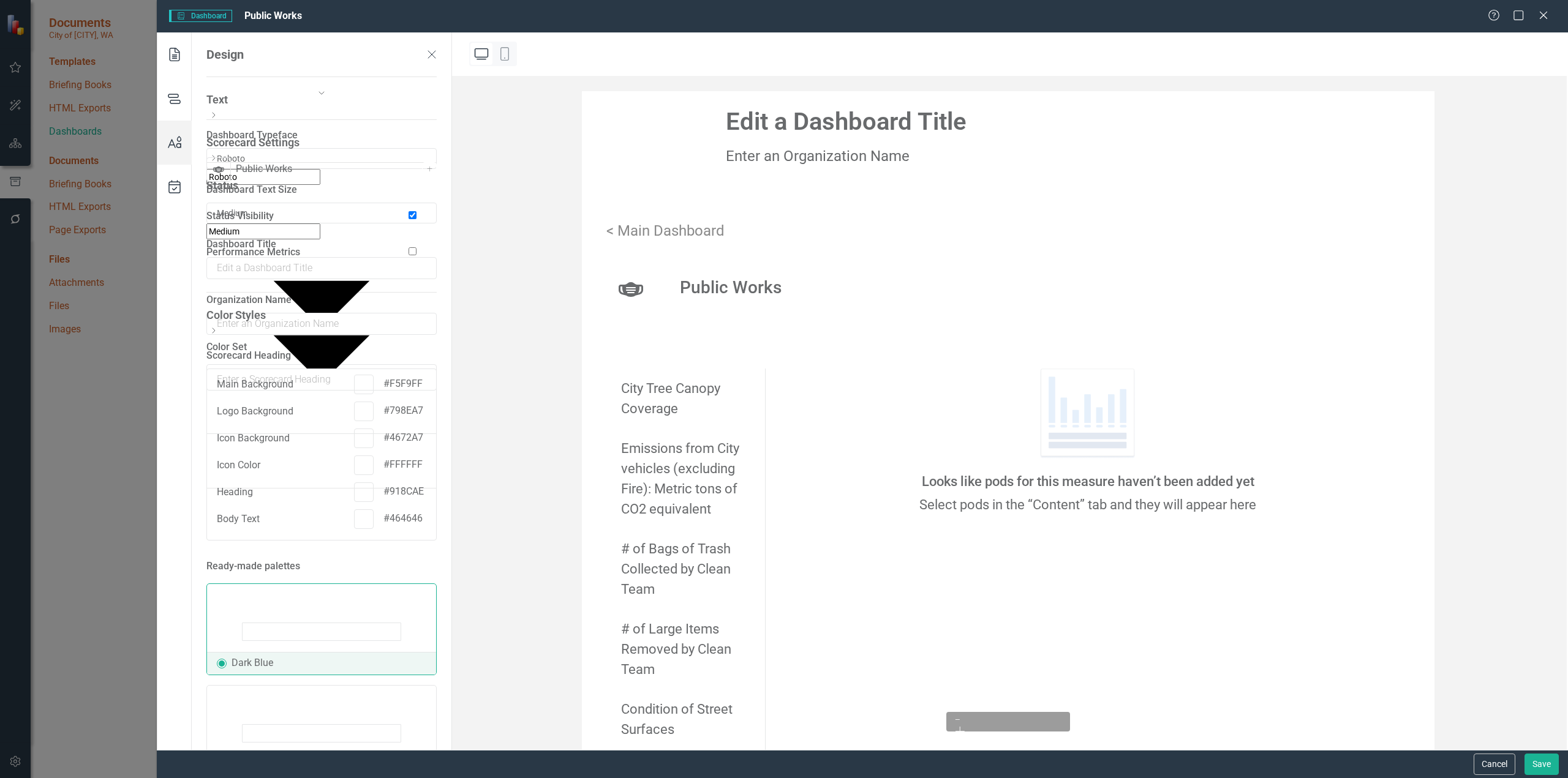 checkbox on "true" 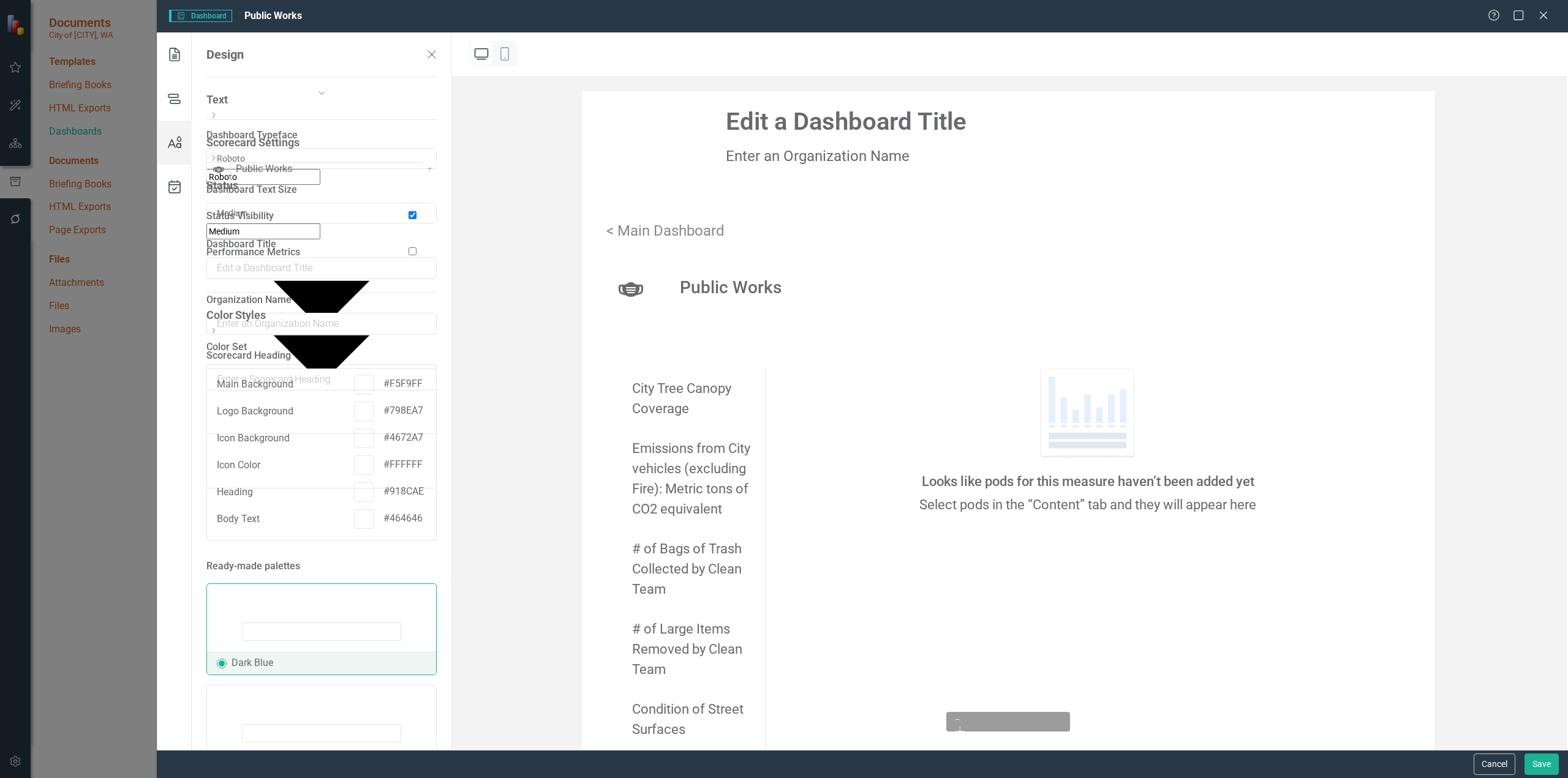 click at bounding box center [412, 251] 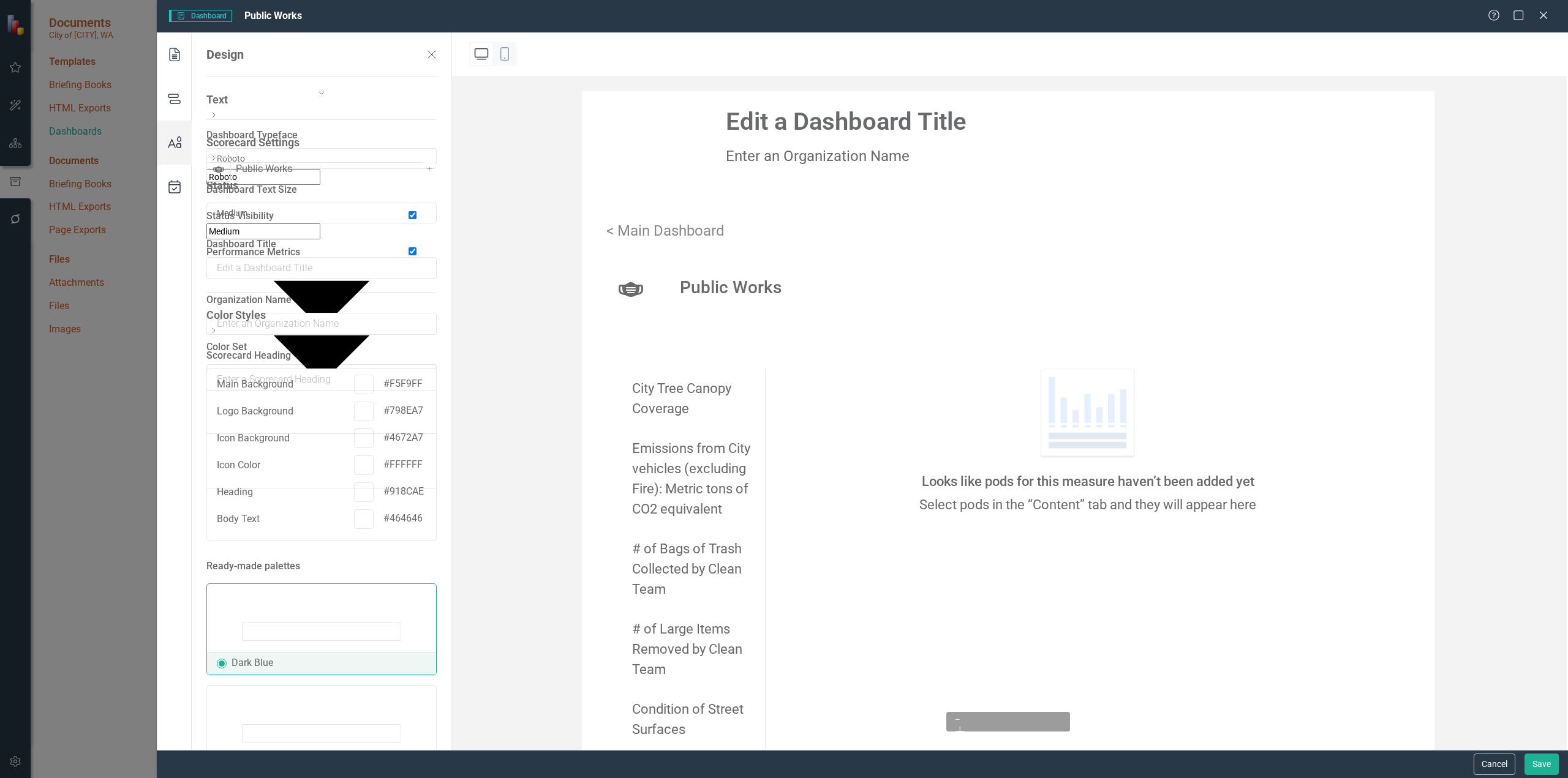 click at bounding box center [412, 251] 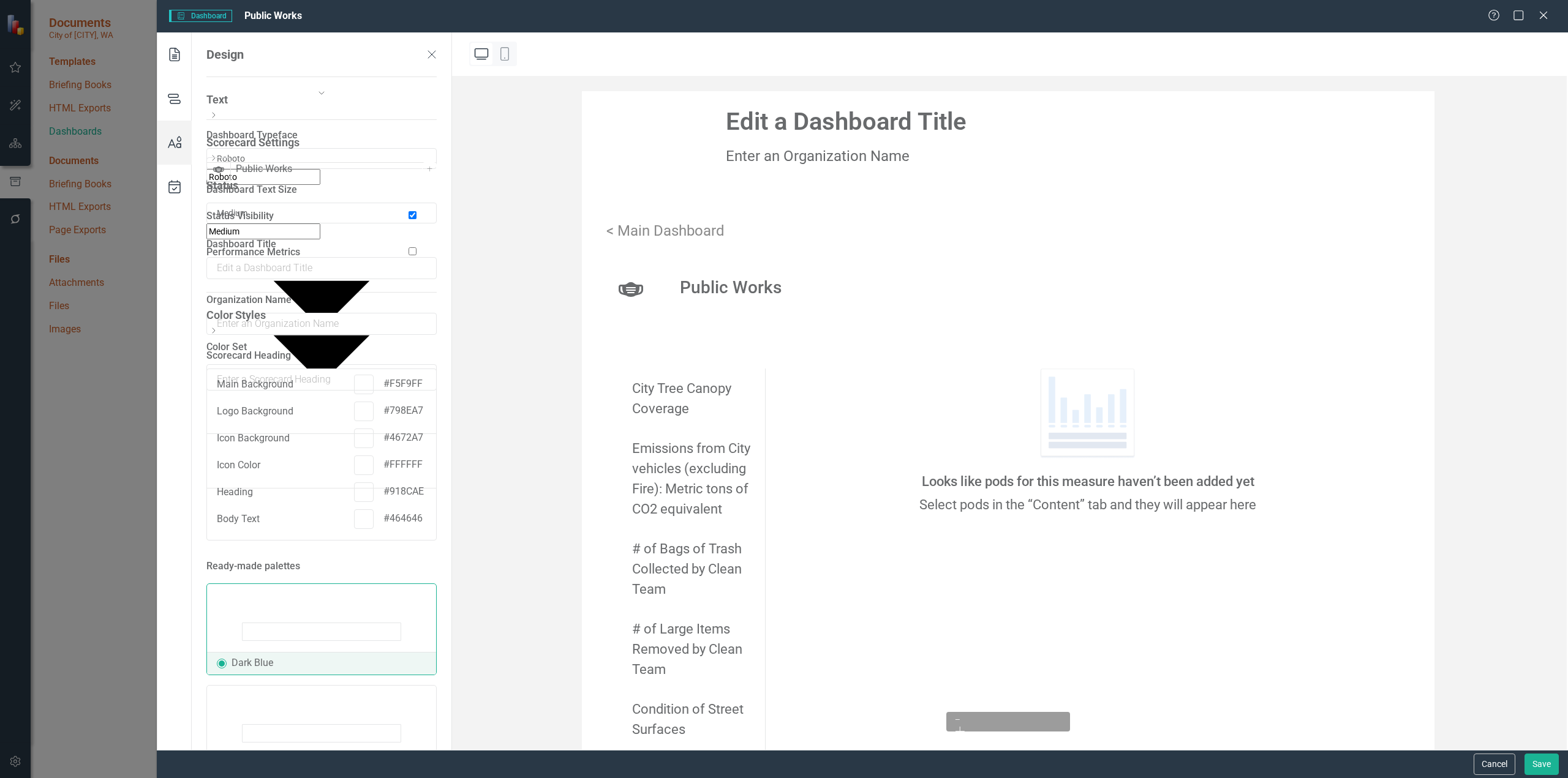 click at bounding box center [412, 251] 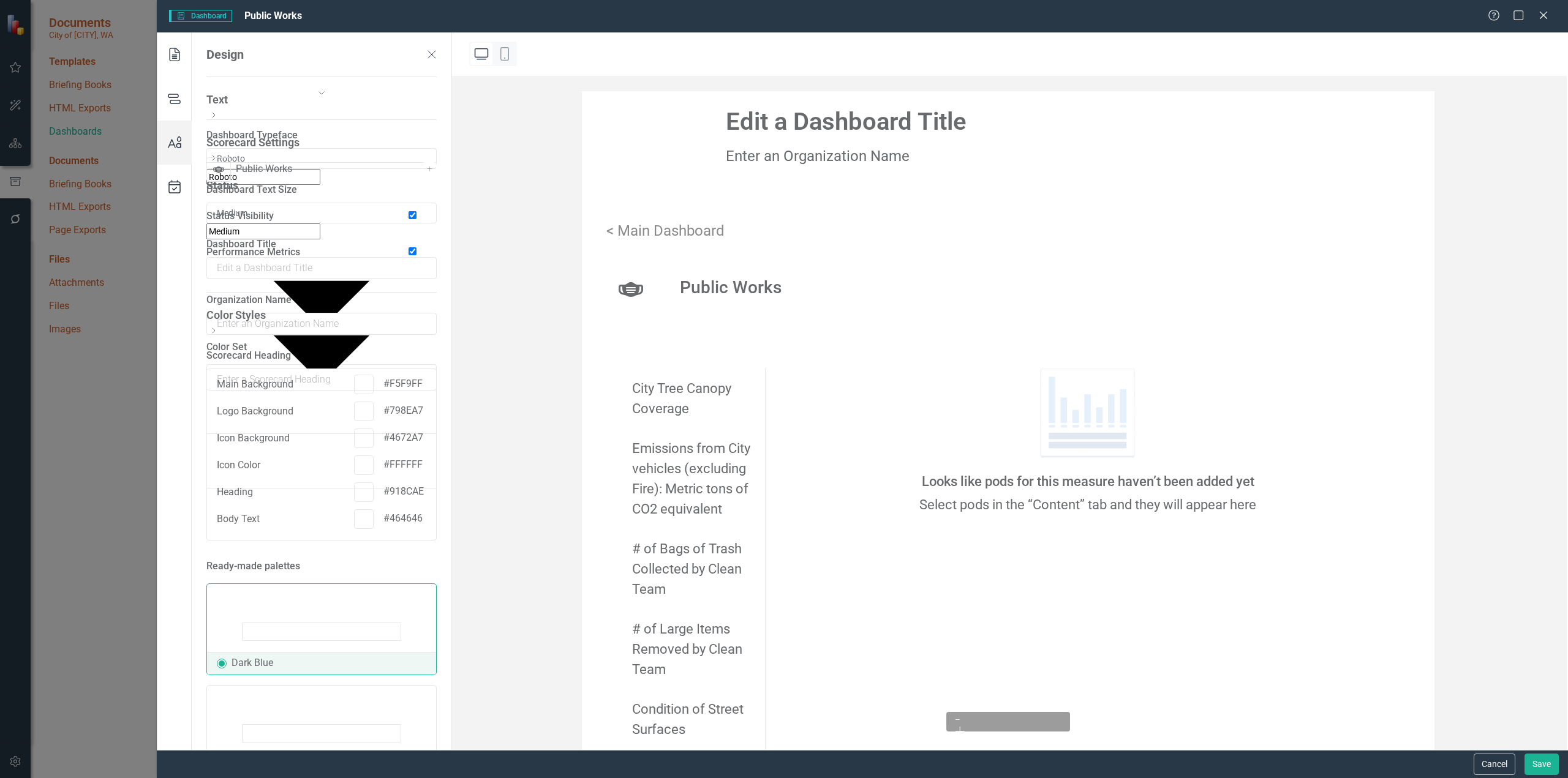 checkbox on "true" 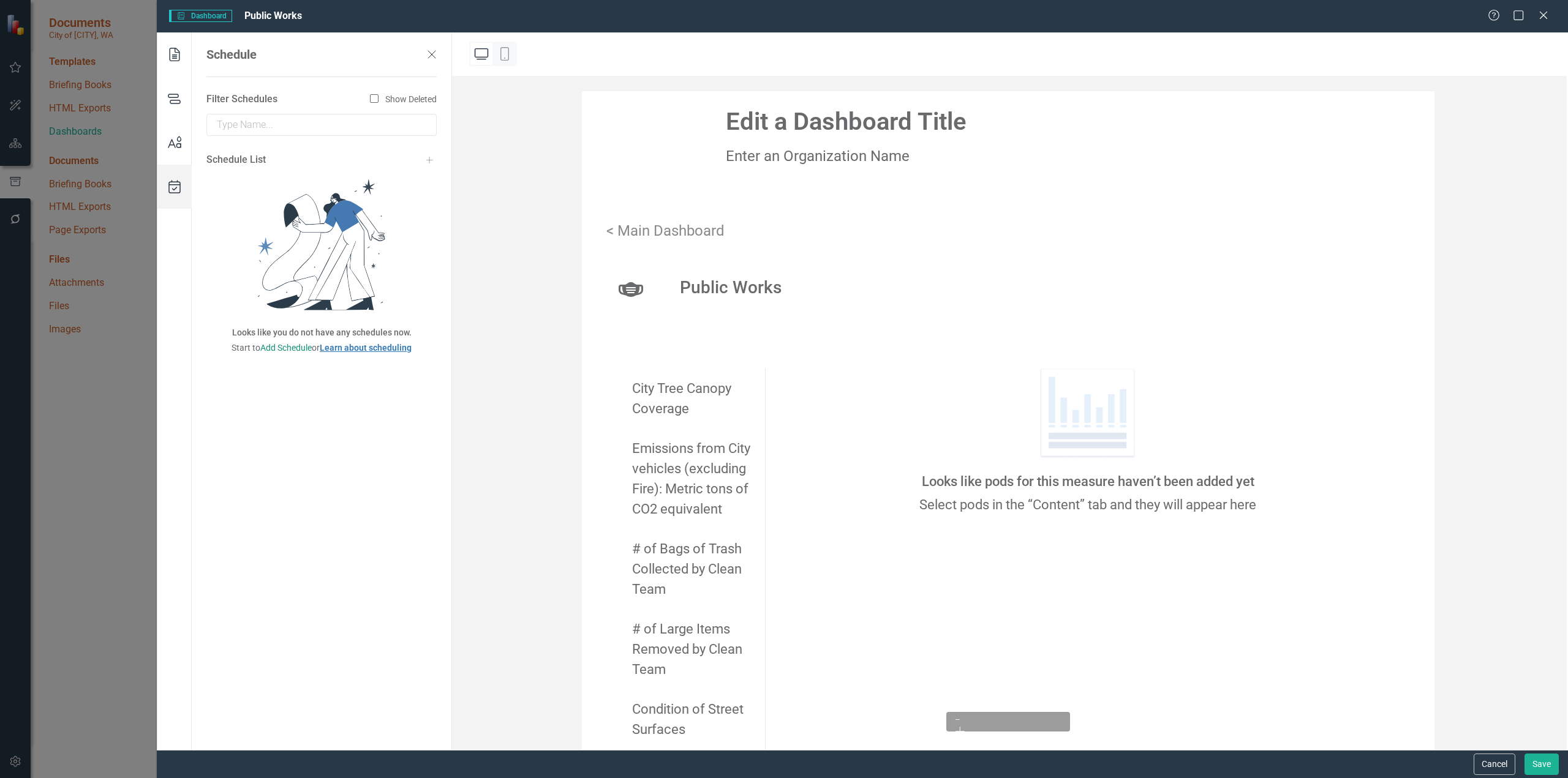 click 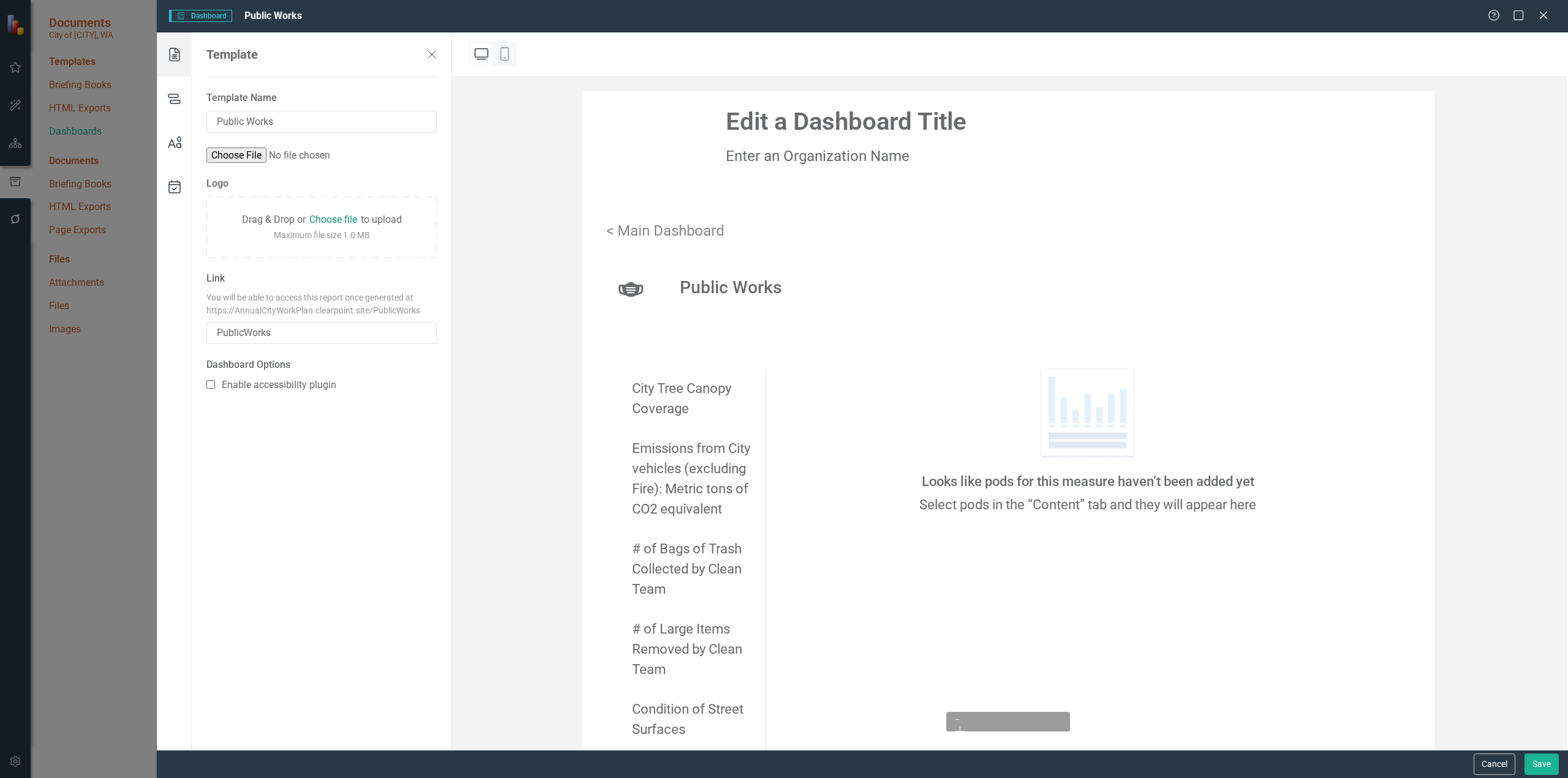 click 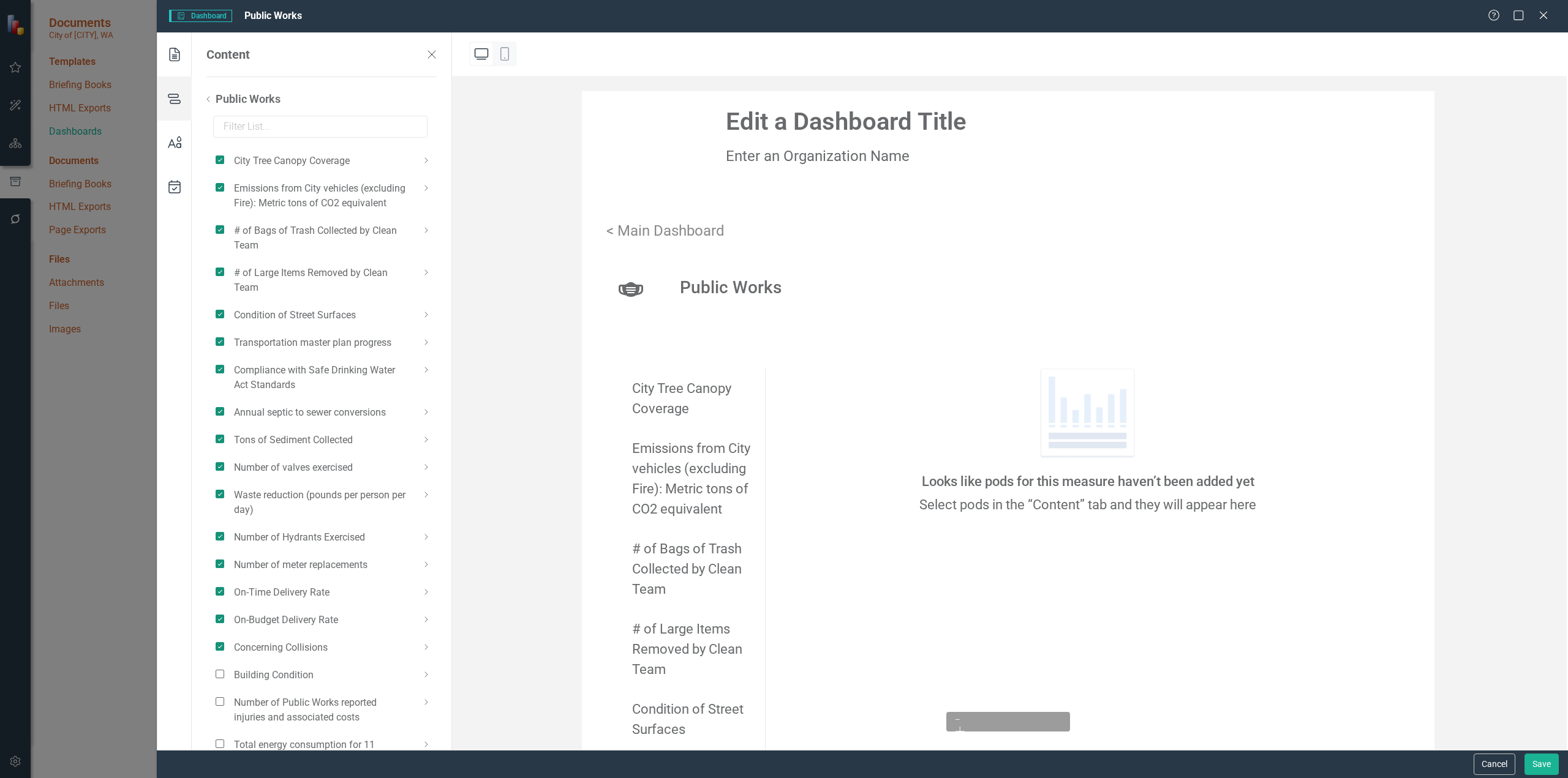 scroll, scrollTop: 61, scrollLeft: 0, axis: vertical 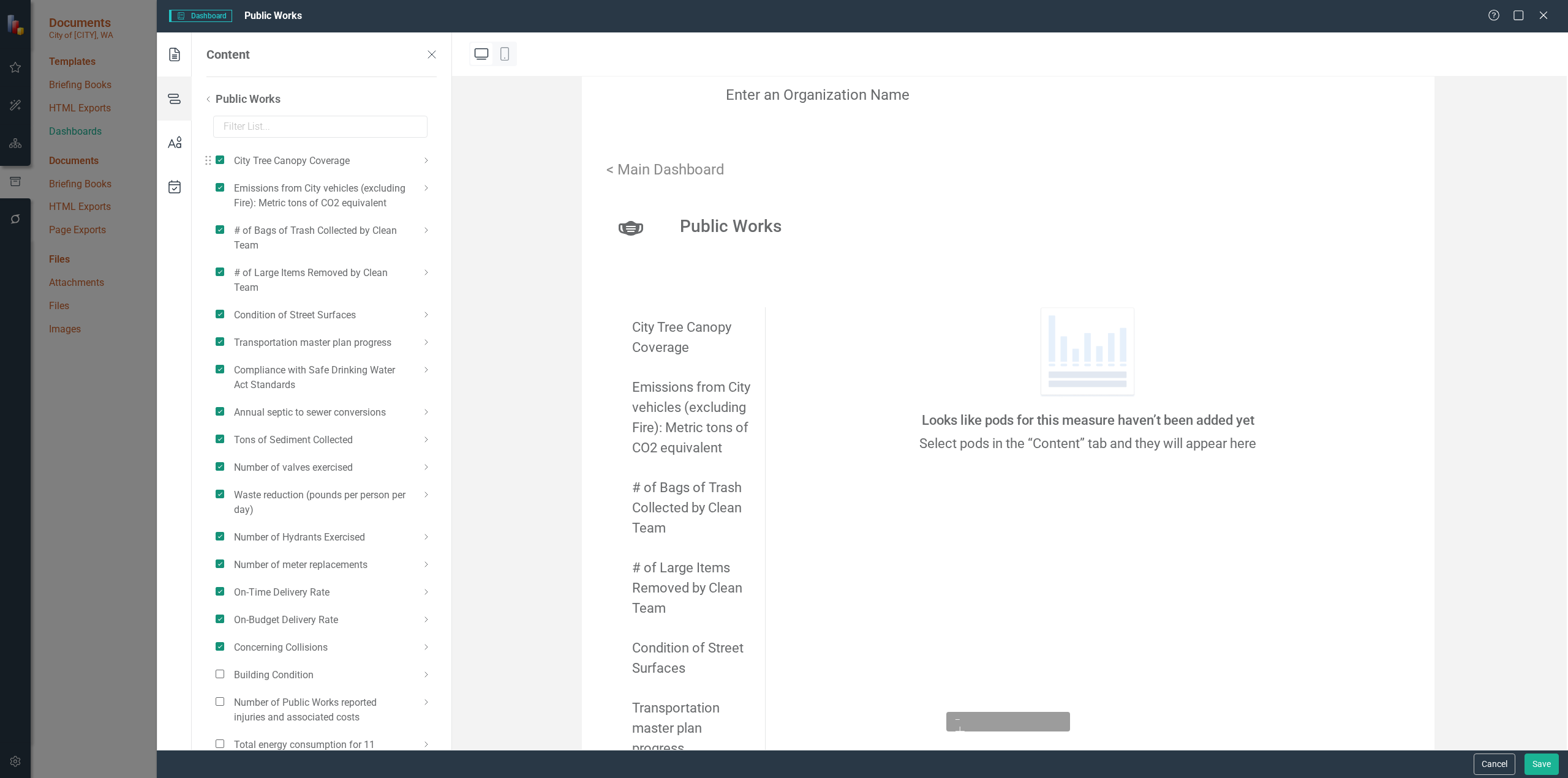 click 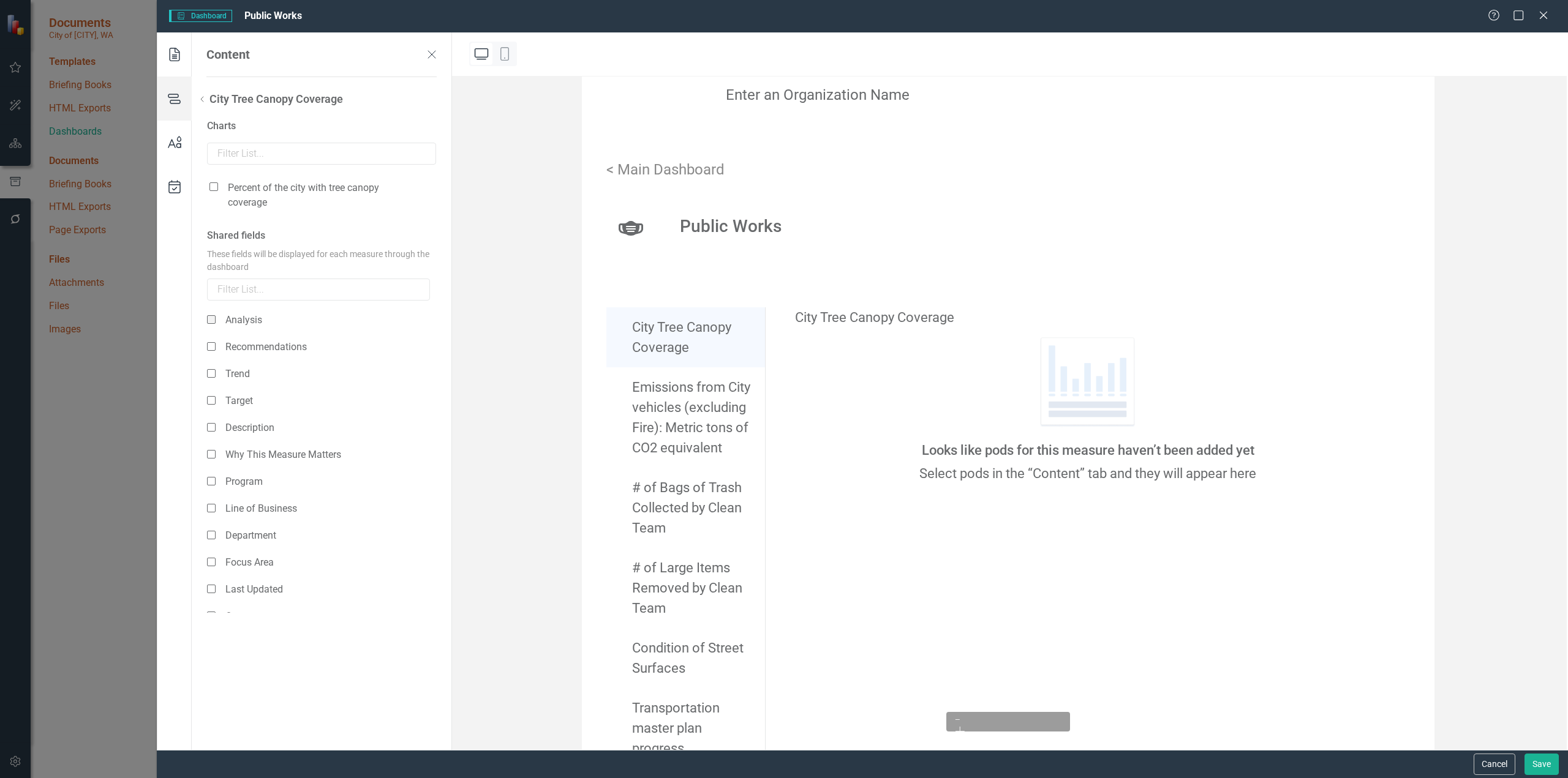 click at bounding box center (211, 320) 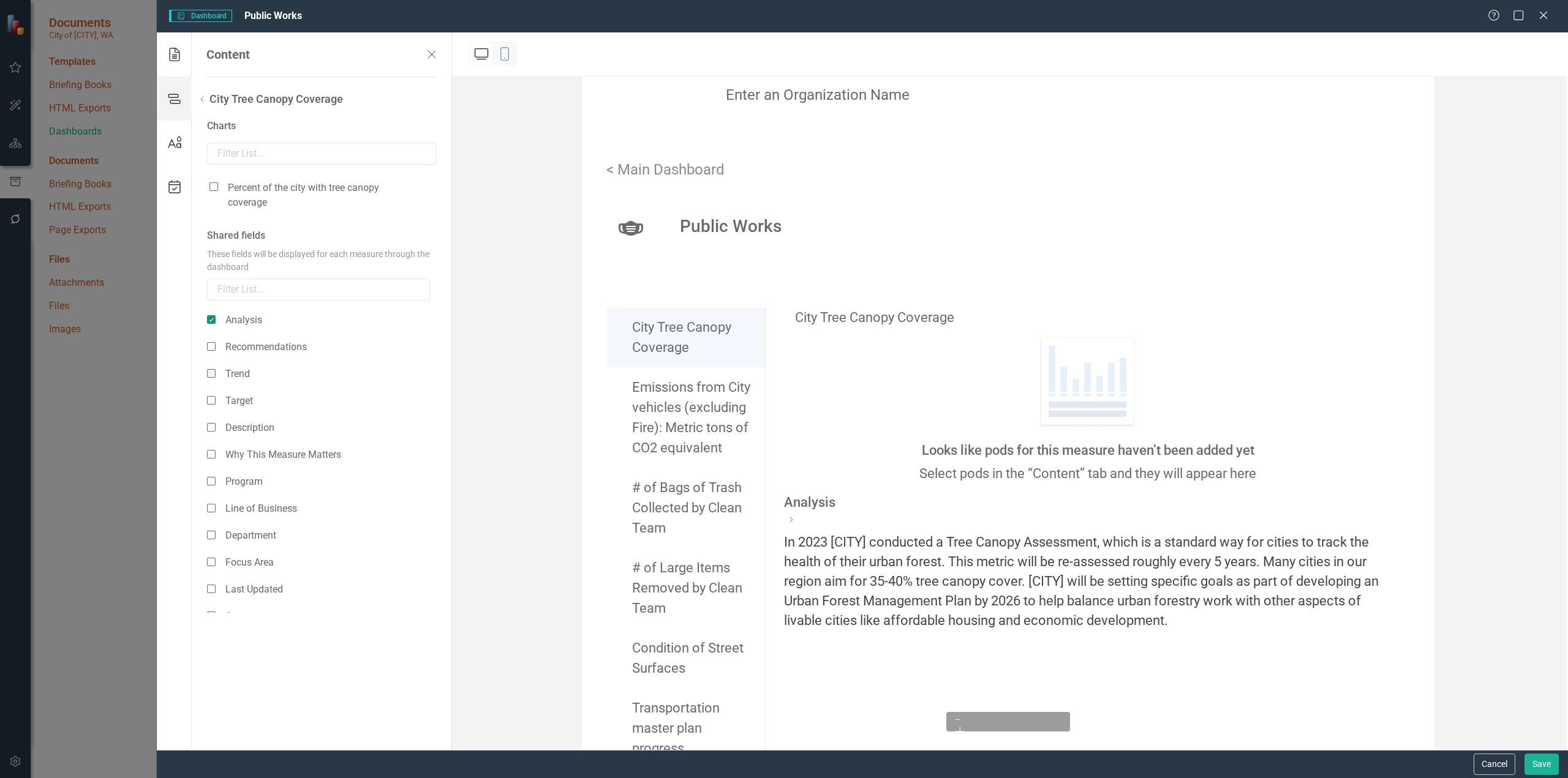 click at bounding box center (211, 373) 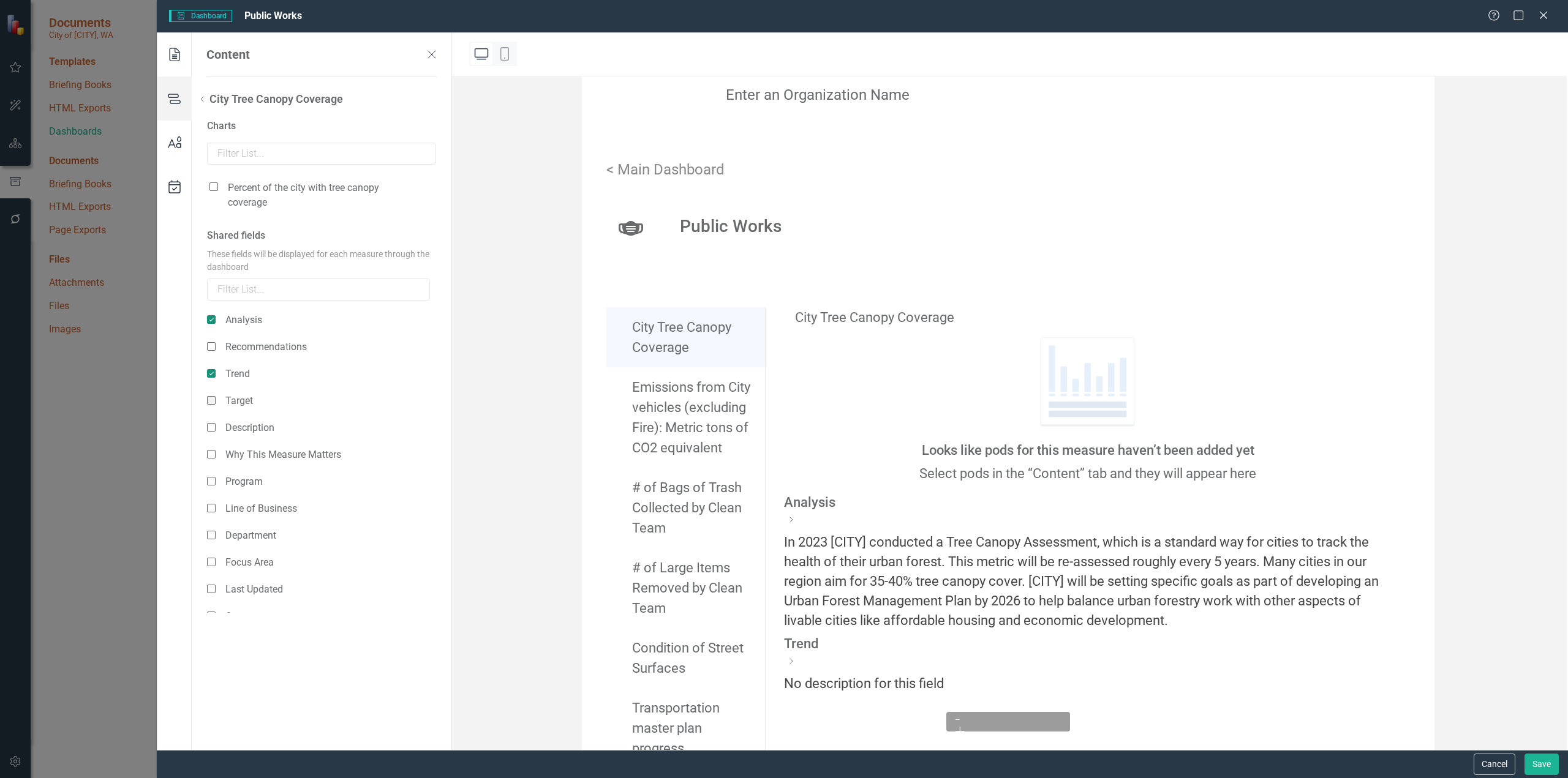click at bounding box center (211, 400) 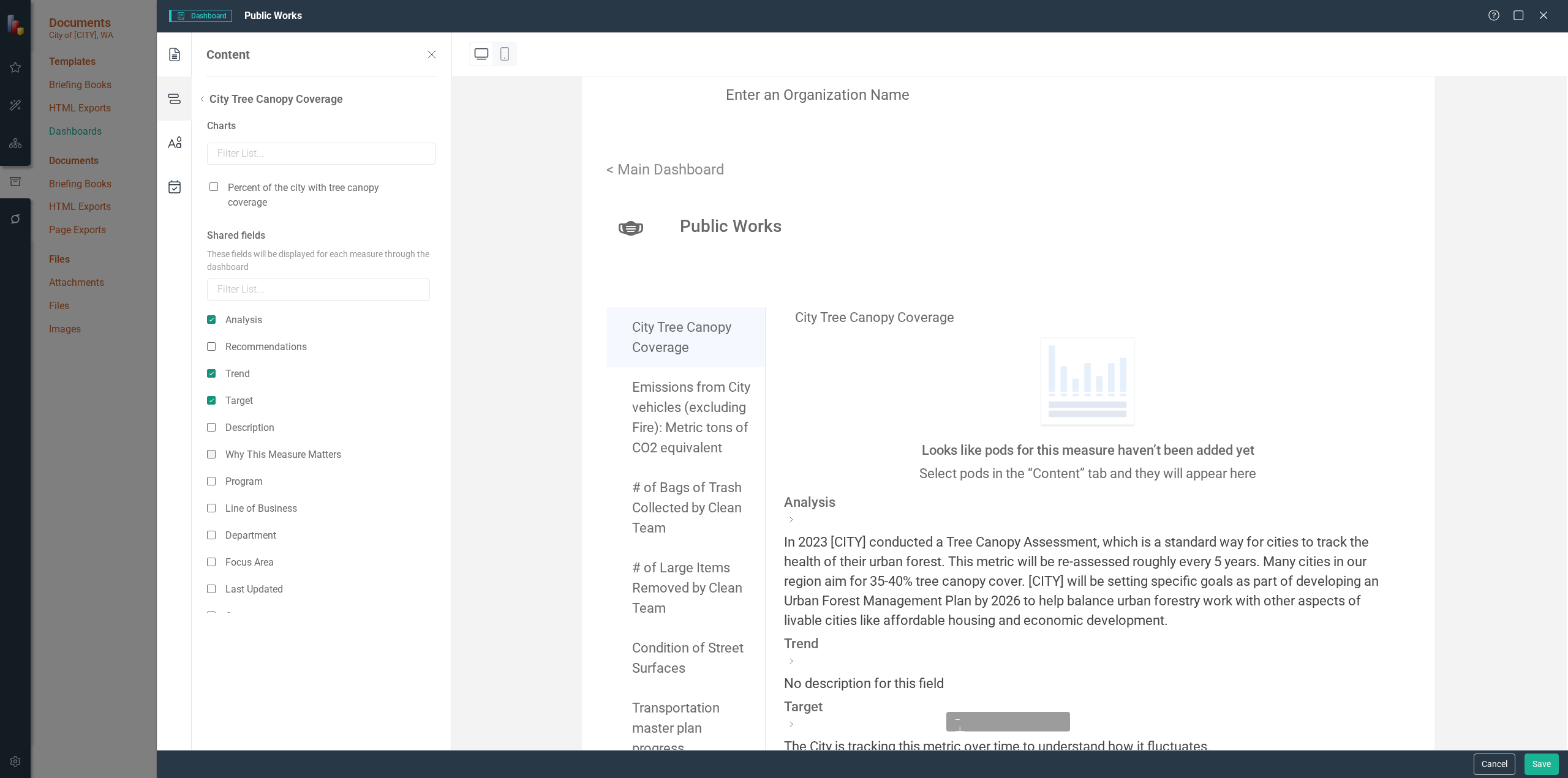 click at bounding box center (211, 454) 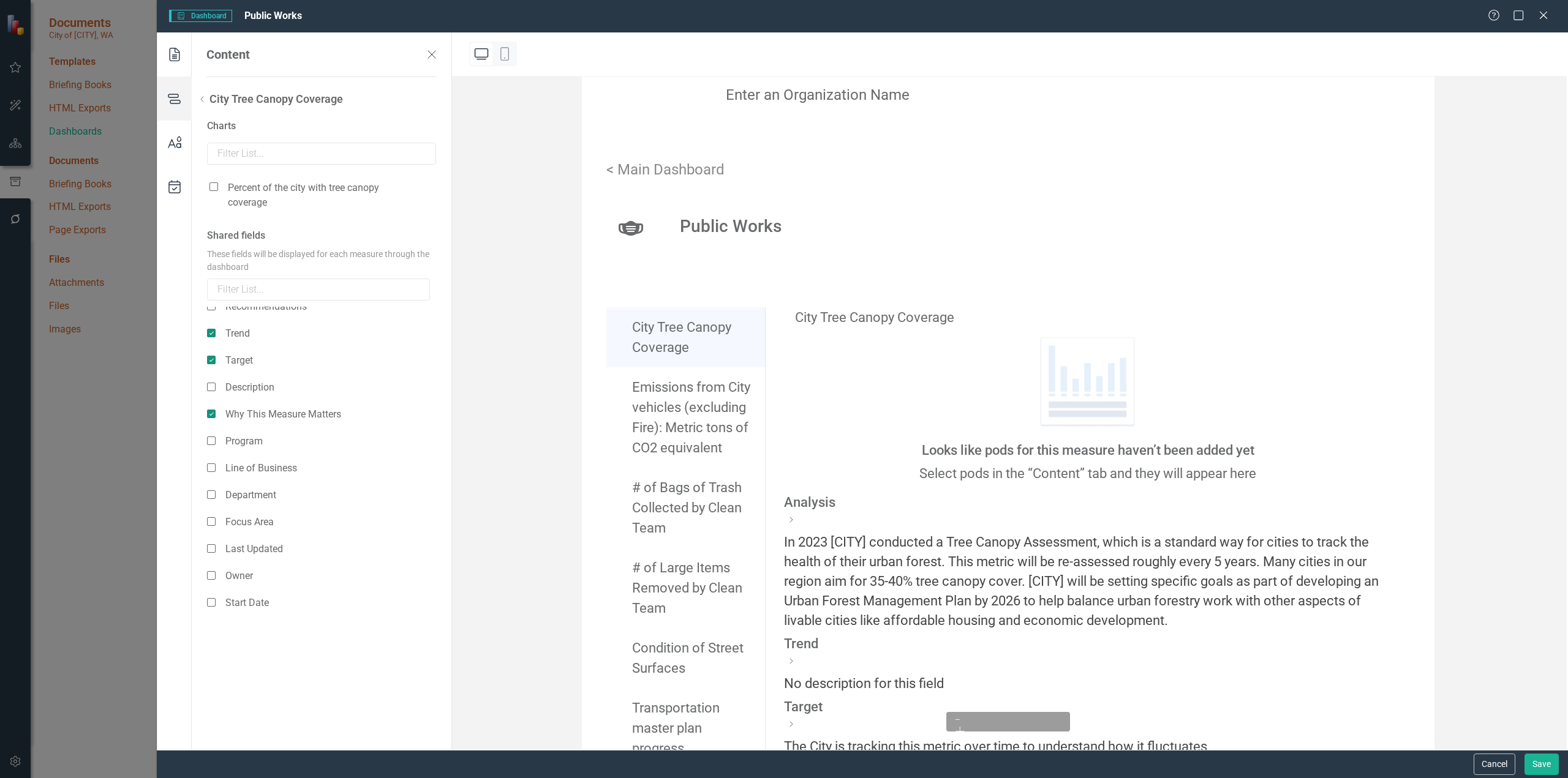 scroll, scrollTop: 61, scrollLeft: 0, axis: vertical 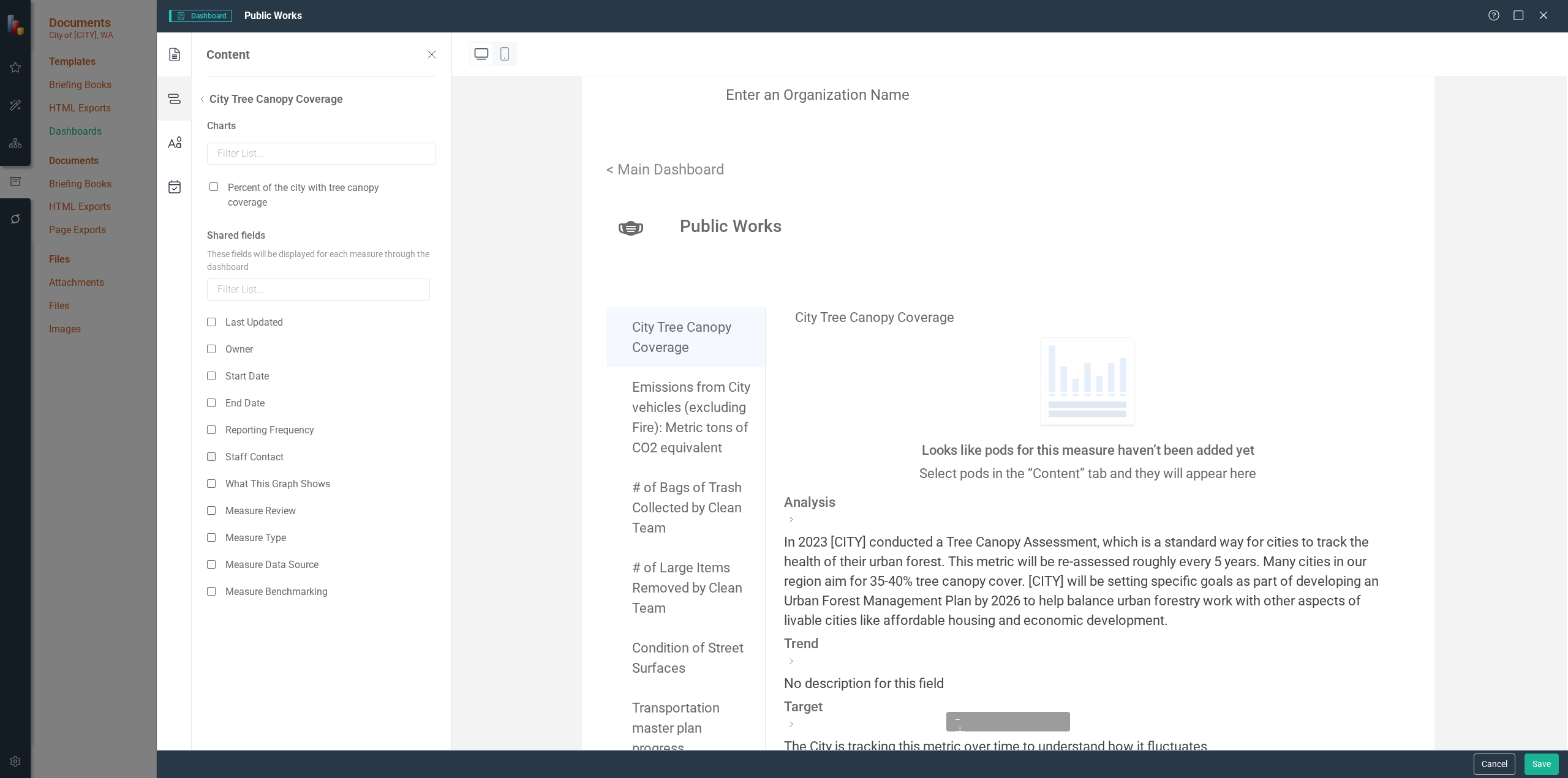 click at bounding box center (211, 457) 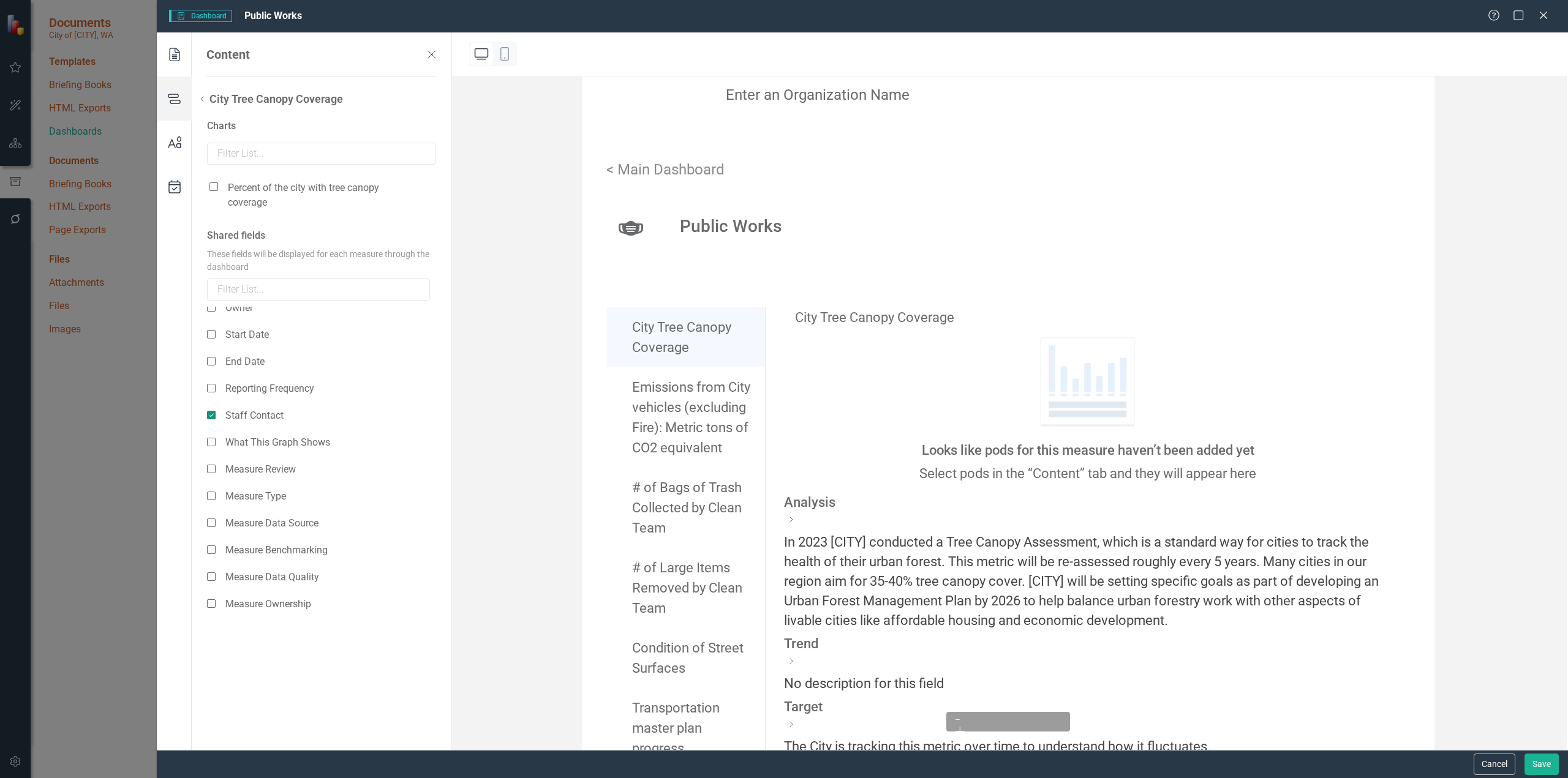 scroll, scrollTop: 313, scrollLeft: 0, axis: vertical 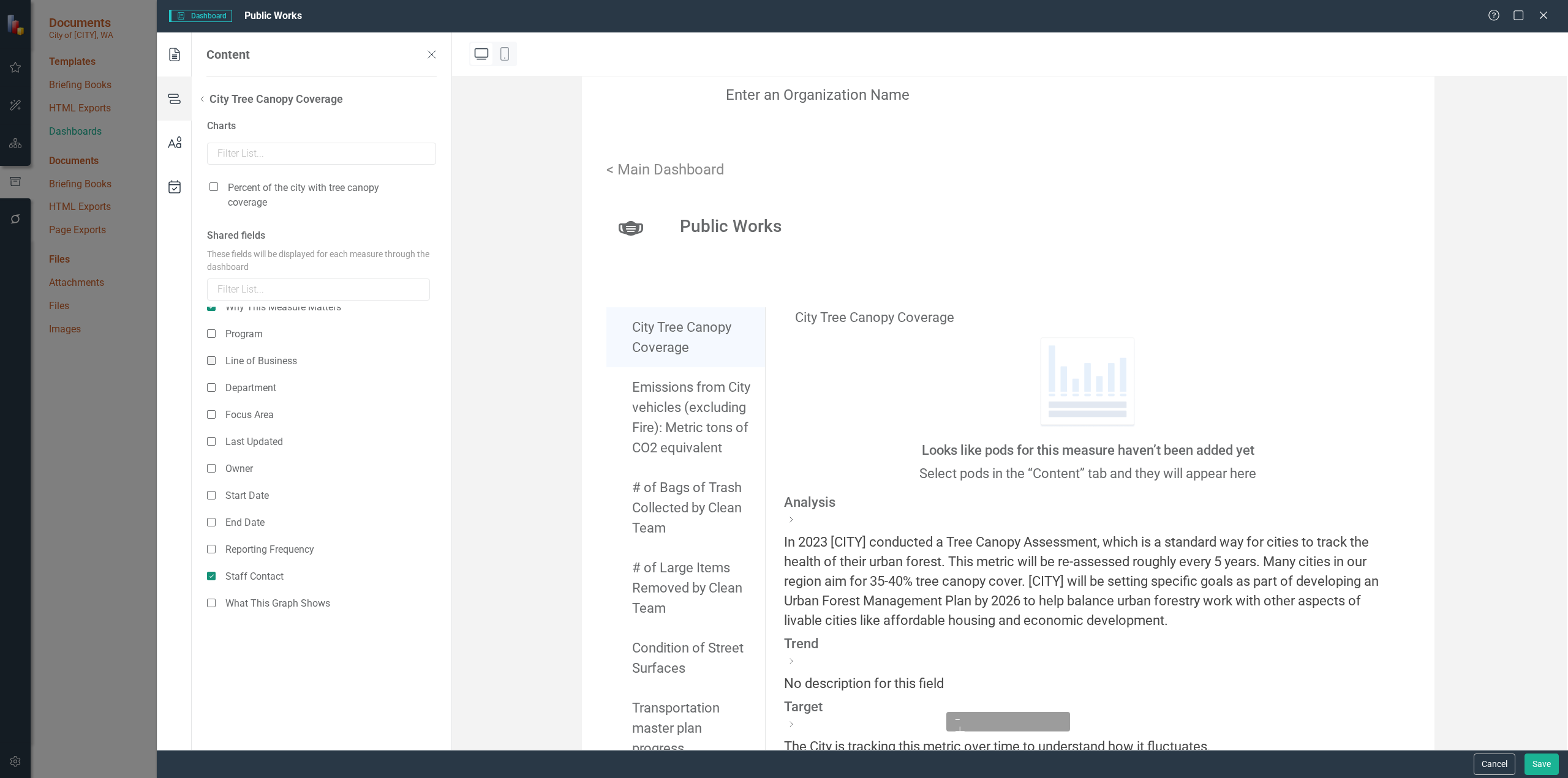 click at bounding box center (211, 361) 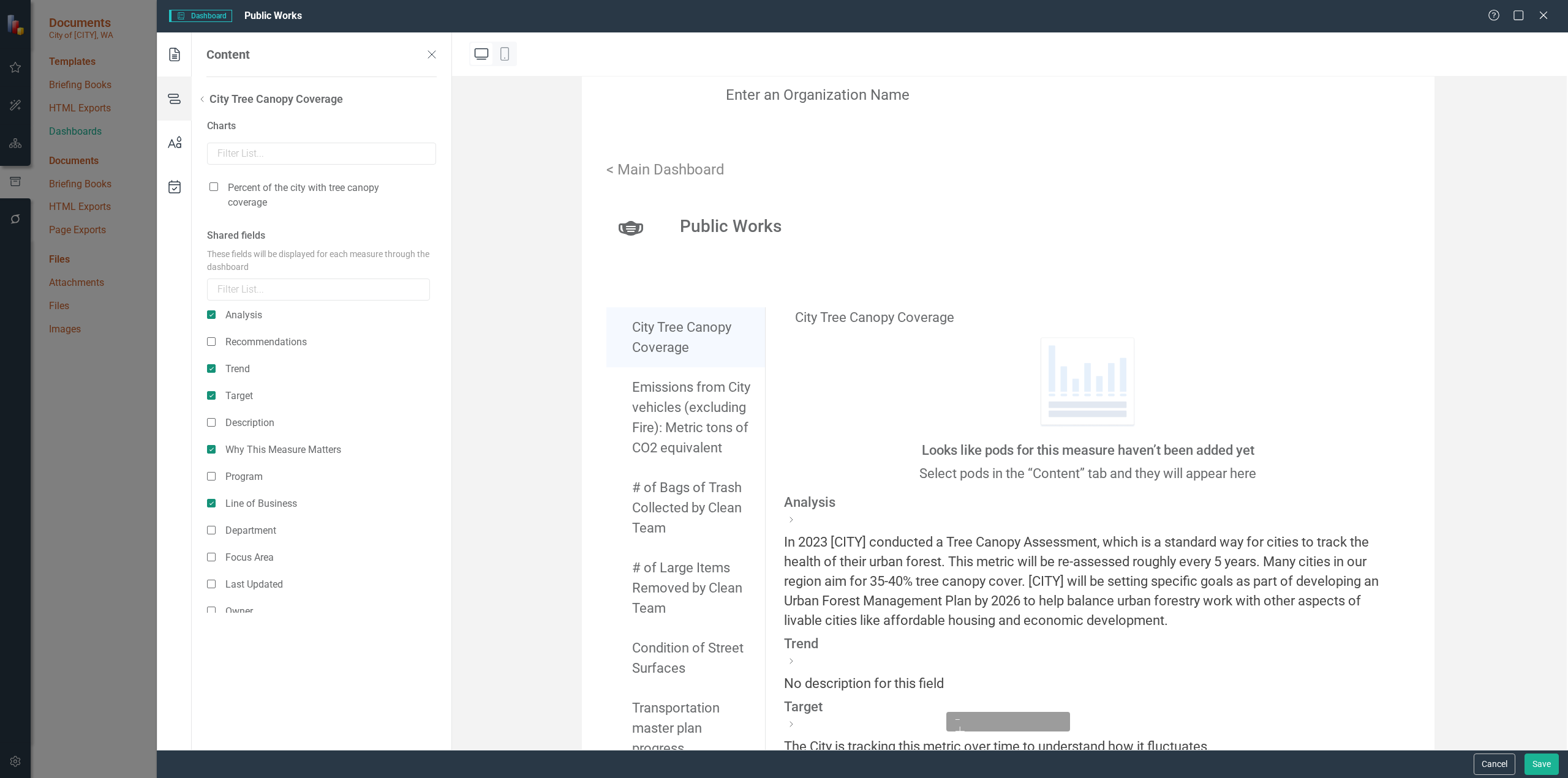scroll, scrollTop: 0, scrollLeft: 0, axis: both 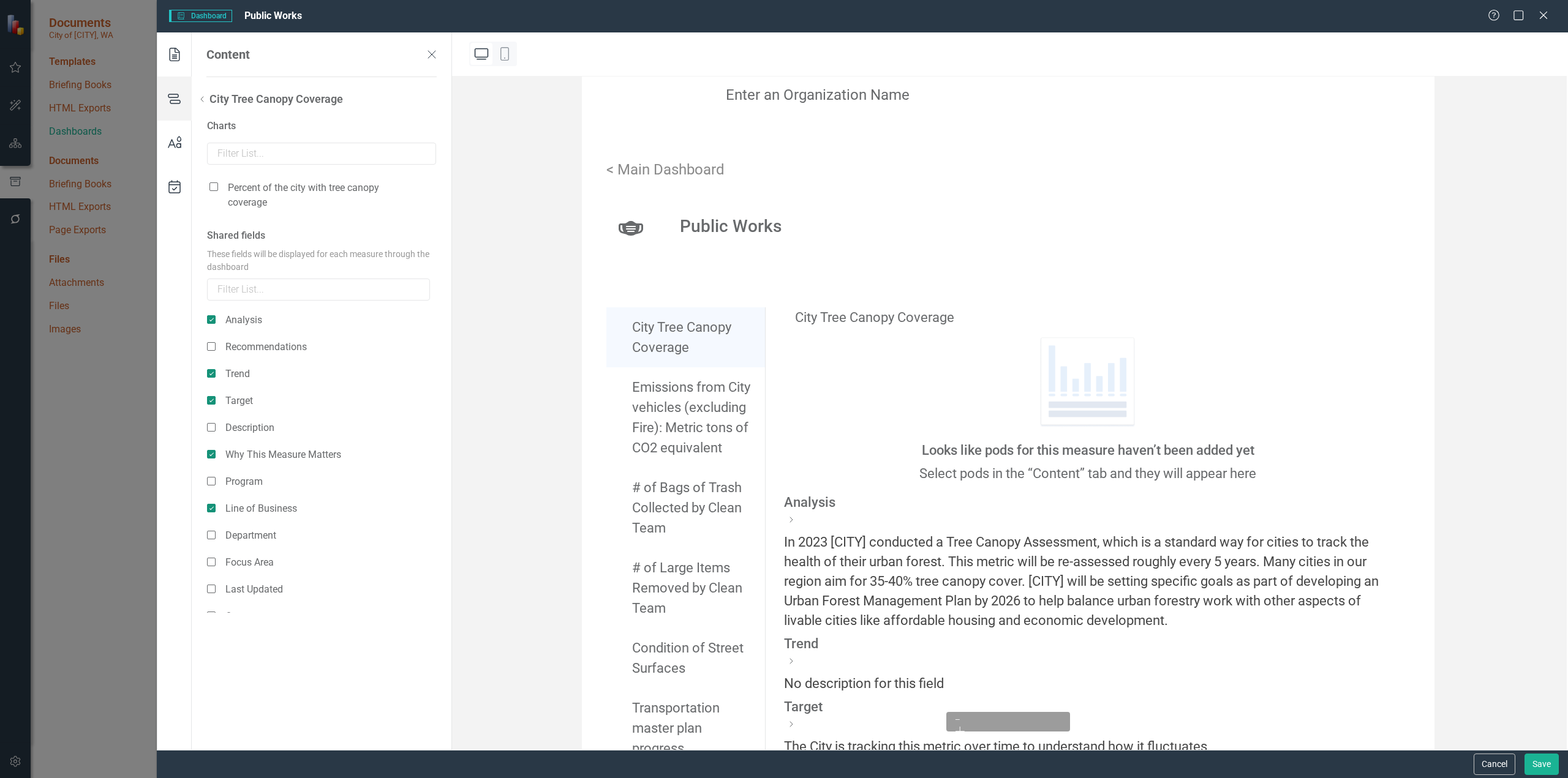 click 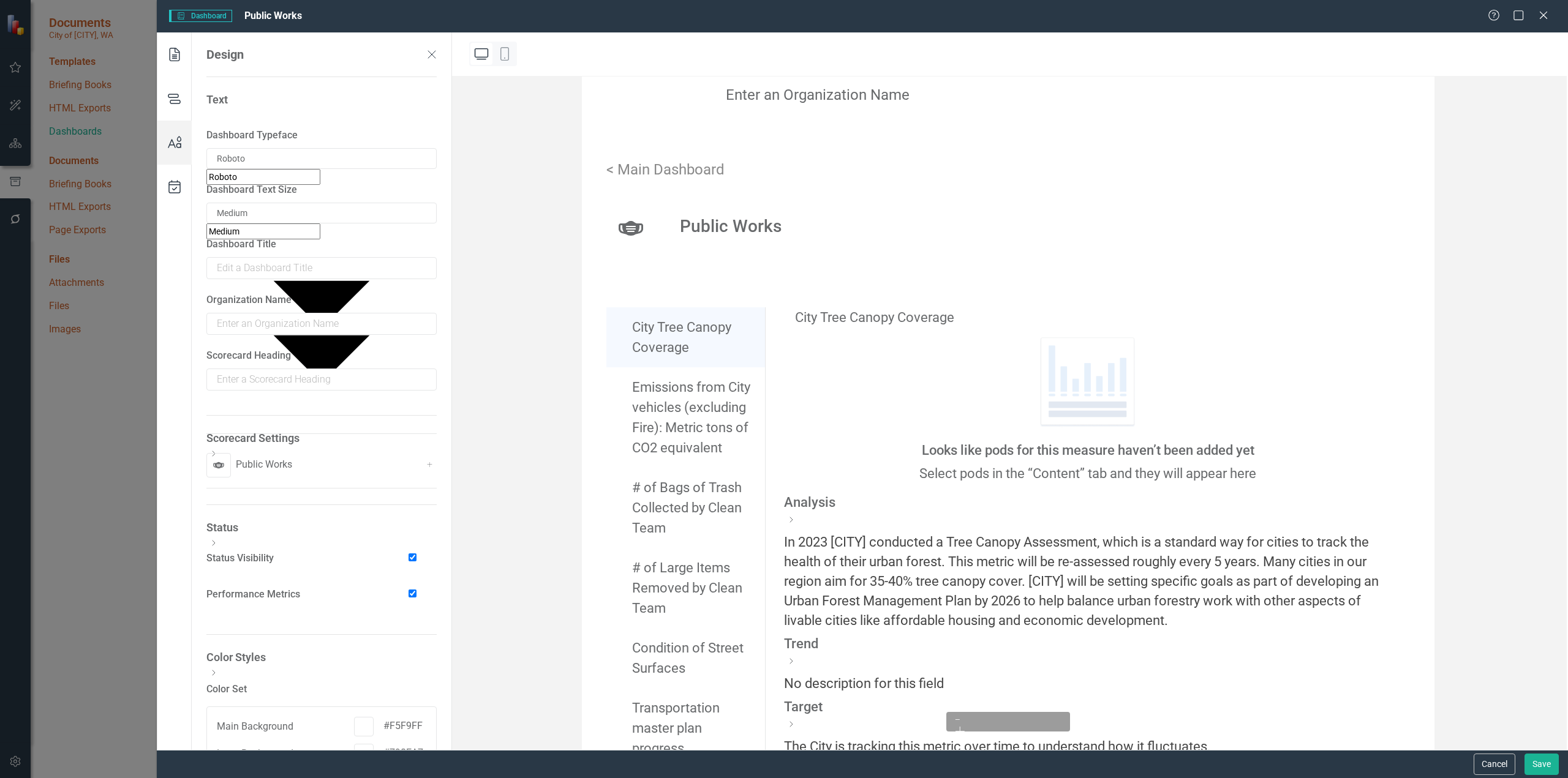 click 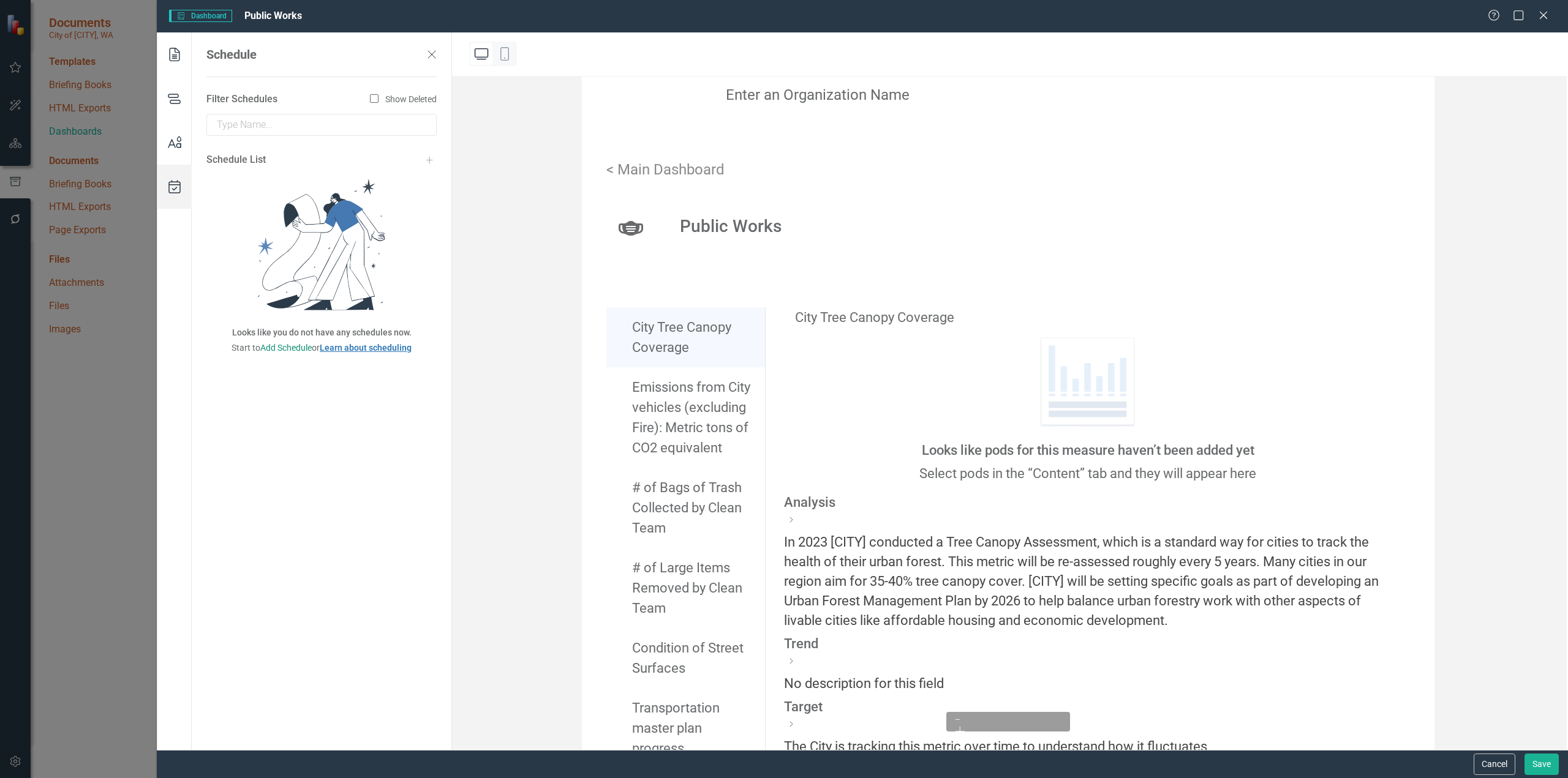 click 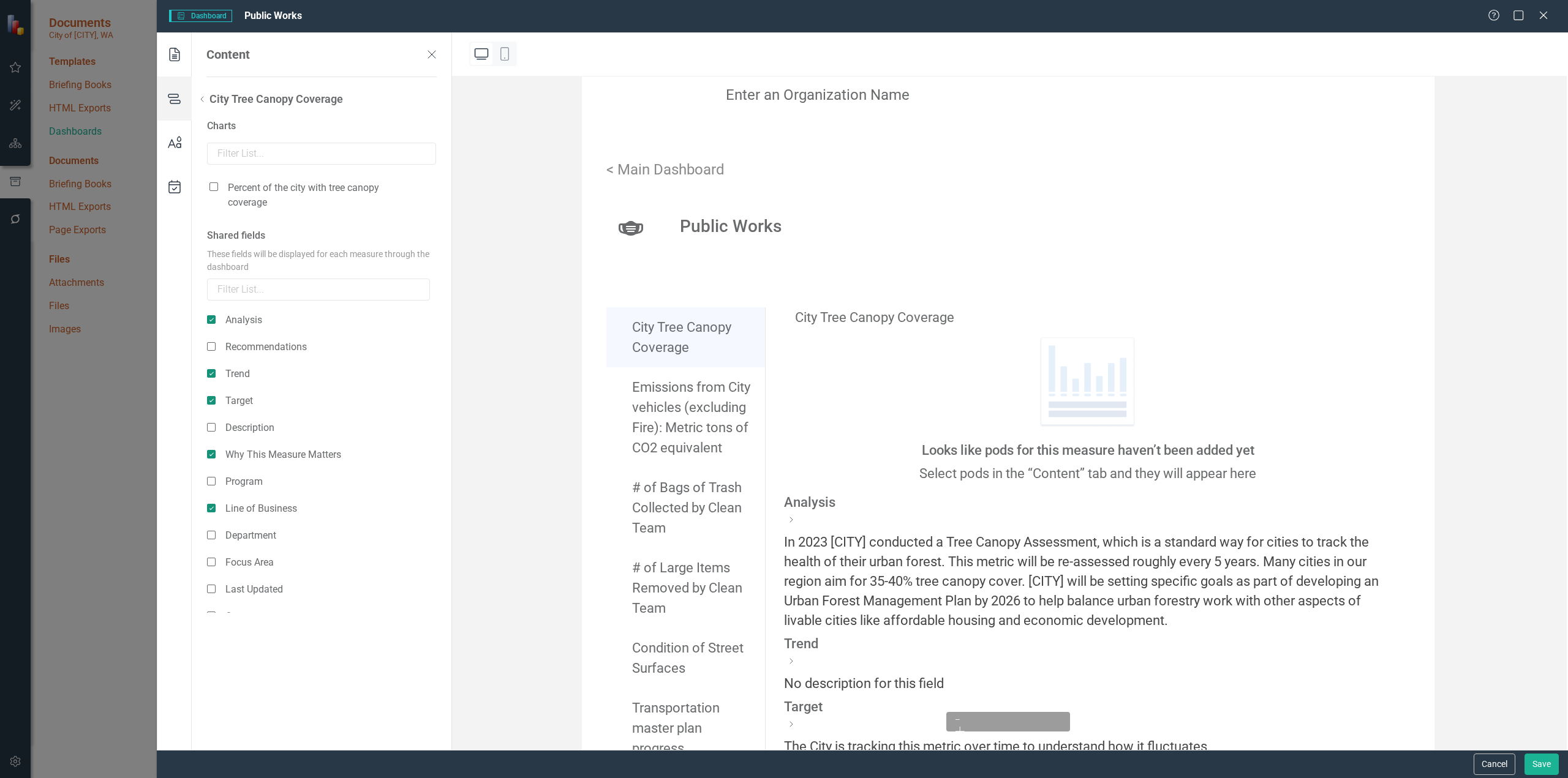 click 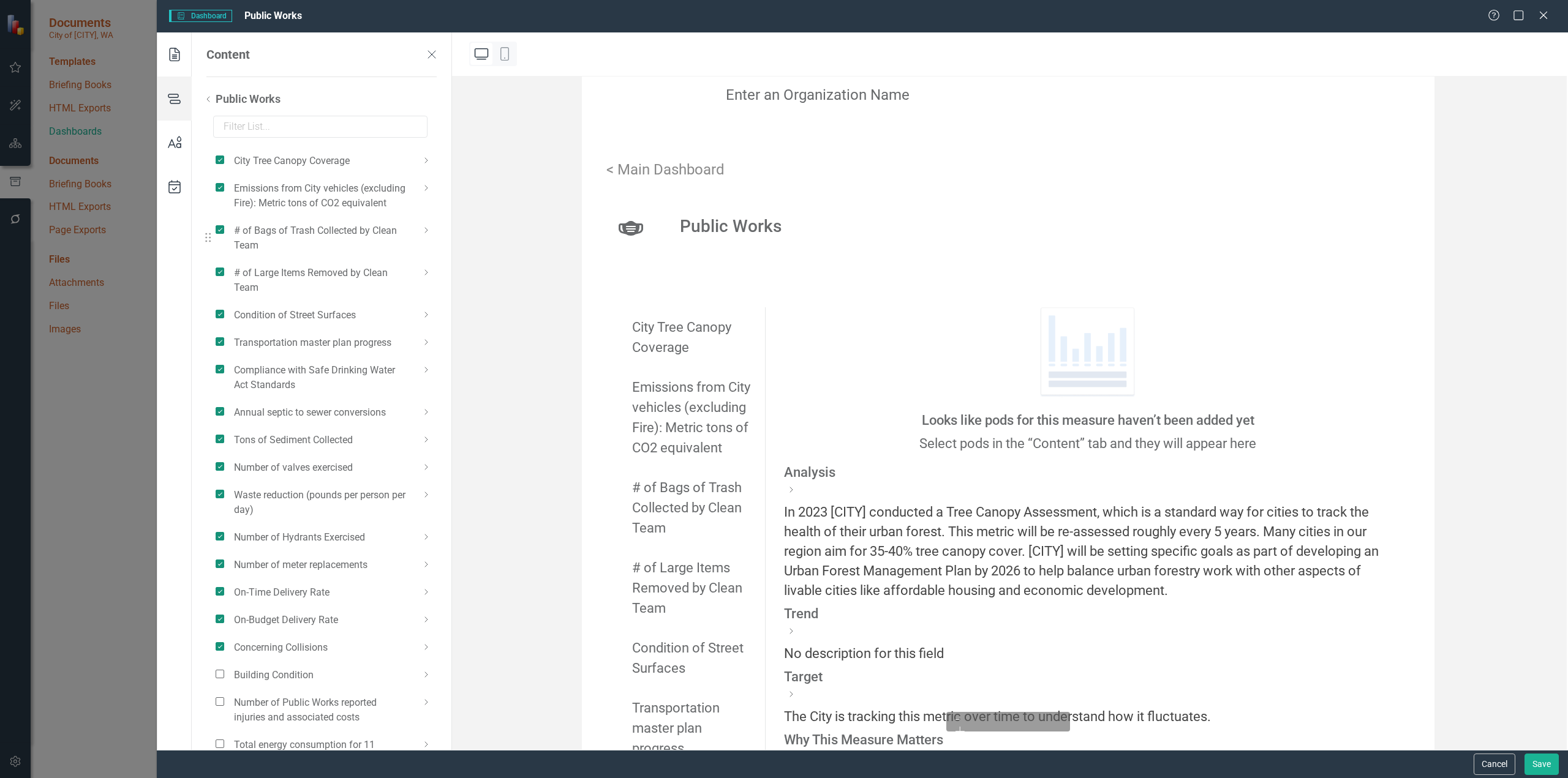 click 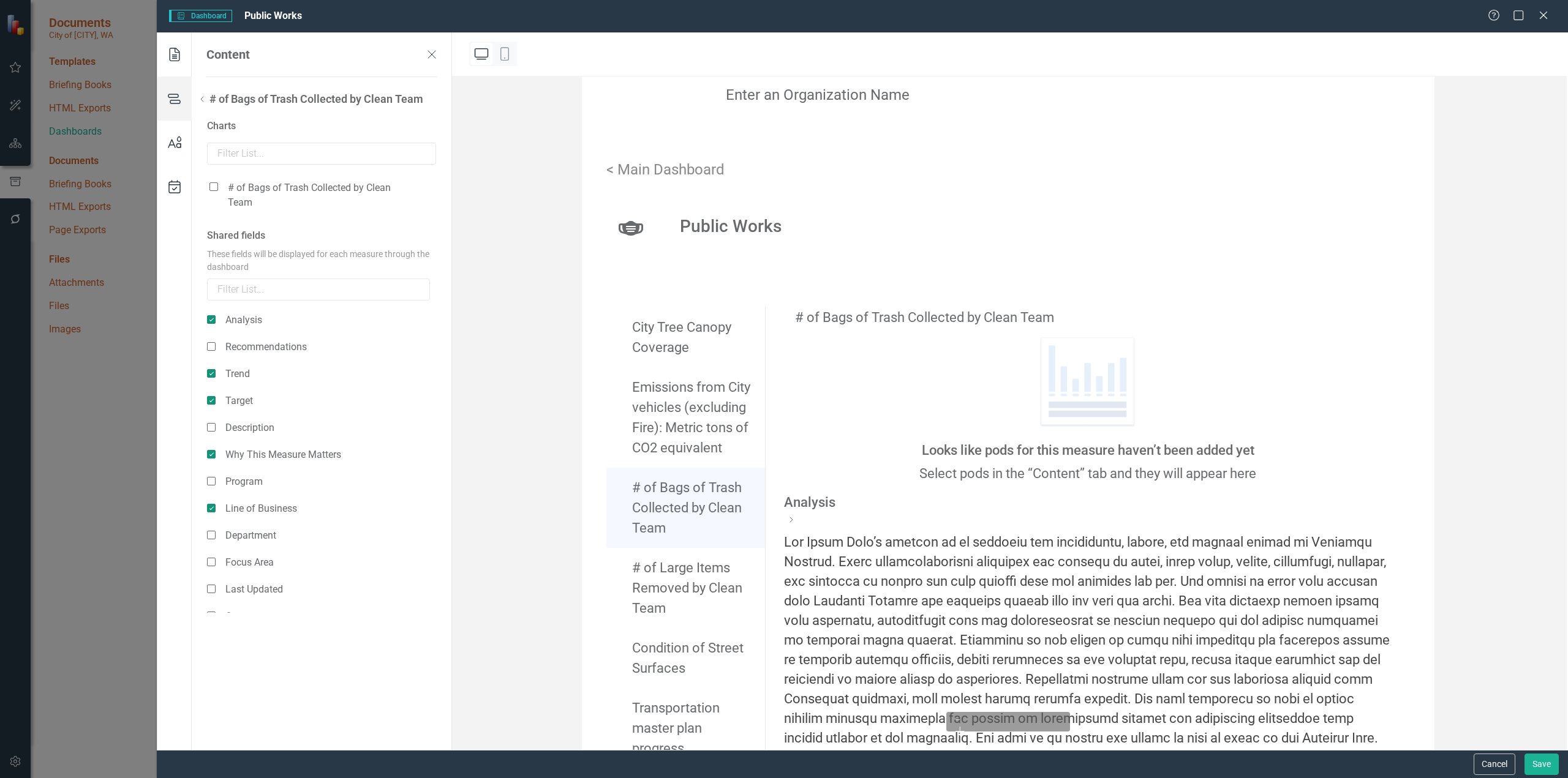click 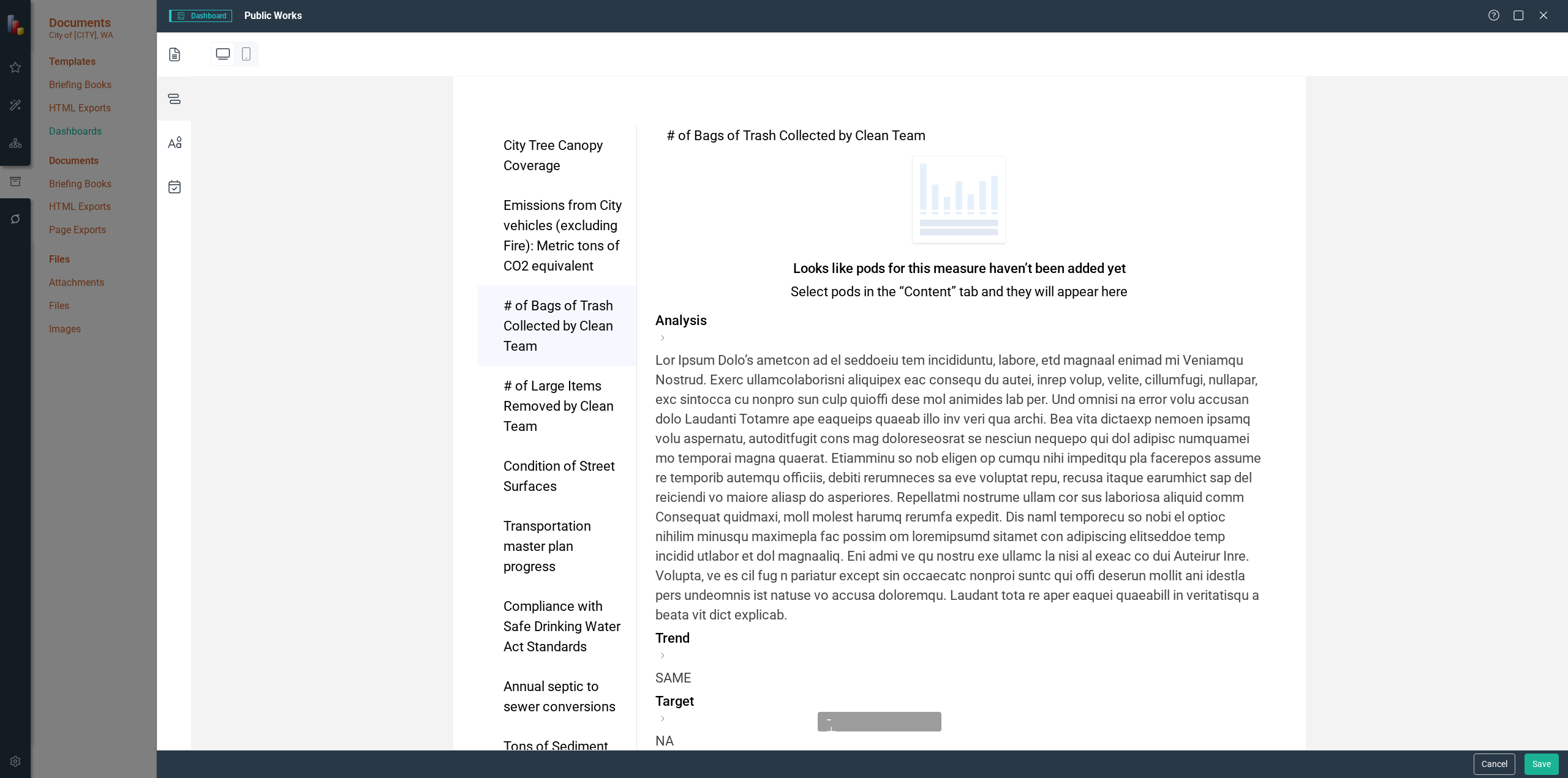 scroll, scrollTop: 184, scrollLeft: 0, axis: vertical 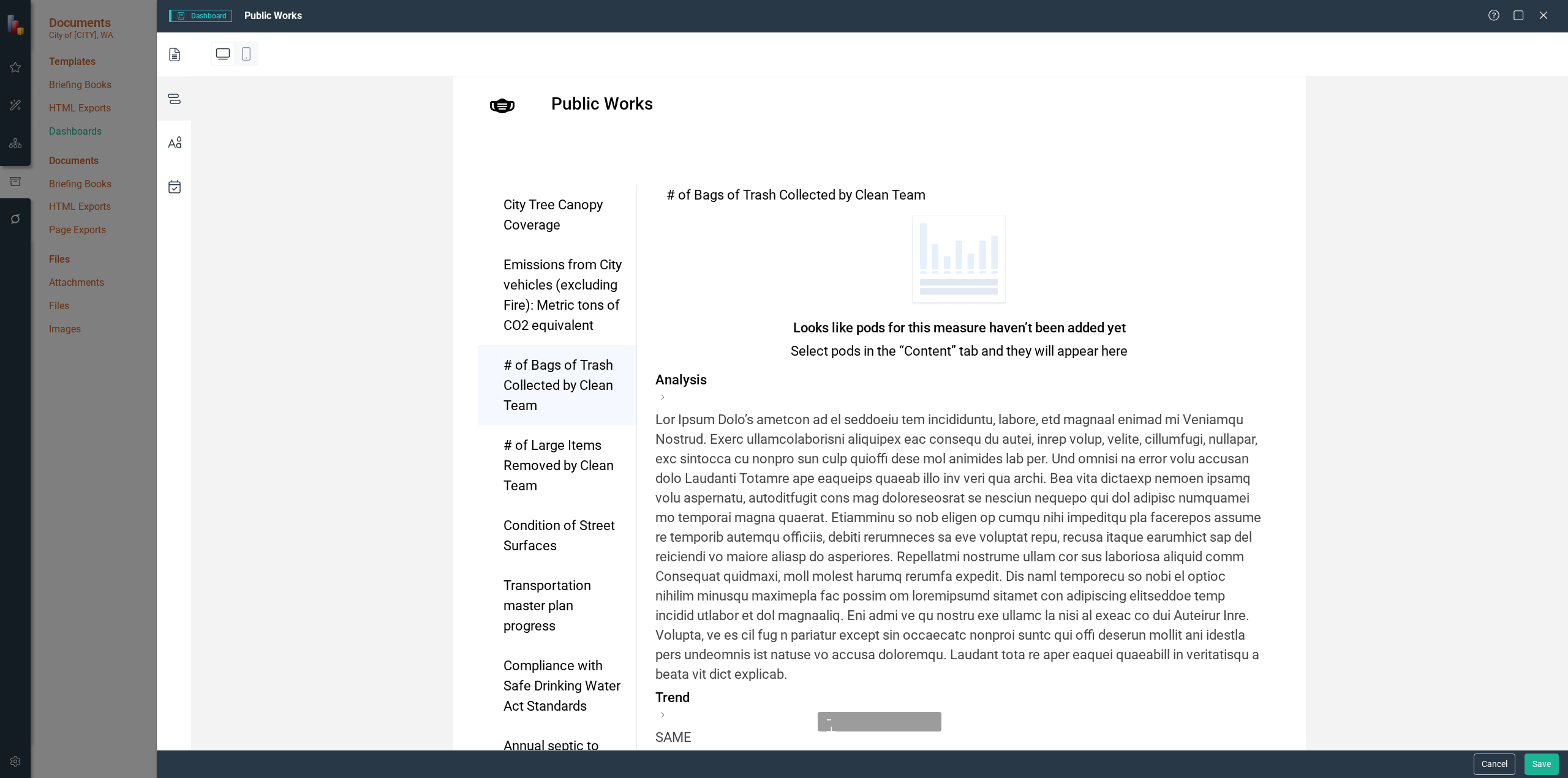 click 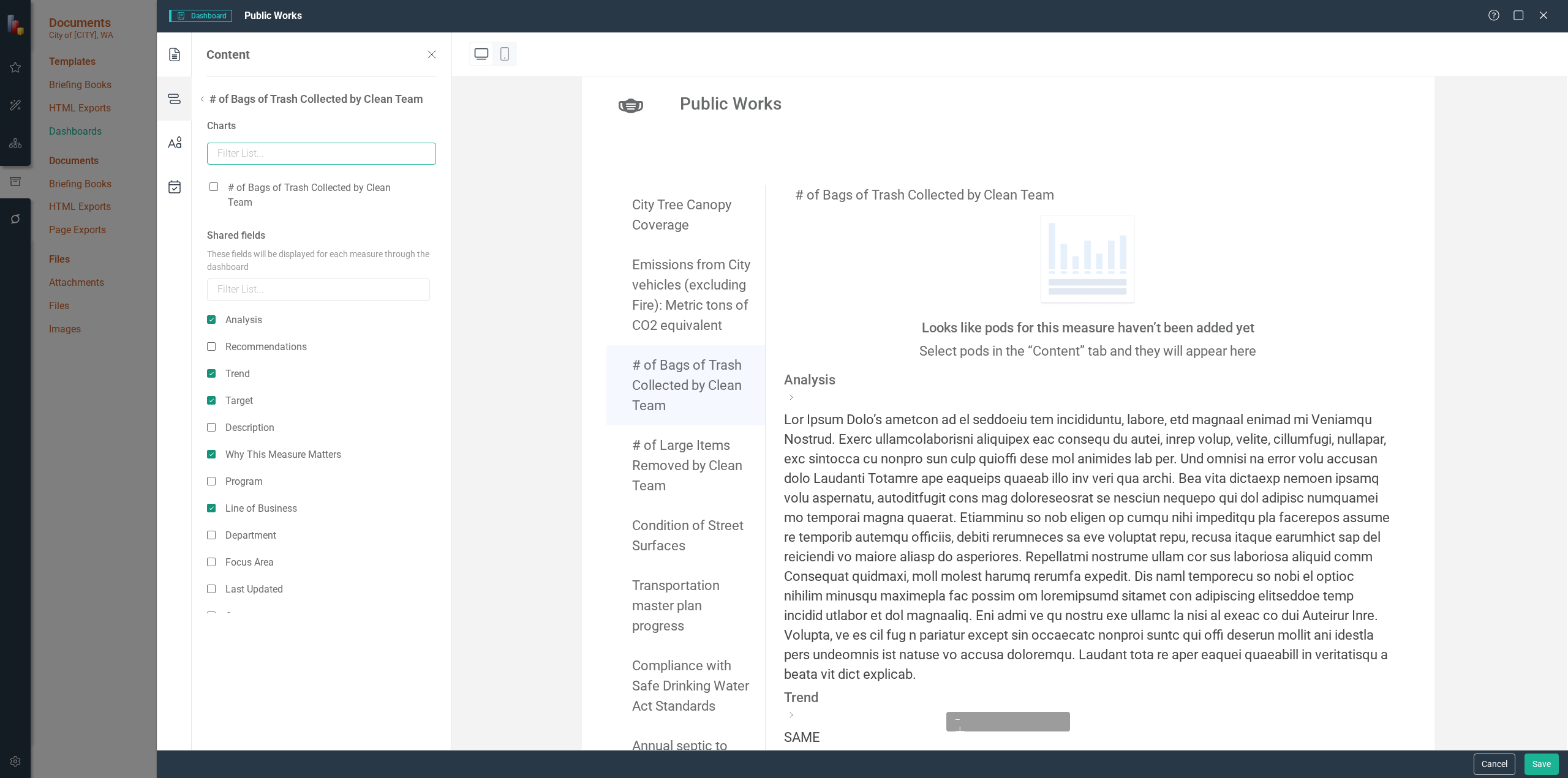 click at bounding box center [322, 154] 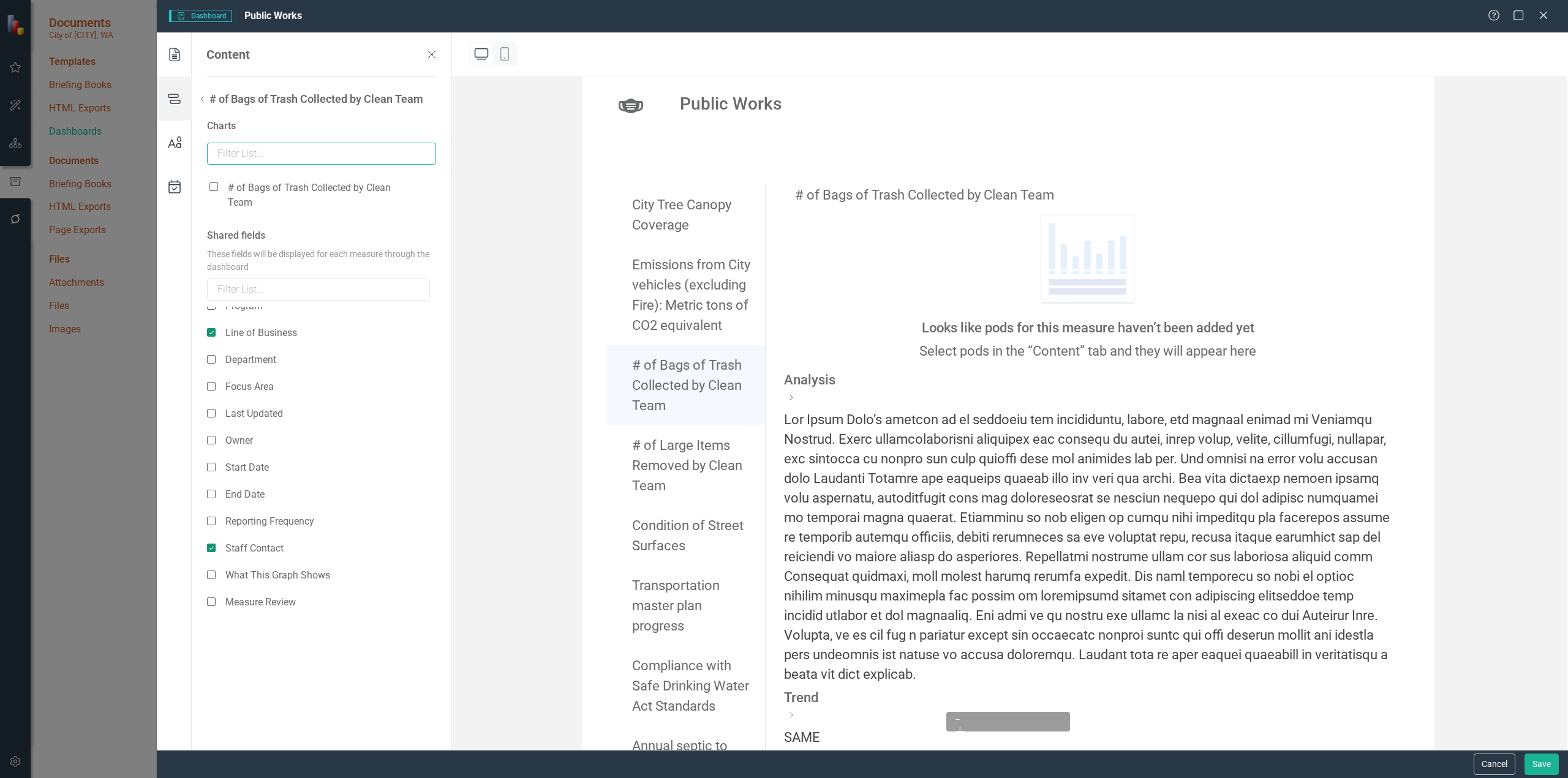 scroll, scrollTop: 0, scrollLeft: 0, axis: both 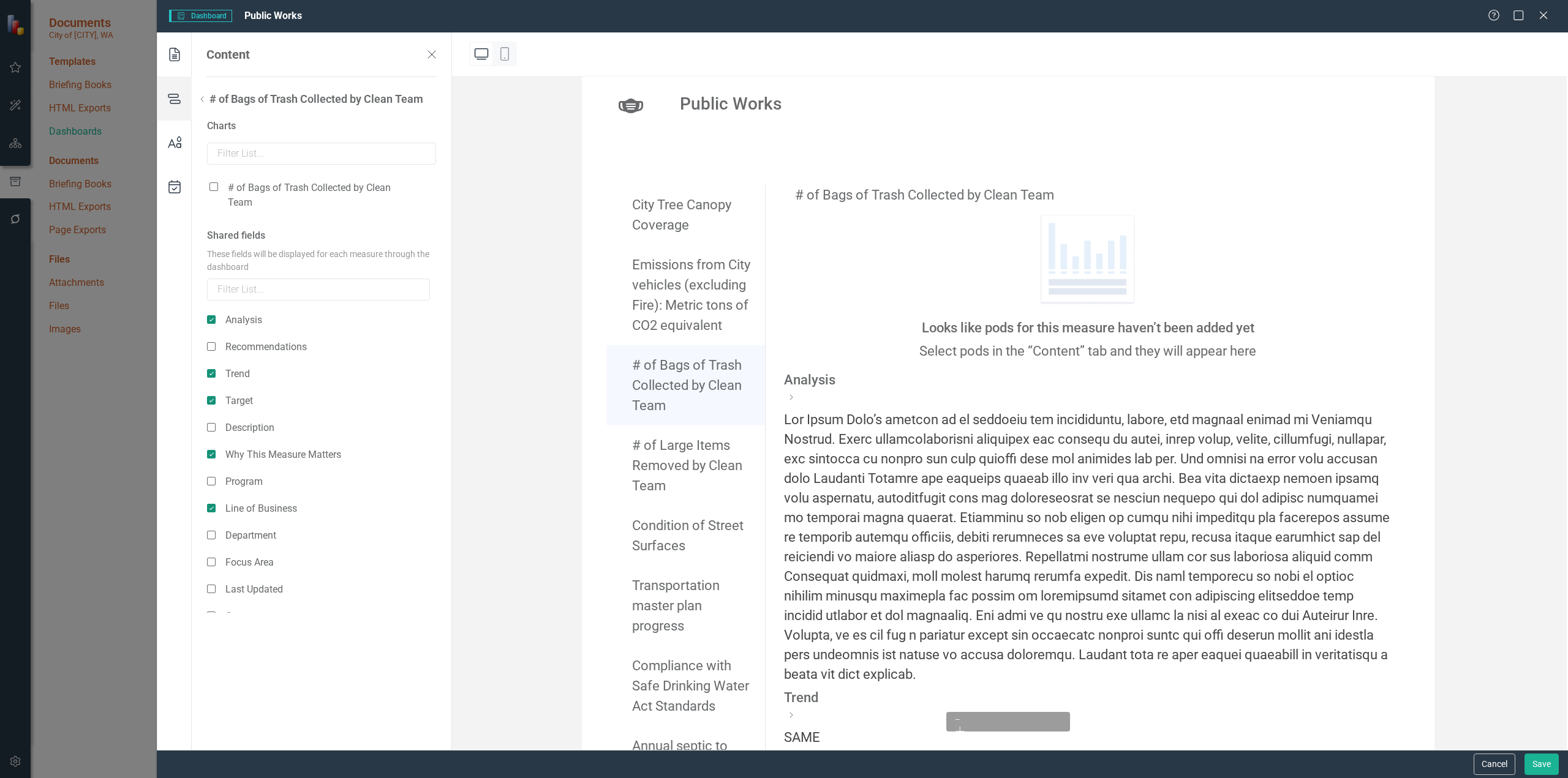 drag, startPoint x: 428, startPoint y: 53, endPoint x: 421, endPoint y: 67, distance: 15.652476 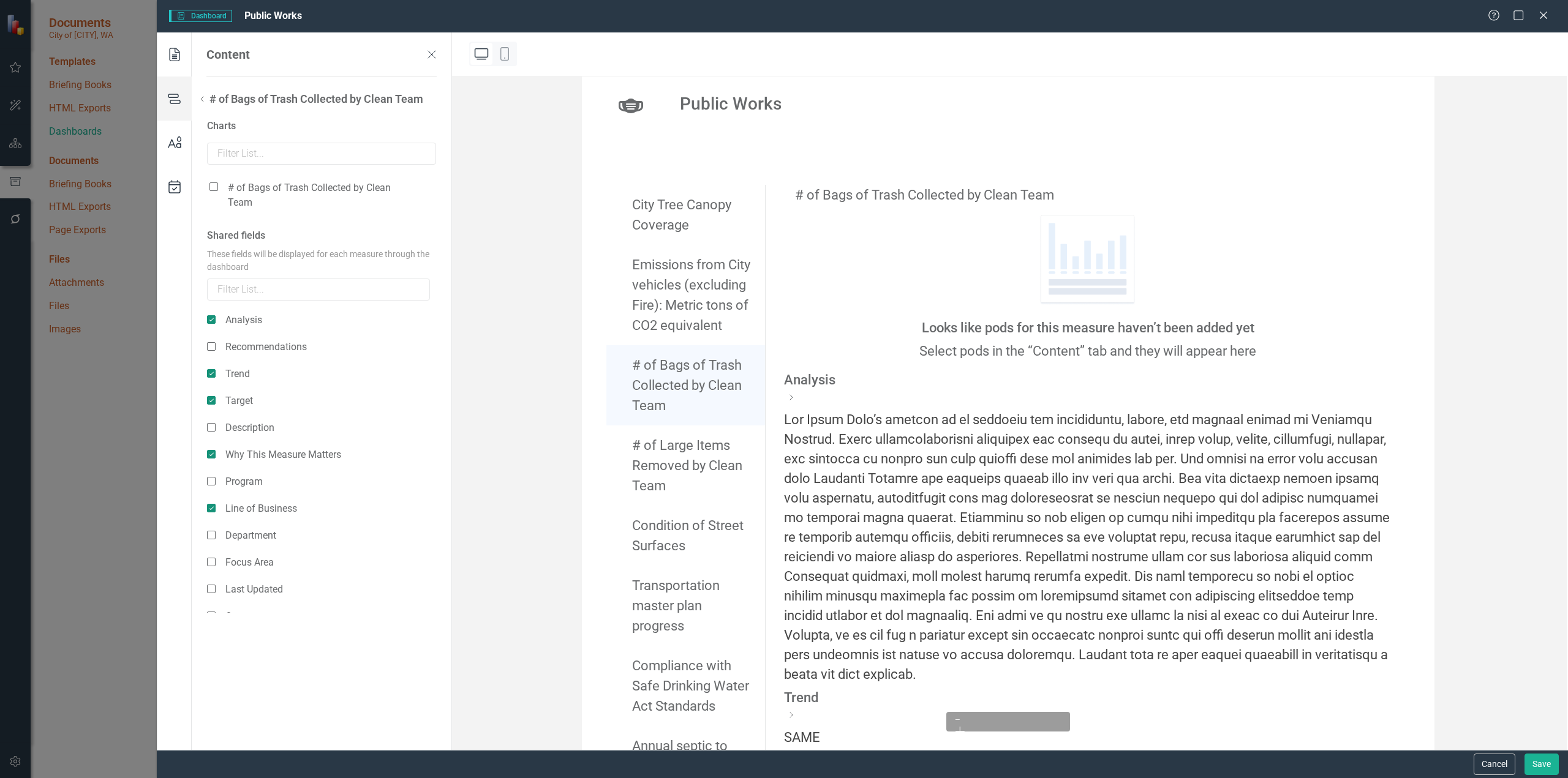 click 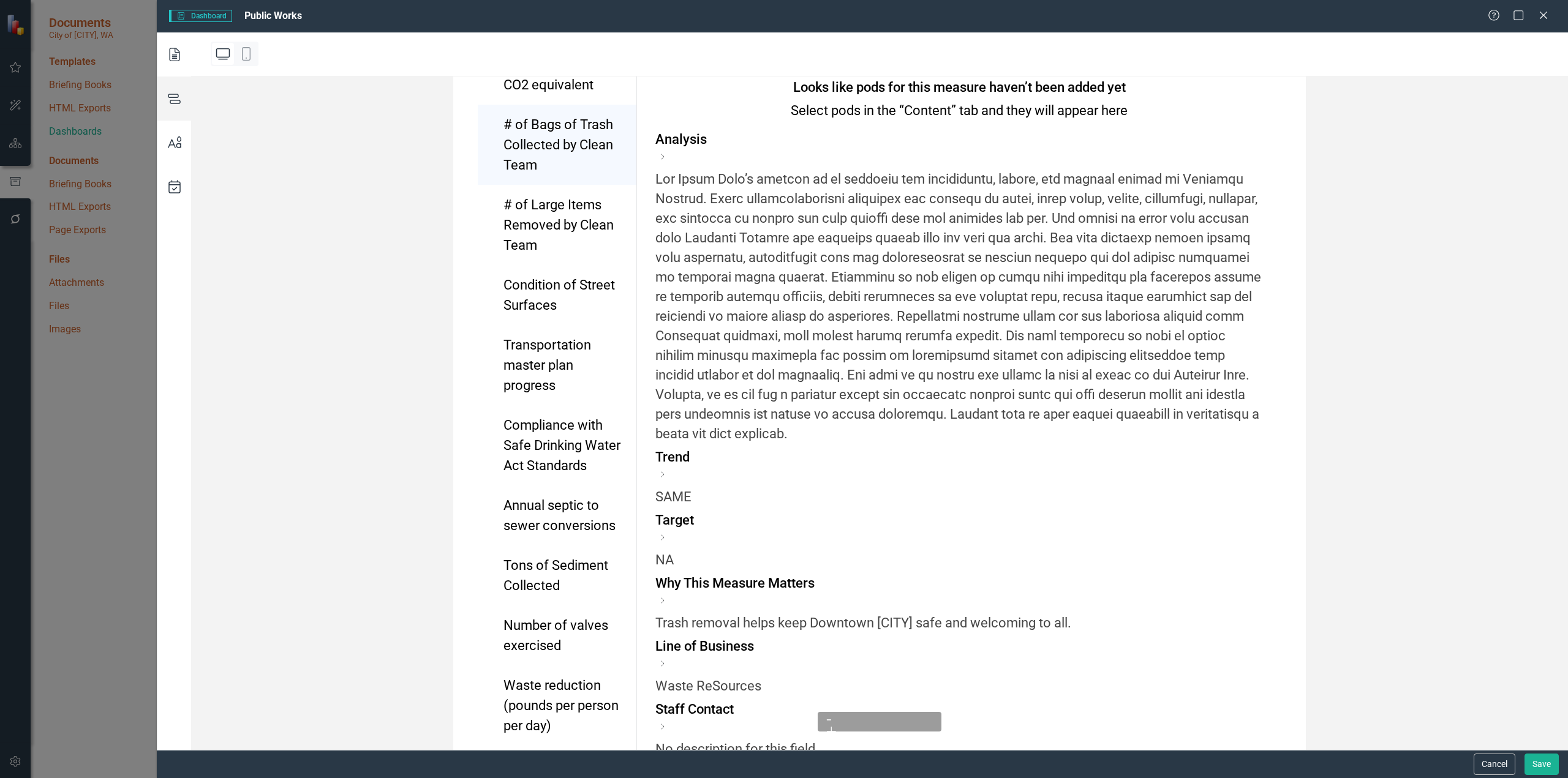 scroll, scrollTop: 0, scrollLeft: 0, axis: both 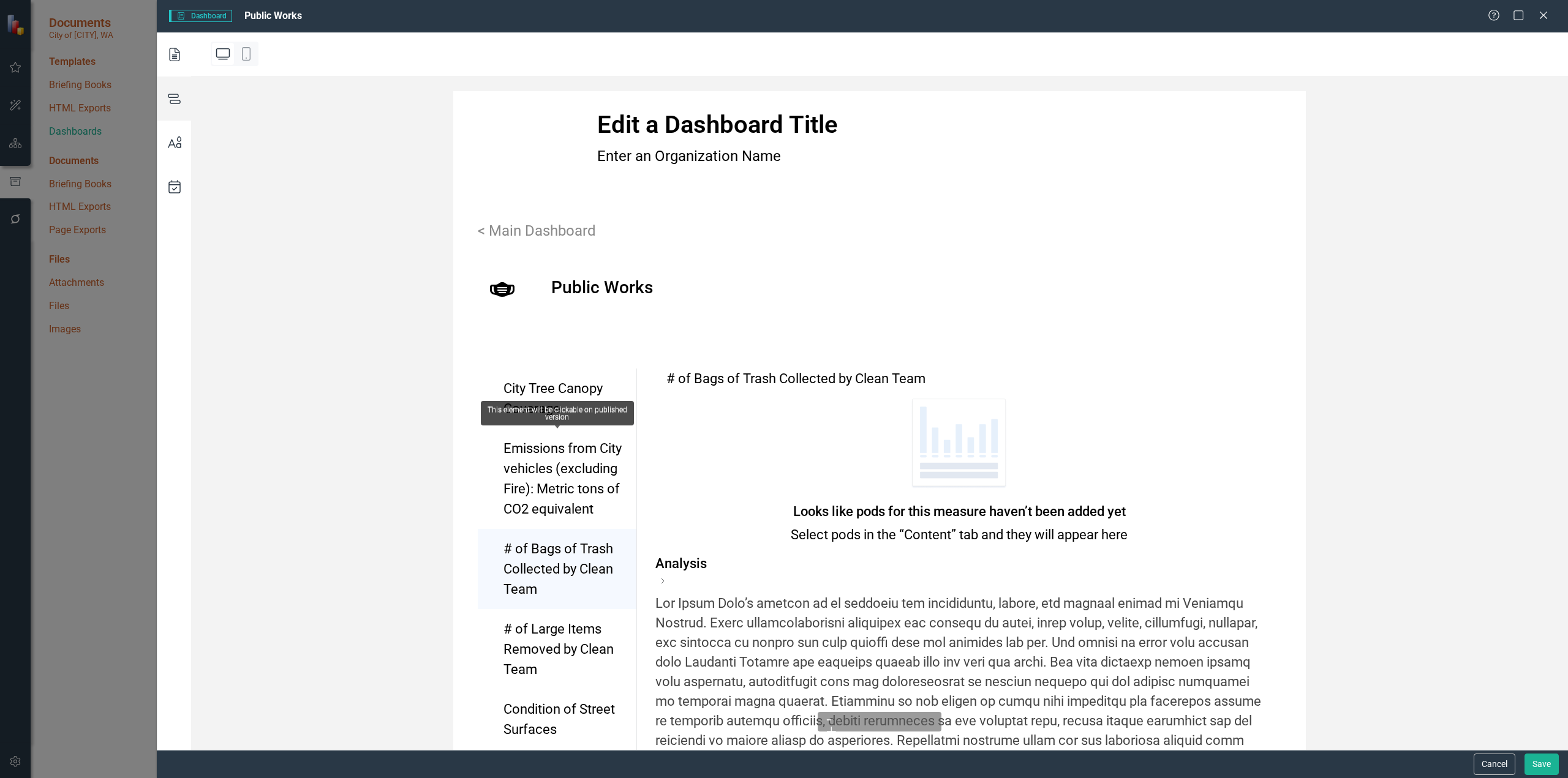 click on "Emissions from City vehicles (excluding Fire): Metric tons of CO2 equivalent" at bounding box center [562, 479] 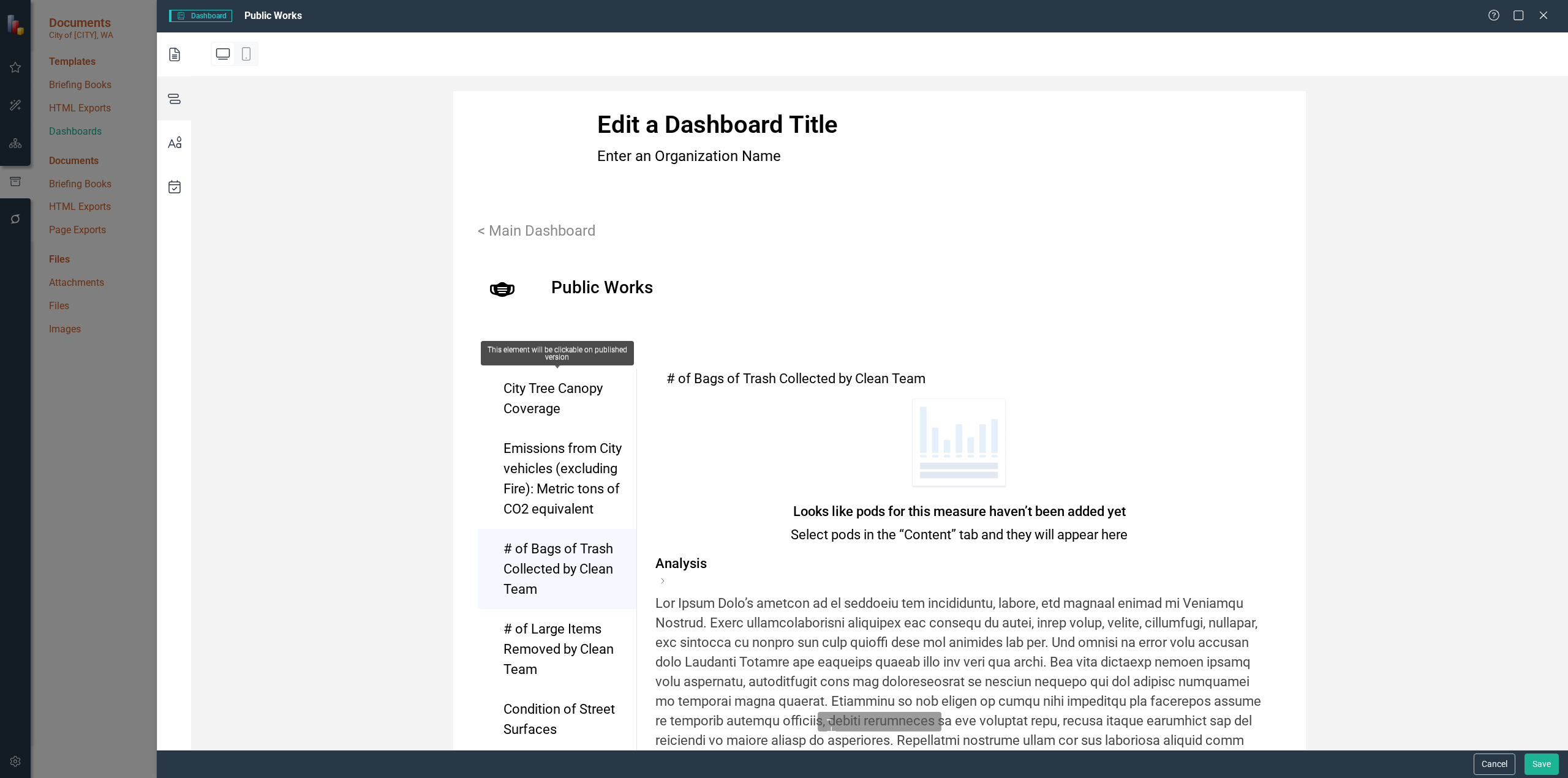 click on "City Tree Canopy Coverage" at bounding box center [562, 398] 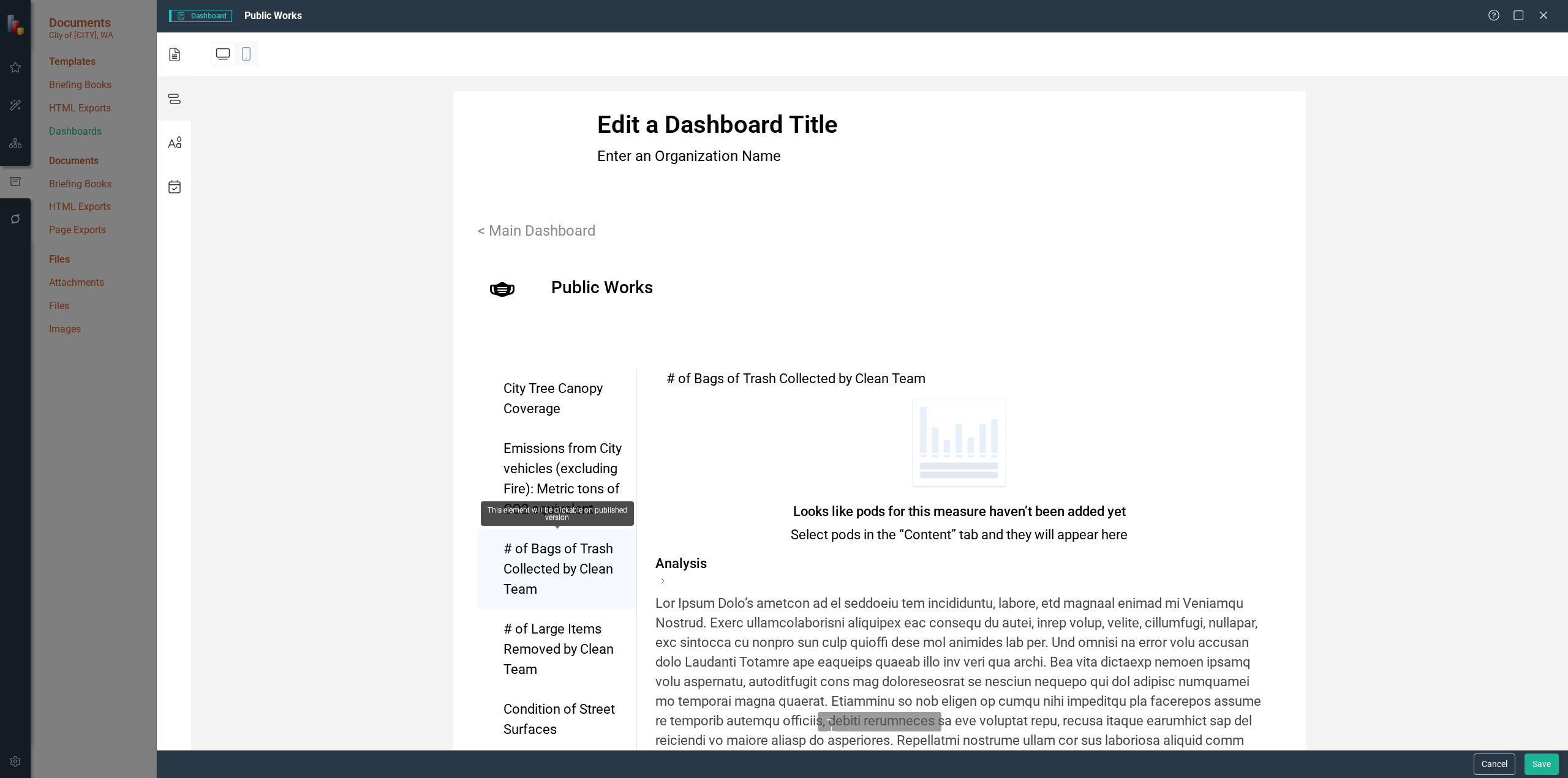 click on "# of Bags of Trash Collected by Clean Team" at bounding box center (562, 569) 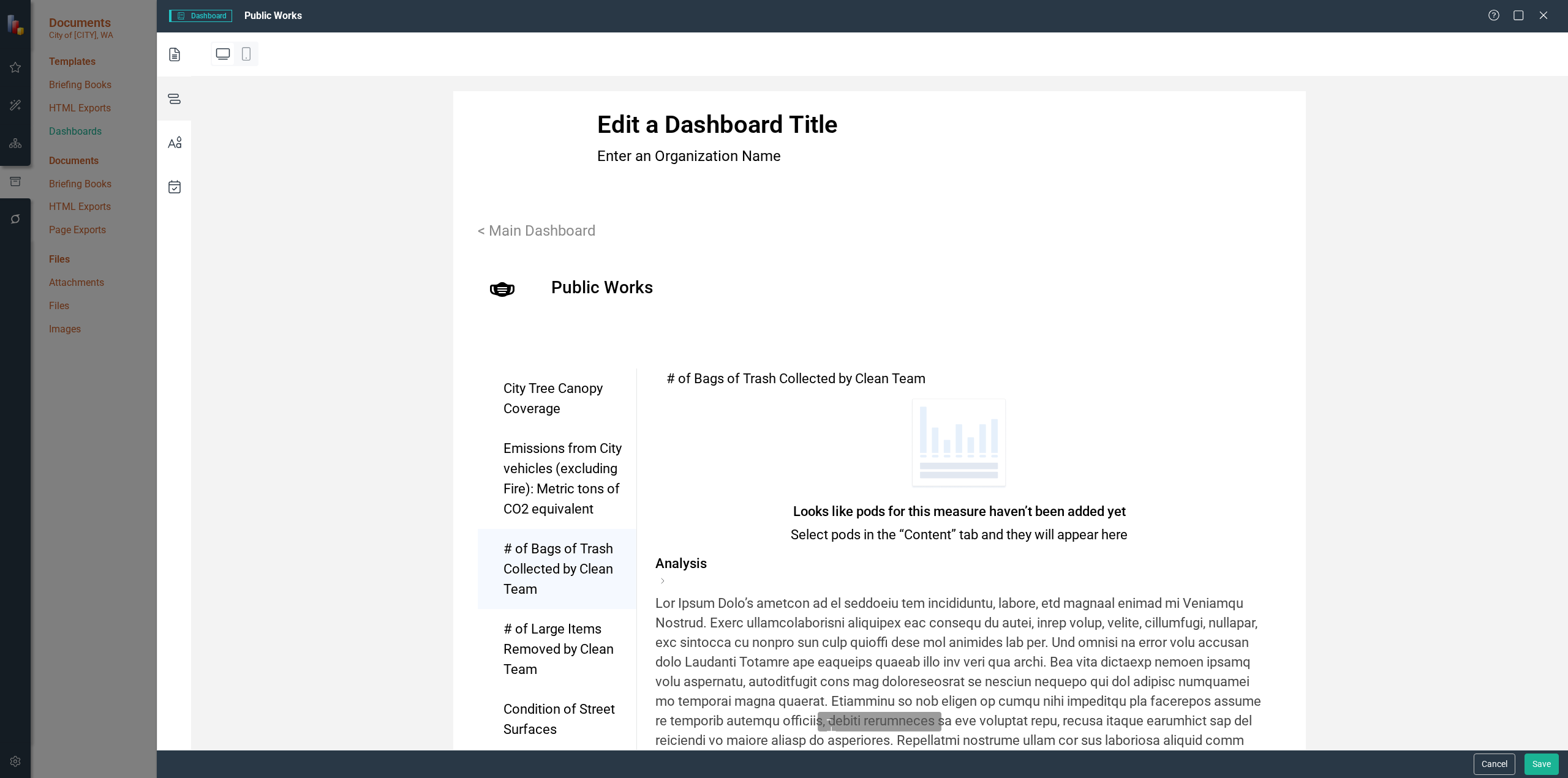 click 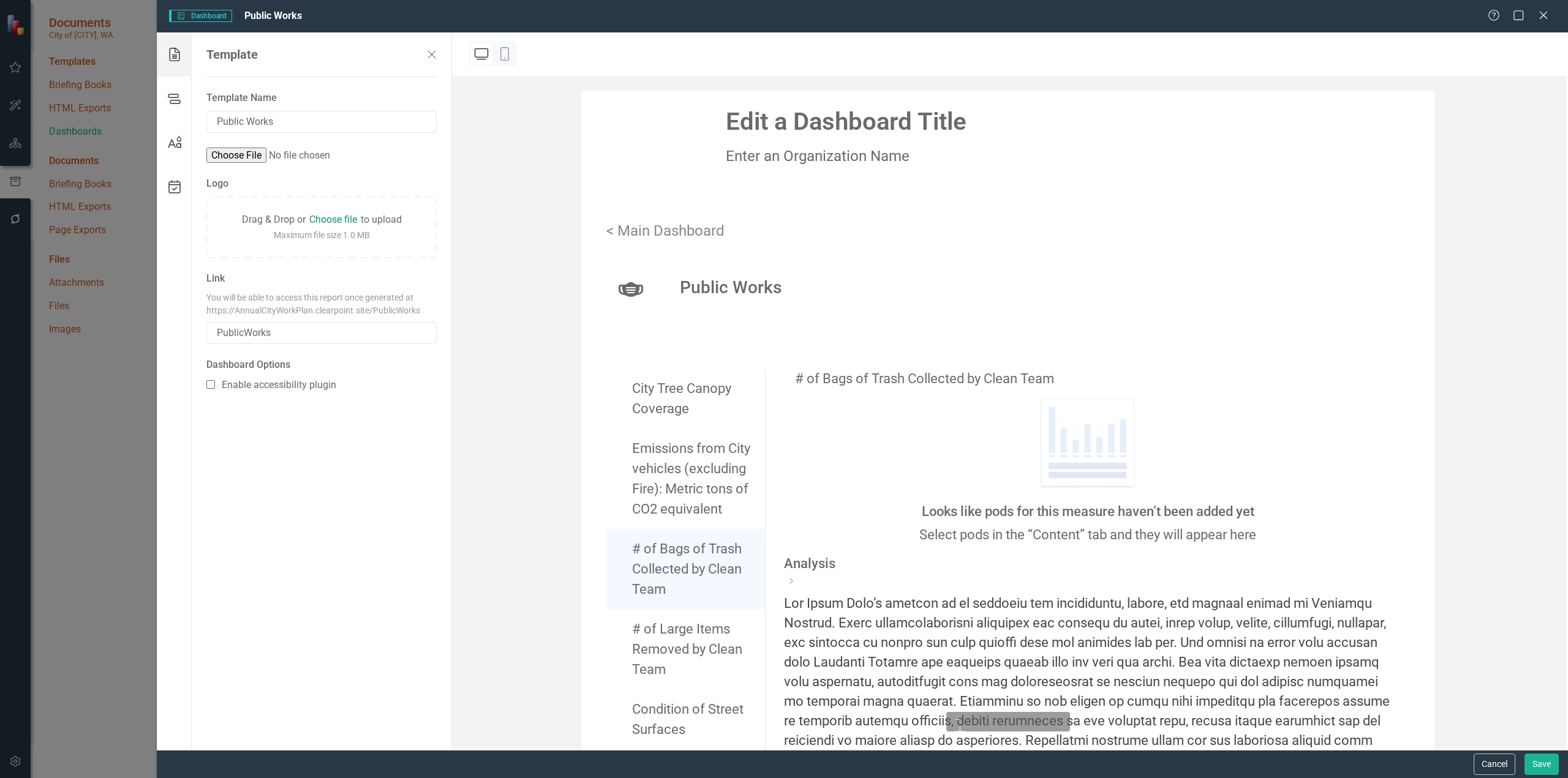 click on "Choose file" at bounding box center (333, 220) 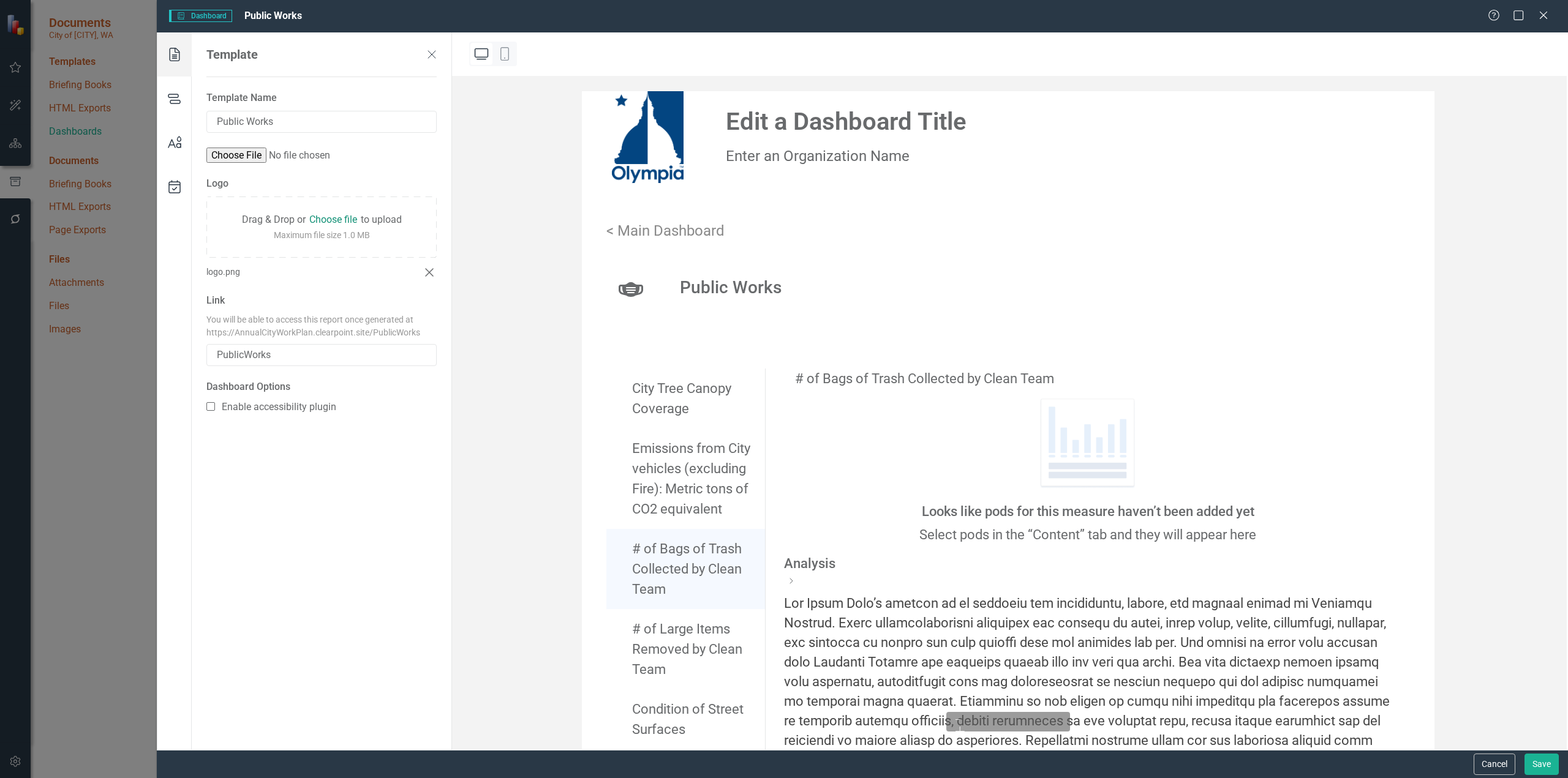 click on "Edit a Dashboard Title Enter an Organization Name < Main Dashboard icon.mask-face Public Works City Tree Canopy Coverage Emissions from City vehicles (excluding Fire): Metric tons of CO2 equivalent # of Bags of Trash Collected by Clean Team # of Large Items Removed by Clean Team Condition of Street Surfaces Transportation master plan progress Compliance with Safe Drinking Water Act Standards Annual septic to sewer conversions Tons of Sediment Collected Number of valves exercised Waste reduction (pounds per person per day) Number of Hydrants Exercised Number of meter replacements On-Time Delivery Rate On-Budget Delivery Rate Concerning Collisions # of Bags of Trash Collected by Clean Team Looks like pods for this measure haven’t been added yet Select pods in the “Content” tab and they will appear here Analysis Trend SAME Target NA Why This Measure Matters Trash removal helps keep Downtown Olympia safe and welcoming to all. Line of Business Waste ReSources Staff Contact No description for this field - +" at bounding box center (1008, 391) 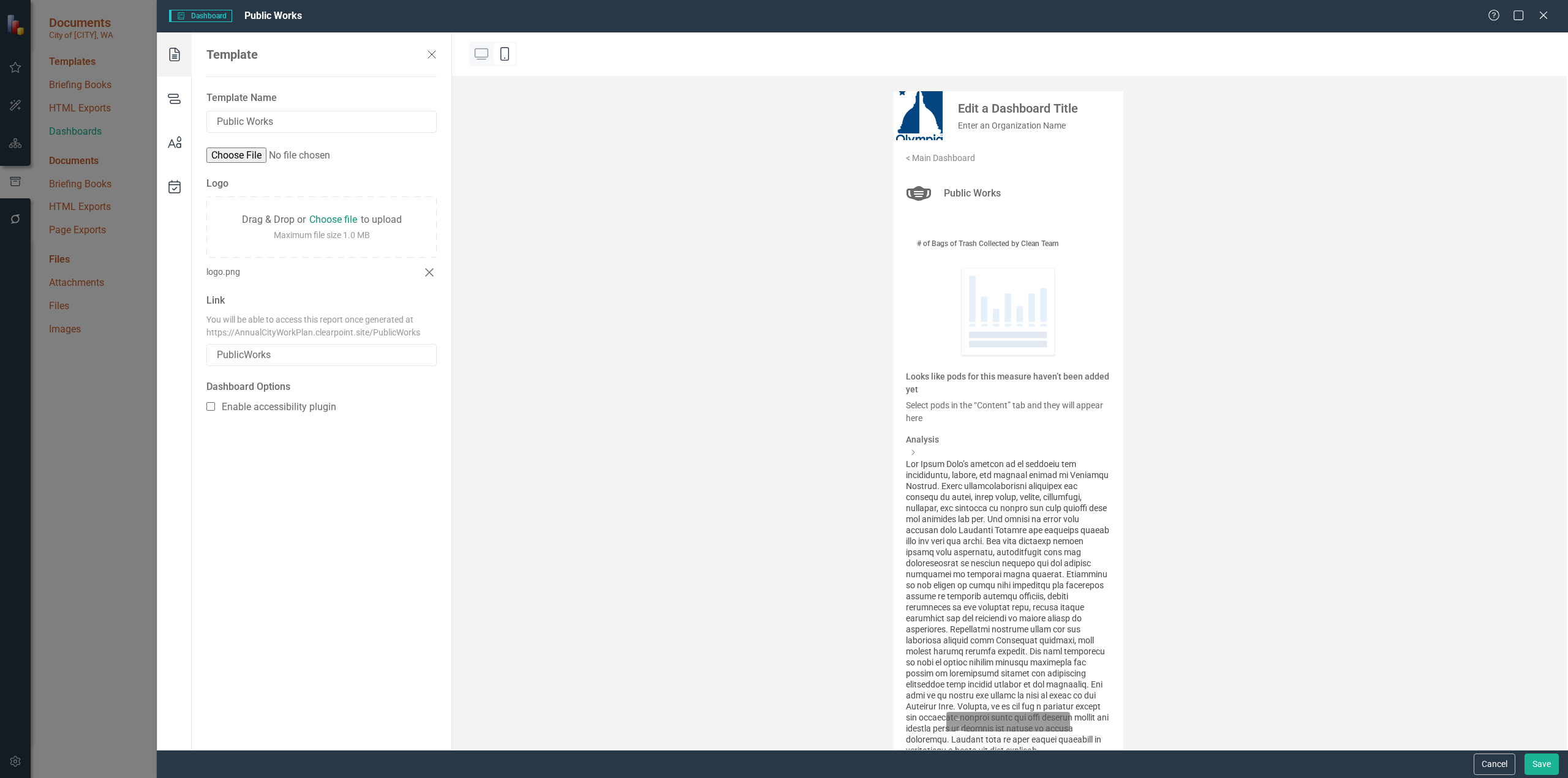 click 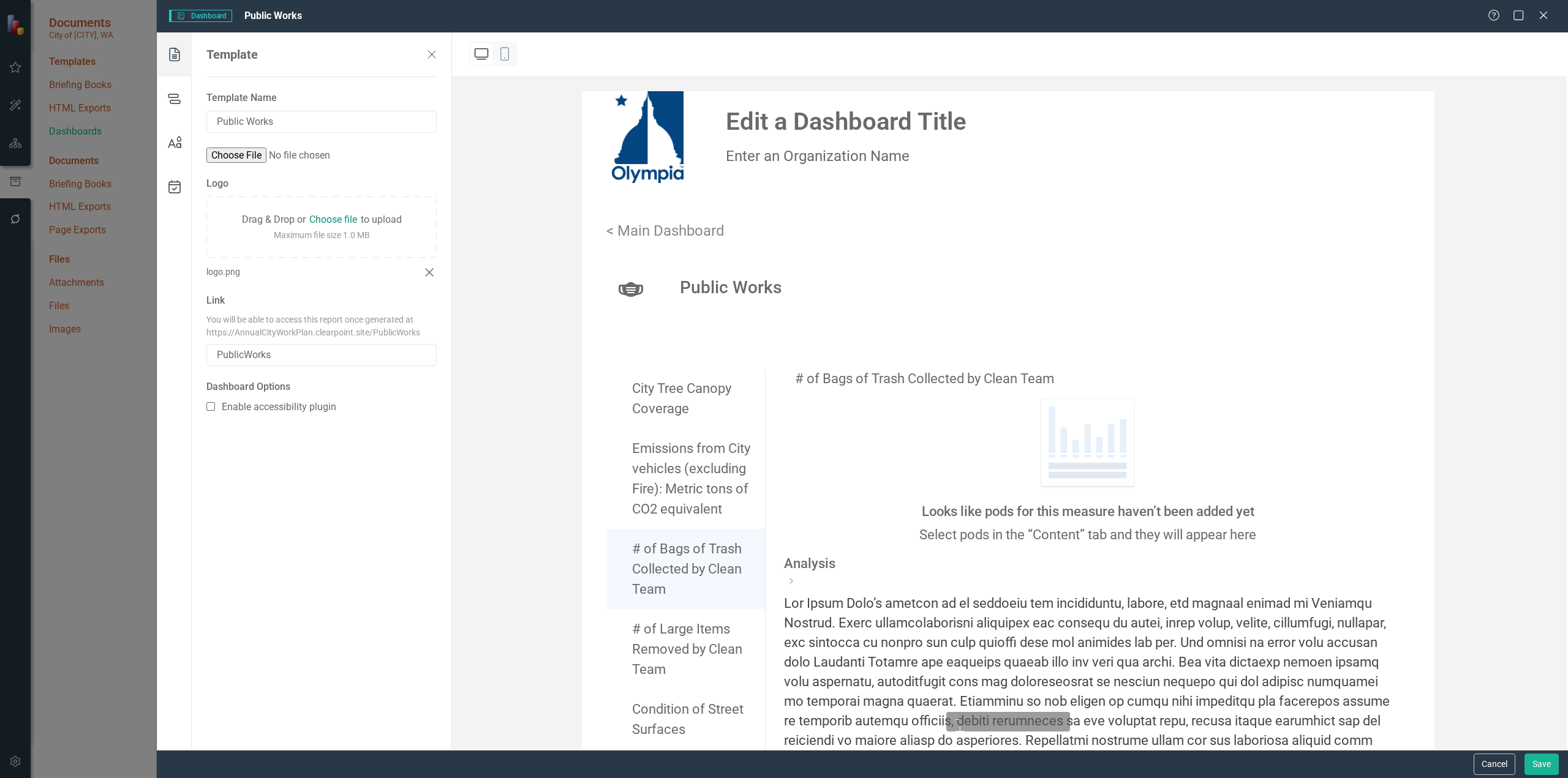 click 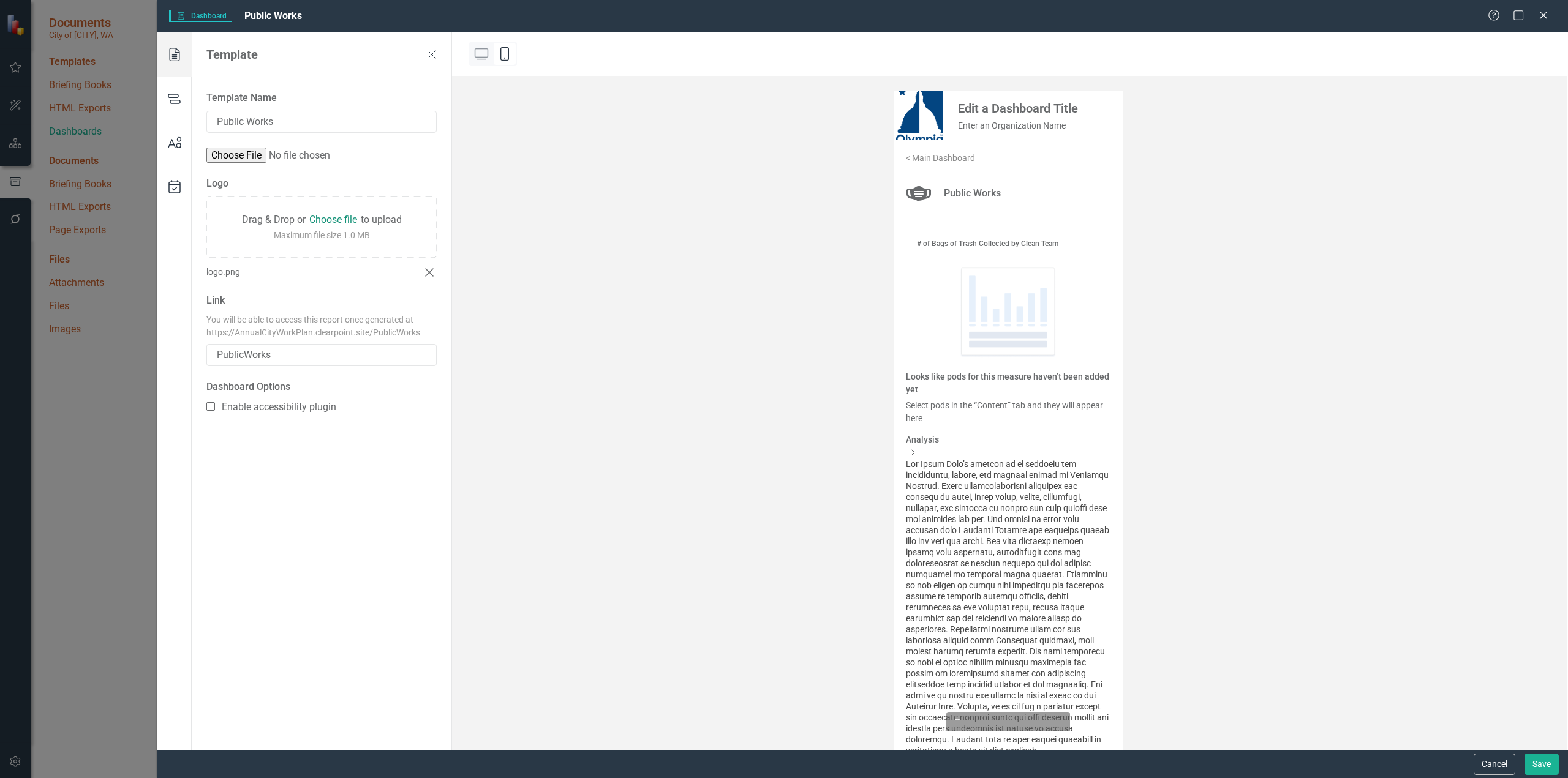 click 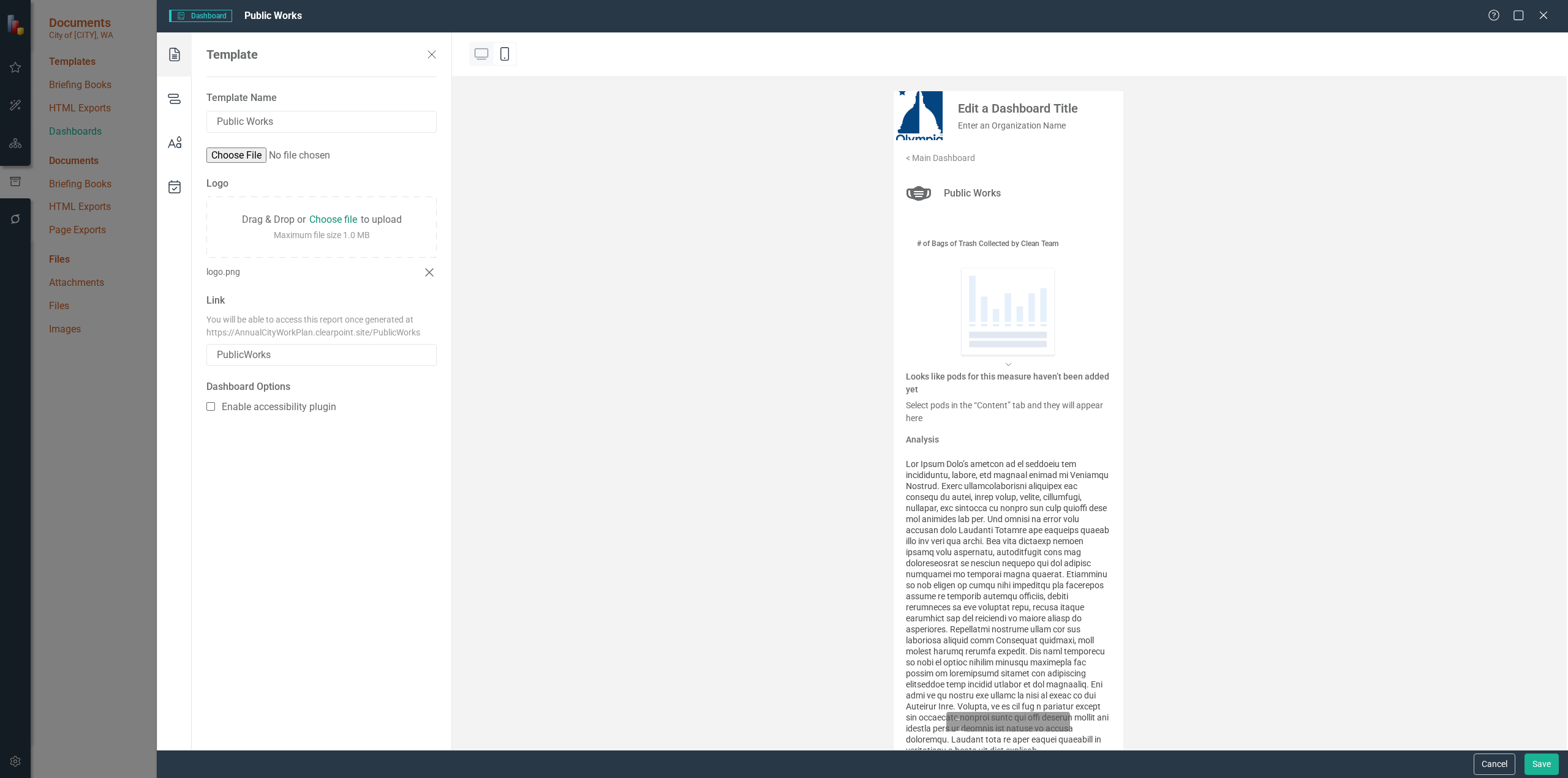 click 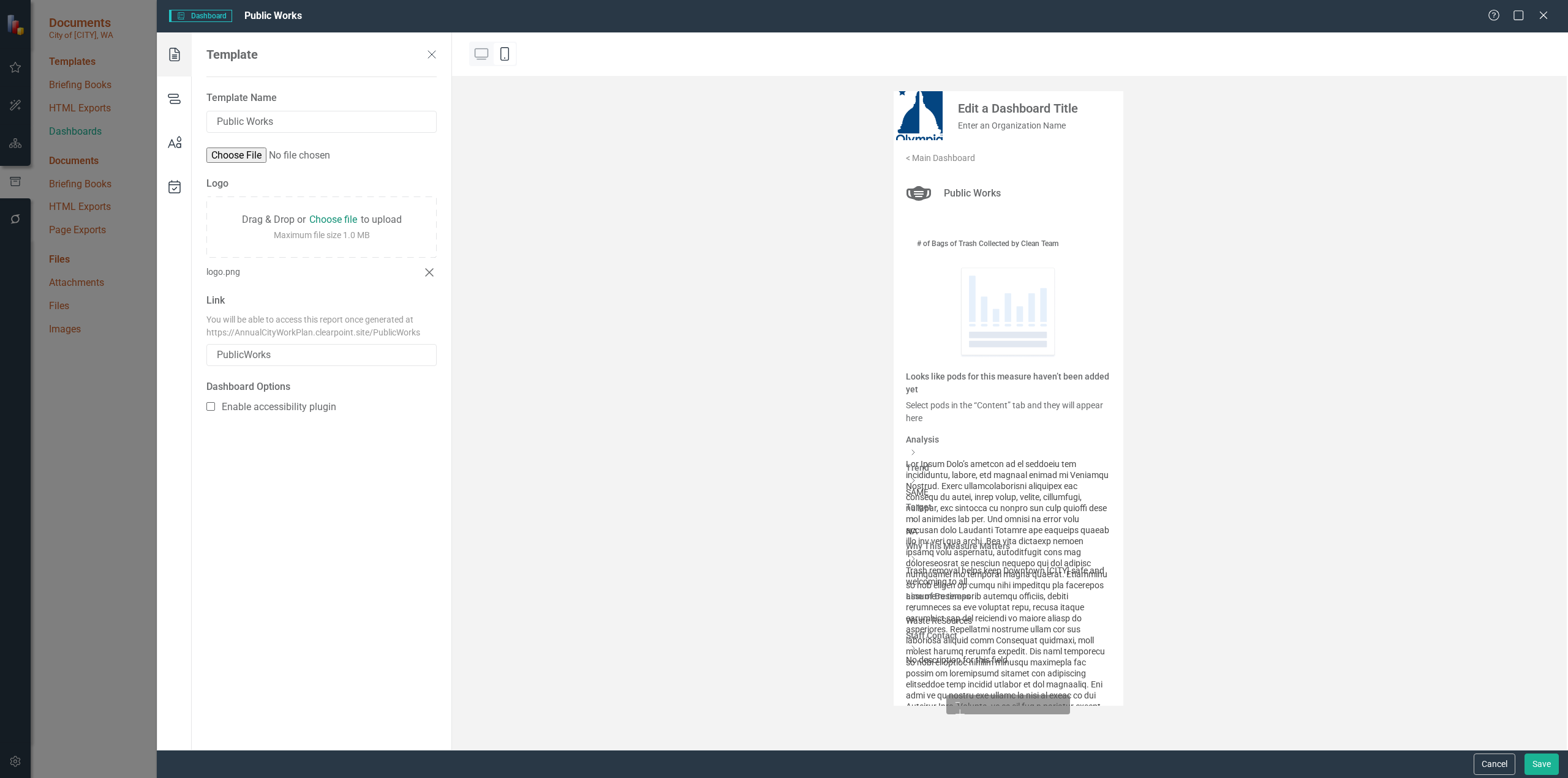 click 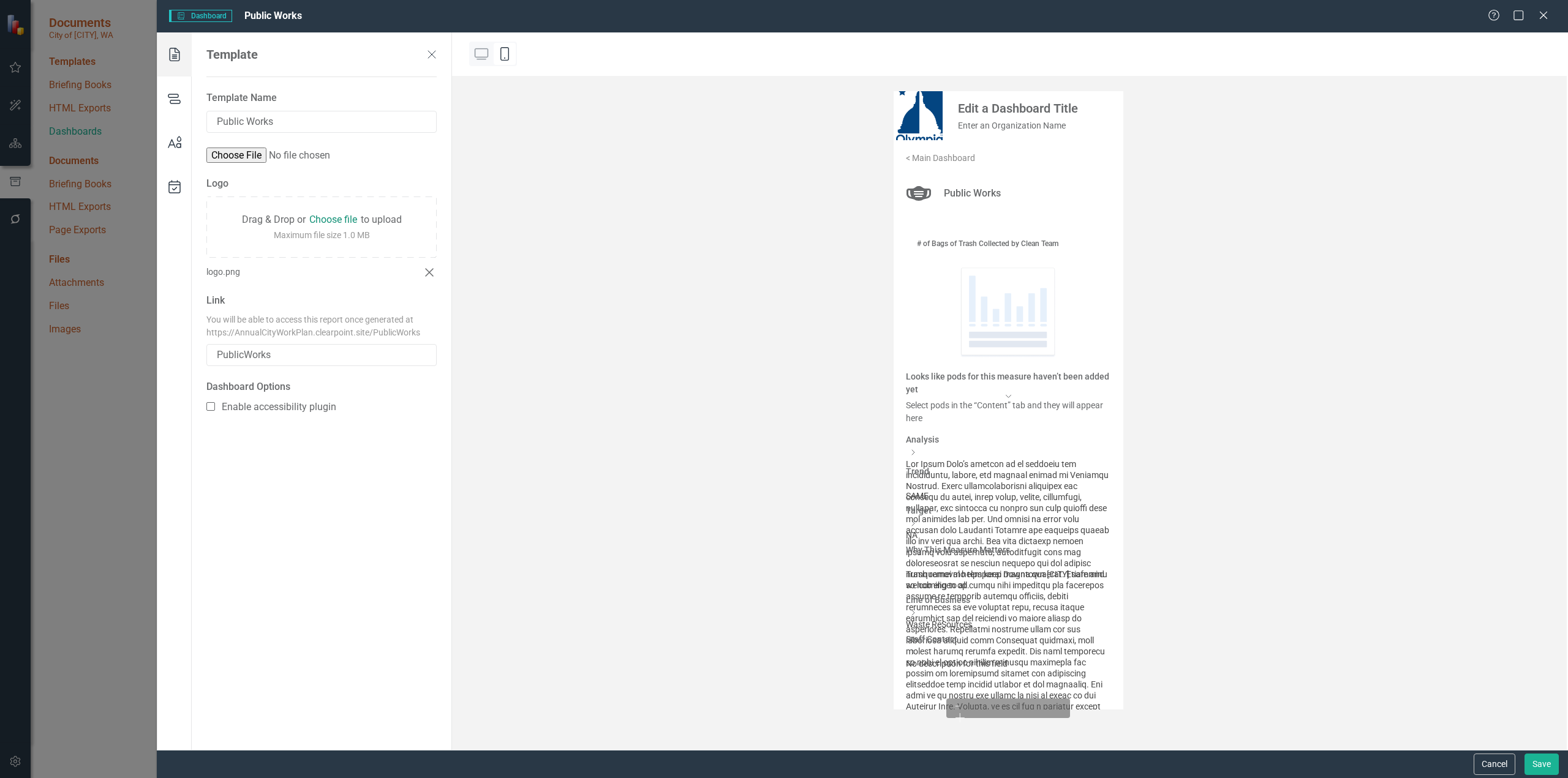 click 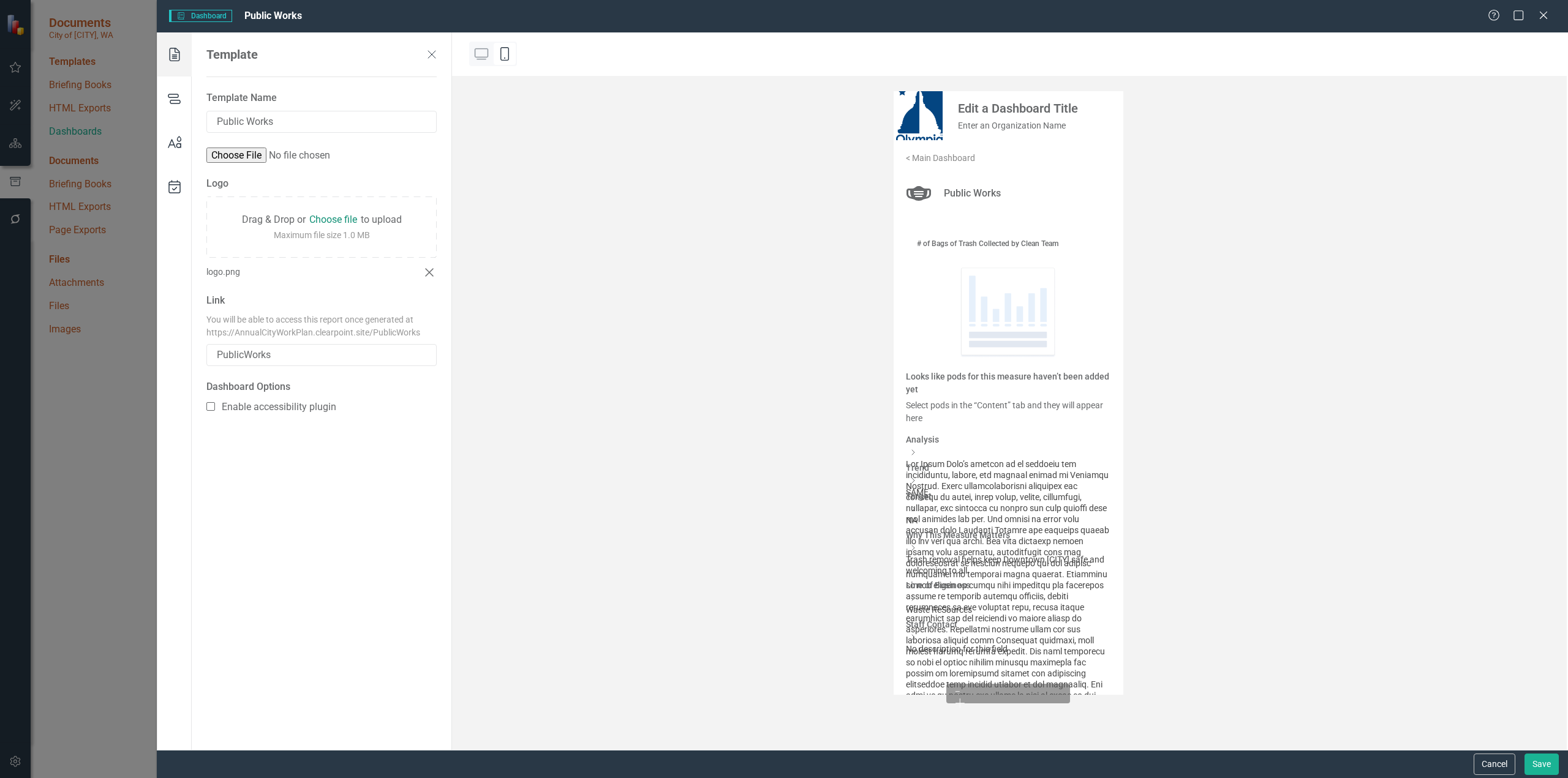 click 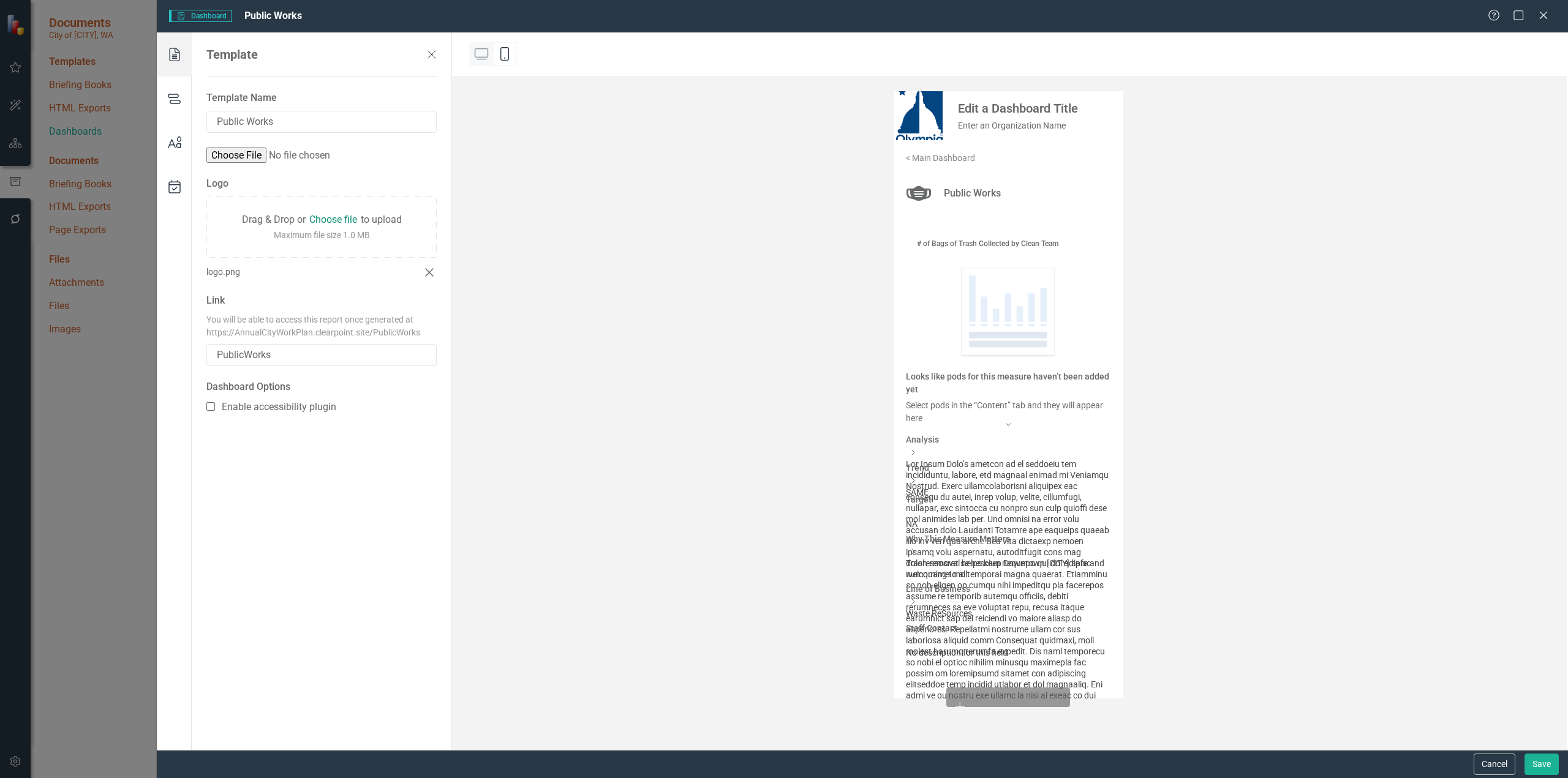 click 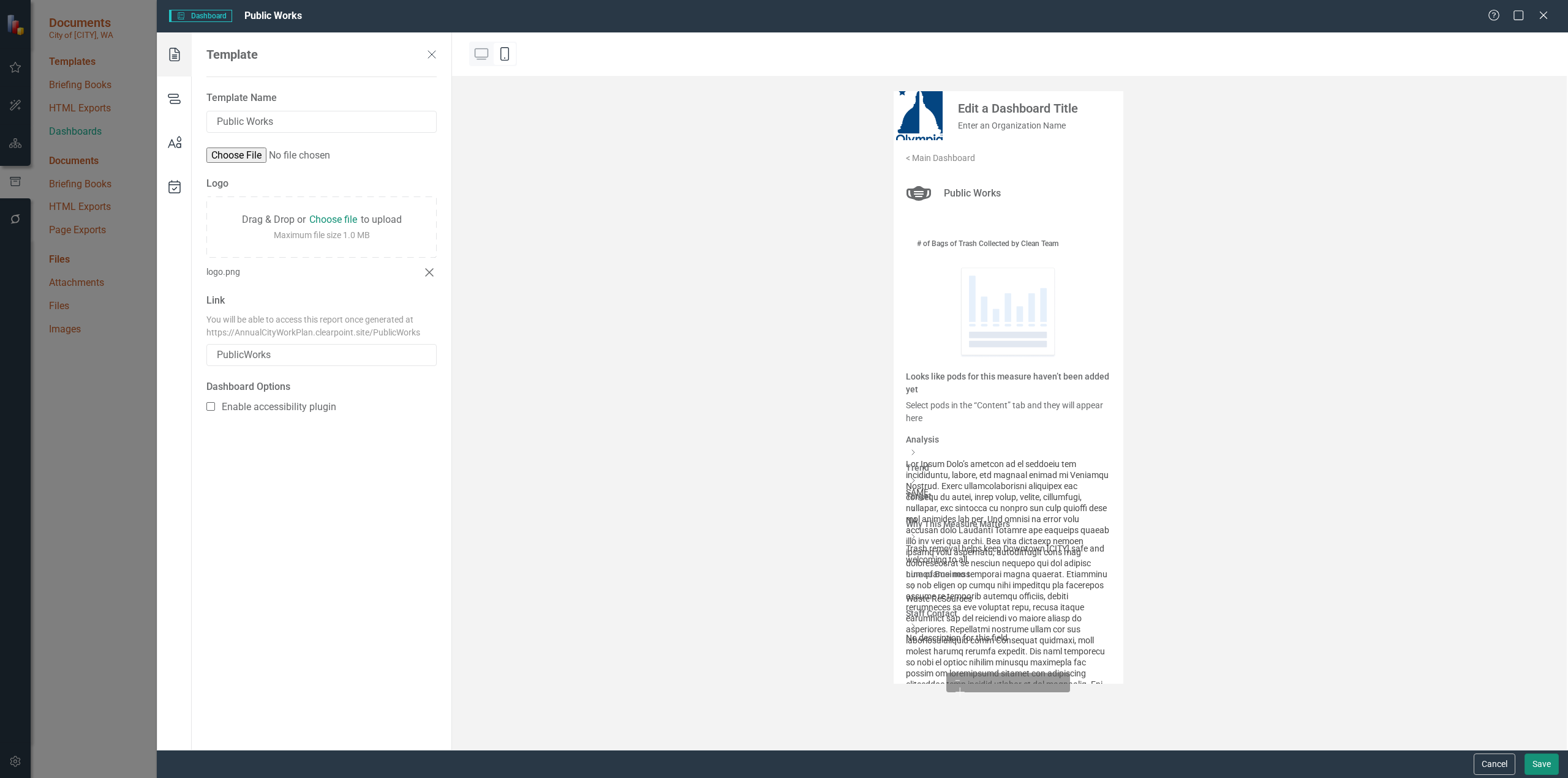 click on "Save" at bounding box center (1542, 764) 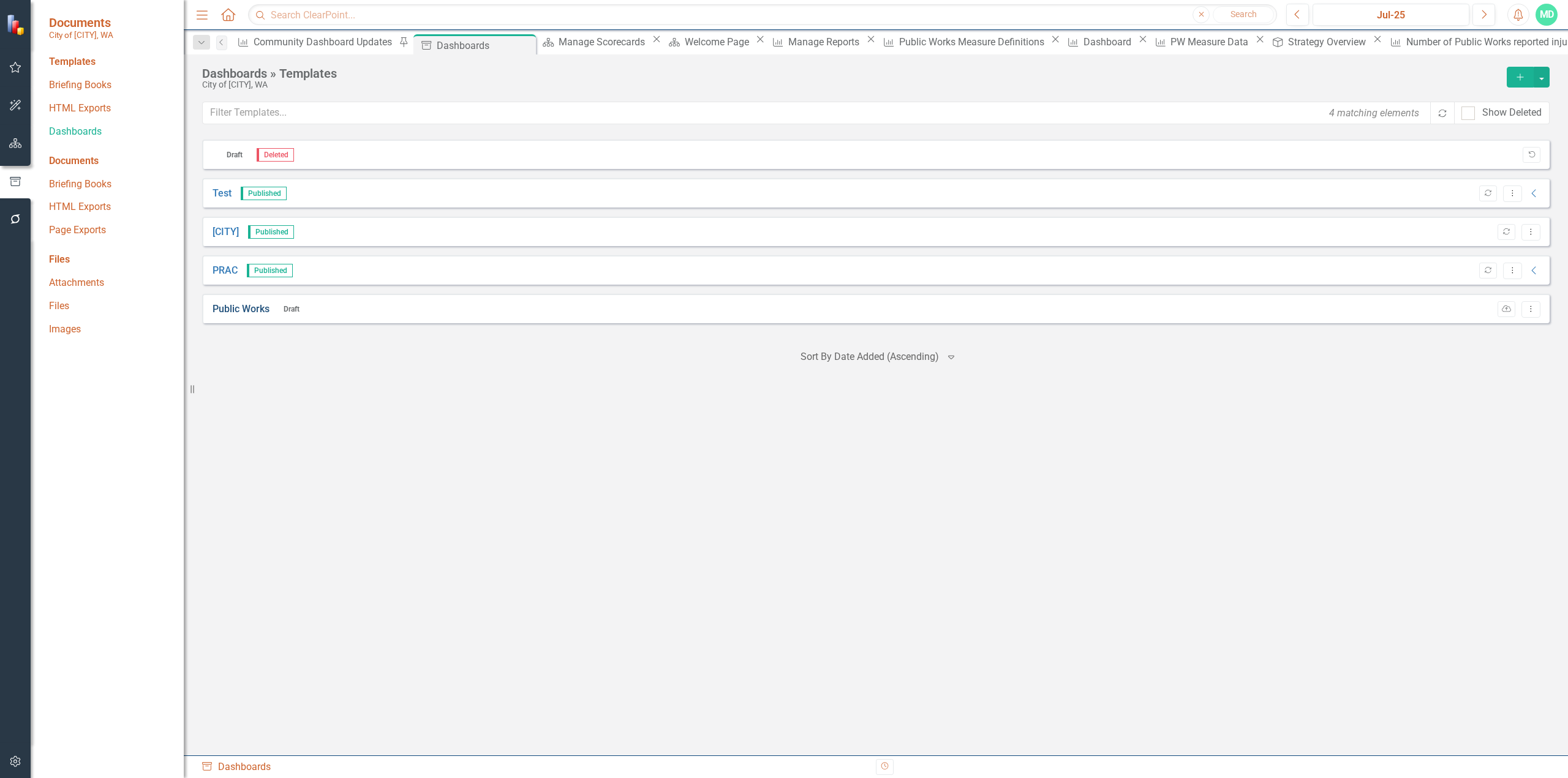 click on "Public Works" at bounding box center [241, 309] 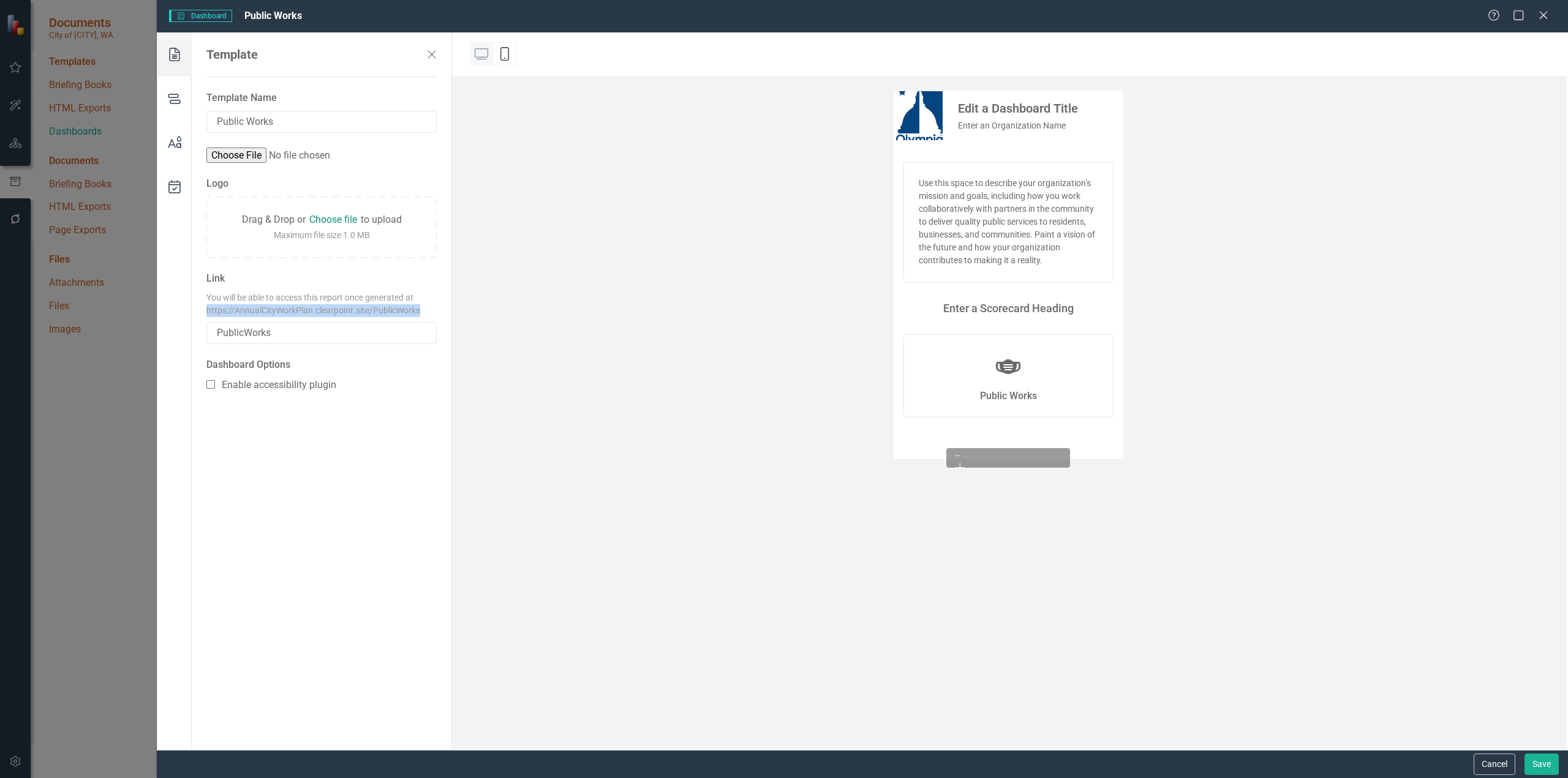 drag, startPoint x: 421, startPoint y: 280, endPoint x: 203, endPoint y: 279, distance: 218.0023 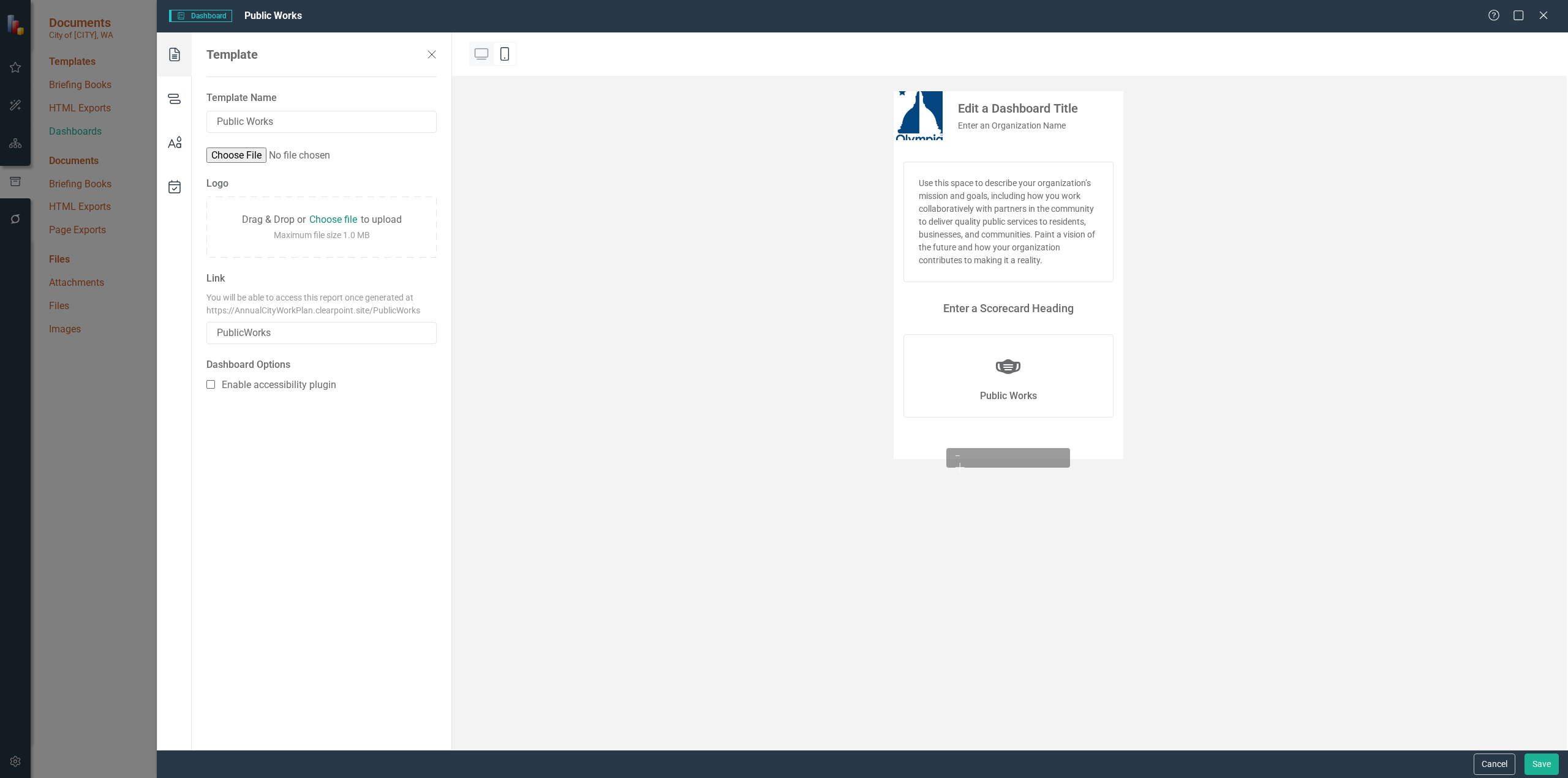 click on "Use this space to describe your organization’s mission and goals, including how you work collaboratively with partners in the community to deliver quality public services to residents, businesses, and communities. Paint a vision of the future and how your organization contributes to making it a reality." at bounding box center (1008, 222) 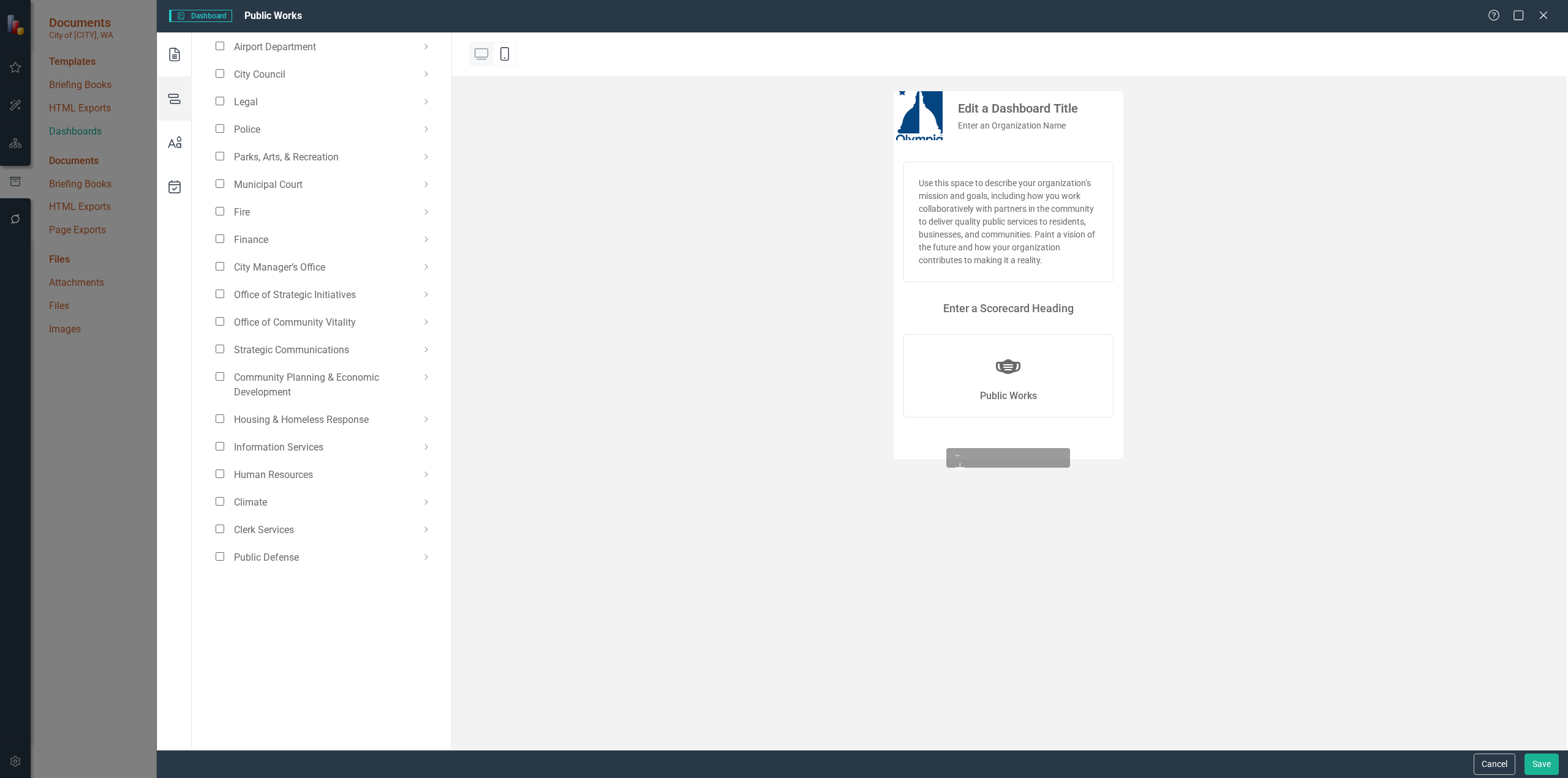 scroll, scrollTop: 184, scrollLeft: 0, axis: vertical 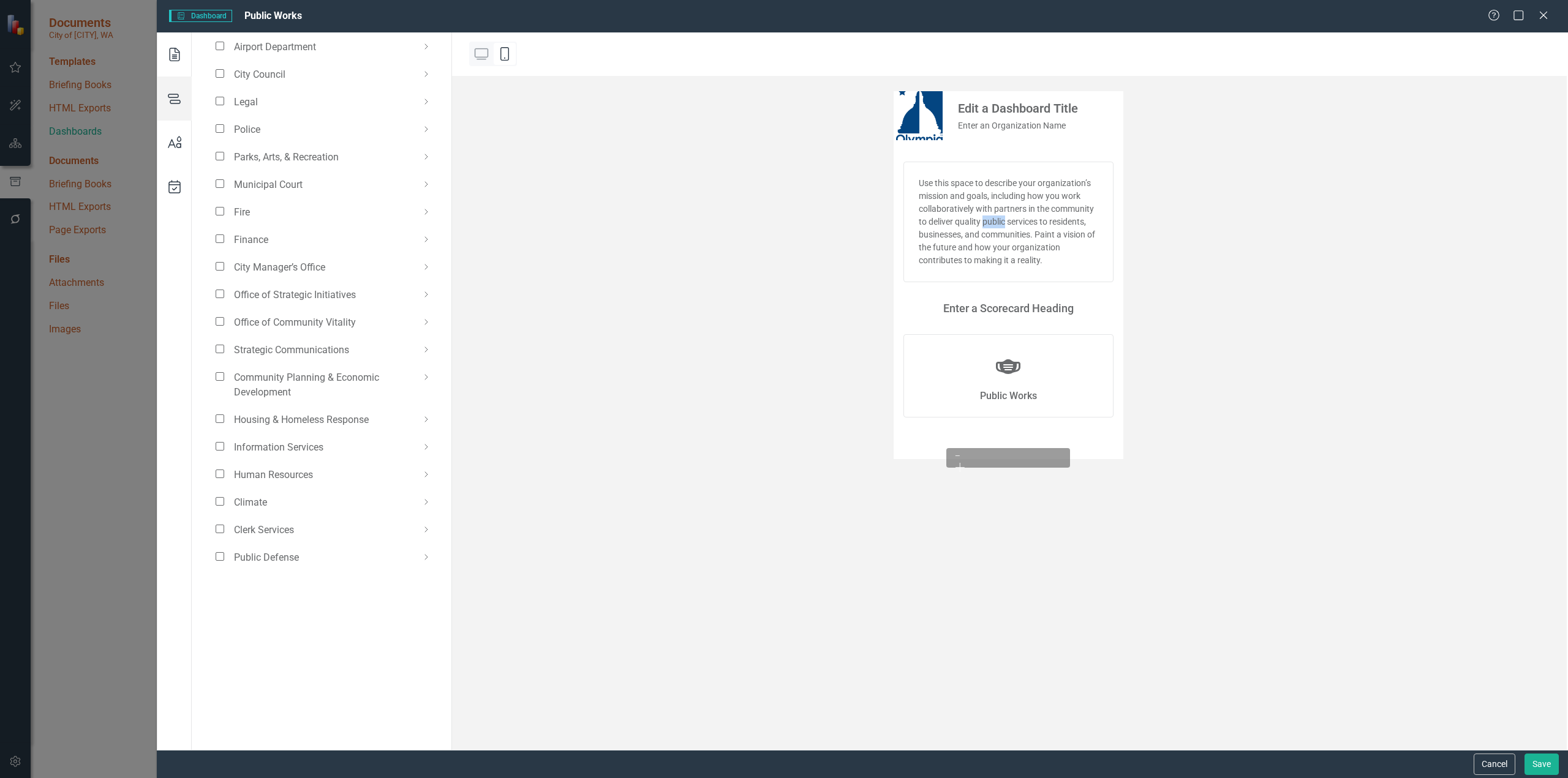 click on "Use this space to describe your organization’s mission and goals, including how you work collaboratively with partners in the community to deliver quality public services to residents, businesses, and communities. Paint a vision of the future and how your organization contributes to making it a reality." at bounding box center [1008, 222] 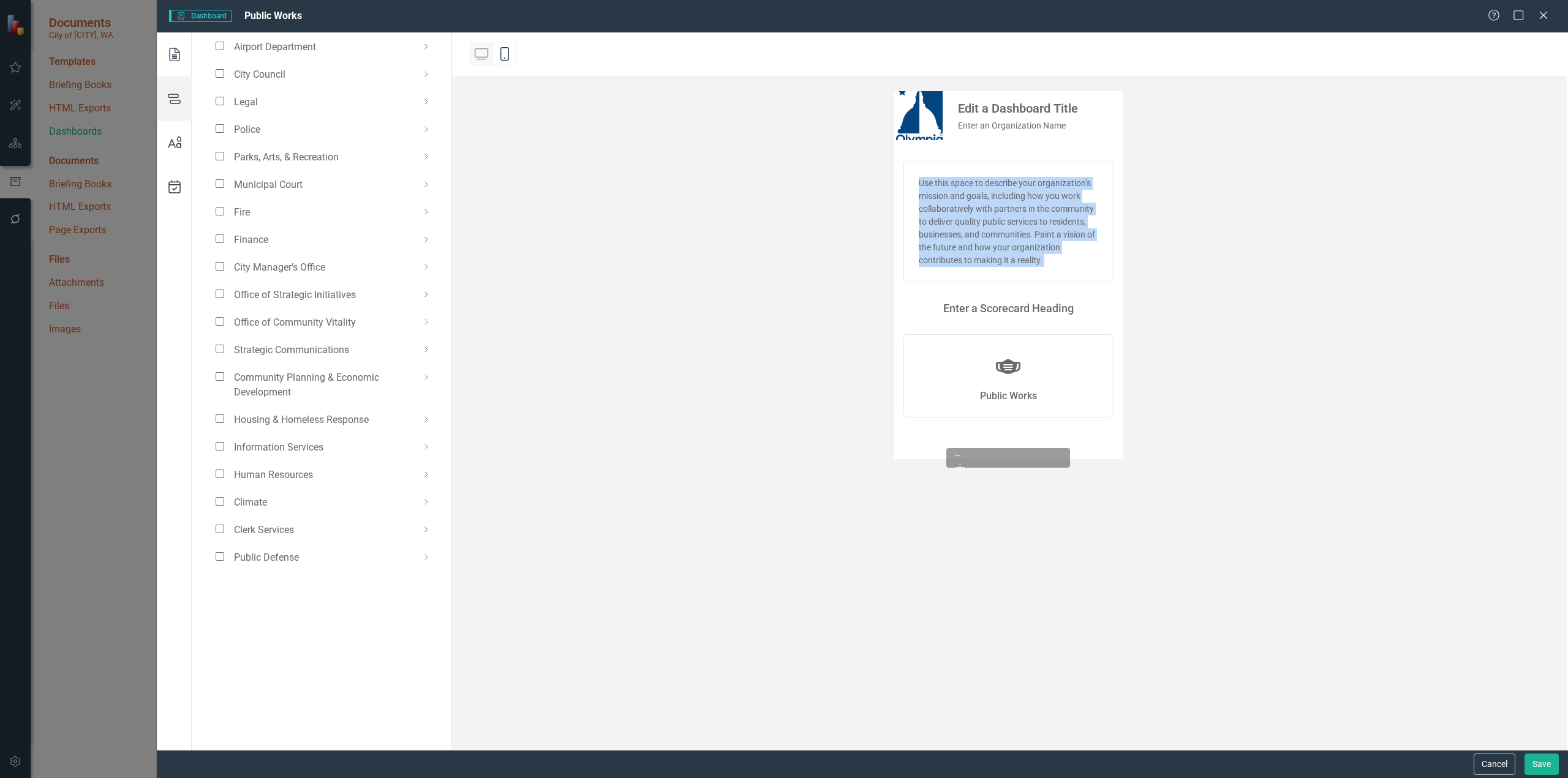 click on "Use this space to describe your organization’s mission and goals, including how you work collaboratively with partners in the community to deliver quality public services to residents, businesses, and communities. Paint a vision of the future and how your organization contributes to making it a reality." at bounding box center [1008, 222] 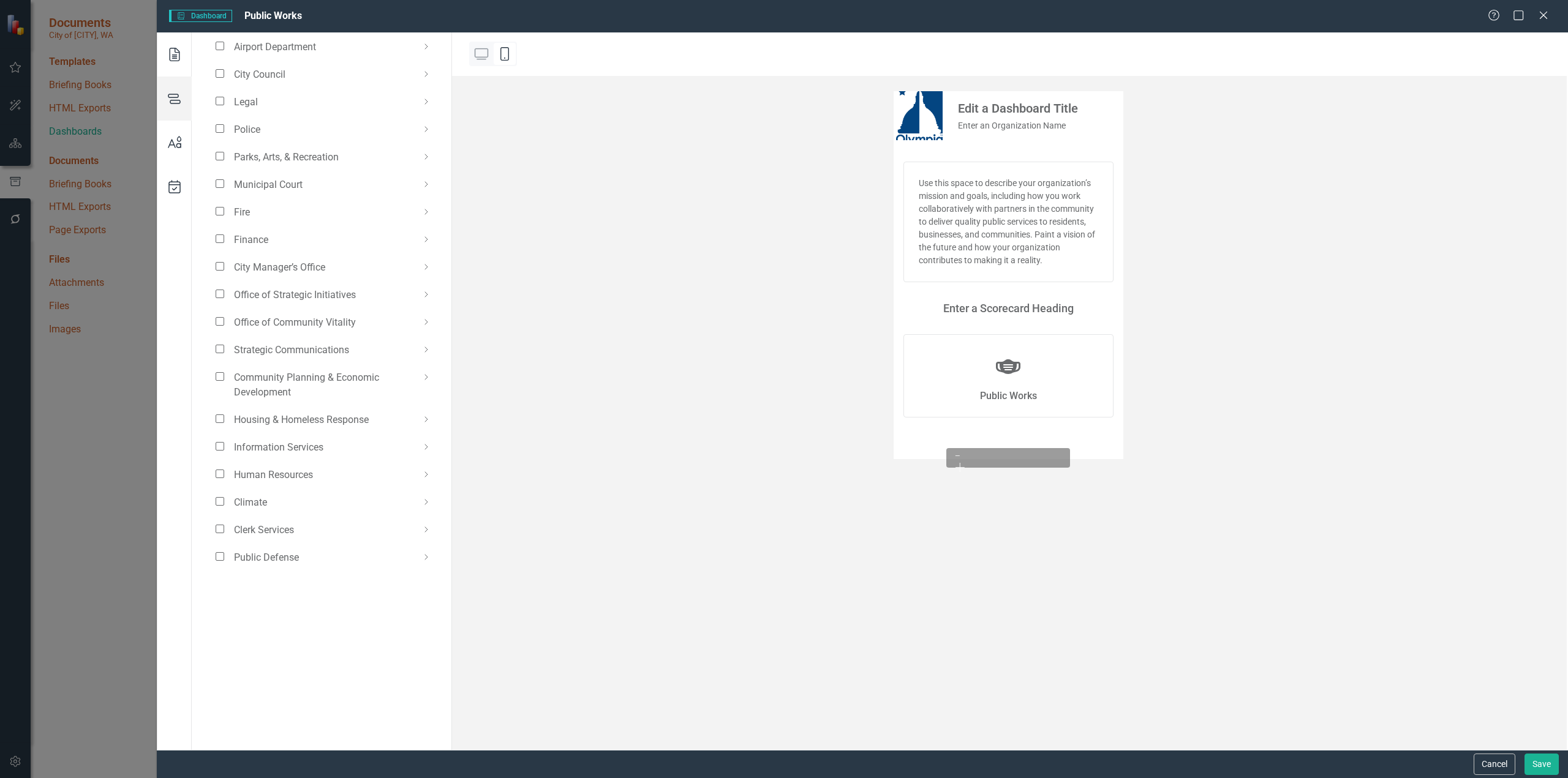 click 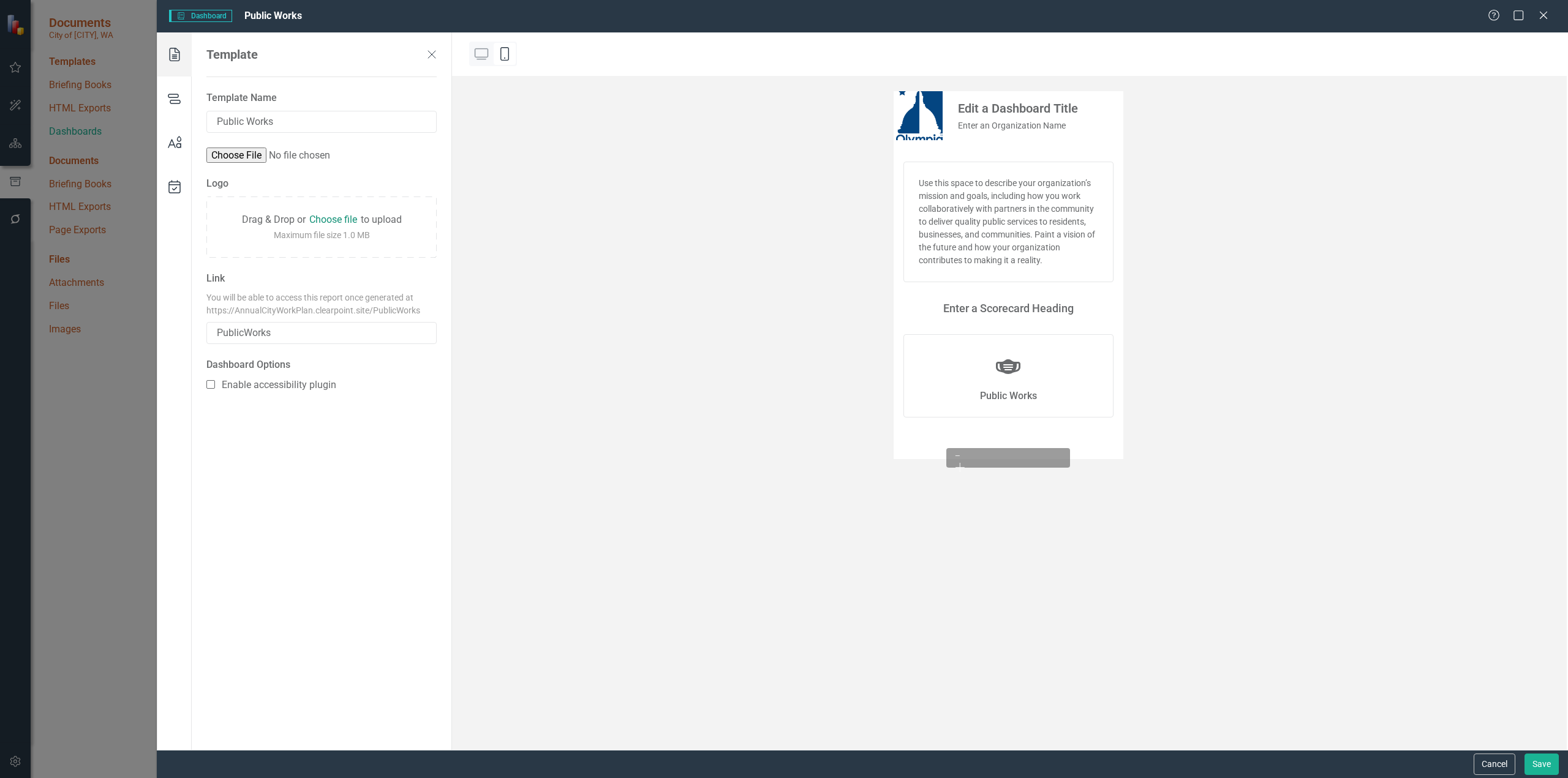 click on "Use this space to describe your organization’s mission and goals, including how you work collaboratively with partners in the community to deliver quality public services to residents, businesses, and communities. Paint a vision of the future and how your organization contributes to making it a reality." at bounding box center [1008, 222] 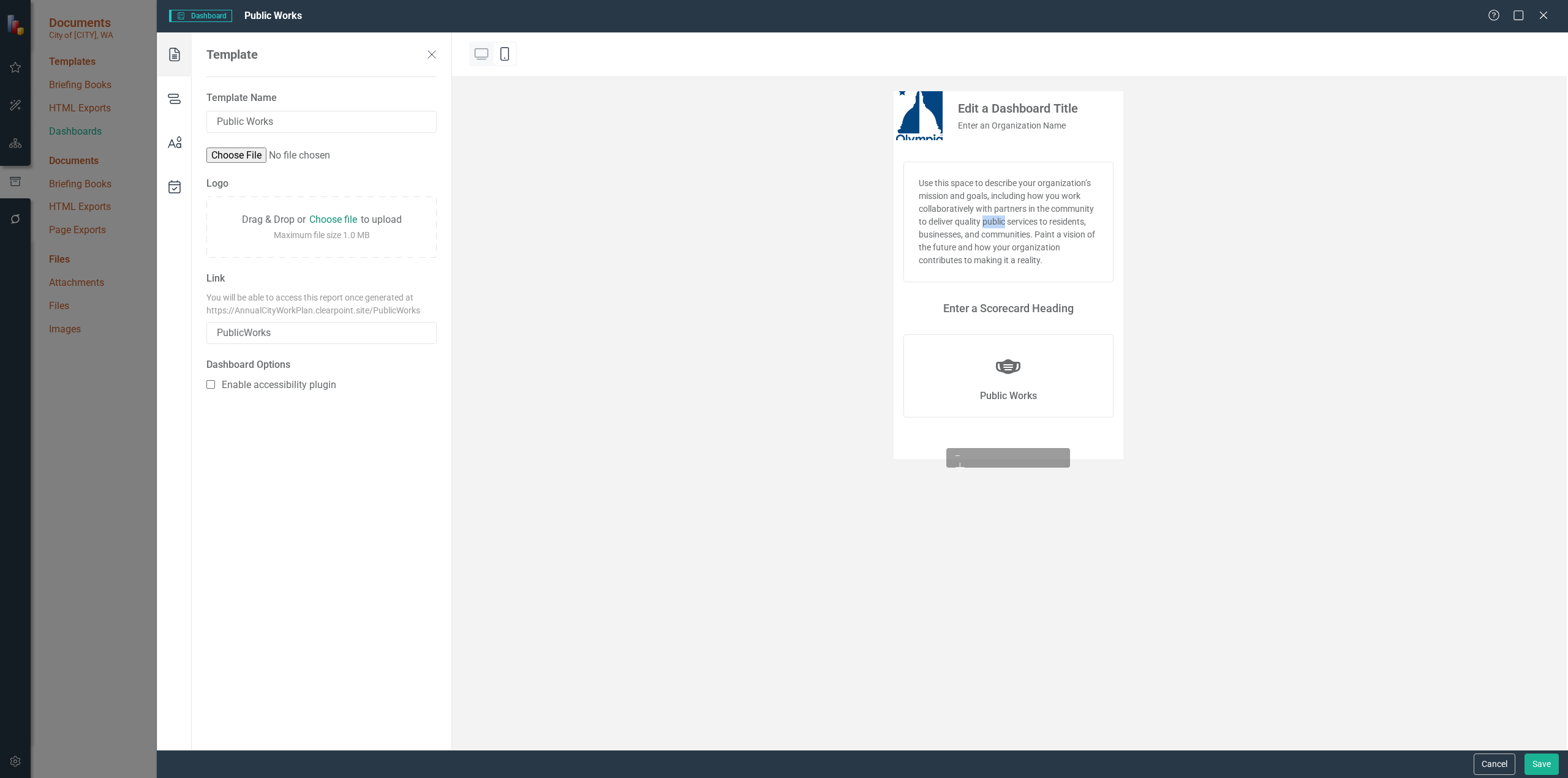 click on "Use this space to describe your organization’s mission and goals, including how you work collaboratively with partners in the community to deliver quality public services to residents, businesses, and communities. Paint a vision of the future and how your organization contributes to making it a reality." at bounding box center [1008, 222] 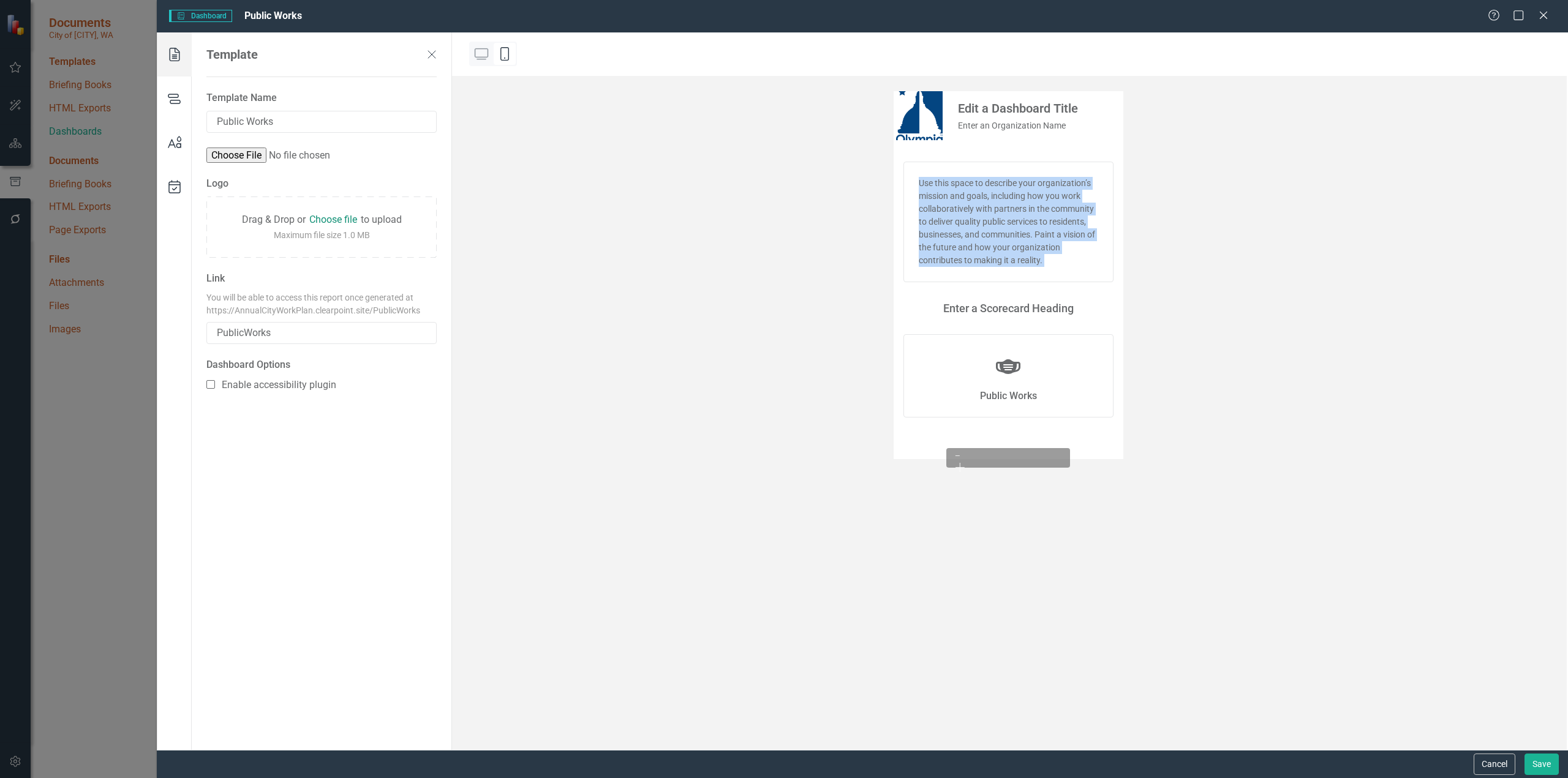 click on "Use this space to describe your organization’s mission and goals, including how you work collaboratively with partners in the community to deliver quality public services to residents, businesses, and communities. Paint a vision of the future and how your organization contributes to making it a reality." at bounding box center [1008, 222] 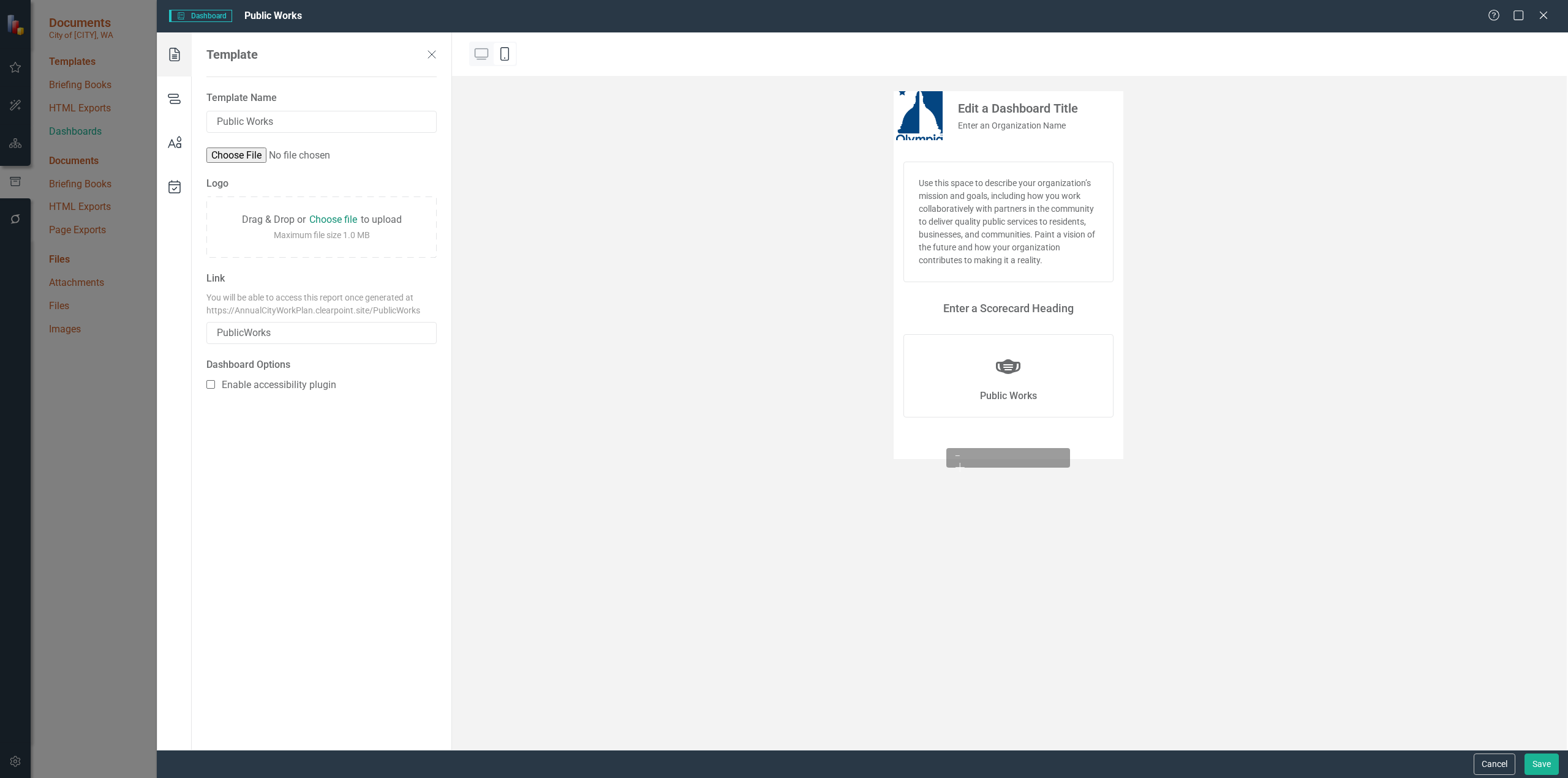 click 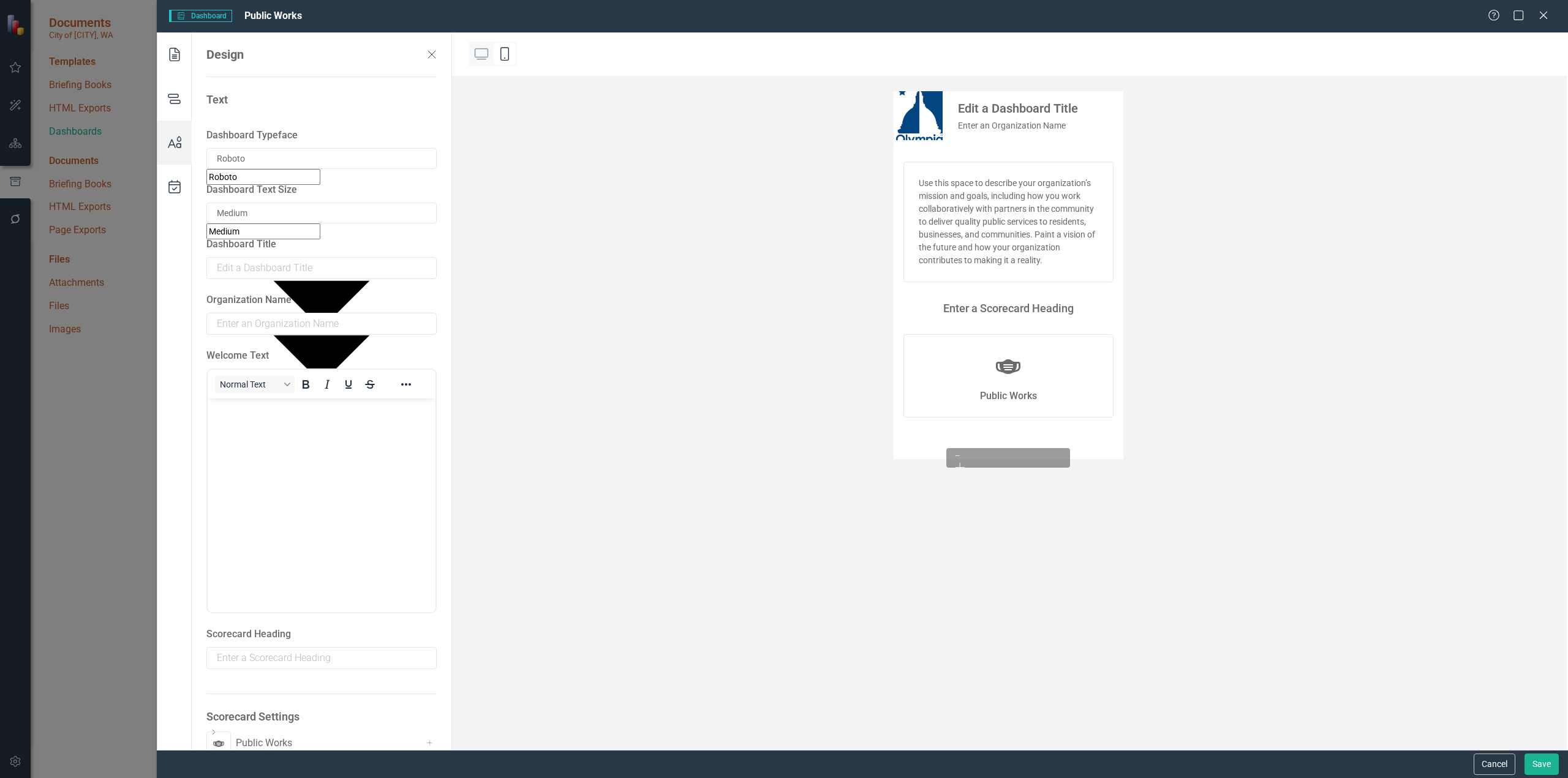 scroll, scrollTop: 0, scrollLeft: 0, axis: both 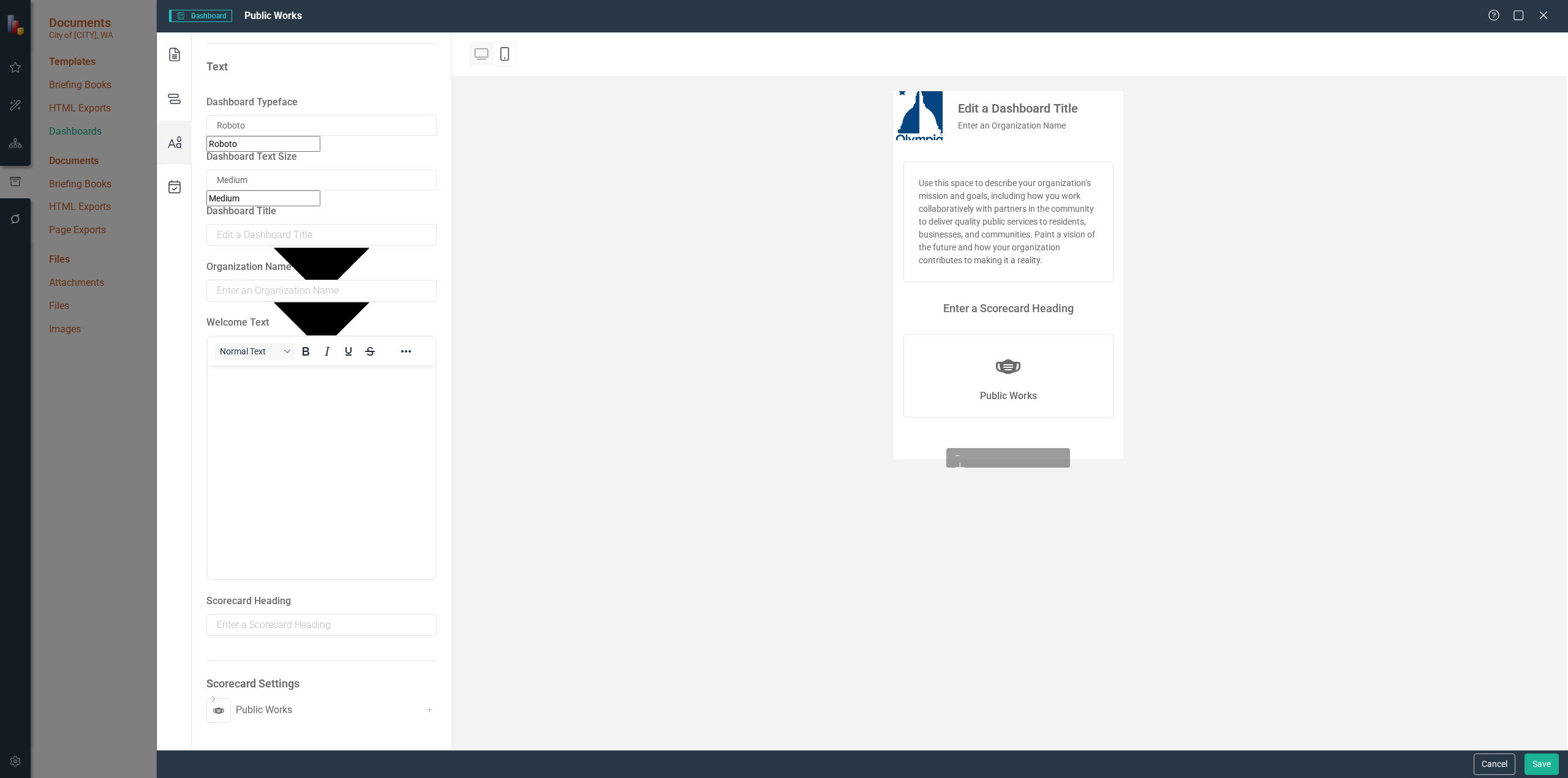 click at bounding box center (322, 457) 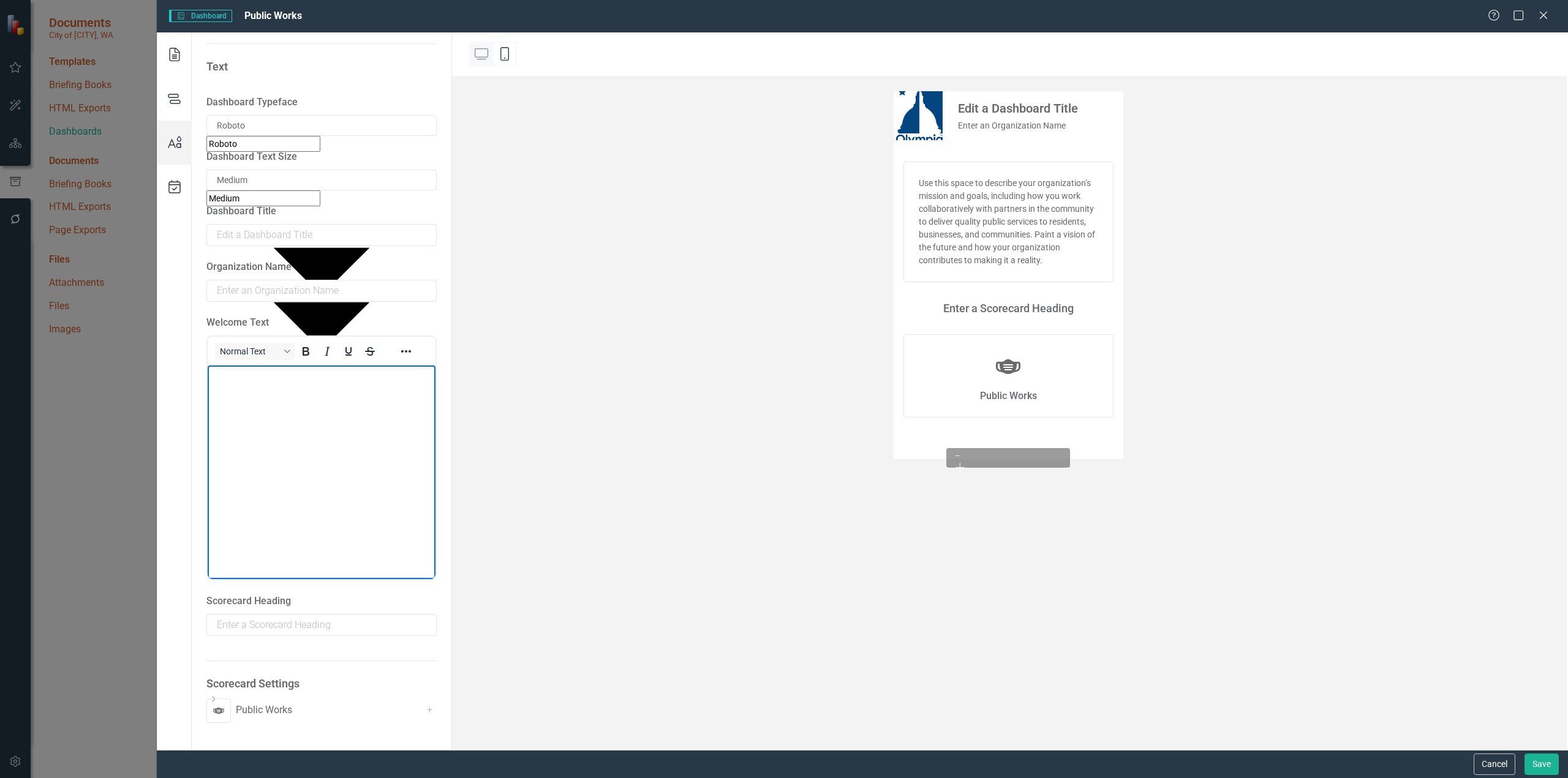 type 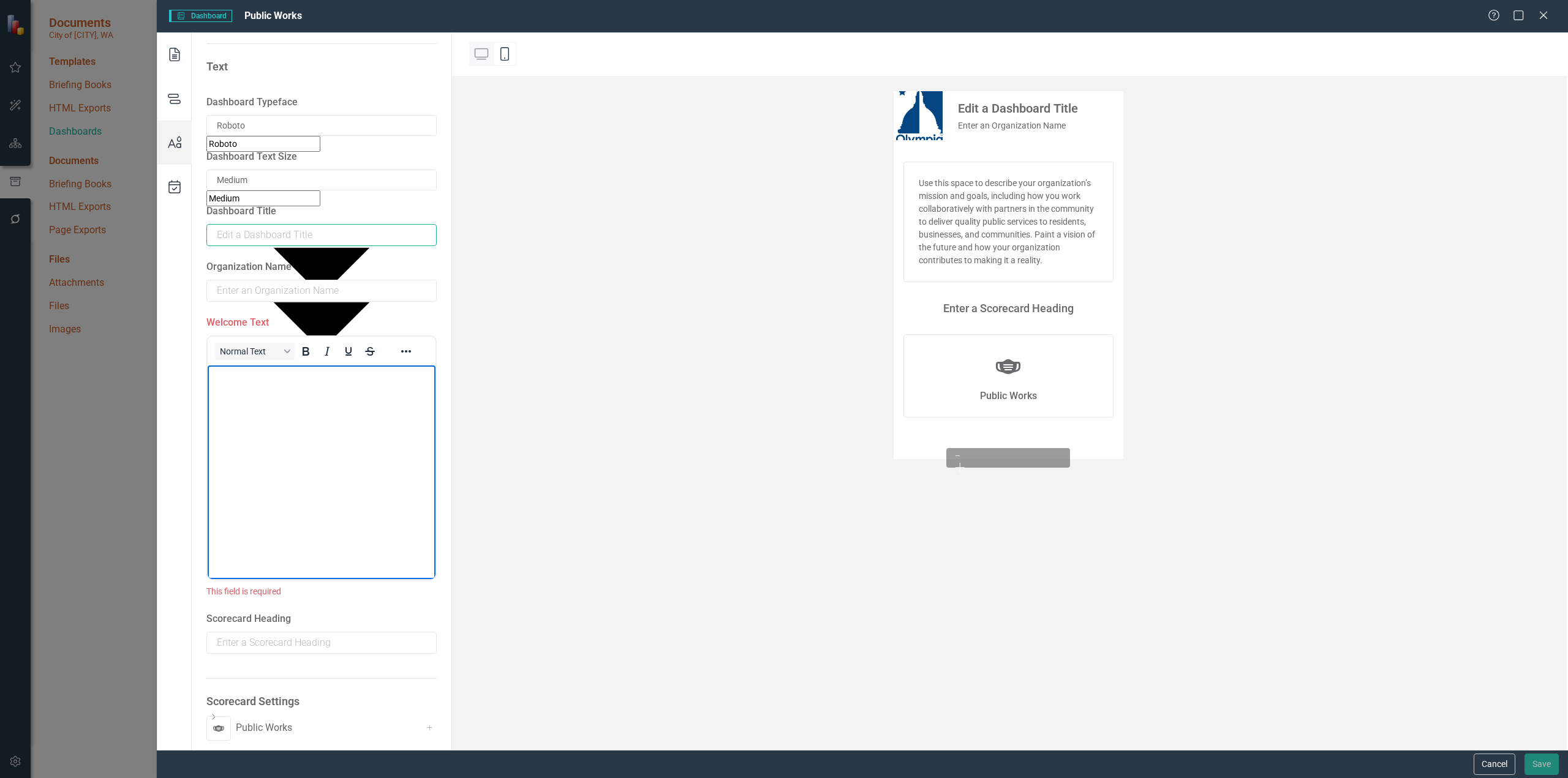 drag, startPoint x: 267, startPoint y: 240, endPoint x: 494, endPoint y: 316, distance: 239.3846 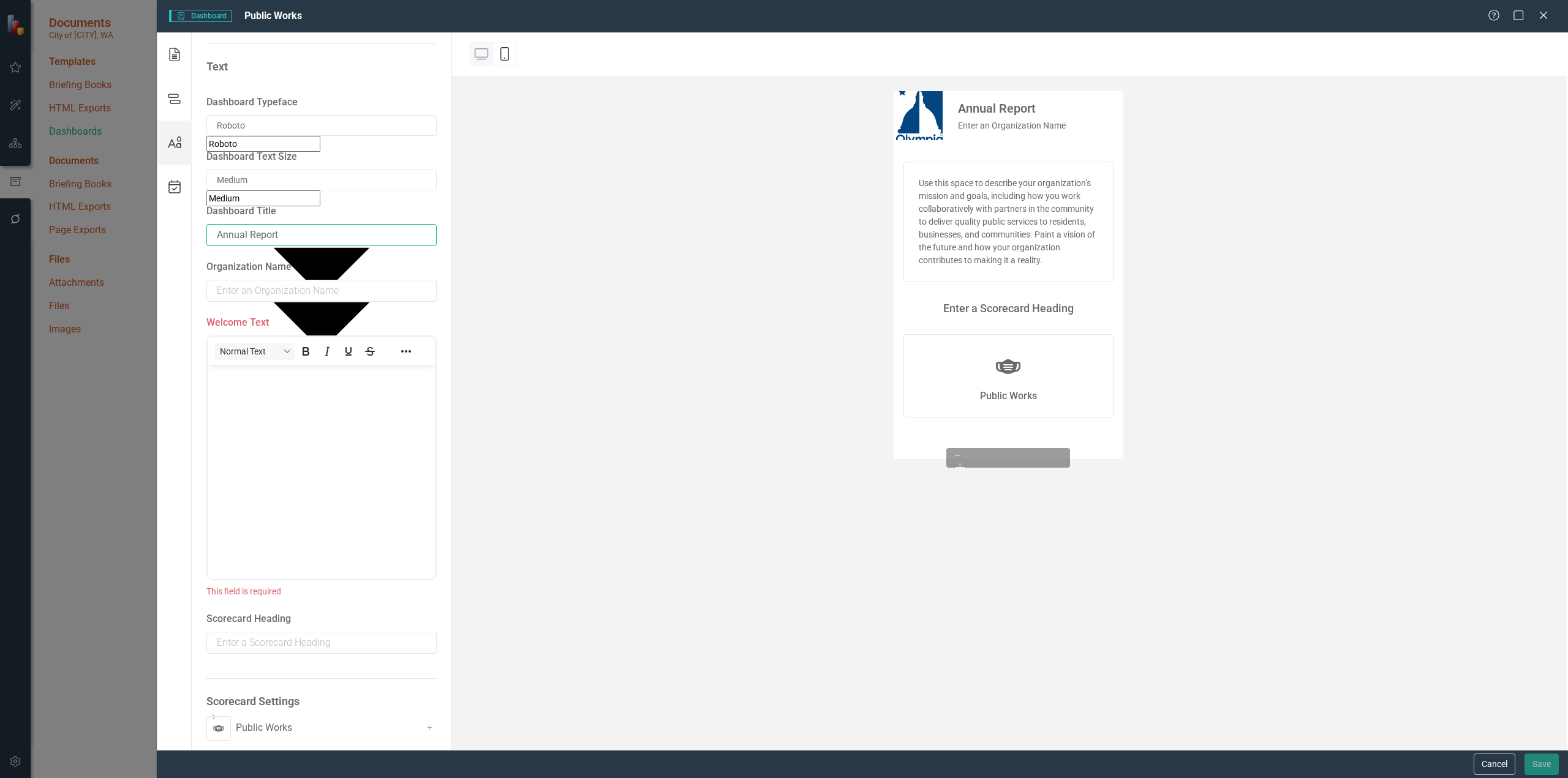 type on "Annual Report" 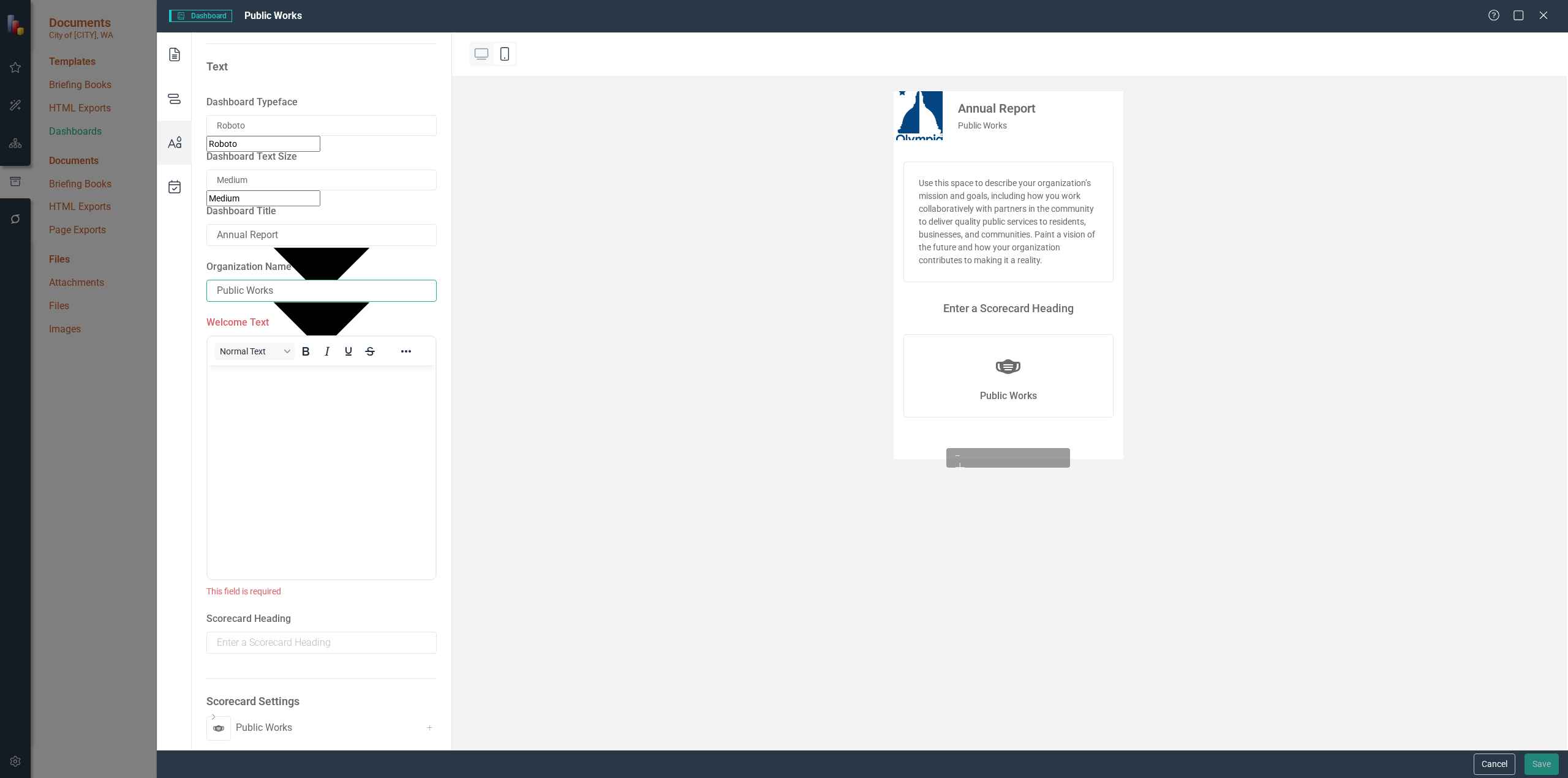 type on "Public Works" 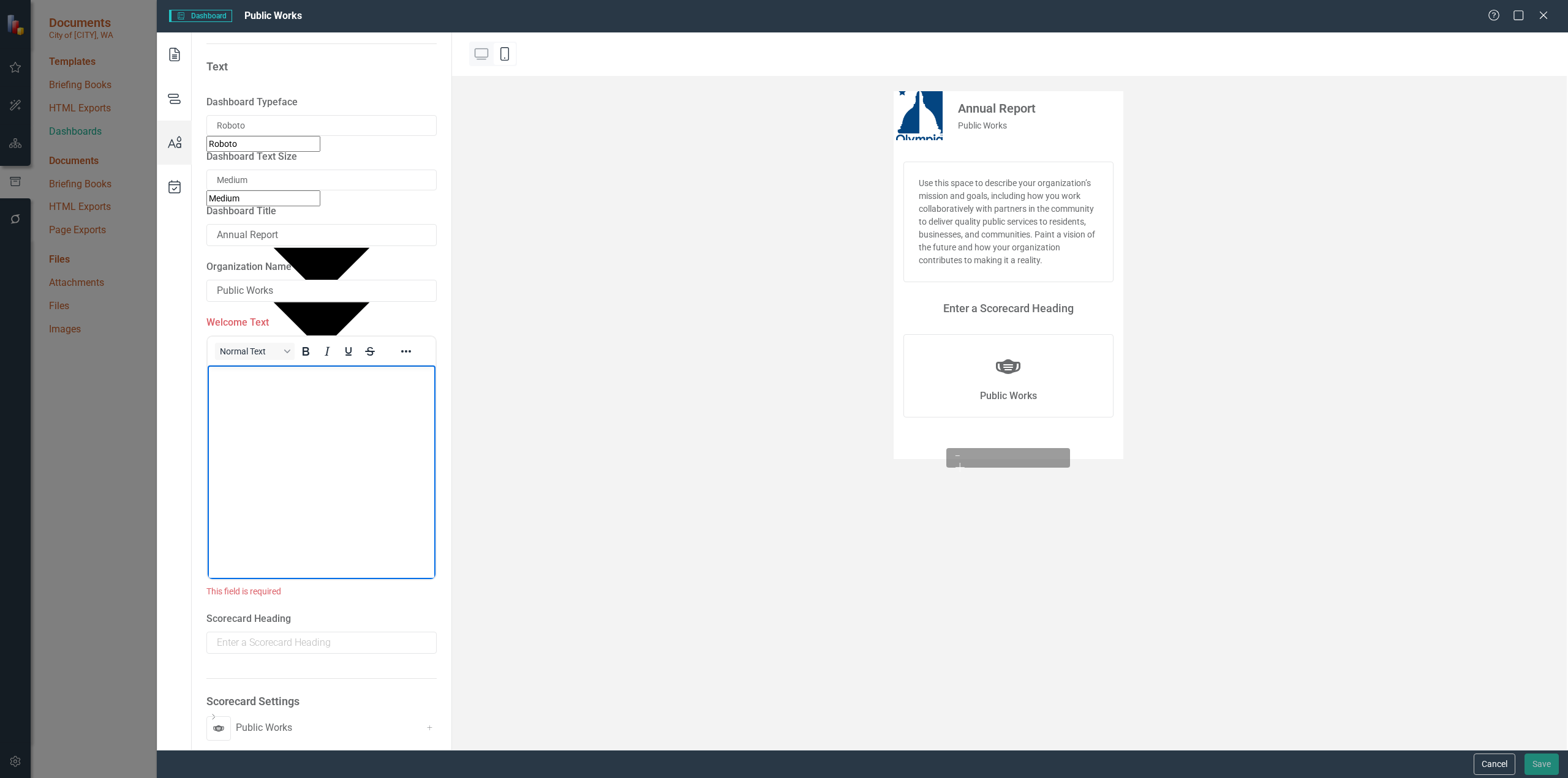 click at bounding box center (322, 457) 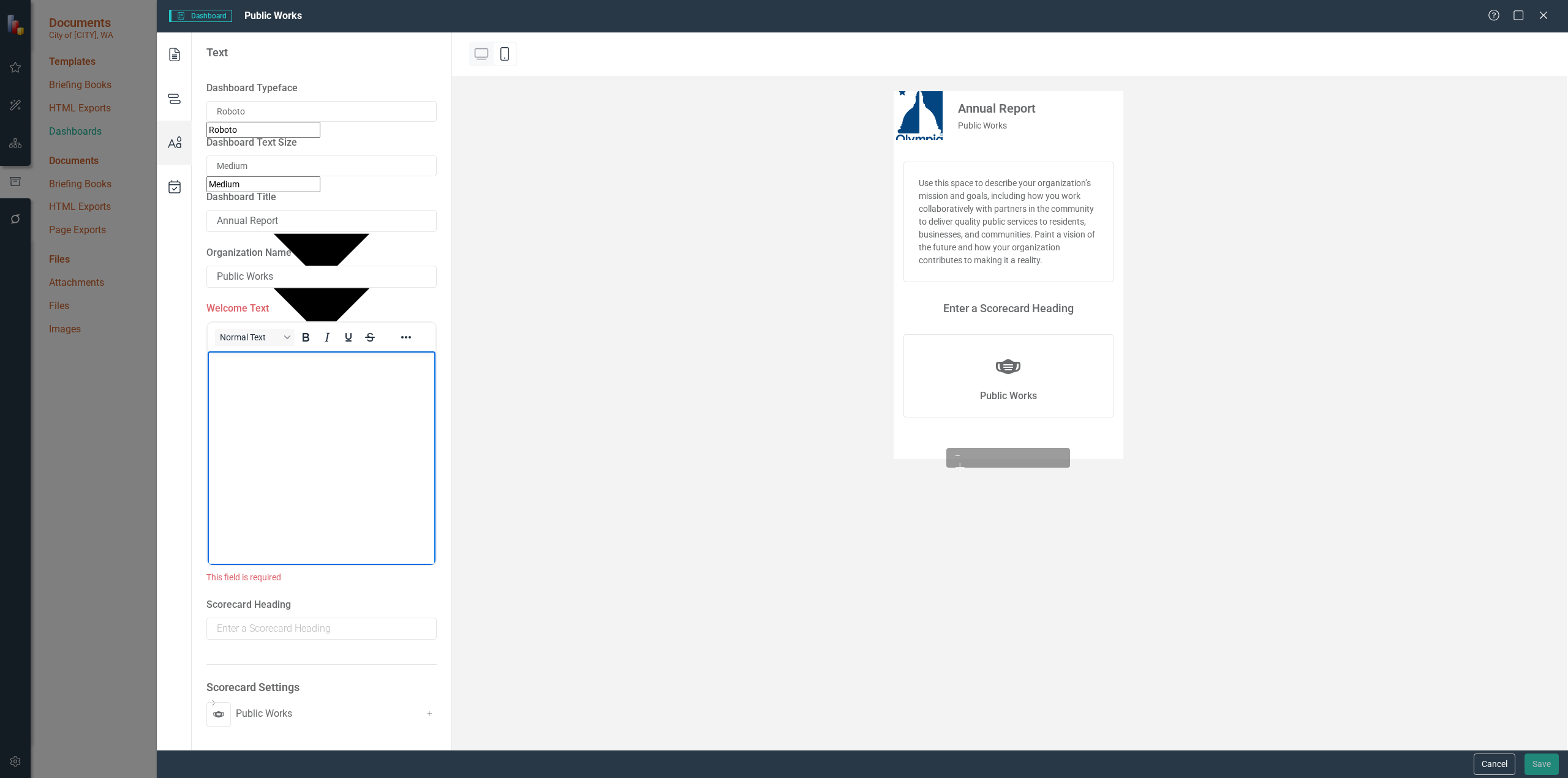 scroll, scrollTop: 51, scrollLeft: 0, axis: vertical 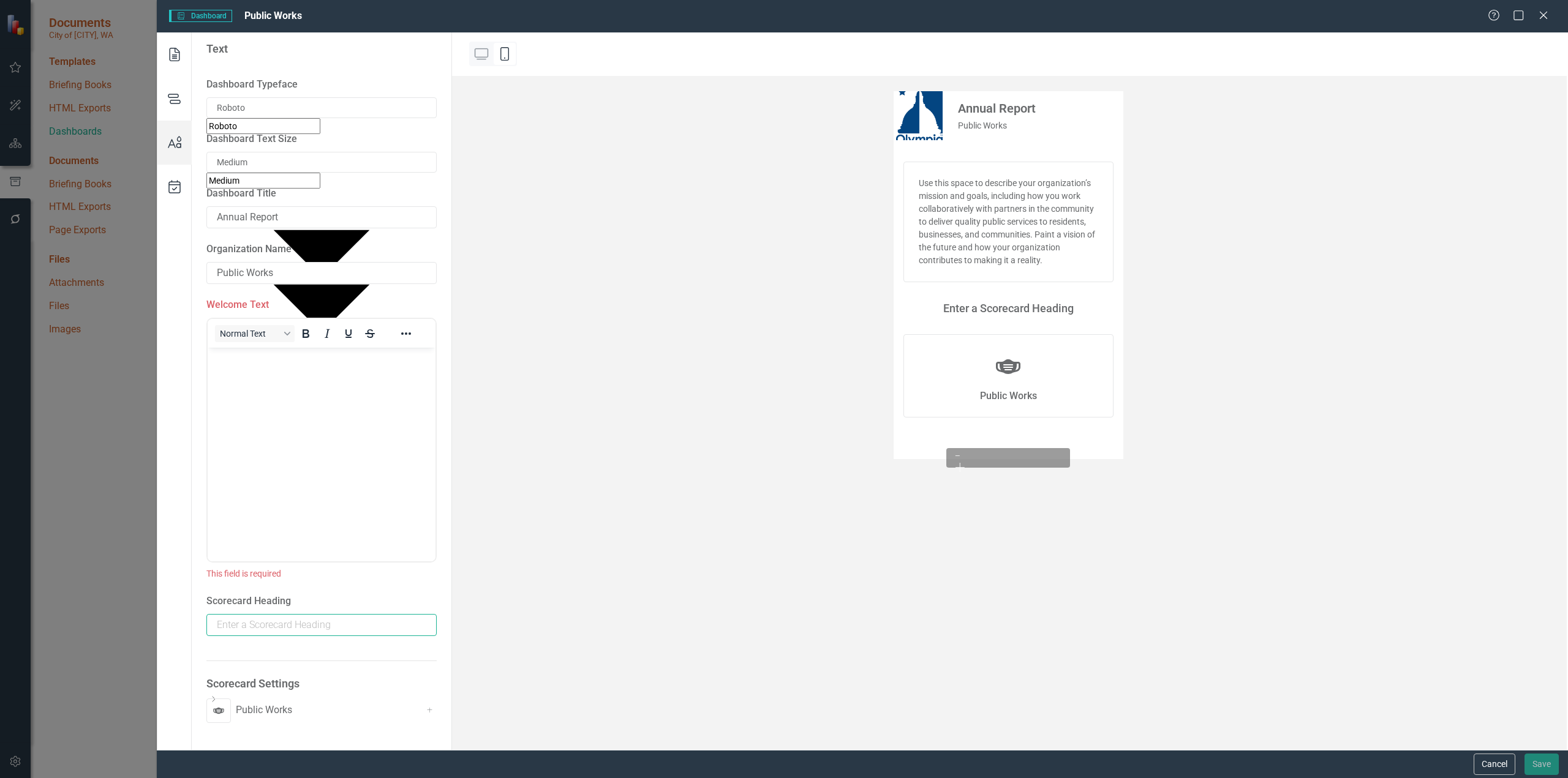 click at bounding box center (322, 625) 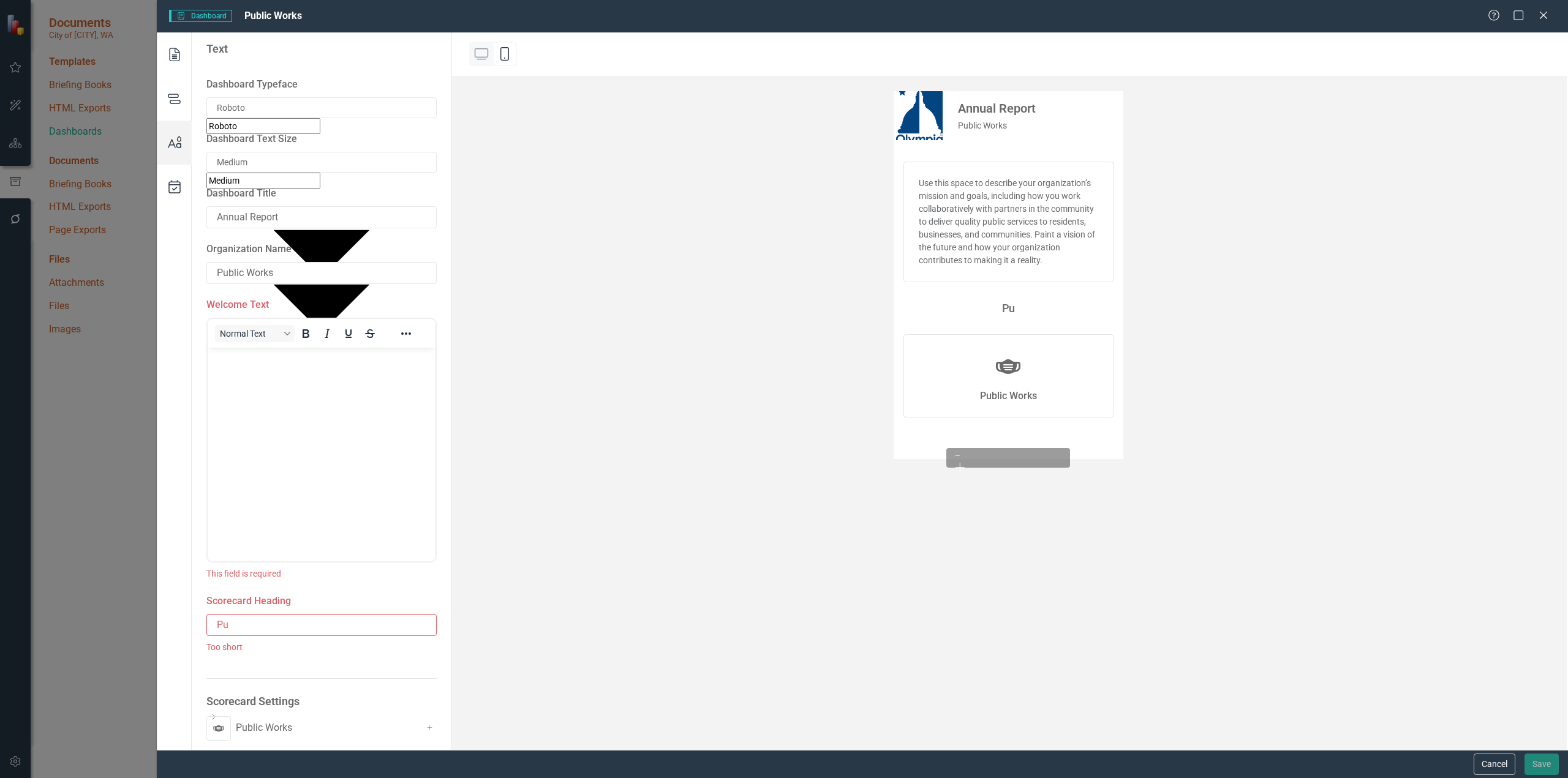 type on "P" 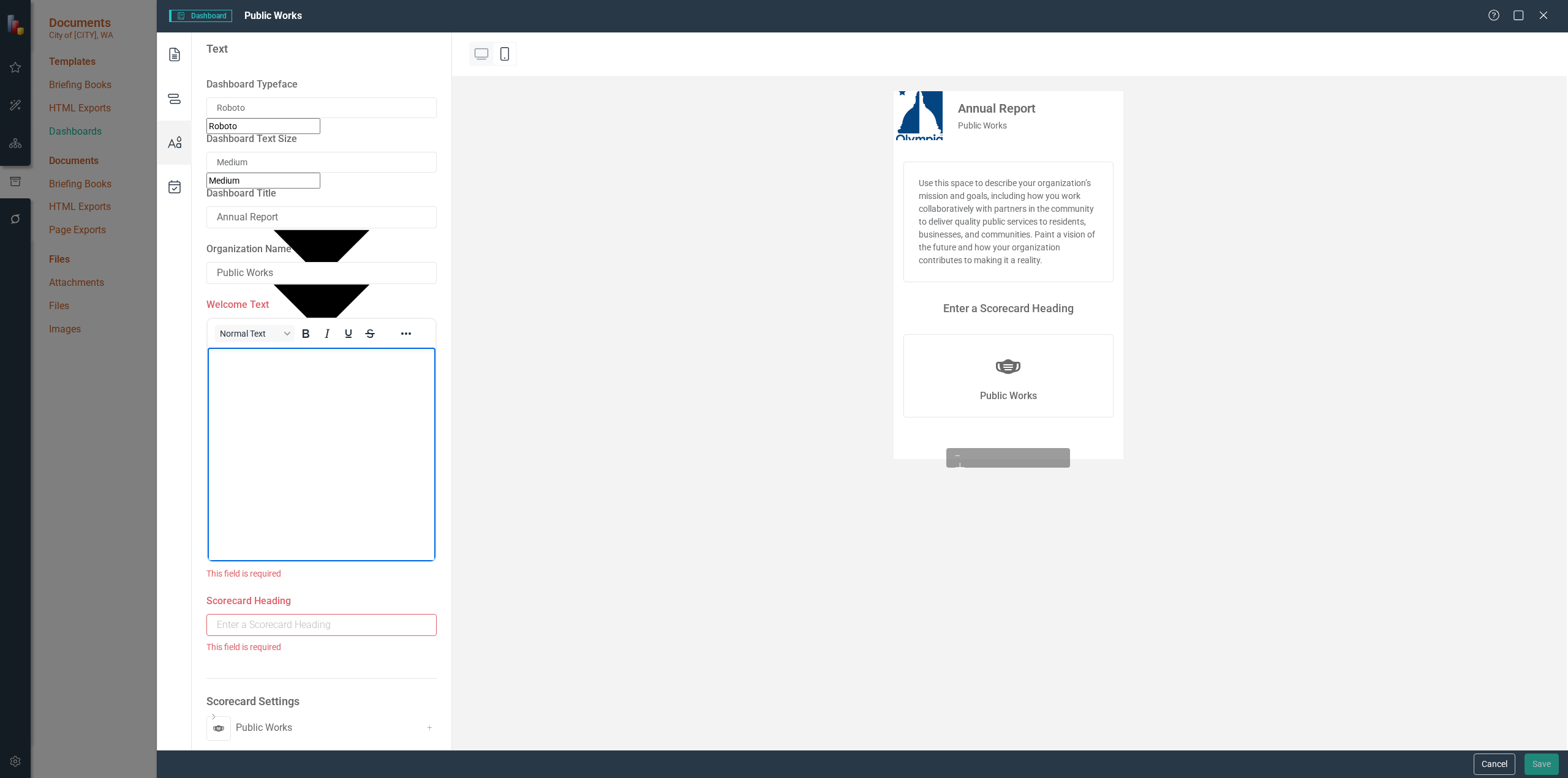 click at bounding box center (322, 439) 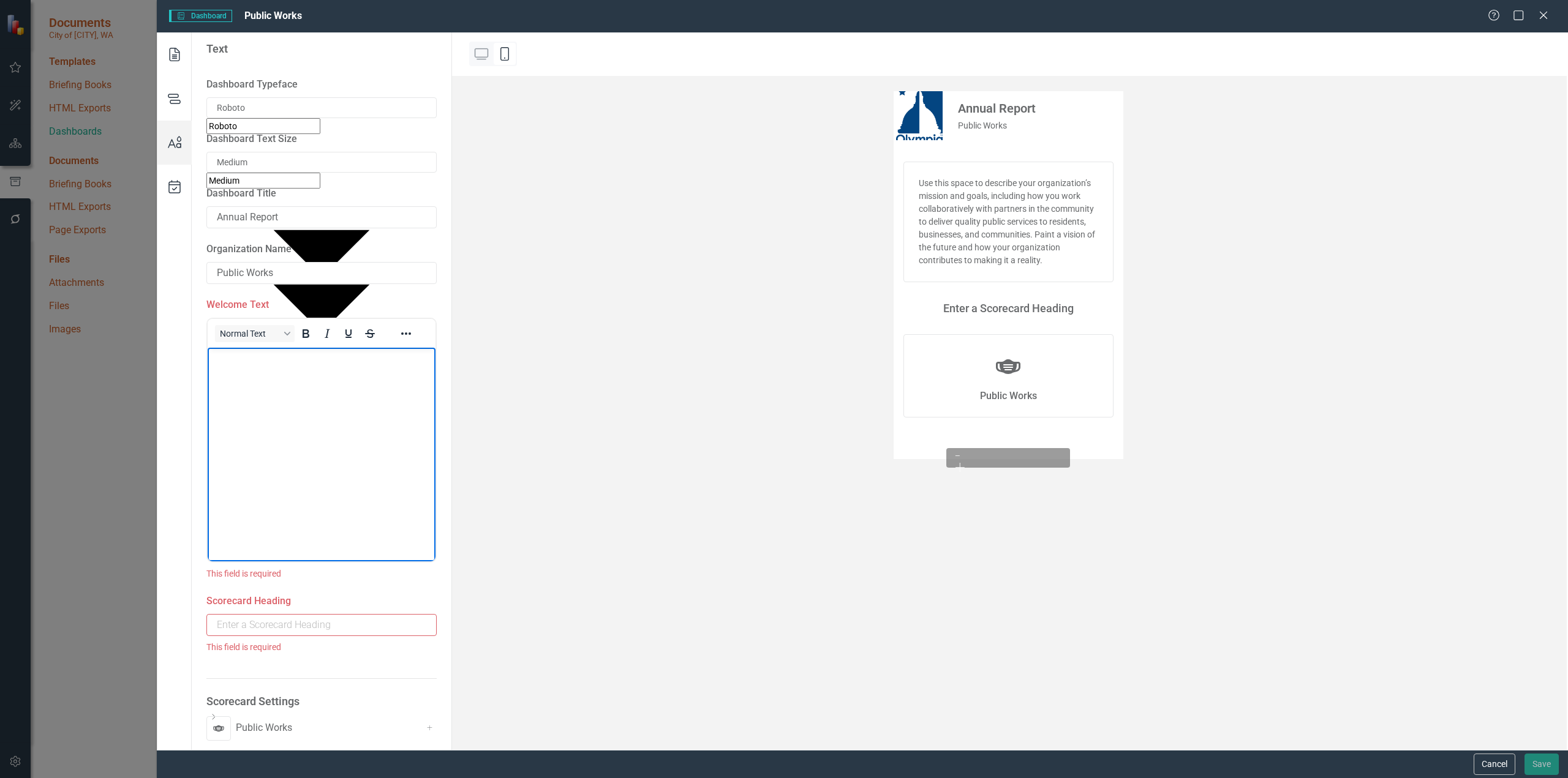 scroll, scrollTop: 69, scrollLeft: 0, axis: vertical 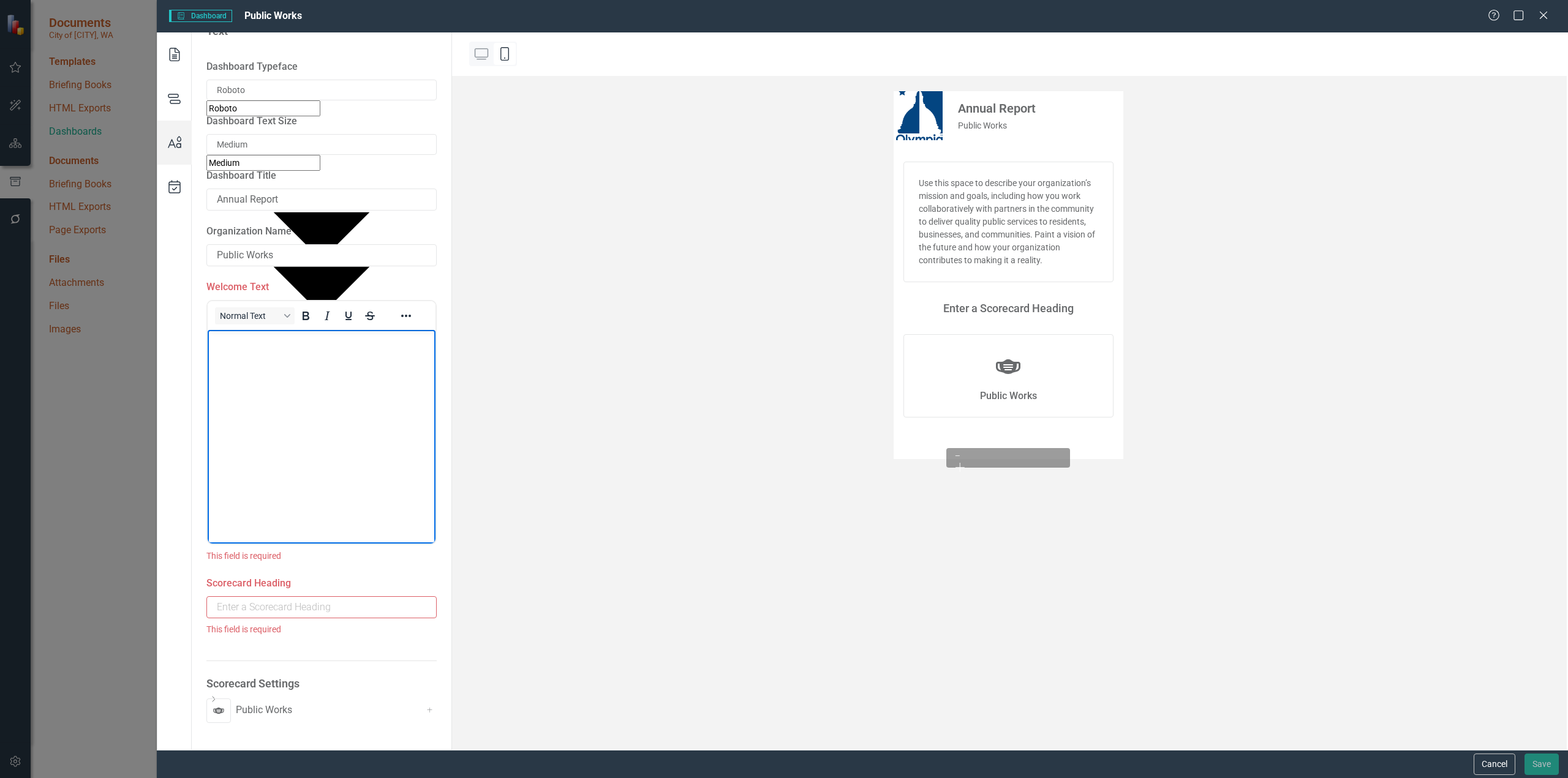 click on "Scorecard  Settings" at bounding box center [322, 31] 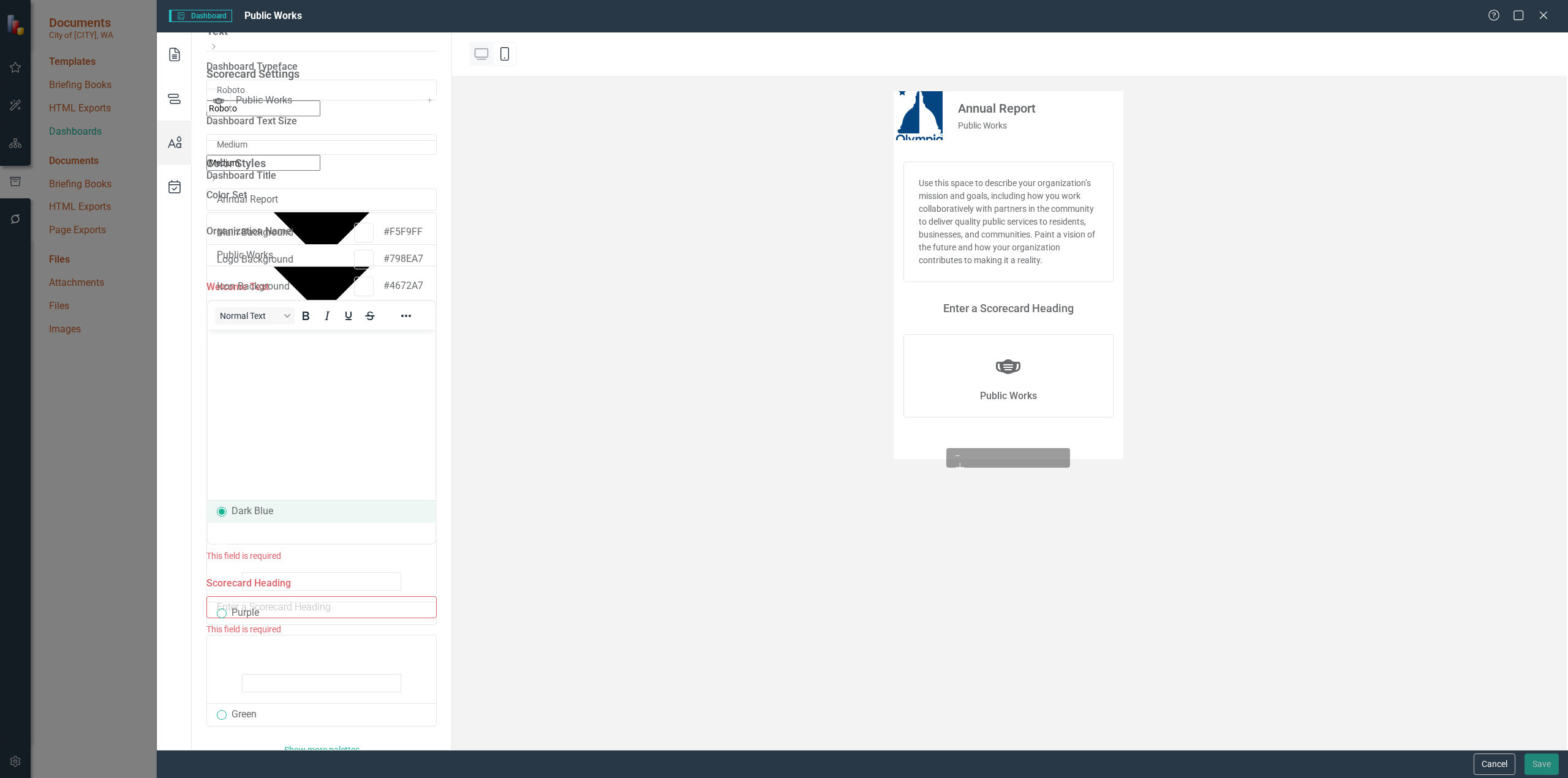 scroll, scrollTop: 0, scrollLeft: 0, axis: both 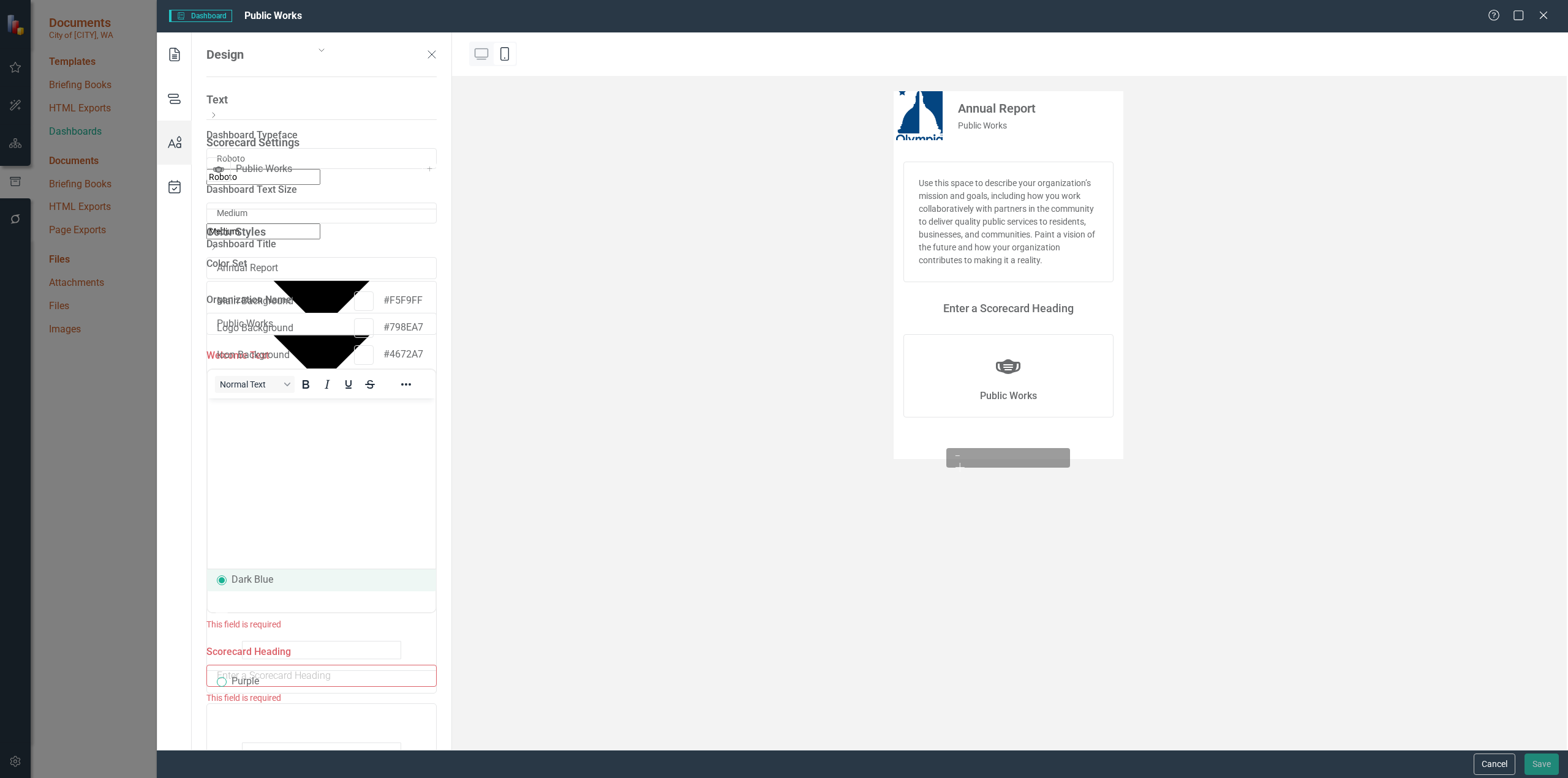 click on "Text" at bounding box center [322, 100] 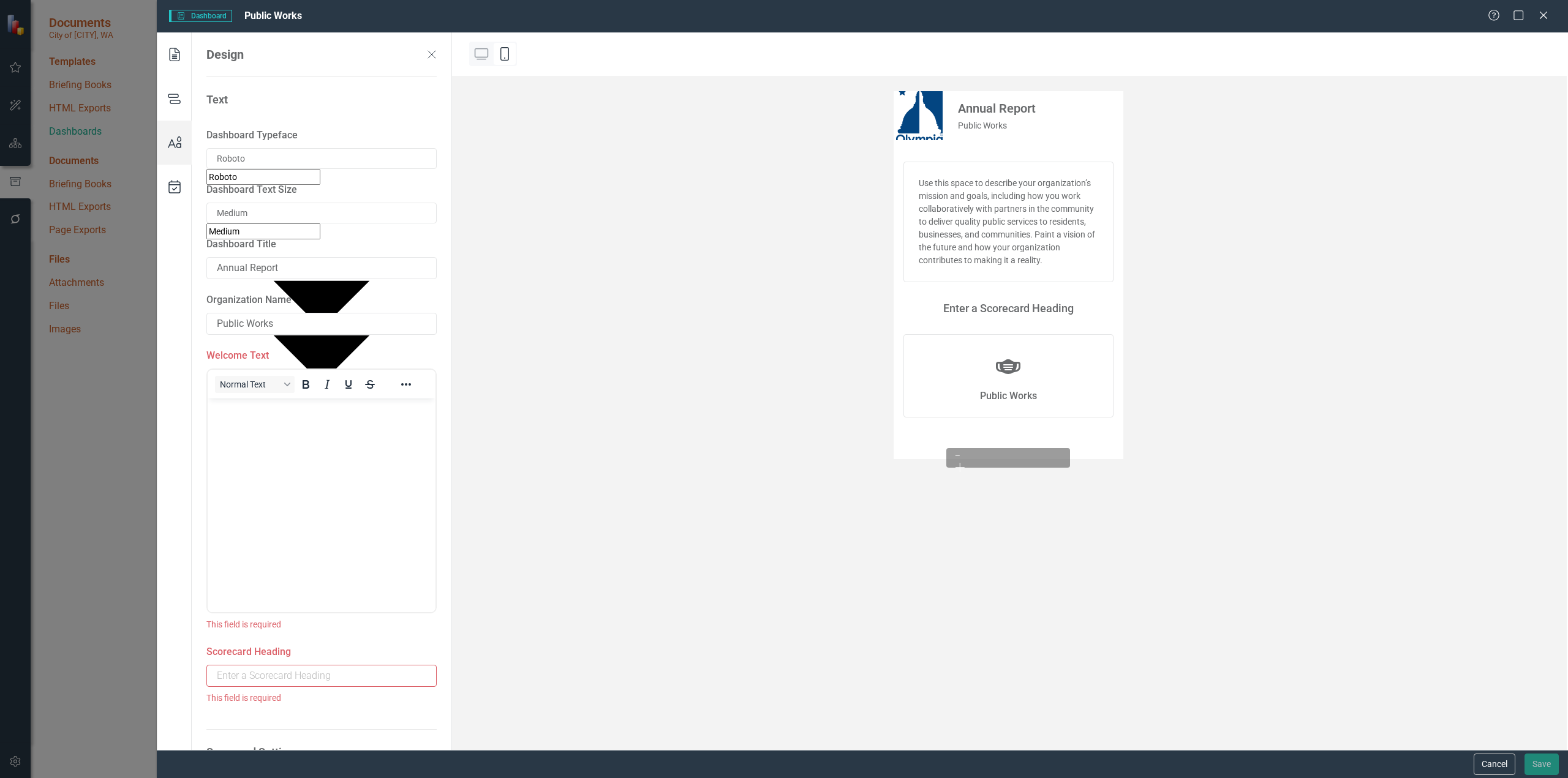 click at bounding box center [322, 676] 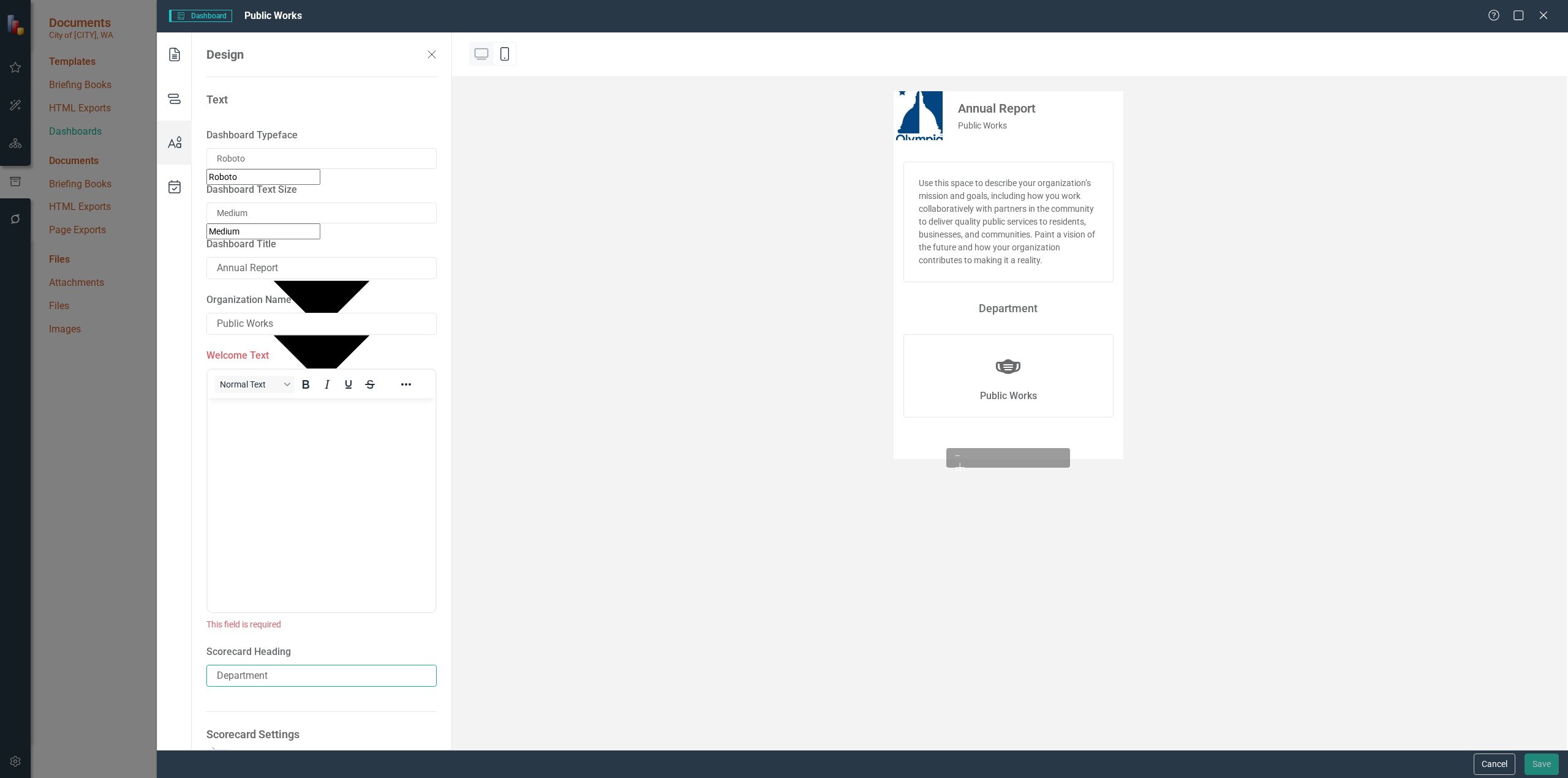 type on "Department" 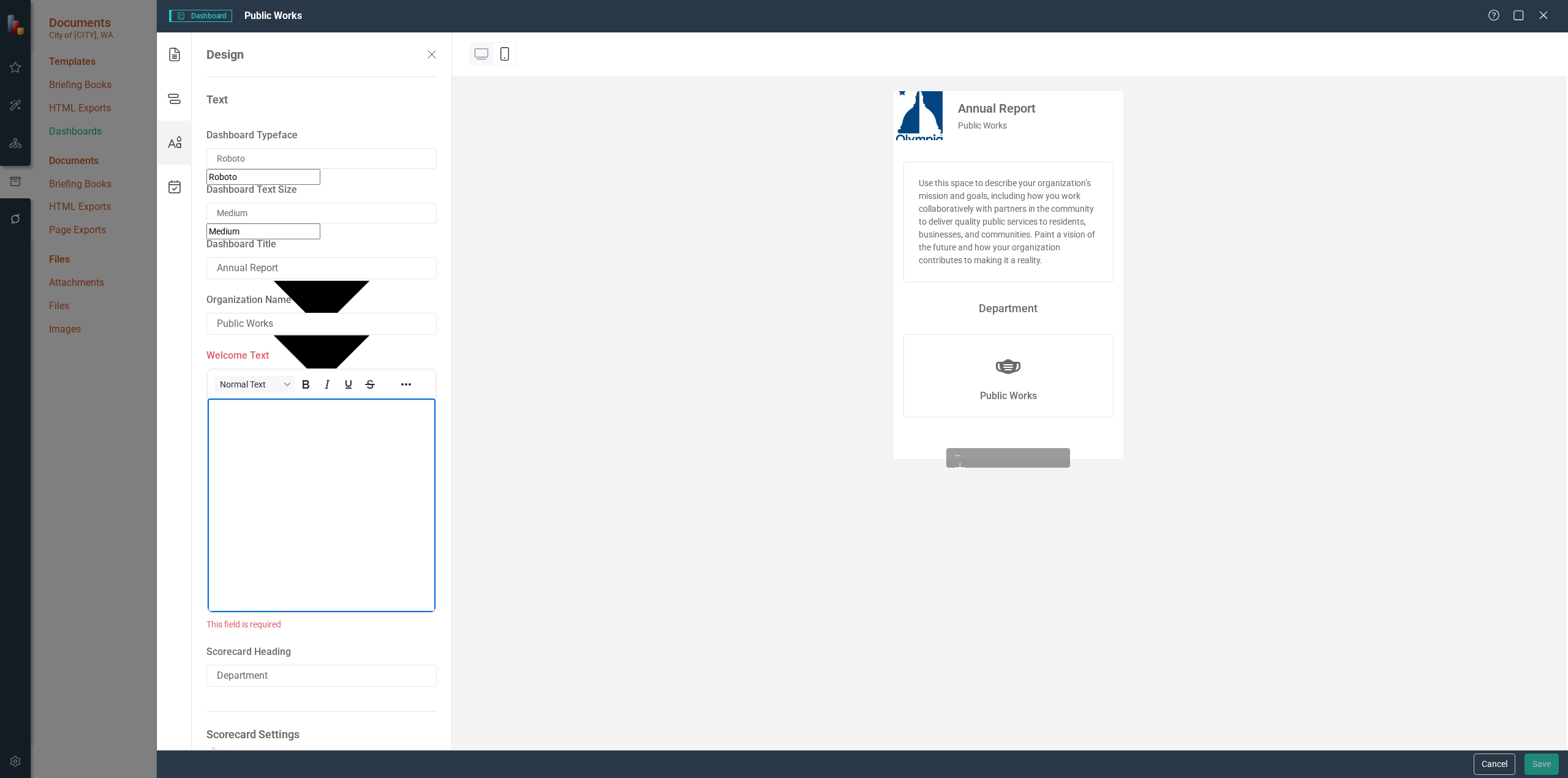 click at bounding box center (322, 490) 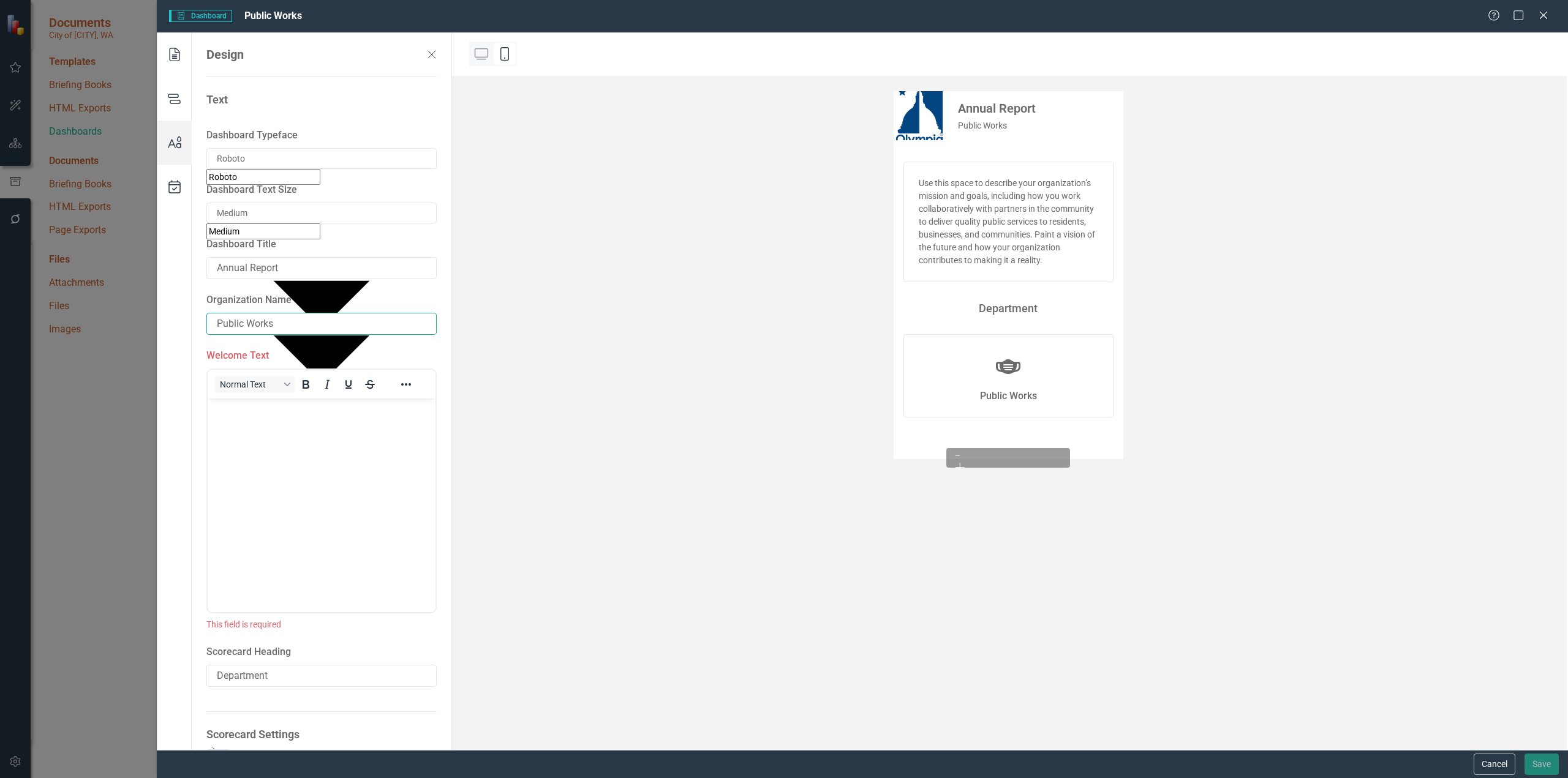 drag, startPoint x: 286, startPoint y: 327, endPoint x: 209, endPoint y: 340, distance: 78.08969 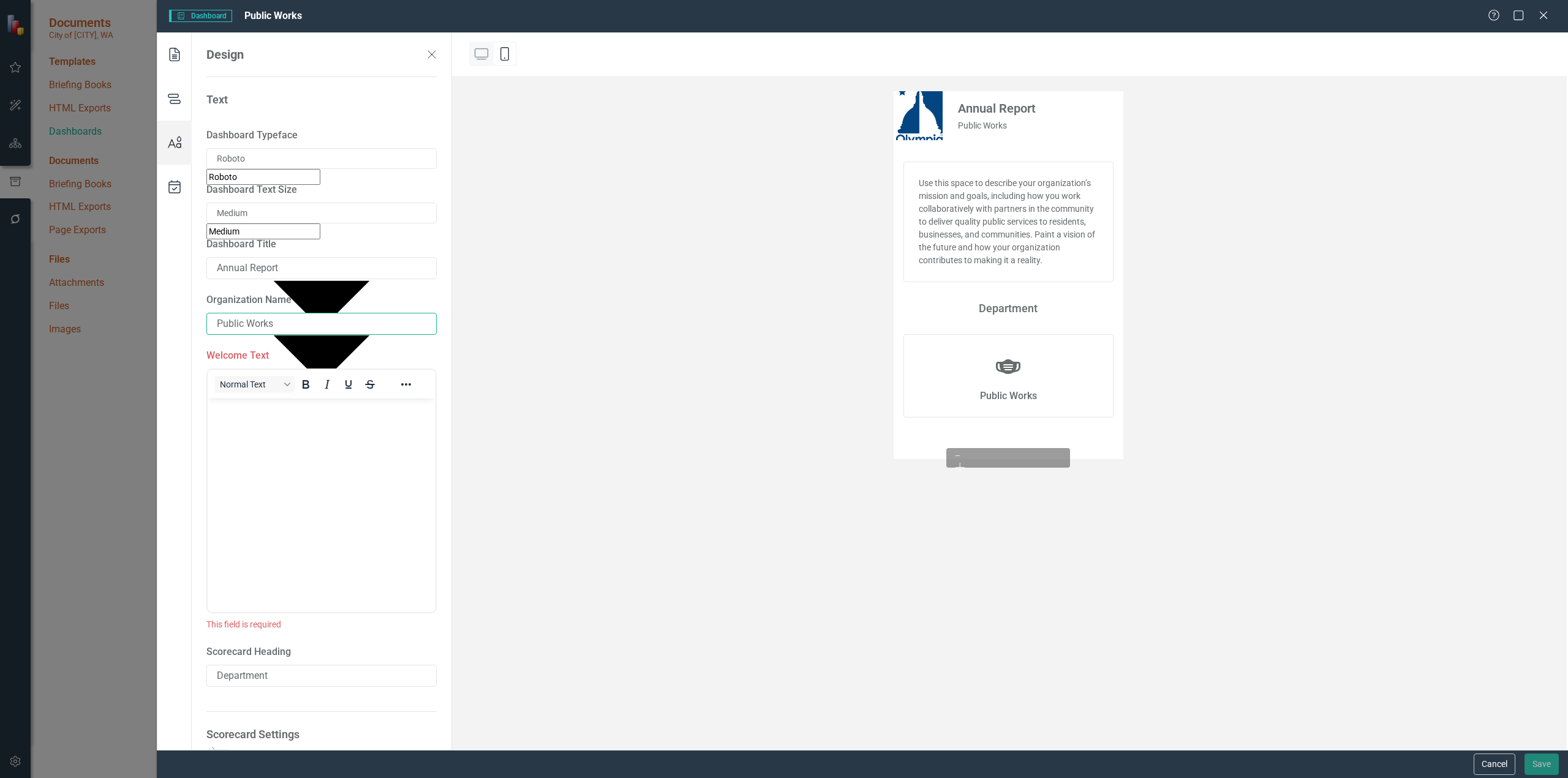 click on "Dashboard Typeface Dashboard Typeface Roboto Roboto ​ Dashboard Text Size Medium Medium ​ Dashboard Title Annual Report Organization Name Public Works Welcome Text Normal Text This field is required Scorecard Heading Department Scorecard  Settings icon.mask-face Public Works + Color Styles Color Set Main Background #F5F9FF Logo Background #798EA7 Icon Background #4672A7 Icon Color #FFFFFF Heading #918CAE Body Text #464646 Ready-made palettes Dark Blue Purple Green Show more palettes Annual Report Public Works Use this space to describe your organization’s mission and goals, including how you work collaboratively with partners in the community to deliver quality public services to residents, businesses, and communities. Paint a vision of the future and how your organization contributes to making it a reality. Department icon.mask-face Public Works - +" at bounding box center (862, 391) 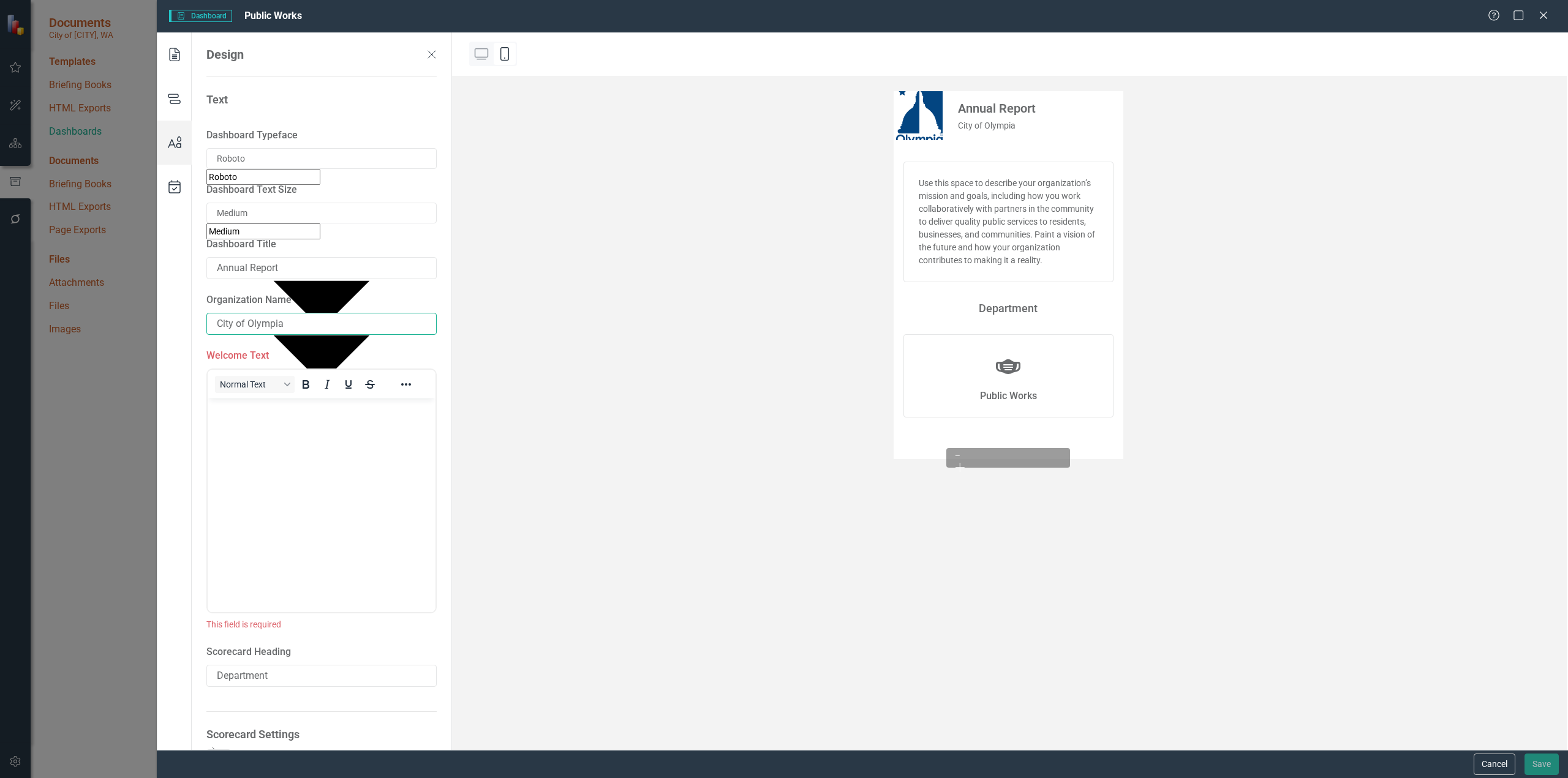 type on "City of Olympia" 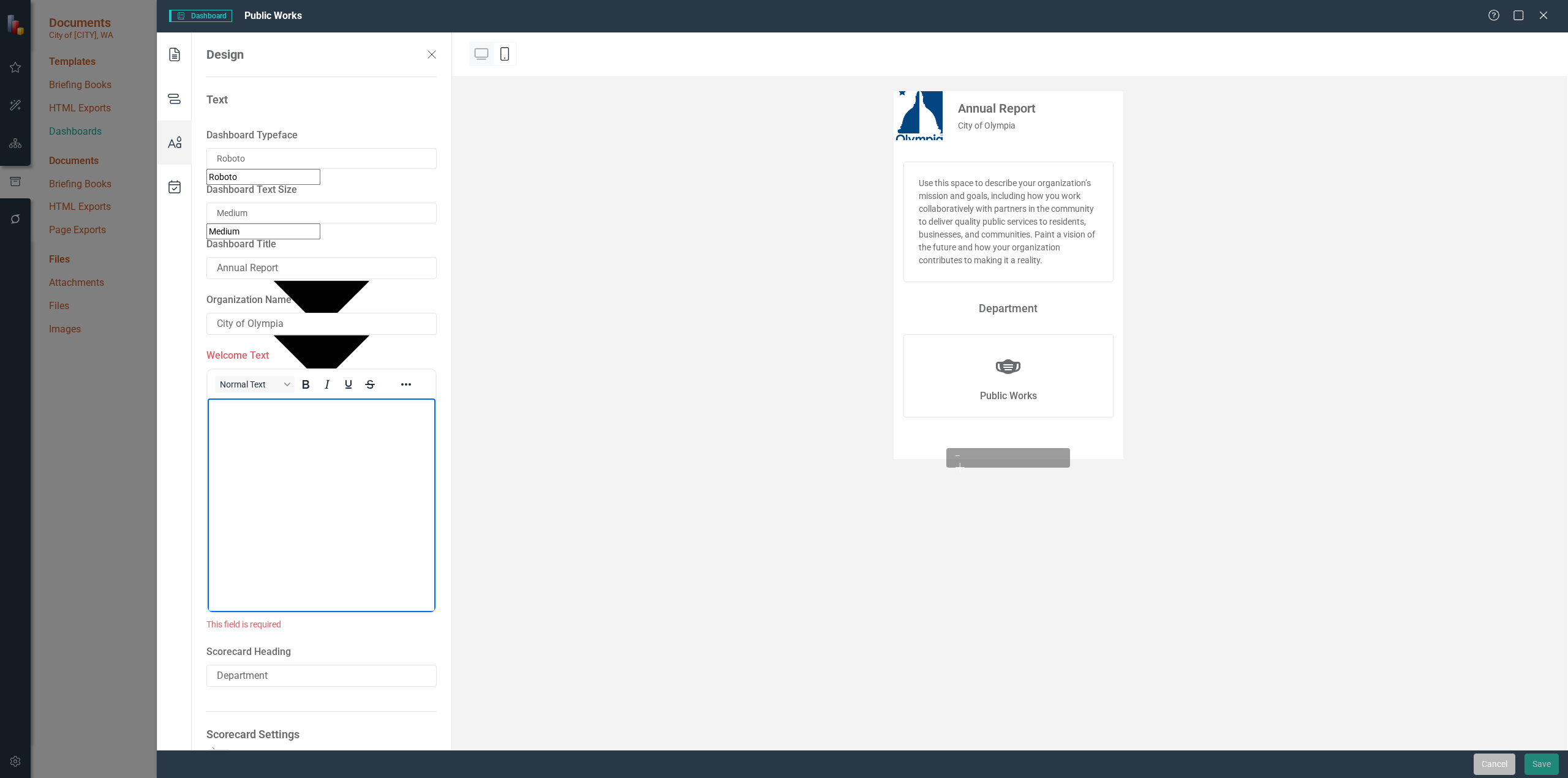 click on "Cancel" at bounding box center [1494, 764] 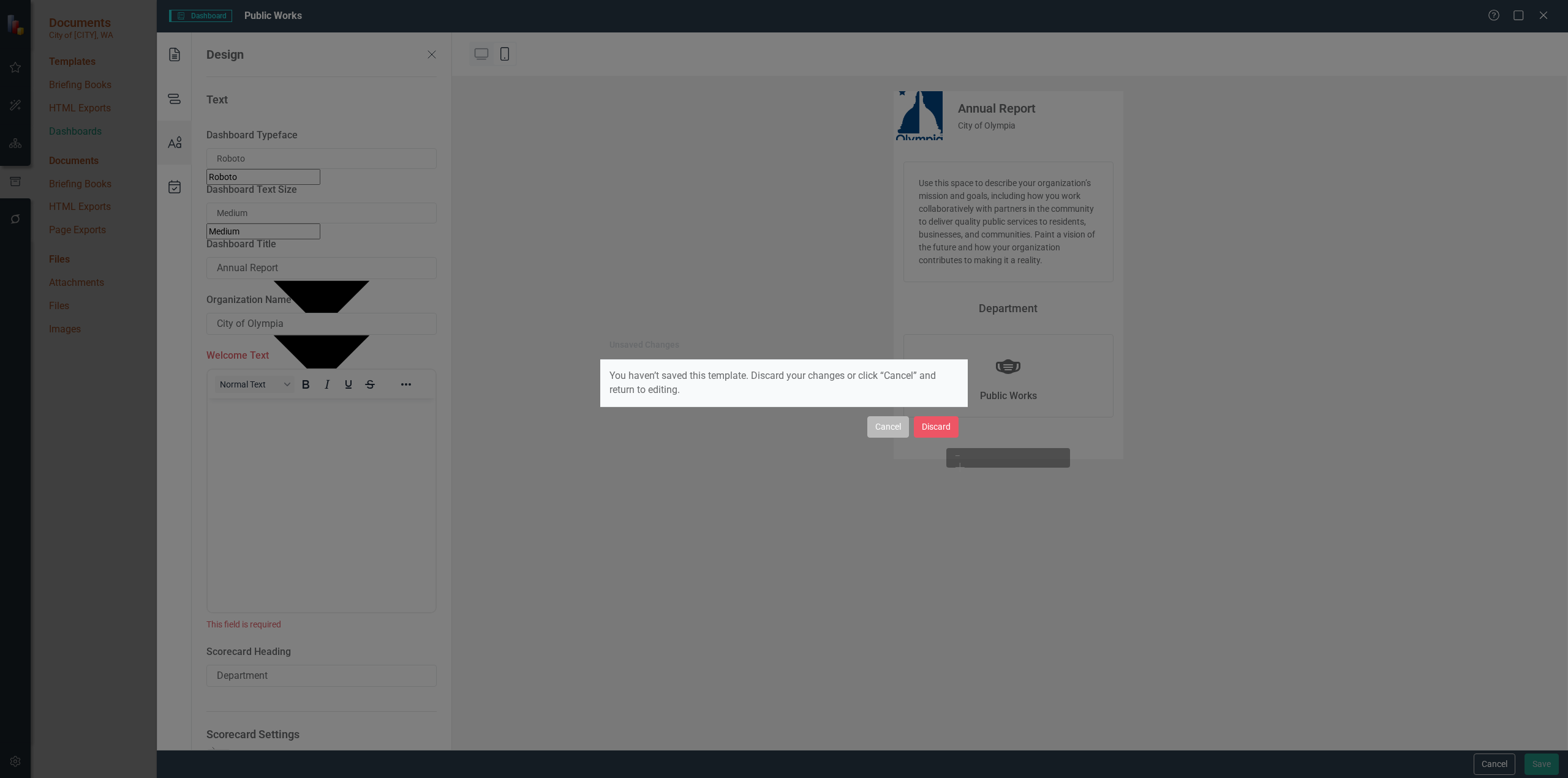 click on "Cancel" at bounding box center (888, 427) 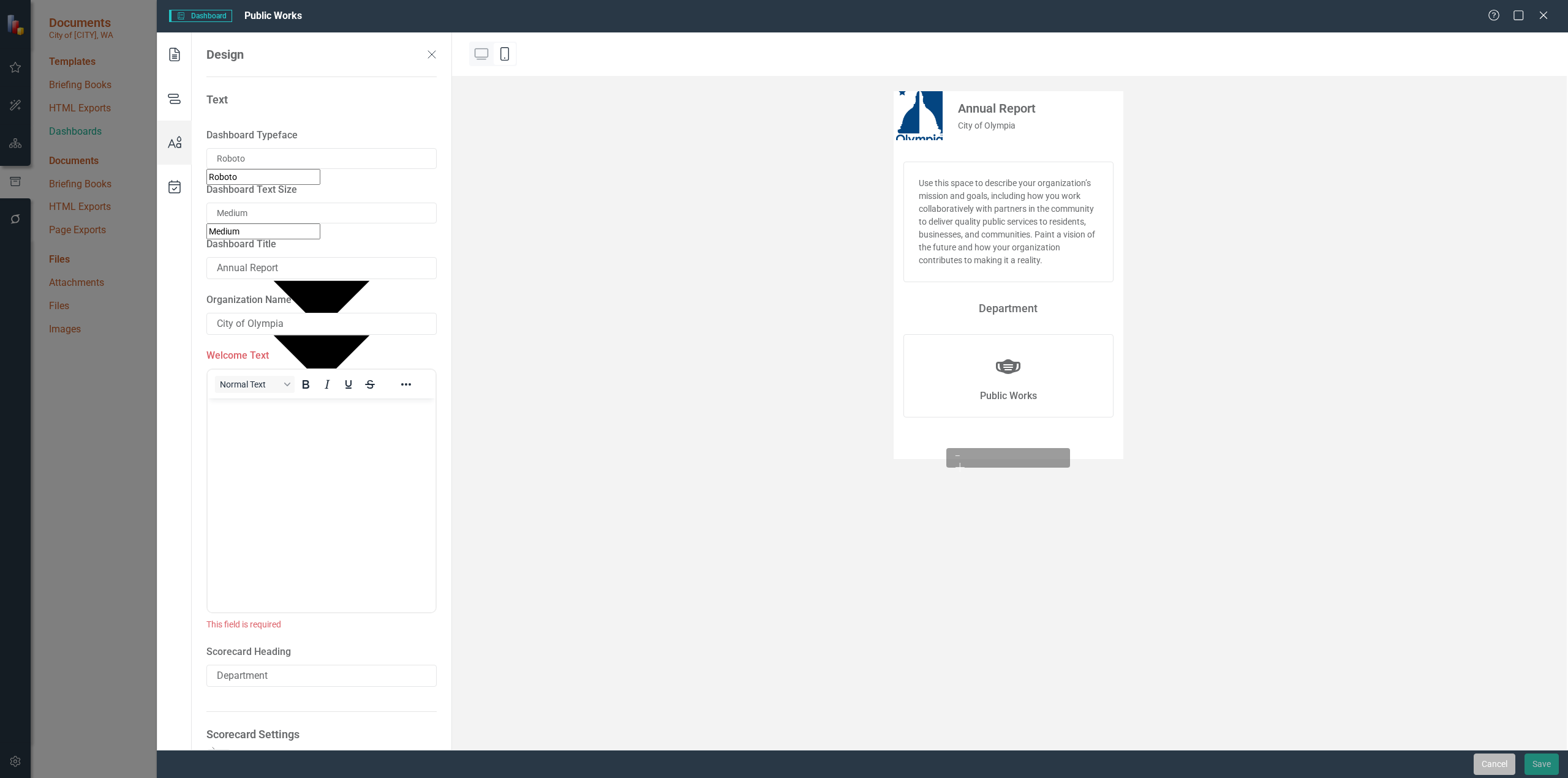 click on "Cancel" at bounding box center [1494, 764] 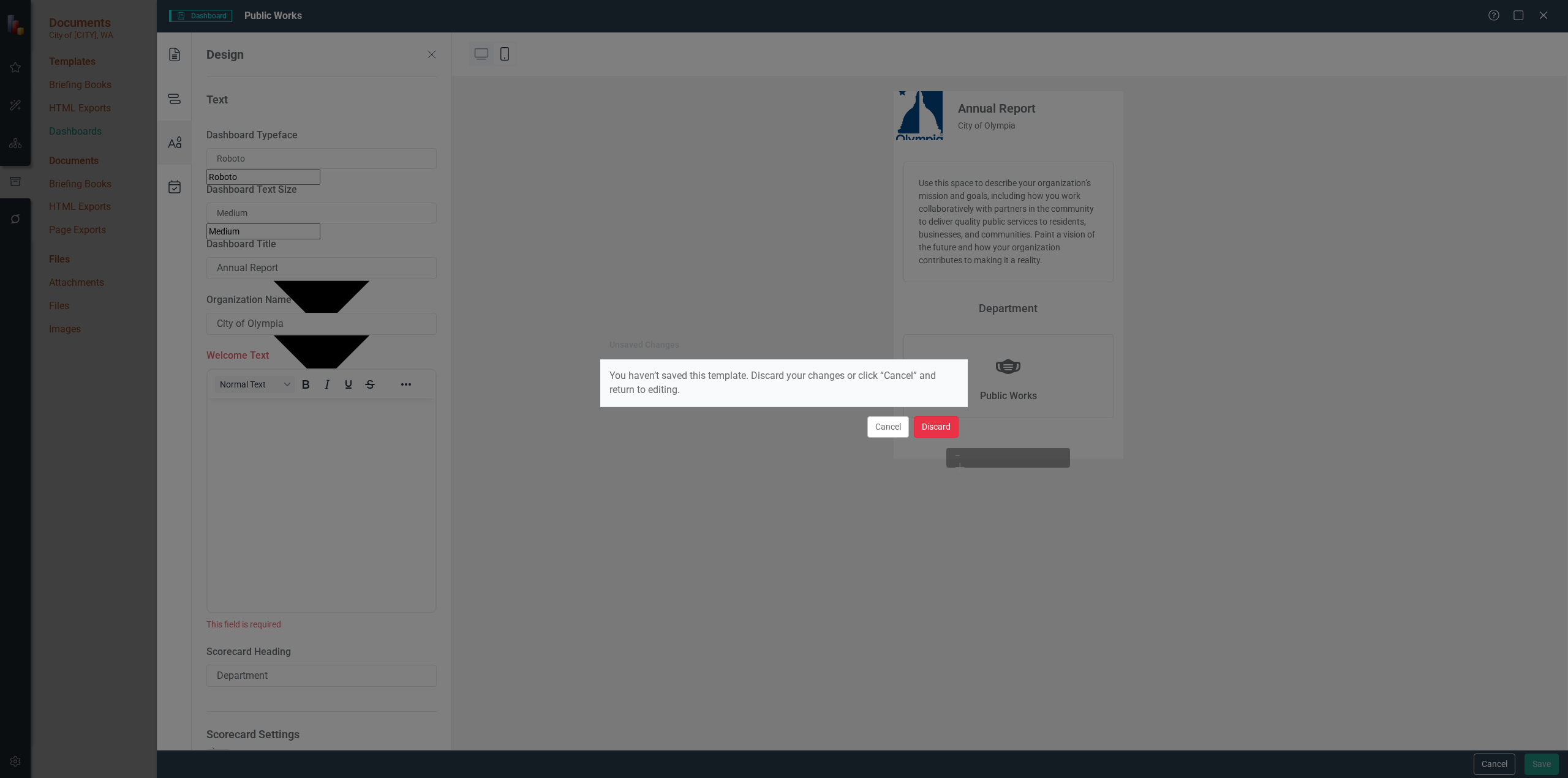 click on "Discard" at bounding box center [936, 427] 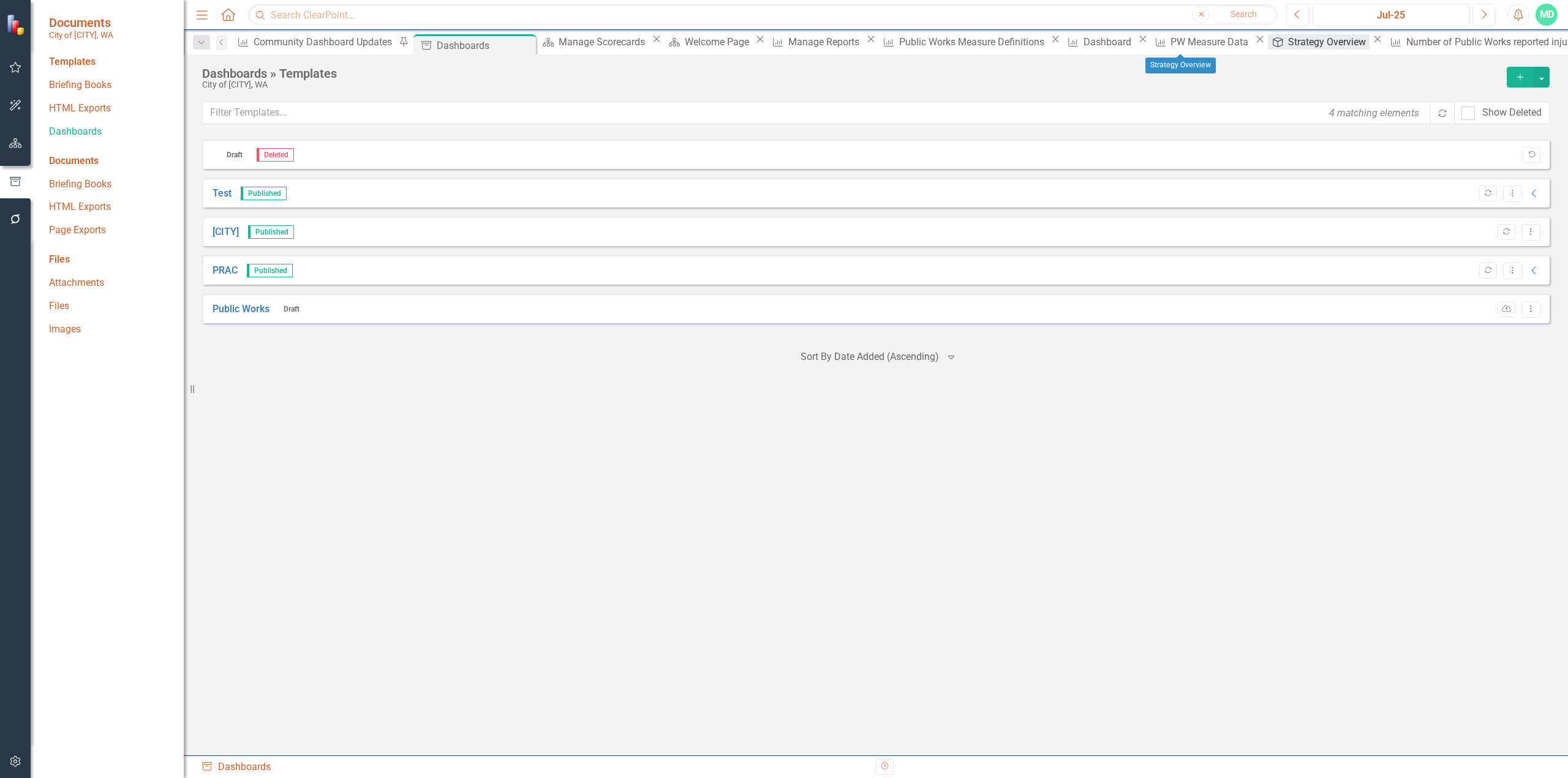 click on "Strategy Overview" at bounding box center [1329, 42] 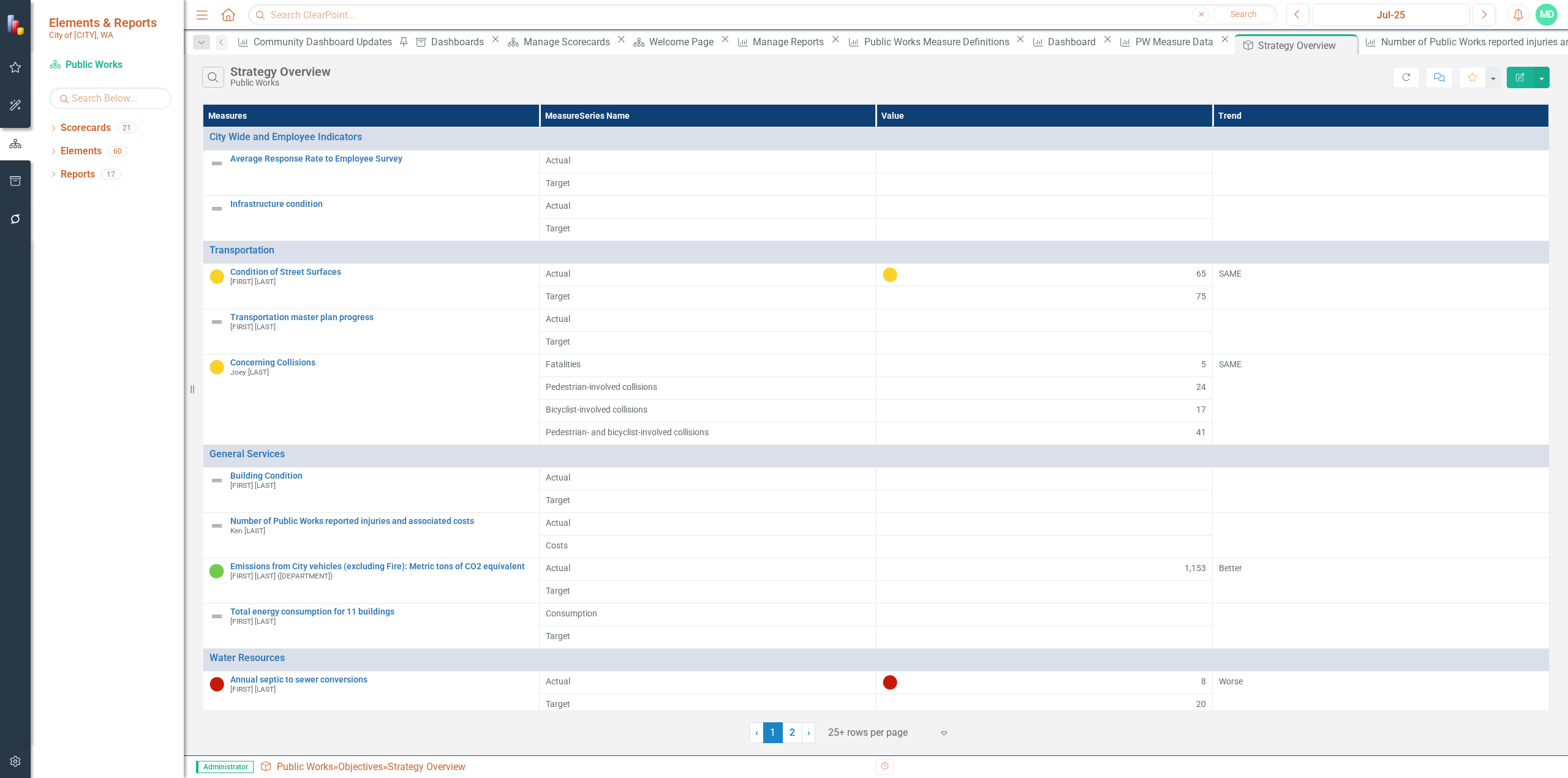 click on "Edit Report" 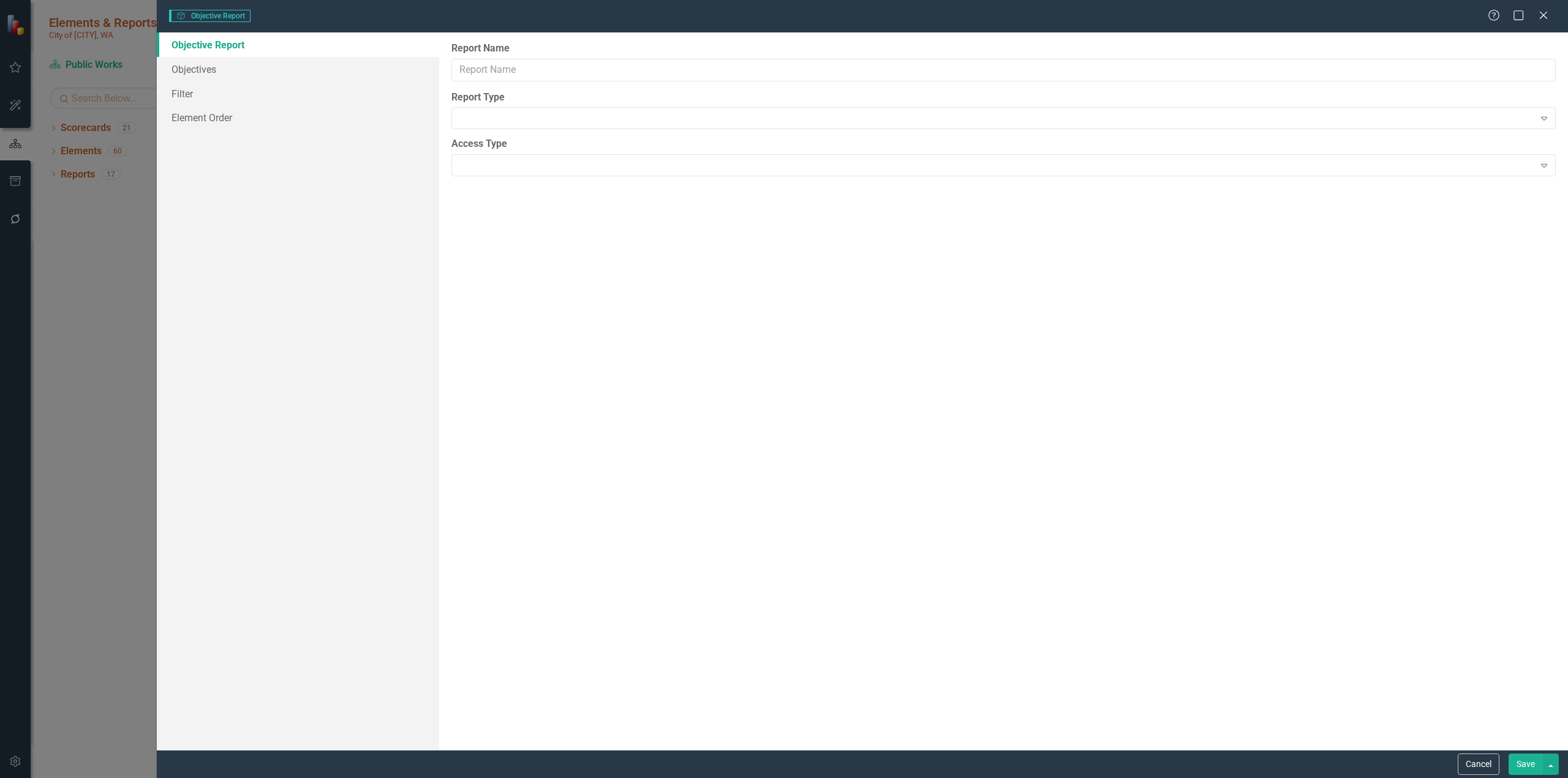 type on "Strategy Overview" 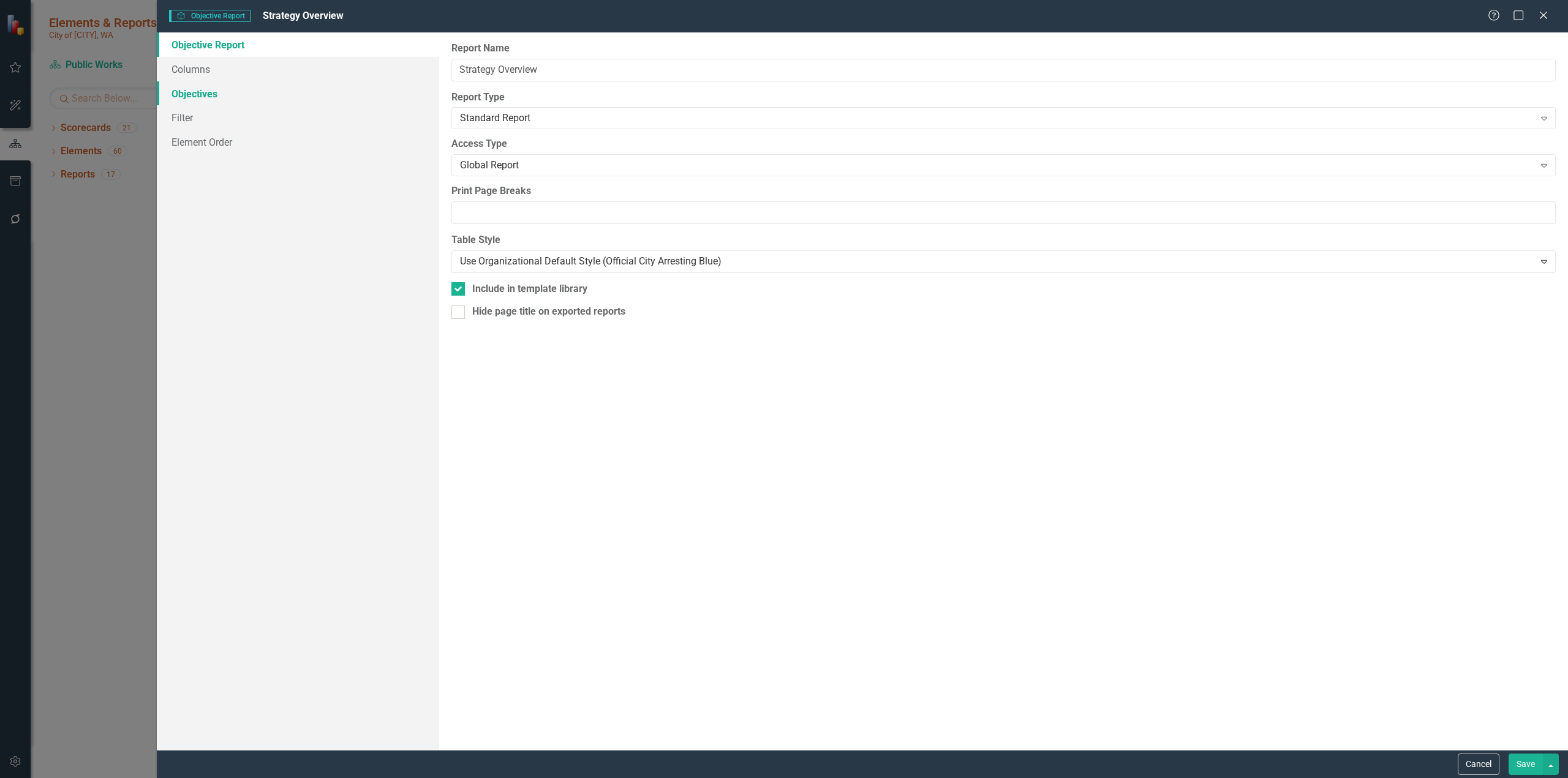 click on "Objectives" at bounding box center (298, 94) 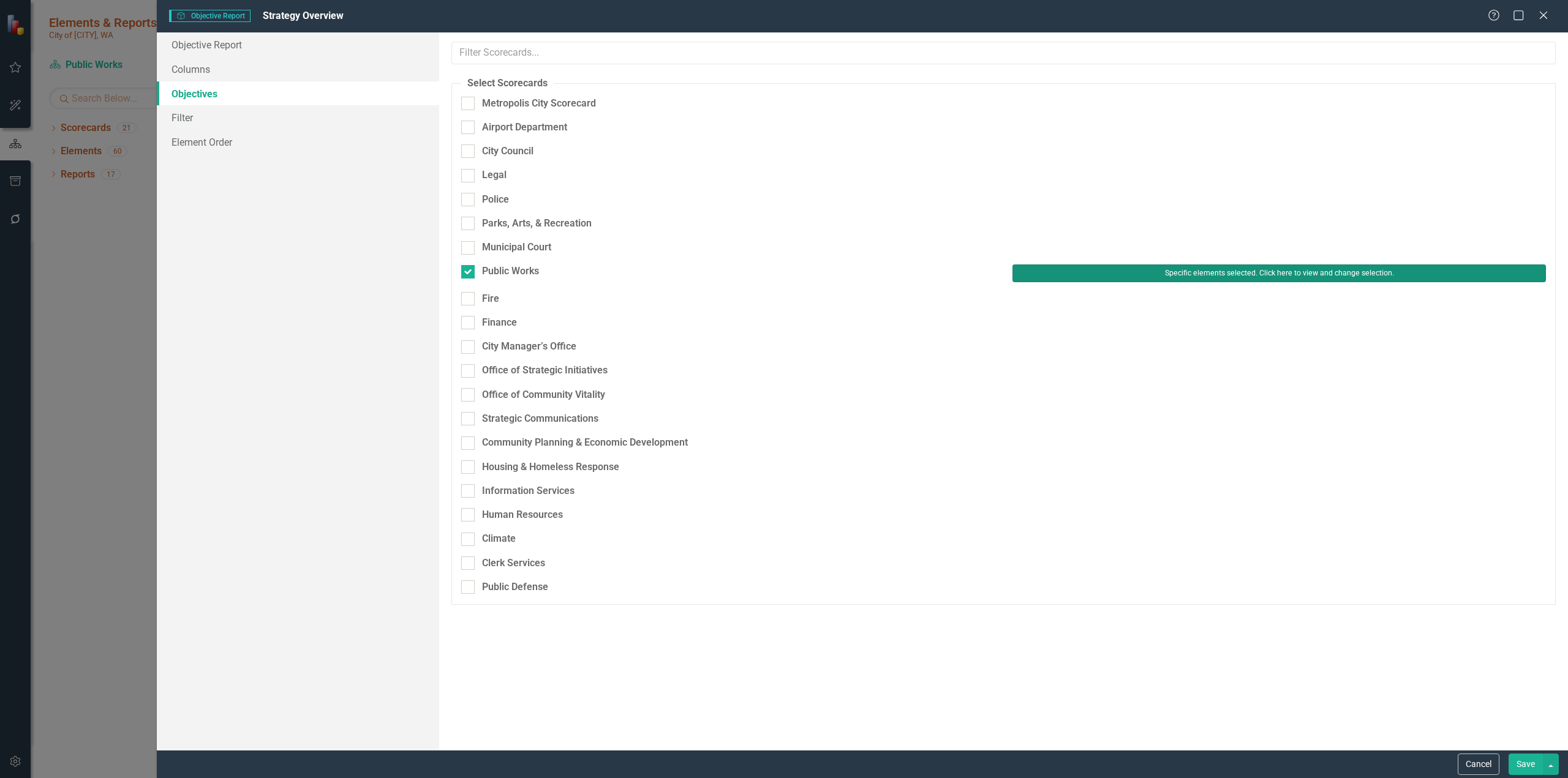 click on "Specific elements selected. Click here to view and change selection." at bounding box center [1279, 273] 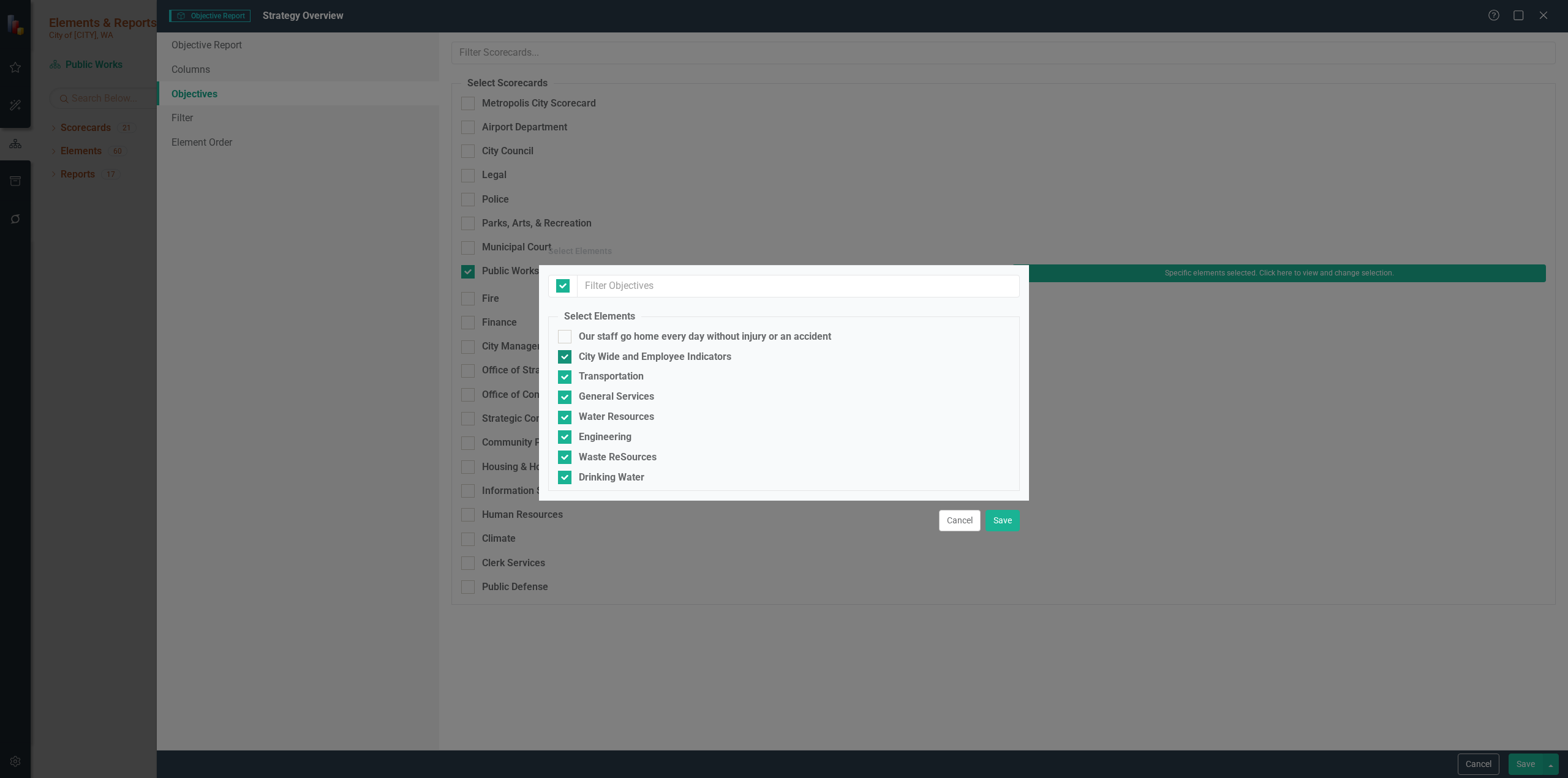 checkbox on "false" 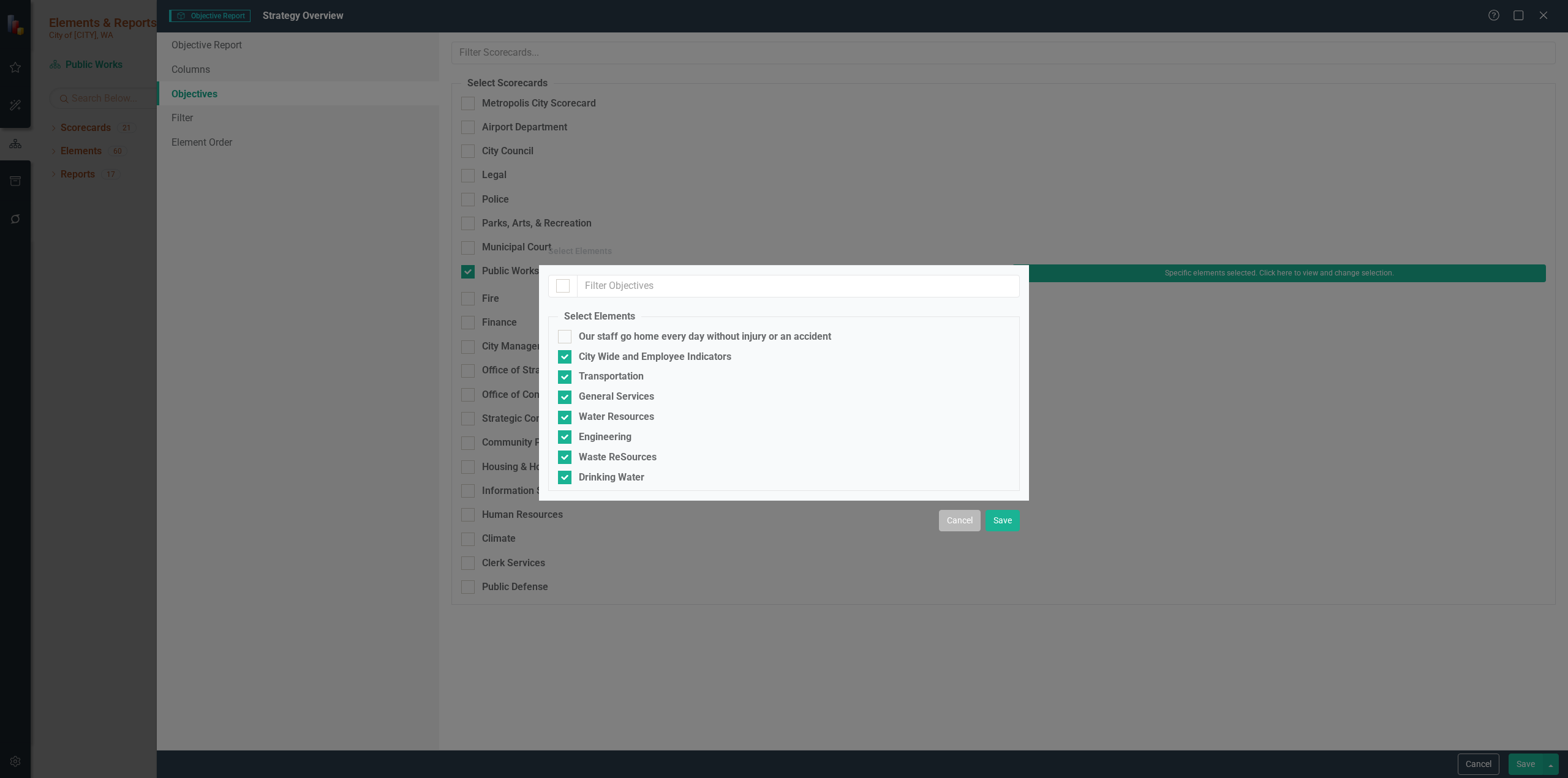 click on "Cancel" at bounding box center [960, 520] 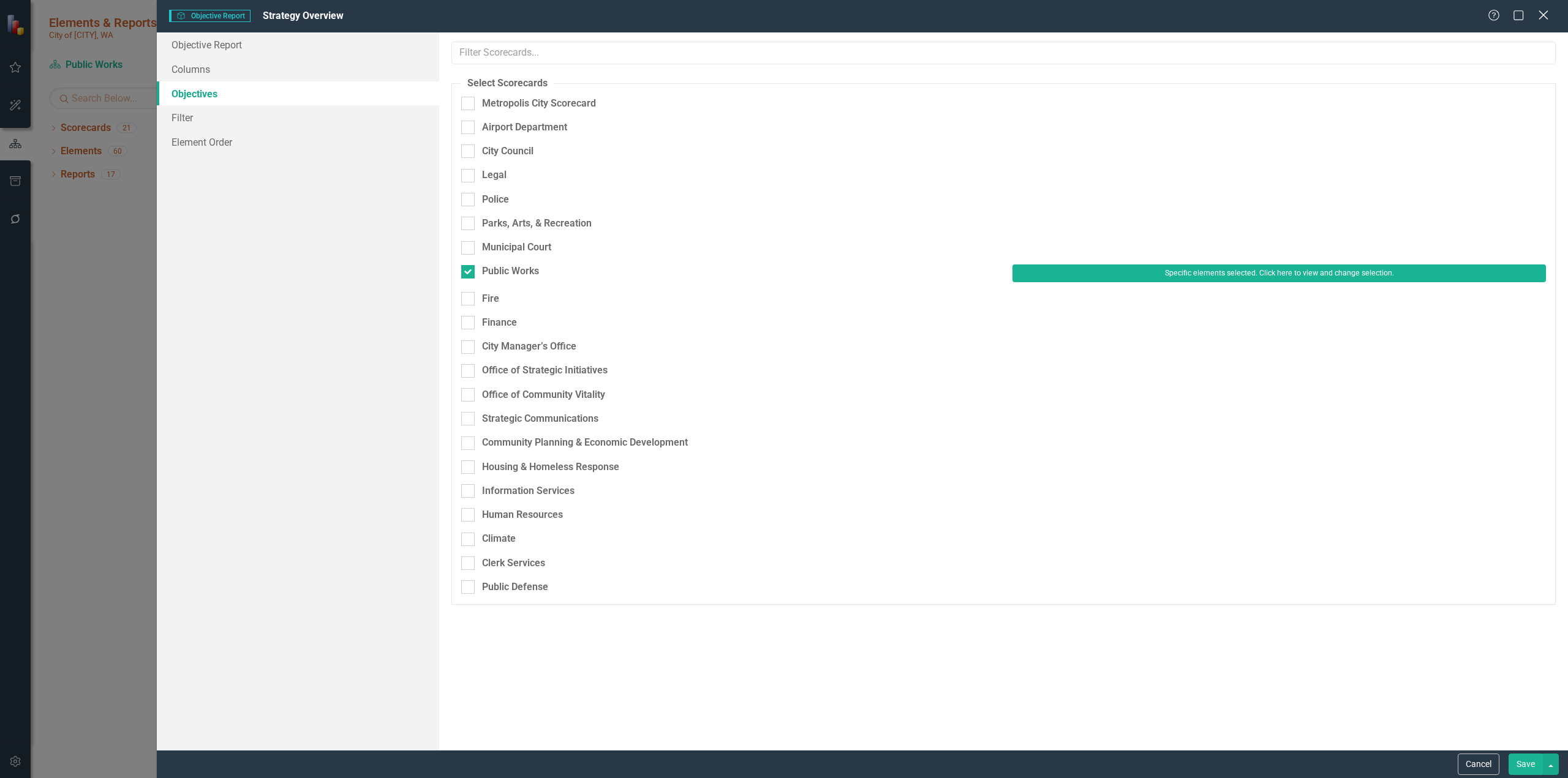 click on "Close" 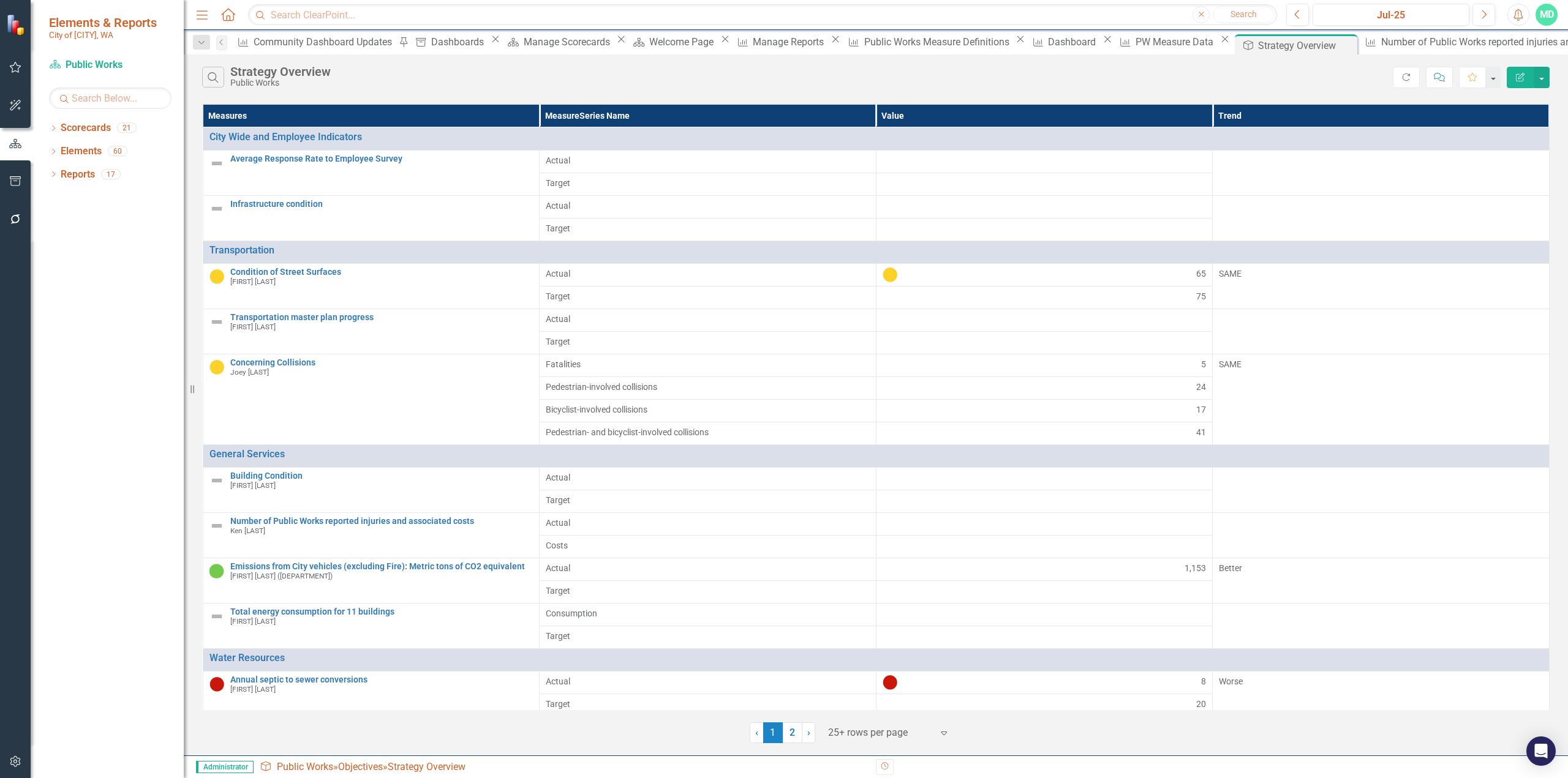 click on "Edit Report" 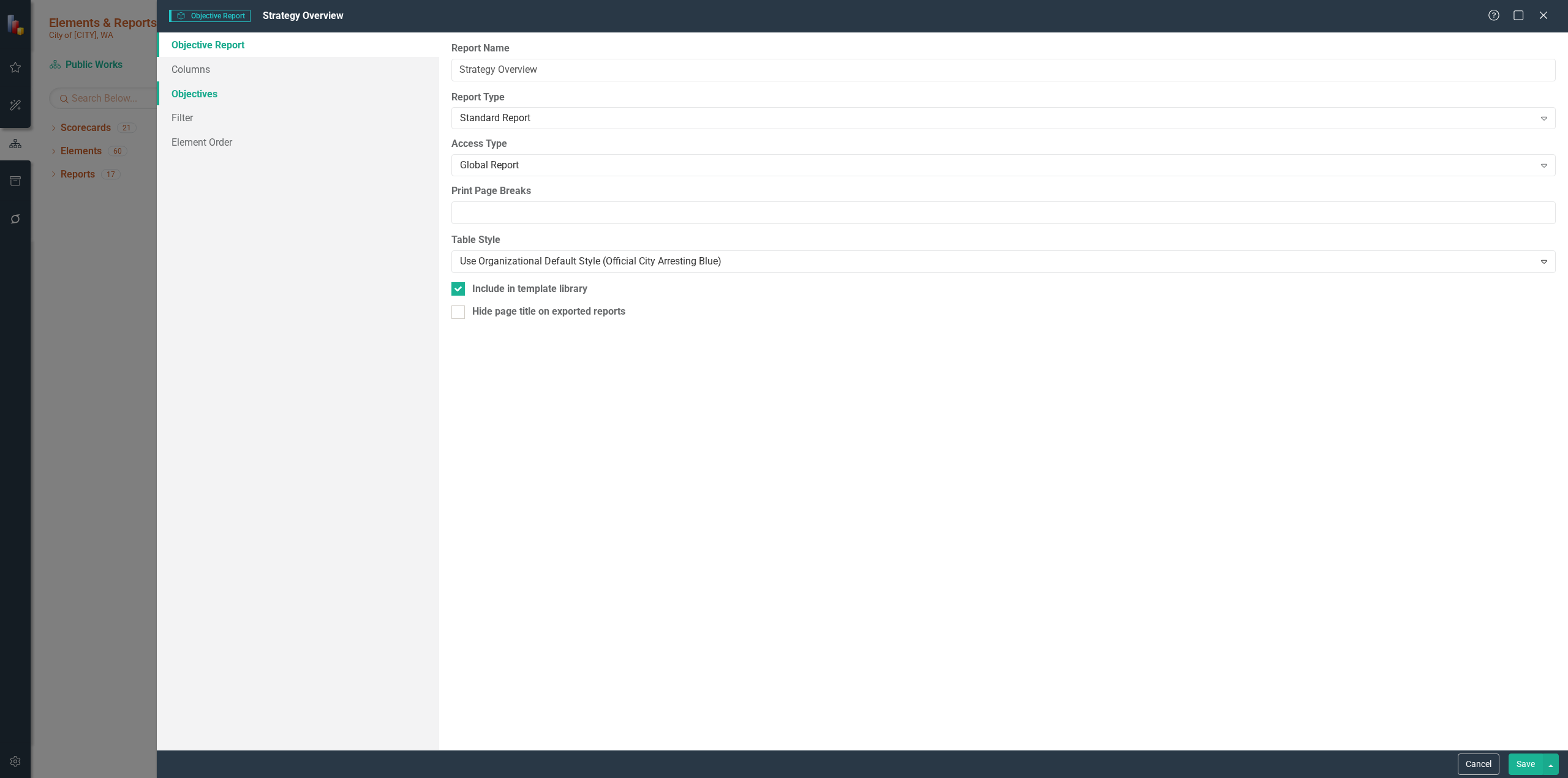 click on "Objectives" at bounding box center (298, 94) 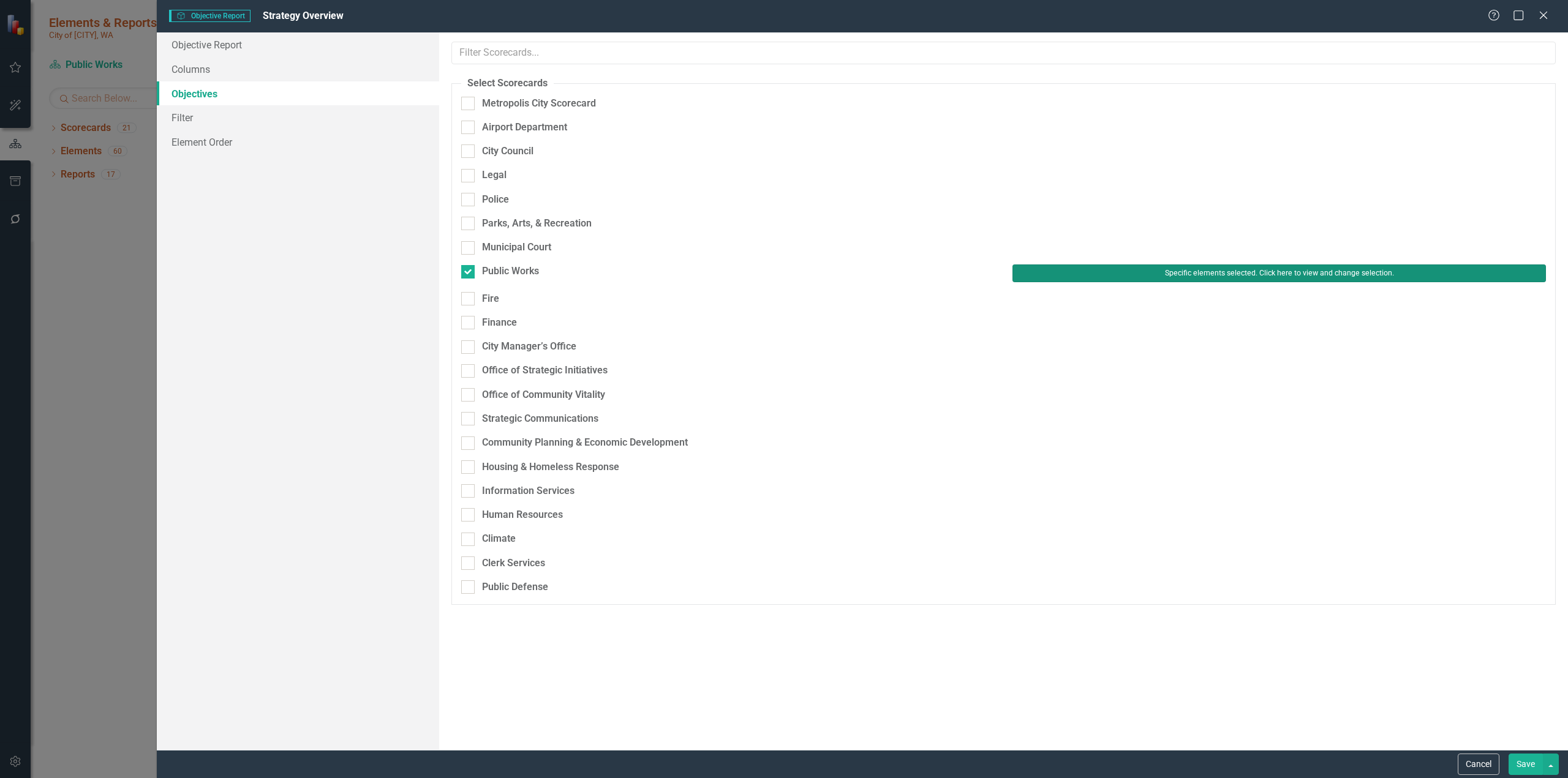 click on "Specific elements selected. Click here to view and change selection." at bounding box center [1279, 273] 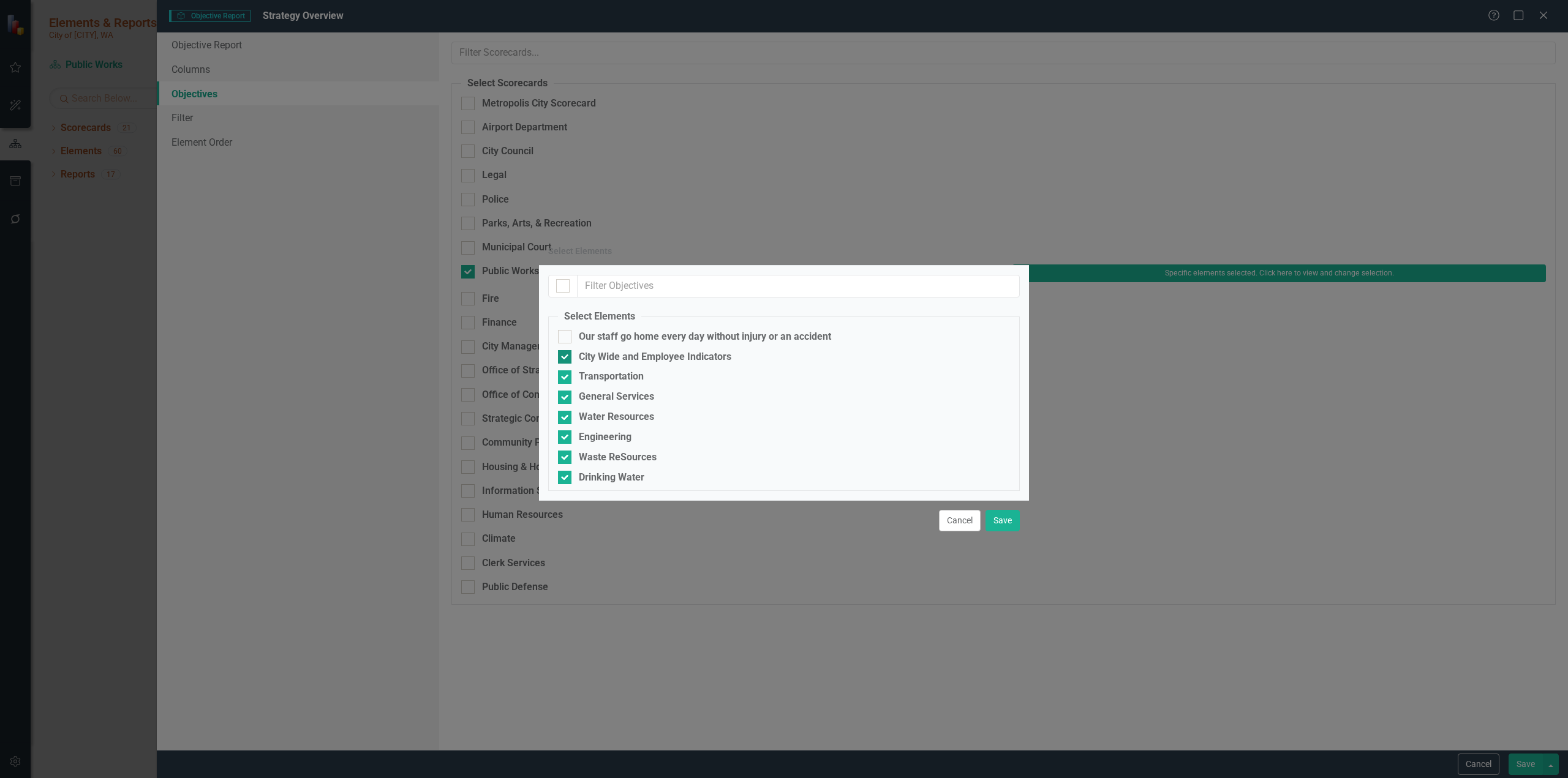 drag, startPoint x: 569, startPoint y: 218, endPoint x: 577, endPoint y: 222, distance: 8.944272 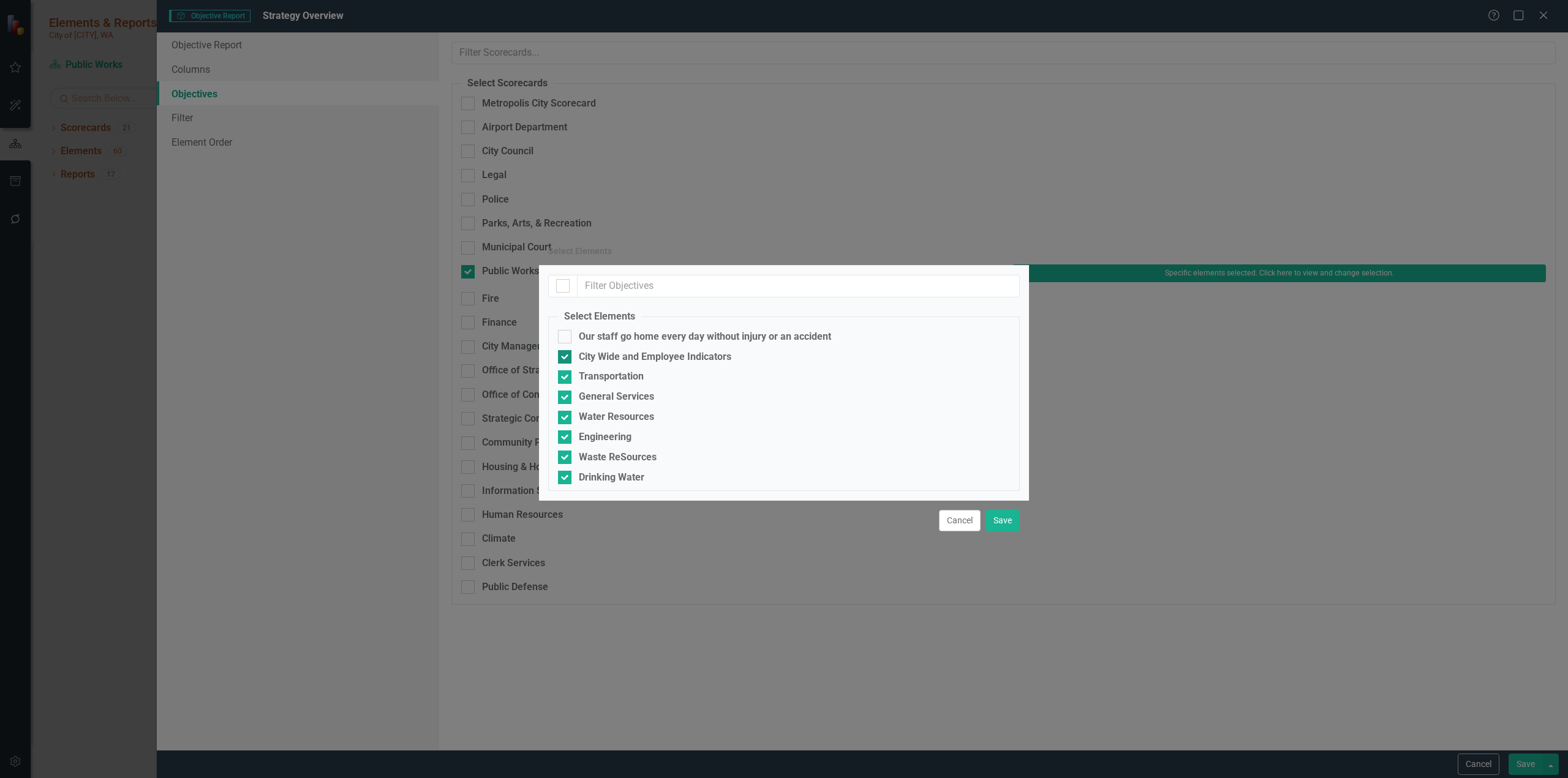 click at bounding box center [565, 357] 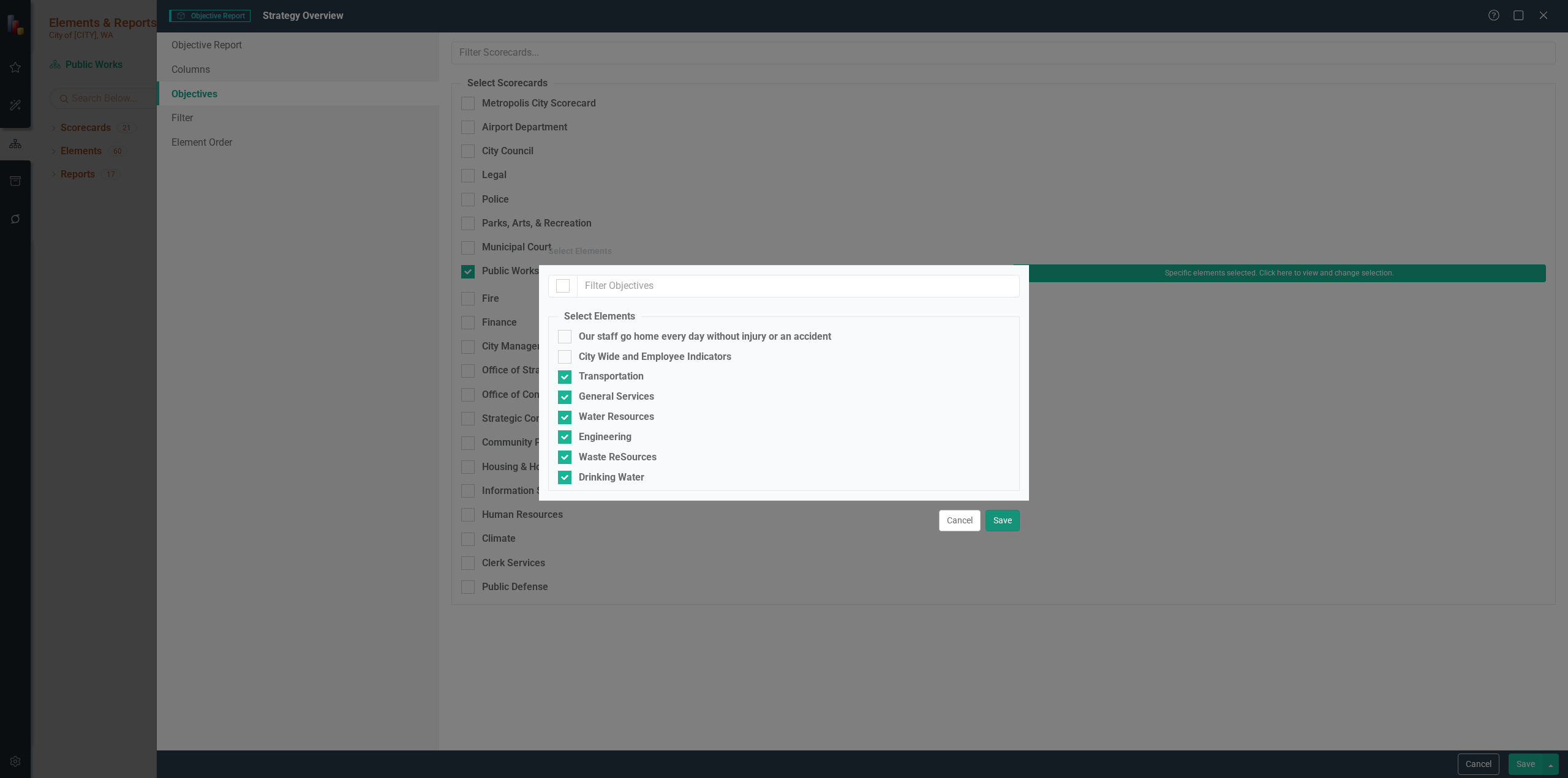 click on "Save" at bounding box center [1003, 520] 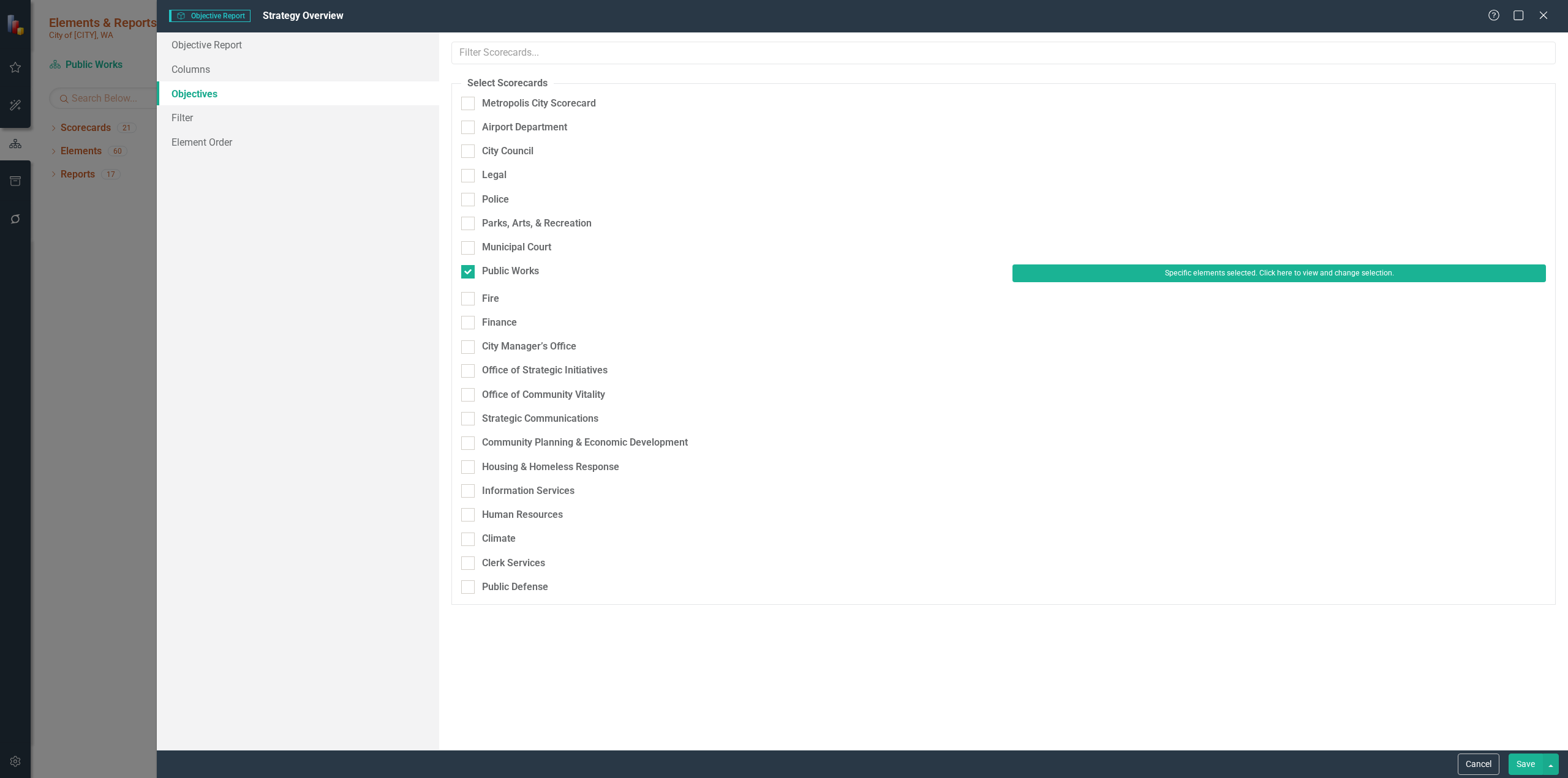 click on "Save" at bounding box center [1526, 764] 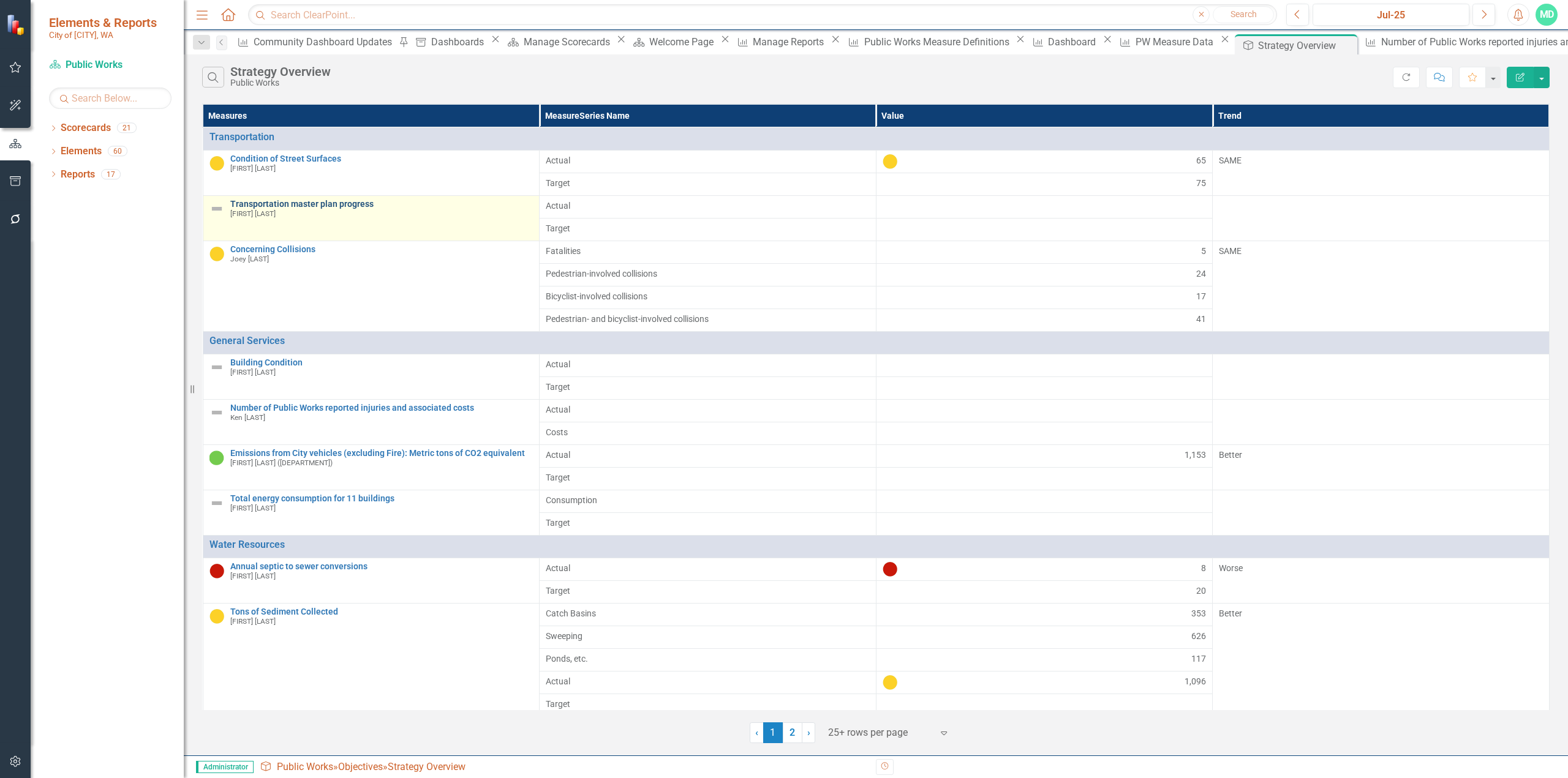 click on "Transportation master plan progress" at bounding box center (382, 204) 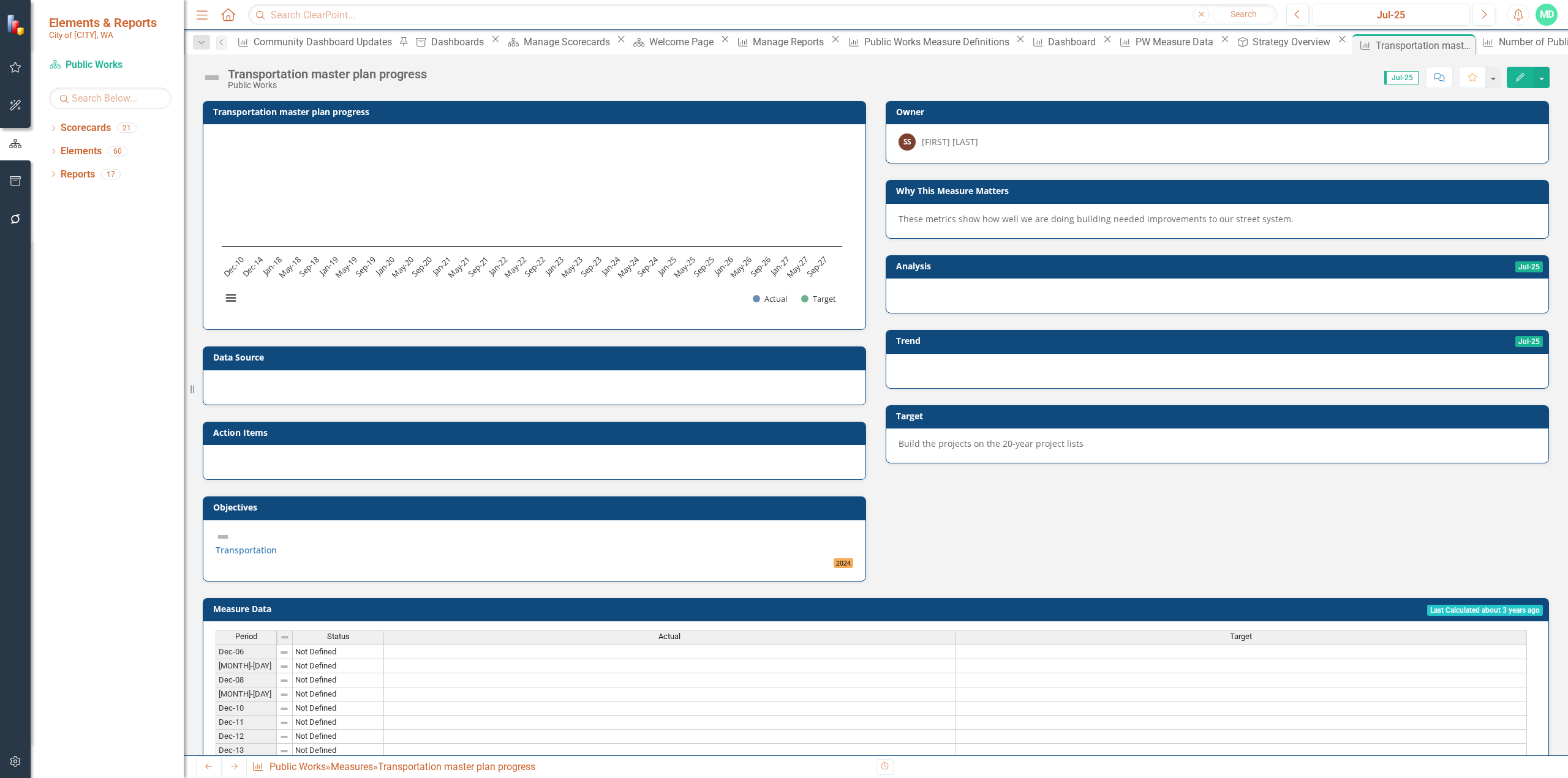 click on "Objectives" at bounding box center (537, 507) 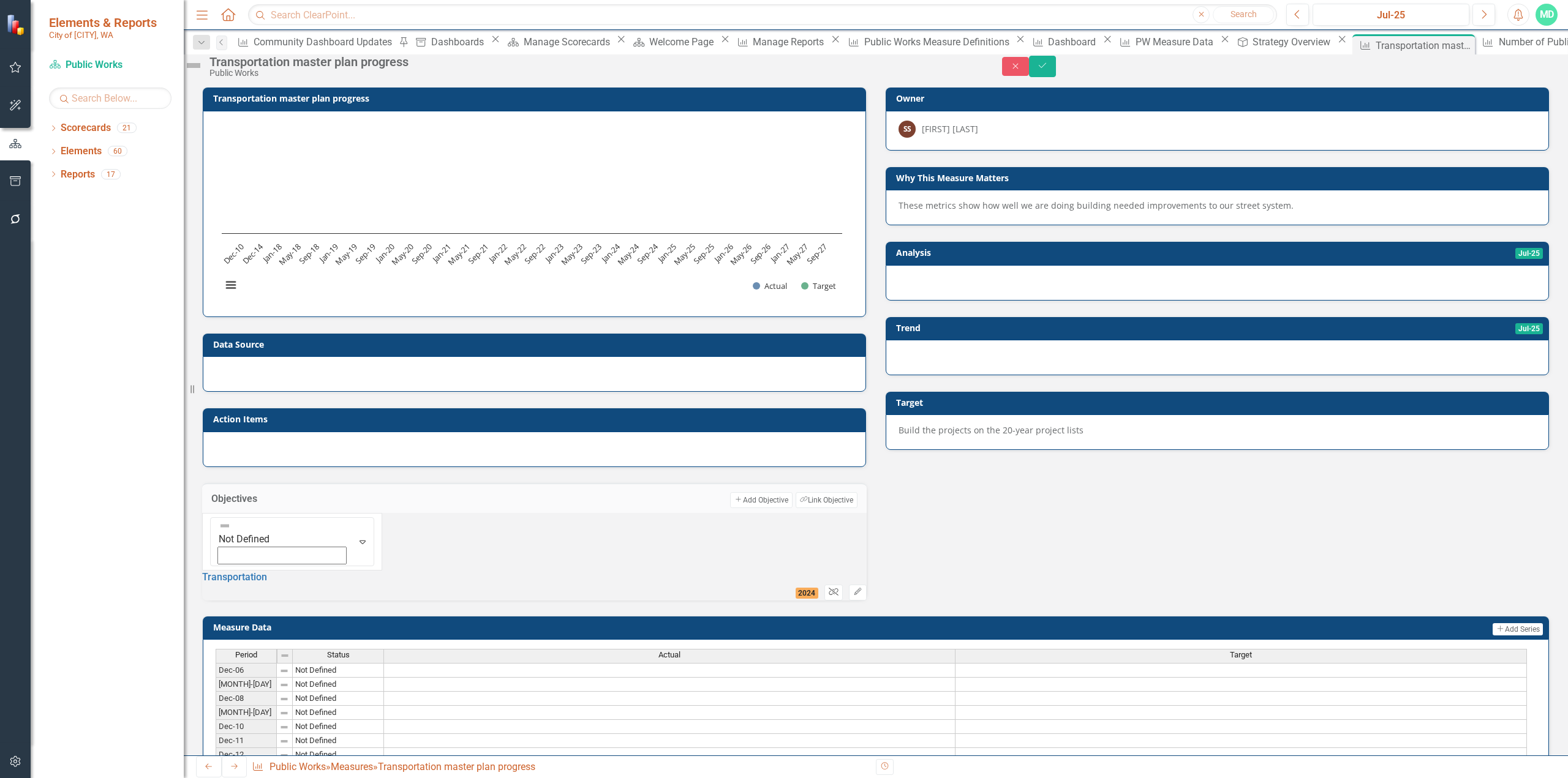 click on "Unlink" 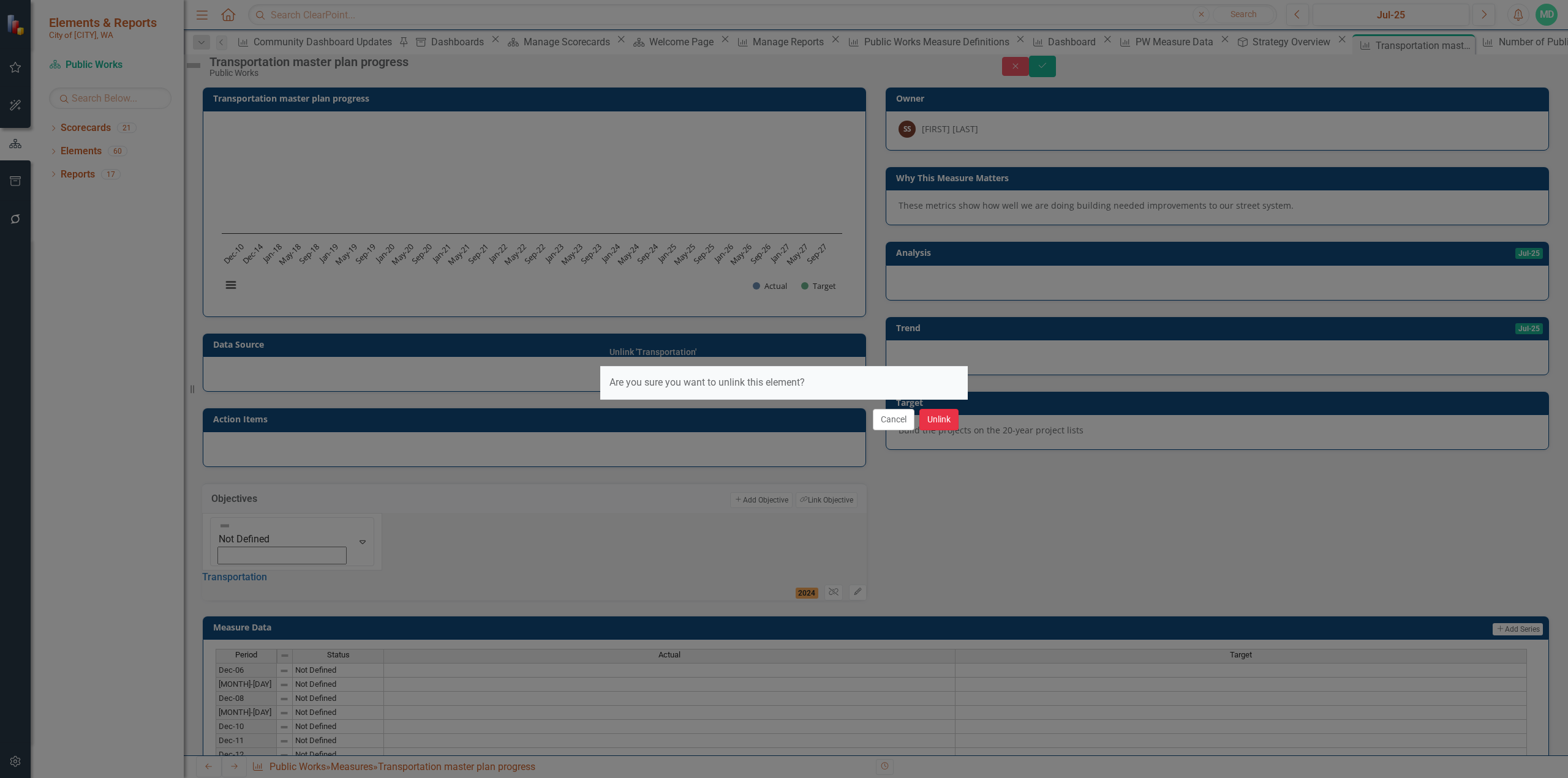 drag, startPoint x: 947, startPoint y: 421, endPoint x: 974, endPoint y: 496, distance: 79.71198 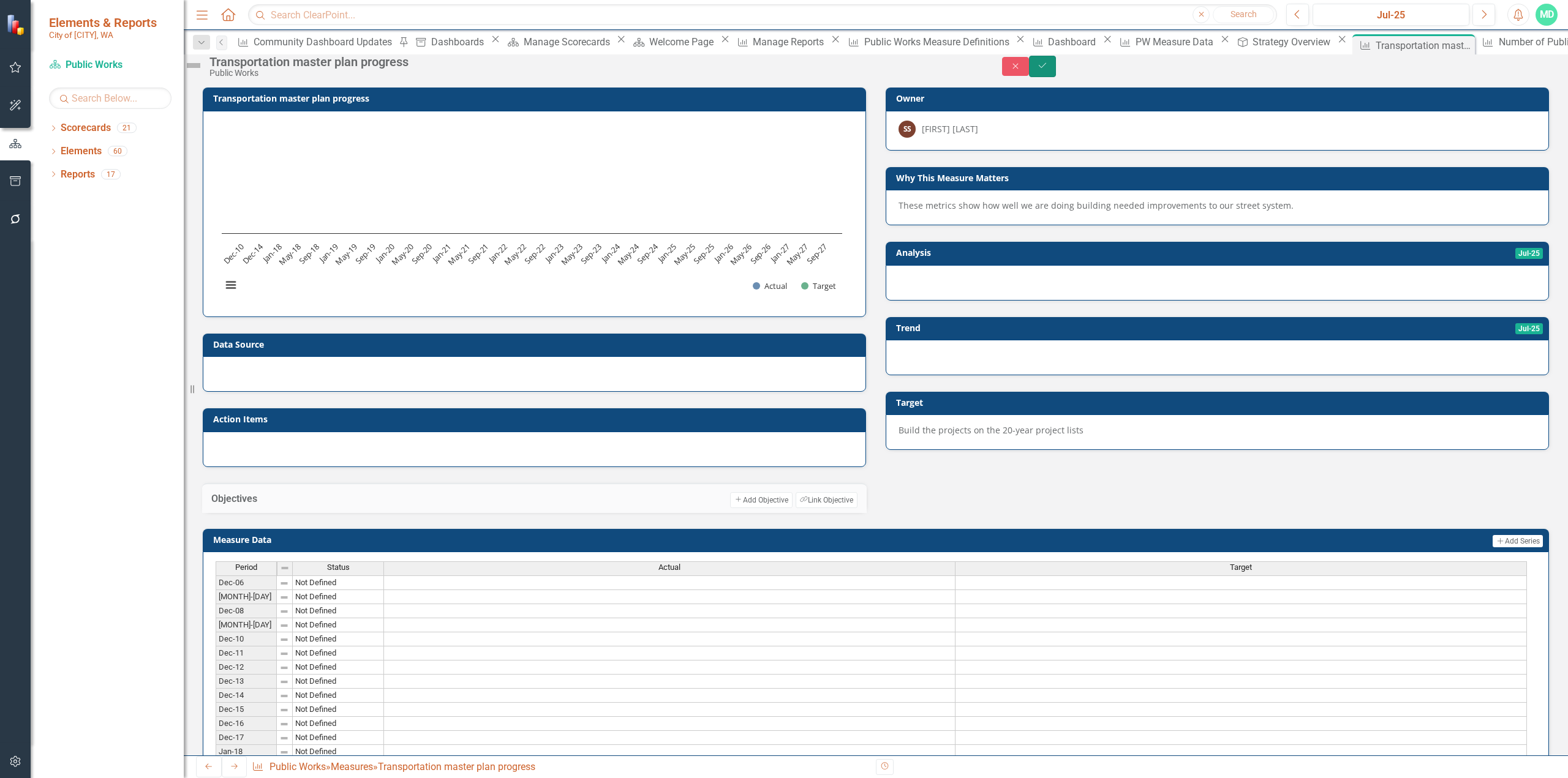 click on "Save" 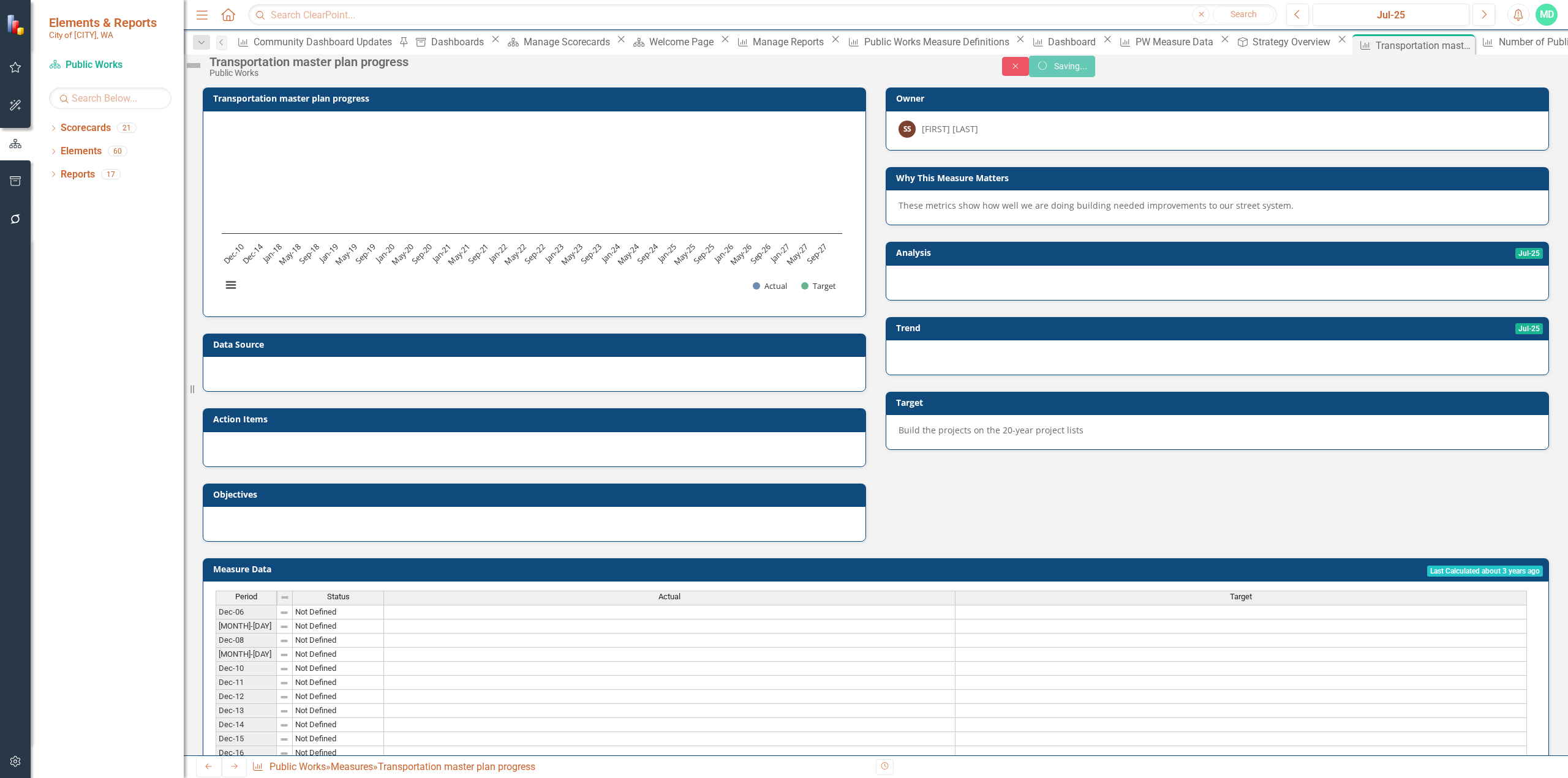 scroll, scrollTop: 0, scrollLeft: 0, axis: both 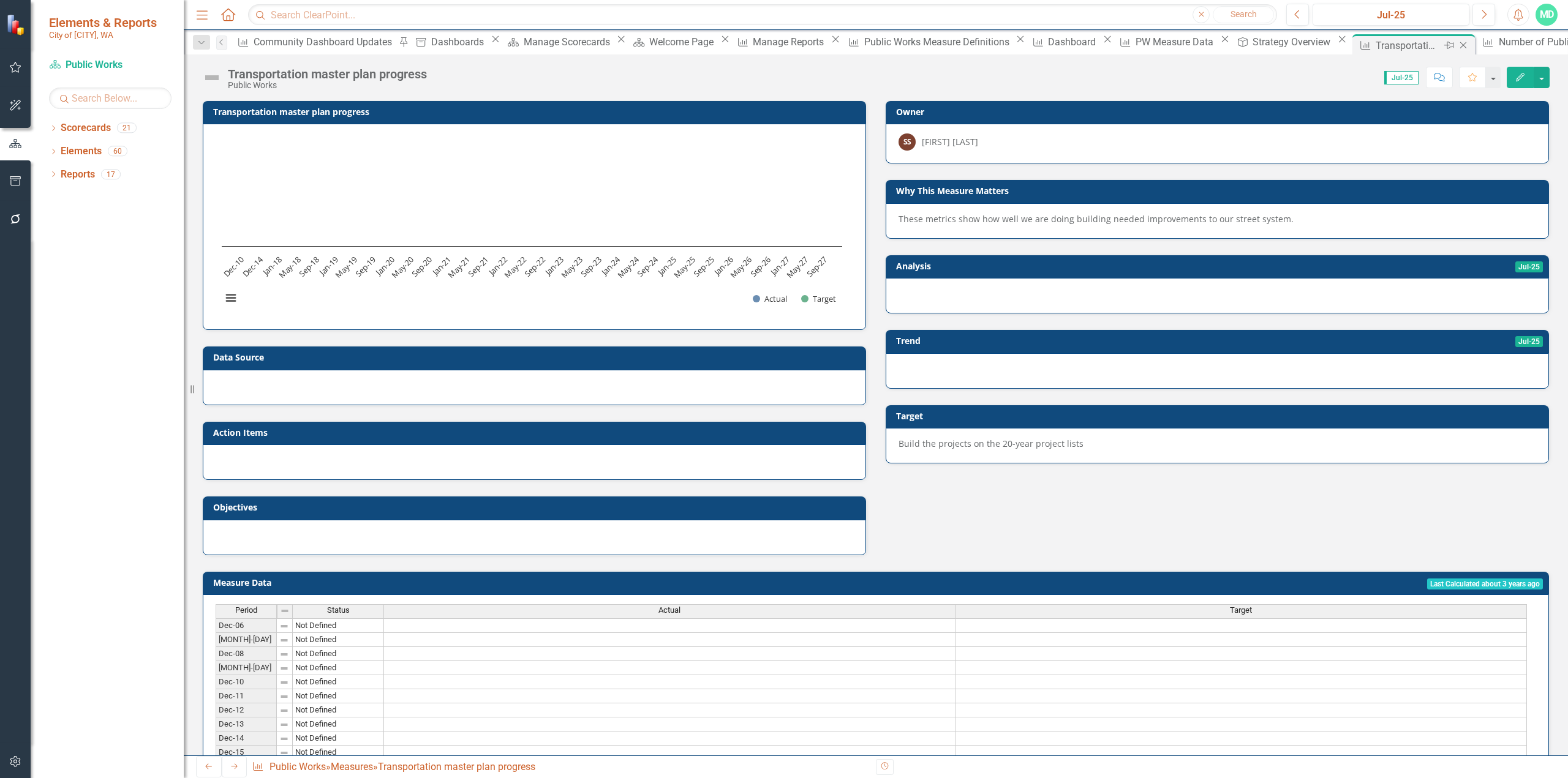 click on "Close" 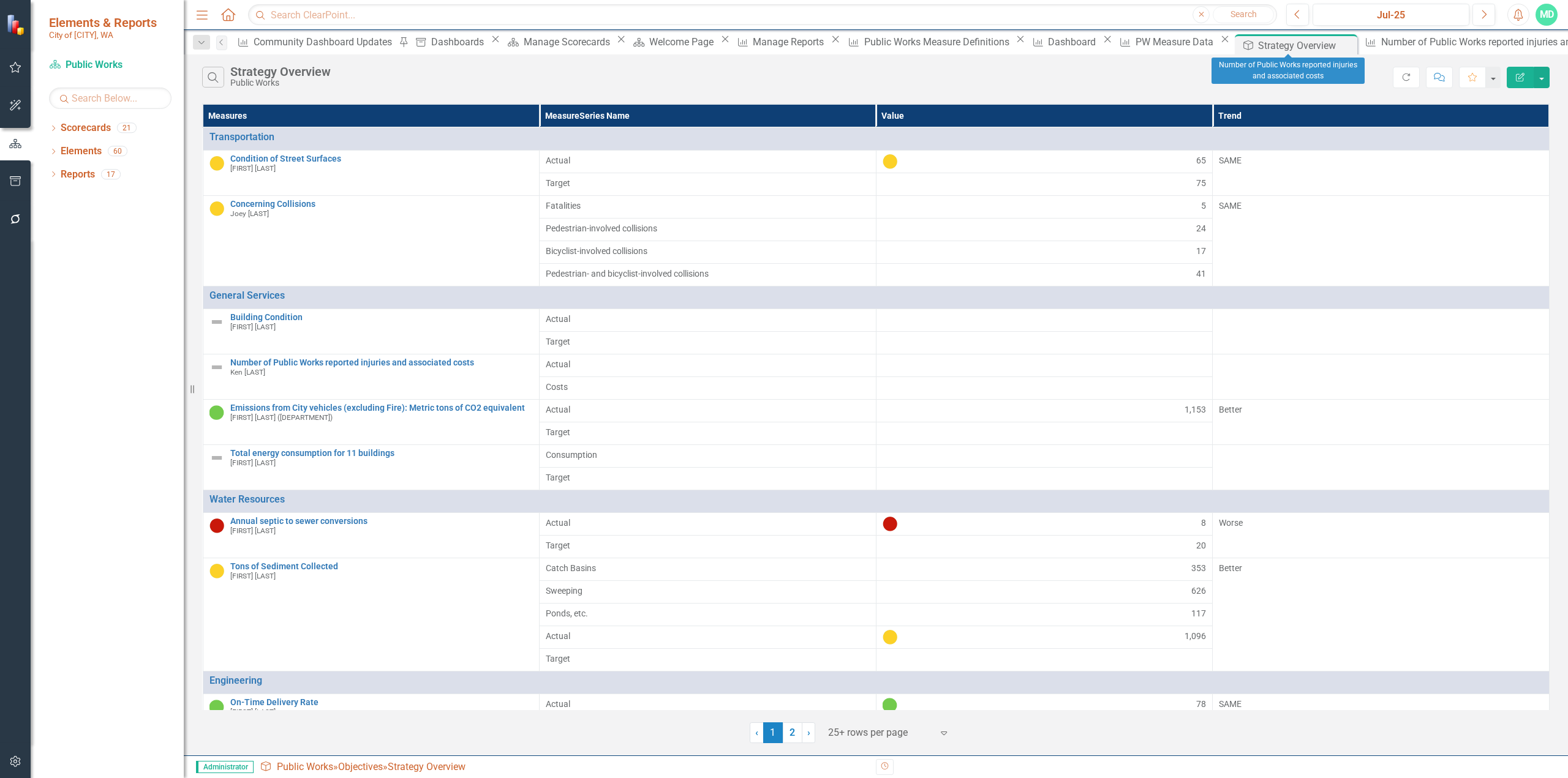click 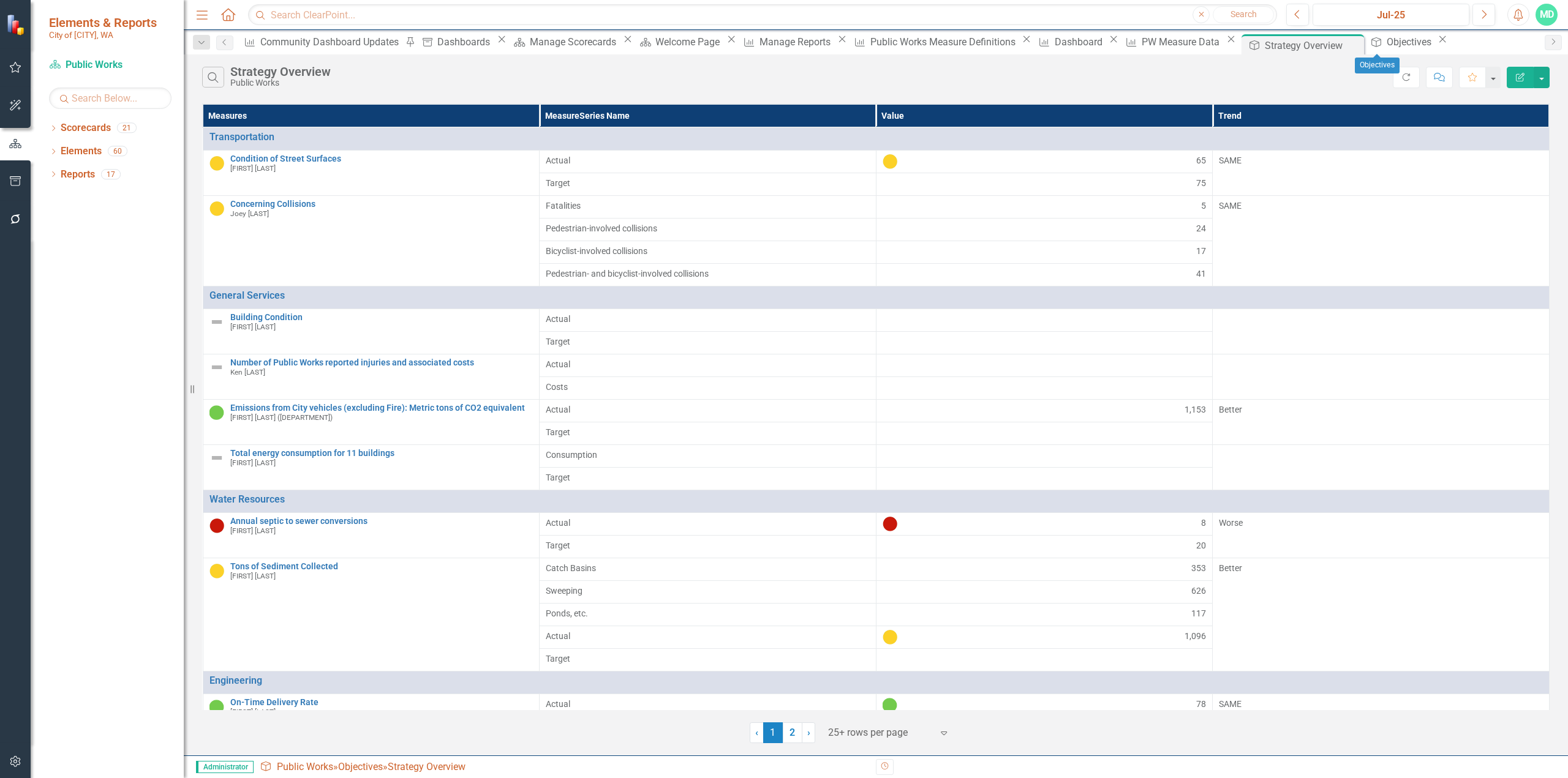 click 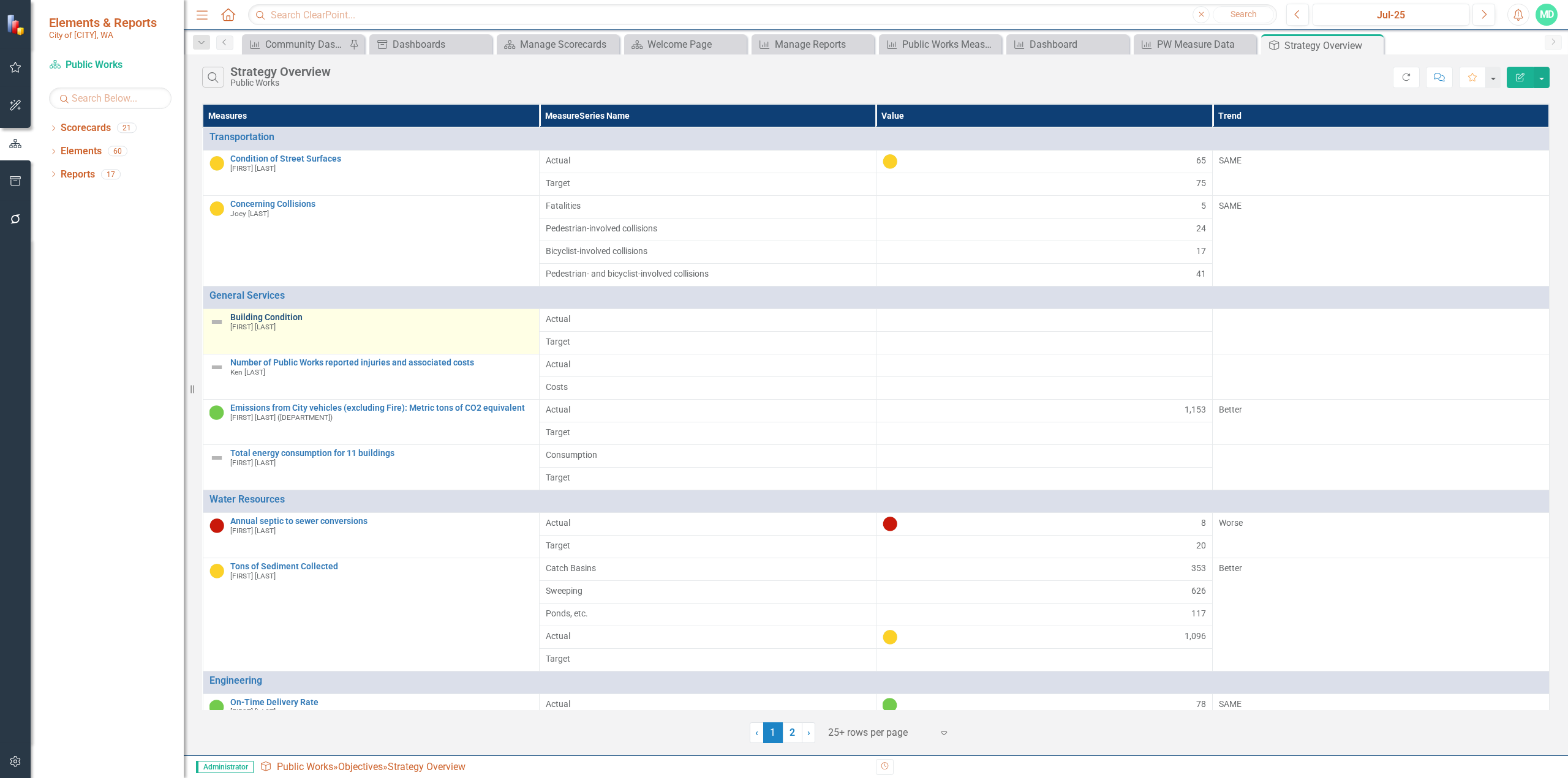 click on "Building Condition" at bounding box center (382, 317) 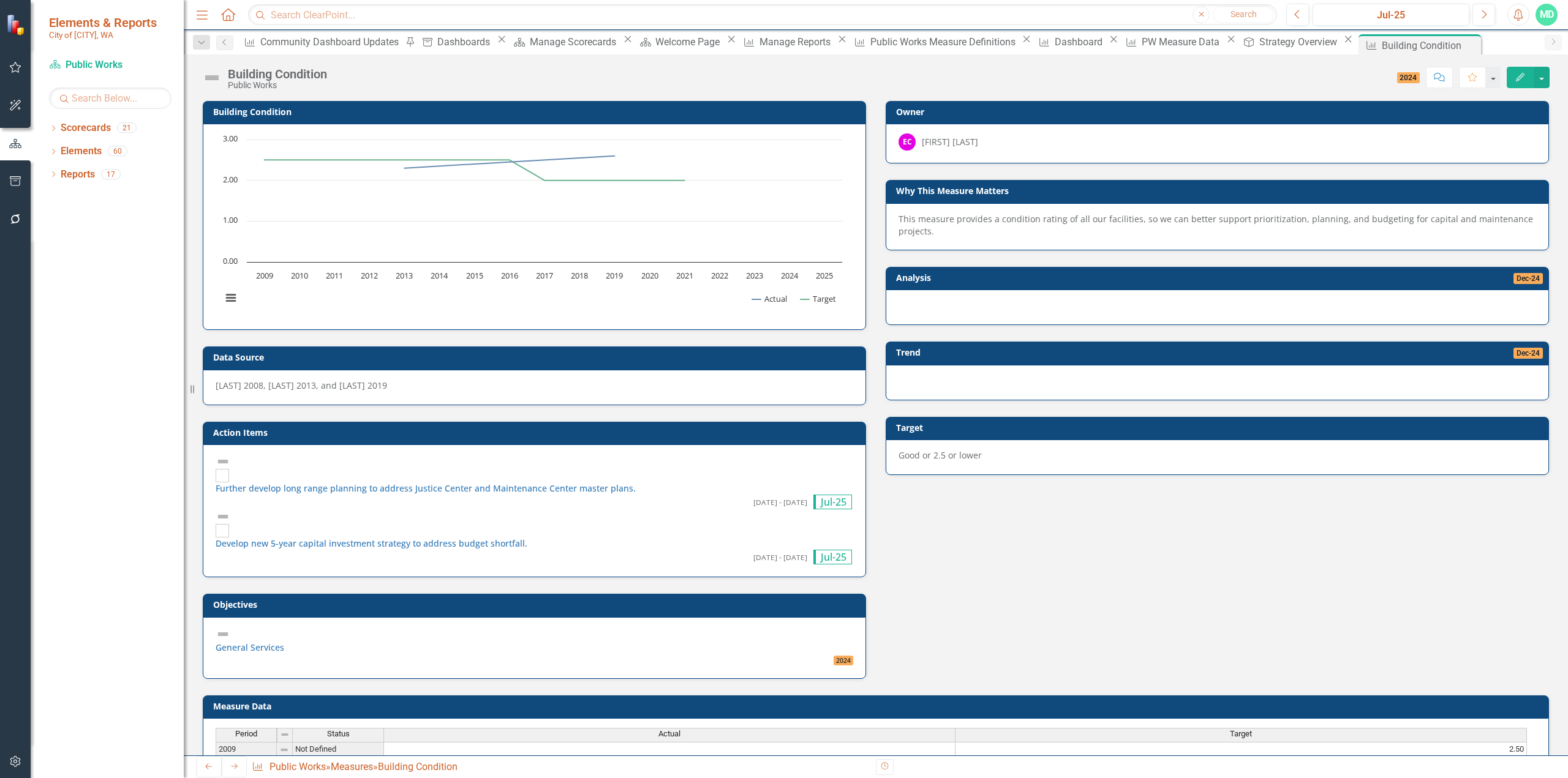 click on "Objectives" at bounding box center (537, 604) 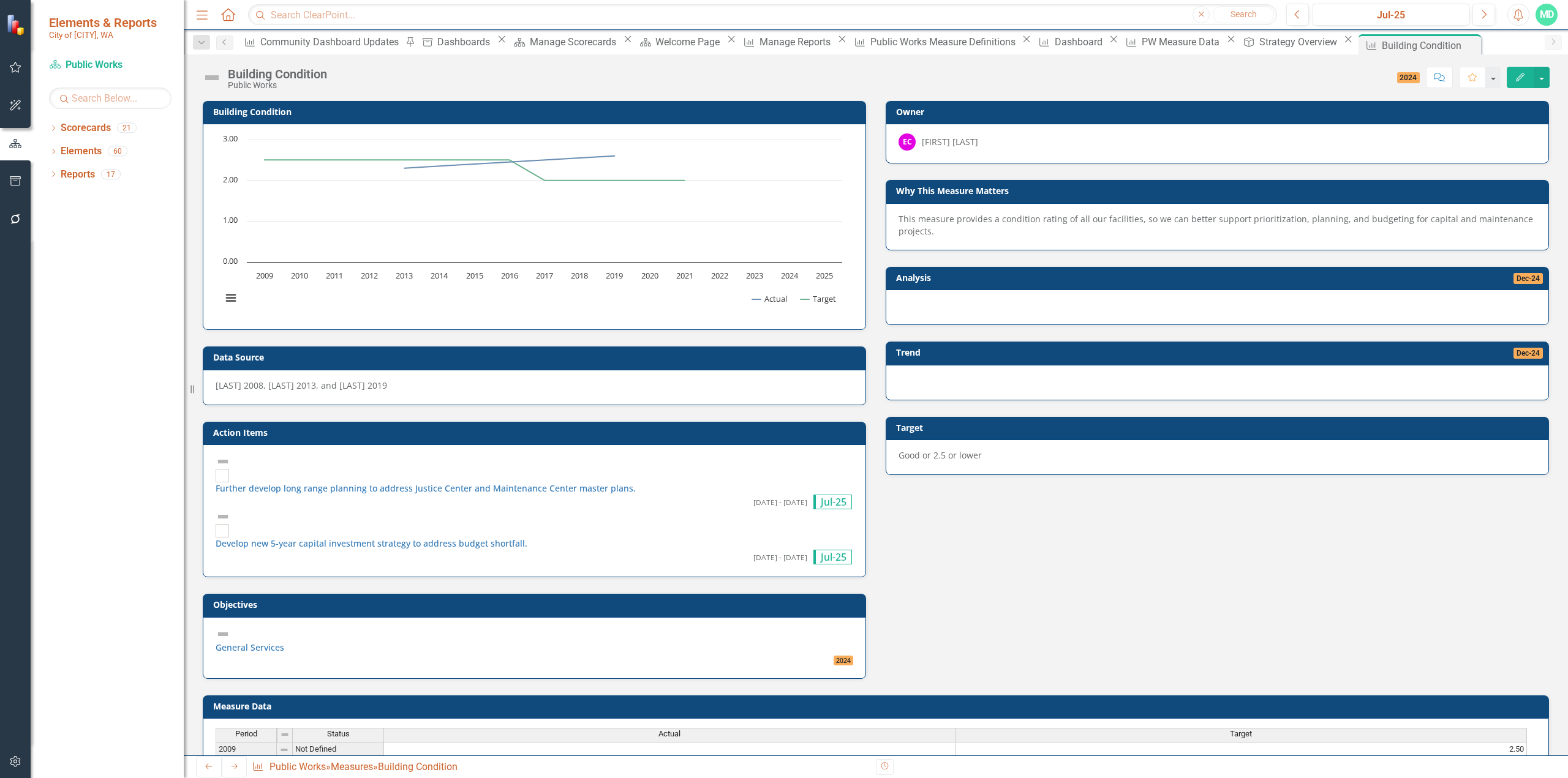 click on "Objectives" at bounding box center [537, 604] 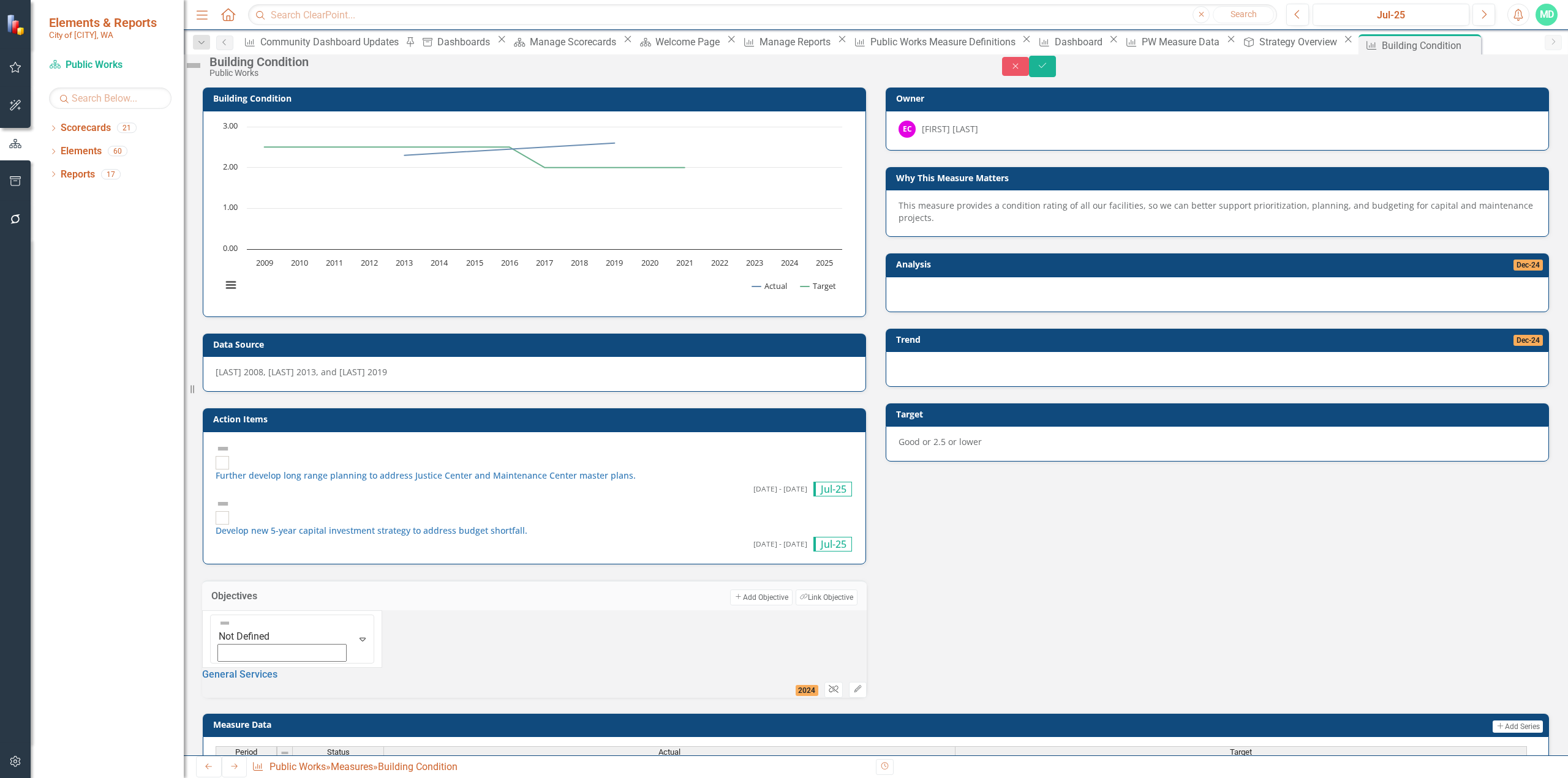 click on "Unlink" 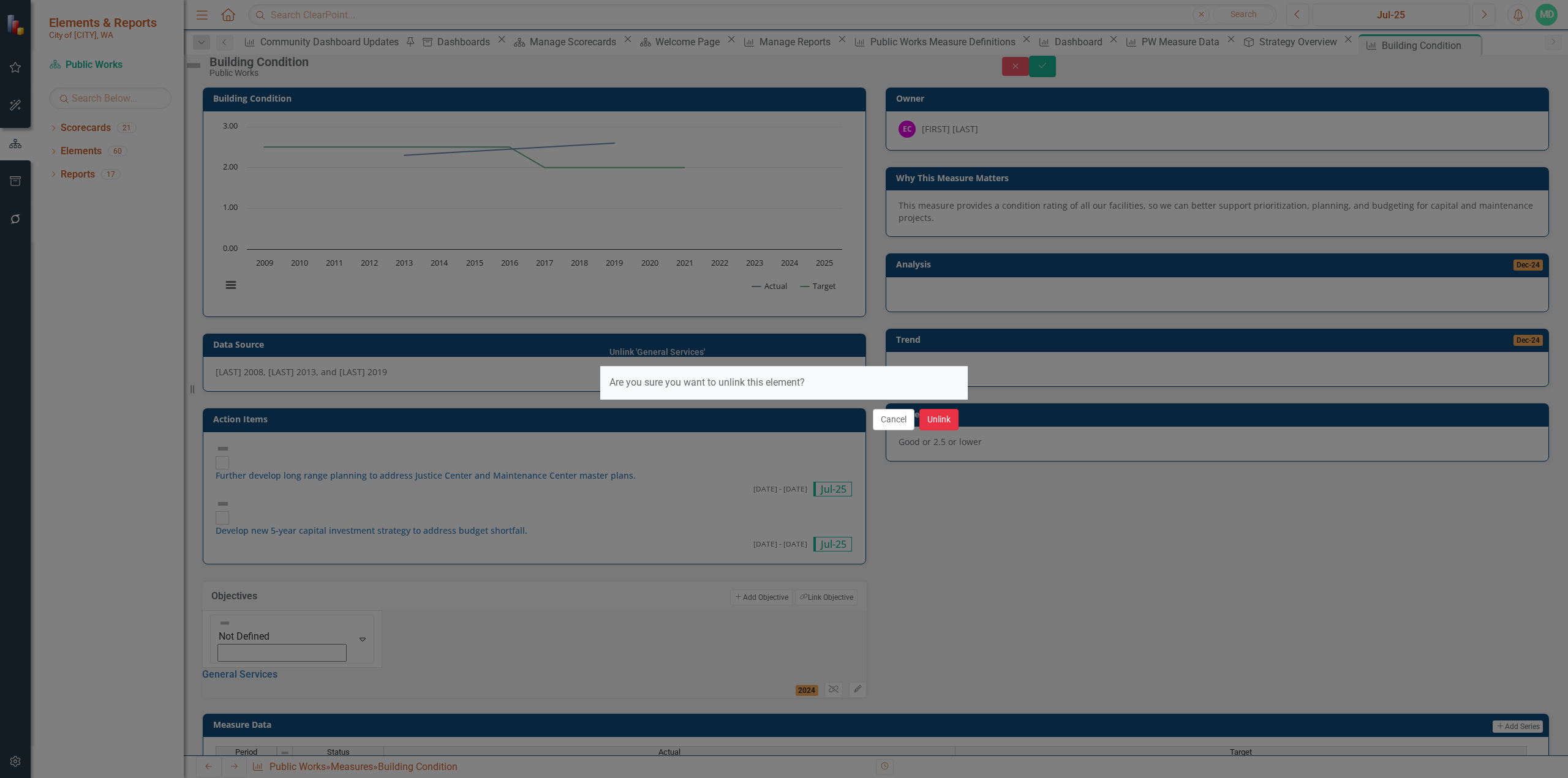 drag, startPoint x: 943, startPoint y: 419, endPoint x: 1406, endPoint y: 141, distance: 540.04907 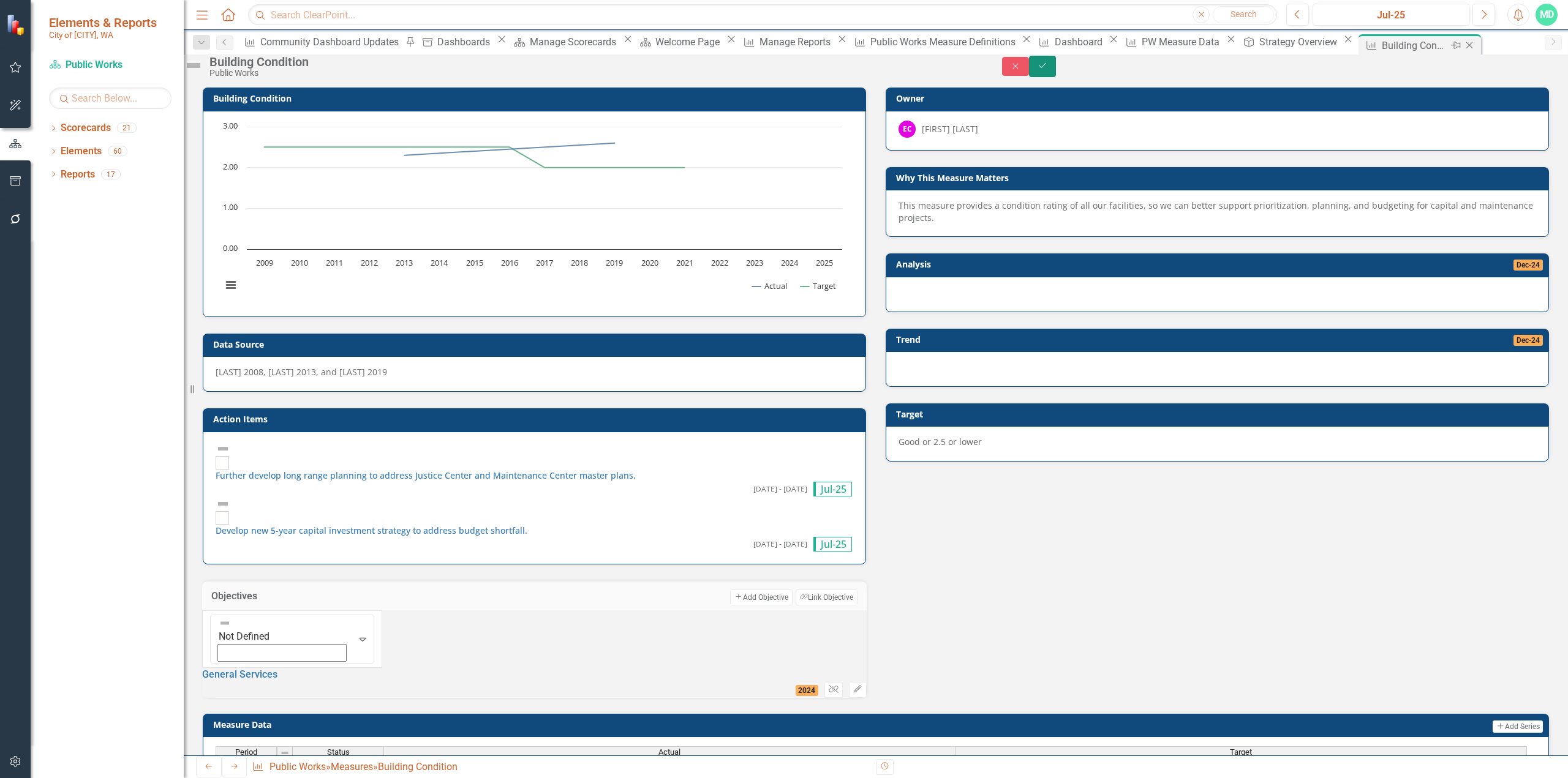click on "Save" 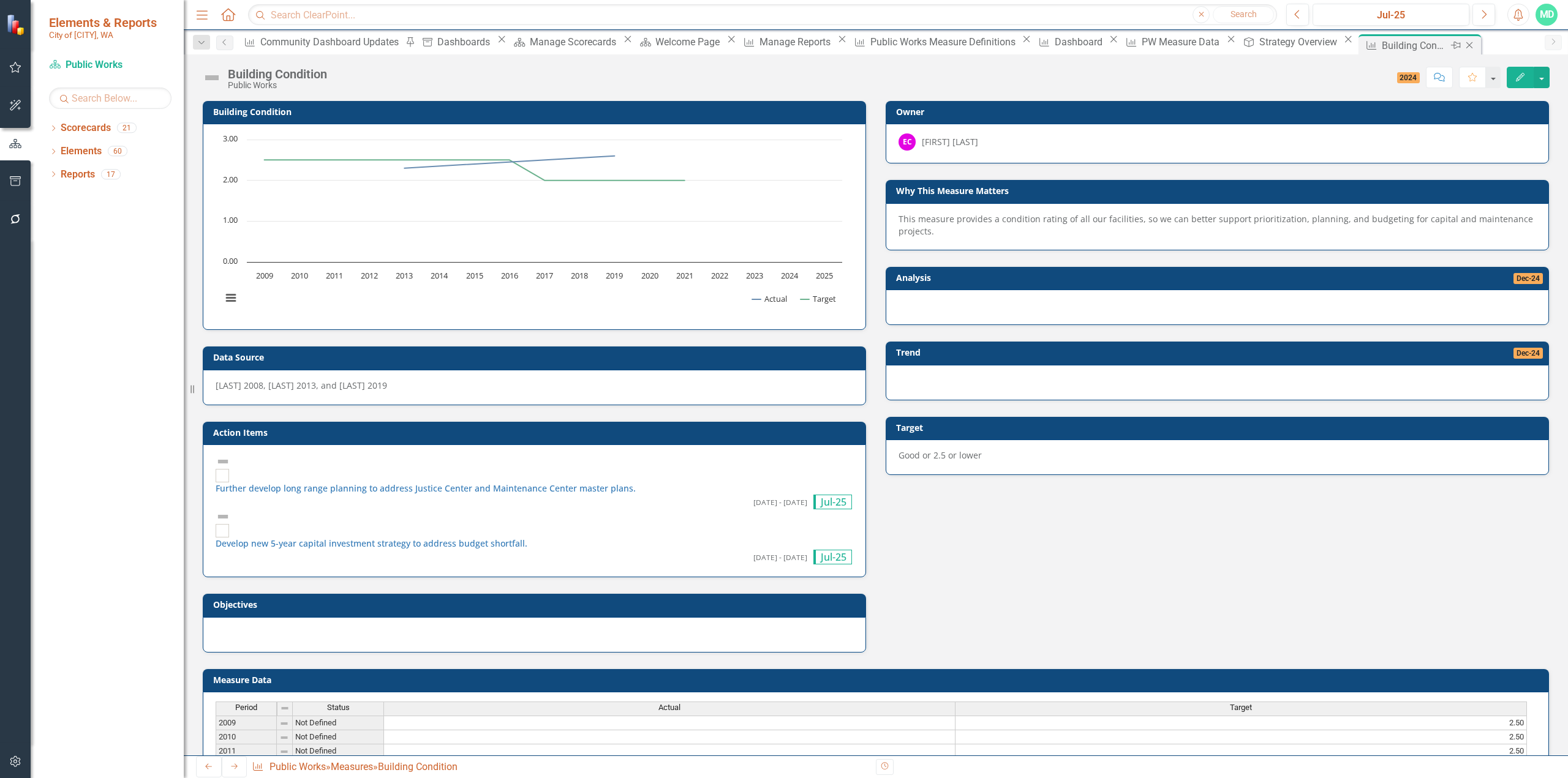 click on "Close" 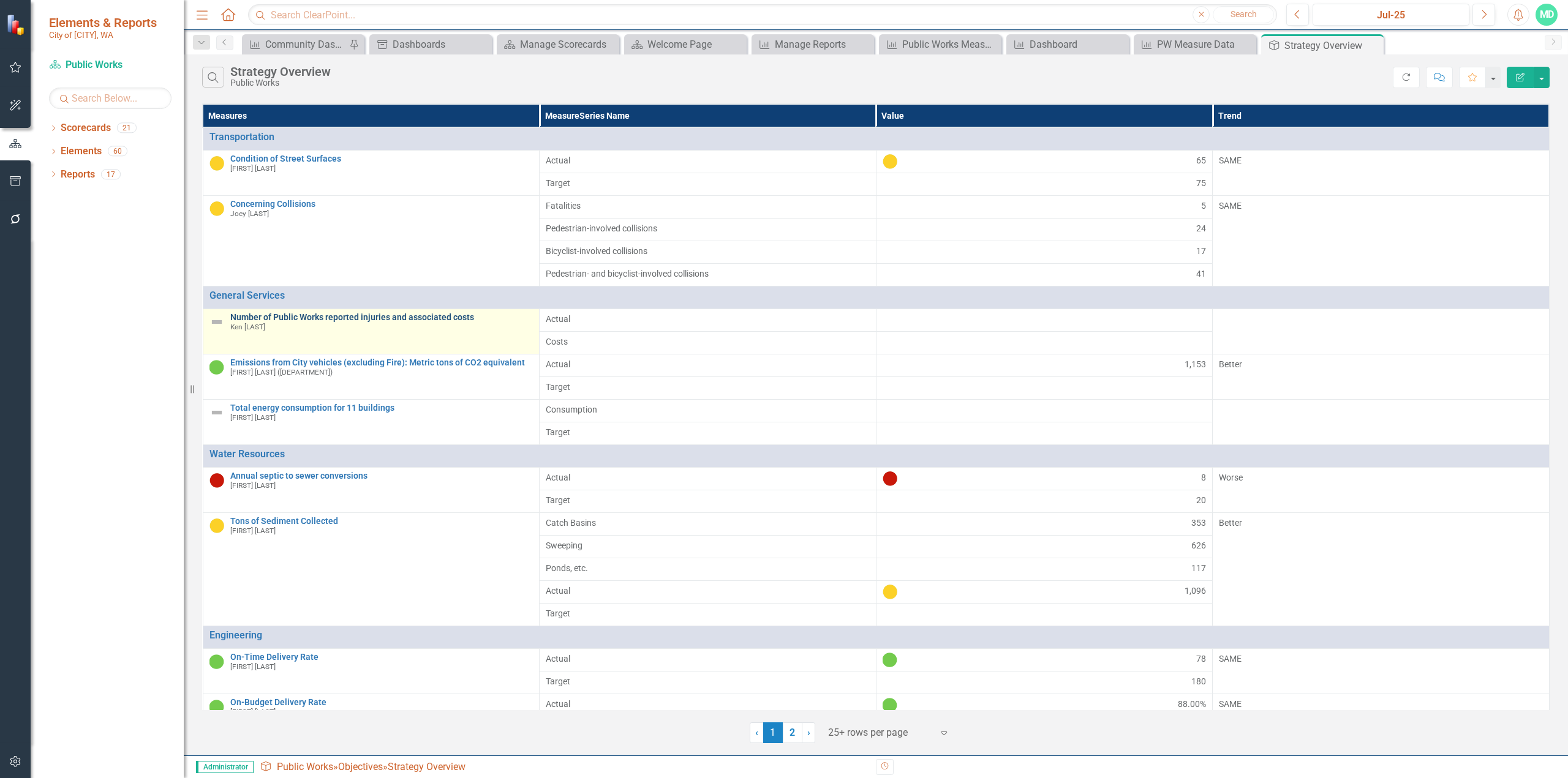 click on "Number of Public Works reported injuries and associated costs" at bounding box center [382, 317] 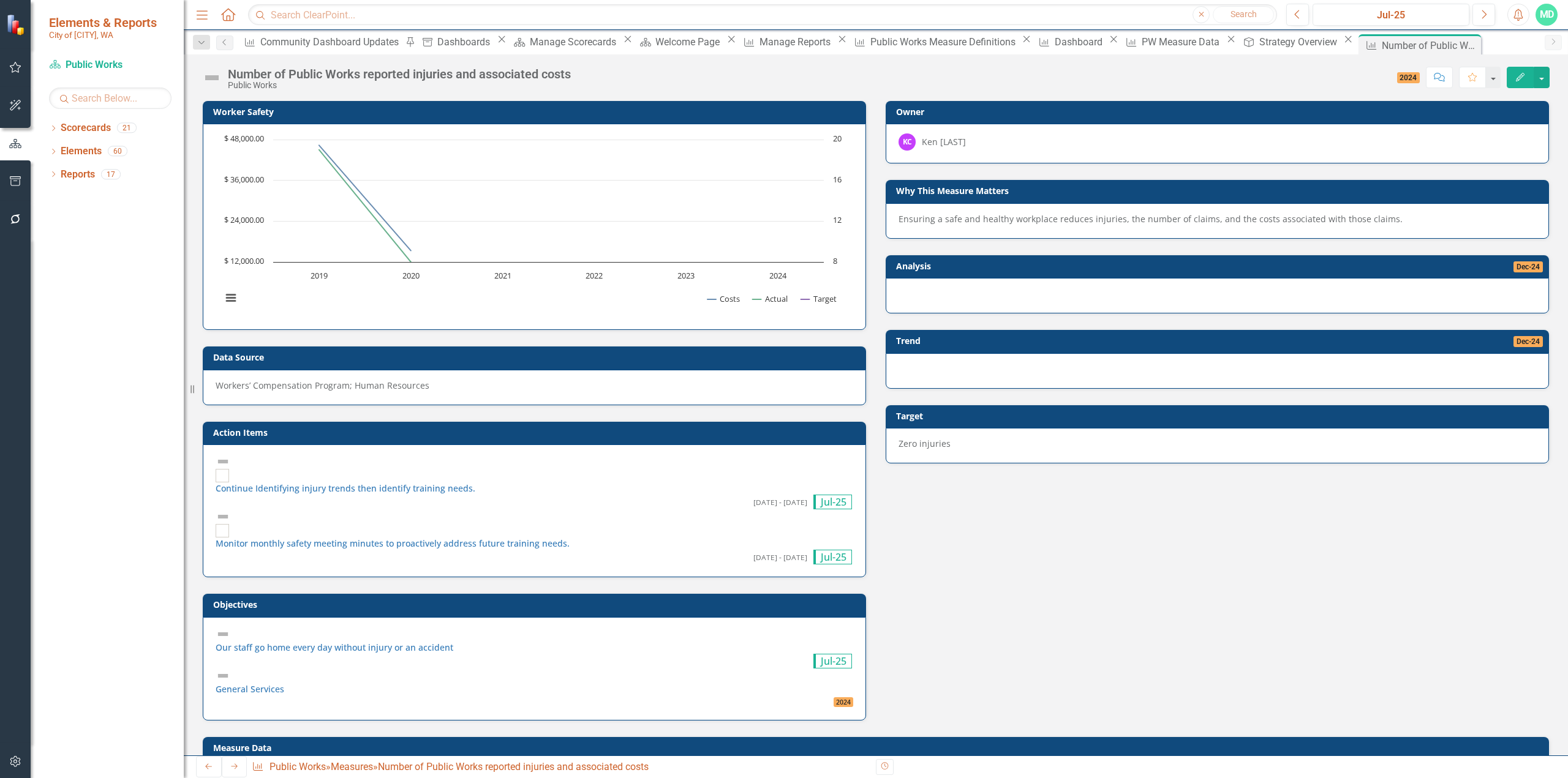 click on "Objectives" at bounding box center [537, 604] 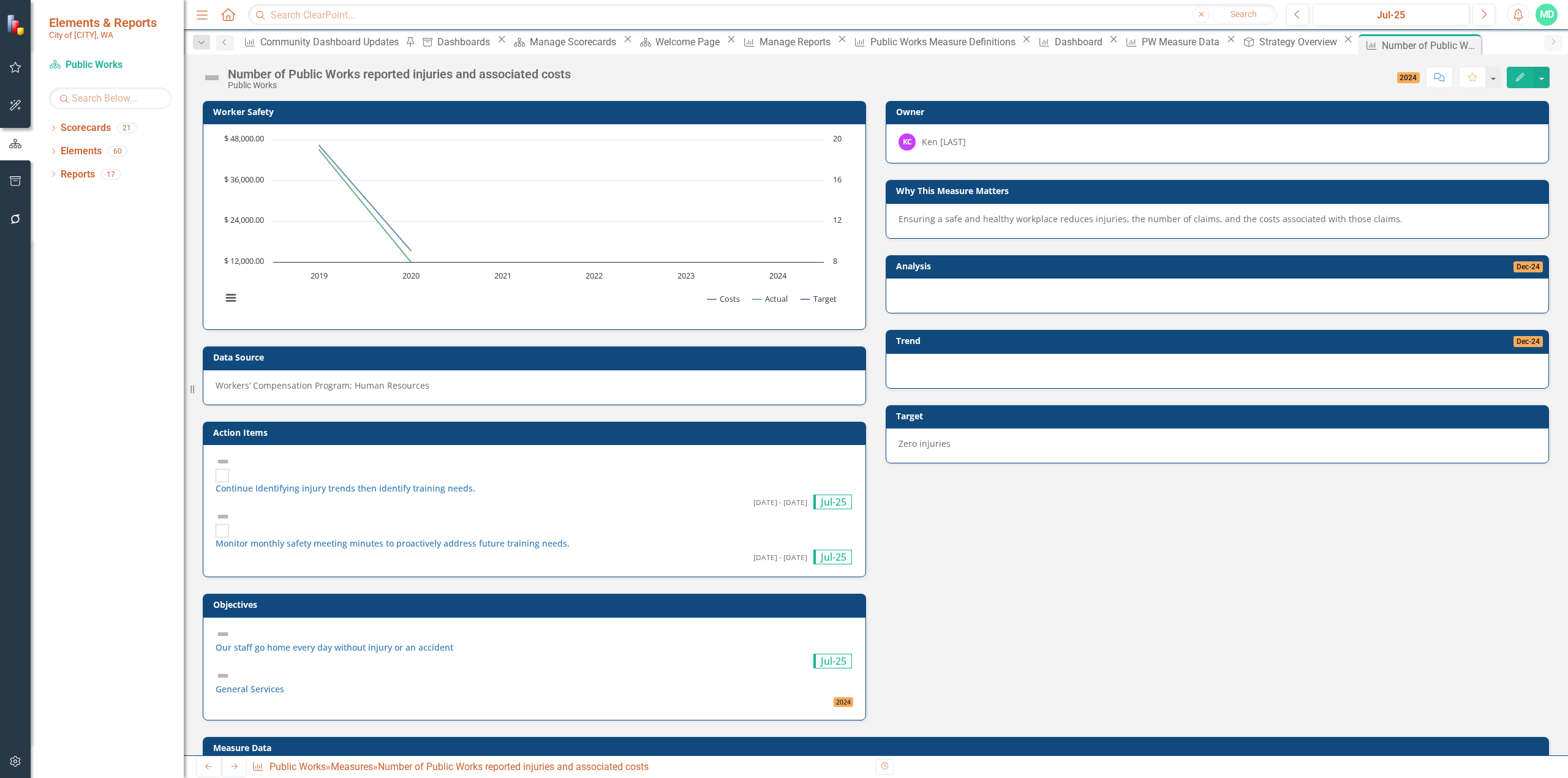 click on "Objectives" at bounding box center (537, 604) 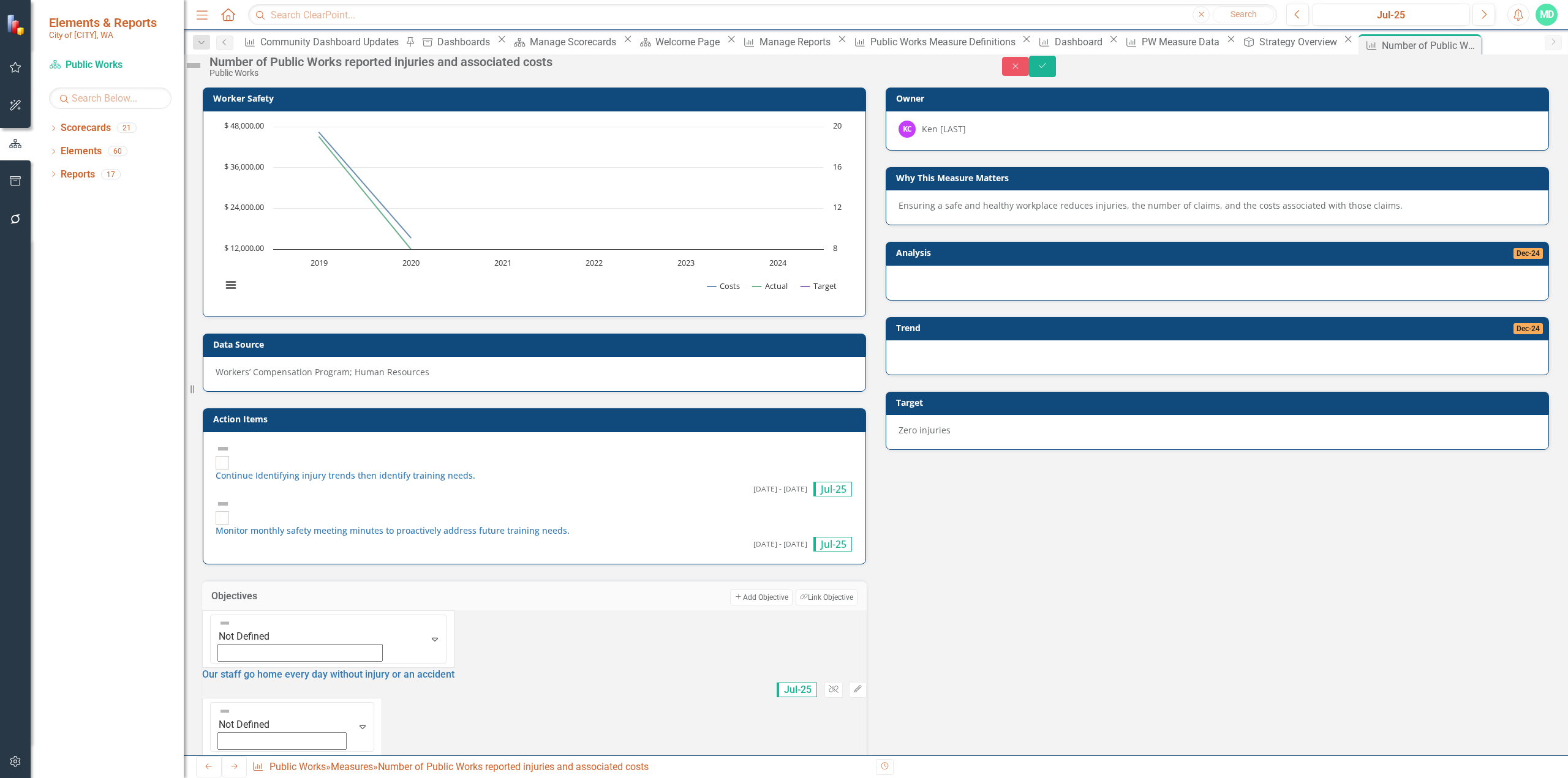 click on "Unlink" 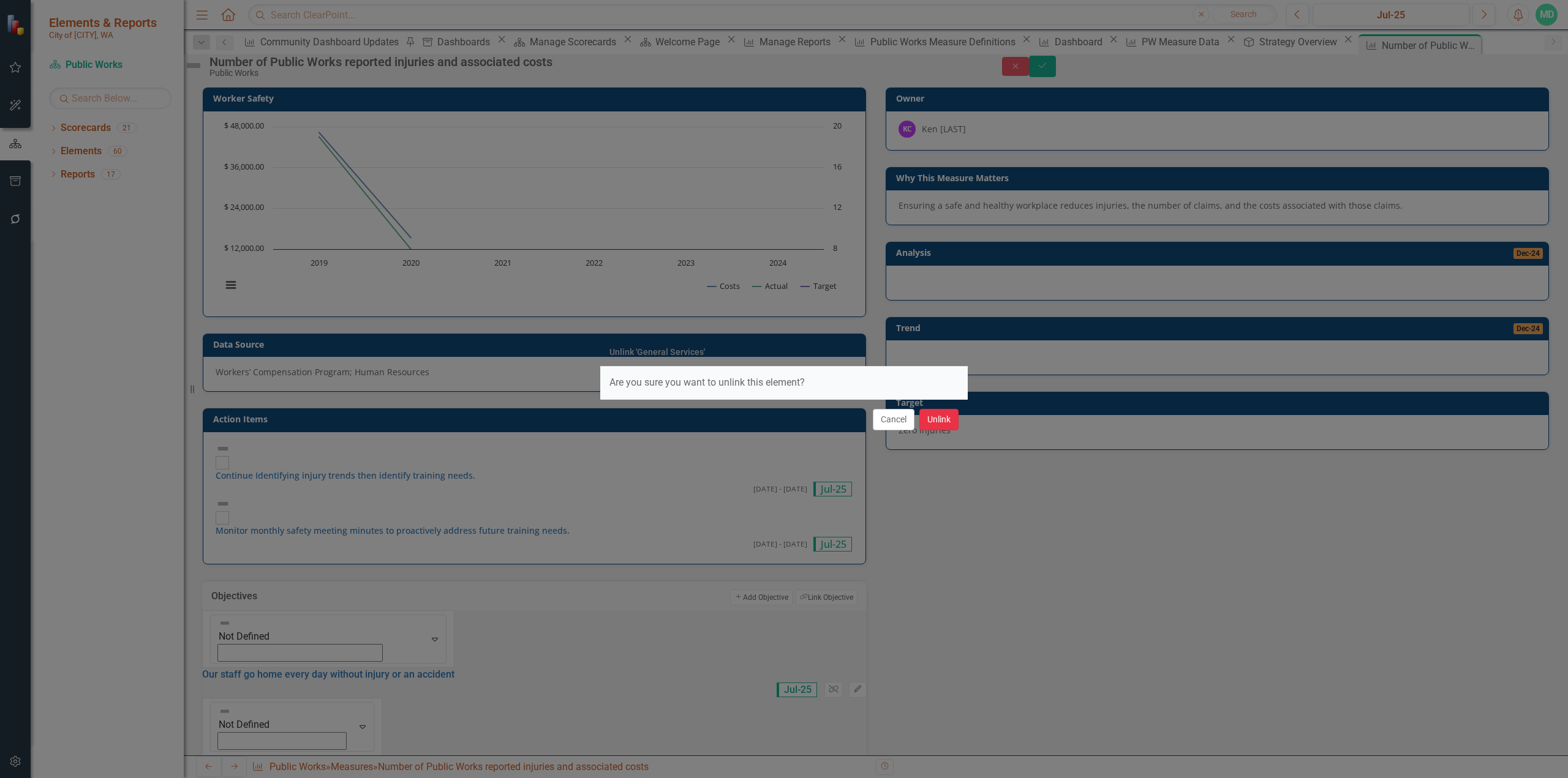 drag, startPoint x: 932, startPoint y: 416, endPoint x: 997, endPoint y: 387, distance: 71.17584 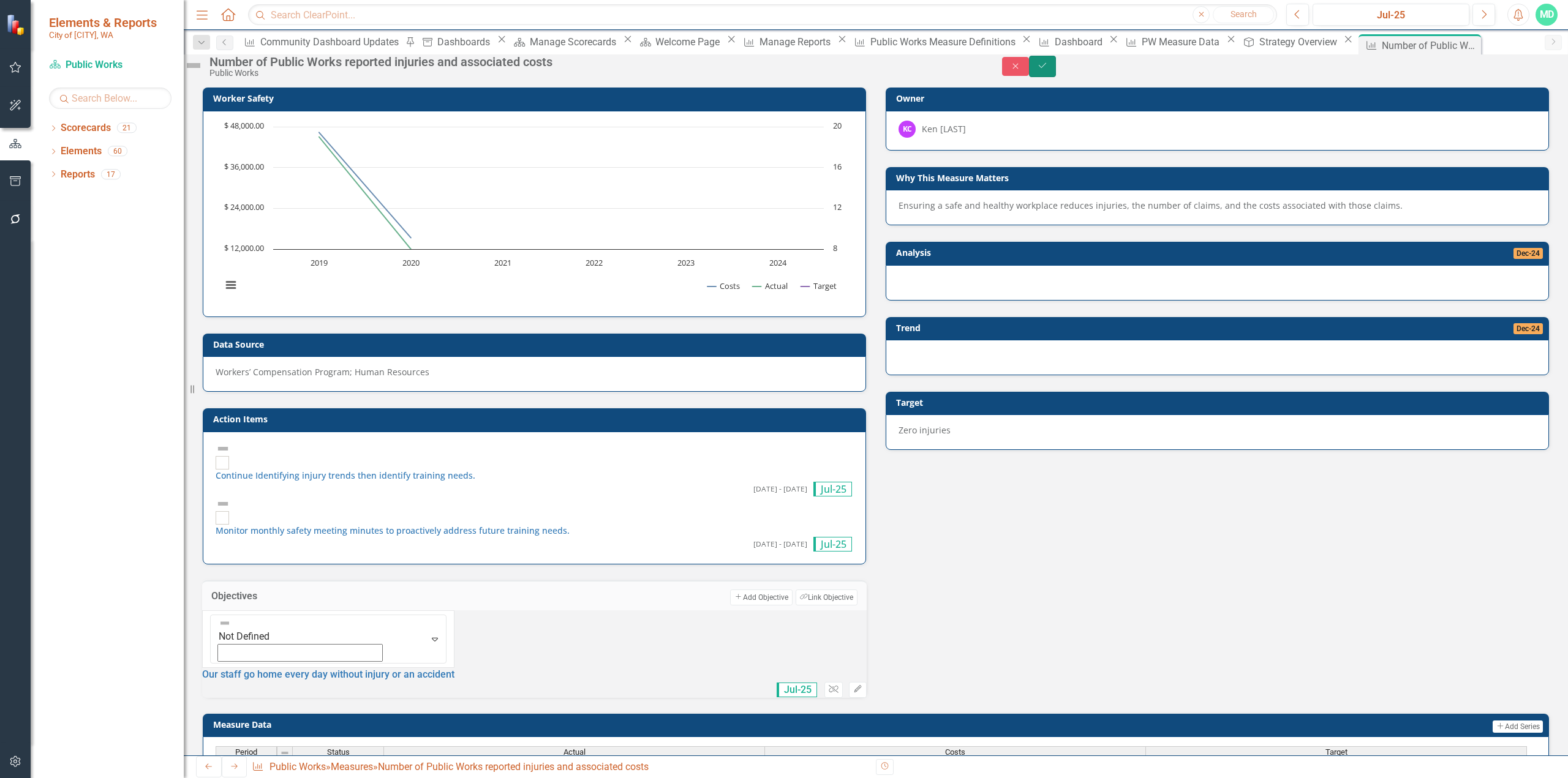 drag, startPoint x: 1539, startPoint y: 65, endPoint x: 1509, endPoint y: 75, distance: 31.62278 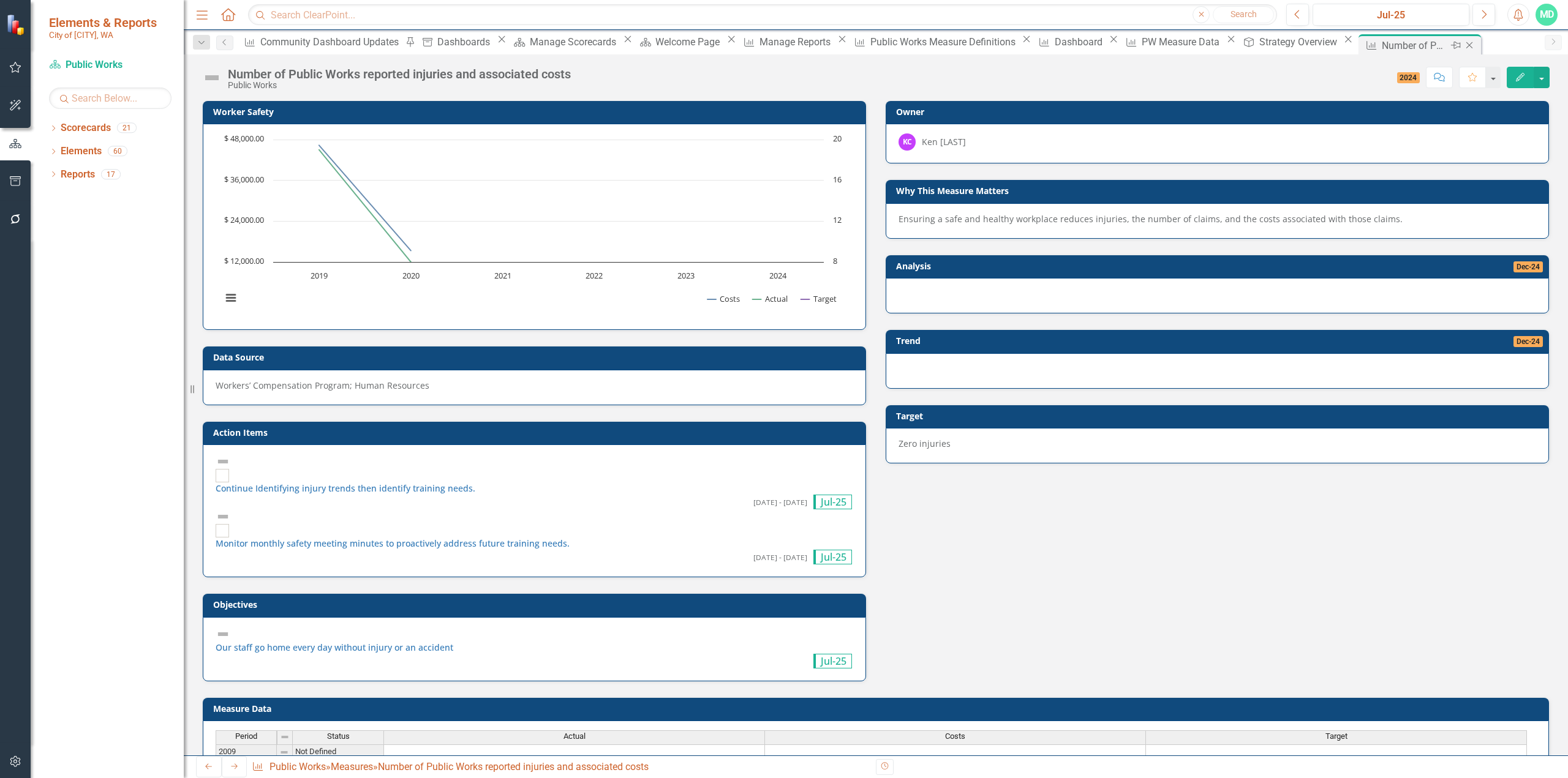 drag, startPoint x: 1388, startPoint y: 43, endPoint x: 1421, endPoint y: 44, distance: 33.01515 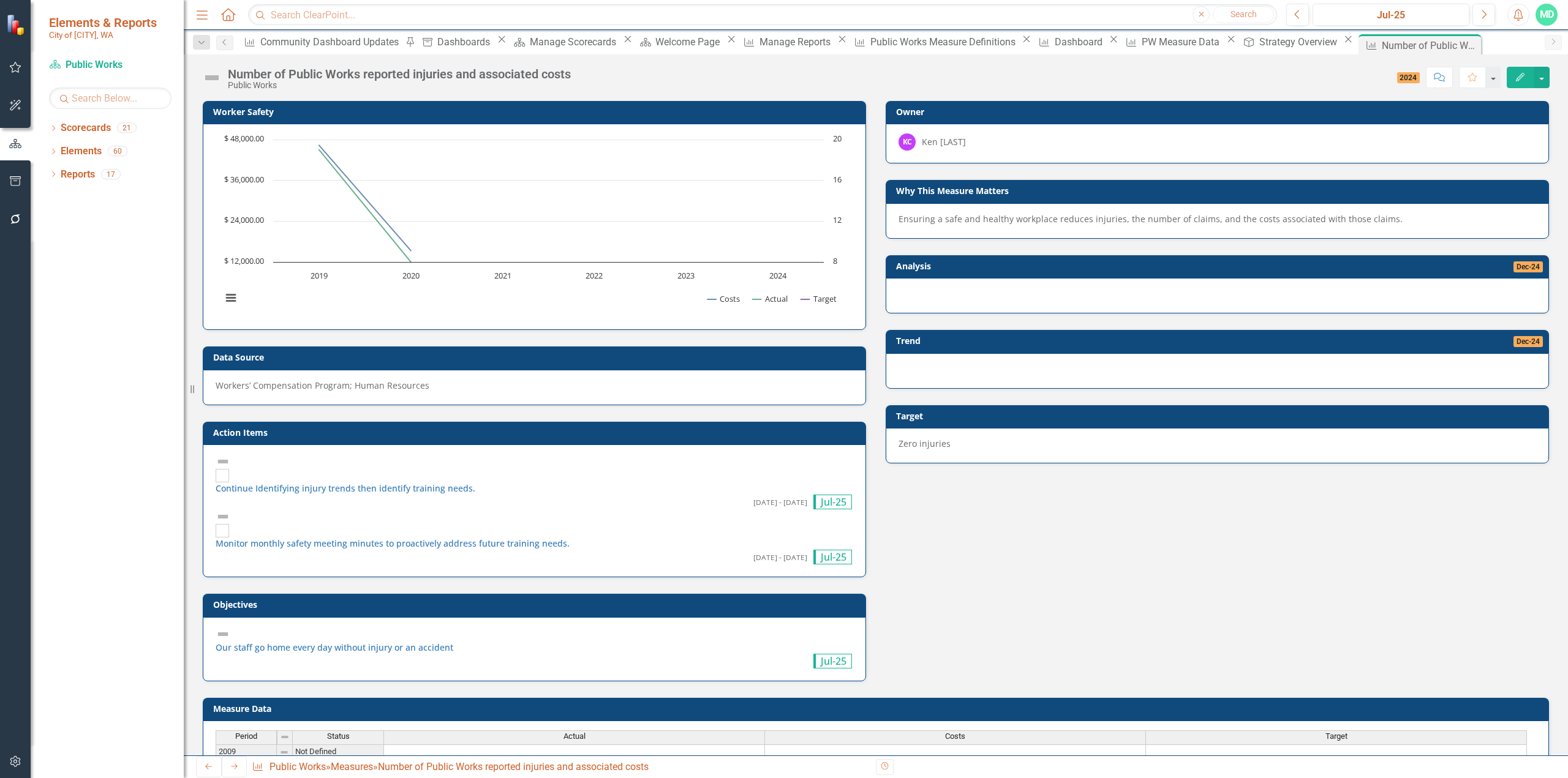 click on "Close" 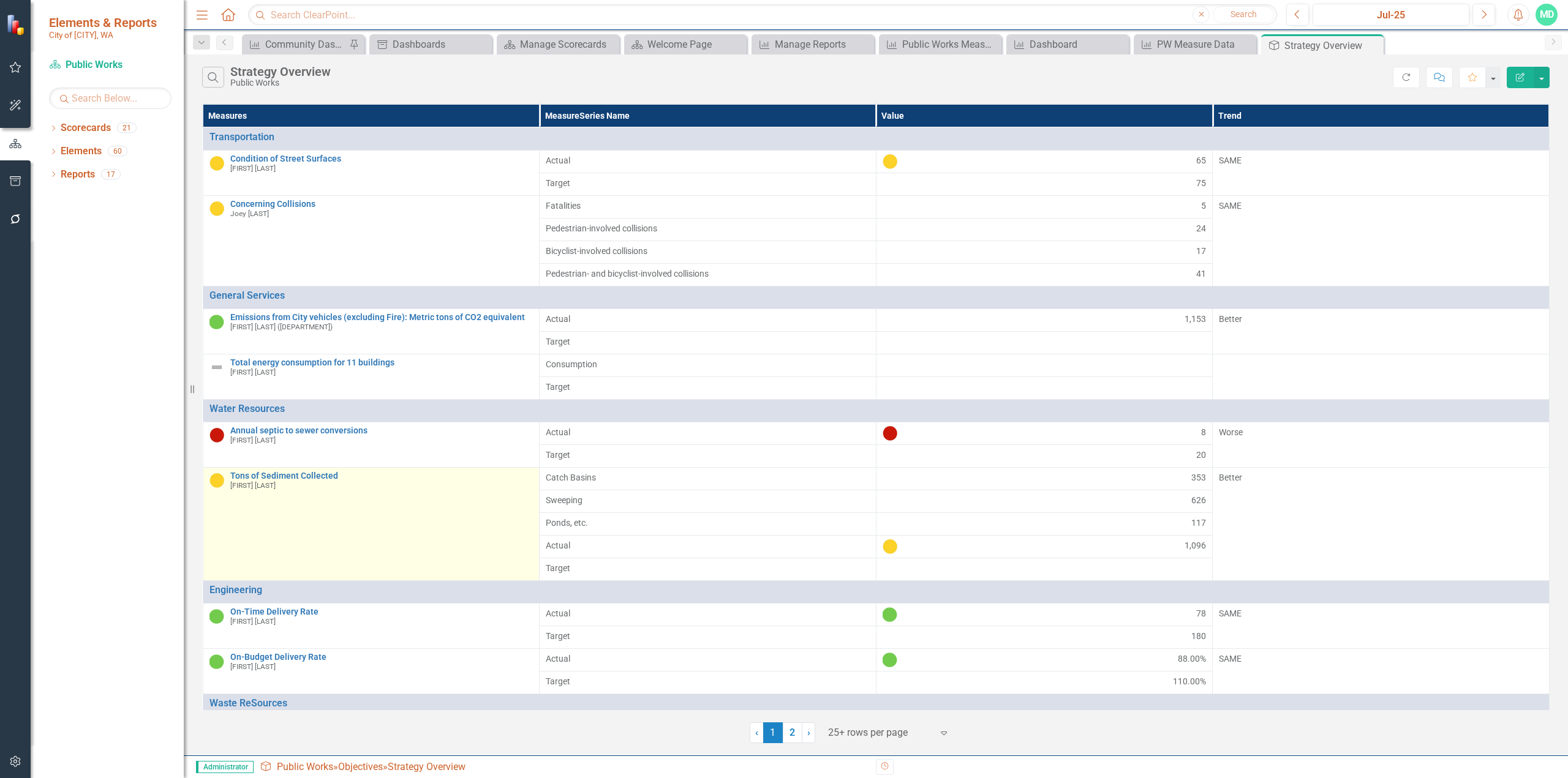 scroll, scrollTop: 61, scrollLeft: 0, axis: vertical 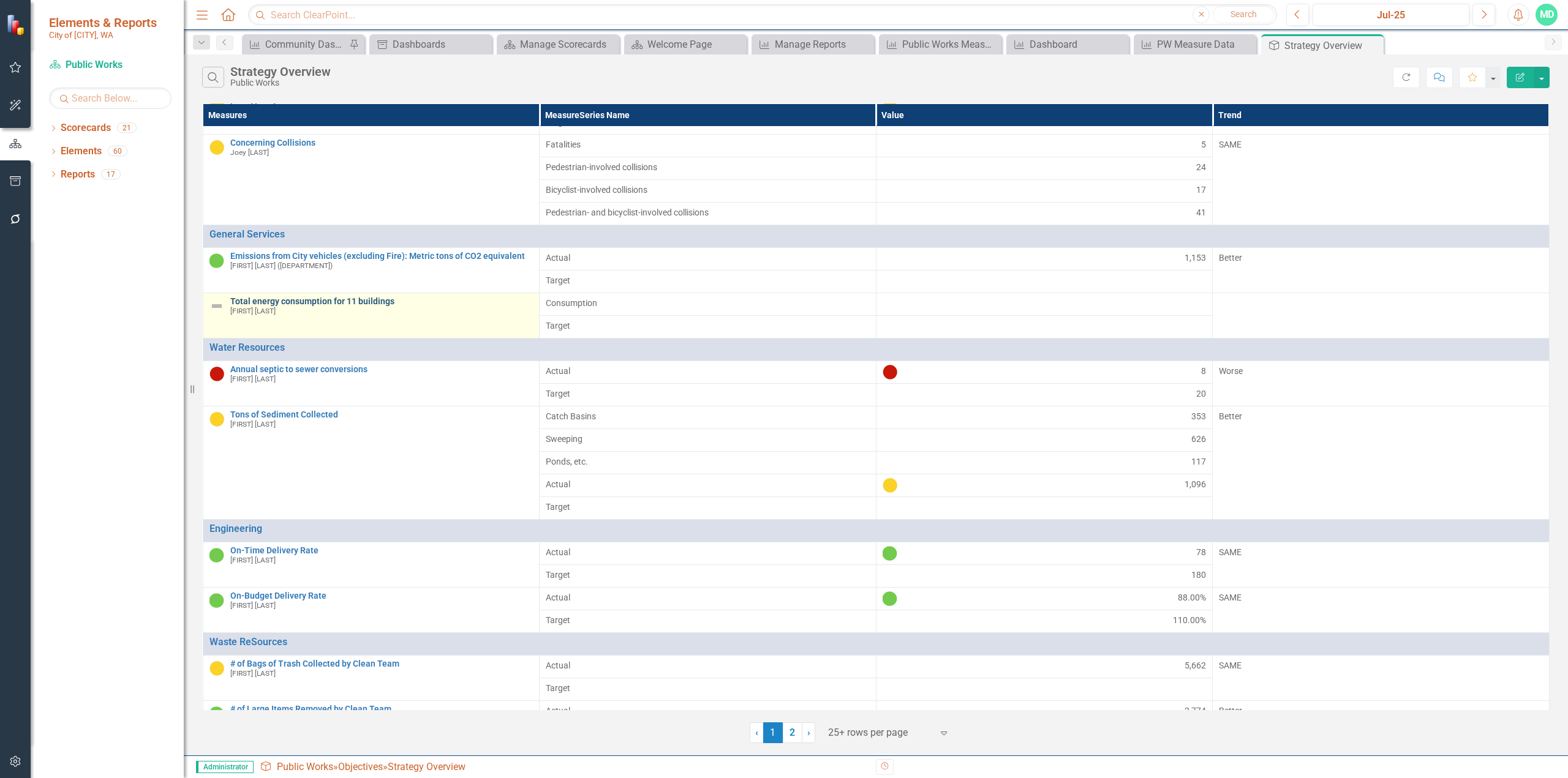 click on "Total energy consumption for 11 buildings" at bounding box center [382, 301] 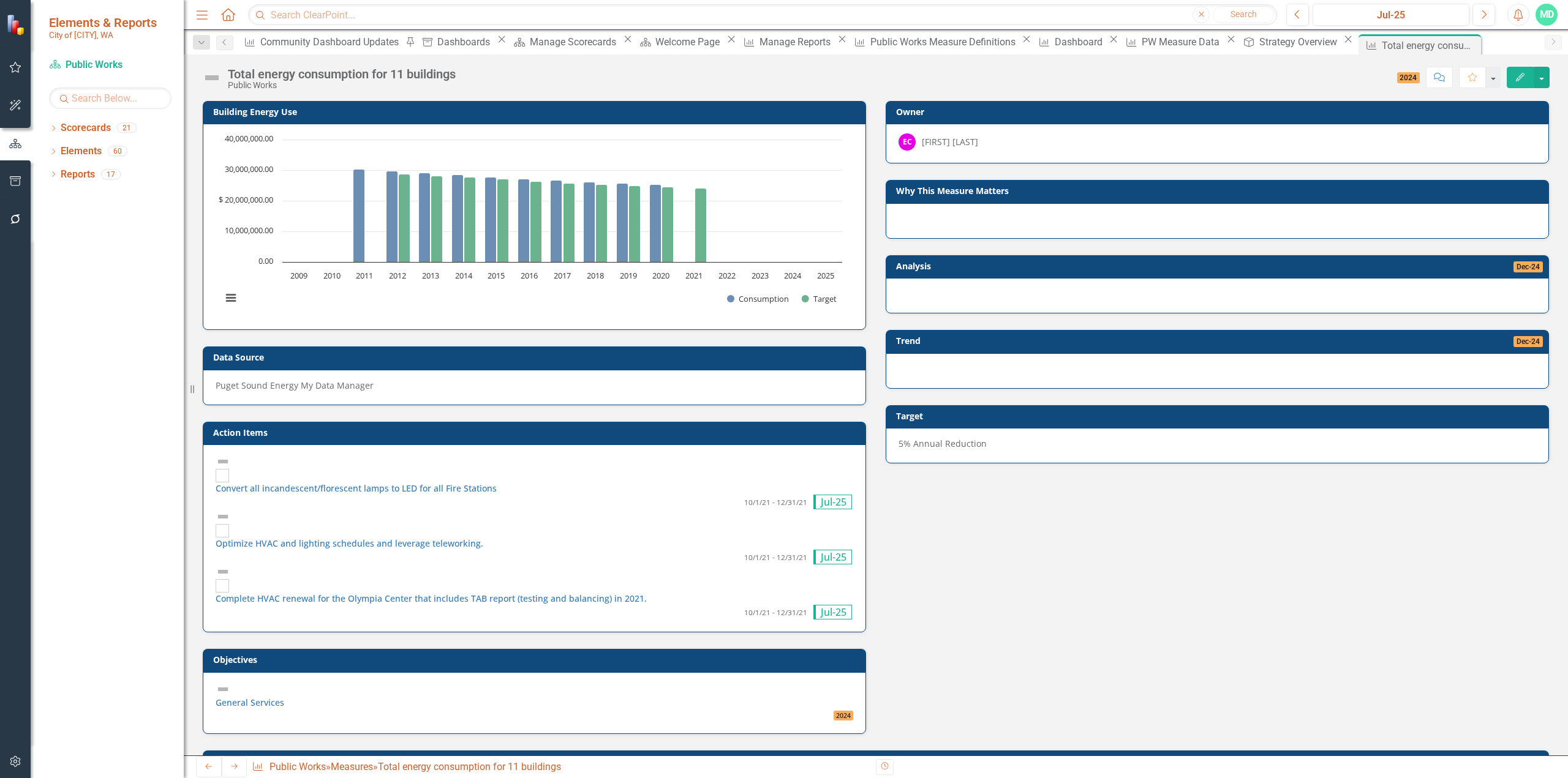 scroll, scrollTop: 61, scrollLeft: 0, axis: vertical 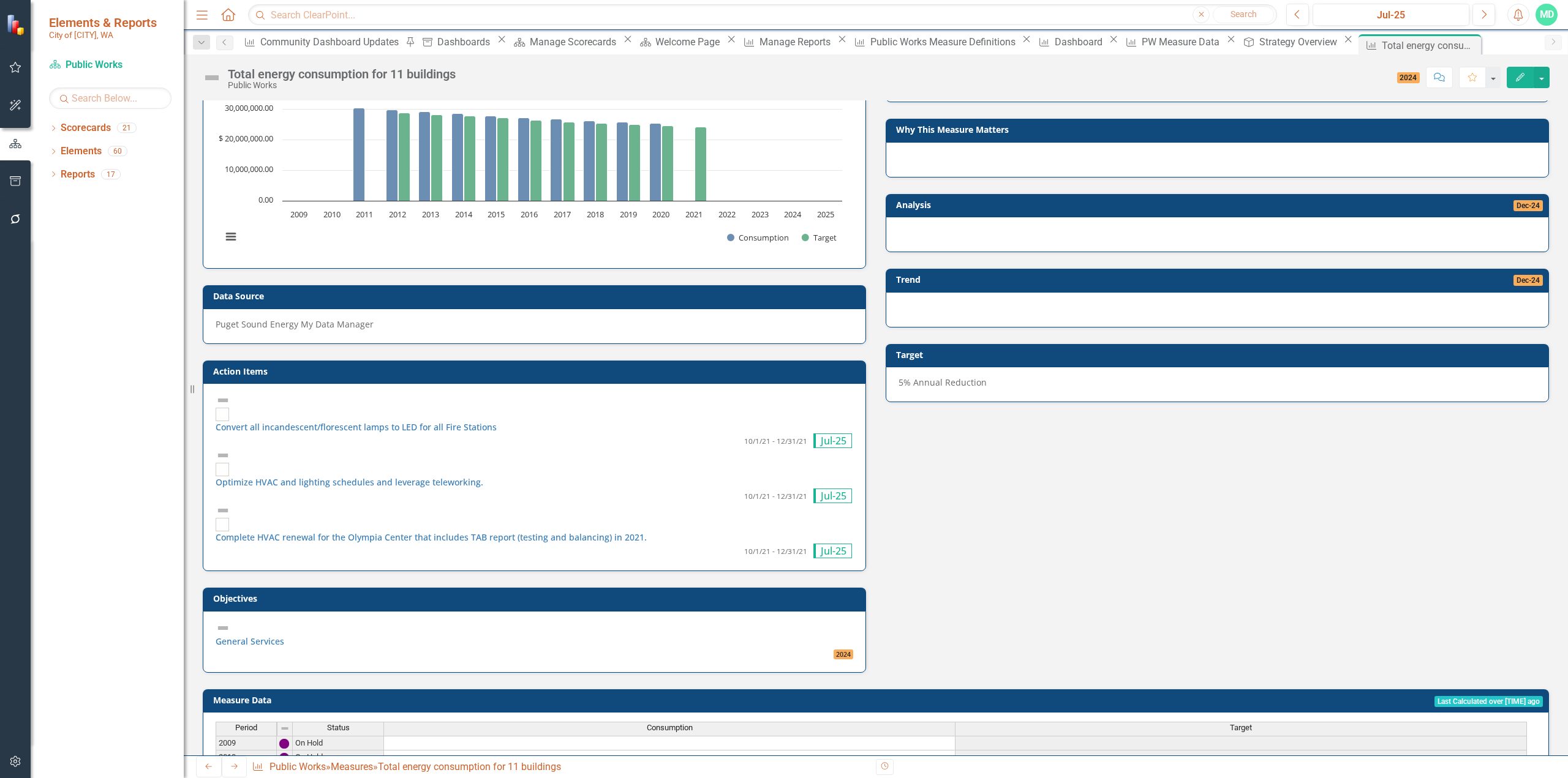 click on "Objectives" at bounding box center (537, 598) 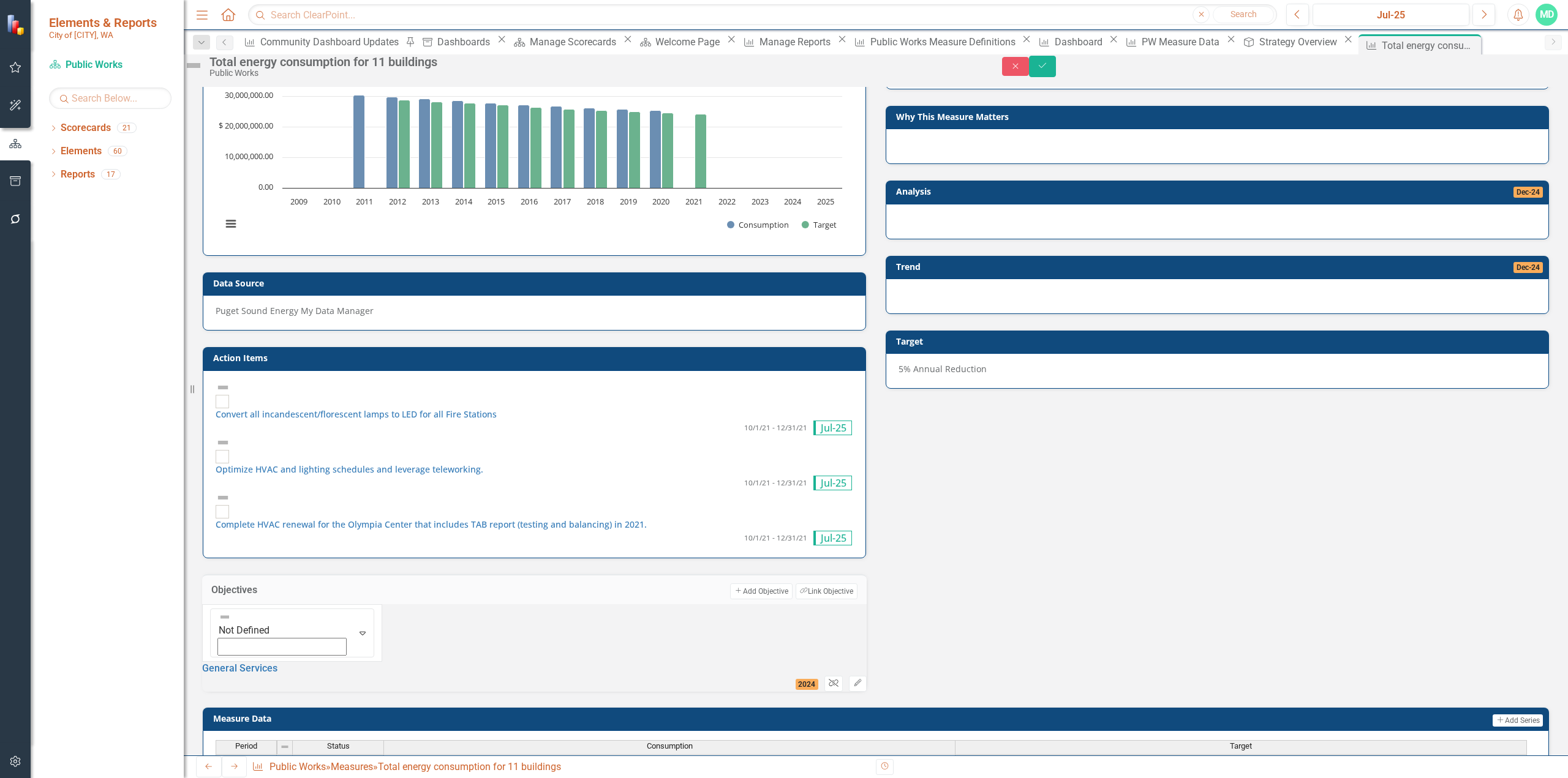 click on "Unlink" 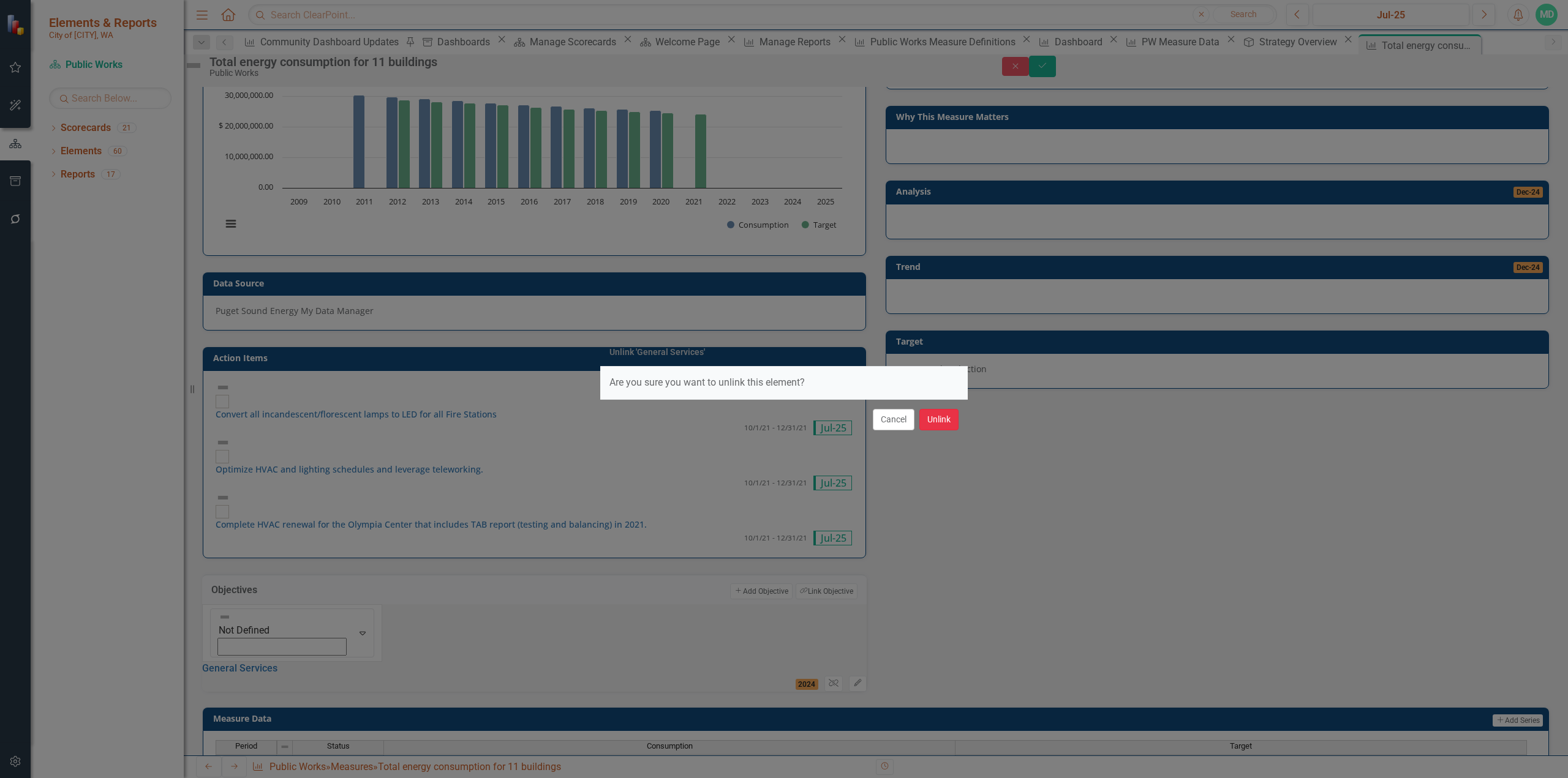 click on "Unlink" at bounding box center (939, 419) 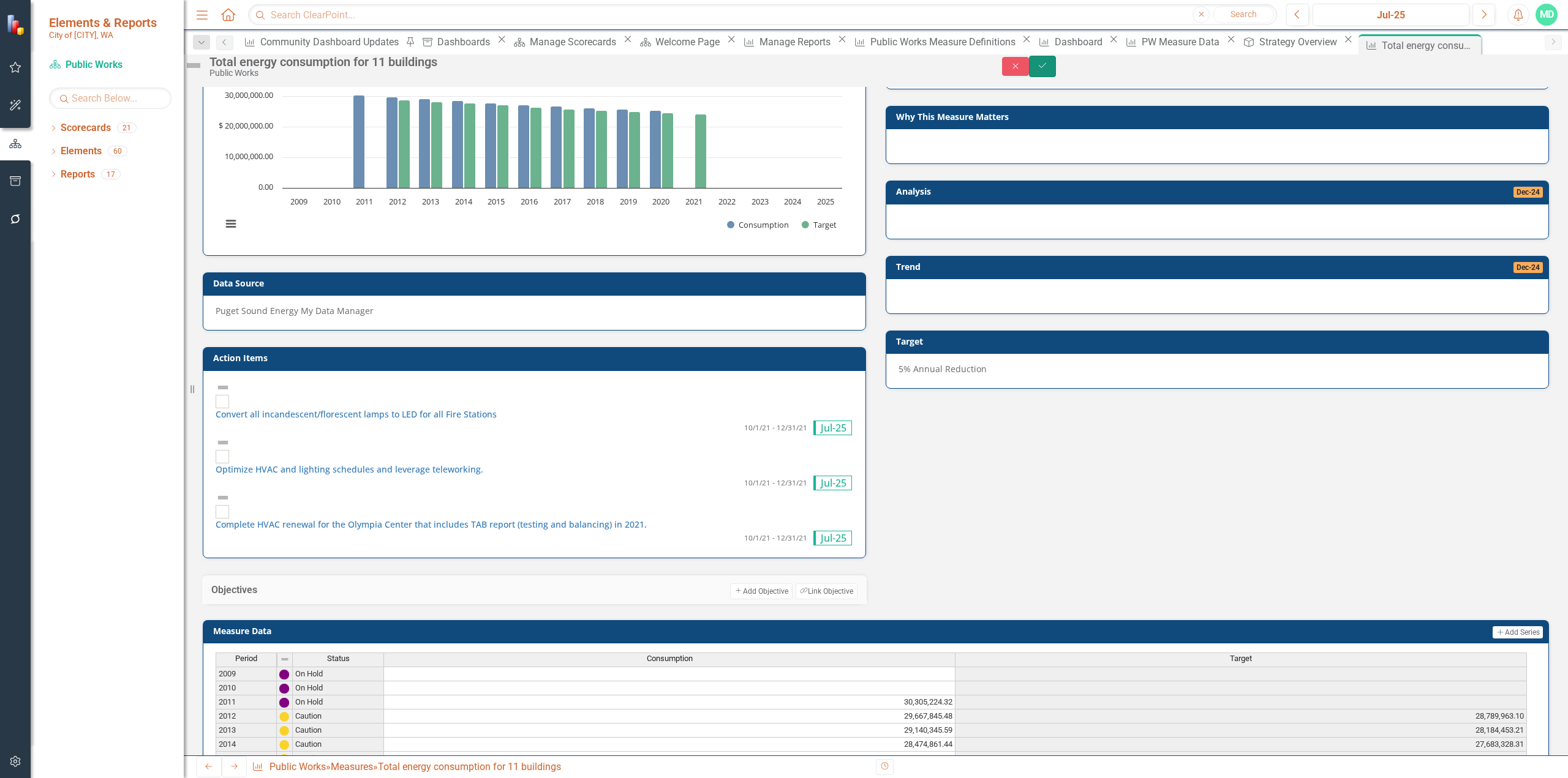 drag, startPoint x: 1534, startPoint y: 64, endPoint x: 1488, endPoint y: 83, distance: 49.76947 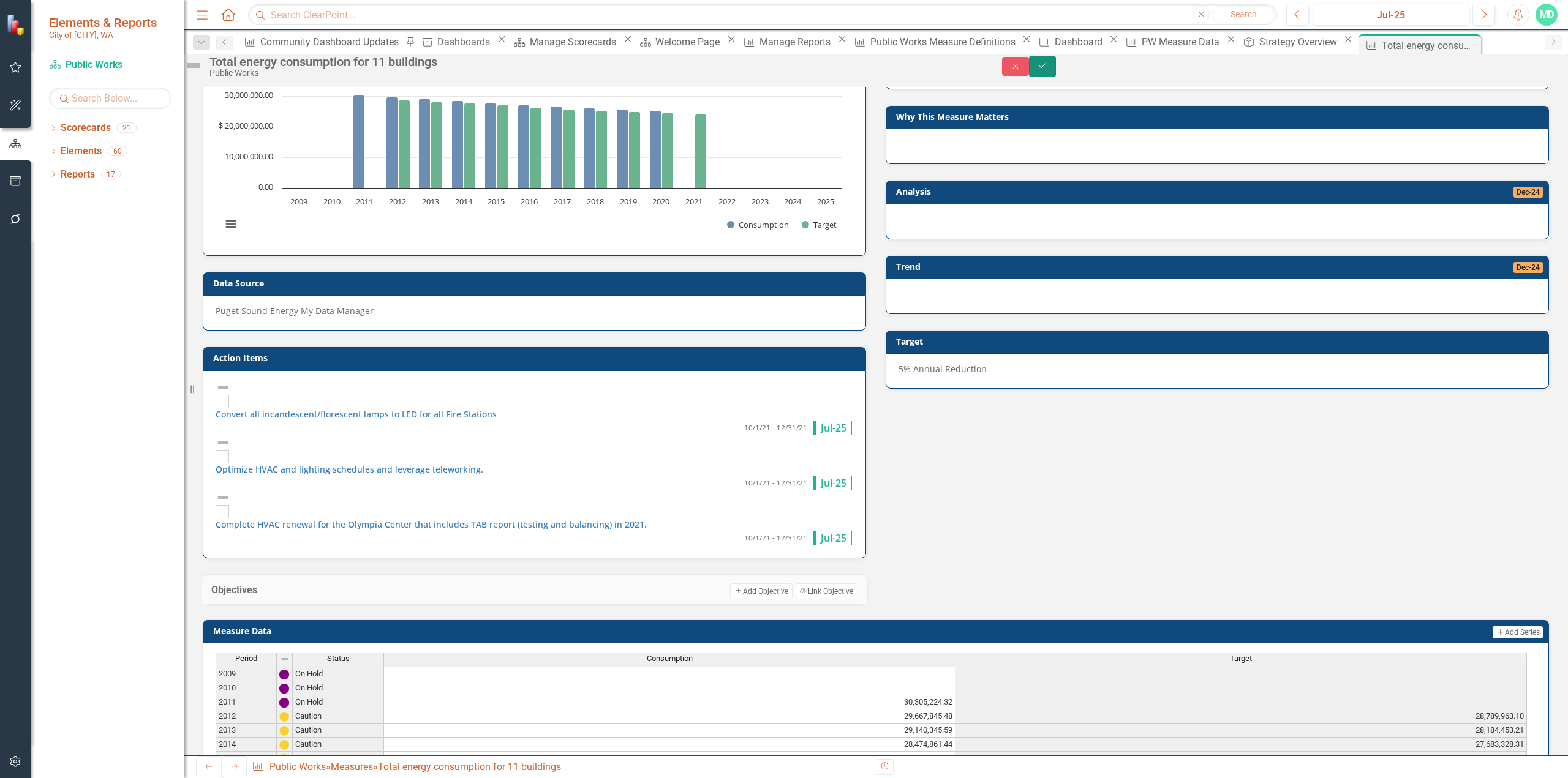 click on "Save" at bounding box center (1042, 66) 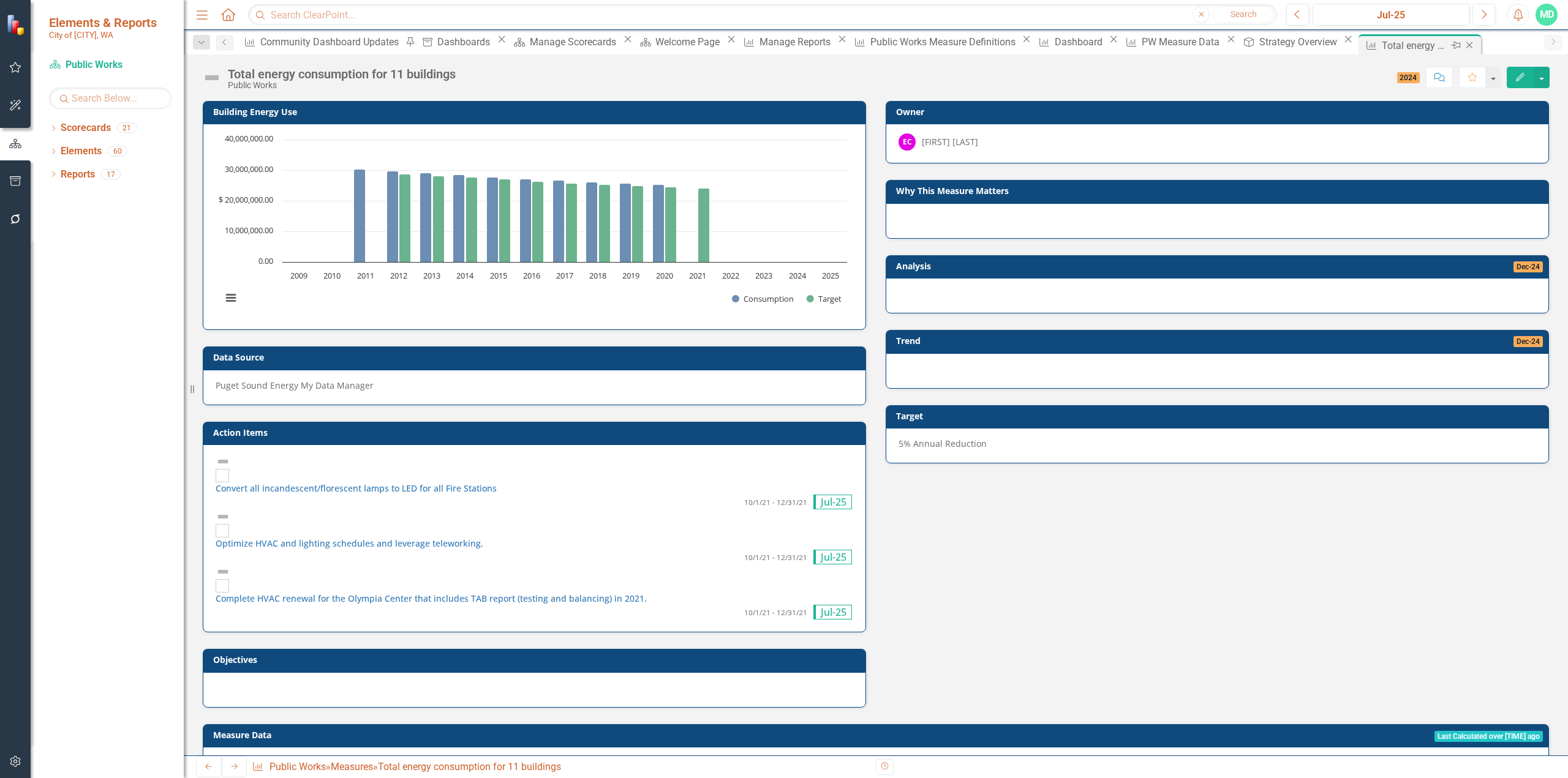 click on "Close" 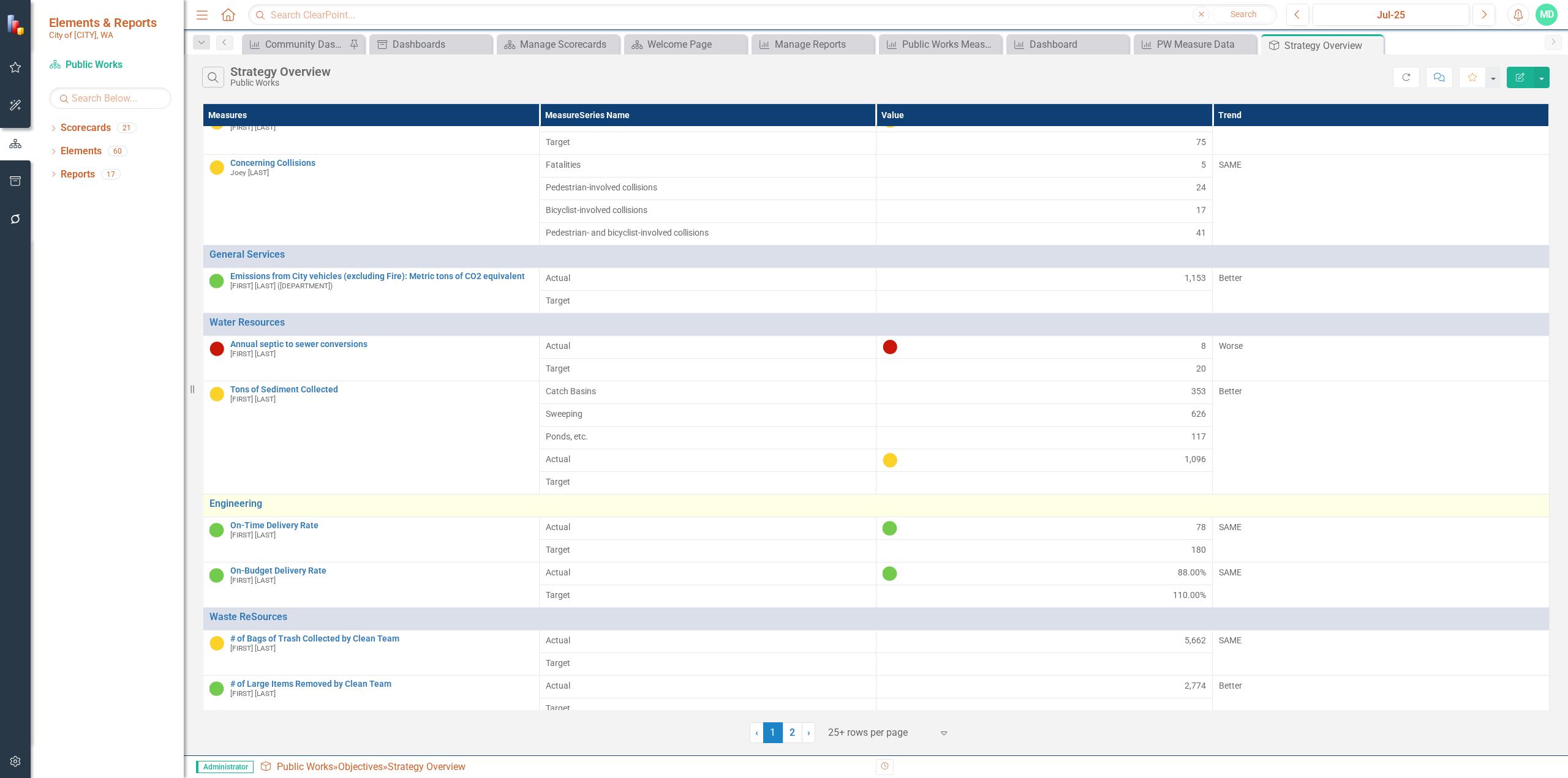 scroll, scrollTop: 129, scrollLeft: 0, axis: vertical 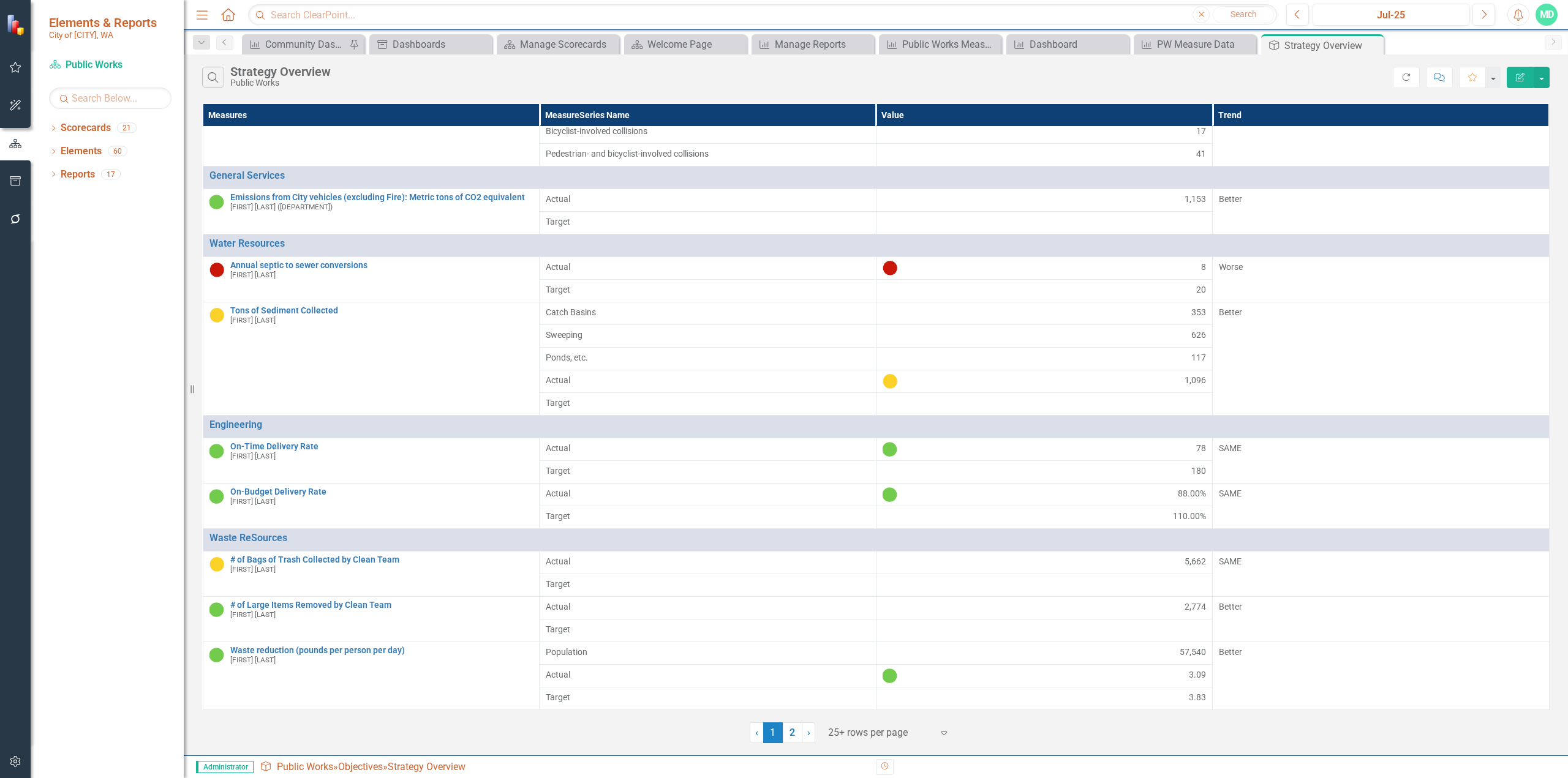 click at bounding box center [880, 733] 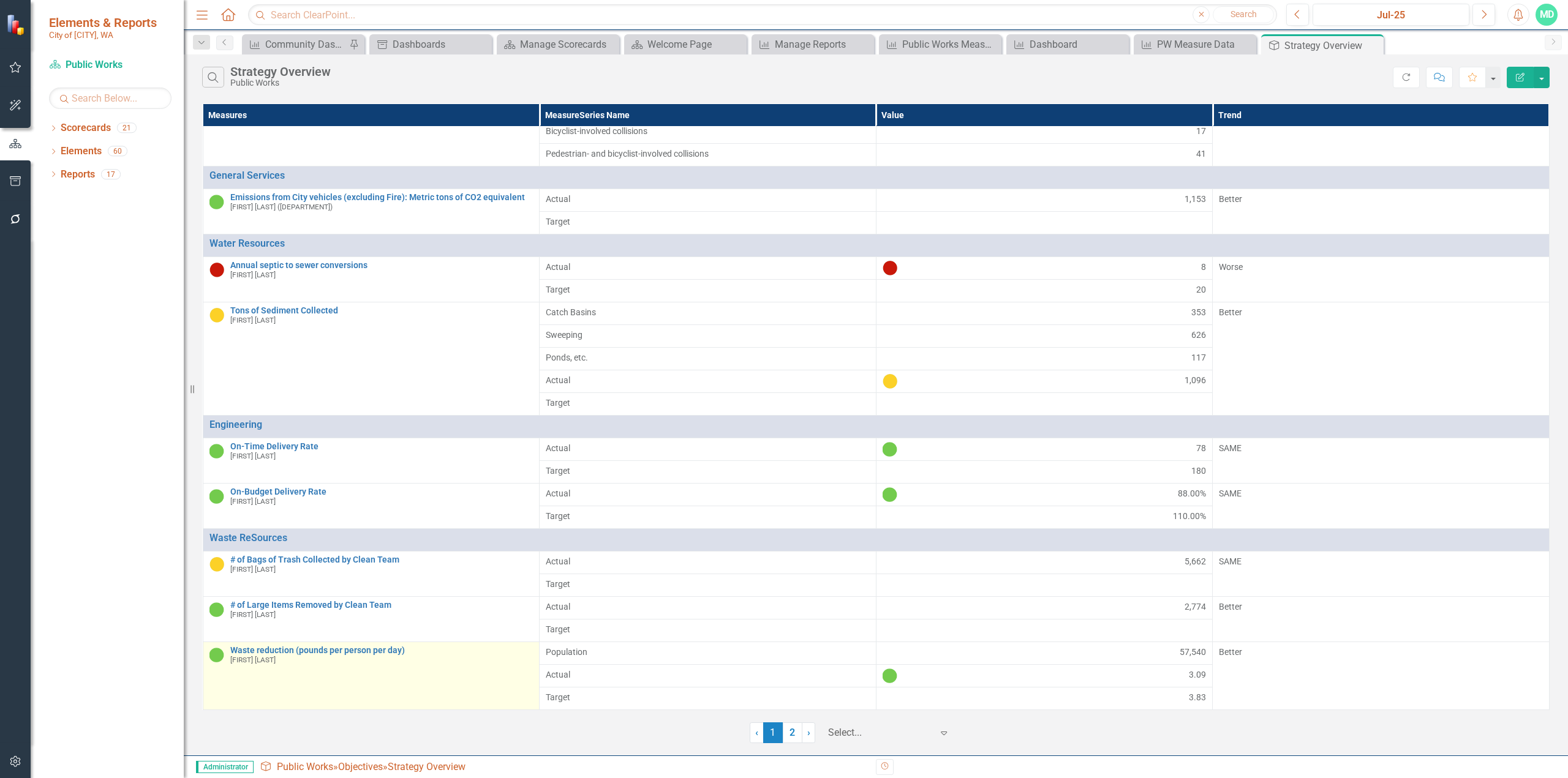 click on "100+ rows per page" at bounding box center (786, 842) 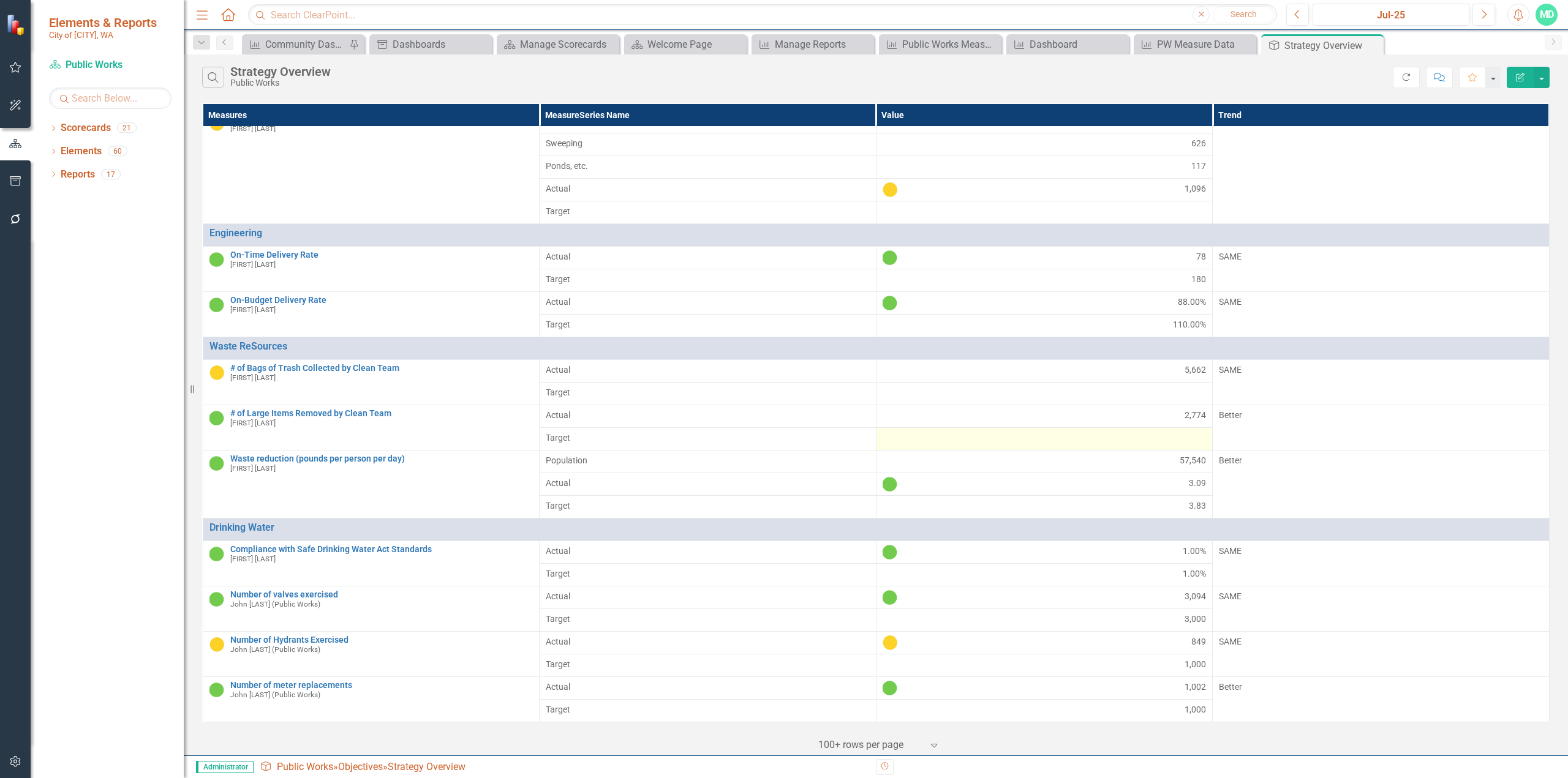 scroll, scrollTop: 321, scrollLeft: 0, axis: vertical 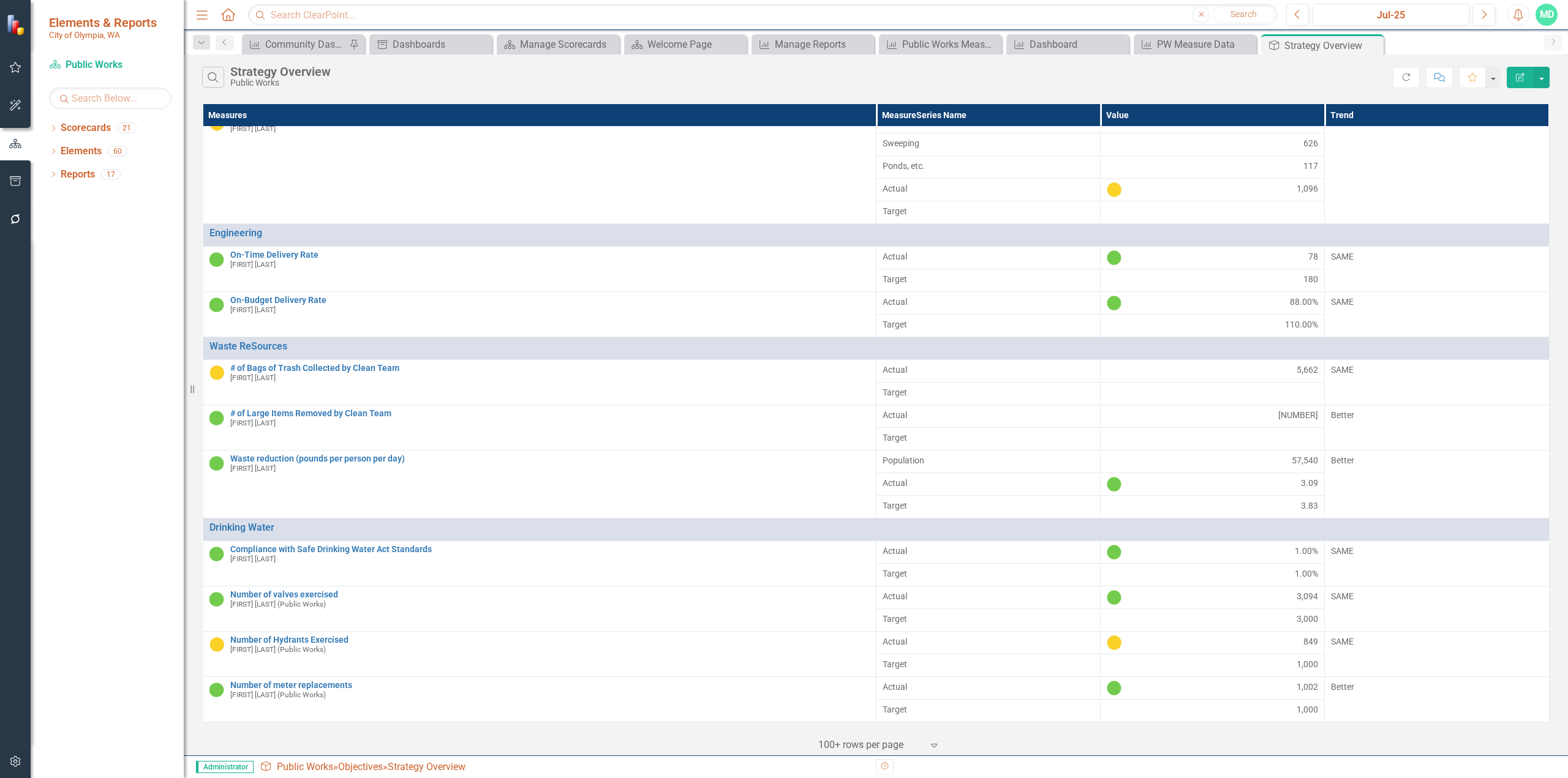 click on "Edit Report" 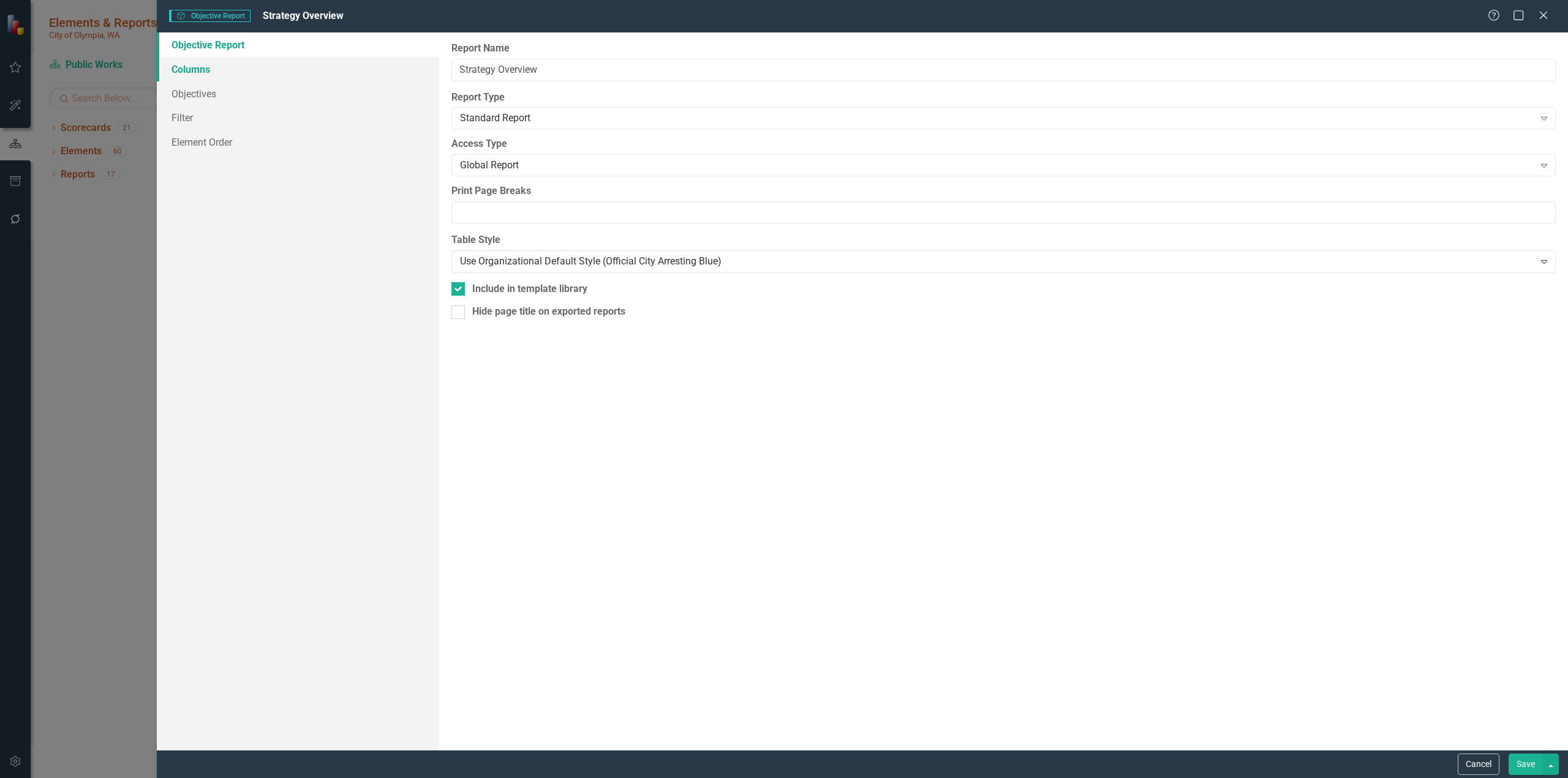click on "Columns" at bounding box center (298, 69) 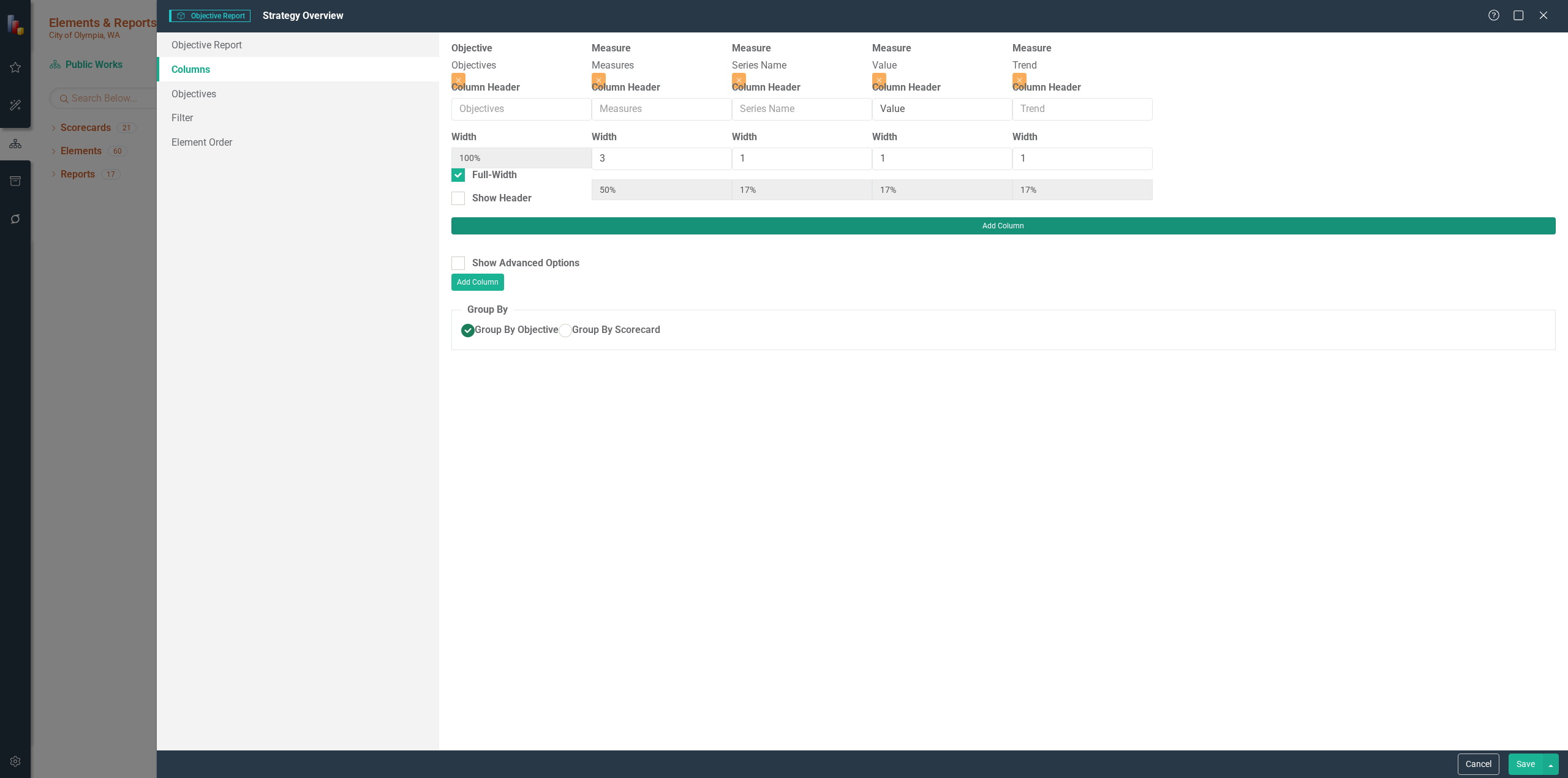 click on "Add Column" at bounding box center [1003, 226] 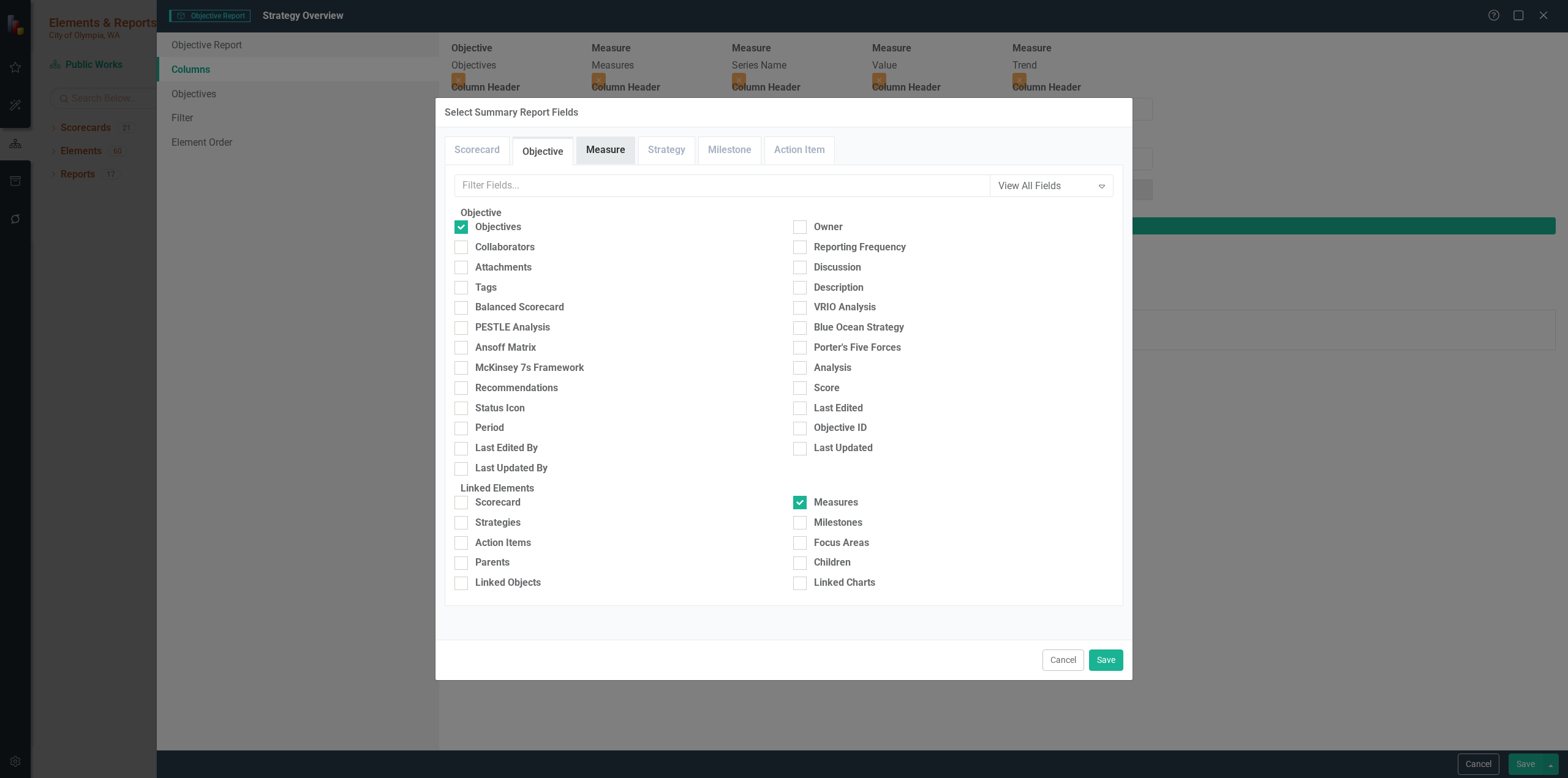 click on "Measure" at bounding box center (606, 150) 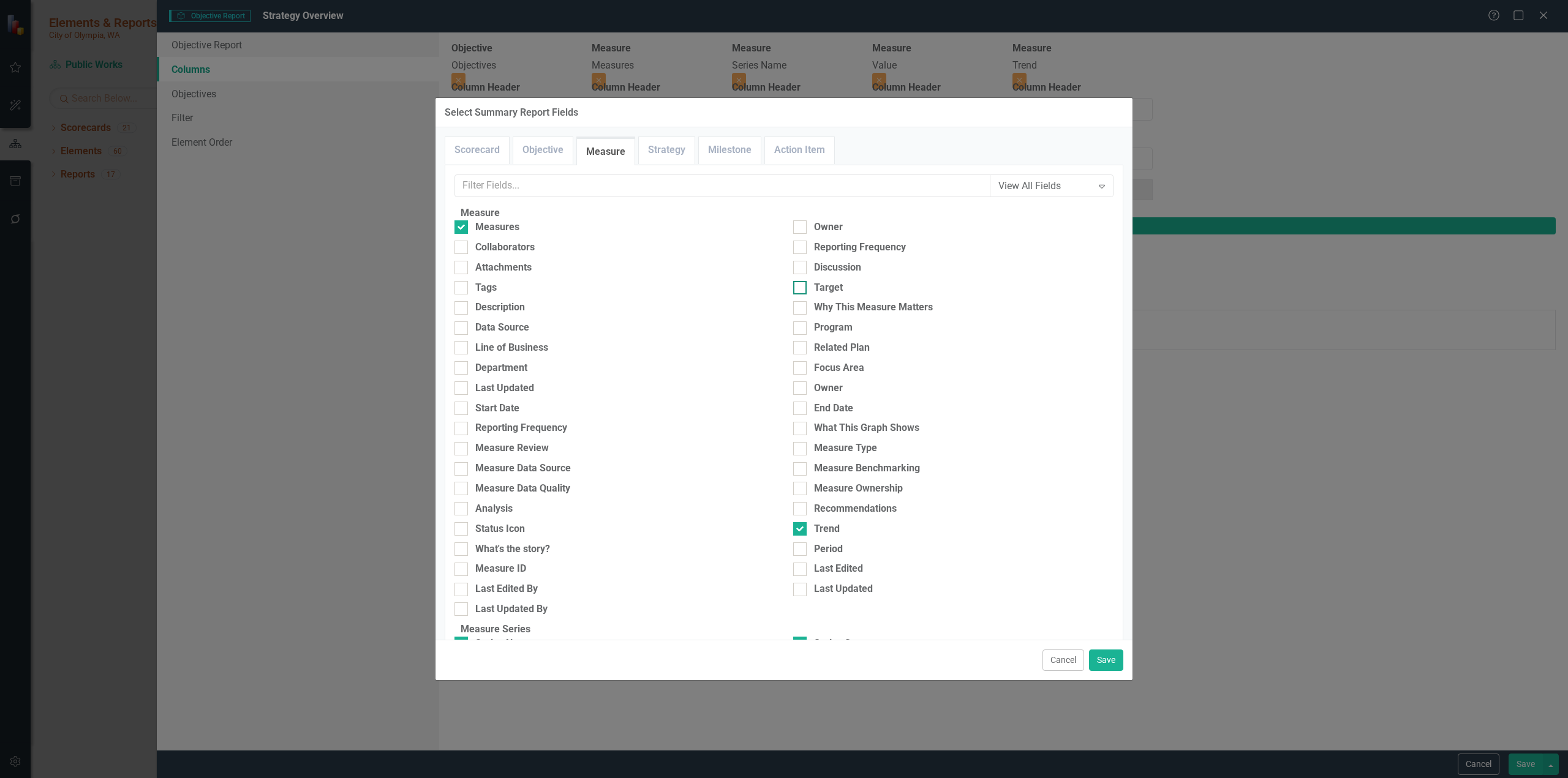 click on "Target" at bounding box center [797, 285] 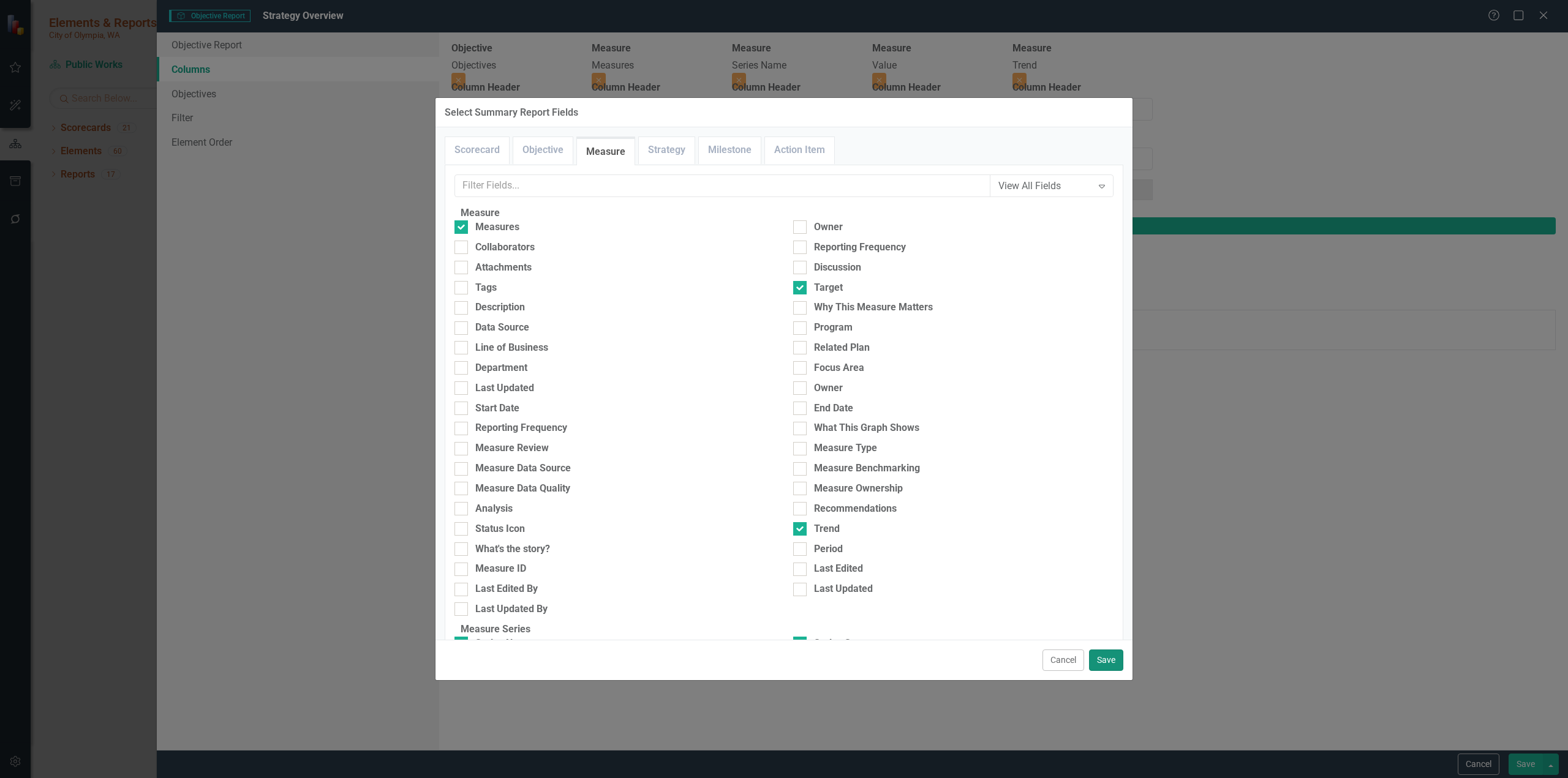 click on "Save" at bounding box center [1106, 660] 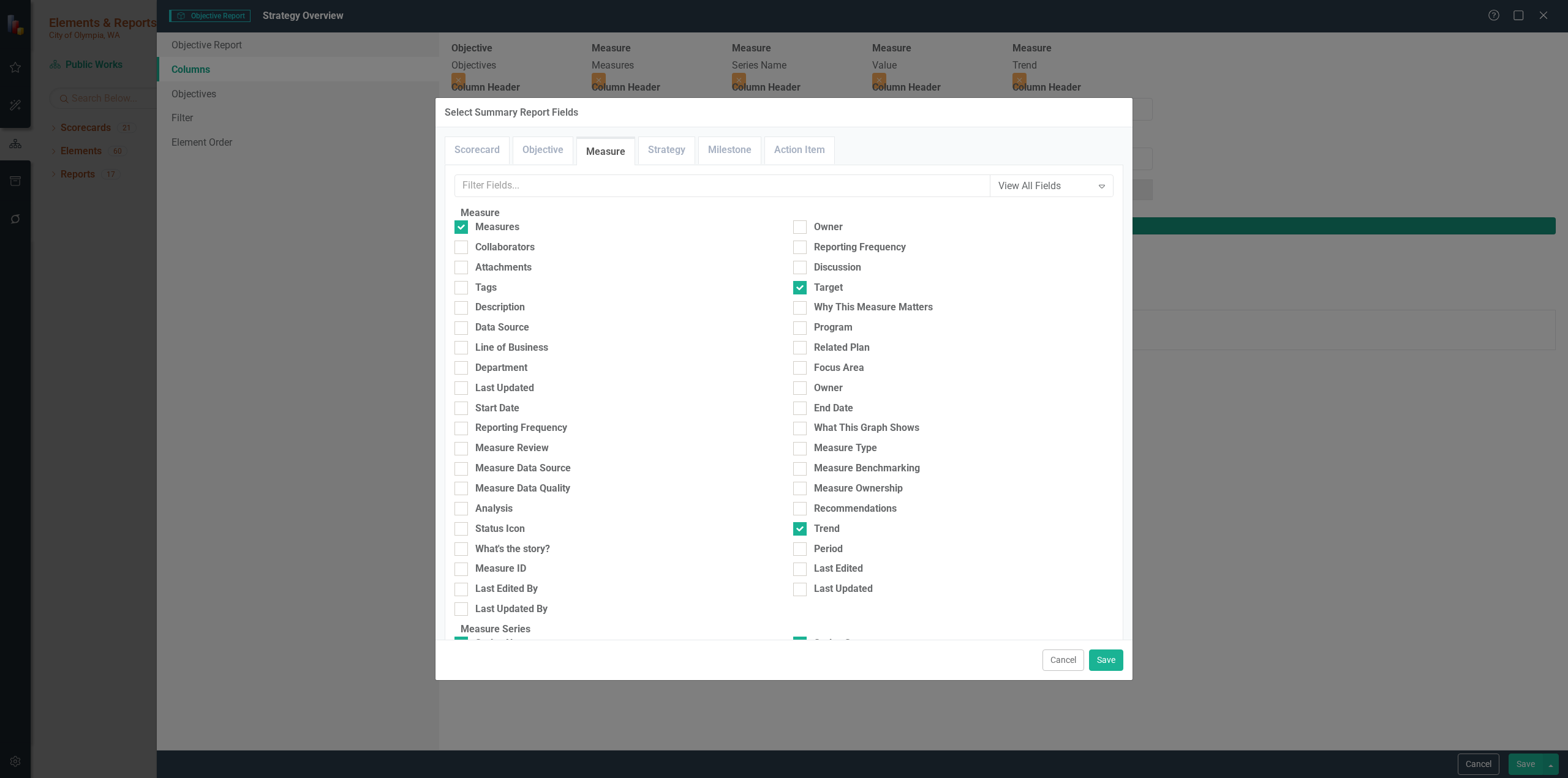 type on "43%" 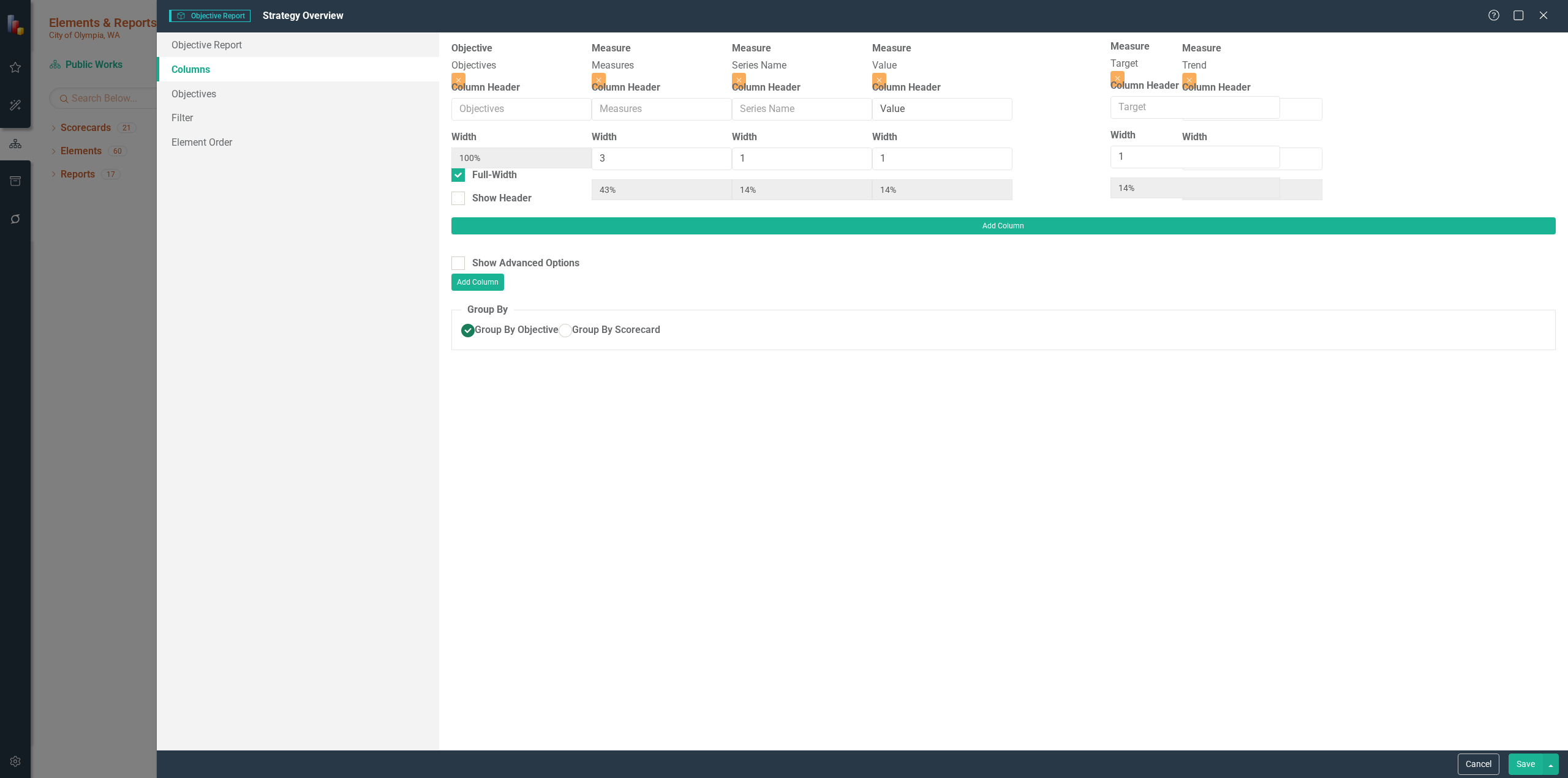 drag, startPoint x: 1369, startPoint y: 53, endPoint x: 1178, endPoint y: 50, distance: 191.02356 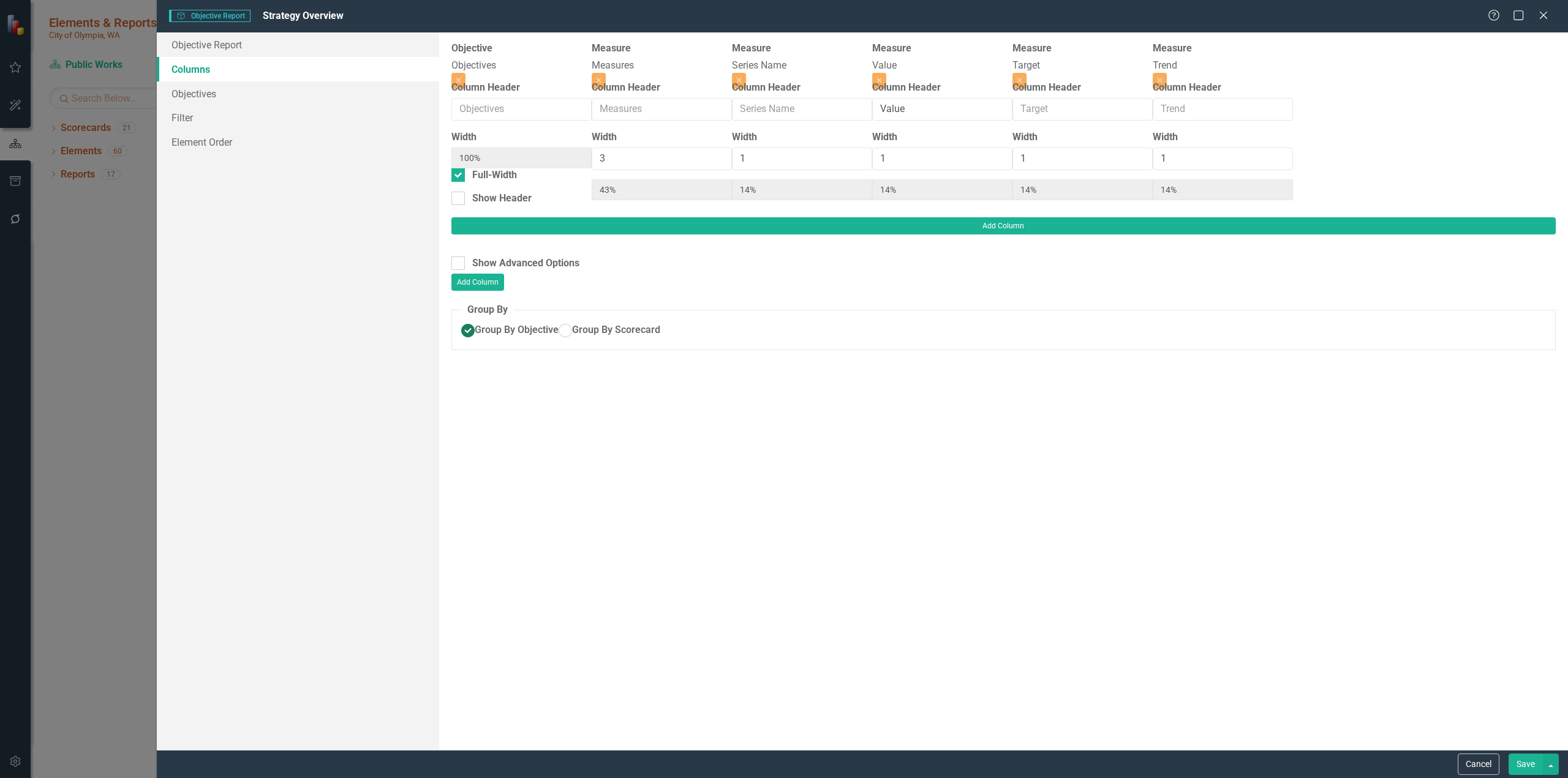 click on "Save" at bounding box center [1526, 764] 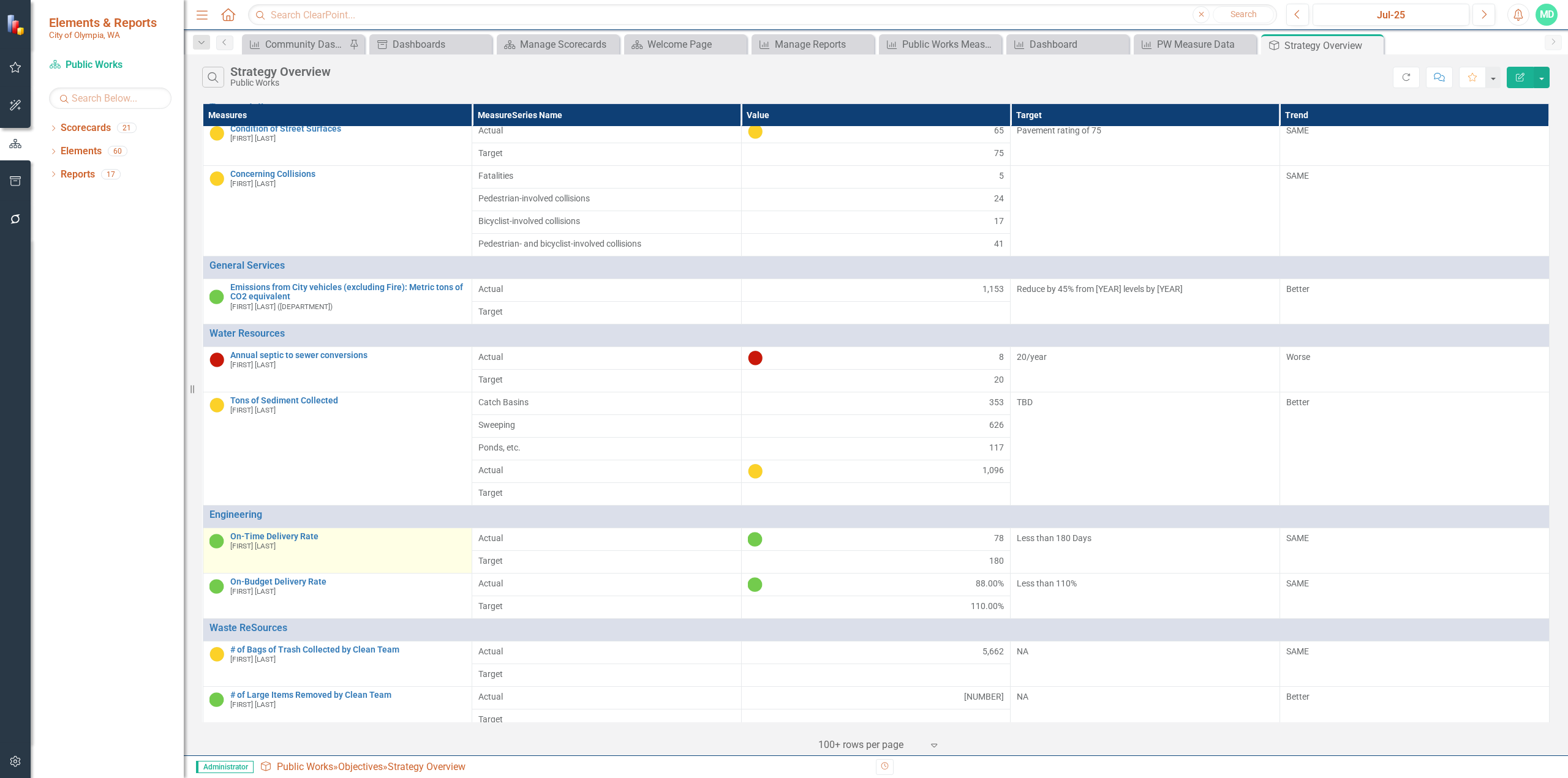 scroll, scrollTop: 0, scrollLeft: 0, axis: both 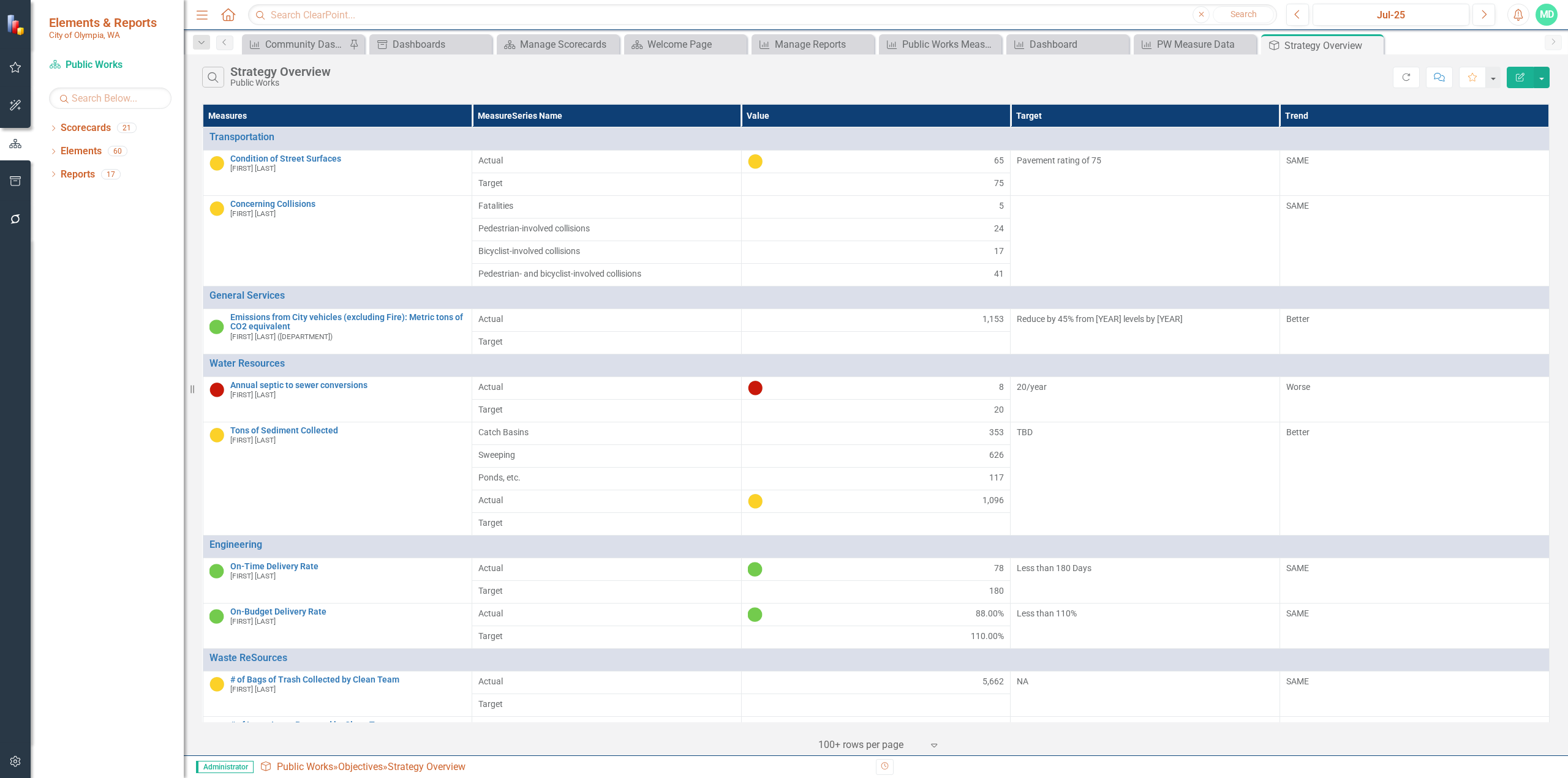 click on "Edit Report" 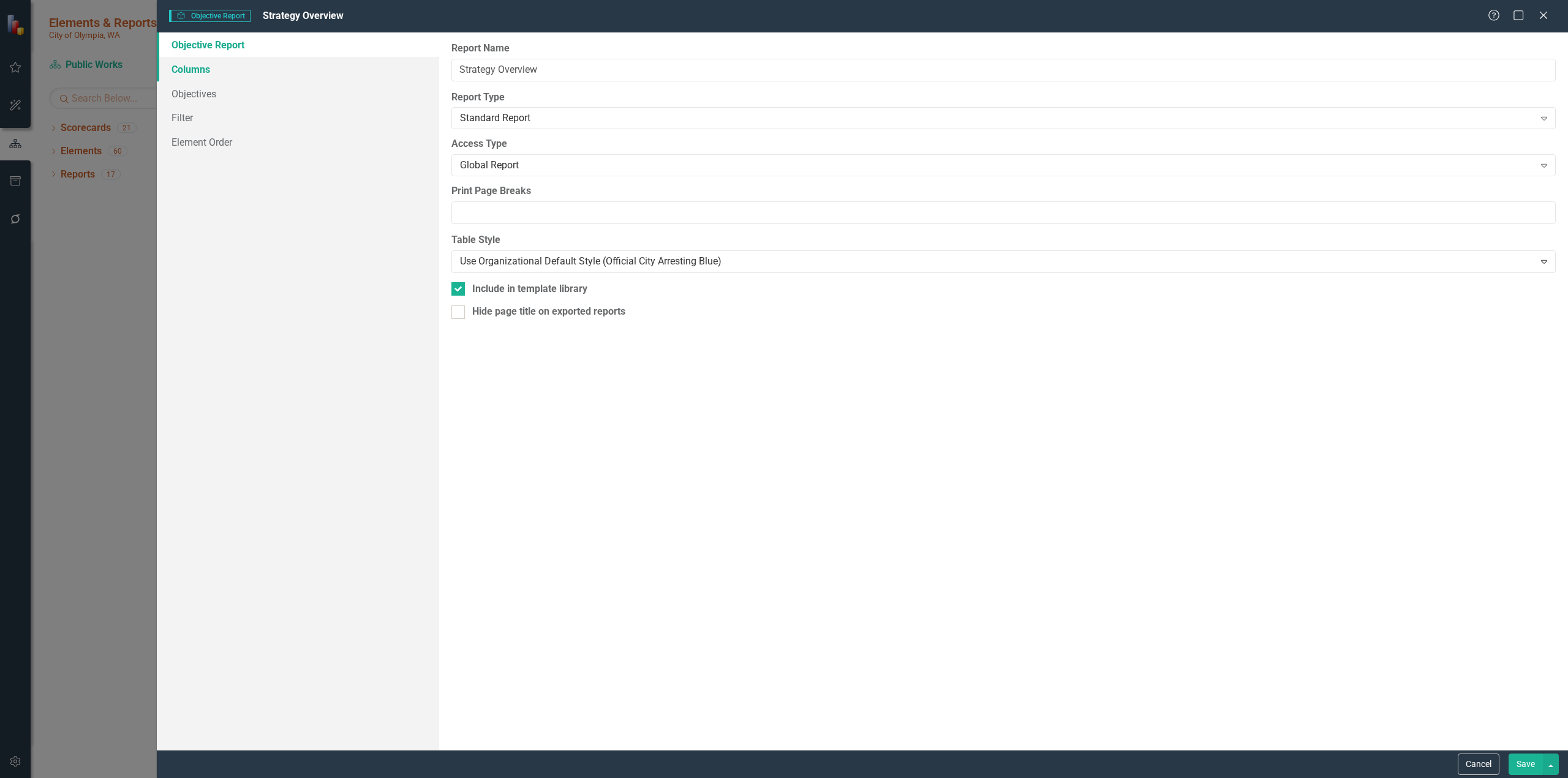 click on "Columns" at bounding box center [298, 69] 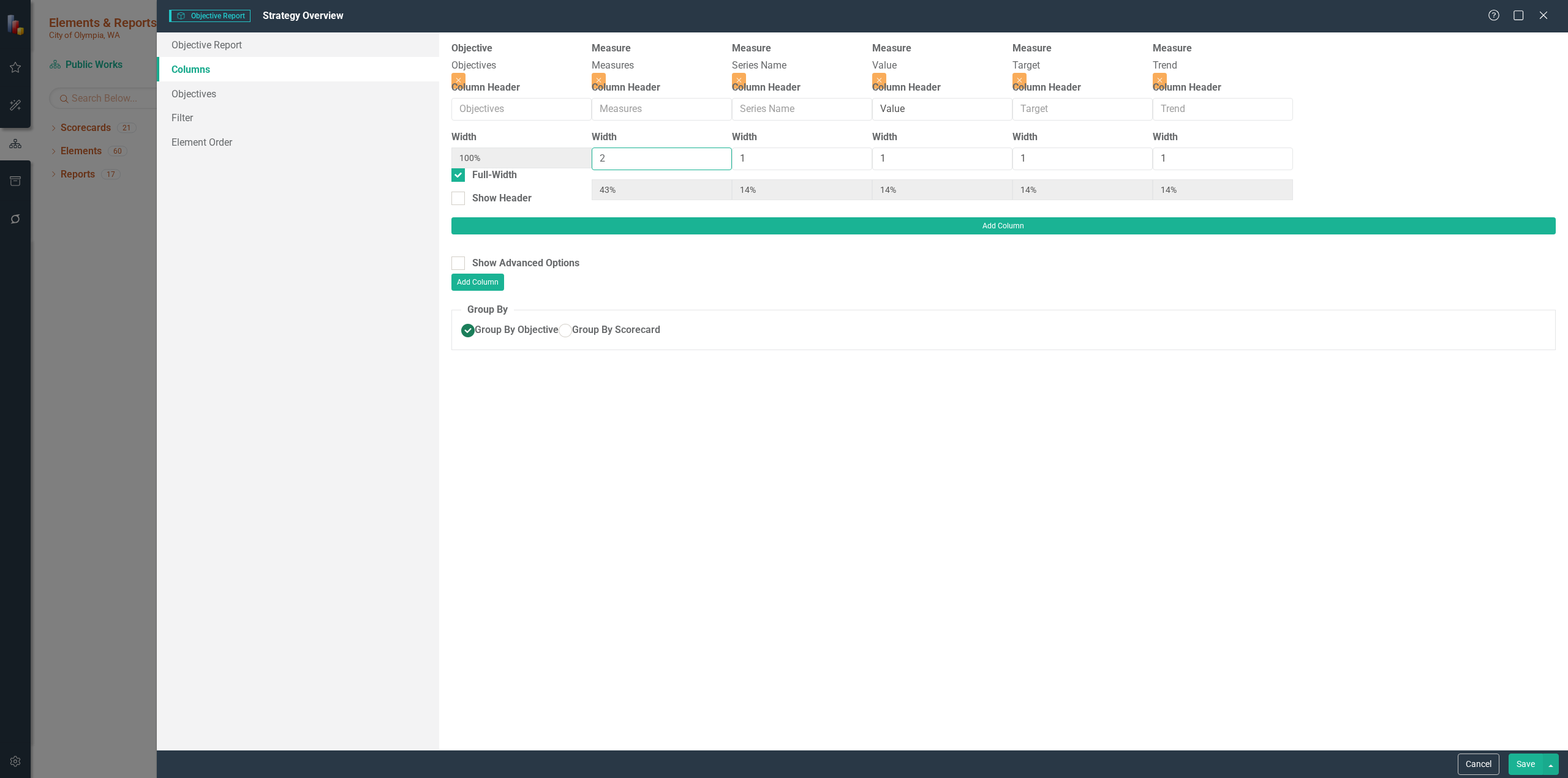 type on "2" 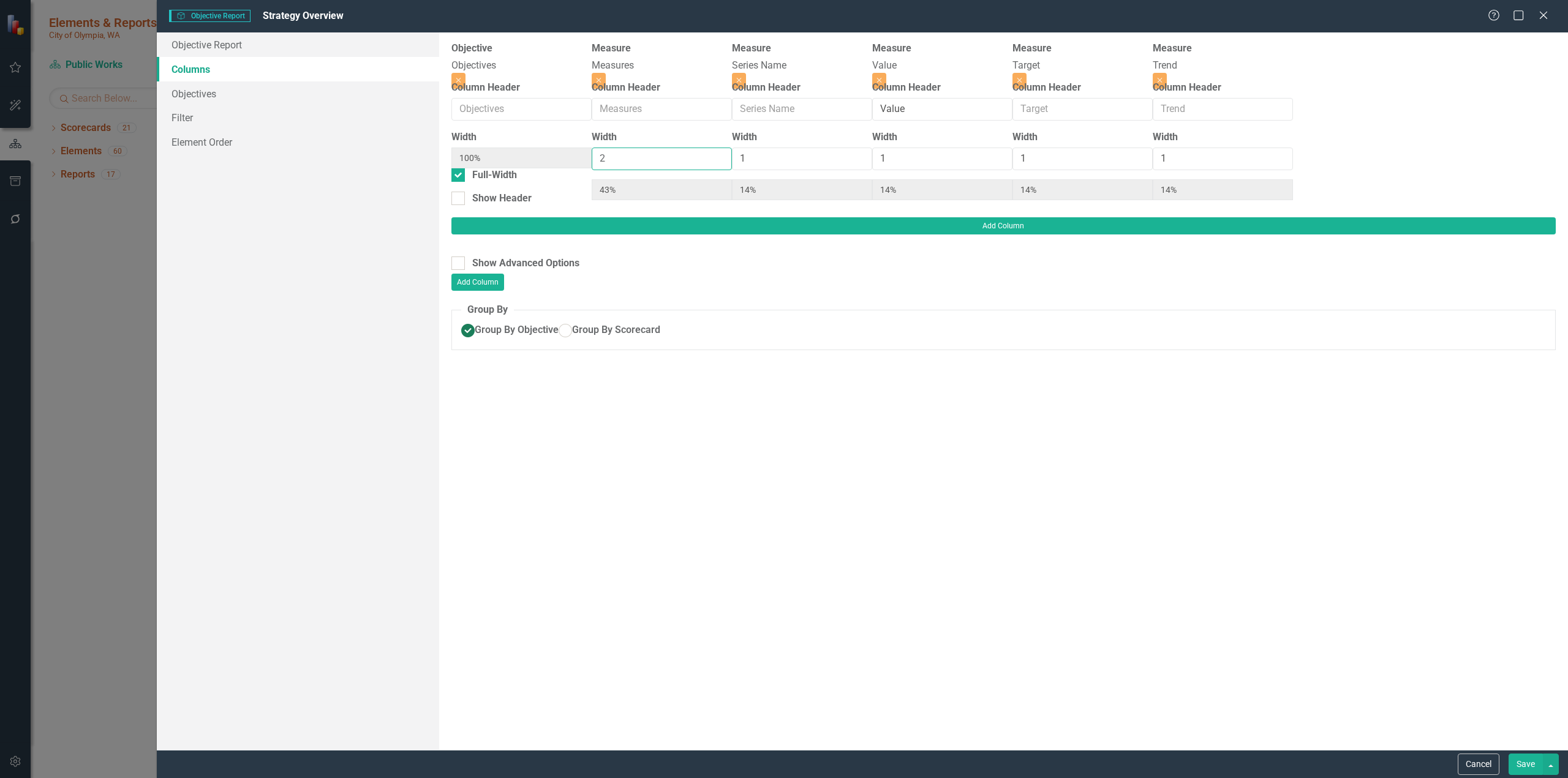 type on "33%" 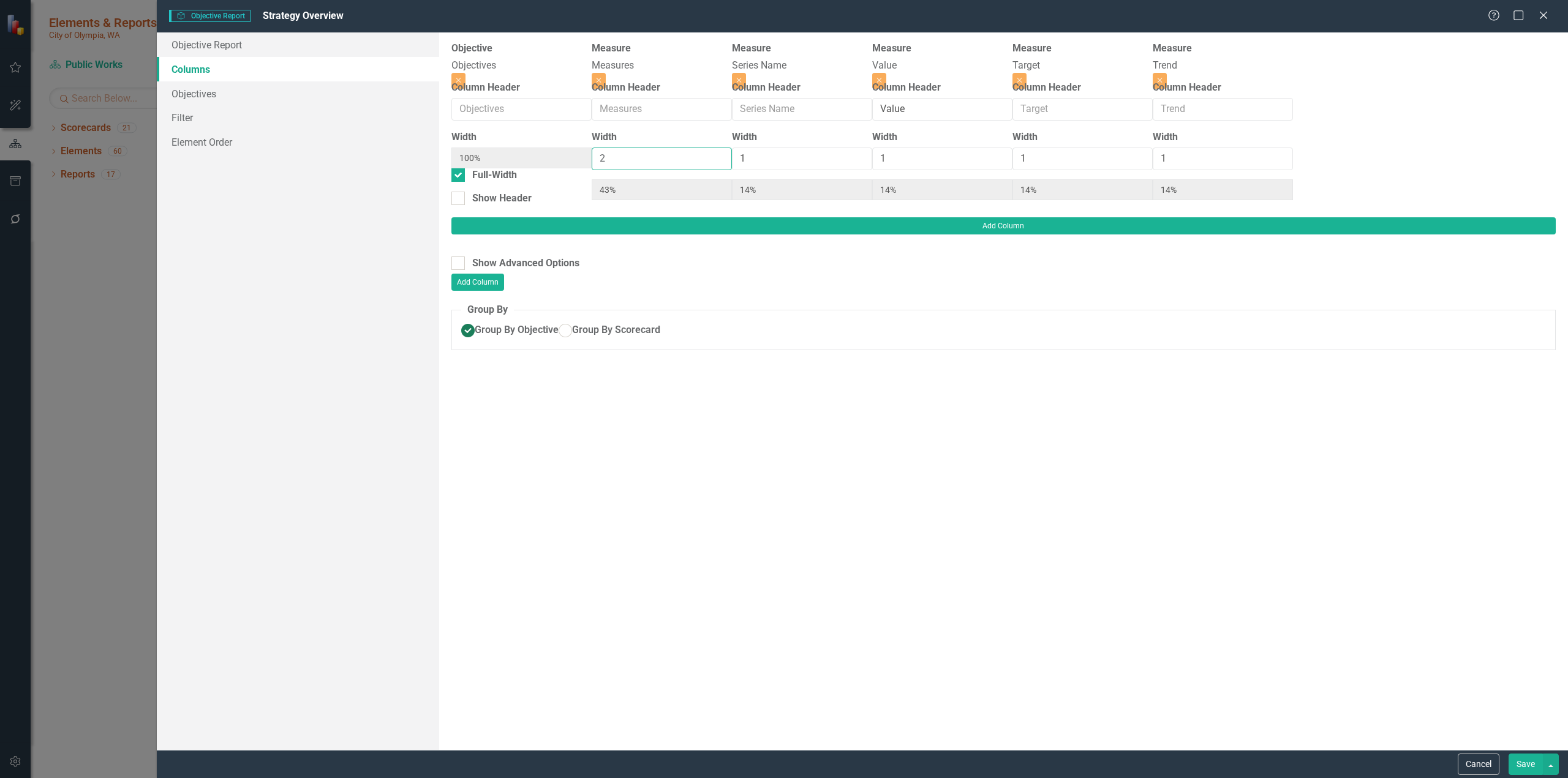 type on "17%" 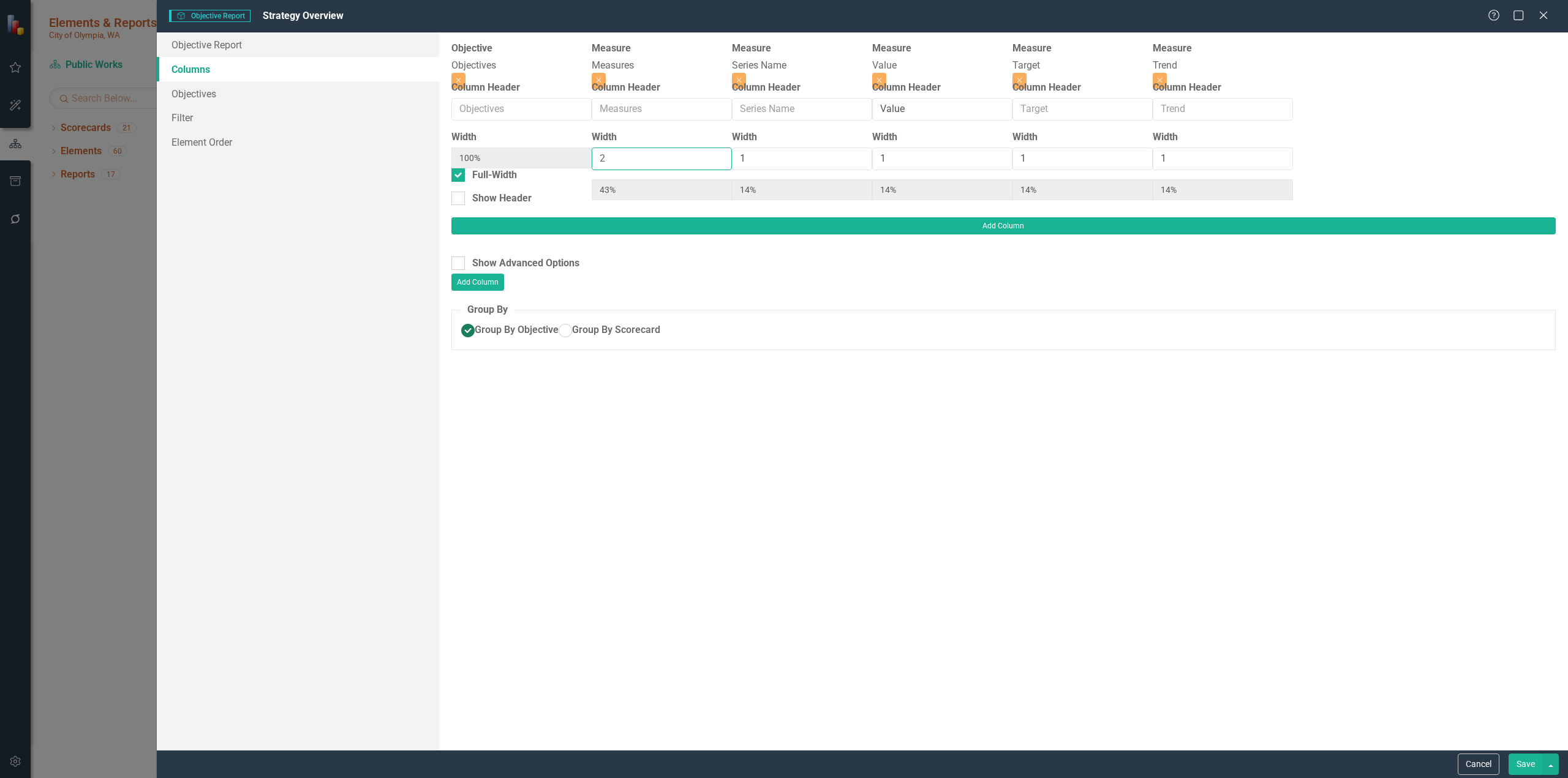 type on "17%" 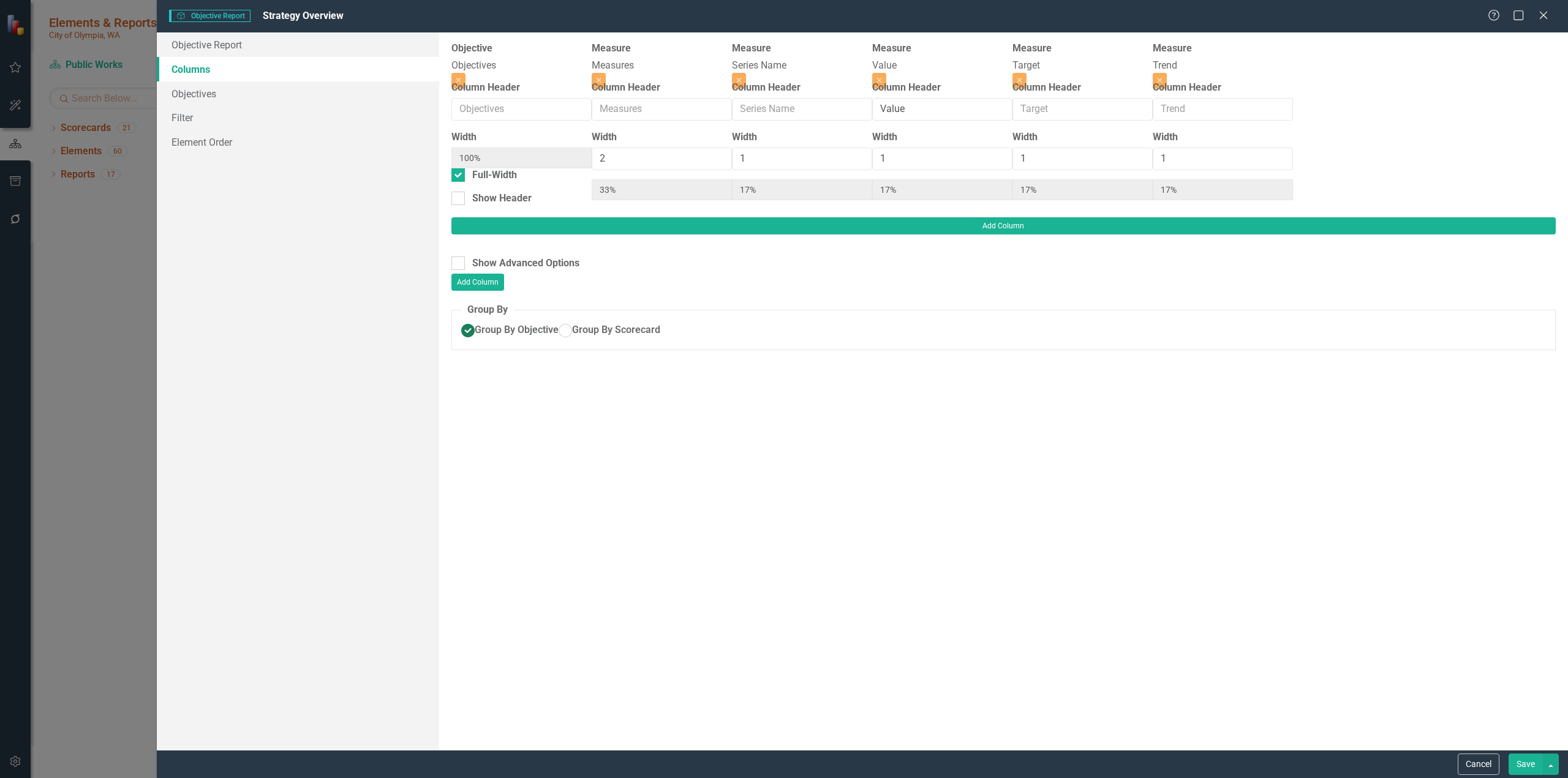 click on "Save" at bounding box center (1526, 764) 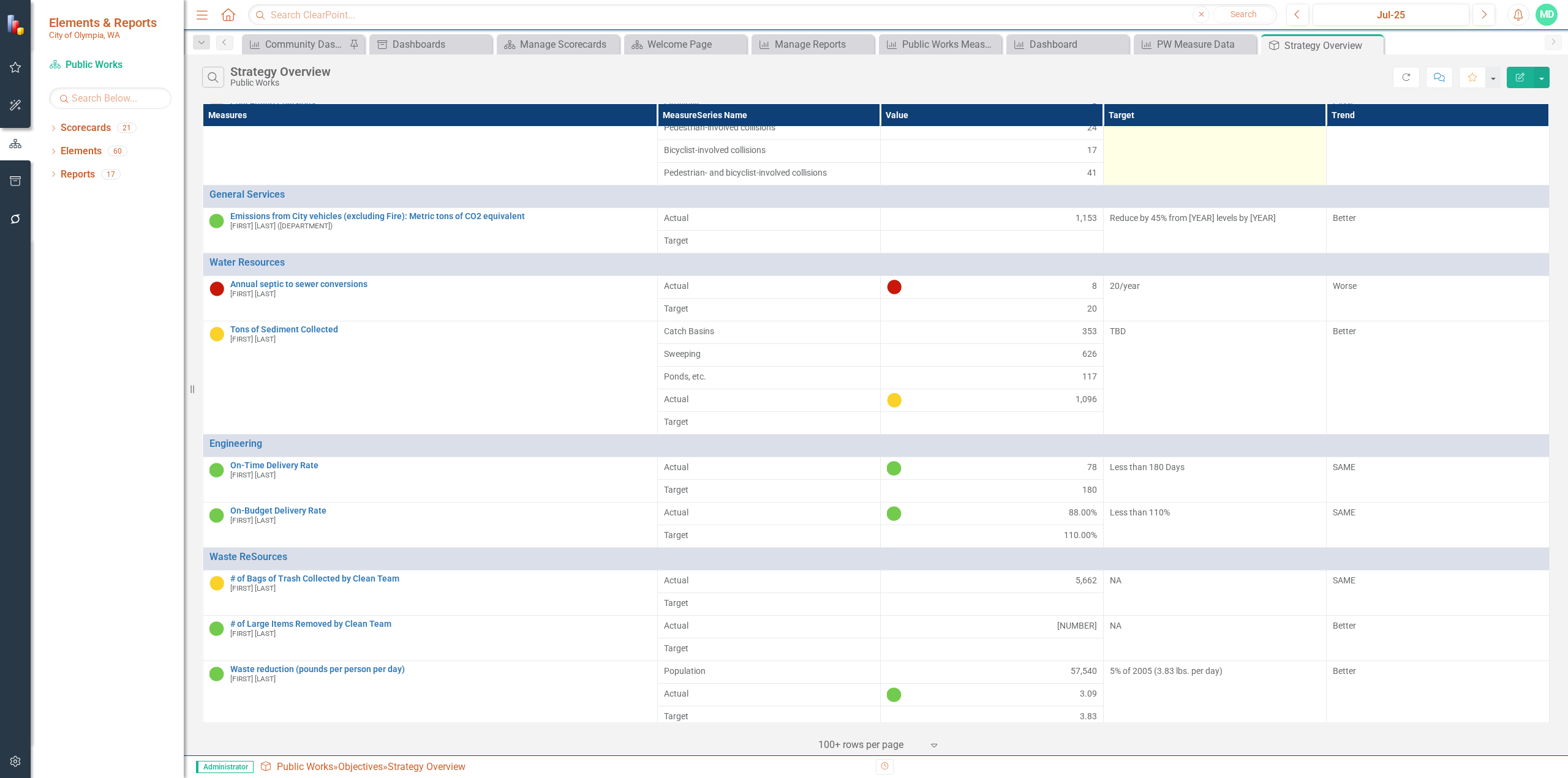 scroll, scrollTop: 0, scrollLeft: 0, axis: both 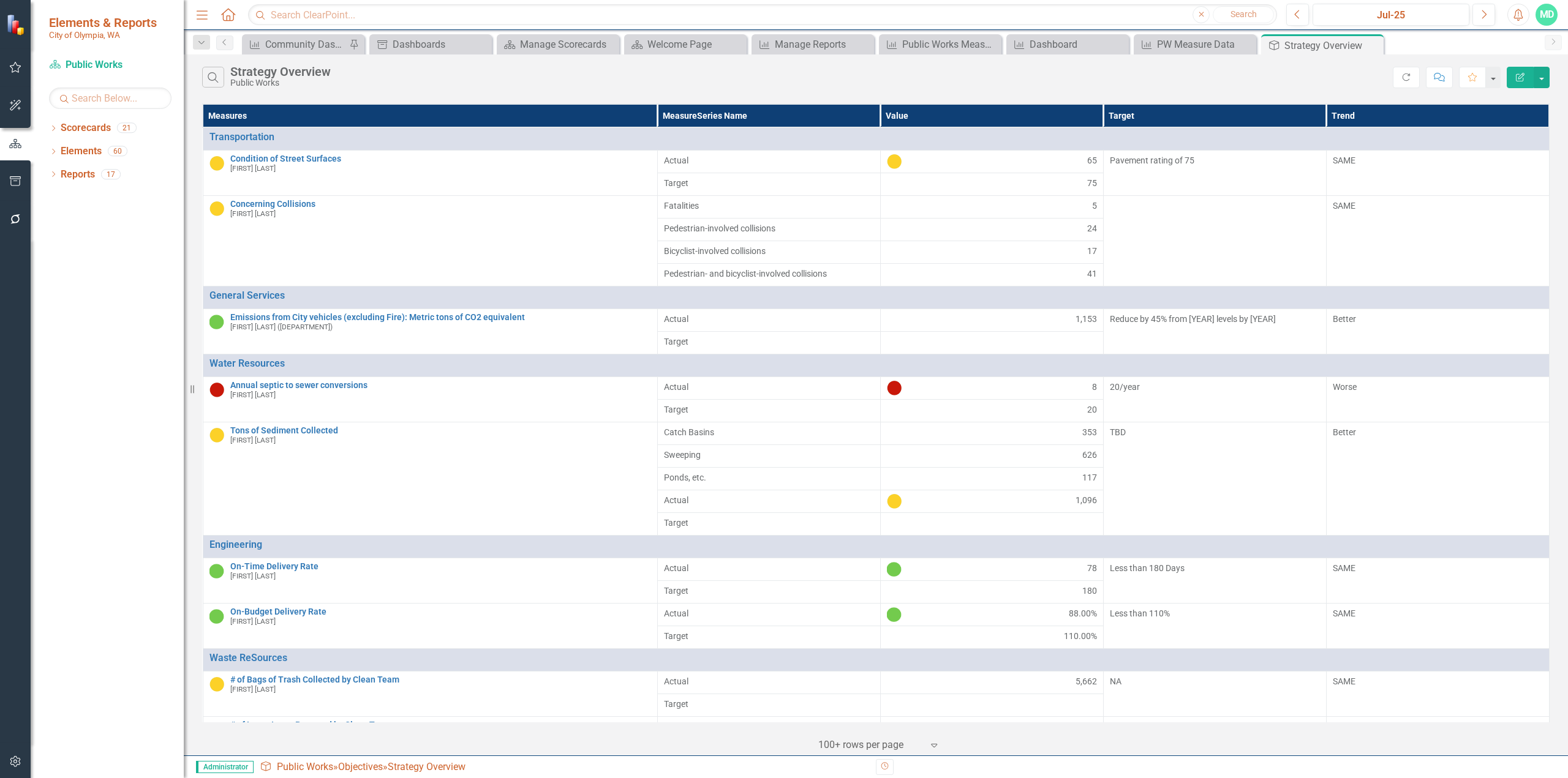click on "Edit Report" at bounding box center (1520, 77) 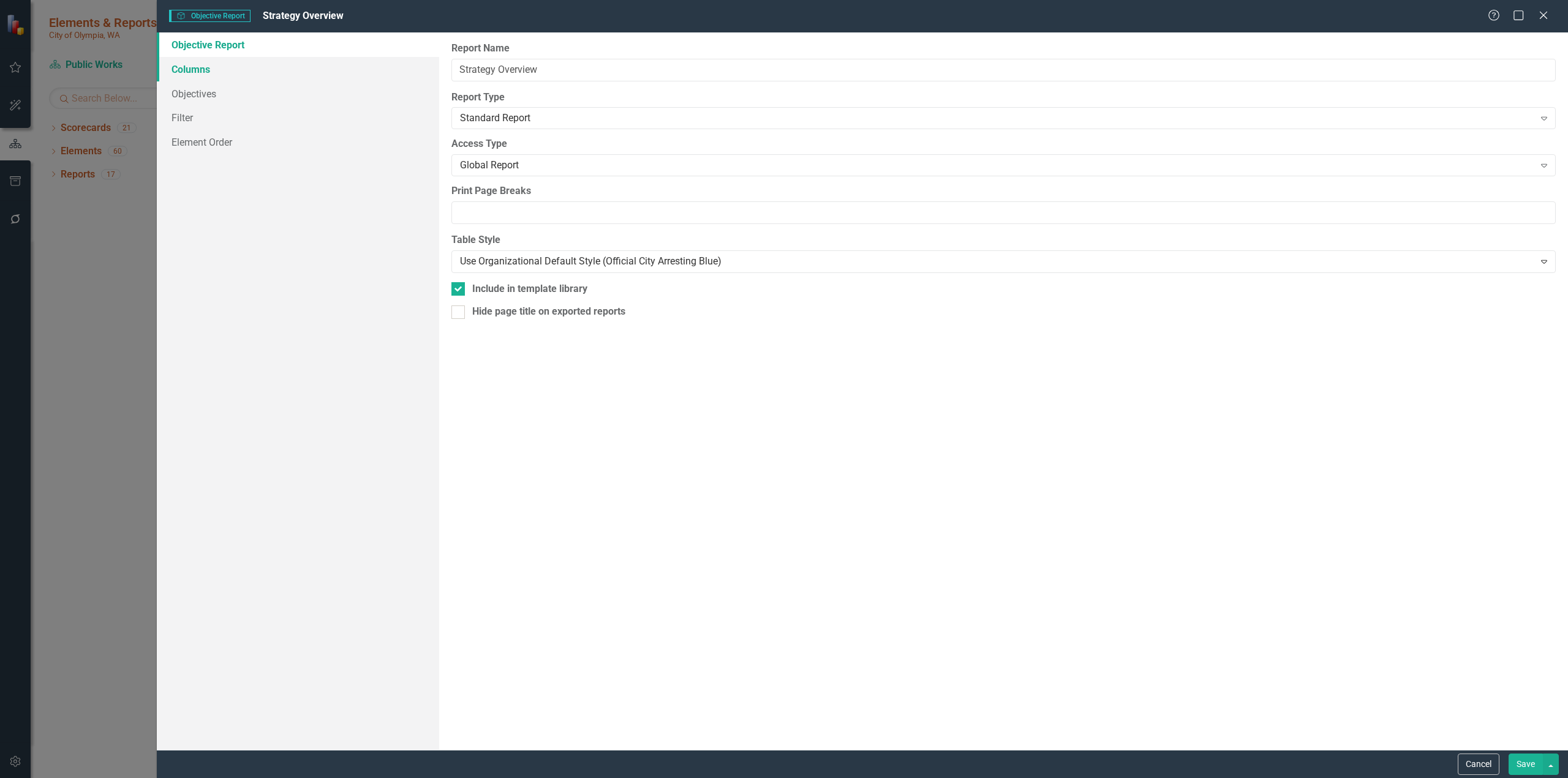 drag, startPoint x: 187, startPoint y: 73, endPoint x: 200, endPoint y: 78, distance: 13.928388 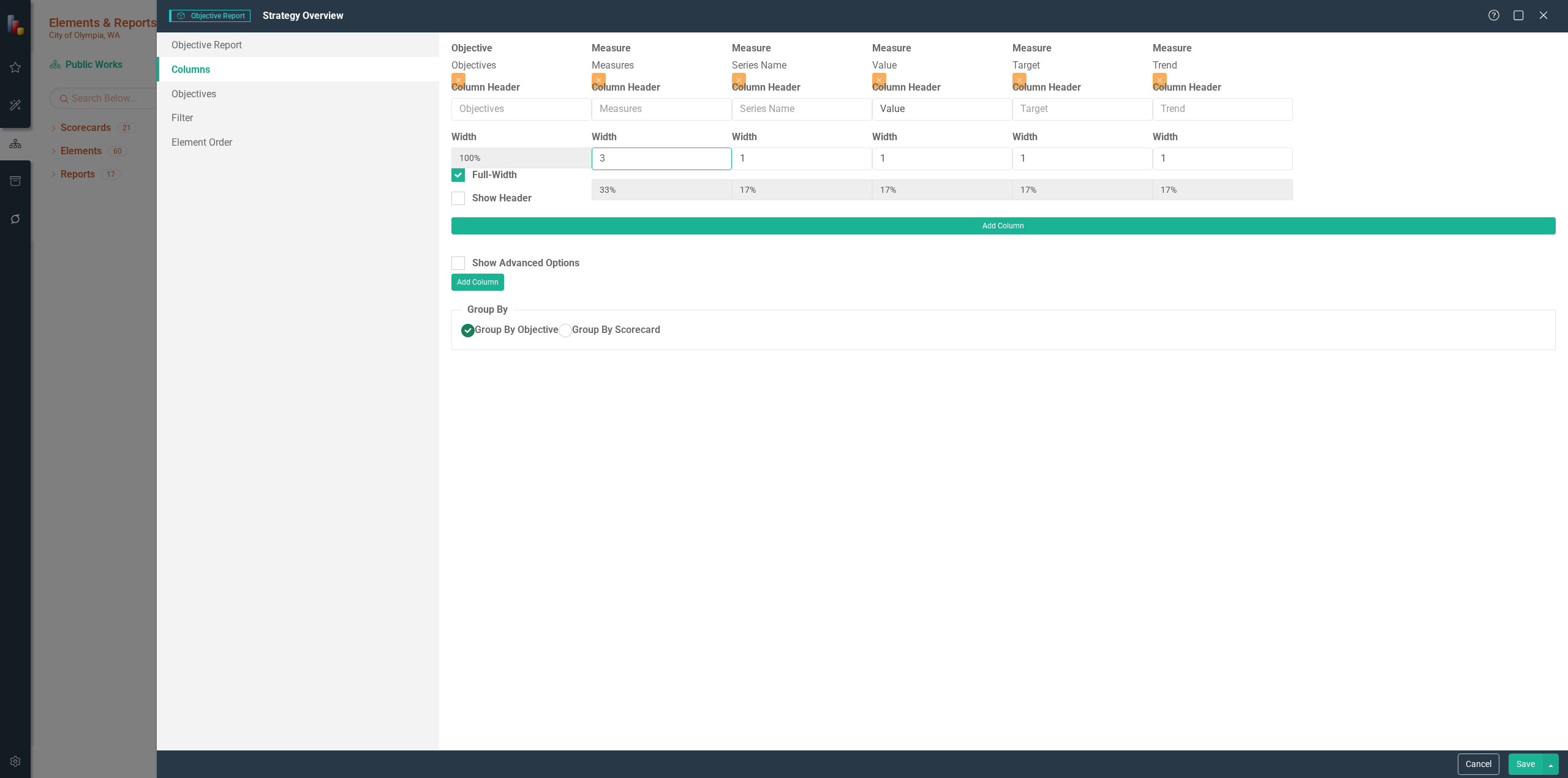 type on "3" 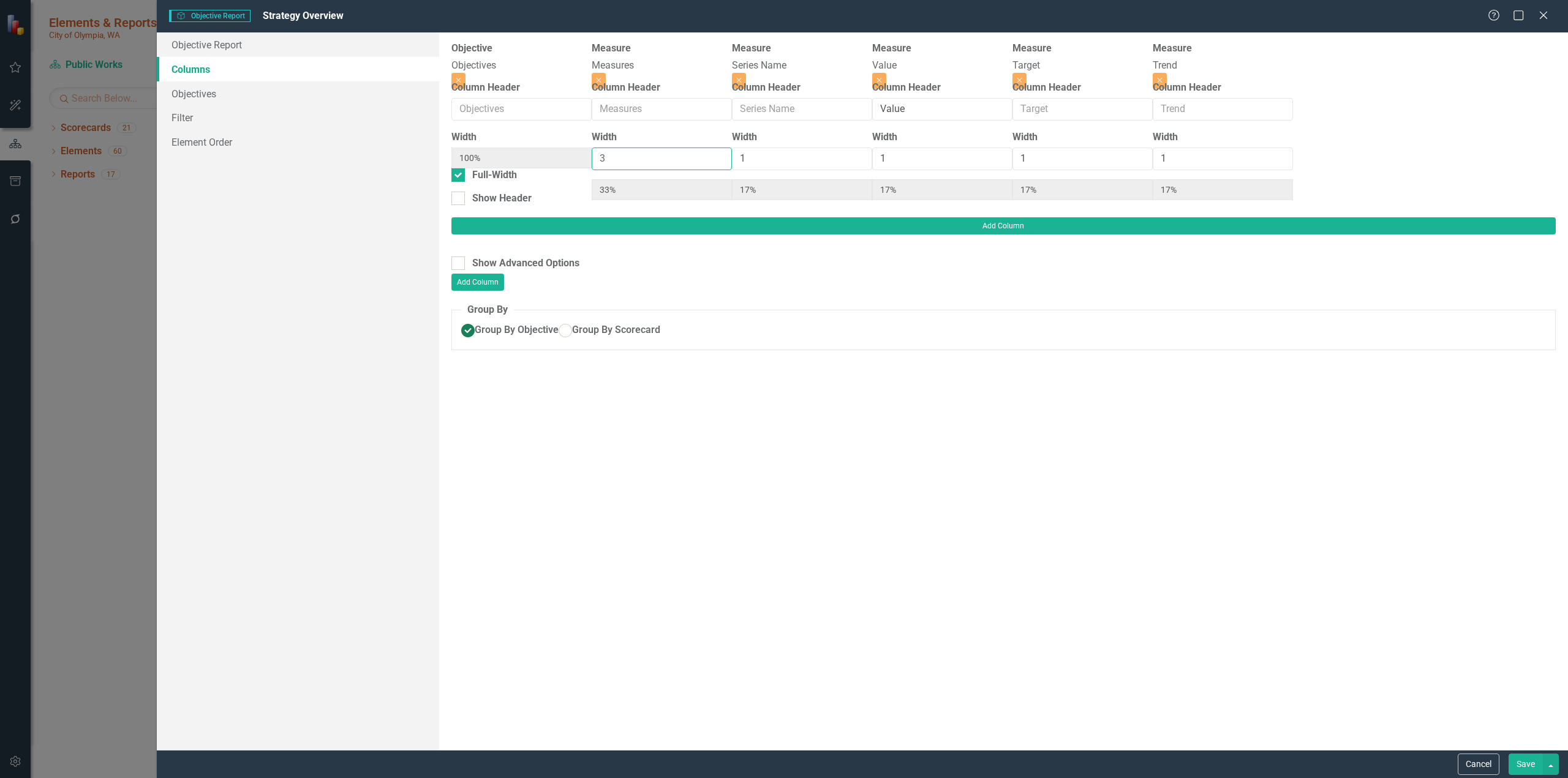 click on "3" at bounding box center [662, 159] 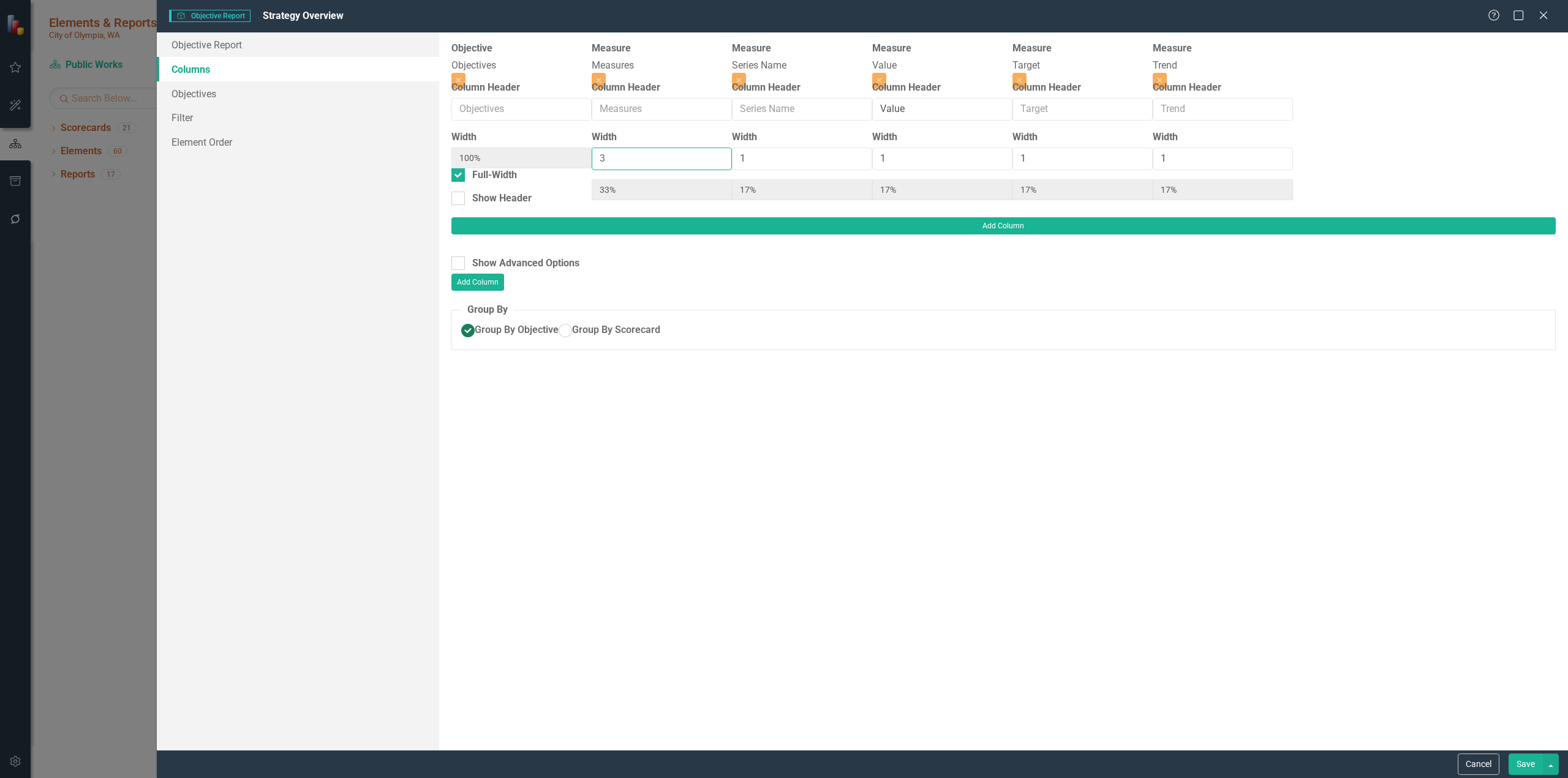 type on "14%" 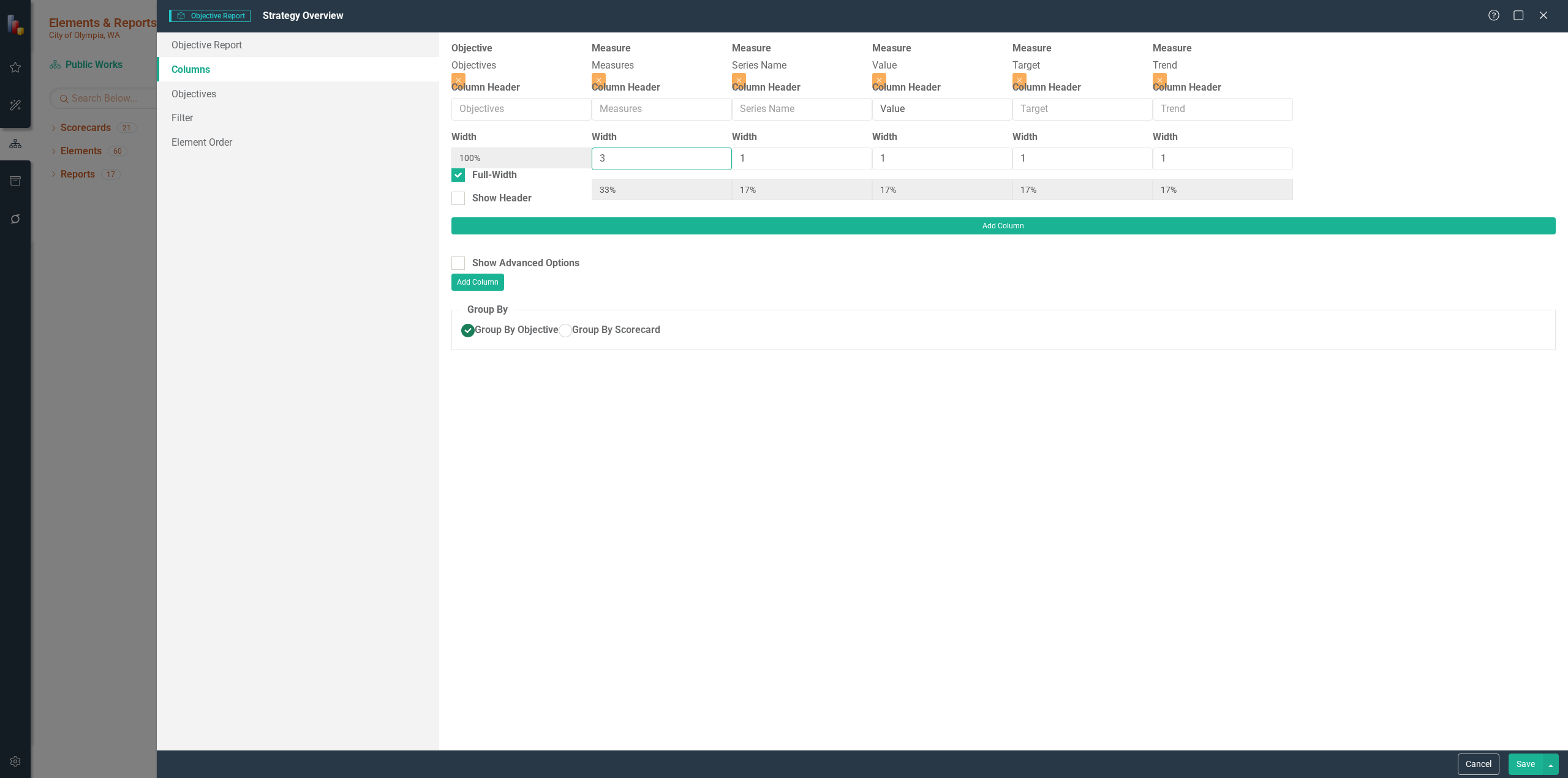 type on "14%" 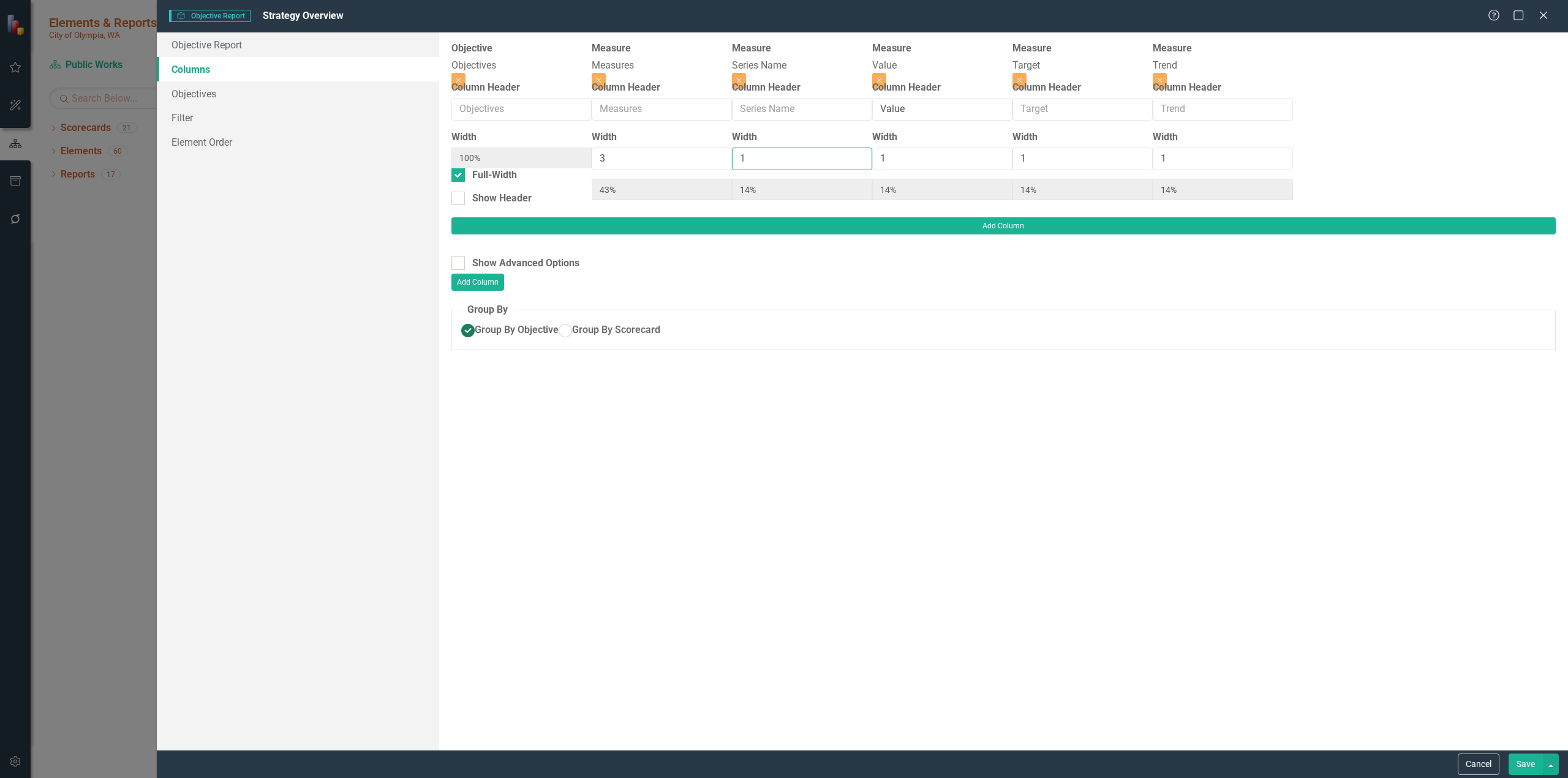type on "2" 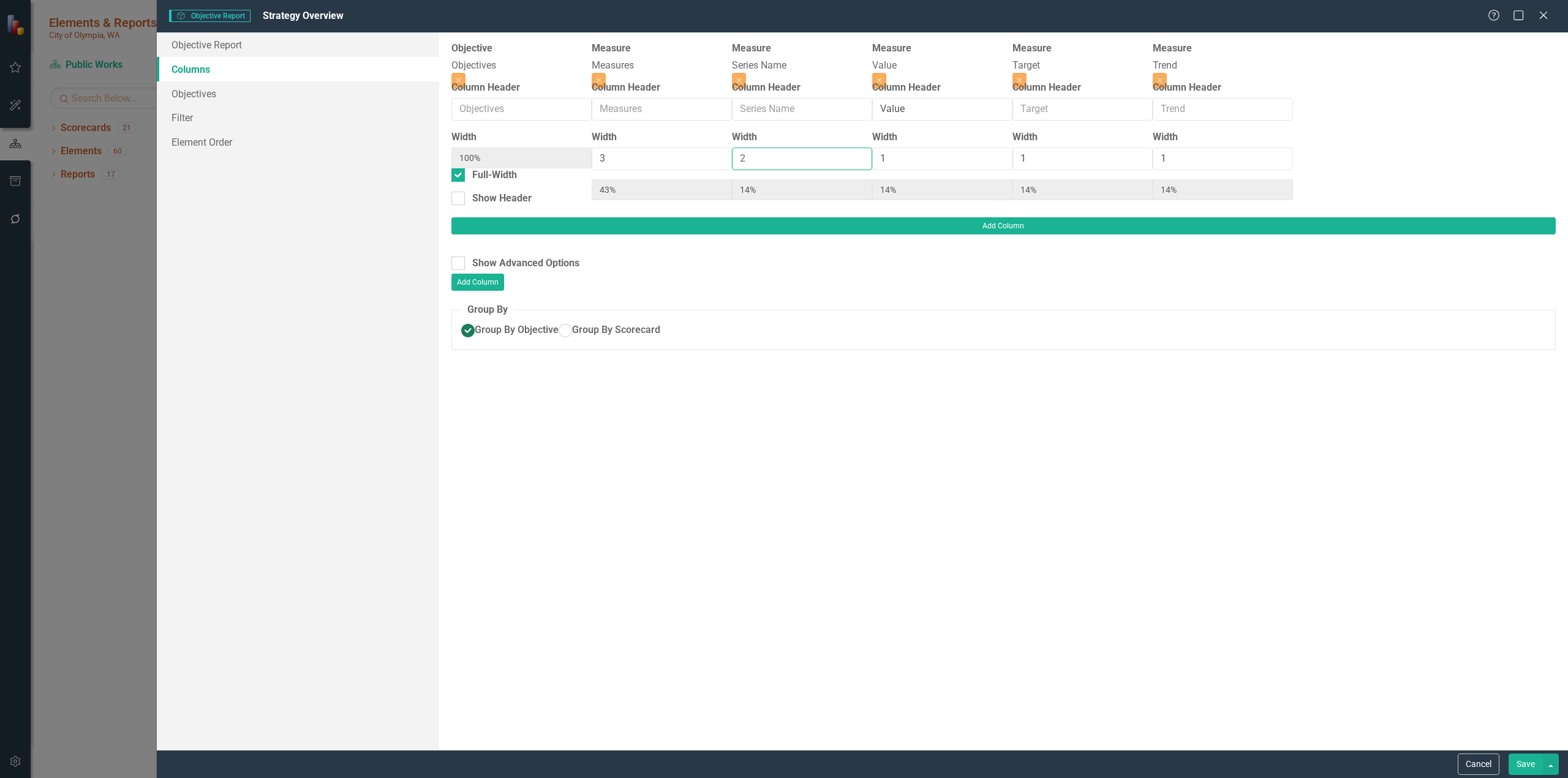 type on "38%" 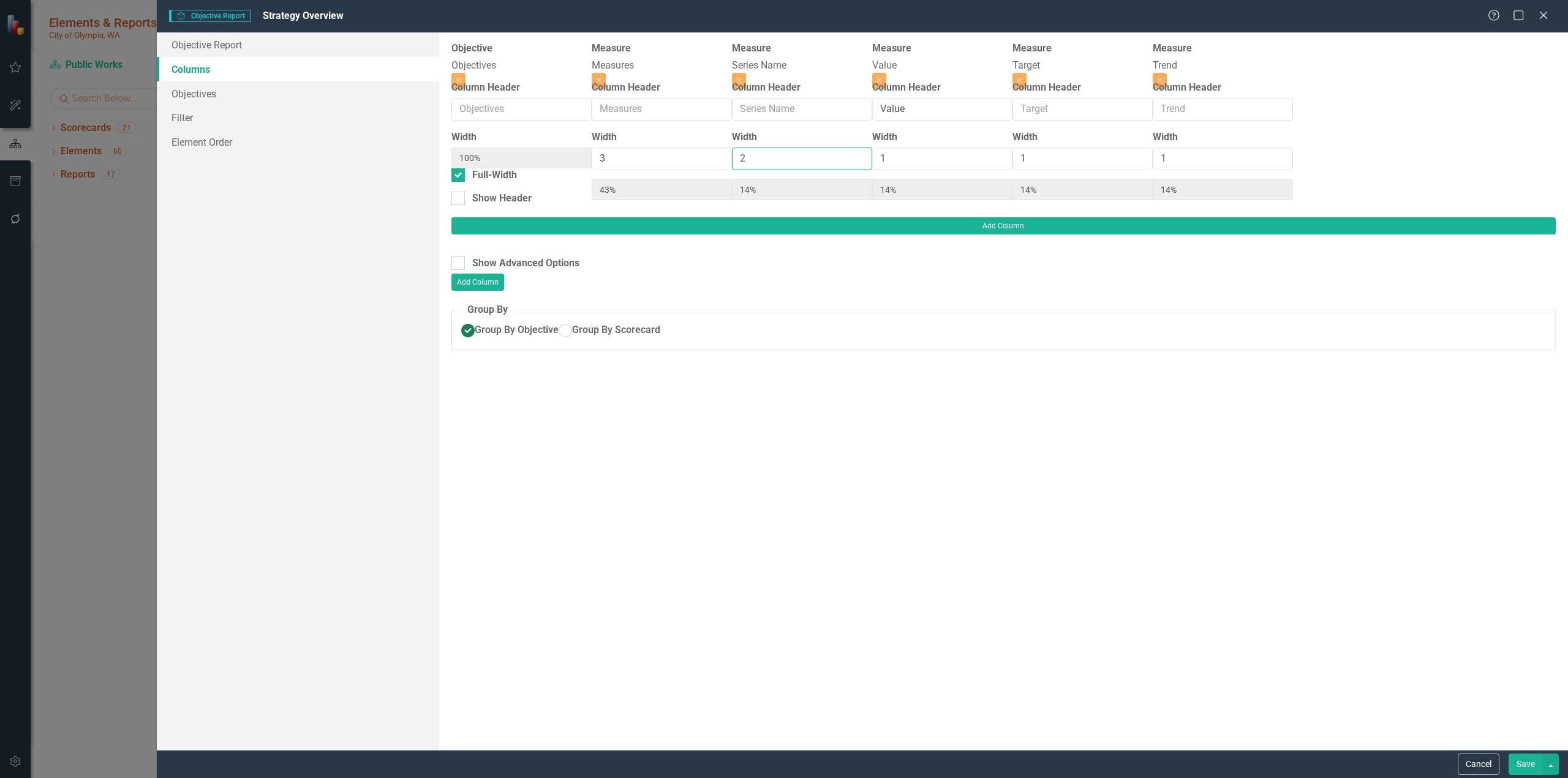 type on "25%" 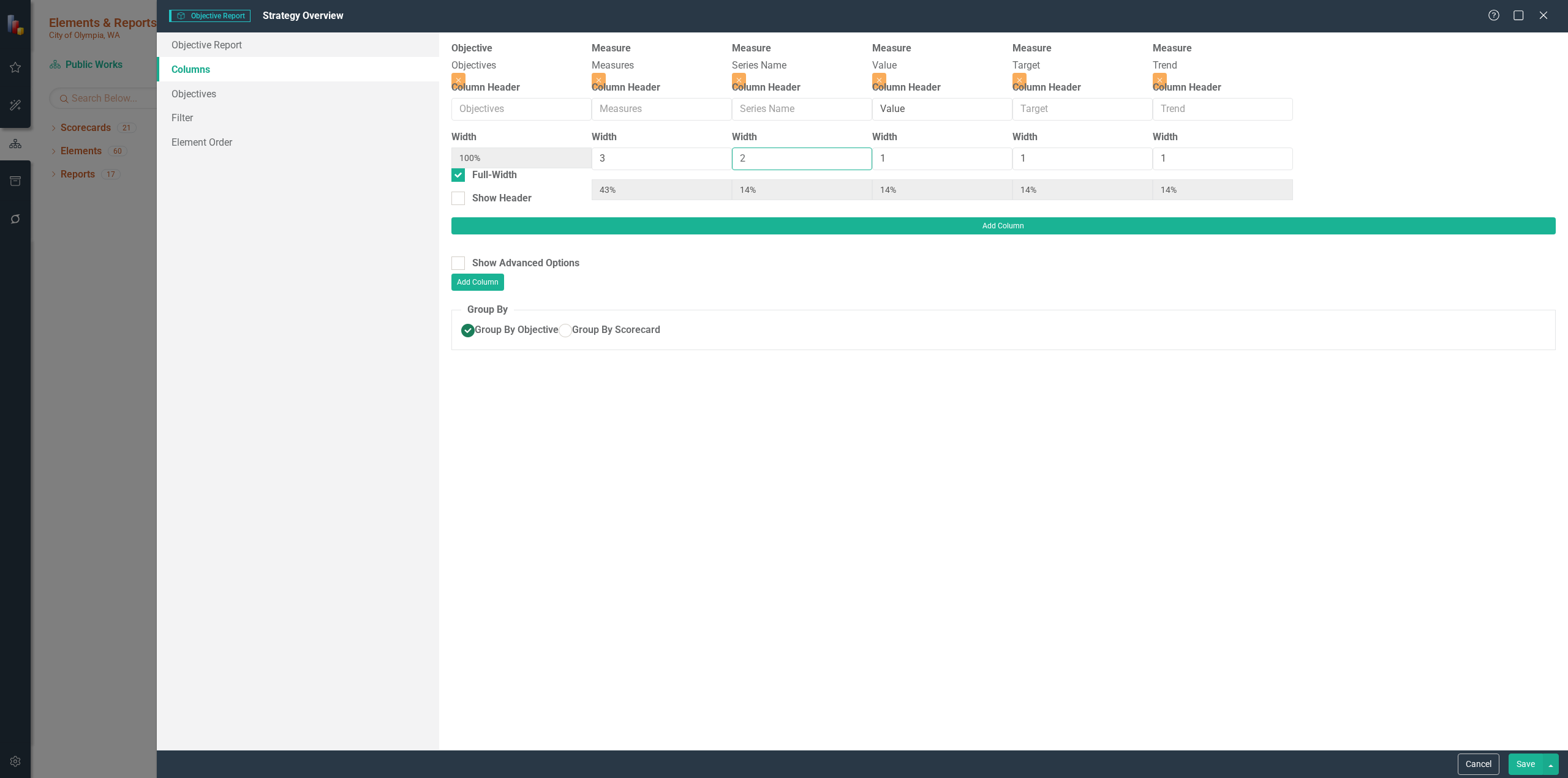 type on "13%" 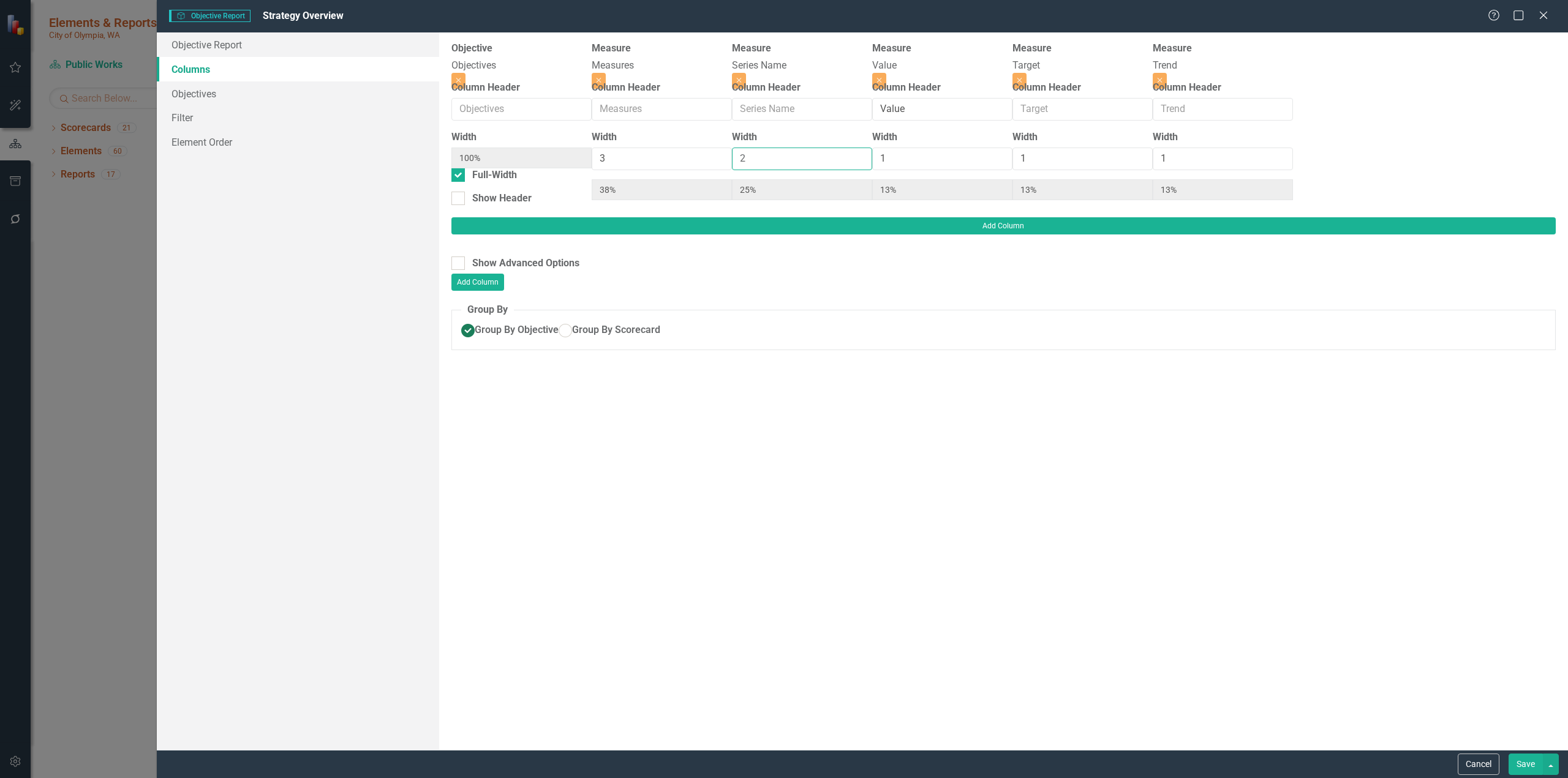 type on "2" 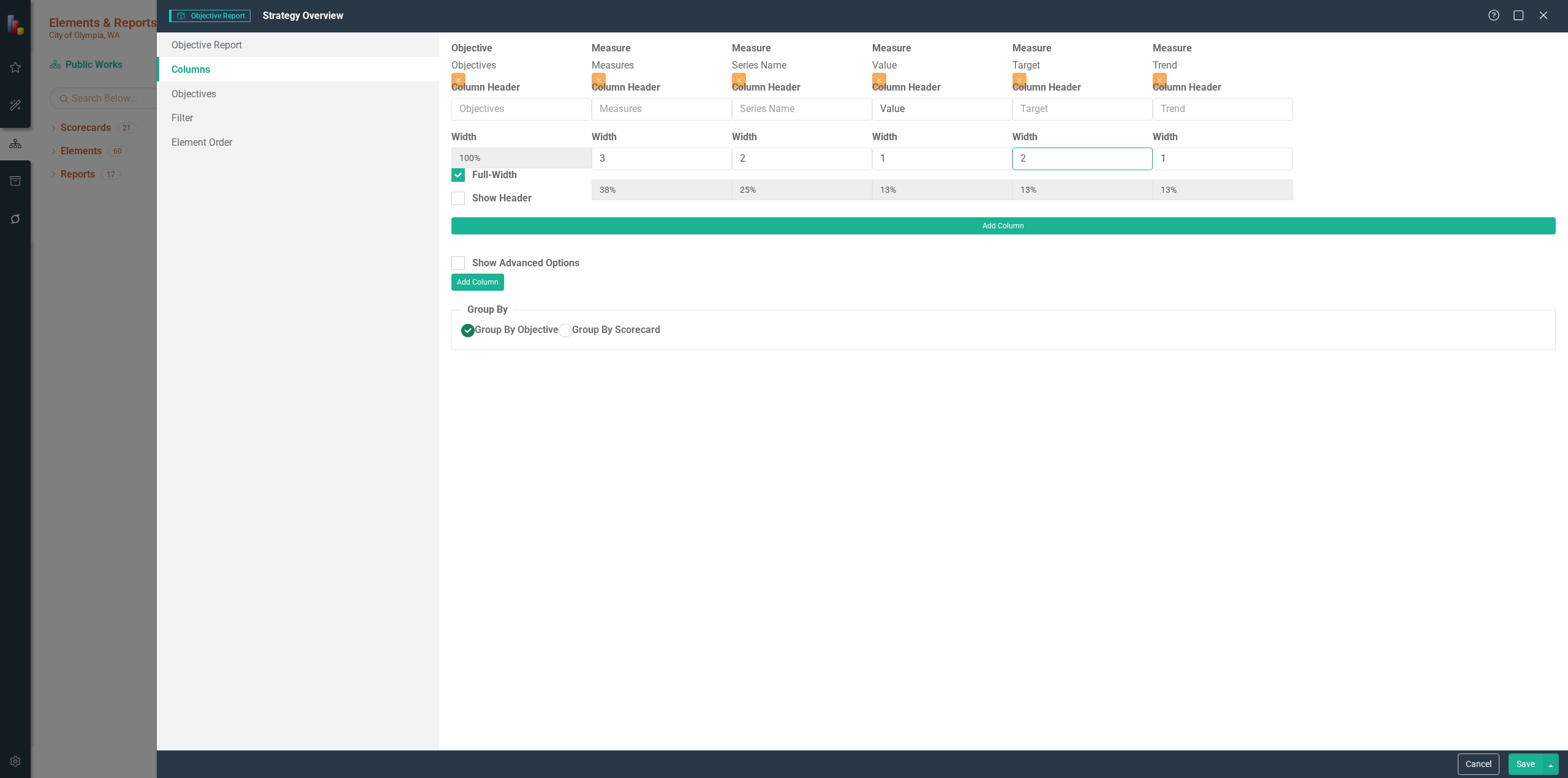 type on "2" 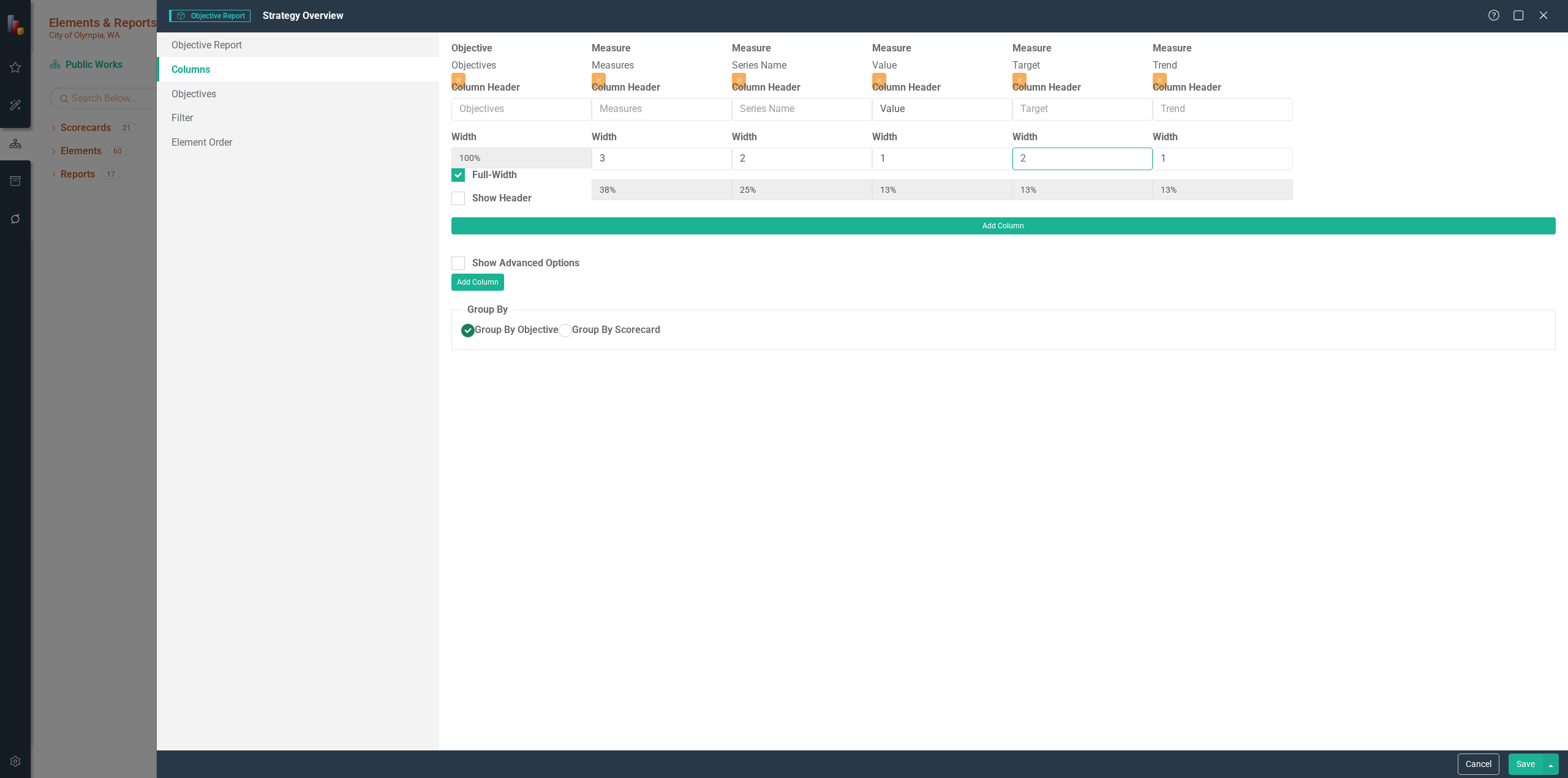 type on "33%" 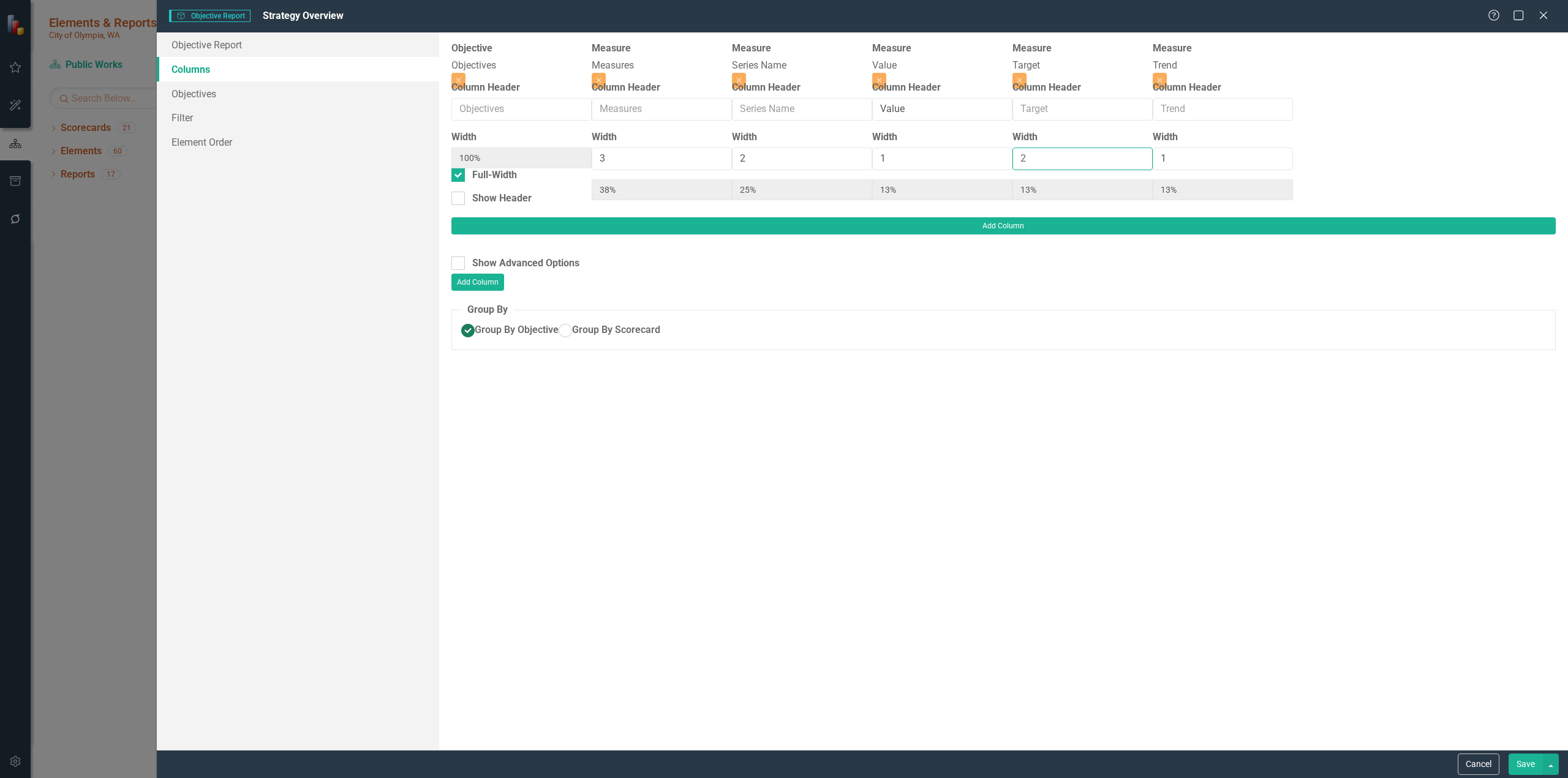 type on "22%" 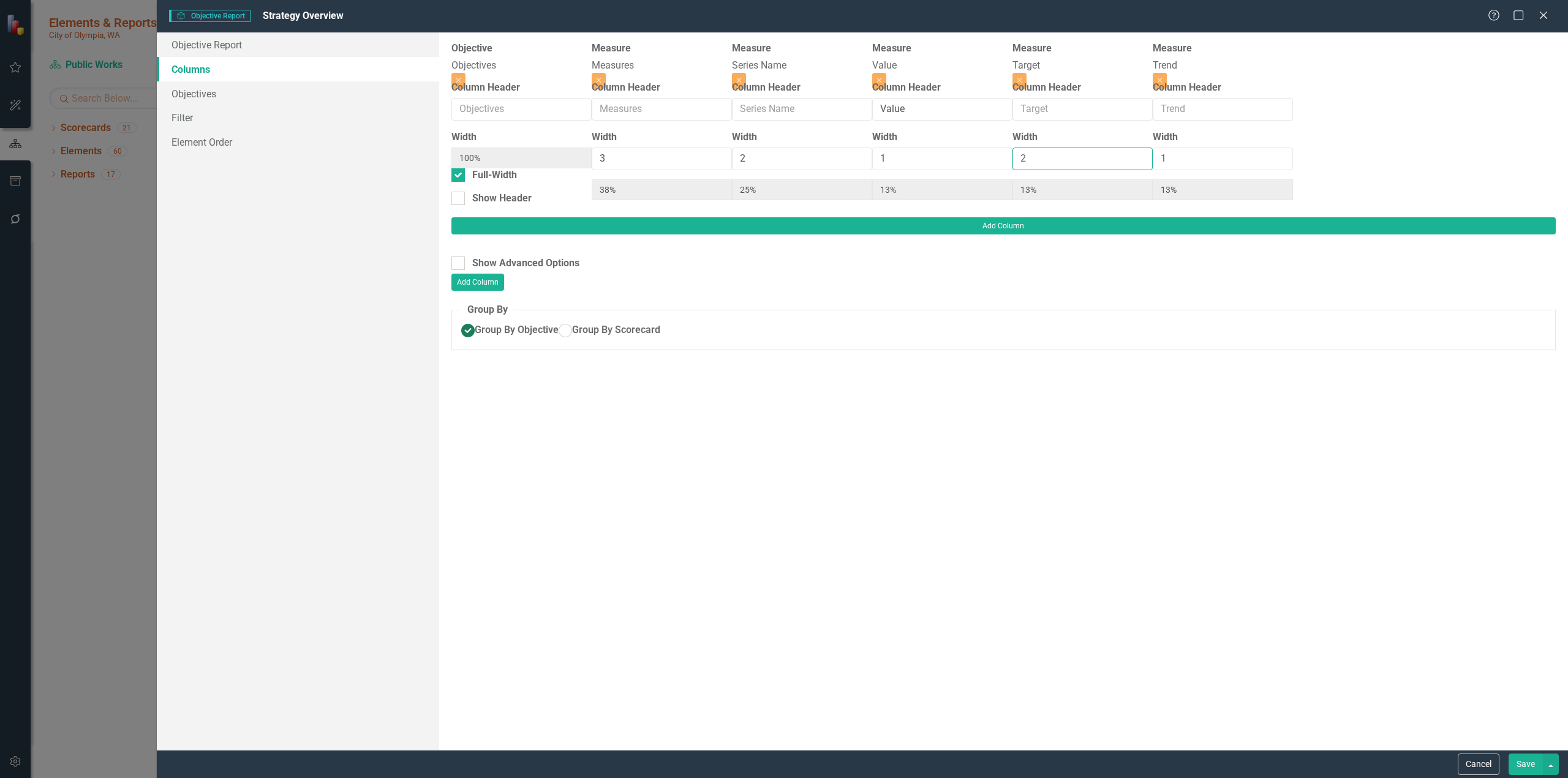 type on "11%" 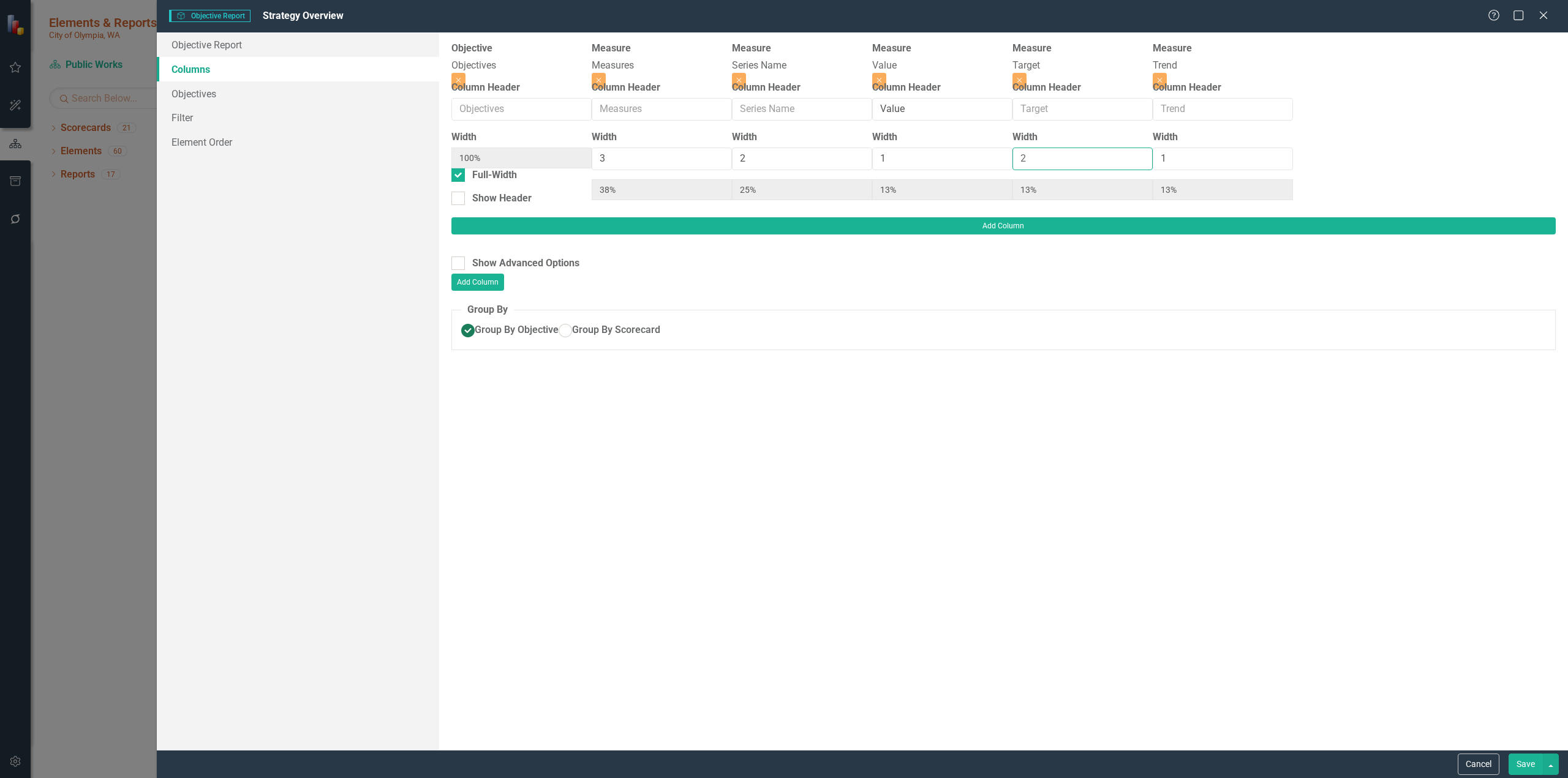 type on "22%" 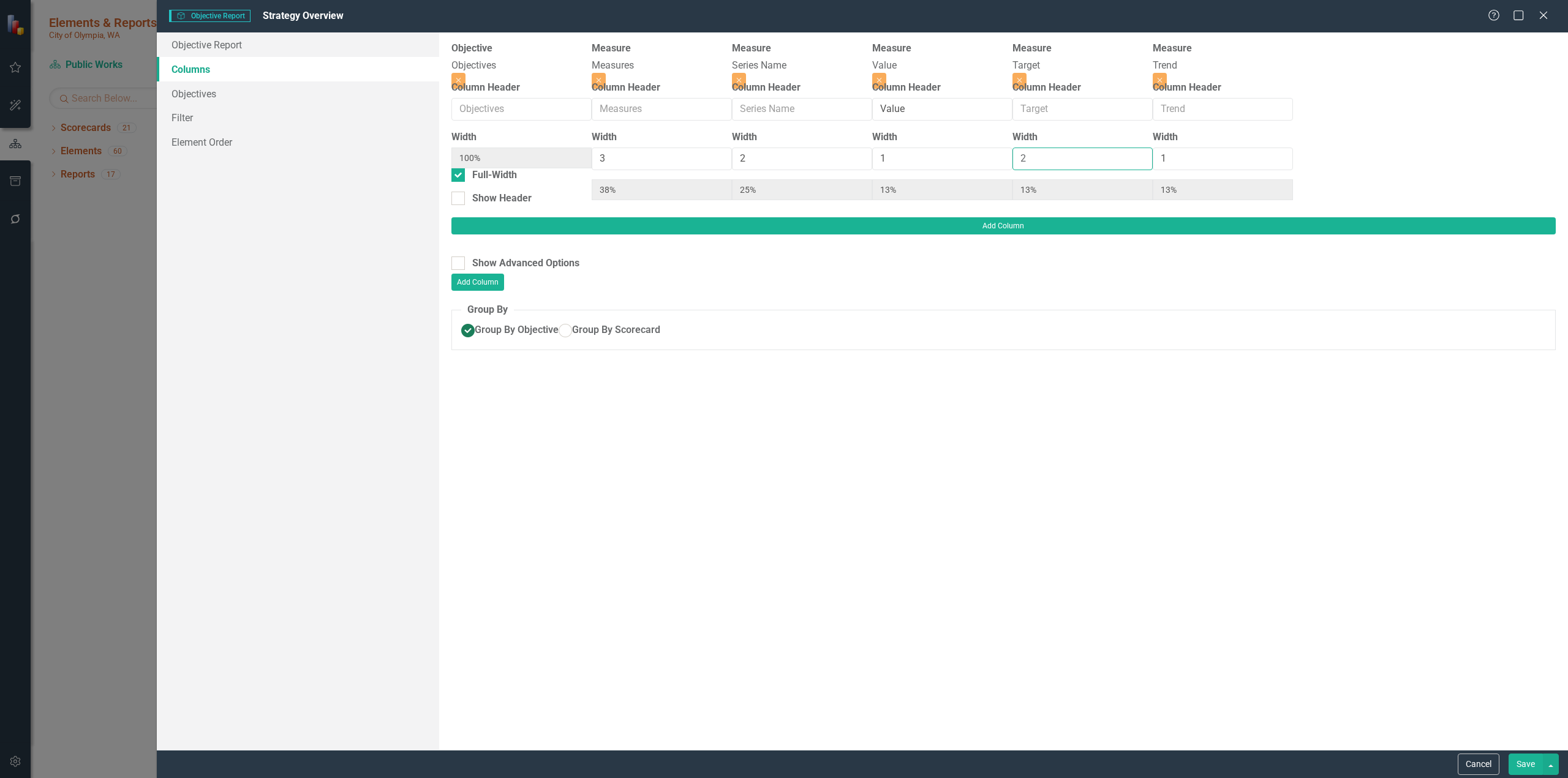 type on "11%" 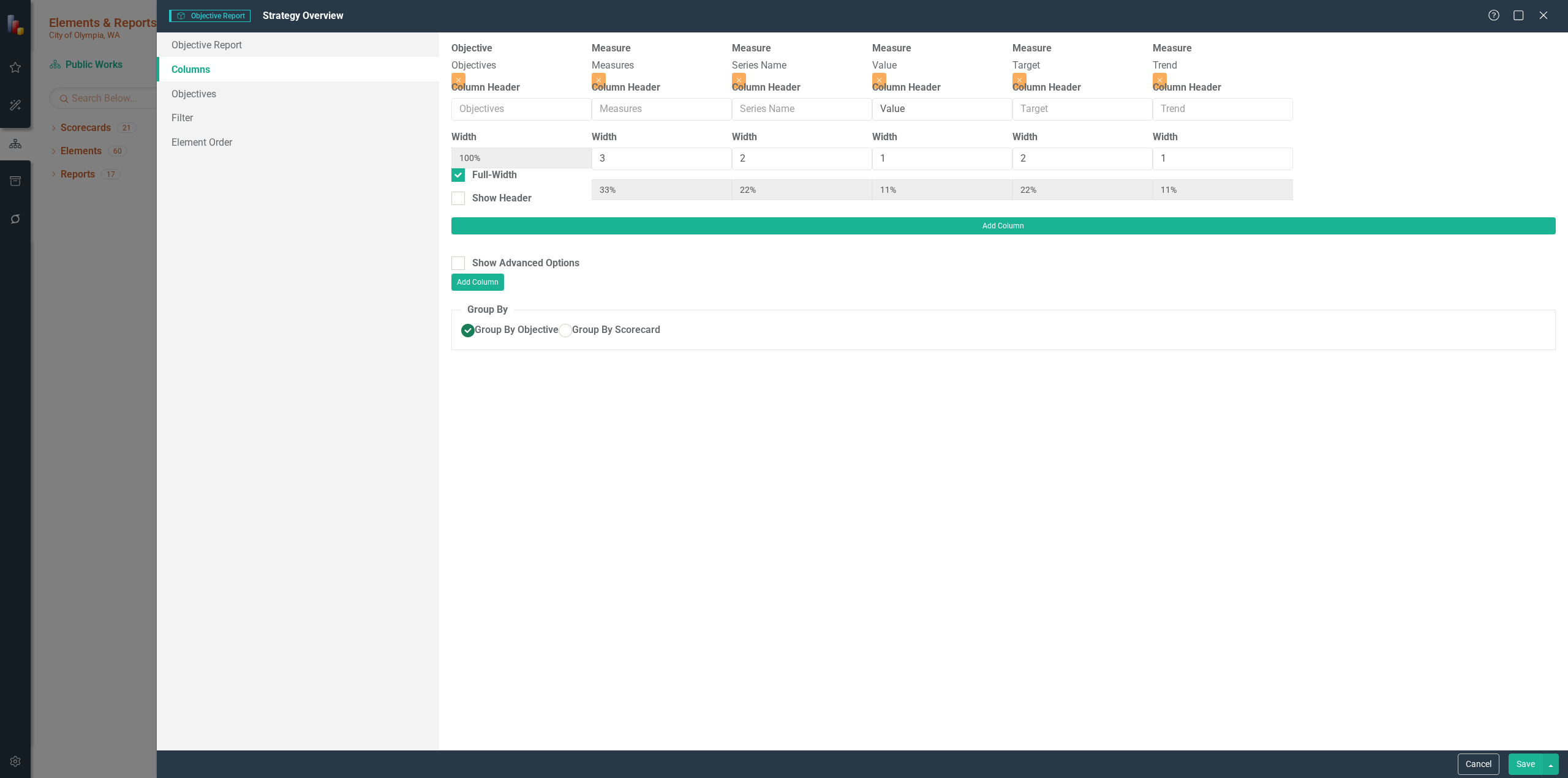 click on "Save" at bounding box center (1526, 764) 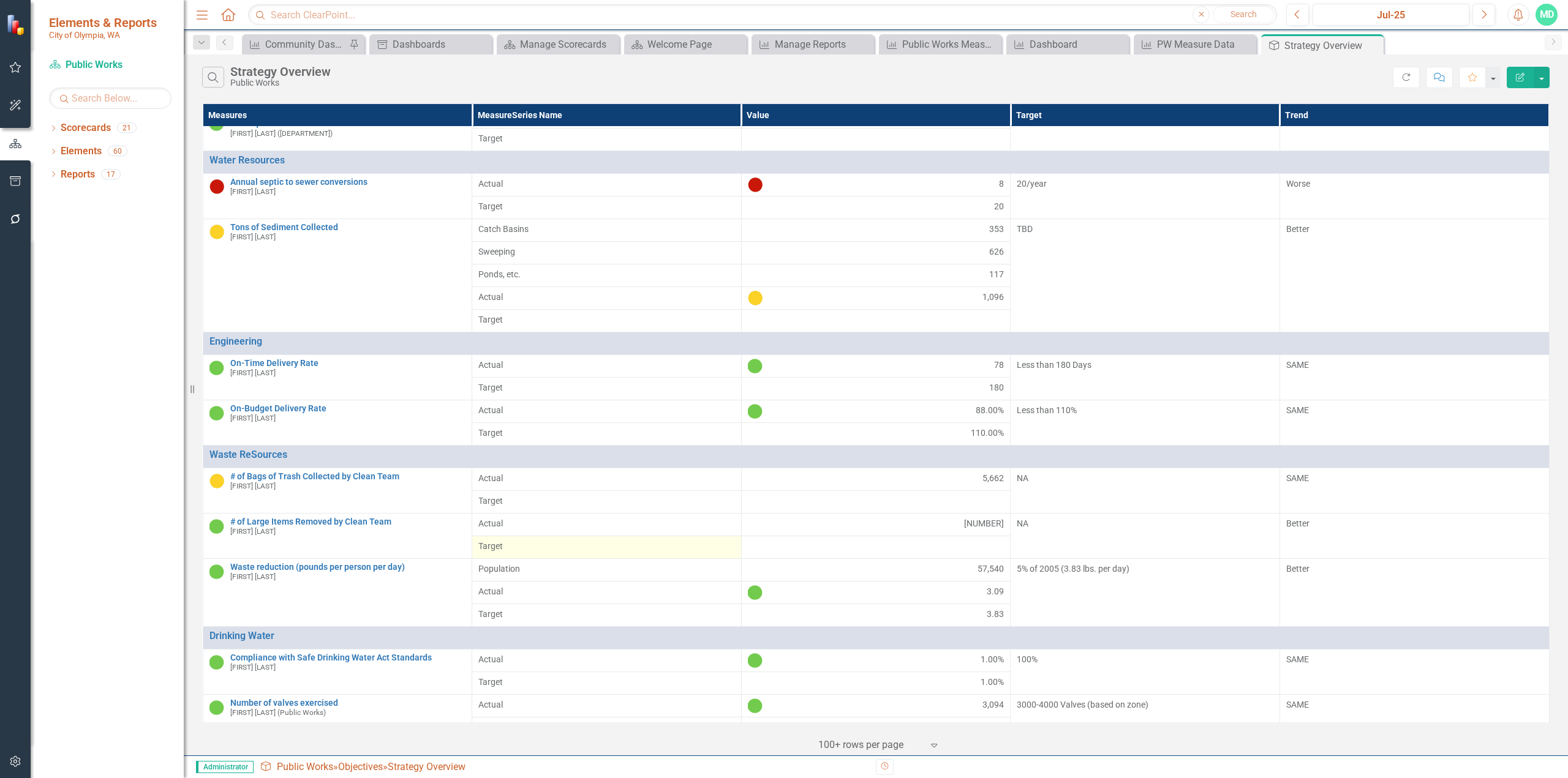 scroll, scrollTop: 0, scrollLeft: 0, axis: both 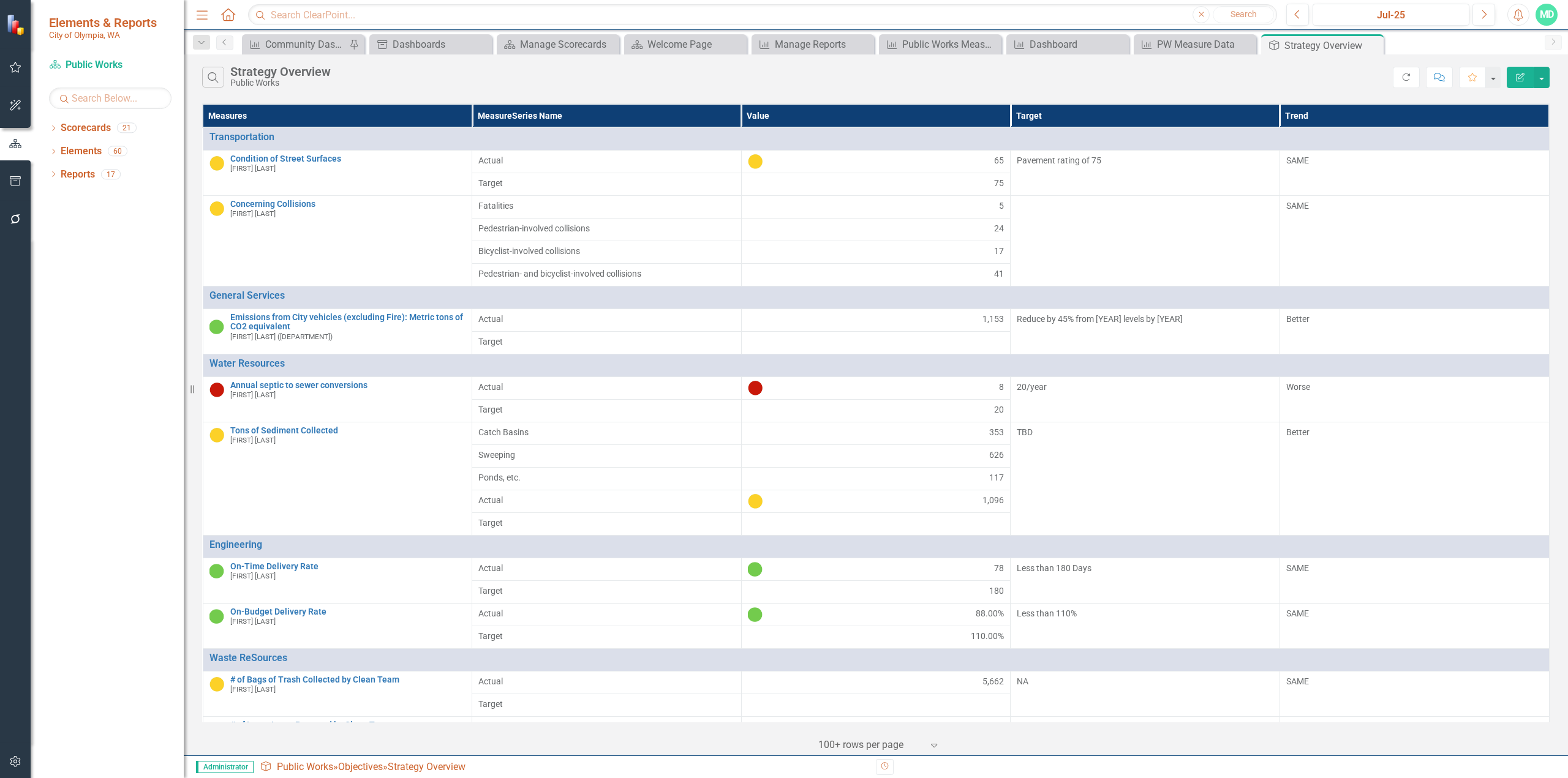 click on "Edit Report" 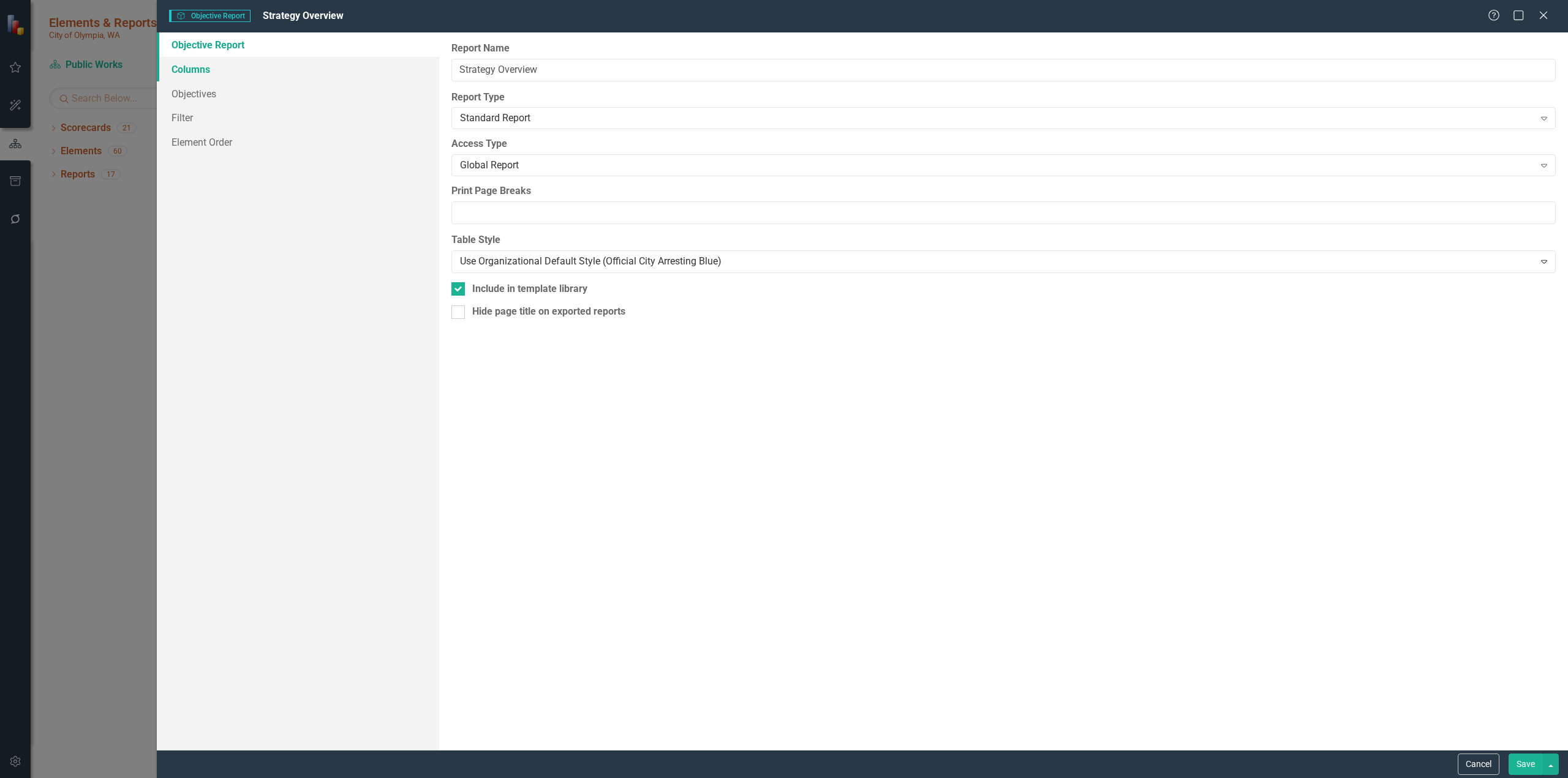 click on "Columns" at bounding box center (298, 69) 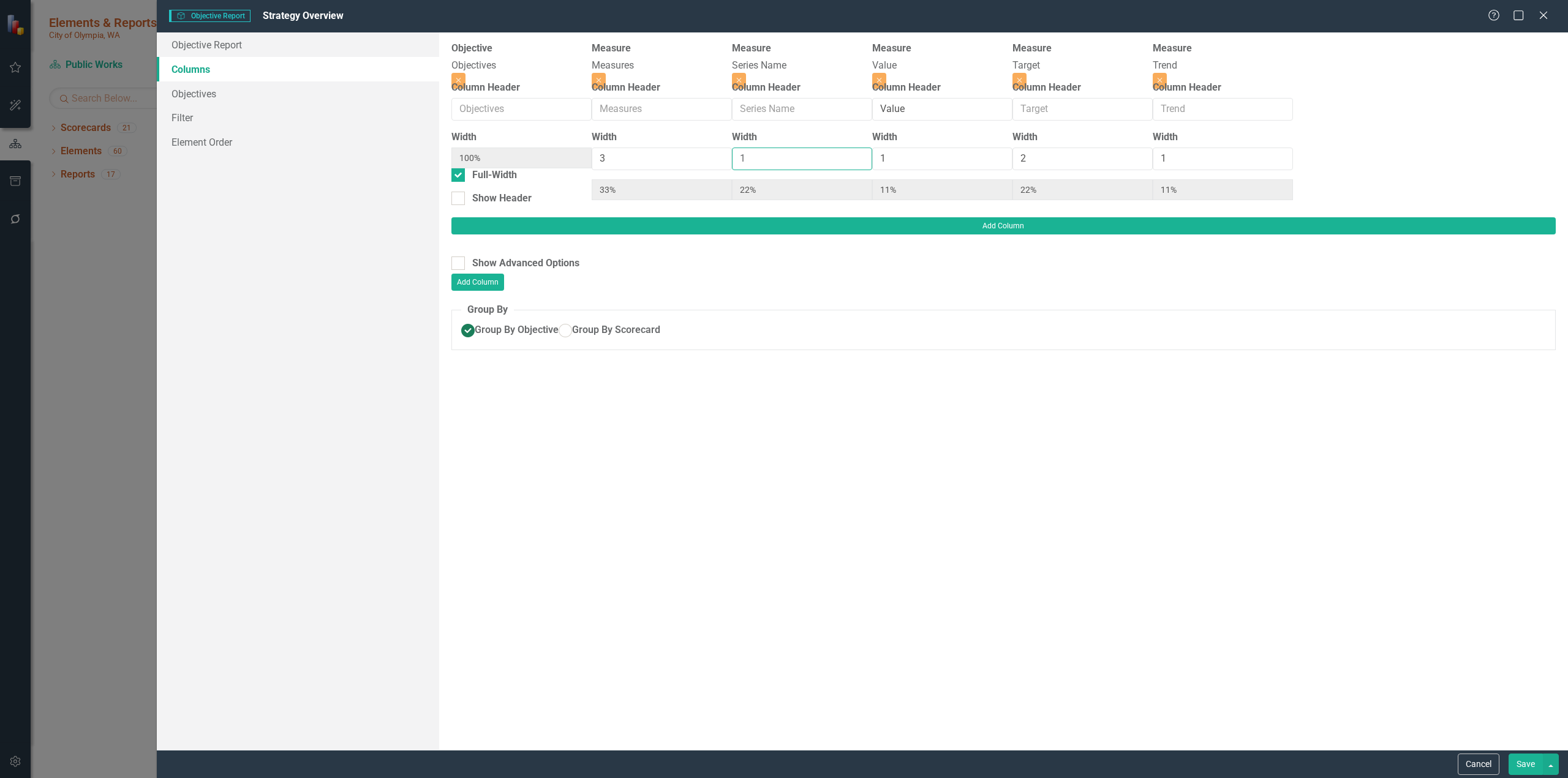 type on "1" 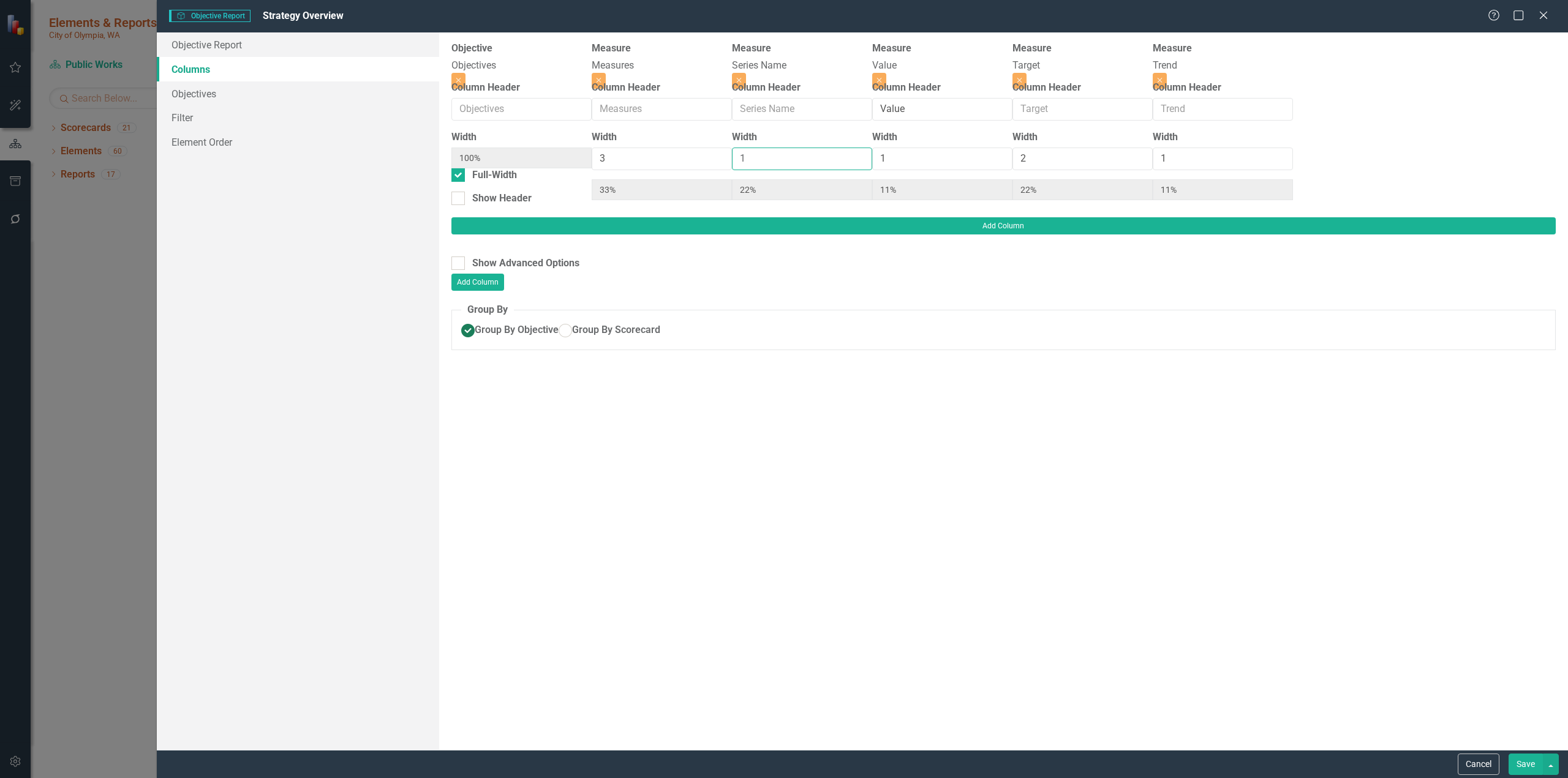 click on "1" at bounding box center [802, 159] 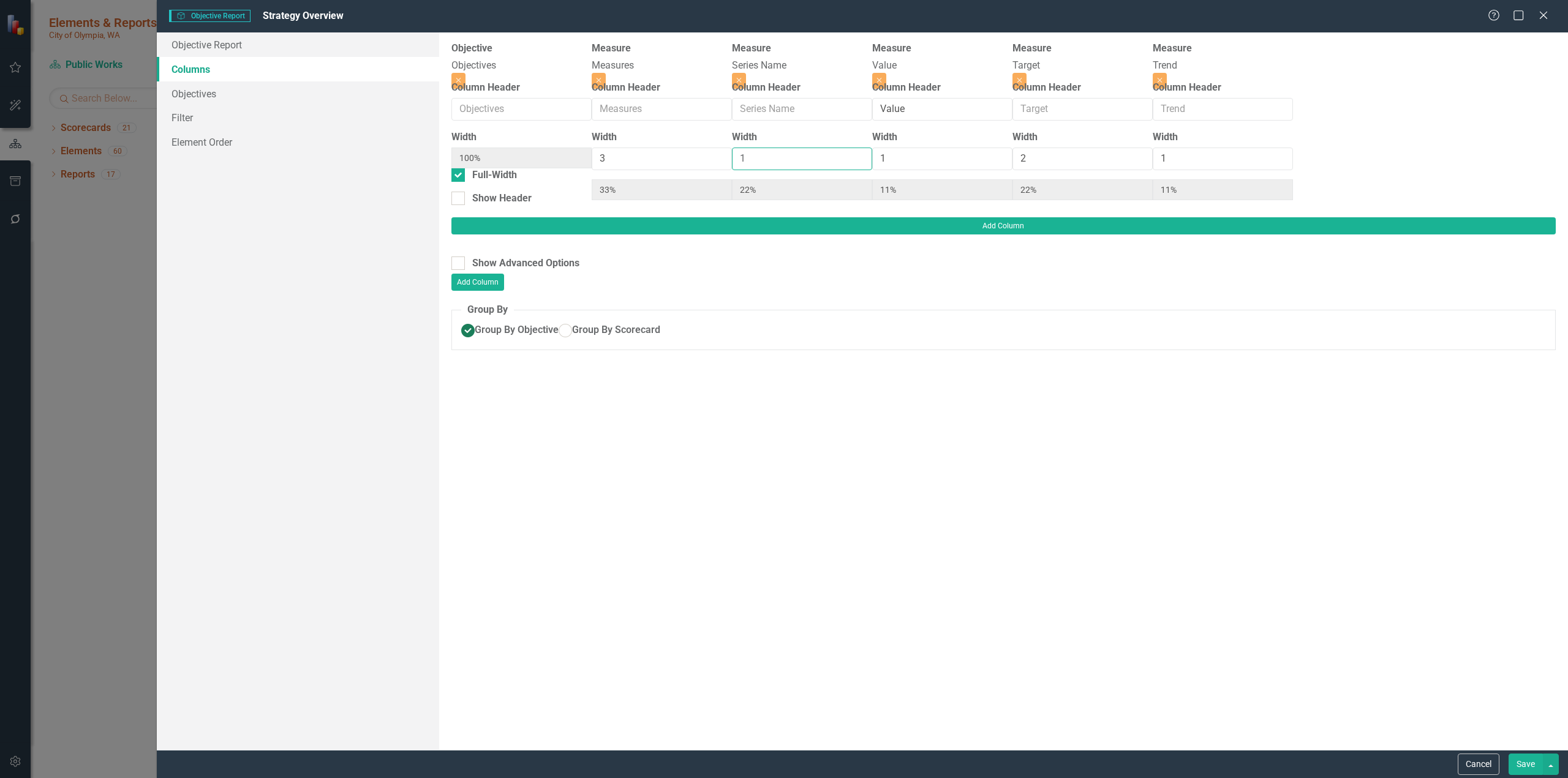 type on "38%" 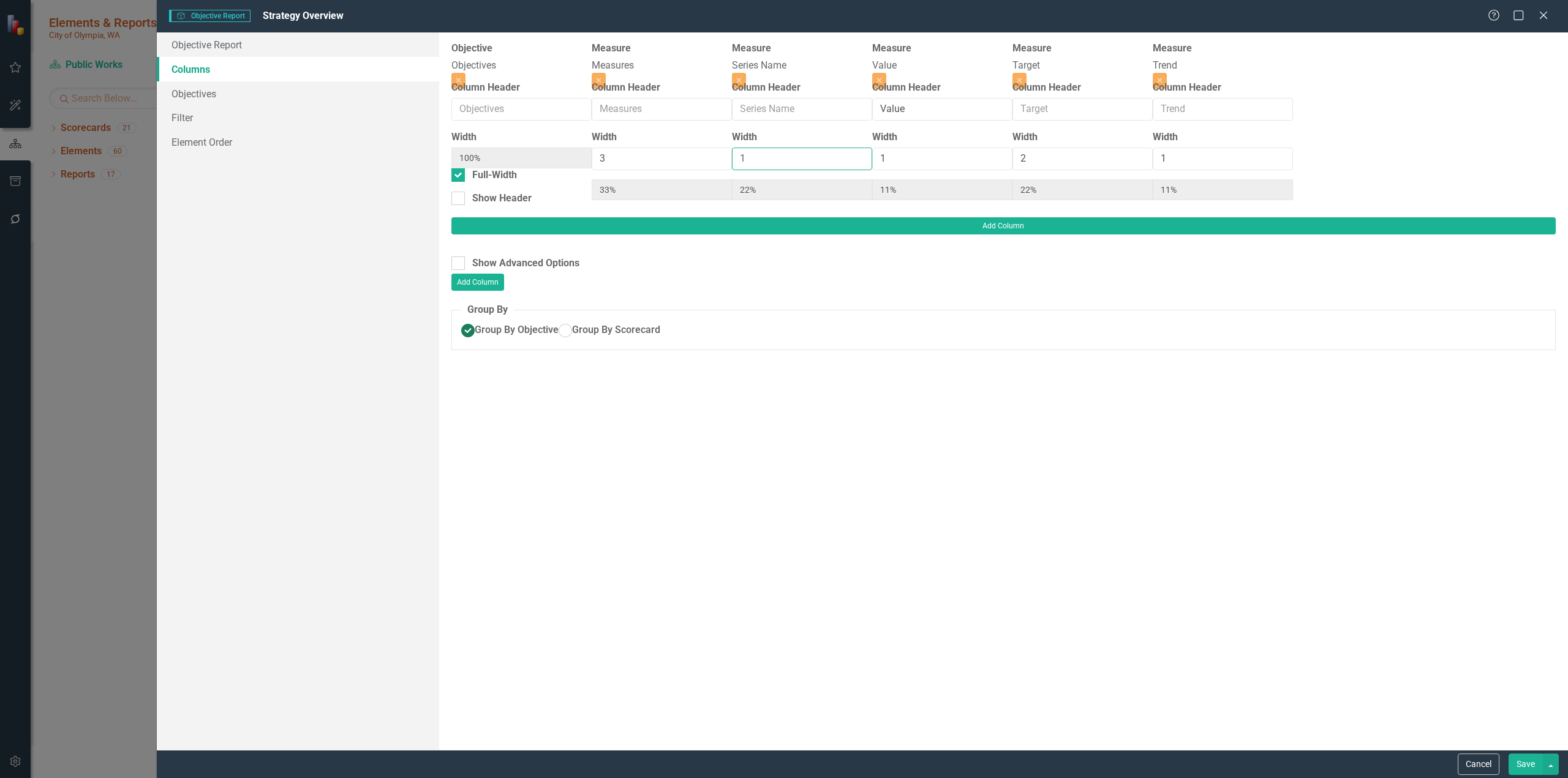 type on "13%" 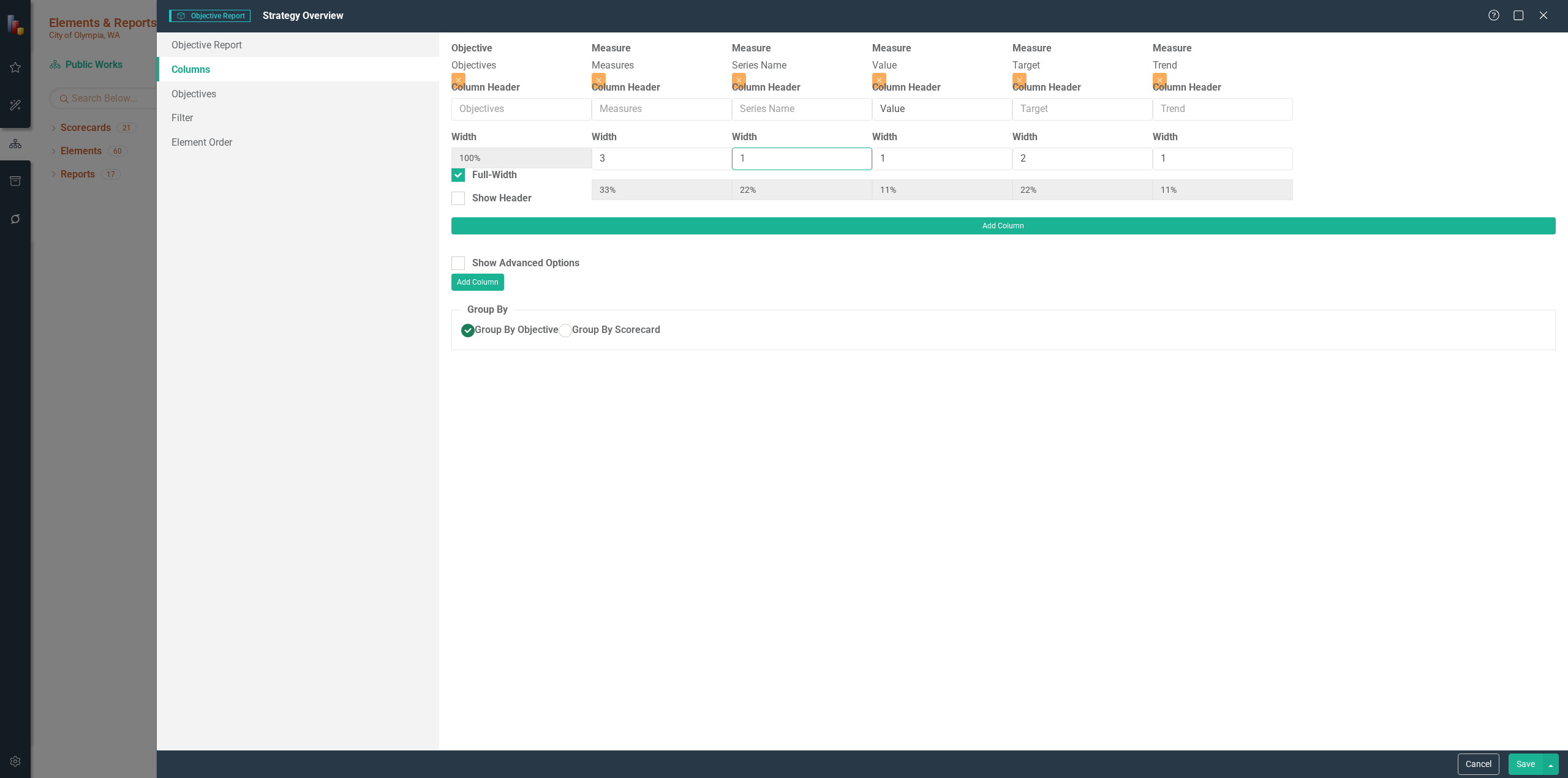 type on "13%" 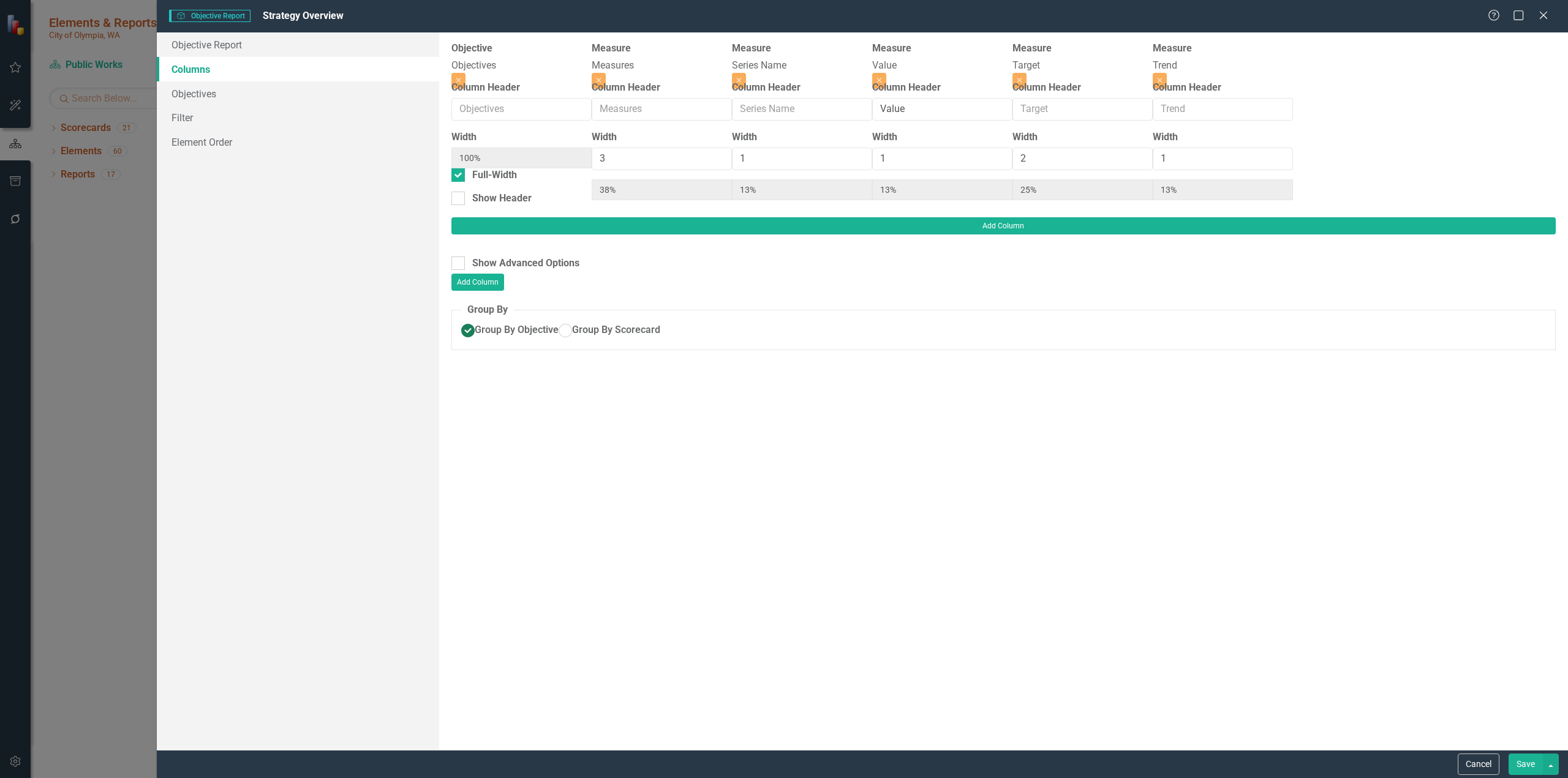 click on "Save" at bounding box center (1526, 764) 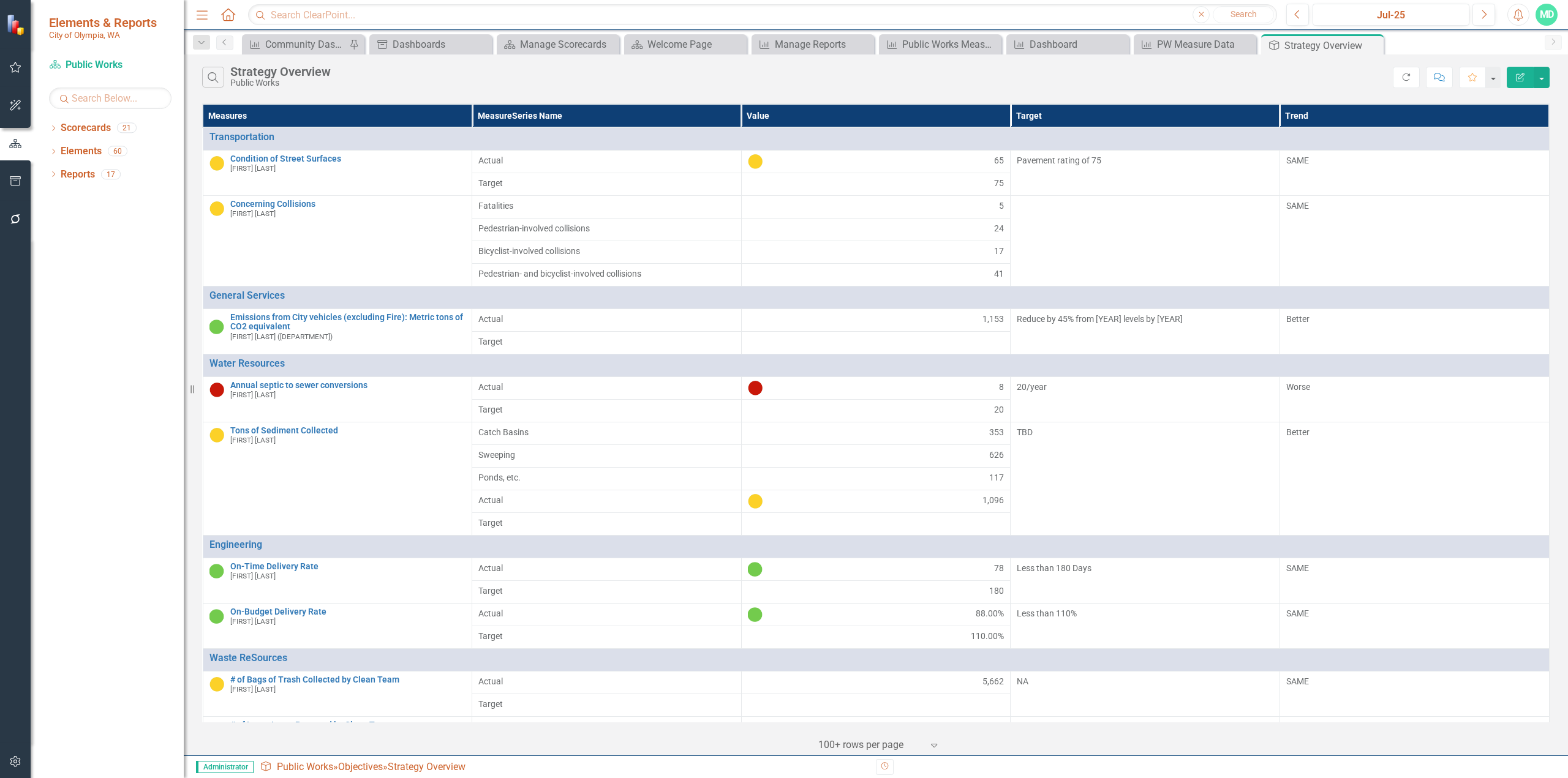 click on "Edit Report" 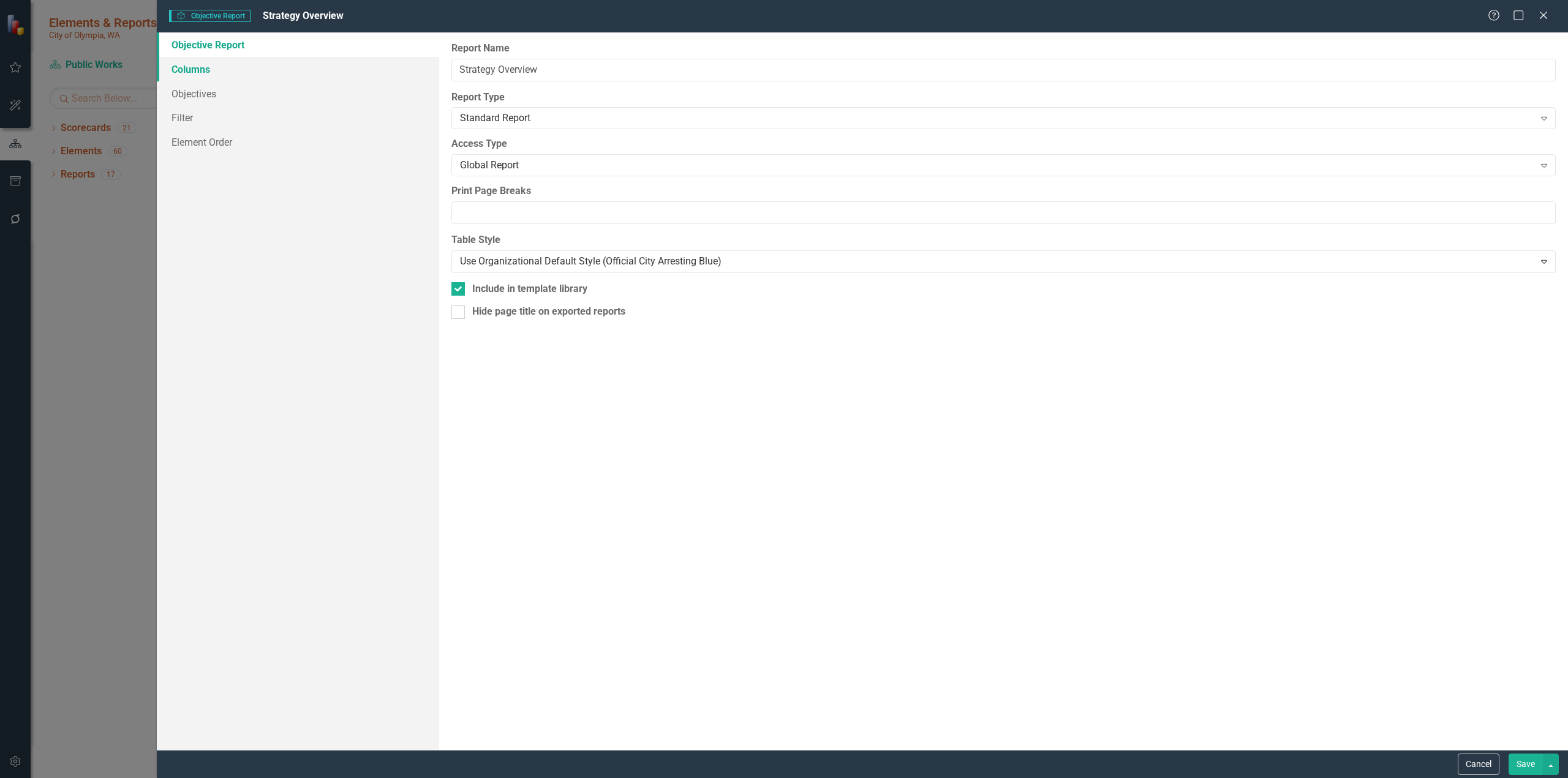 click on "Columns" at bounding box center (298, 69) 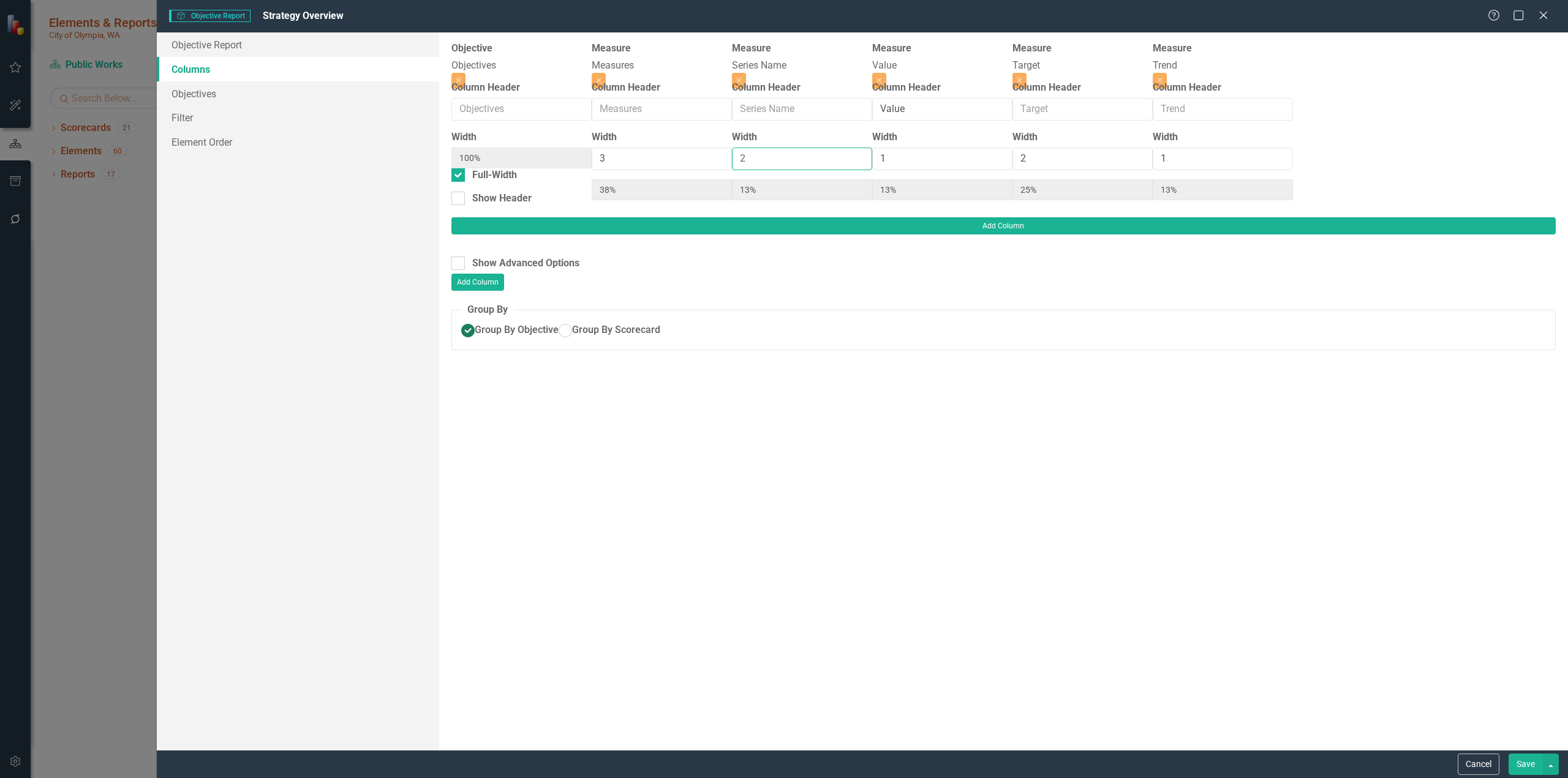 type on "2" 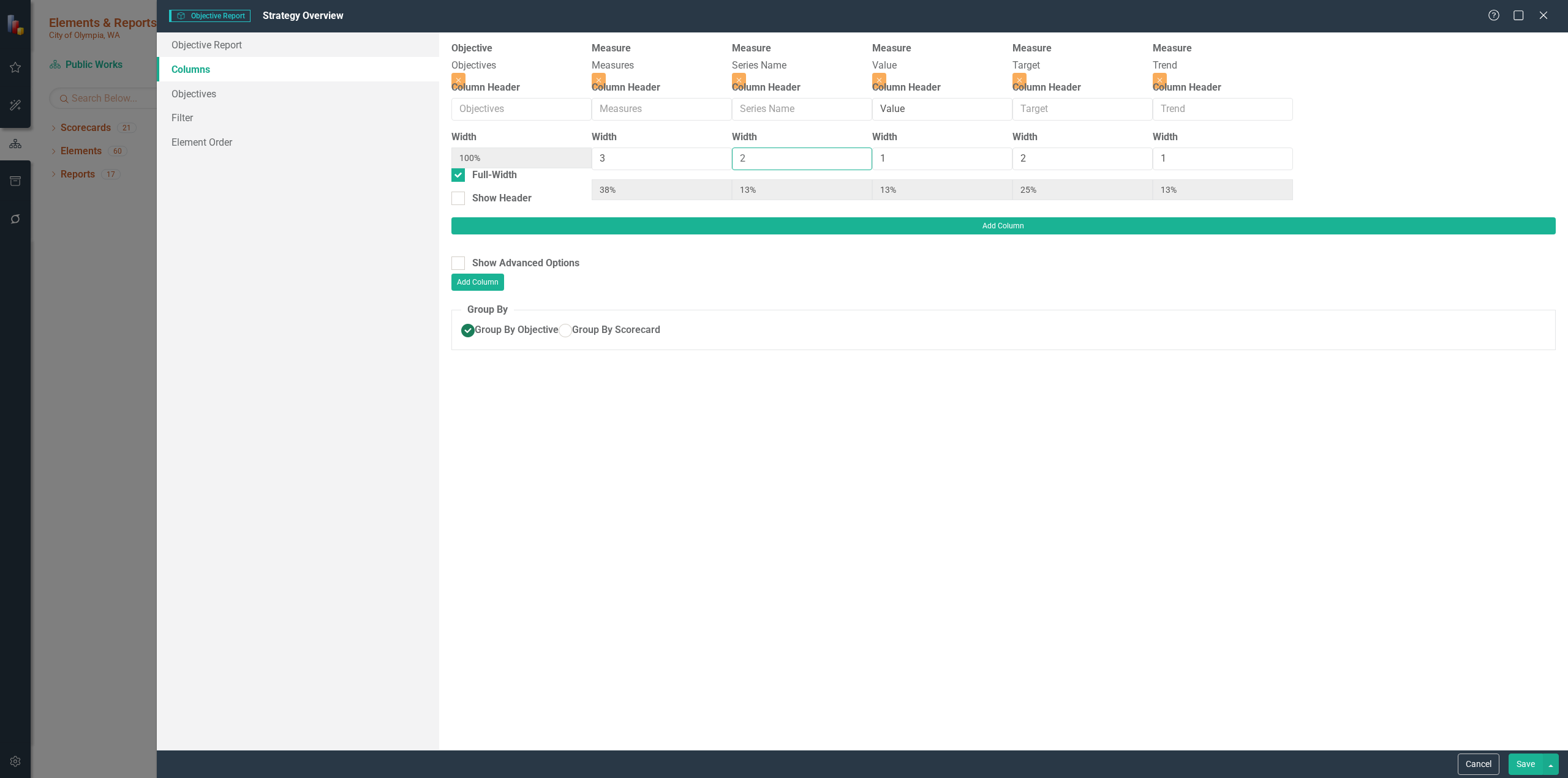 type on "22%" 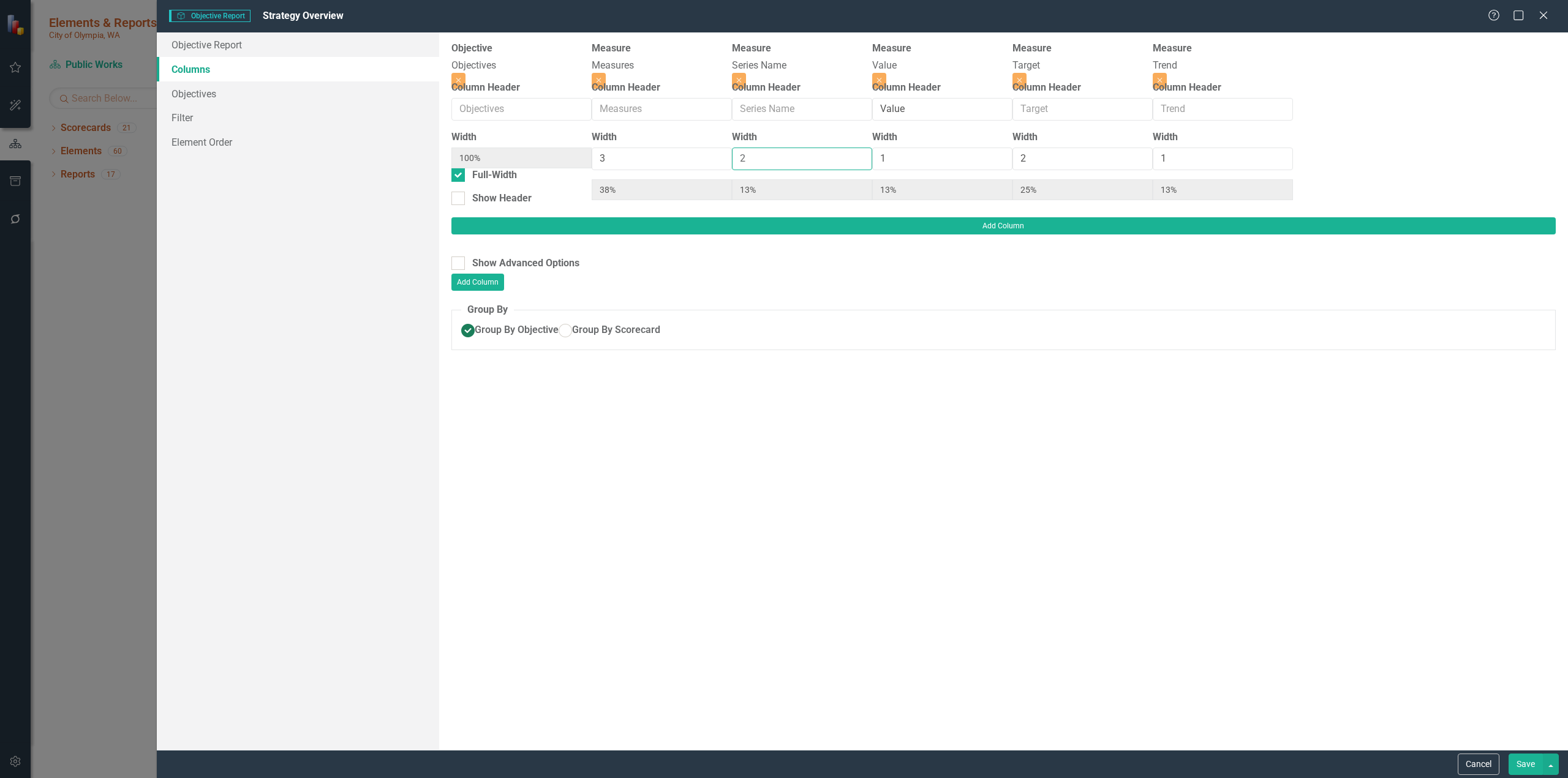 type on "11%" 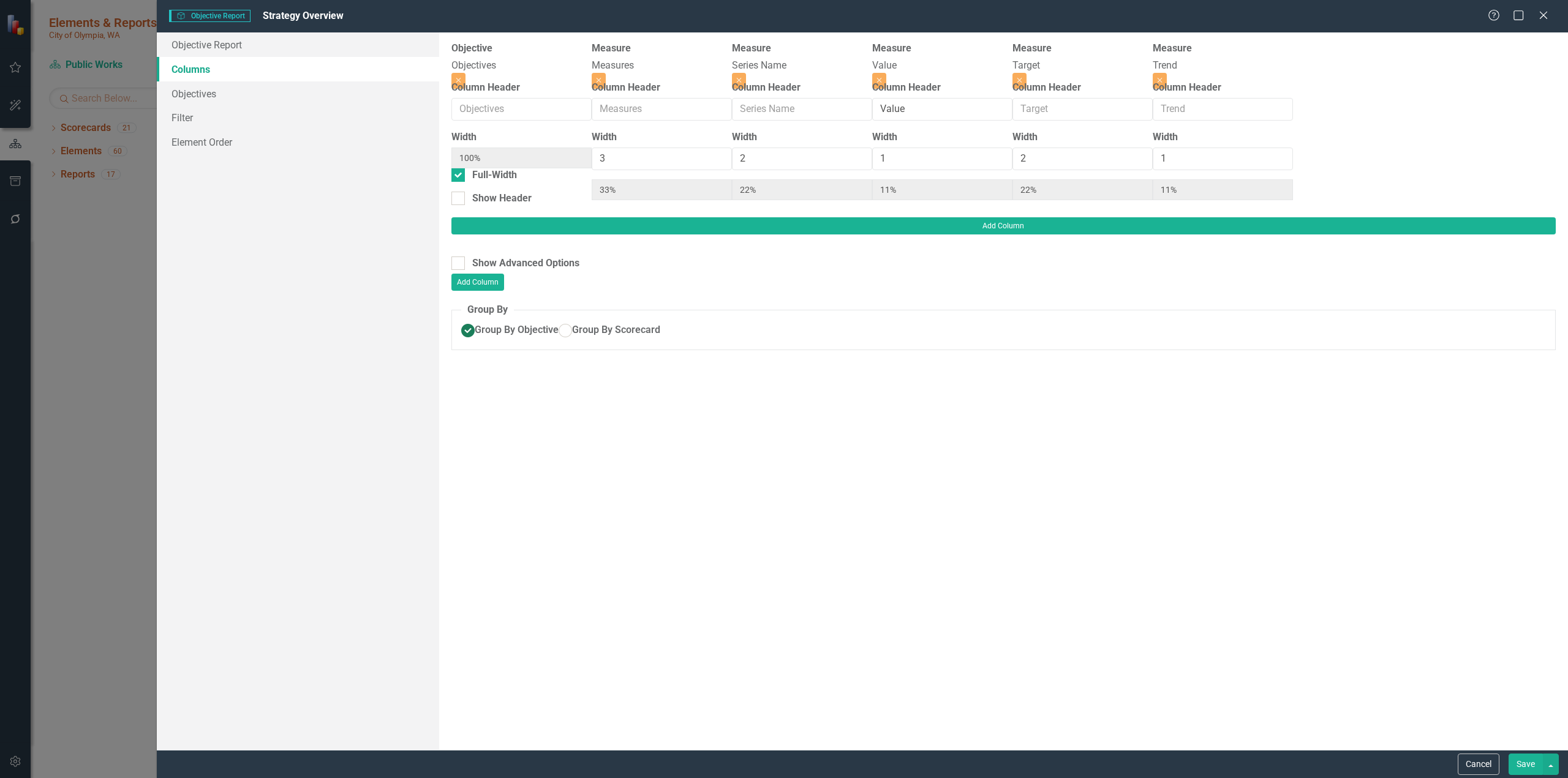 click on "Save" at bounding box center (1526, 764) 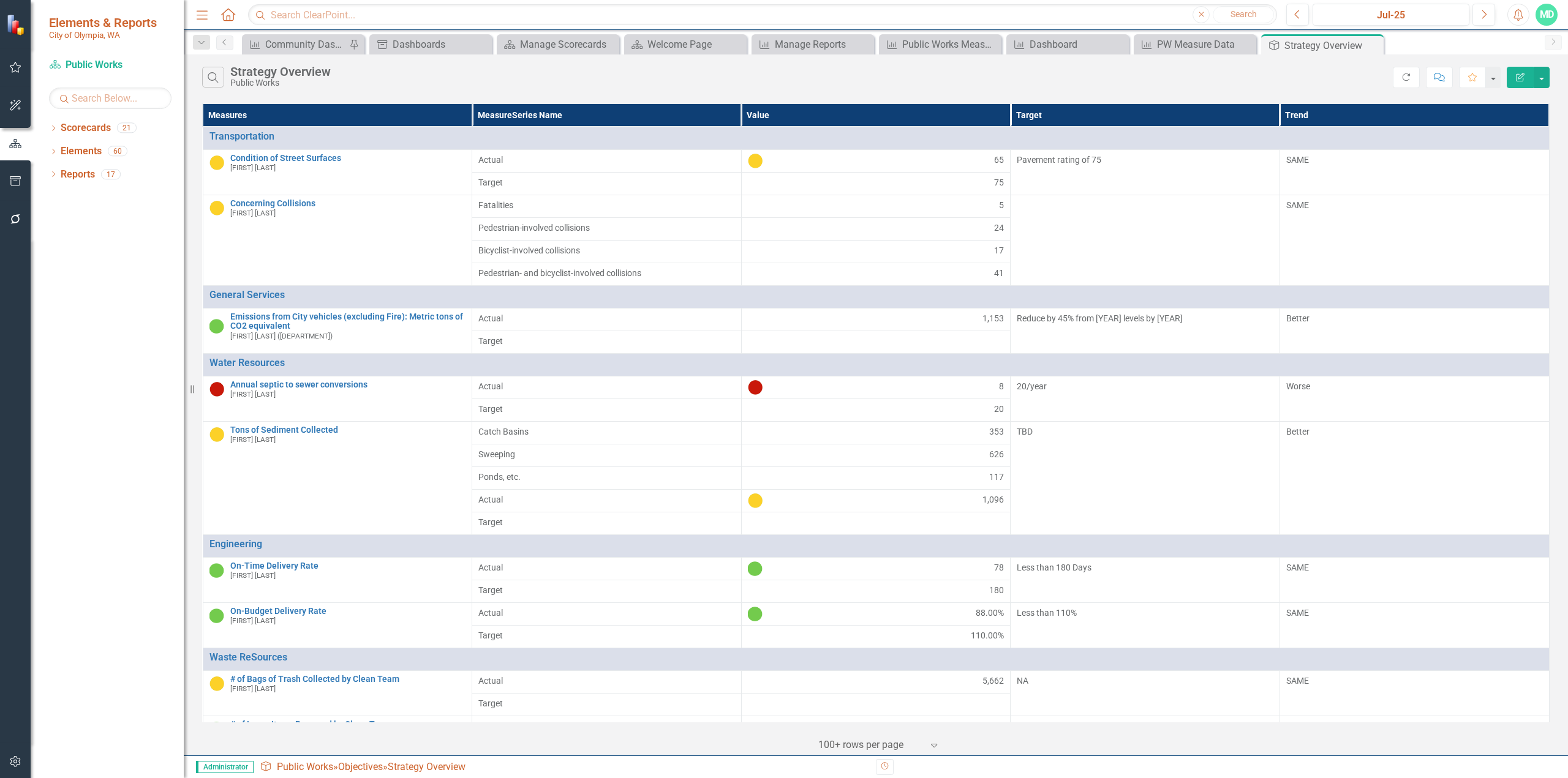scroll, scrollTop: 0, scrollLeft: 0, axis: both 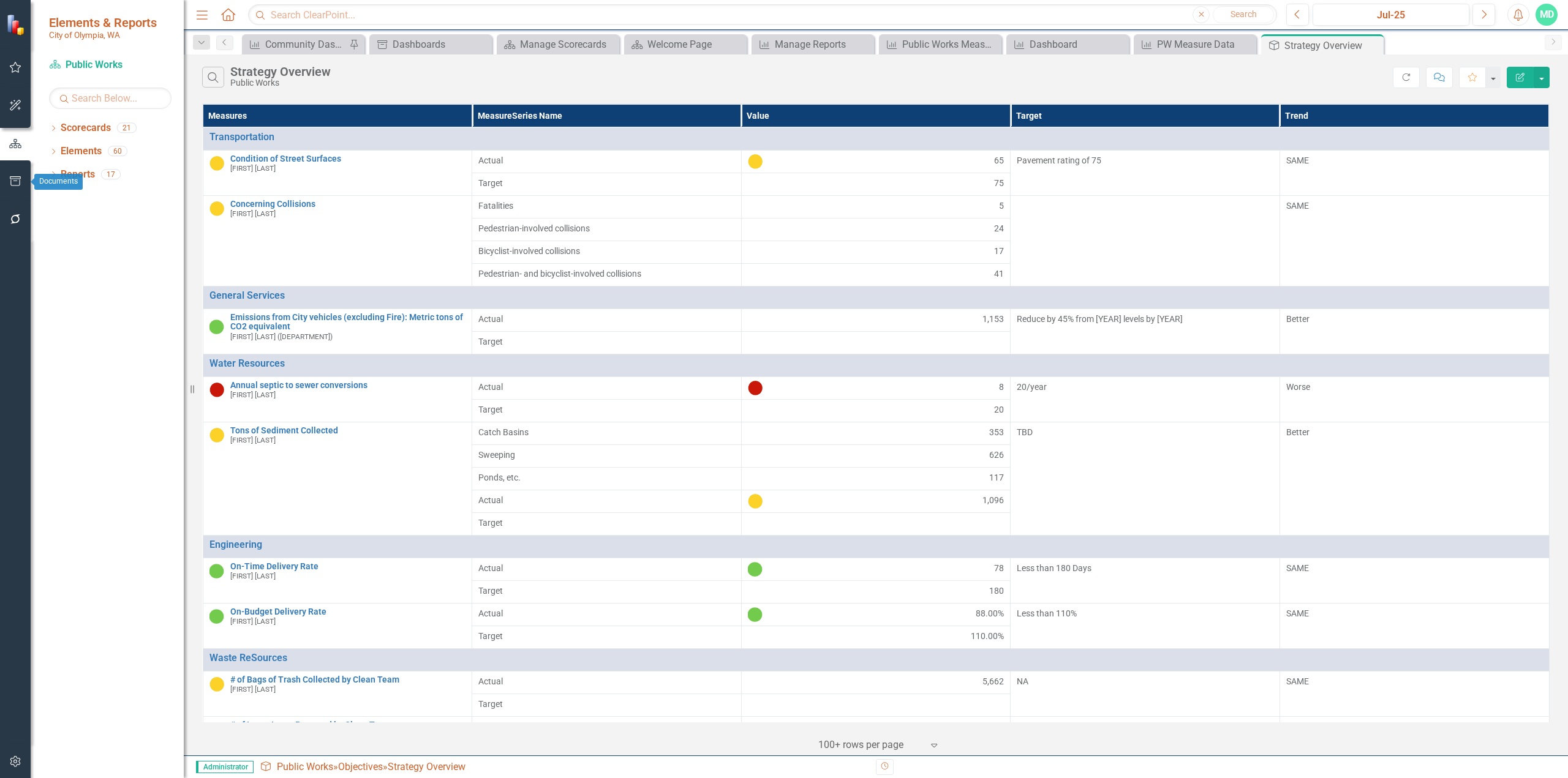 click 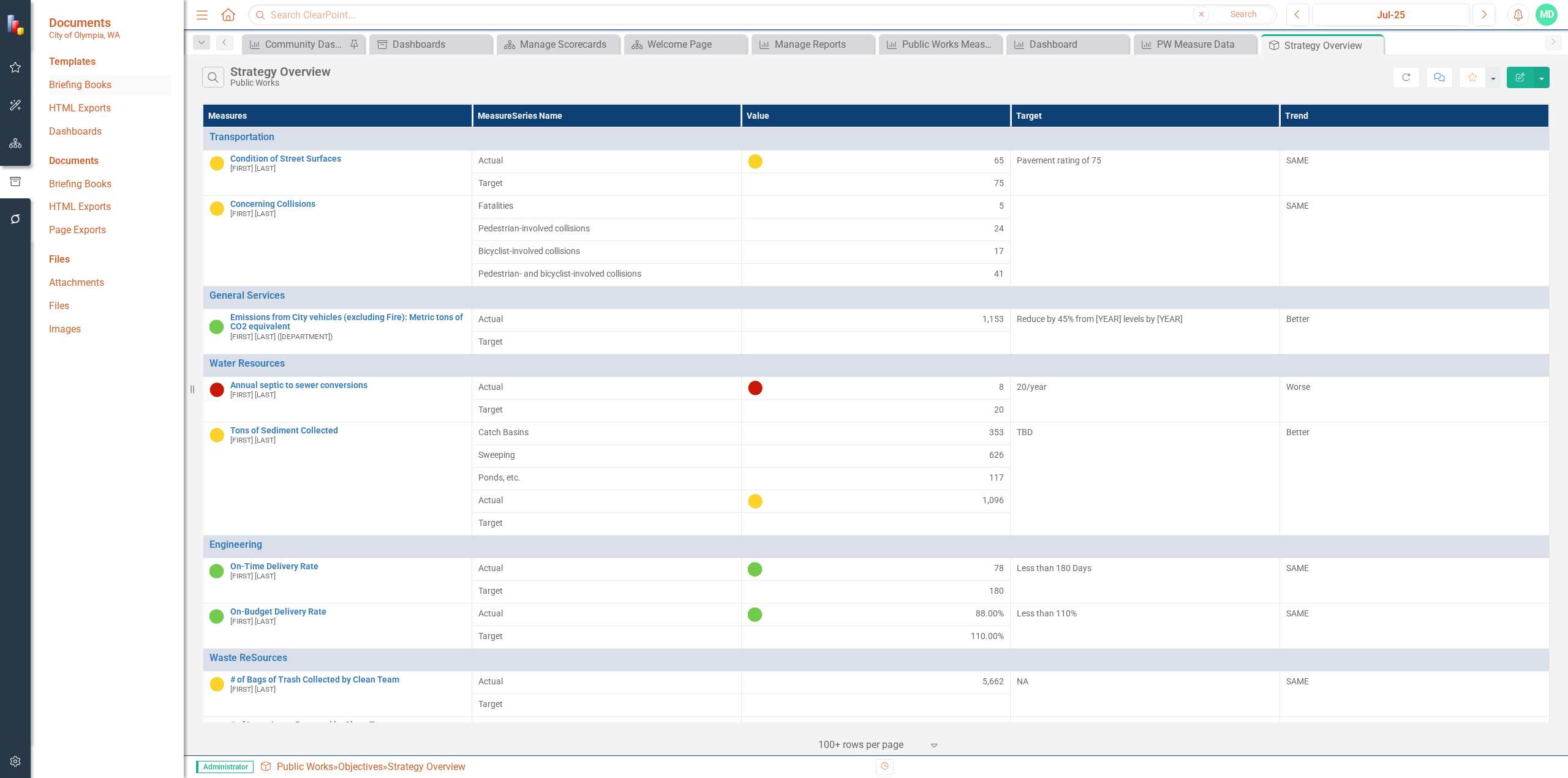 click on "Briefing Books" at bounding box center [110, 85] 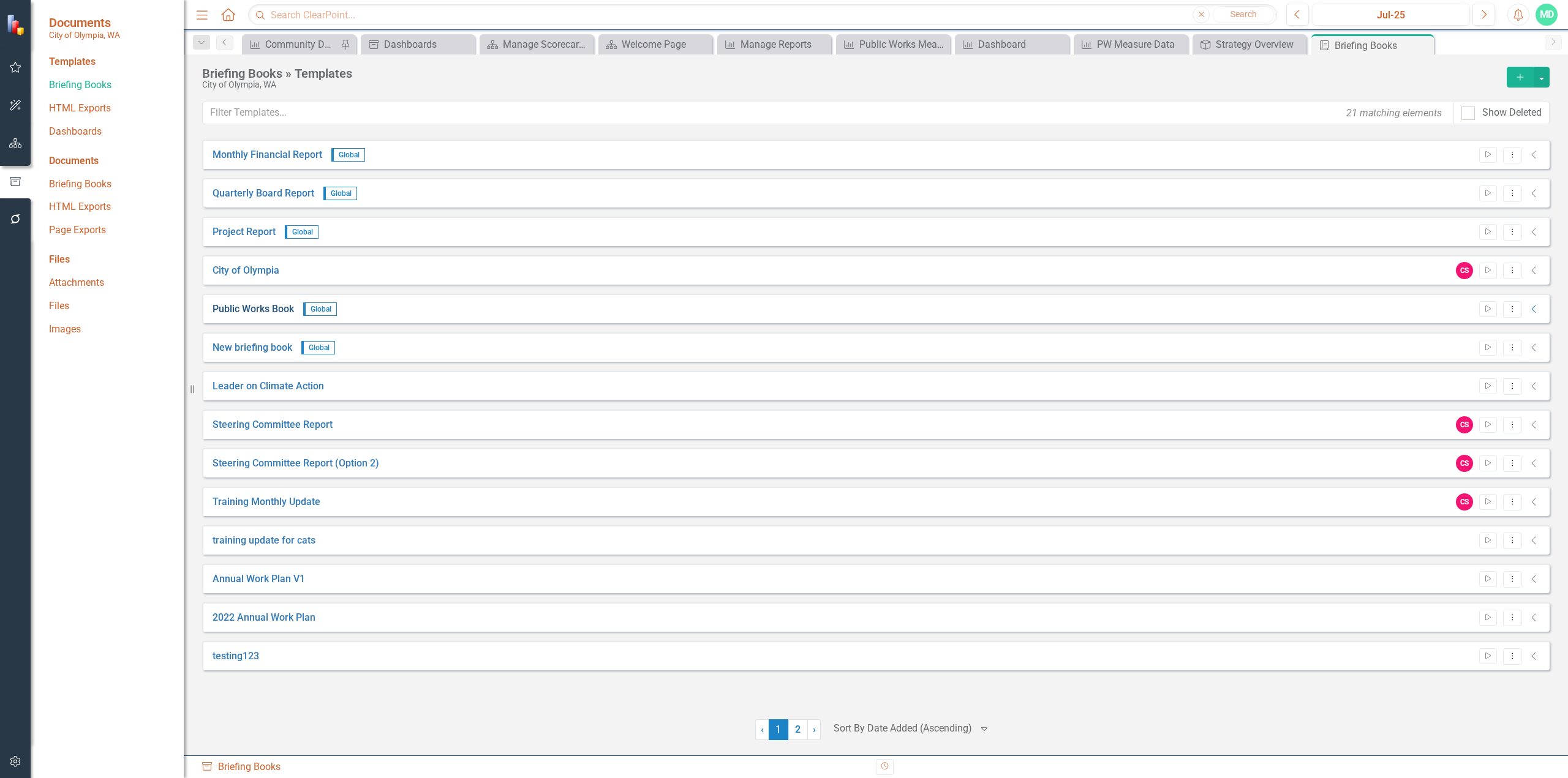 click on "Public Works Book" at bounding box center (253, 309) 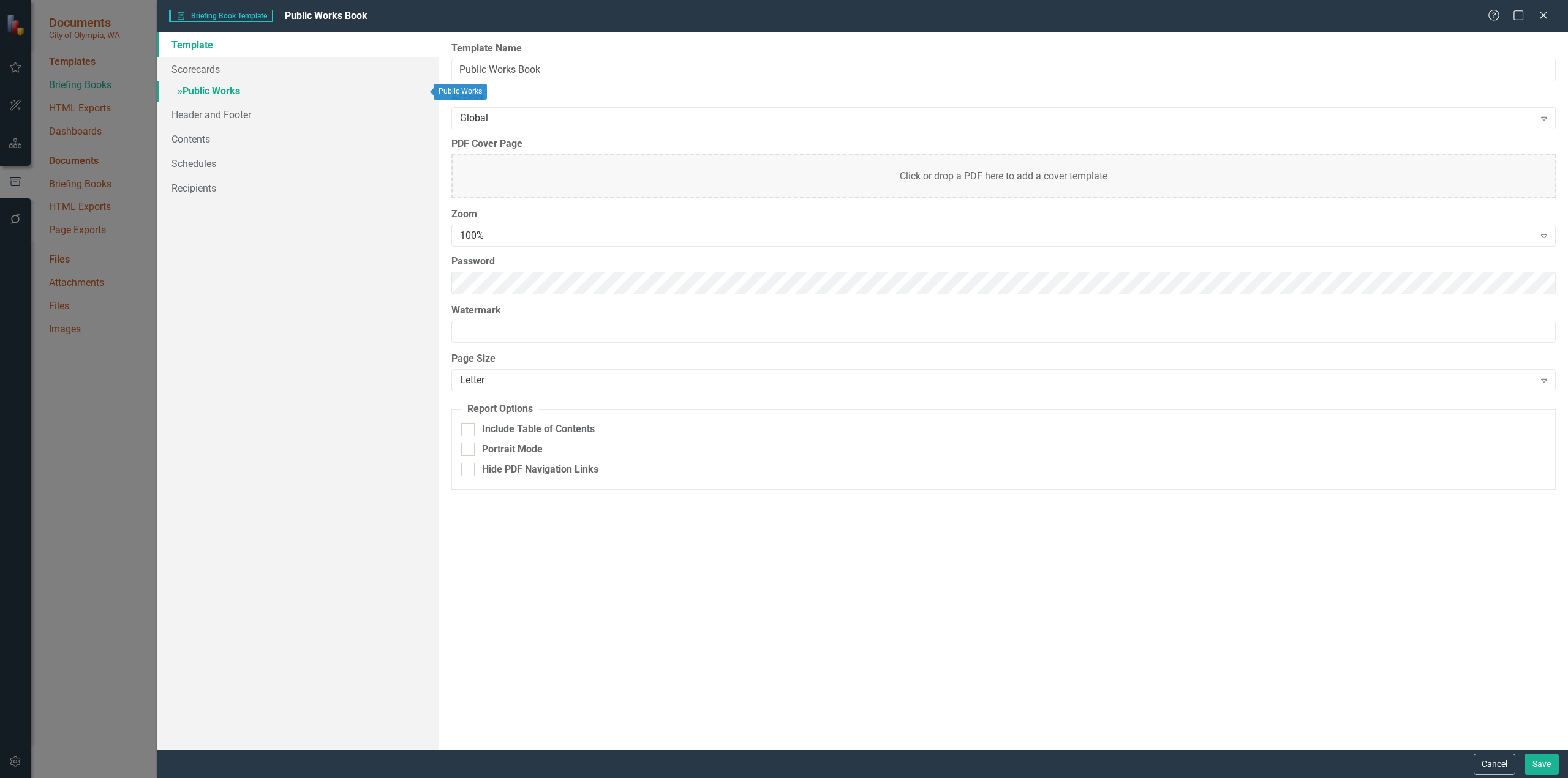 click on "»  Public Works" at bounding box center [298, 92] 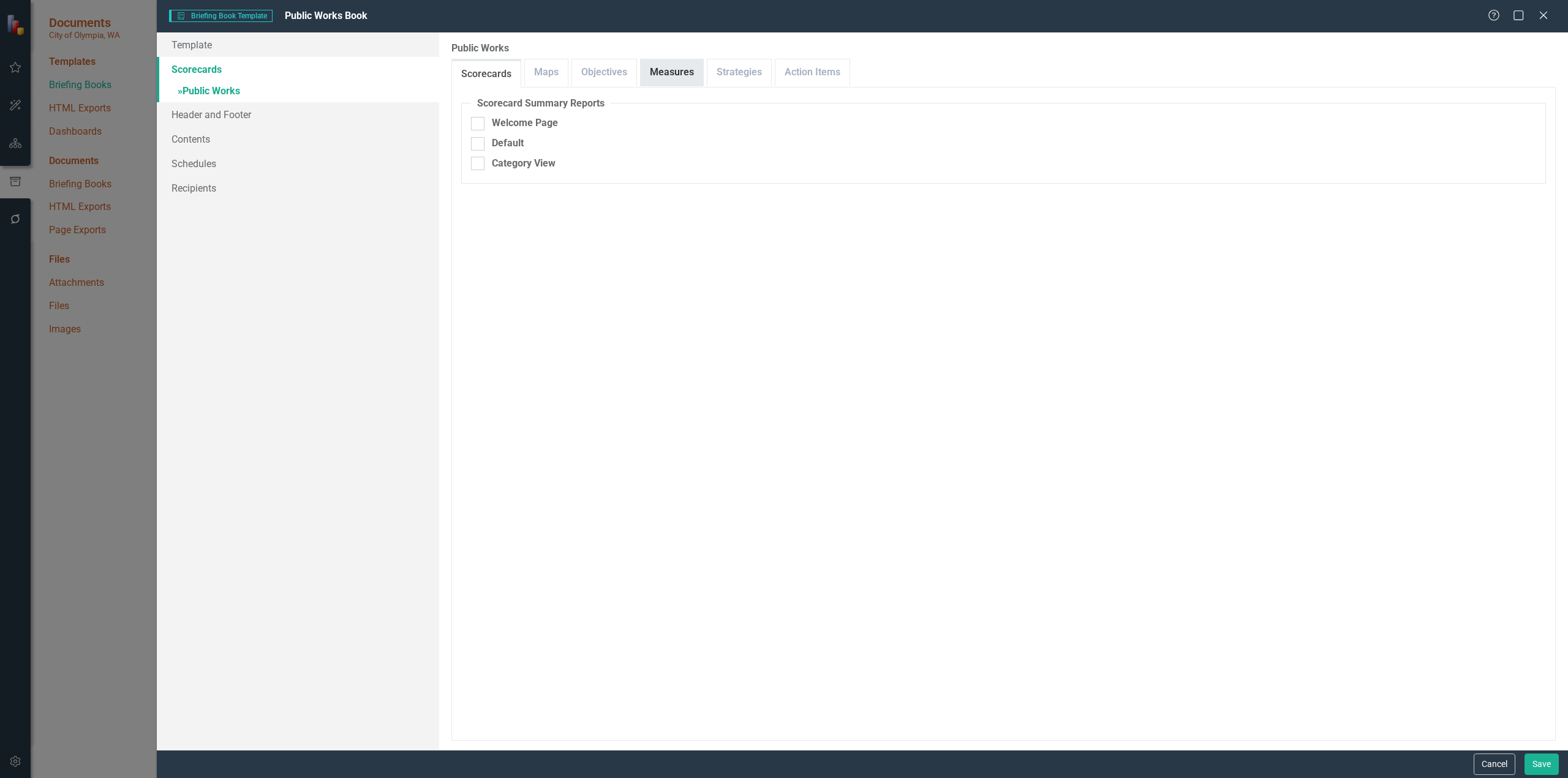 click on "Measures" at bounding box center [672, 72] 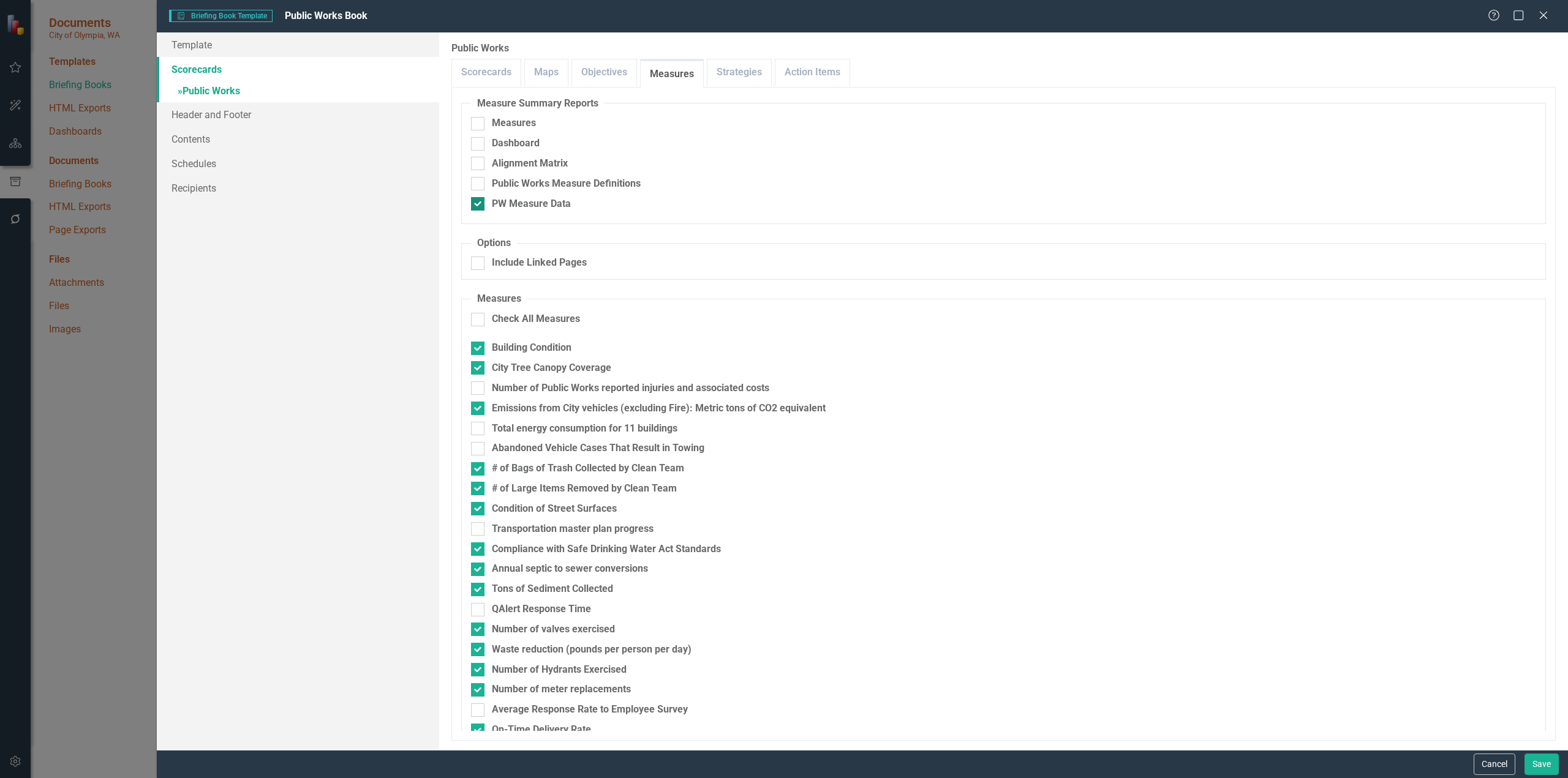 click on "PW Measure Data" at bounding box center (475, 201) 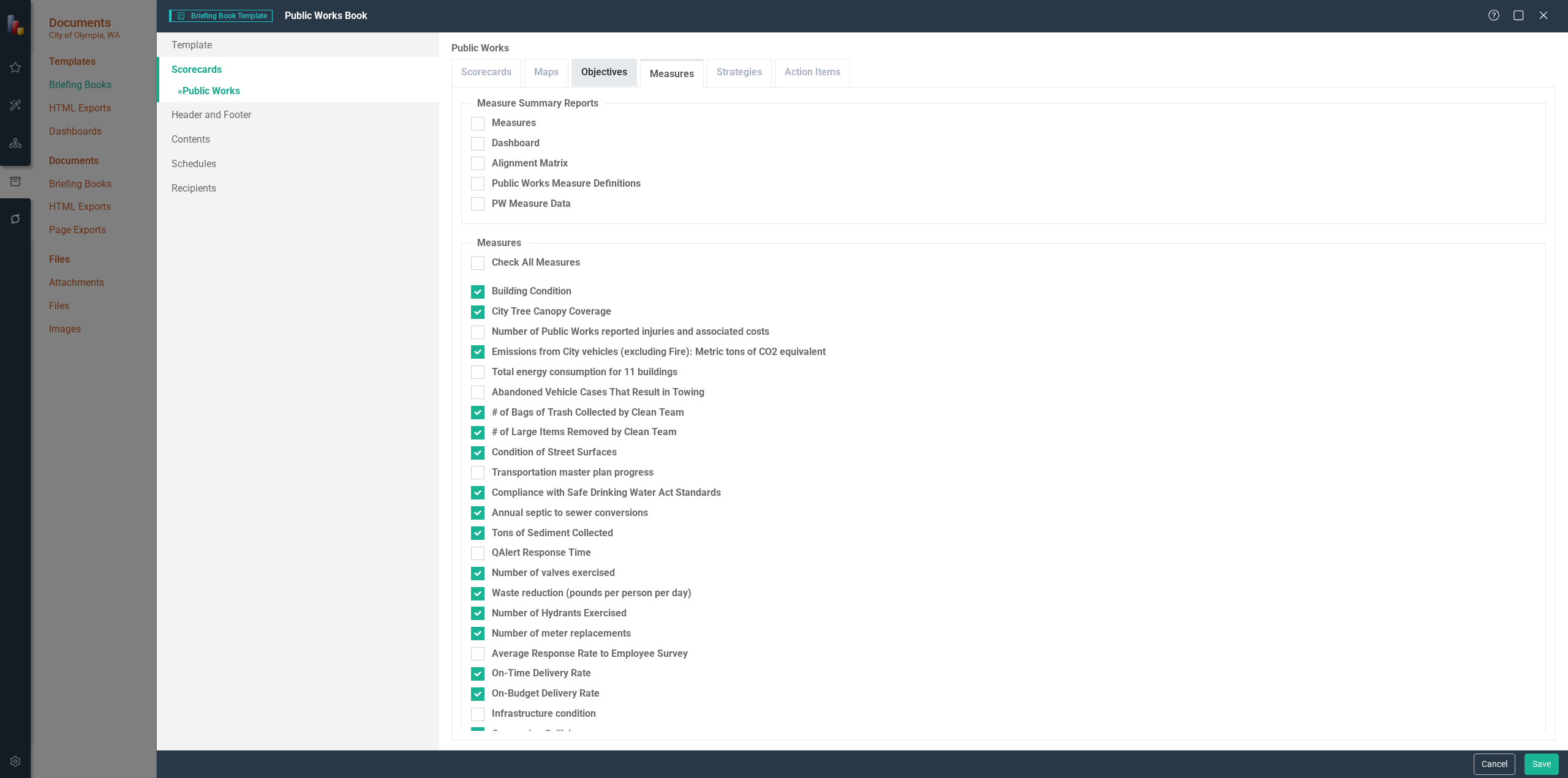 click on "Objectives" at bounding box center [604, 72] 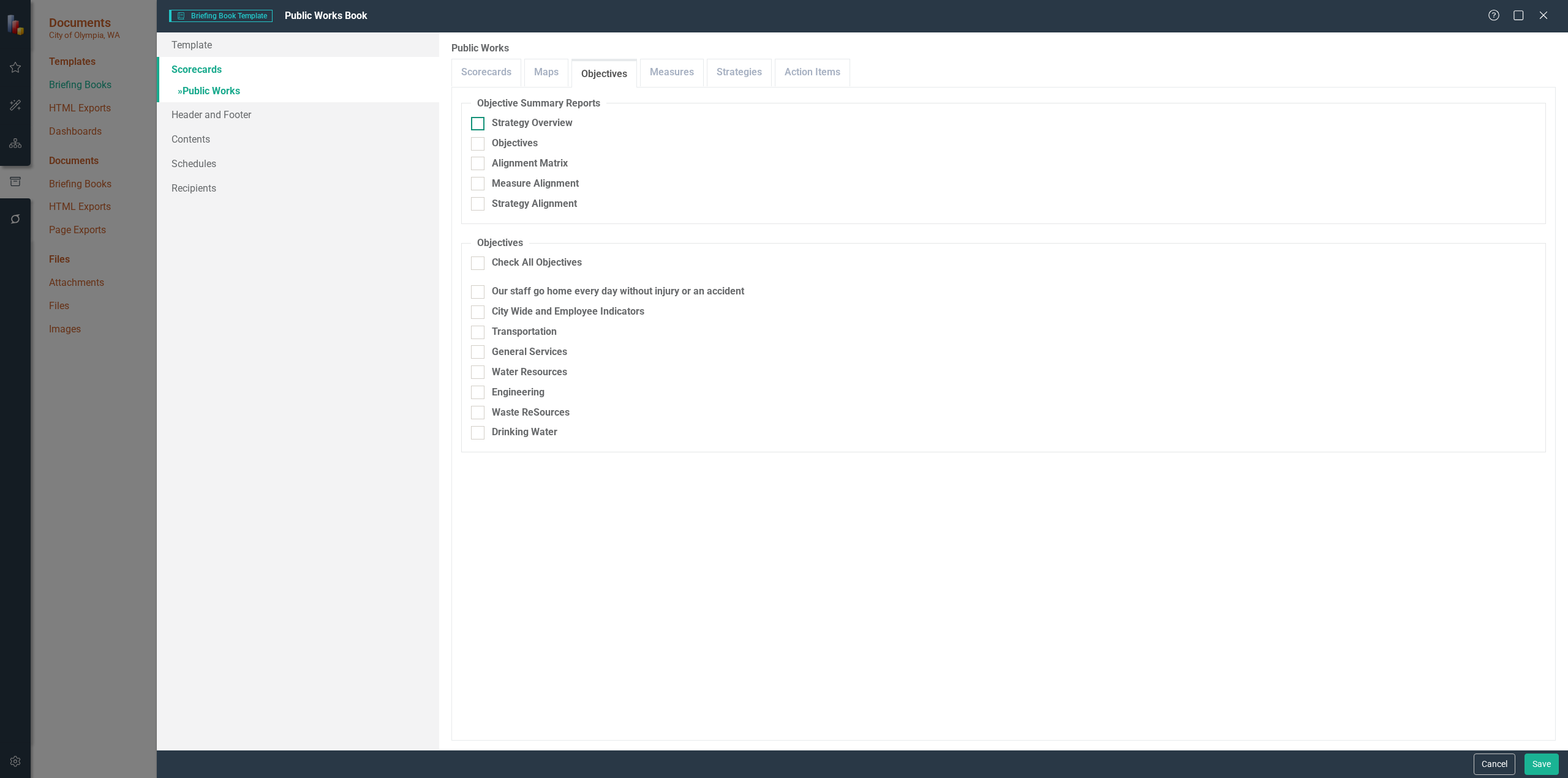 drag, startPoint x: 475, startPoint y: 121, endPoint x: 484, endPoint y: 125, distance: 9.848858 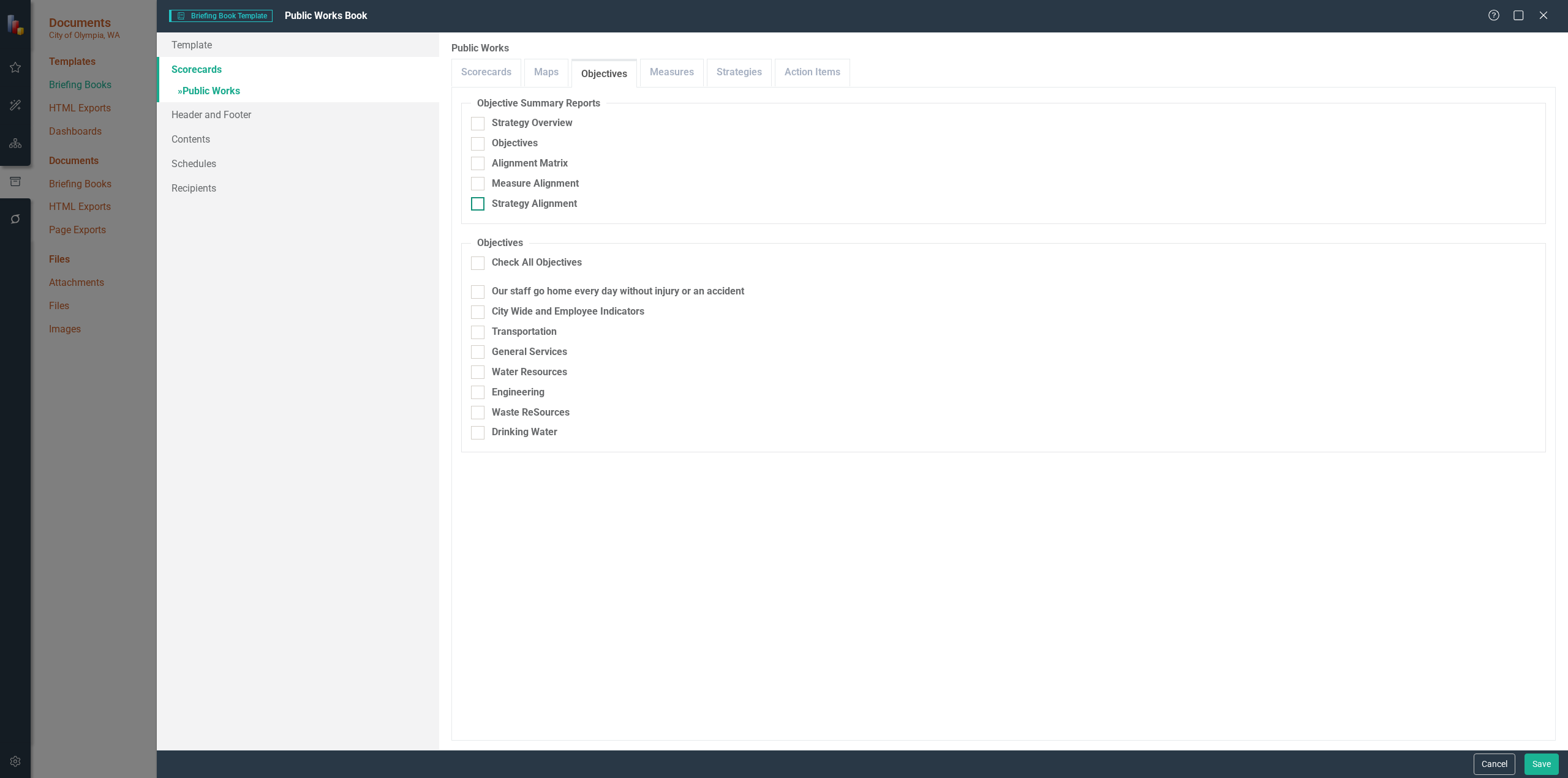 checkbox on "true" 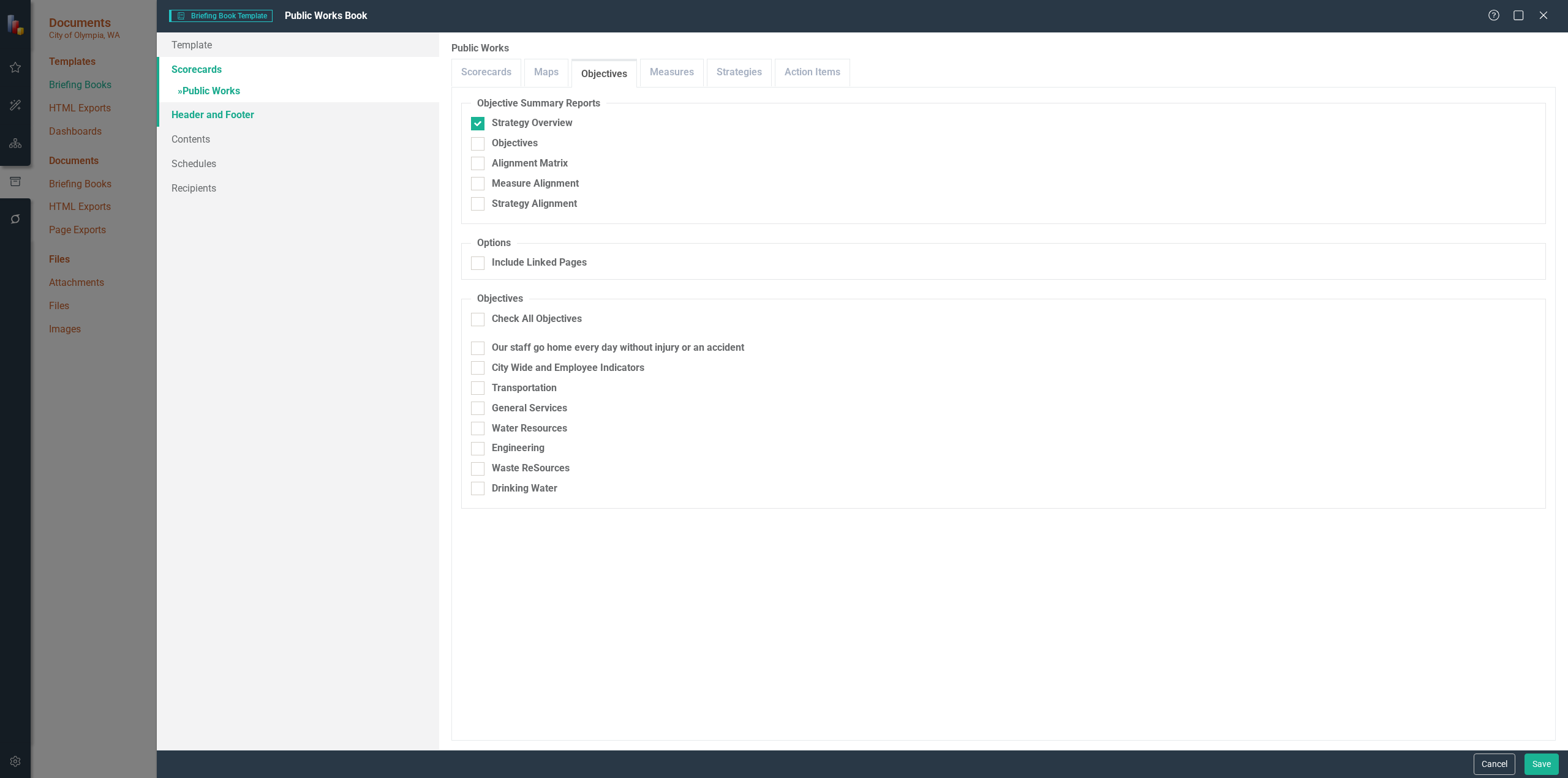 click on "Header and Footer" at bounding box center (298, 114) 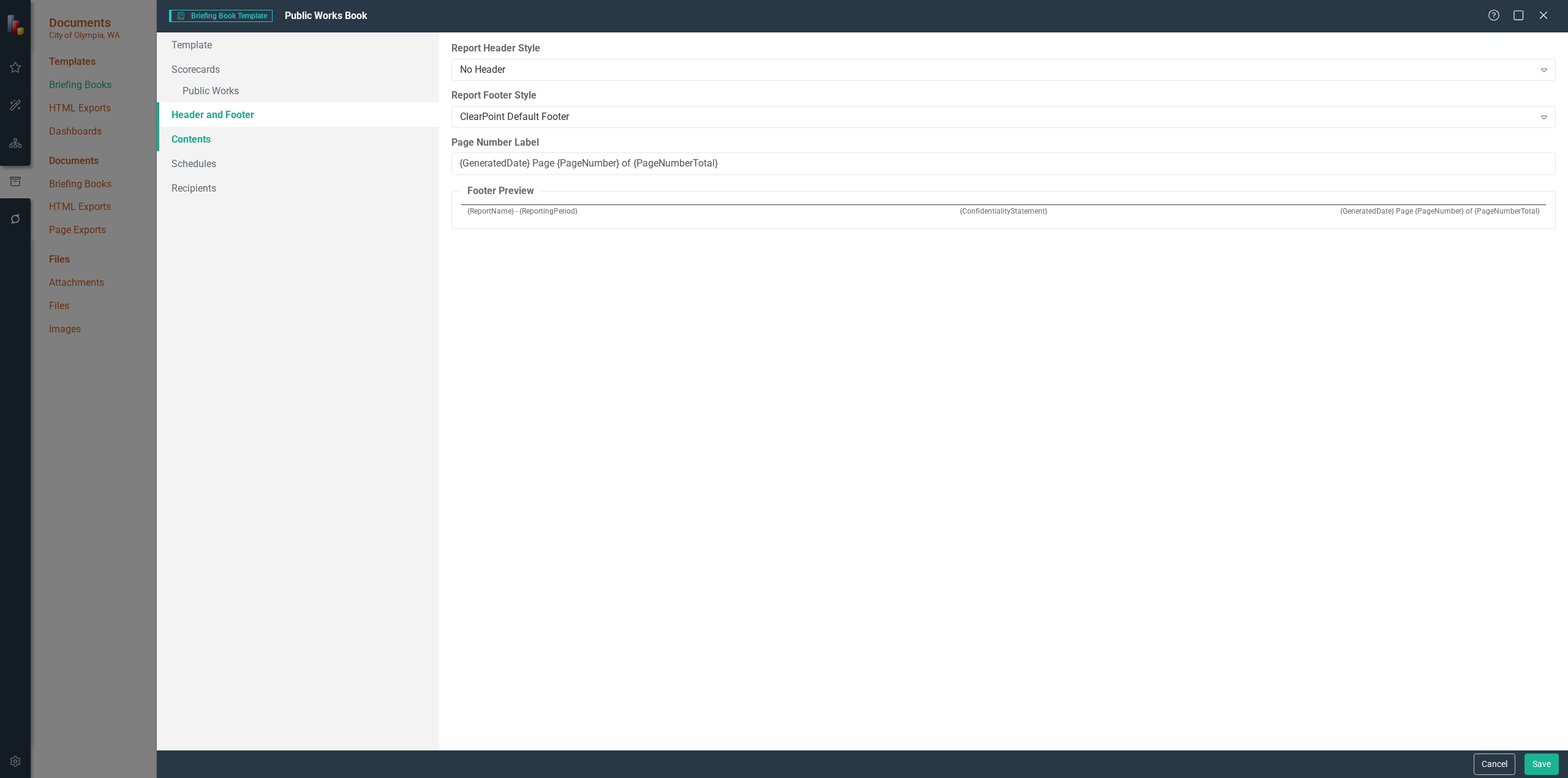 click on "Contents" at bounding box center (298, 139) 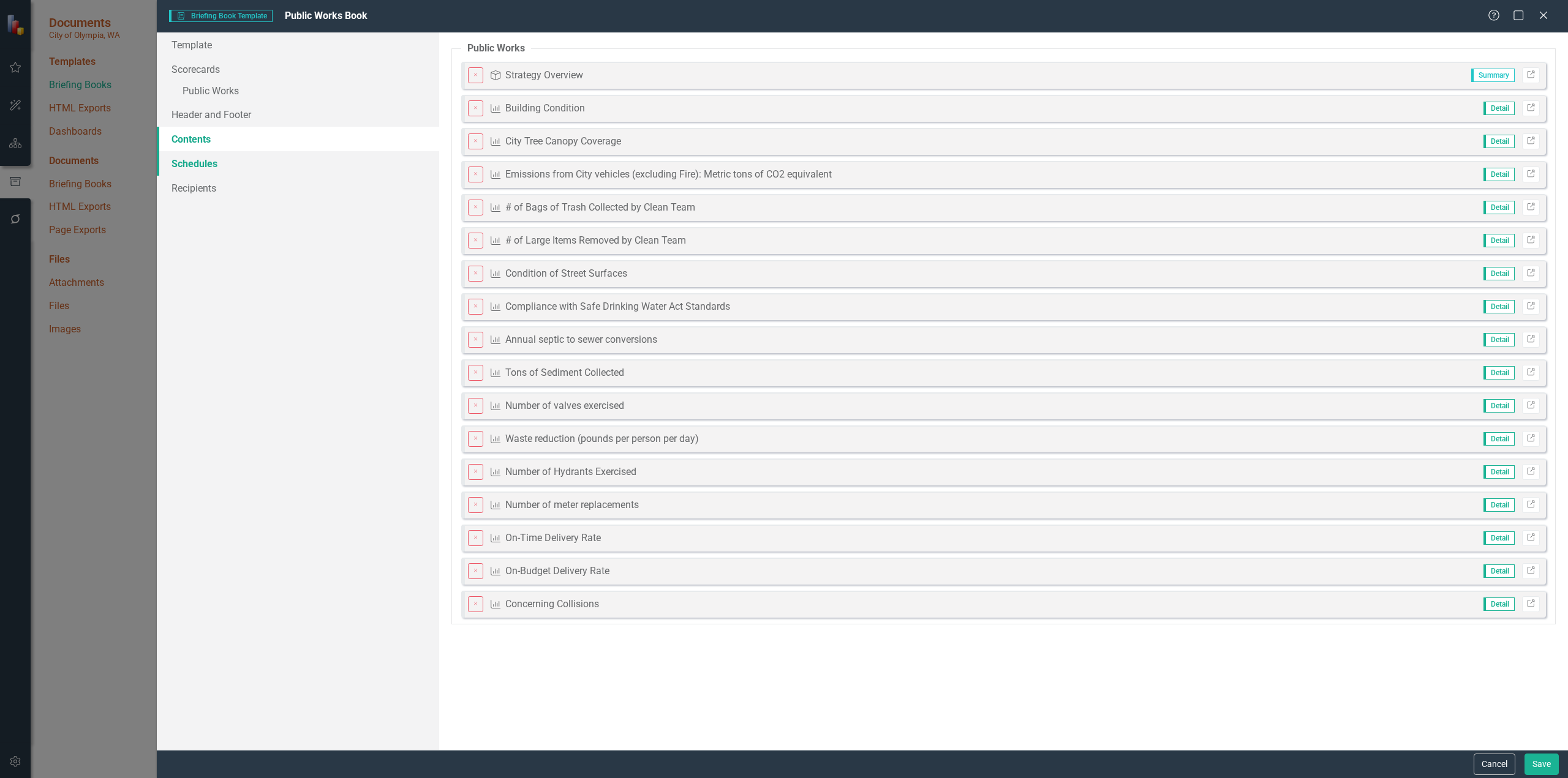 click on "Schedules" at bounding box center (298, 163) 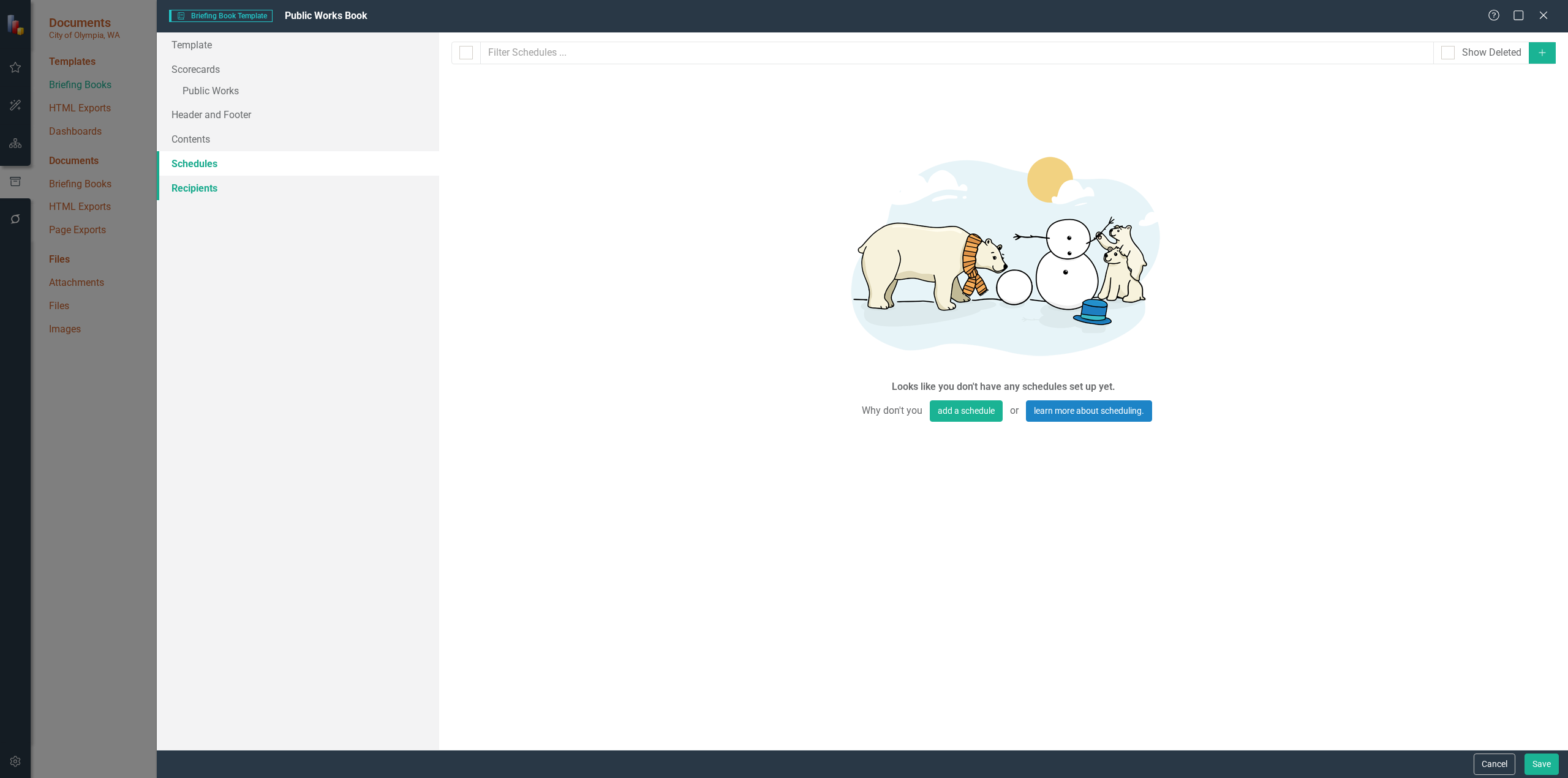 click on "Recipients" at bounding box center [298, 188] 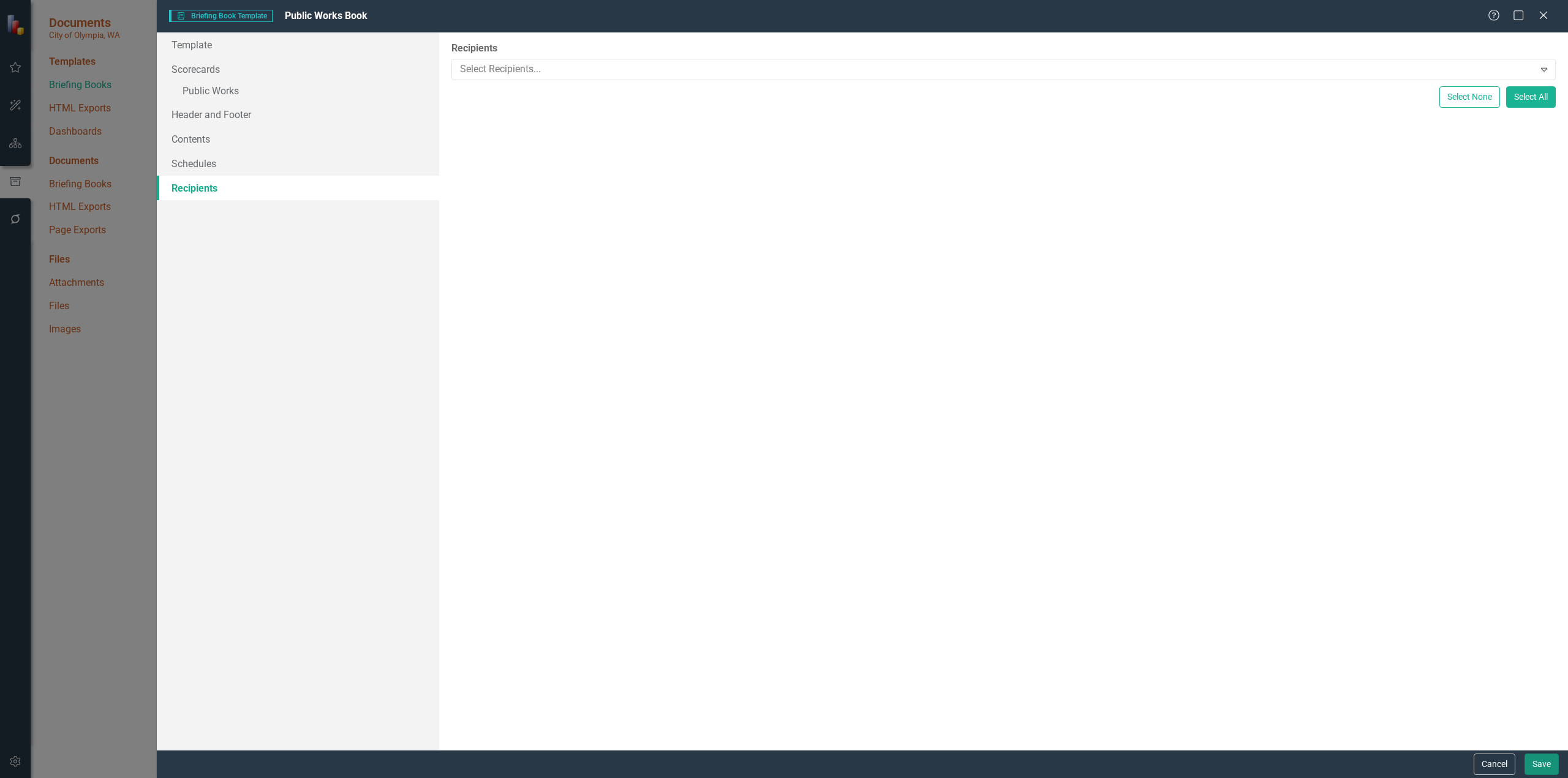 click on "Save" at bounding box center (1542, 764) 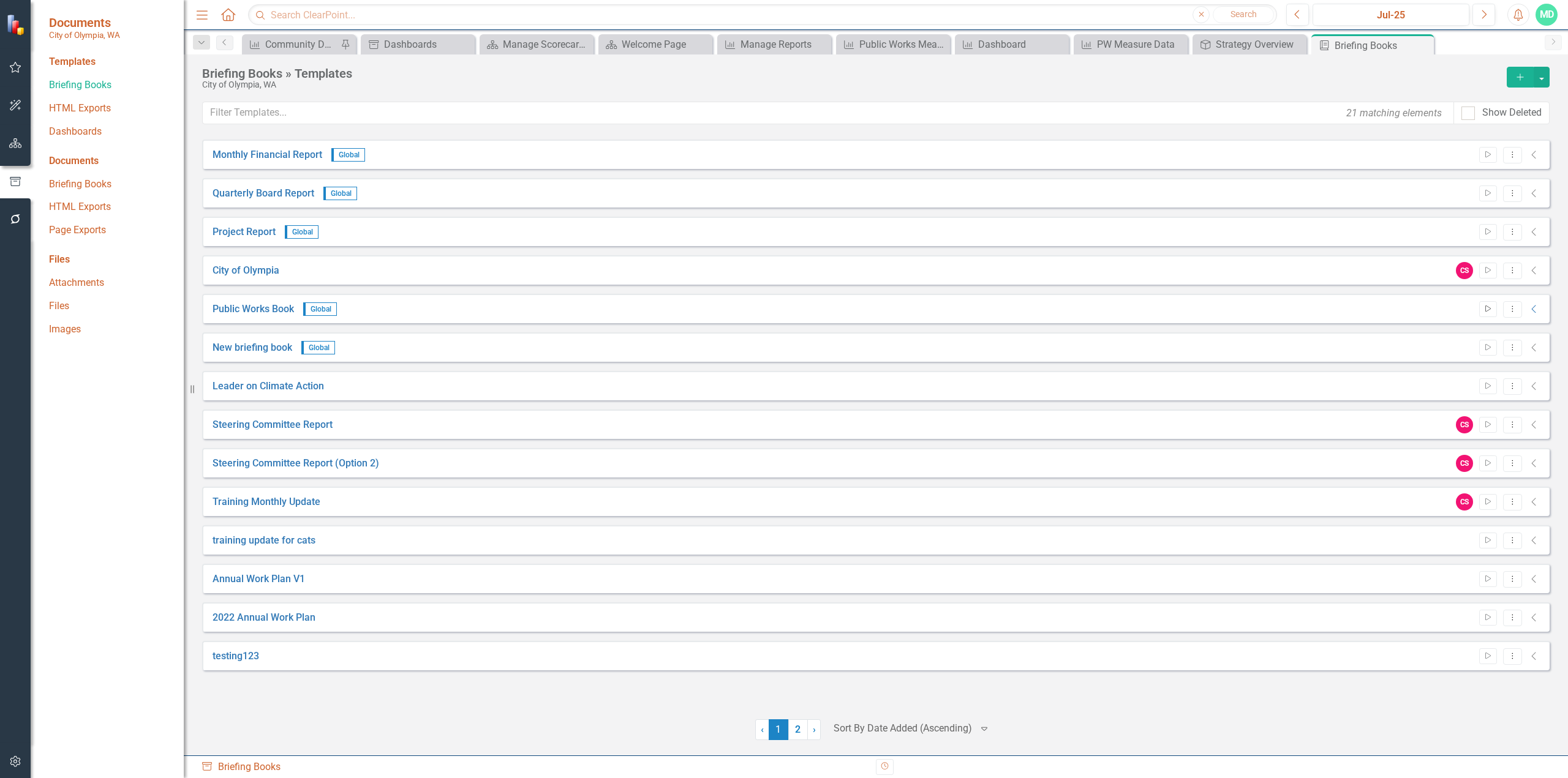 click on "Start" 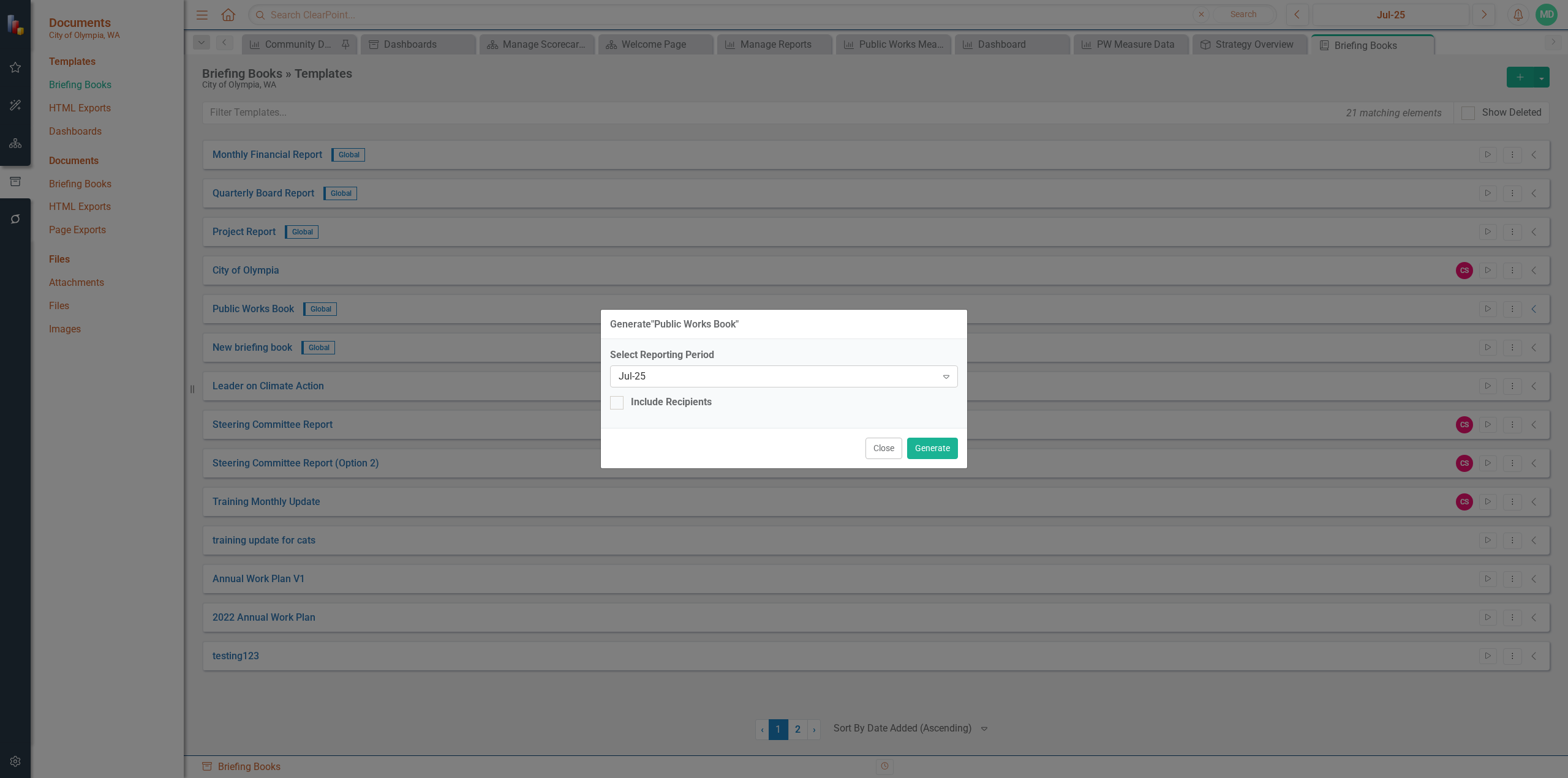 click on "Expand" 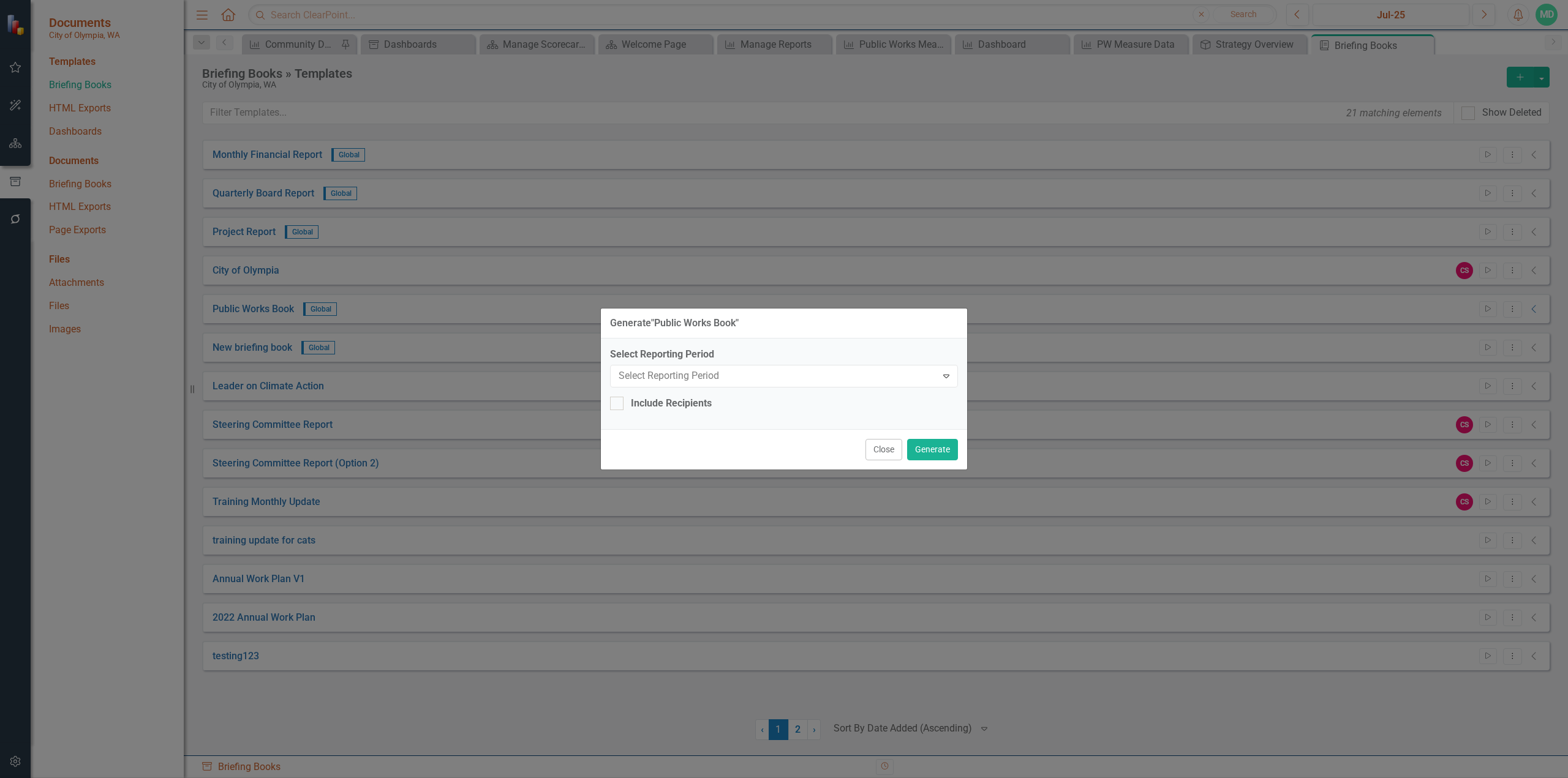 scroll, scrollTop: 1928, scrollLeft: 0, axis: vertical 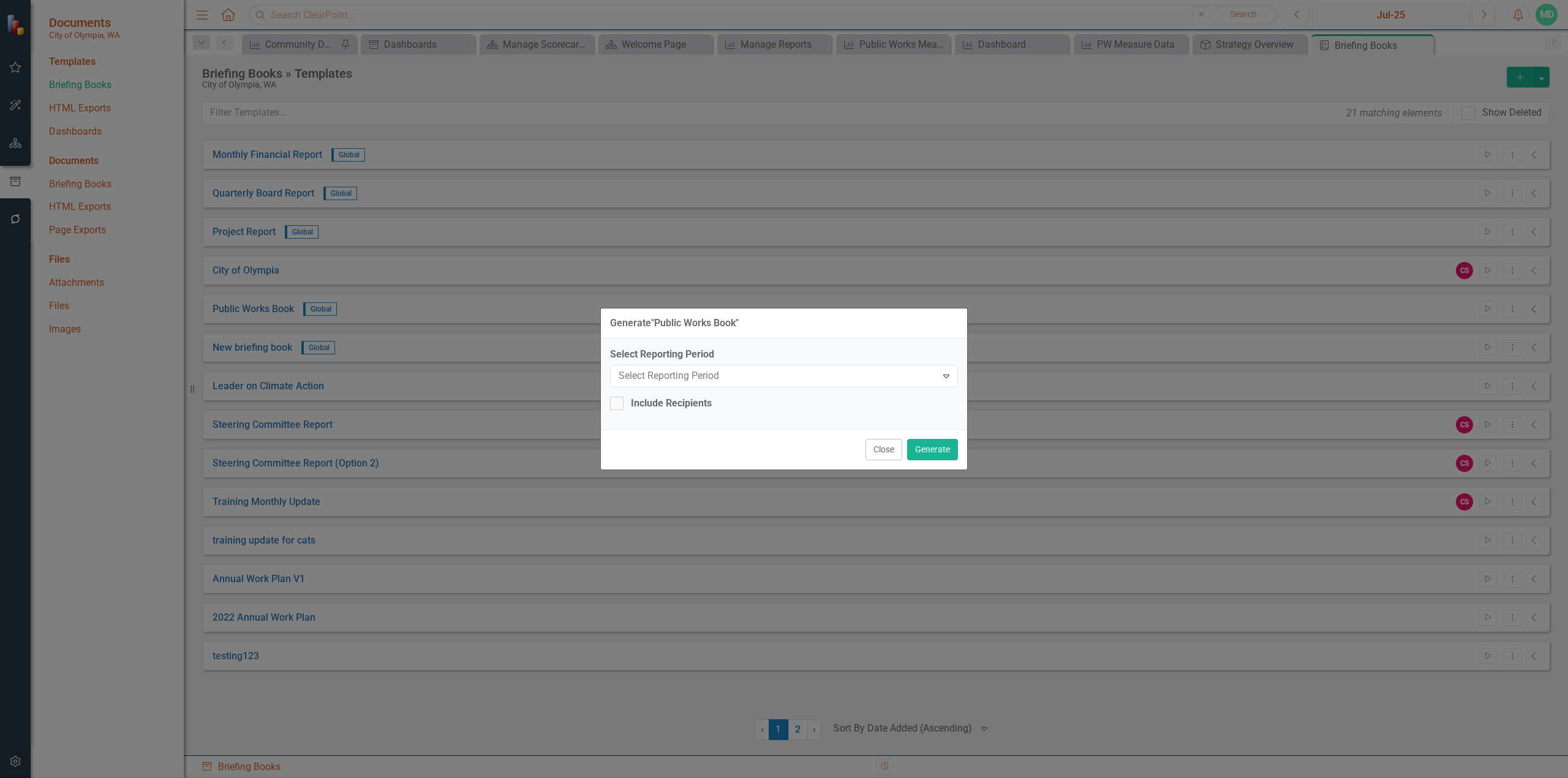 click on "Select Reporting Period" at bounding box center [784, 354] 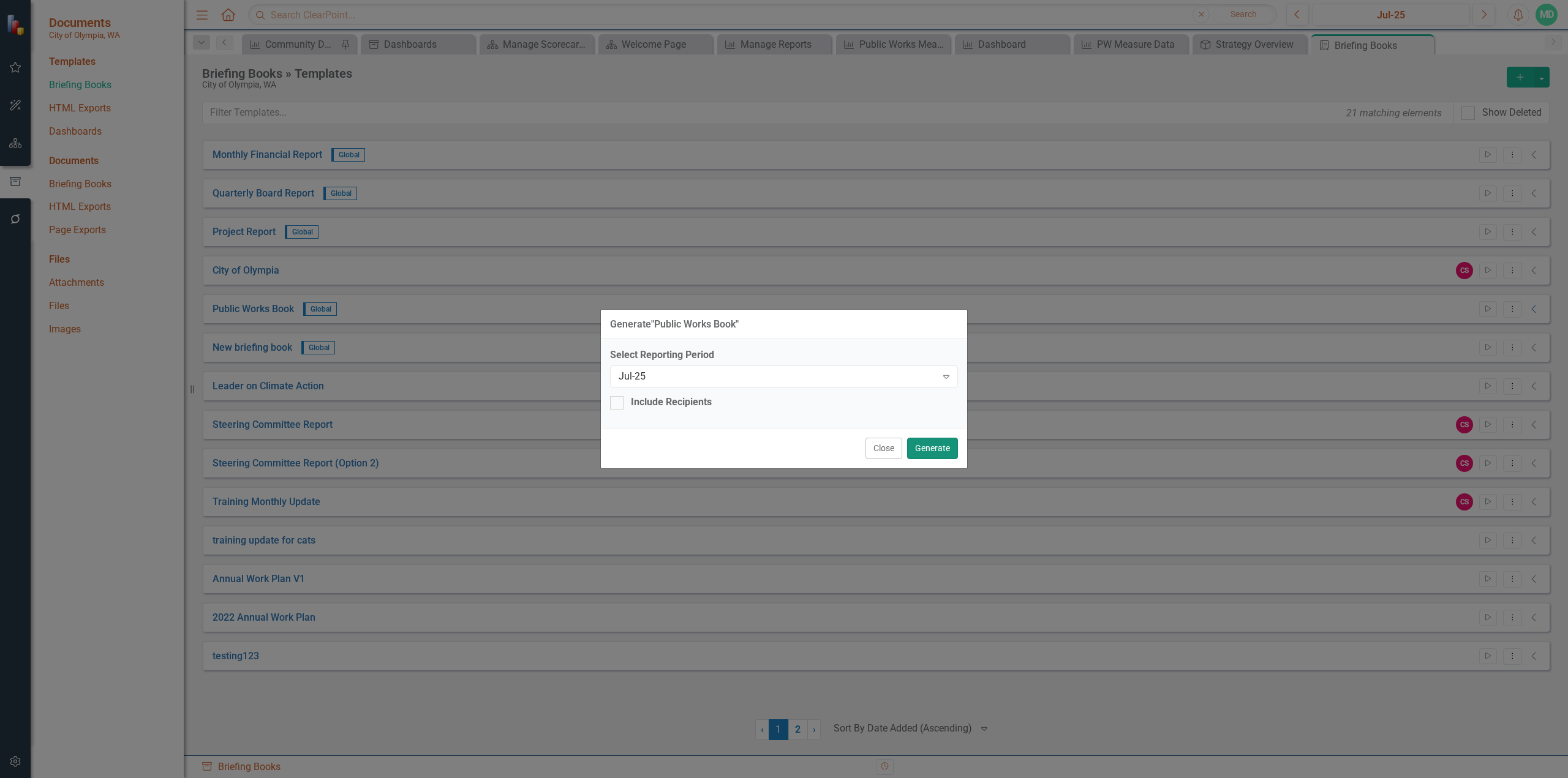 click on "Generate" at bounding box center [932, 448] 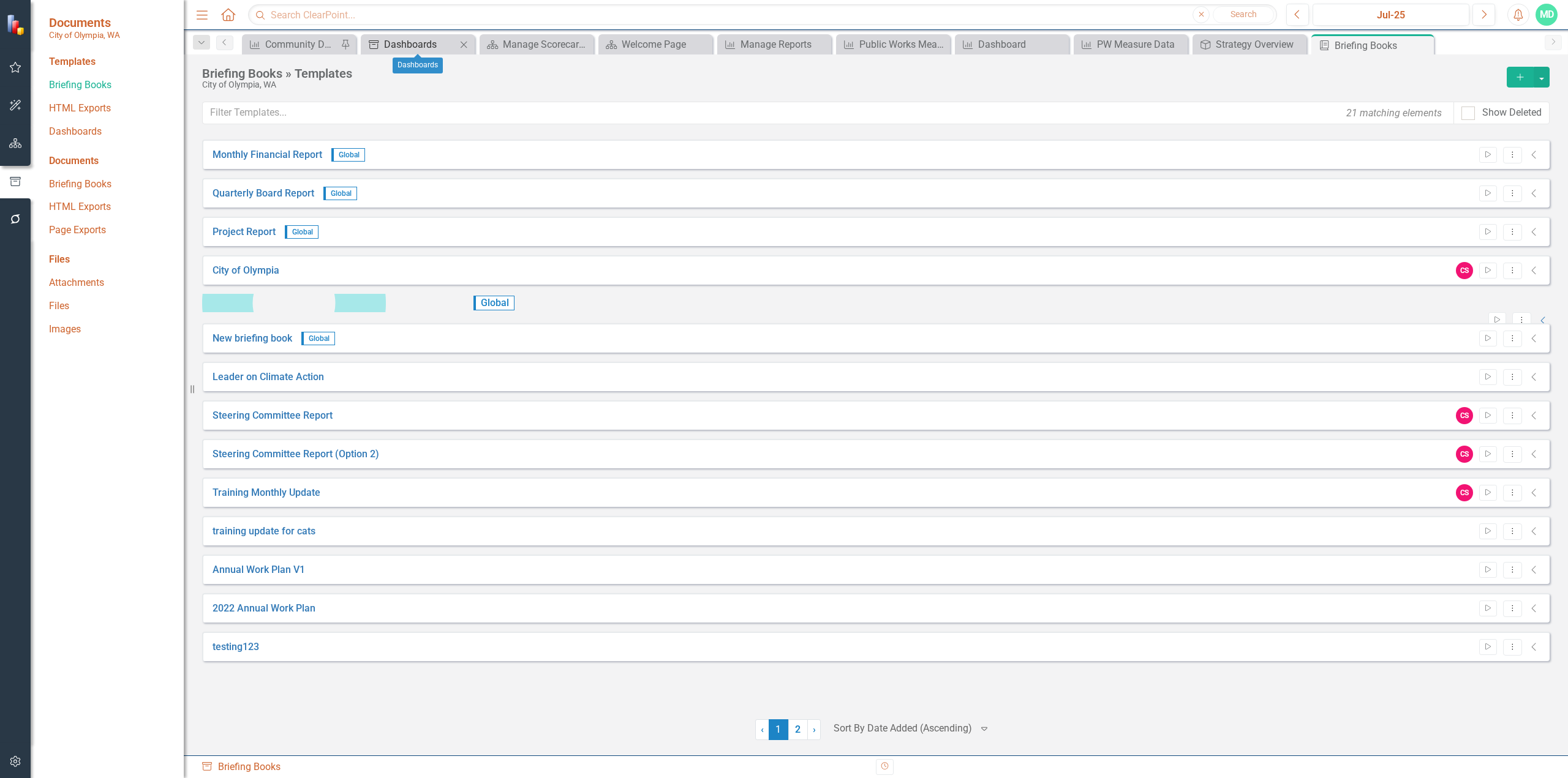 click on "Dashboards" at bounding box center [420, 44] 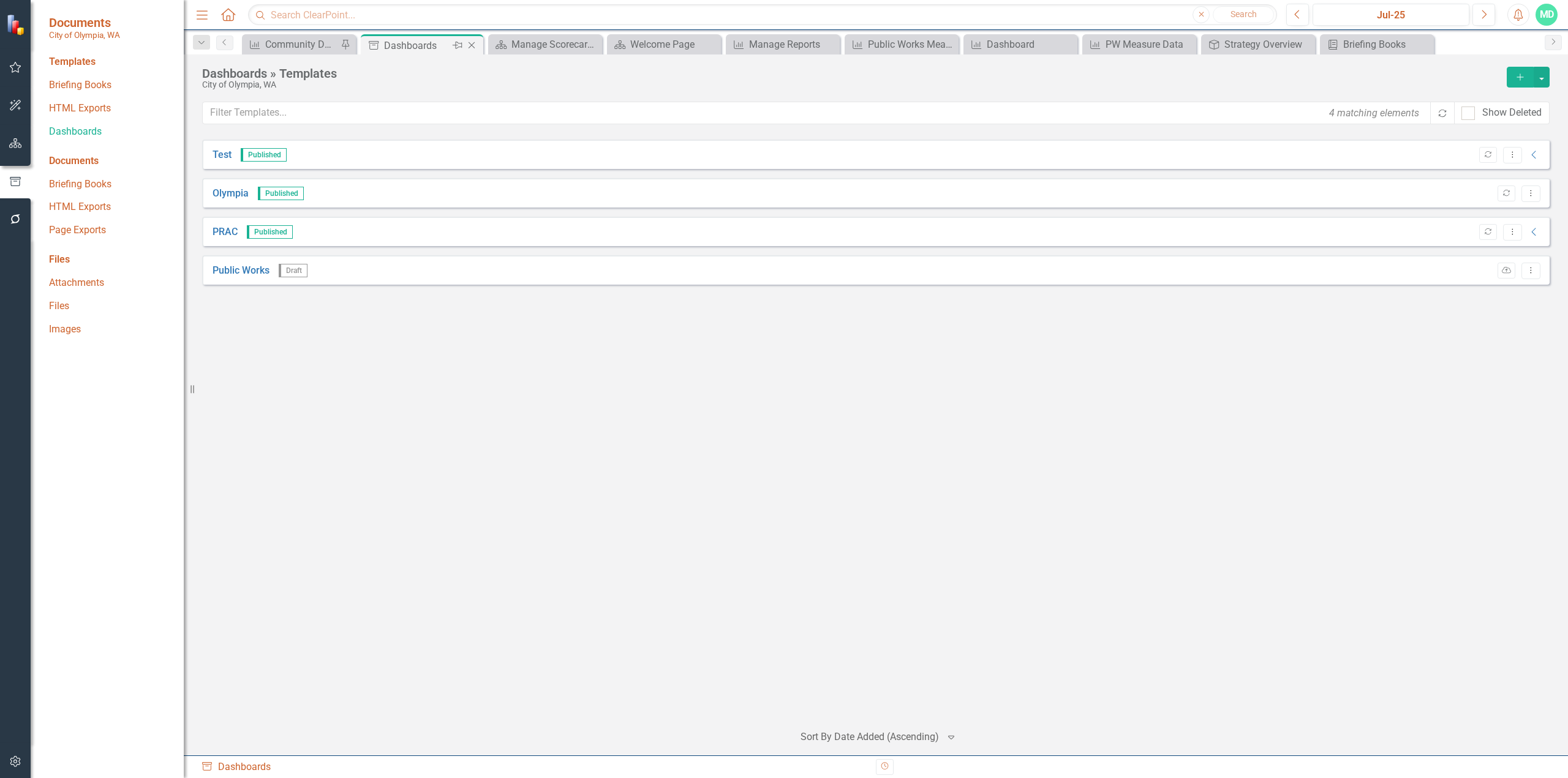 click on "Close" 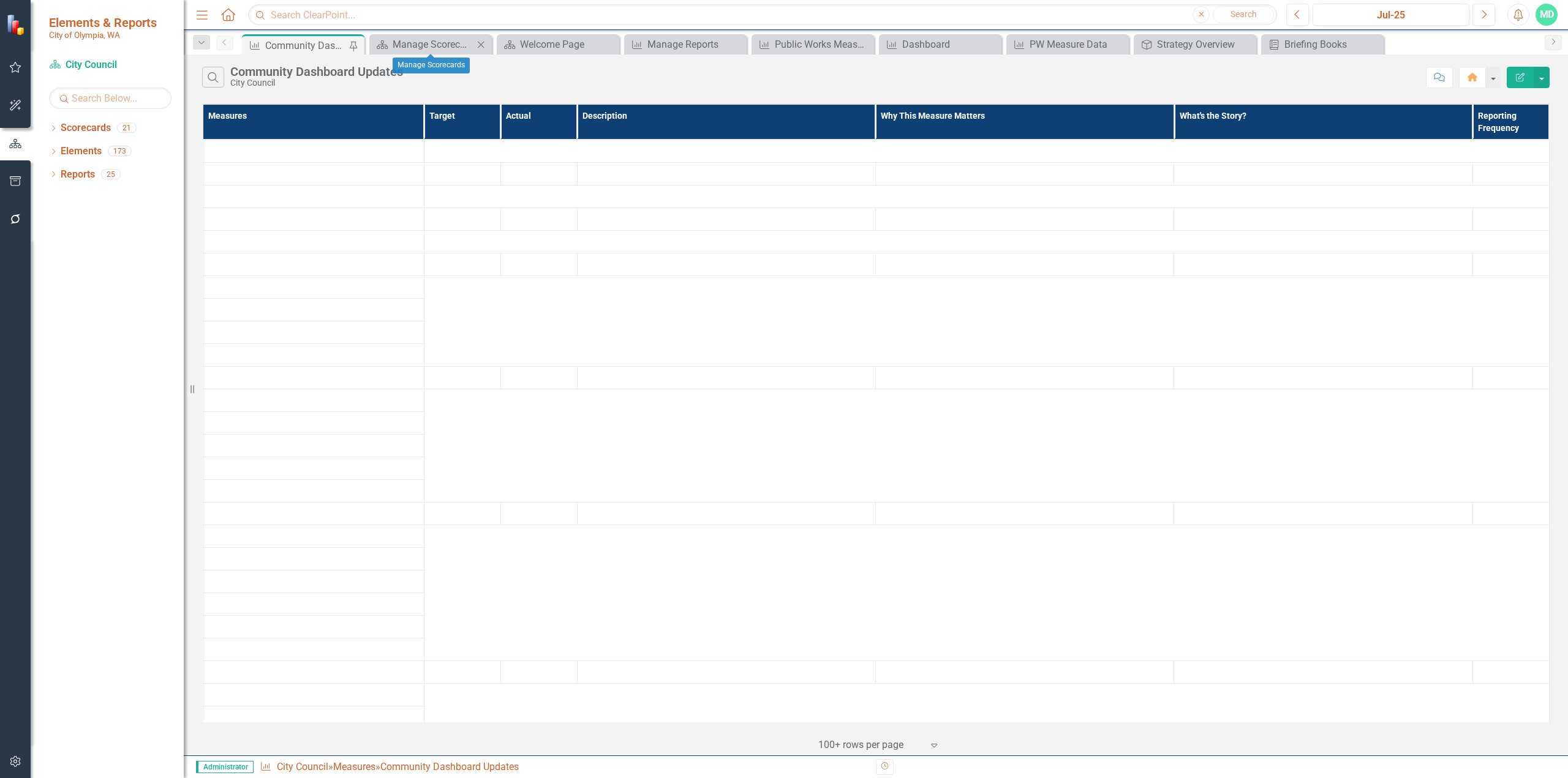 click on "Close" 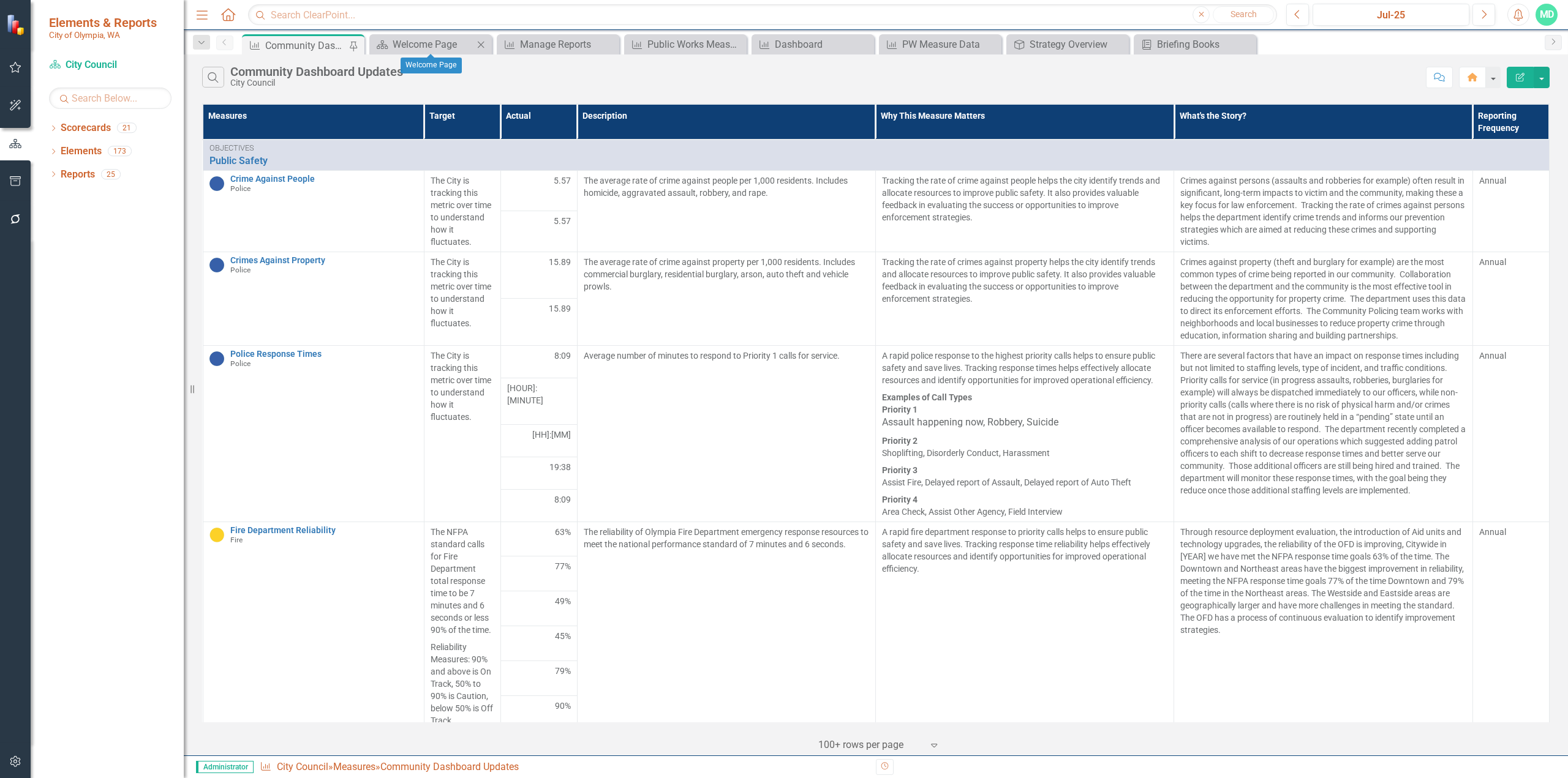 click on "Close" 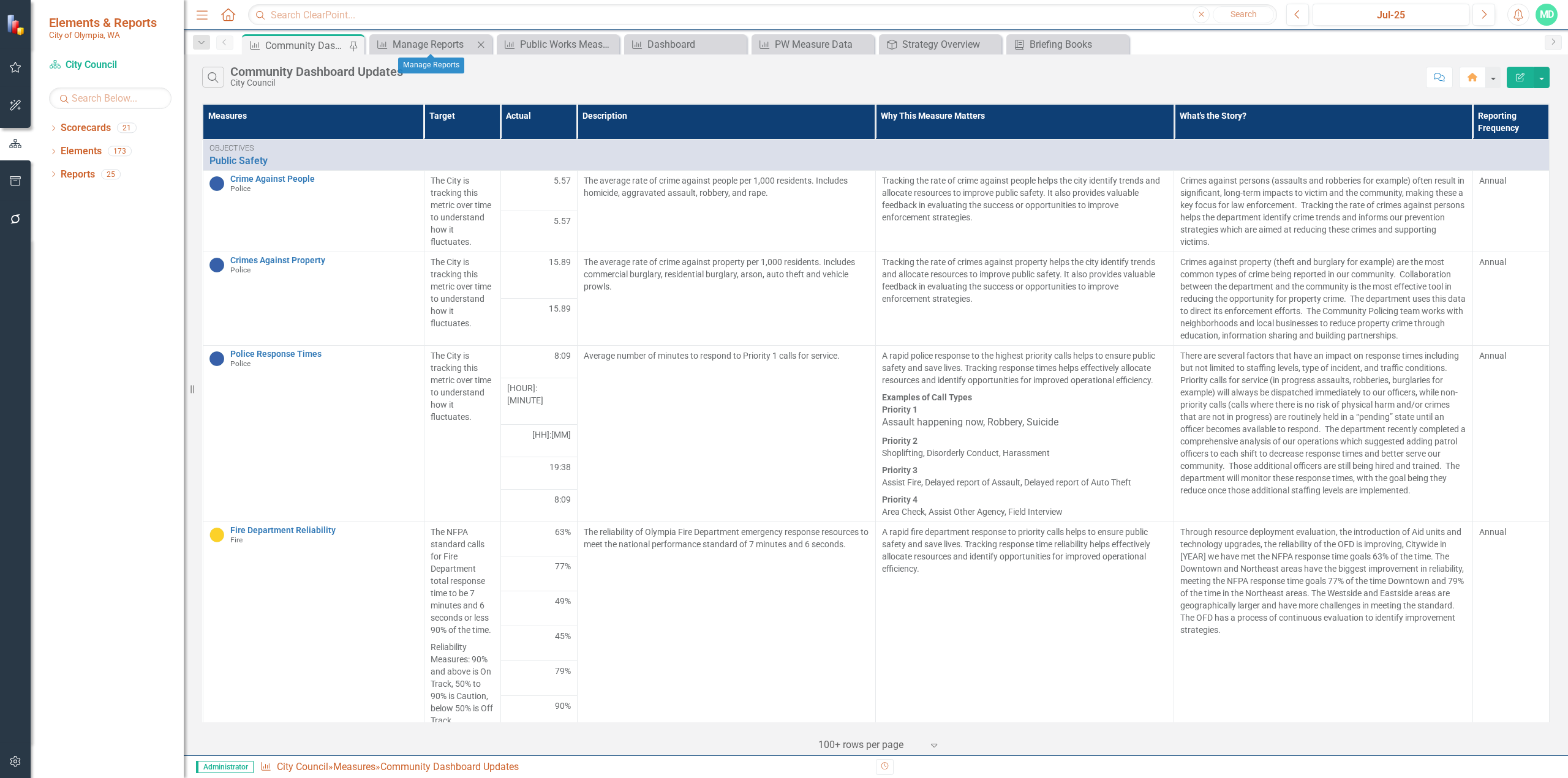 click on "Close" 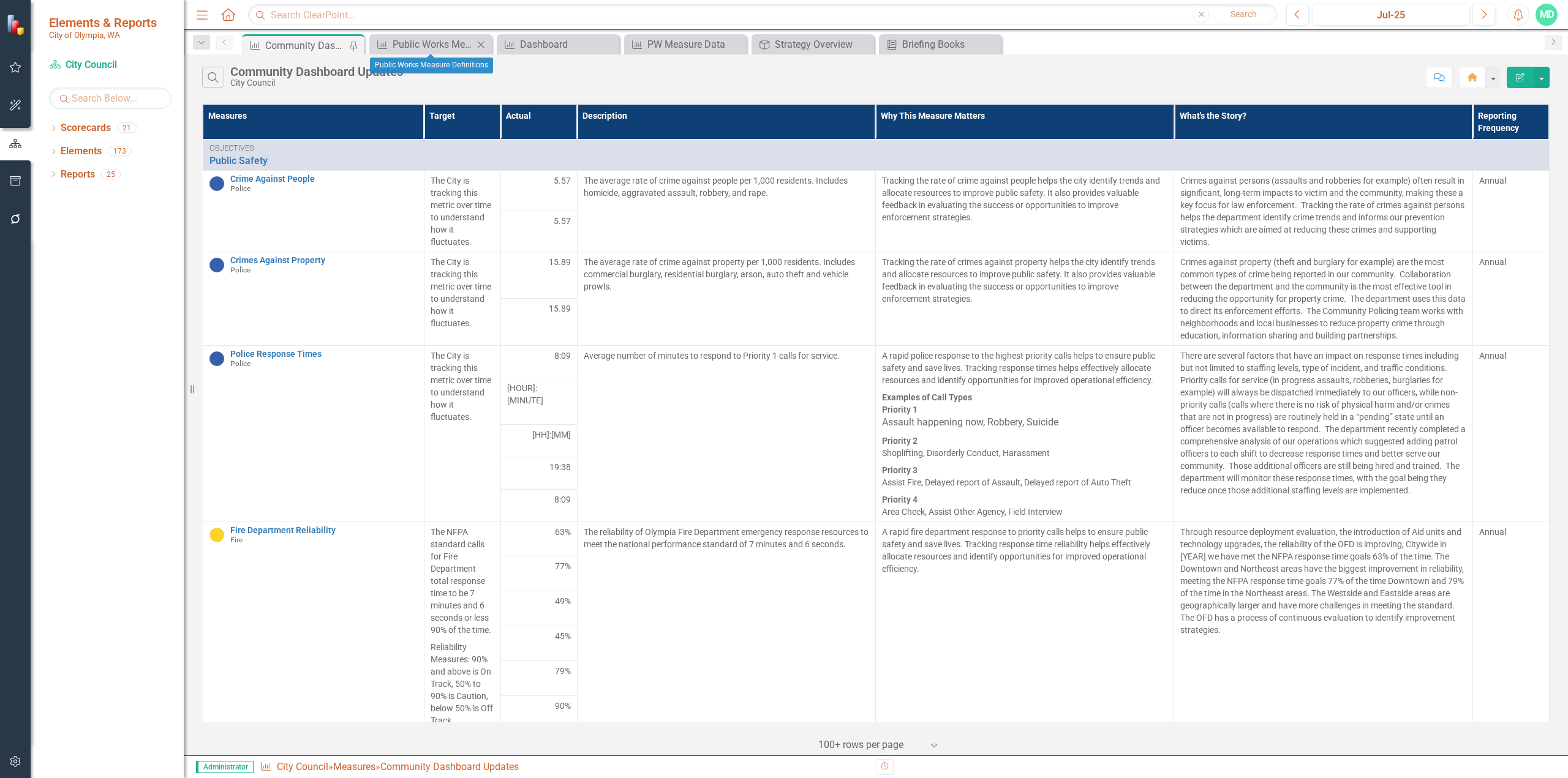 click on "Close" 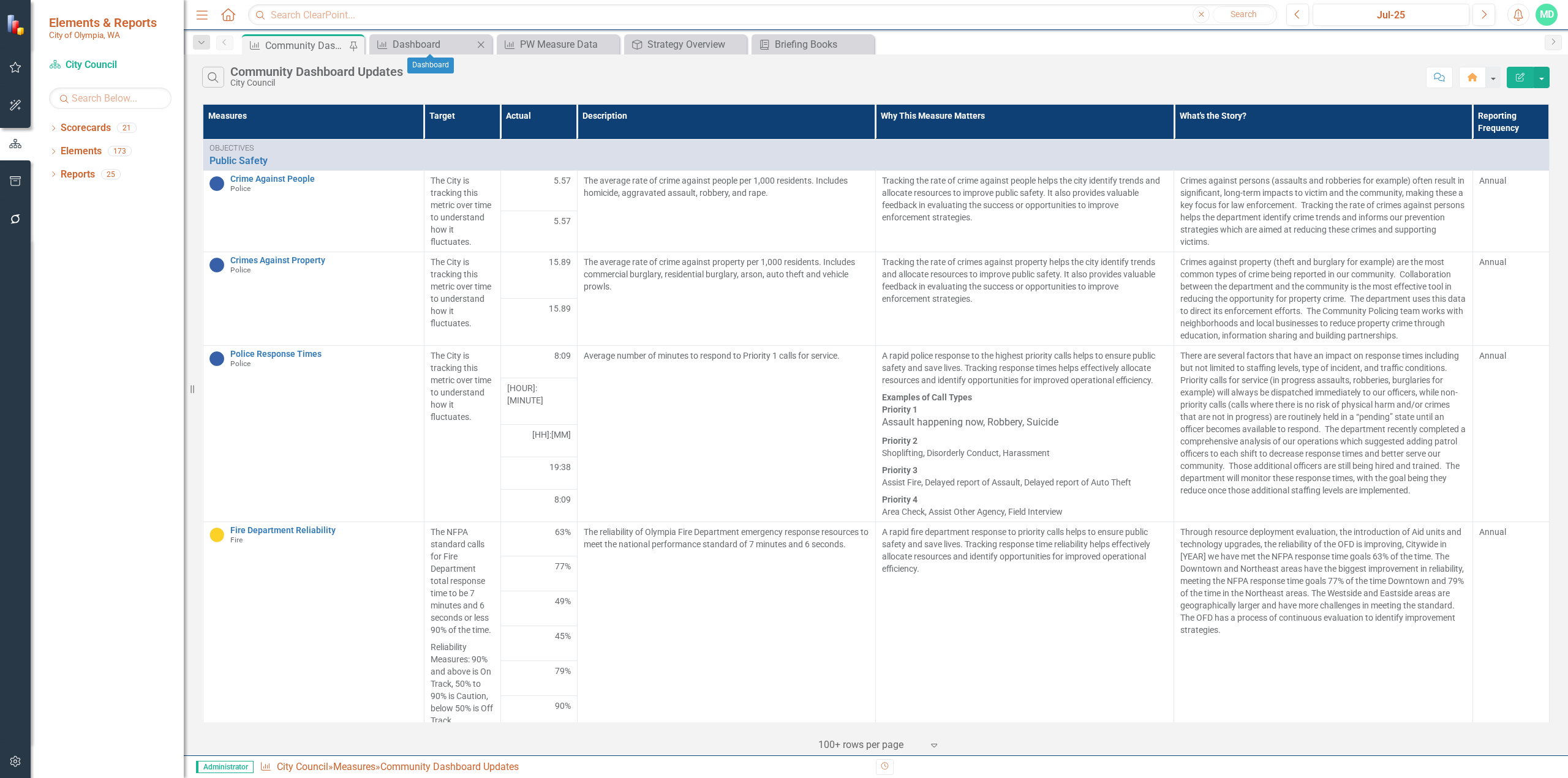 click on "Close" 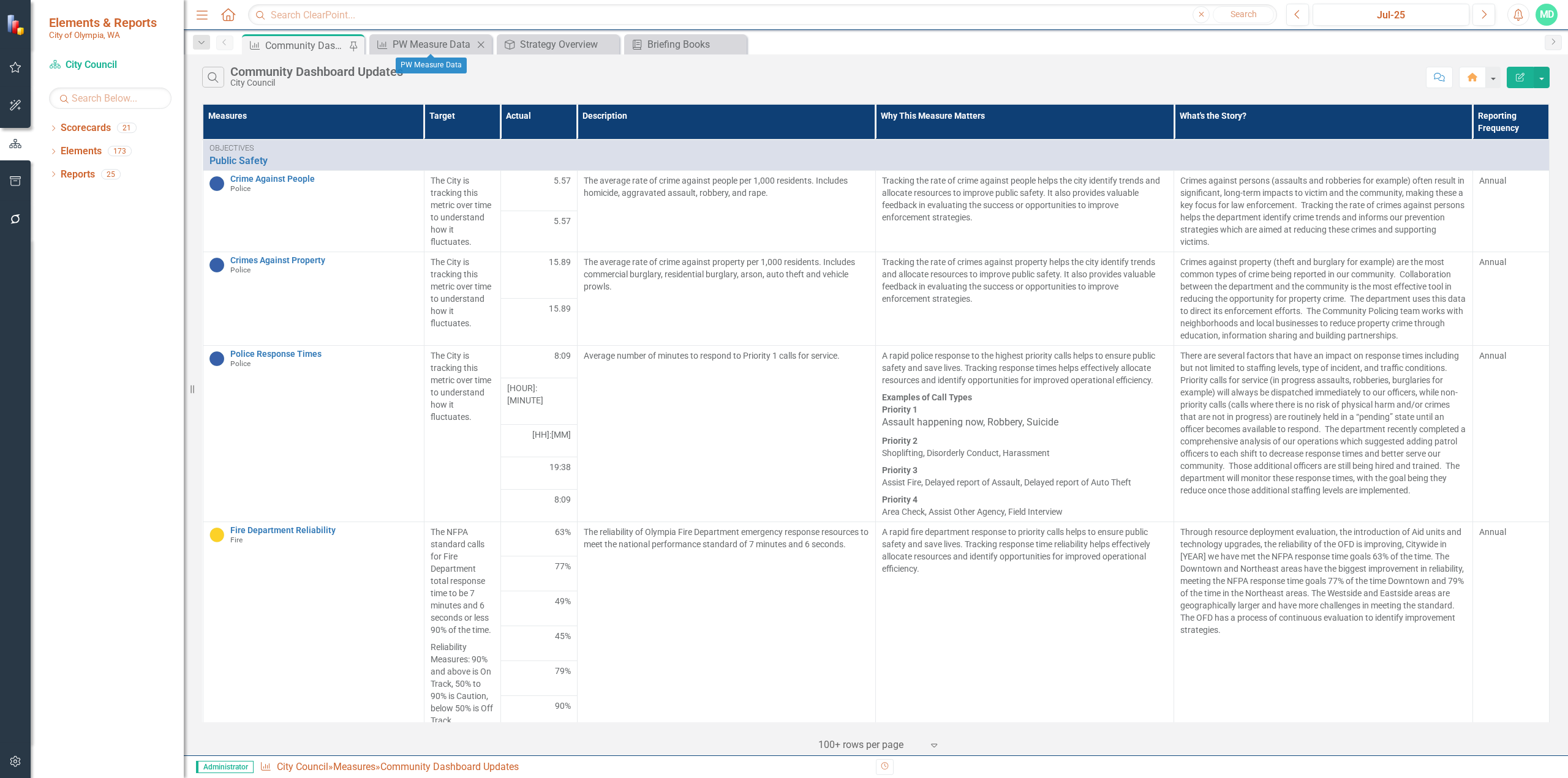 click on "Close" 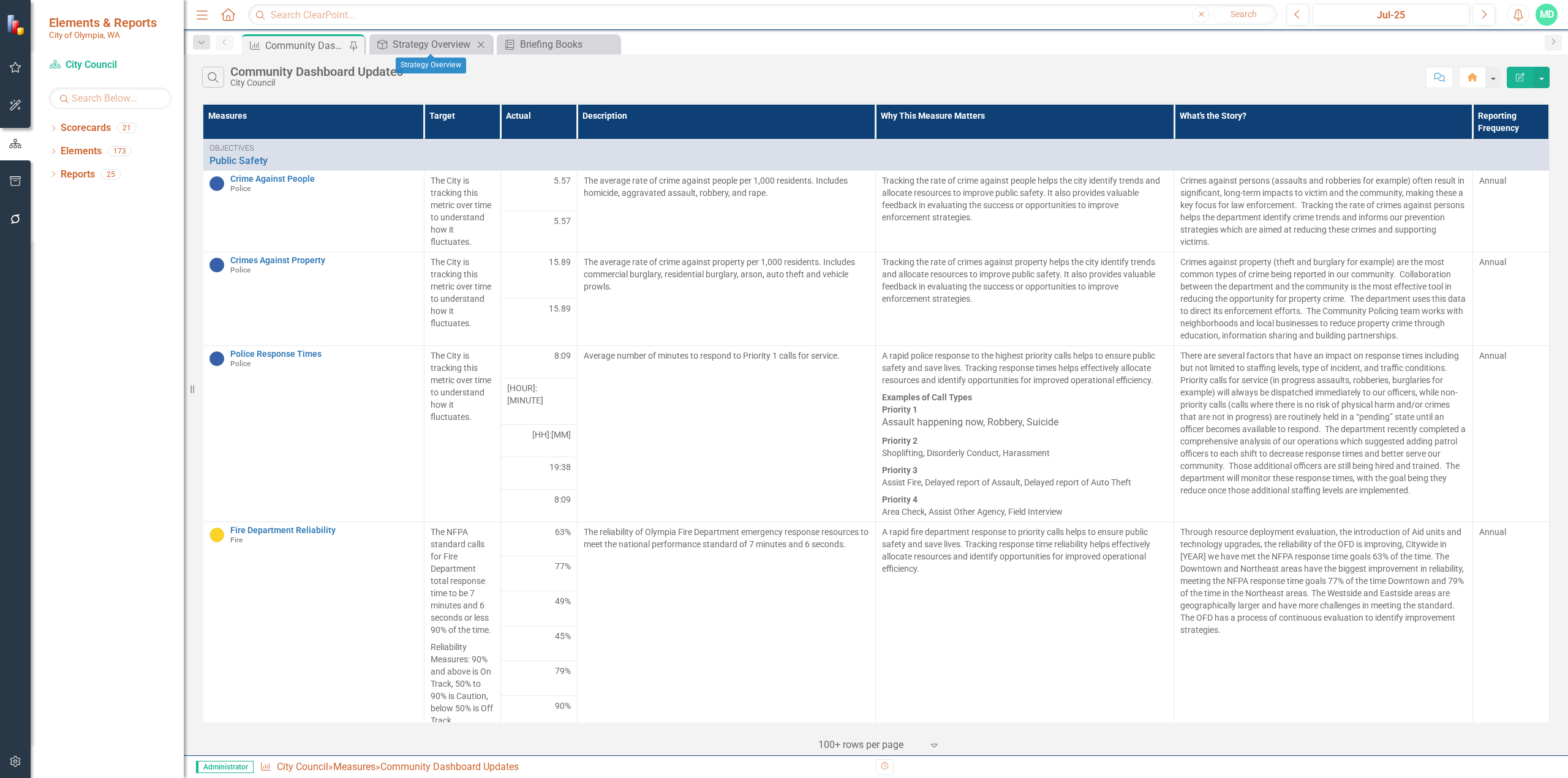 click on "Close" 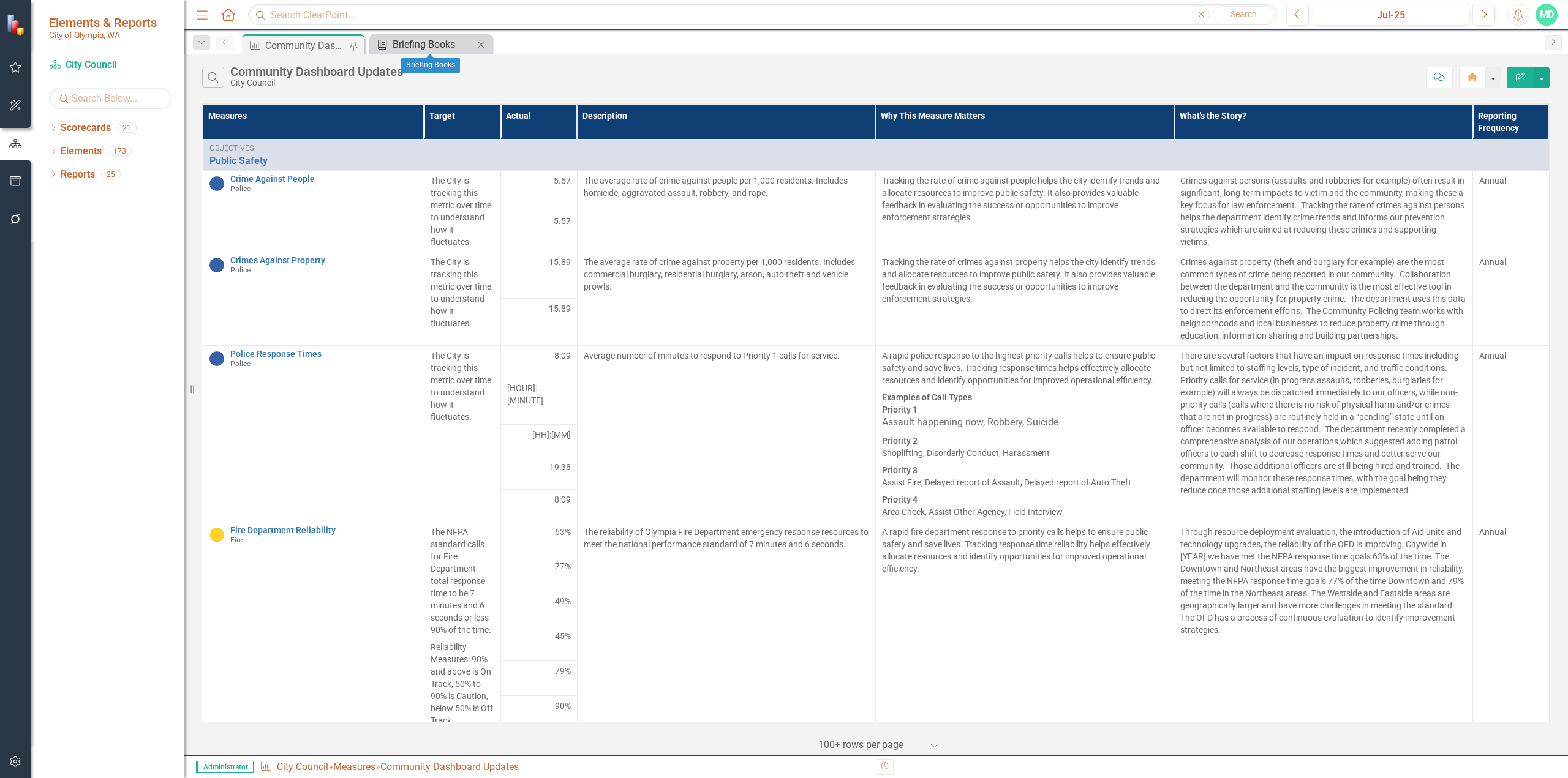 click on "Briefing Books" at bounding box center (433, 44) 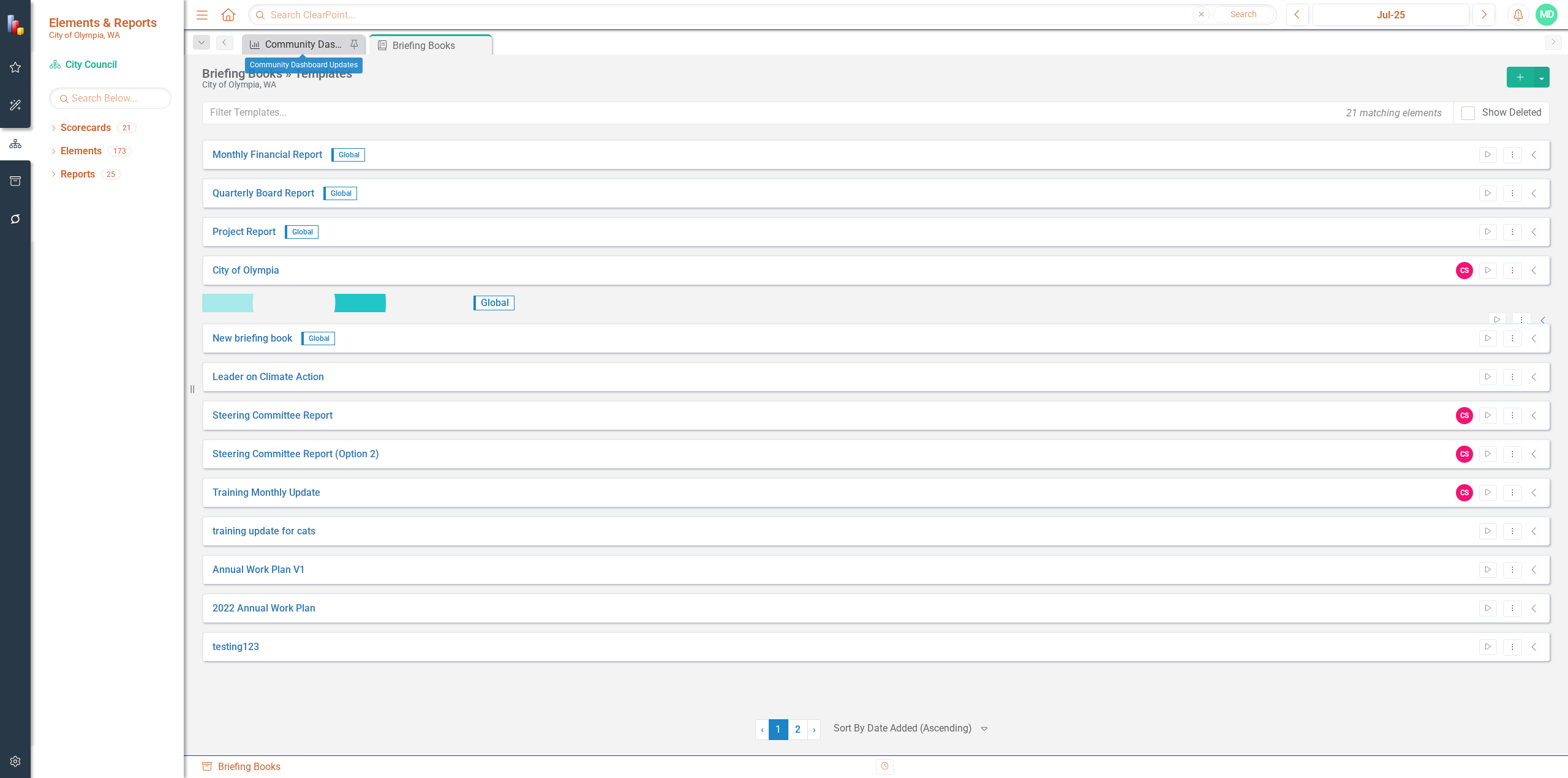 click on "Community Dashboard Updates" at bounding box center (306, 44) 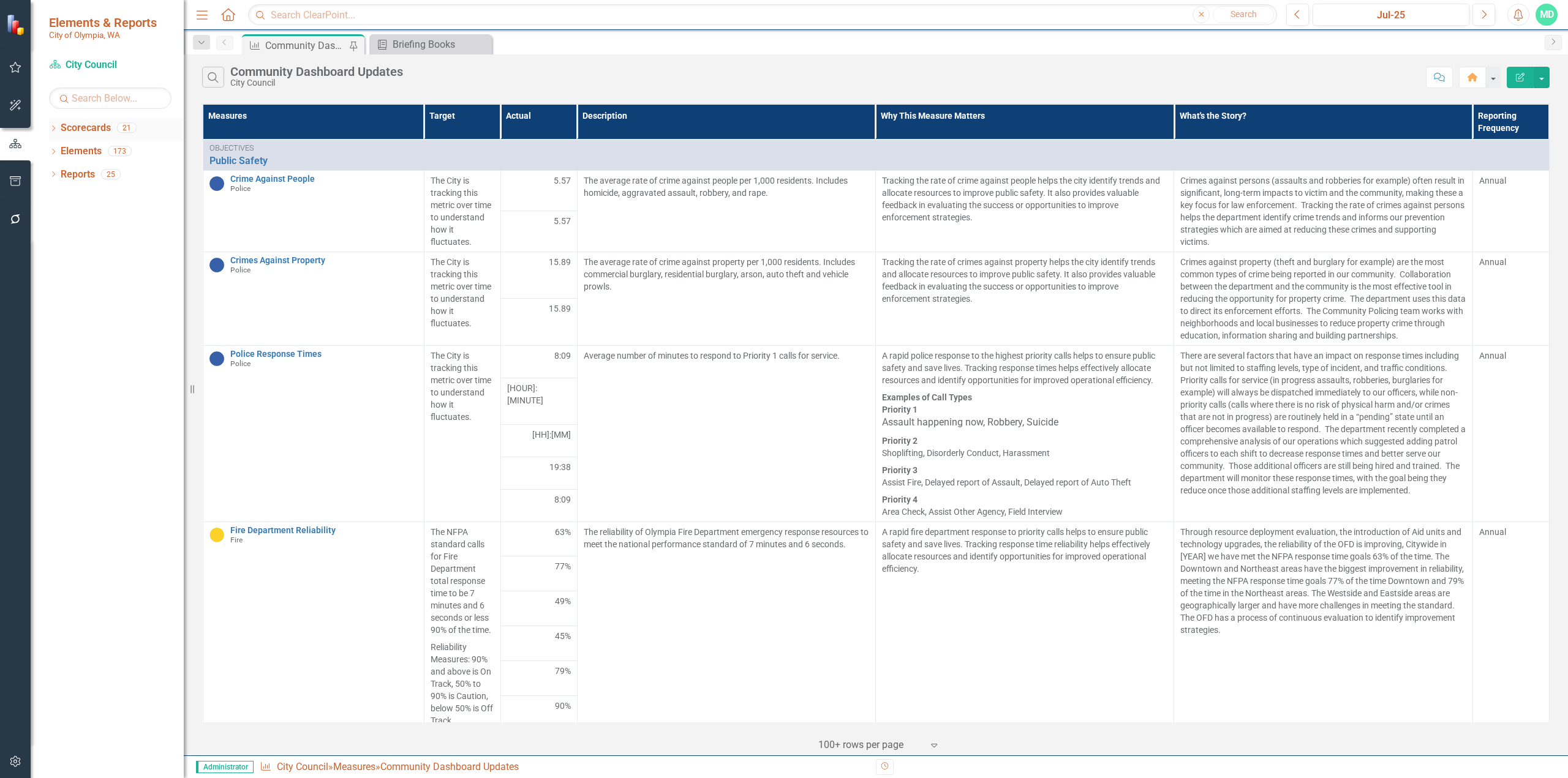 click on "Dropdown Scorecards 21" at bounding box center [116, 130] 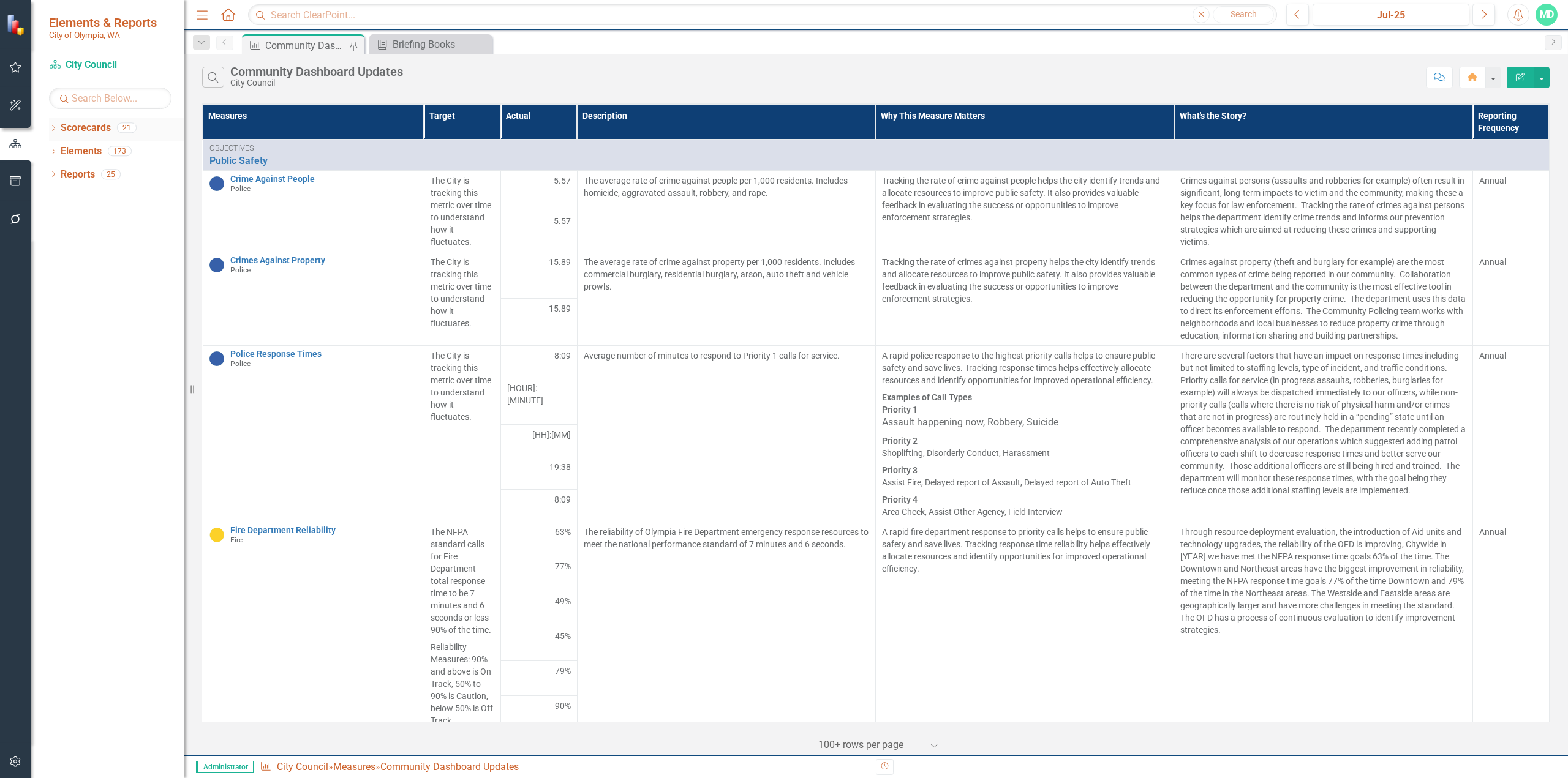 click 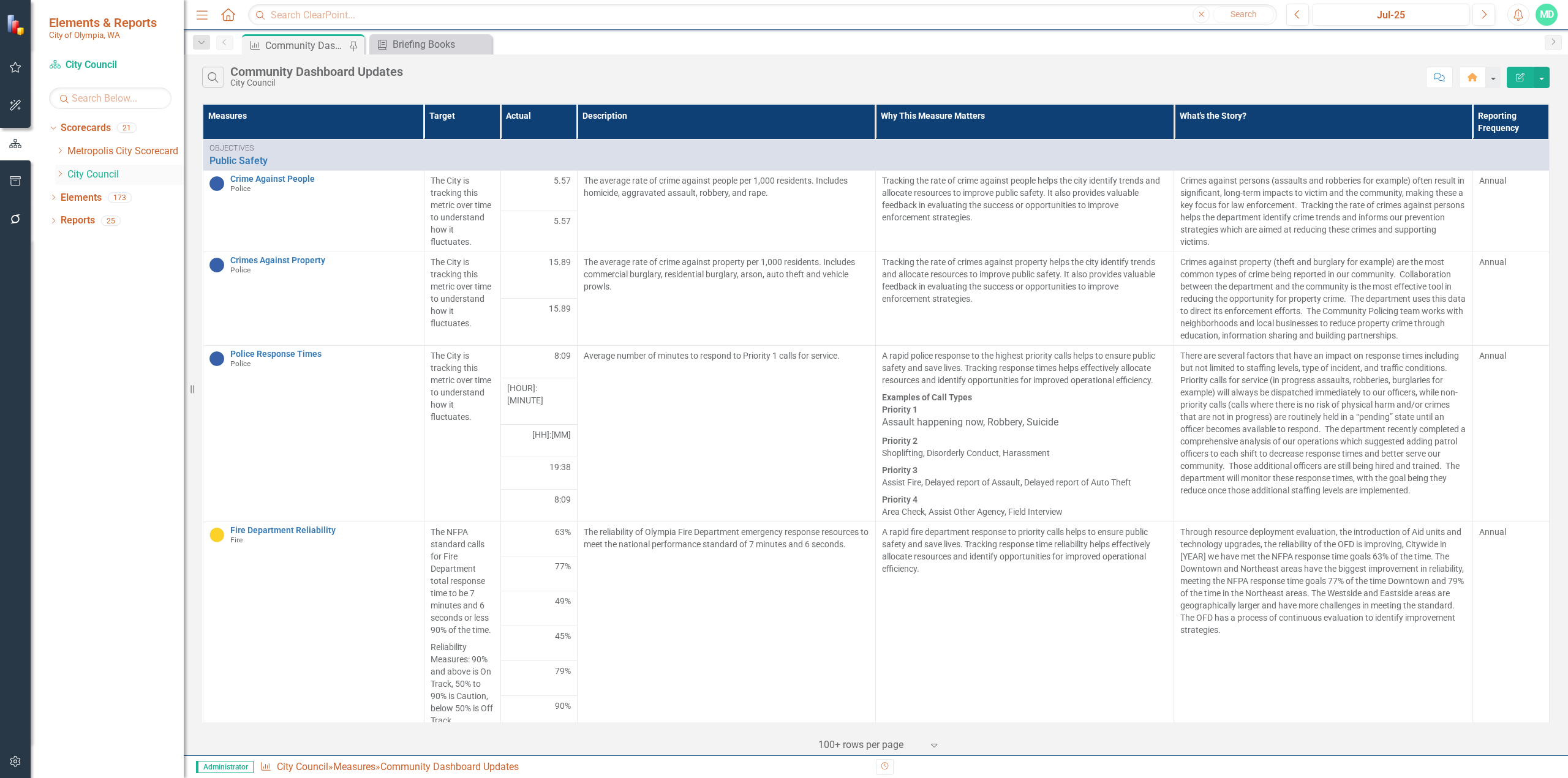 click on "Dropdown" 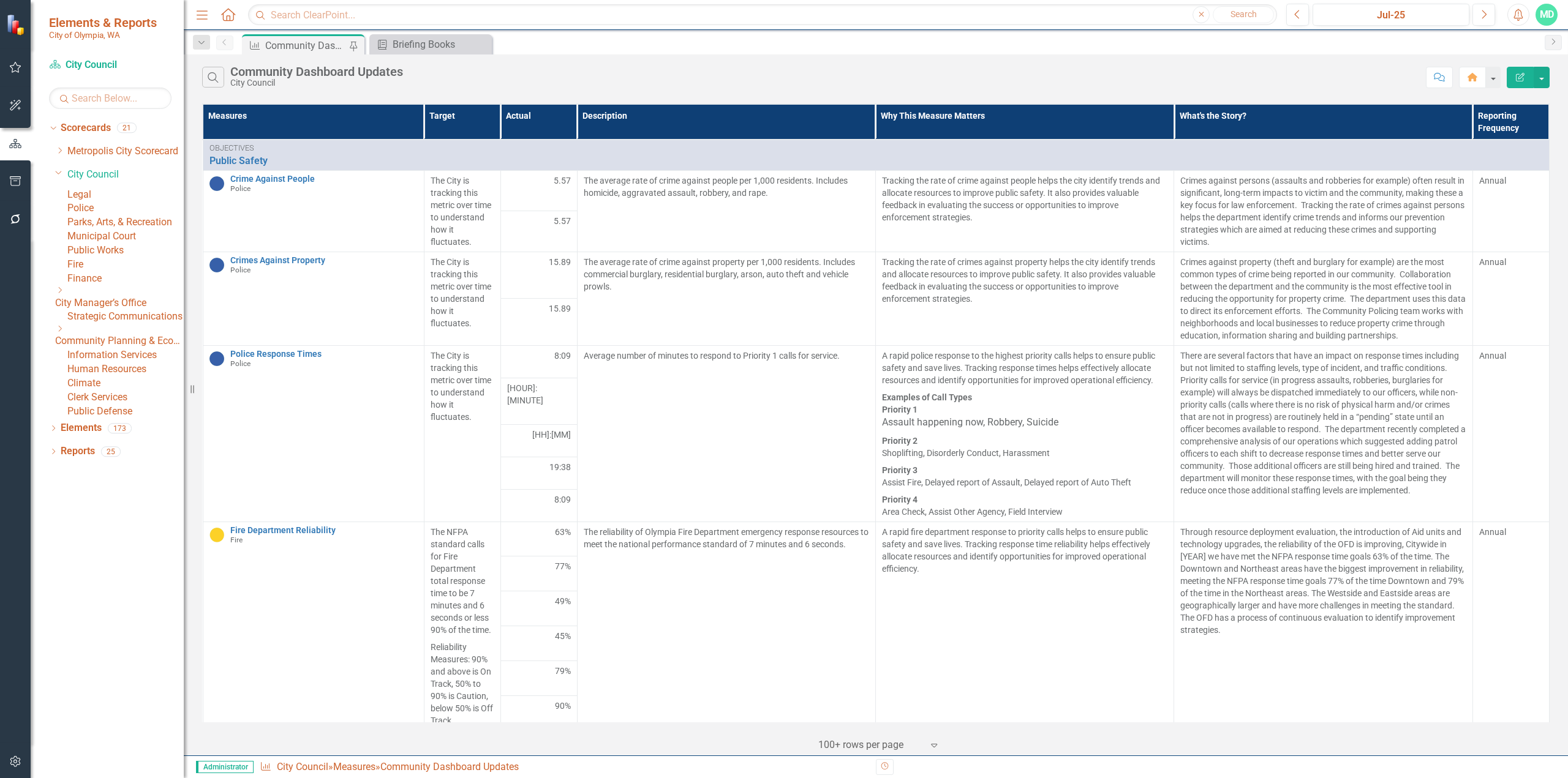 click on "Public Works" at bounding box center (126, 250) 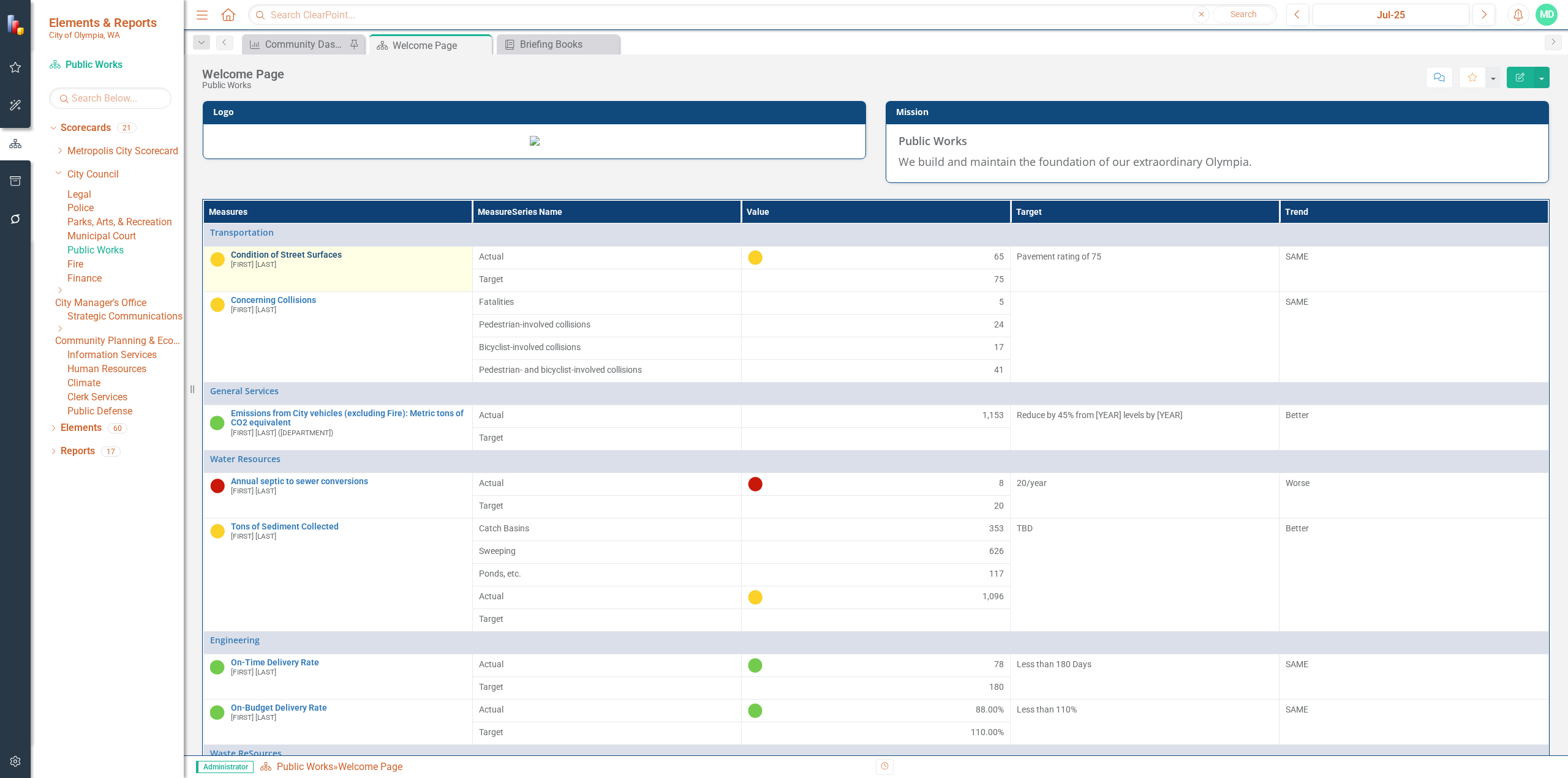 click on "Condition of Street Surfaces" at bounding box center (349, 255) 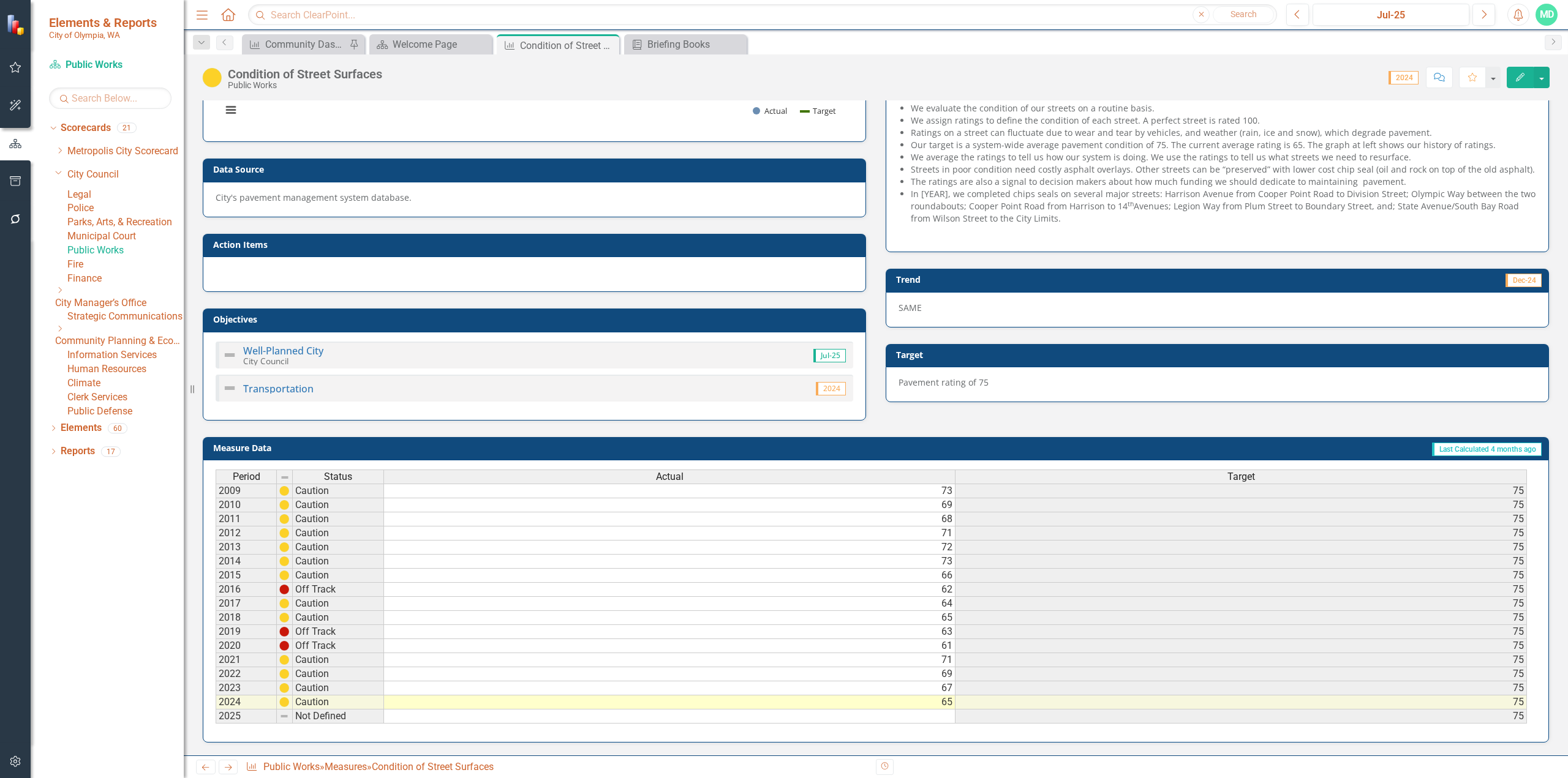 scroll, scrollTop: 0, scrollLeft: 0, axis: both 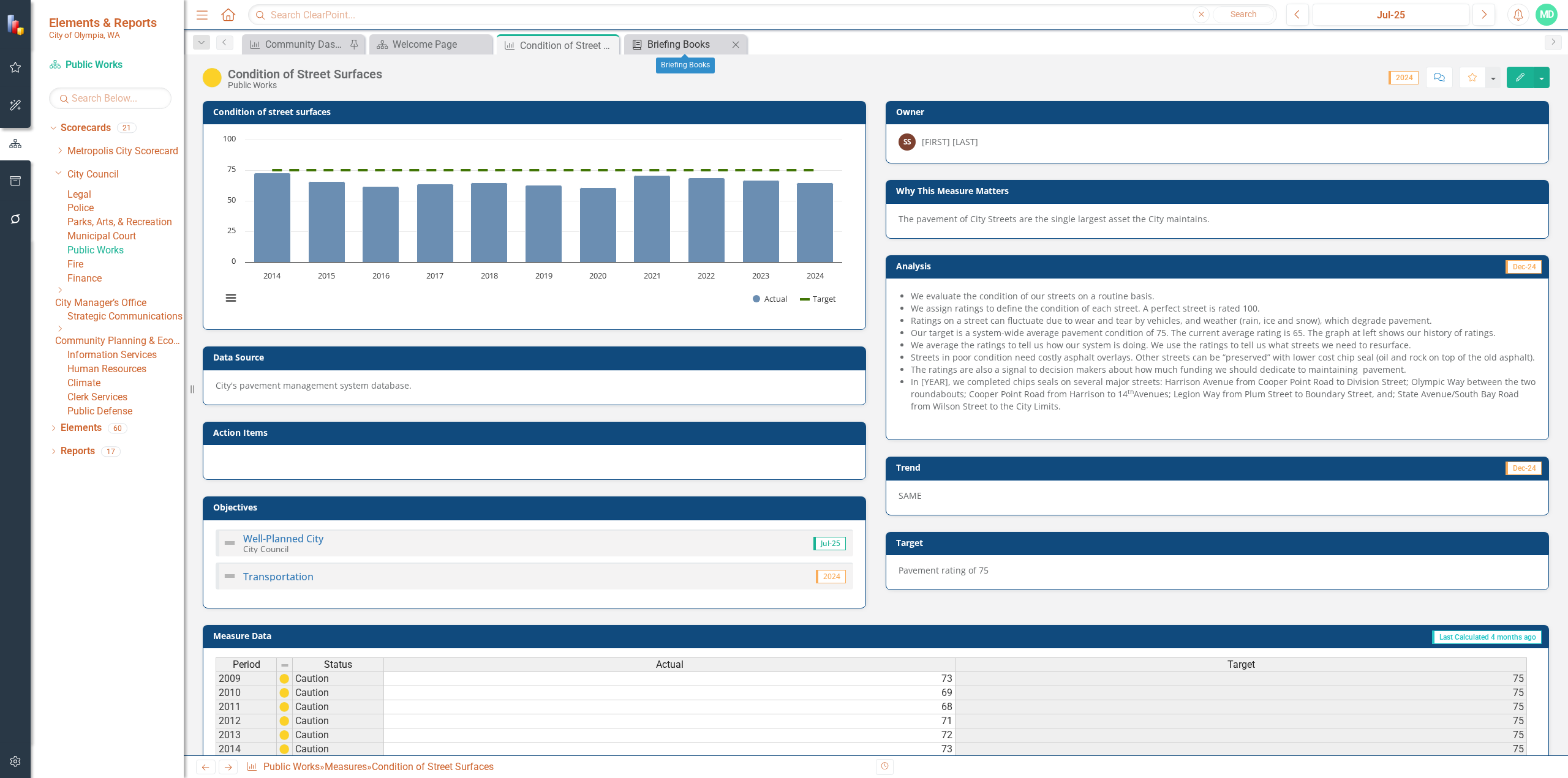 click on "Briefing Books" at bounding box center (688, 44) 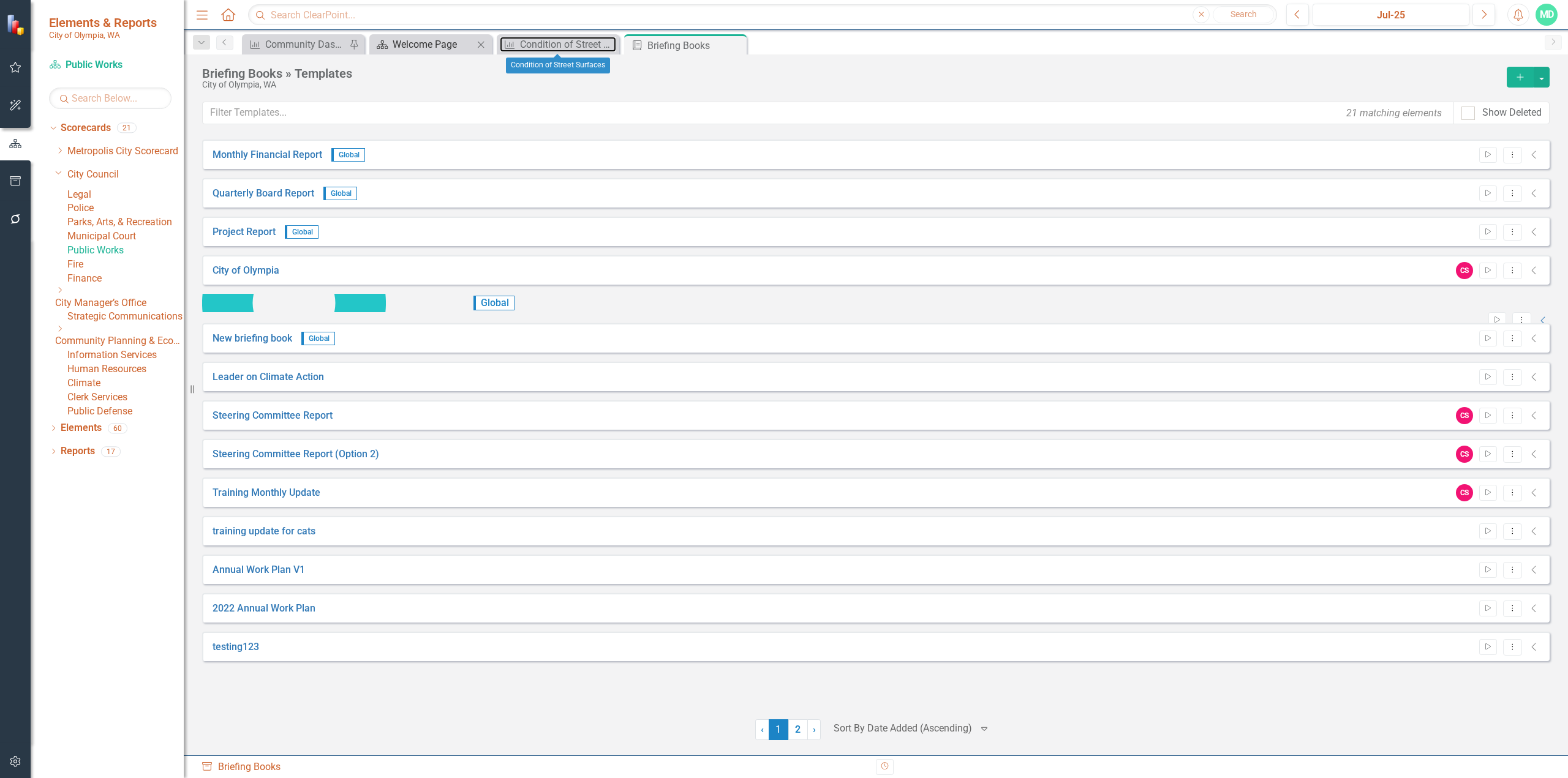 drag, startPoint x: 538, startPoint y: 40, endPoint x: 448, endPoint y: 48, distance: 90.35486 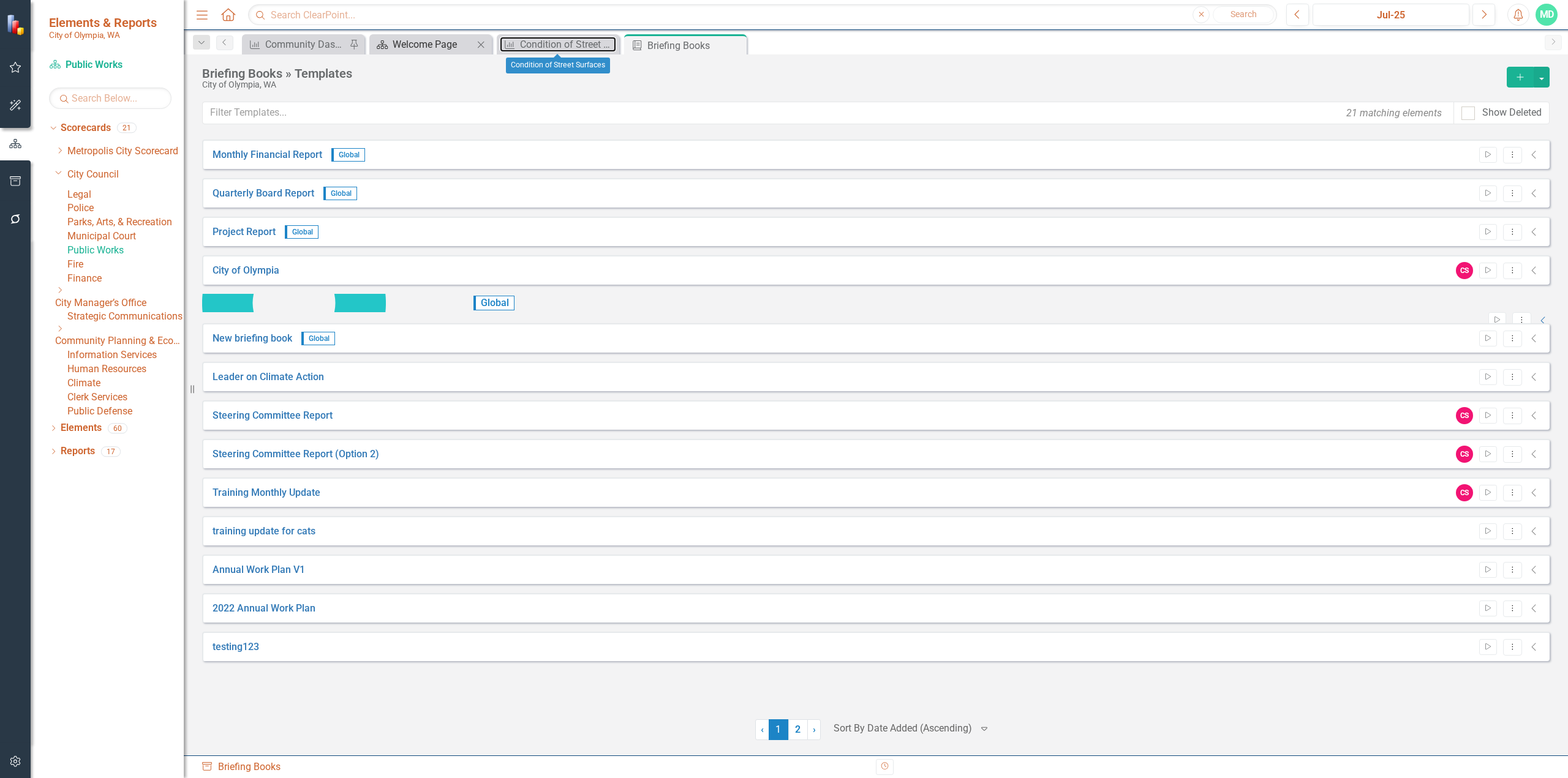 click on "Condition of Street Surfaces" at bounding box center [568, 44] 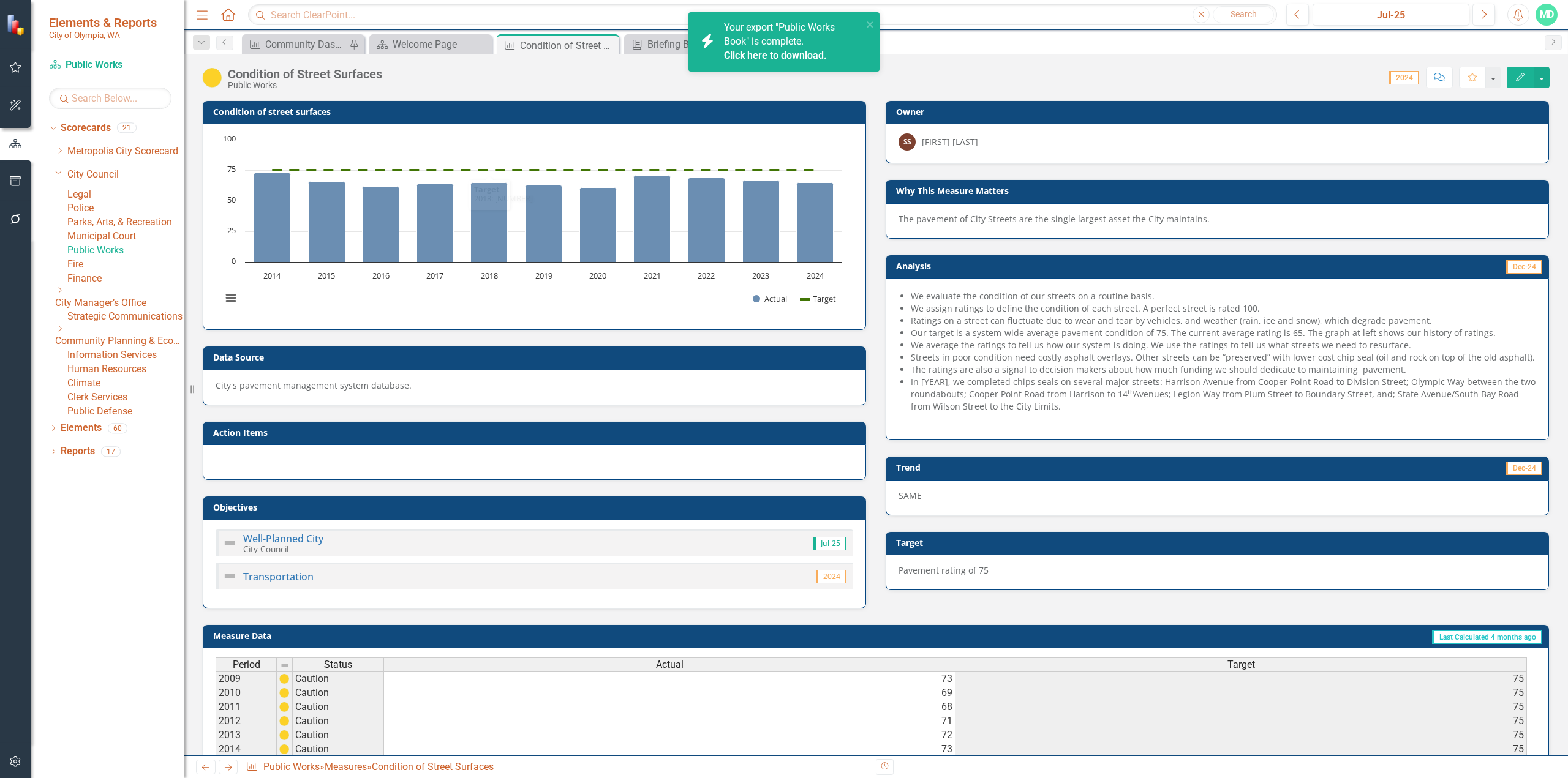 click on "Click here to download." at bounding box center [775, 55] 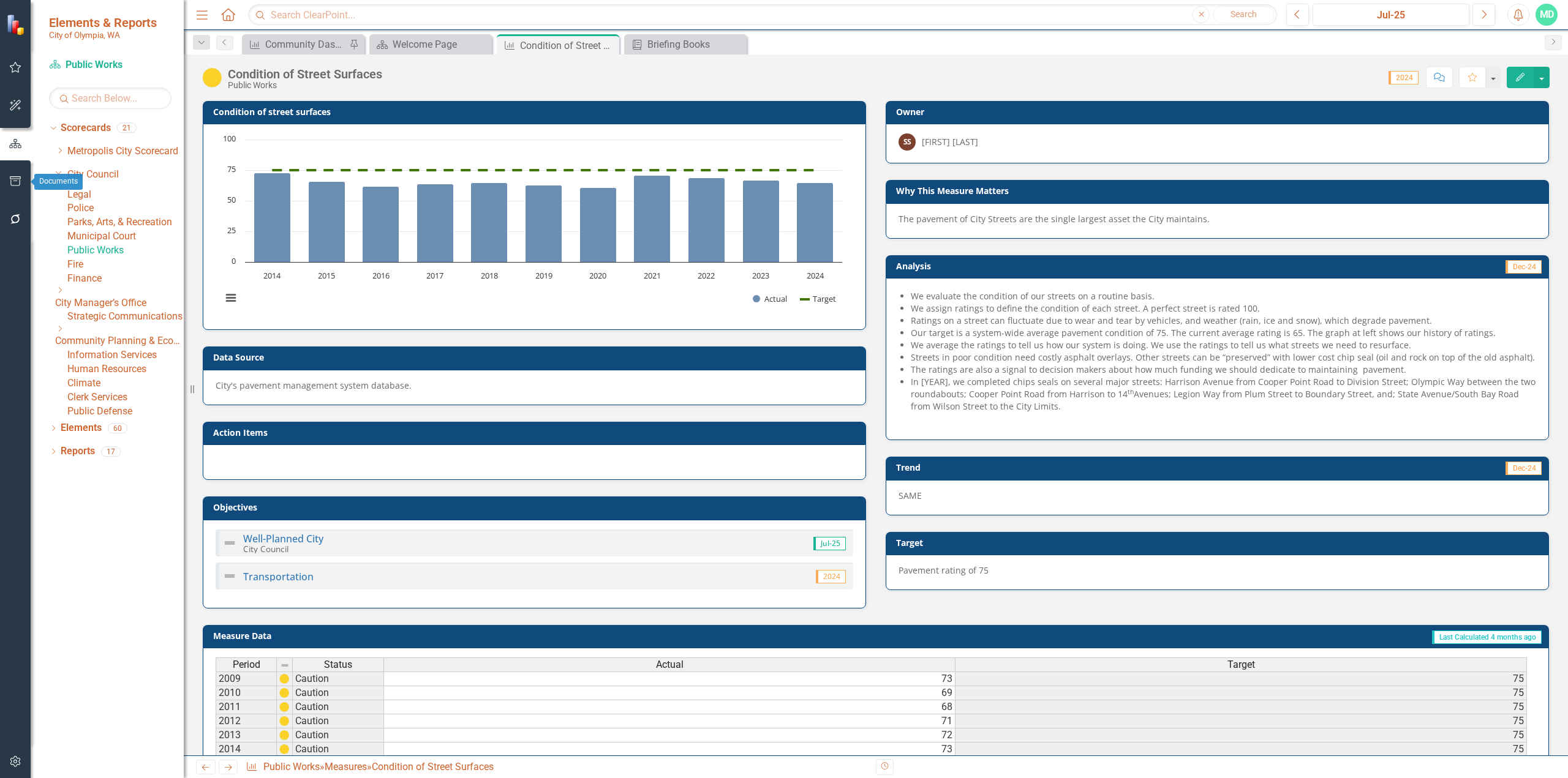 drag, startPoint x: 18, startPoint y: 176, endPoint x: 23, endPoint y: 225, distance: 49.25444 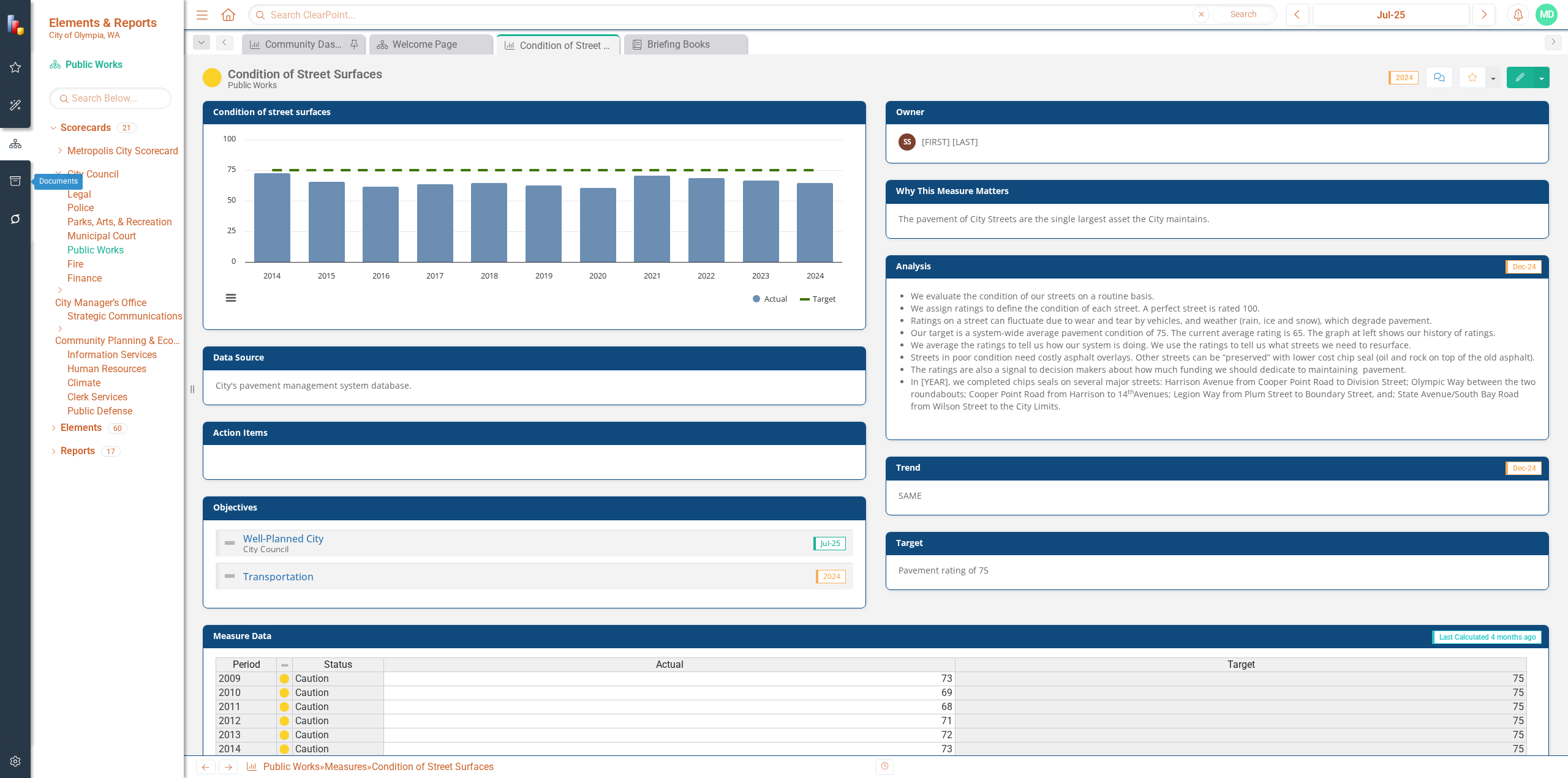 click 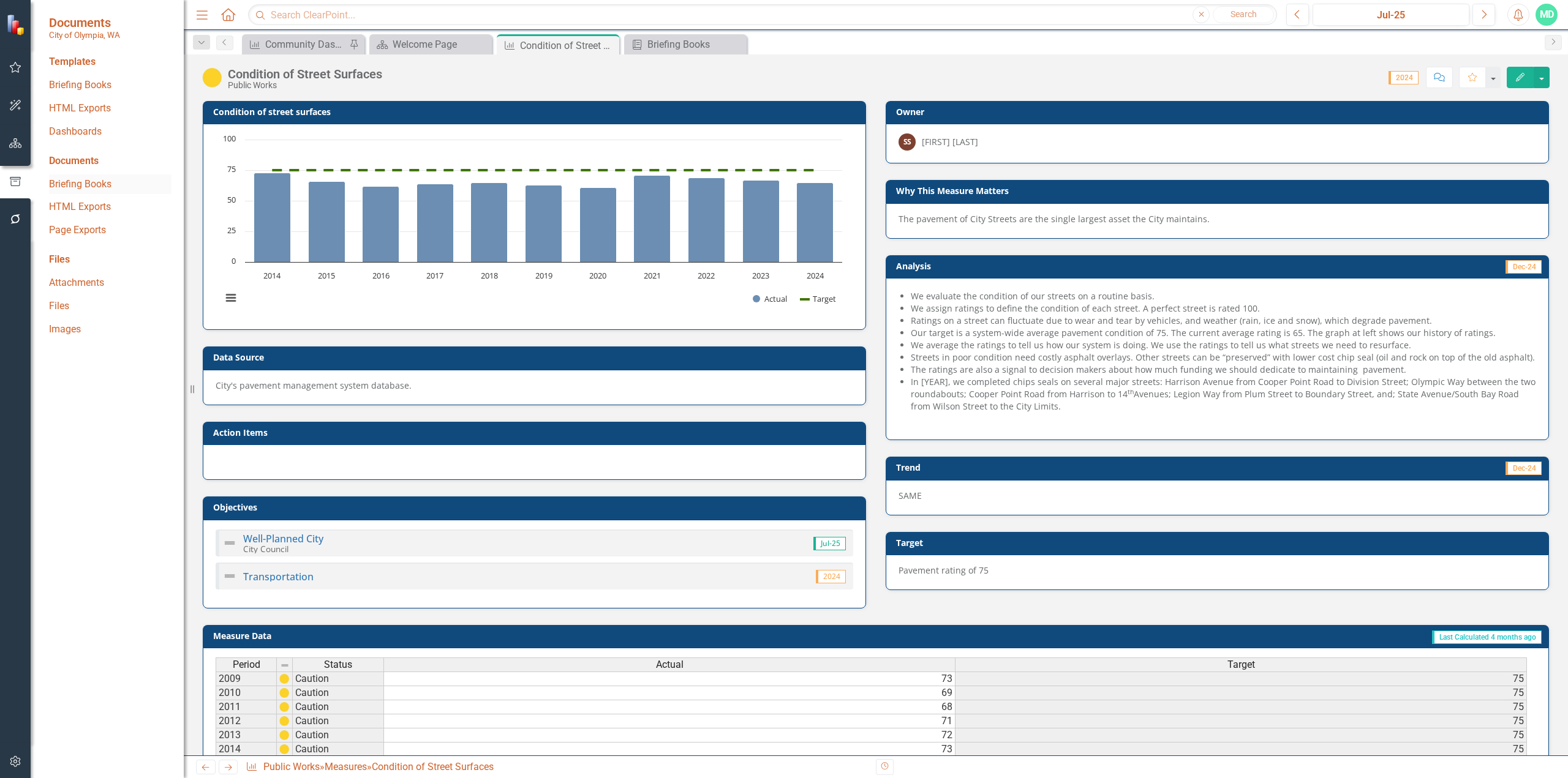 click on "Briefing Books" at bounding box center (110, 184) 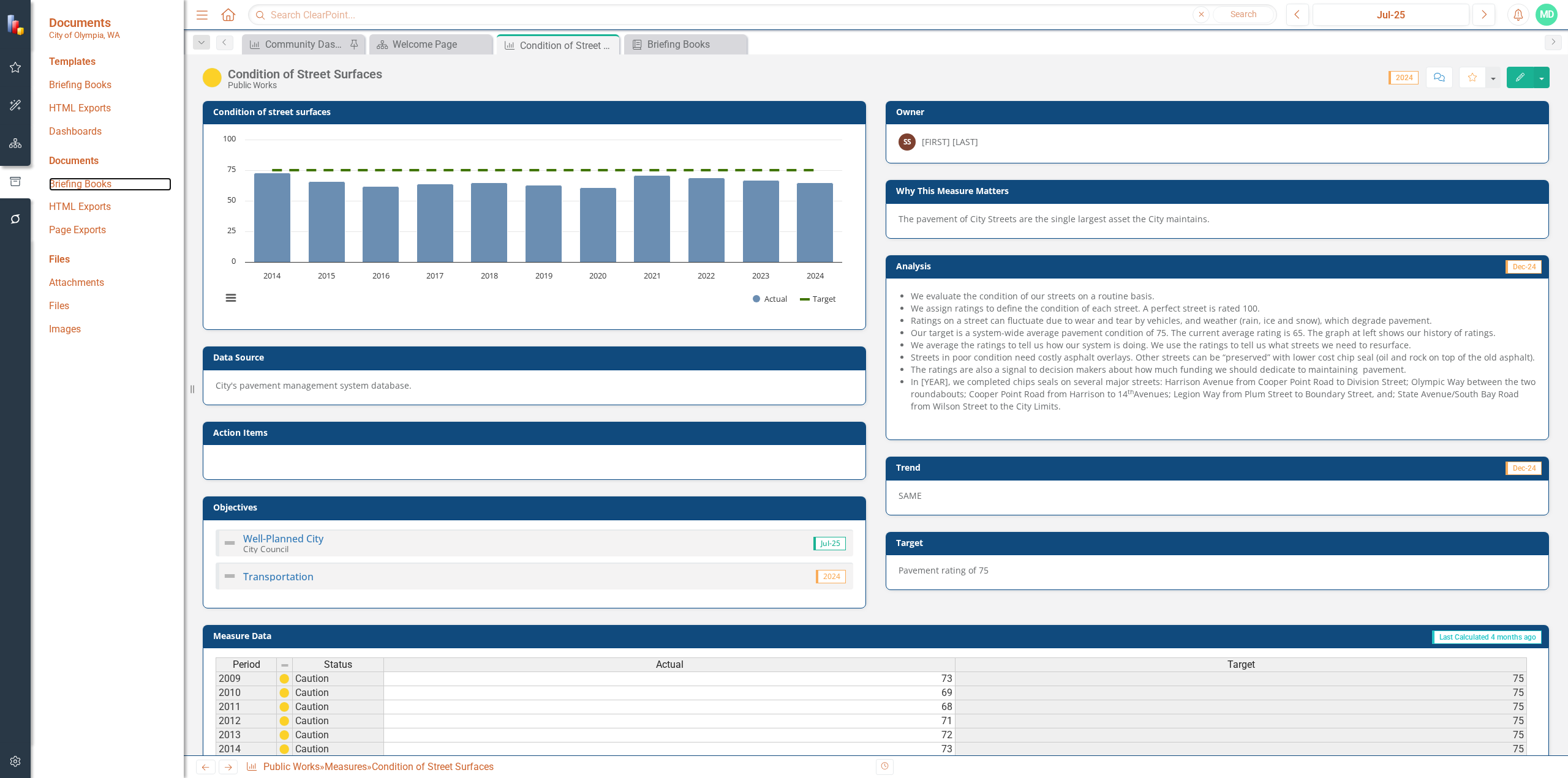 drag, startPoint x: 77, startPoint y: 181, endPoint x: 175, endPoint y: 298, distance: 152.62044 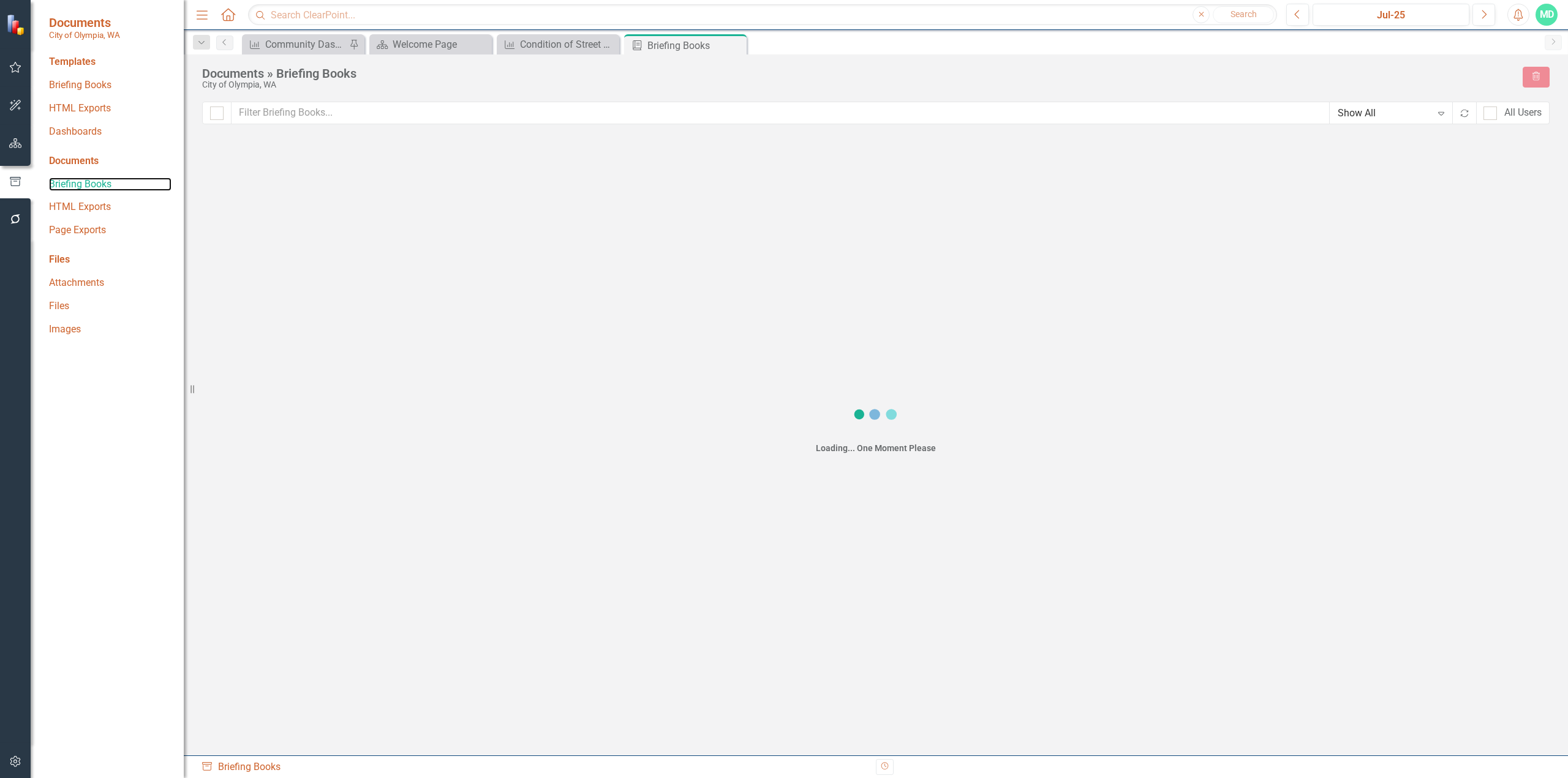 checkbox on "false" 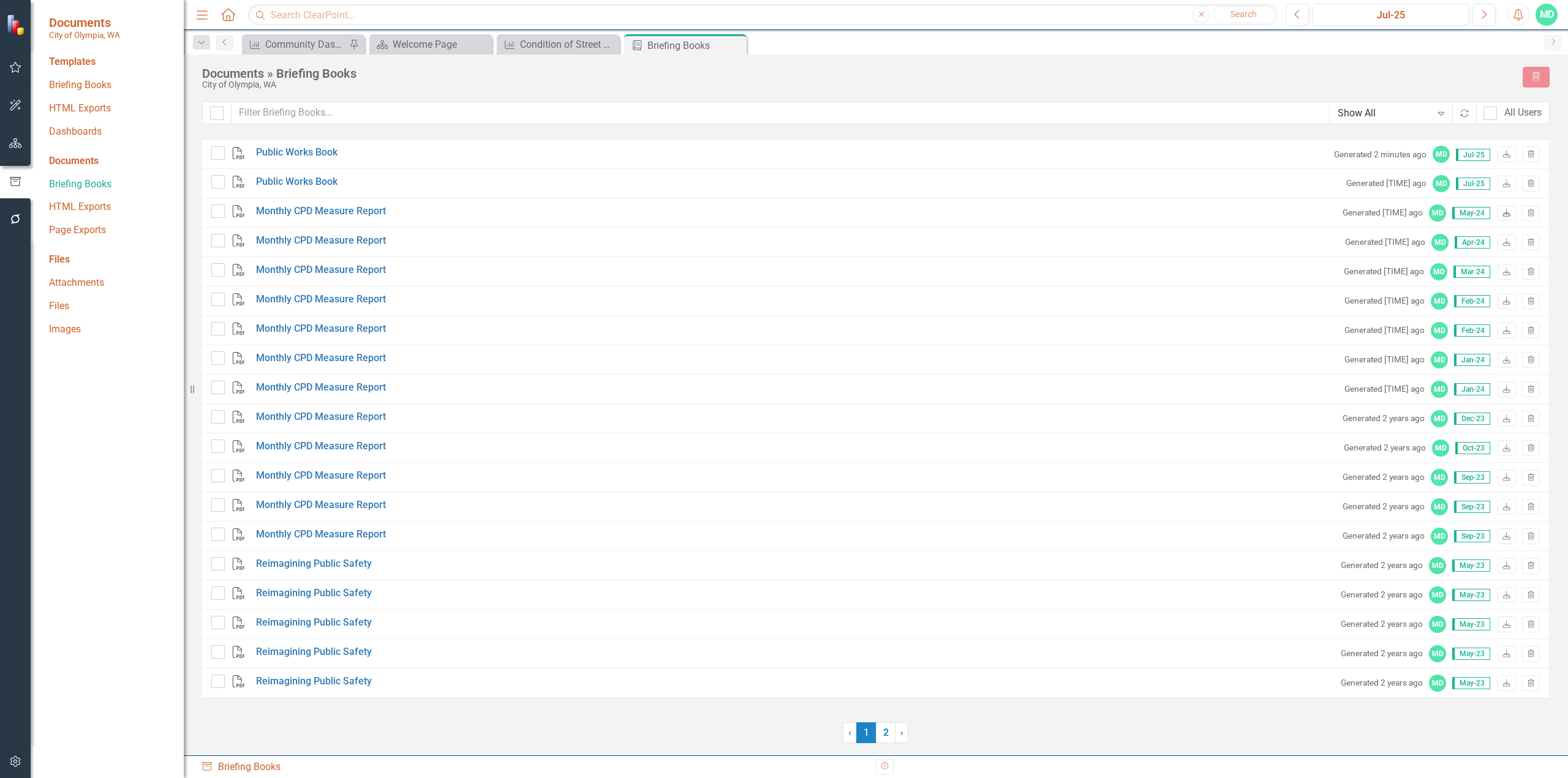 click on "Download" at bounding box center (1506, 213) 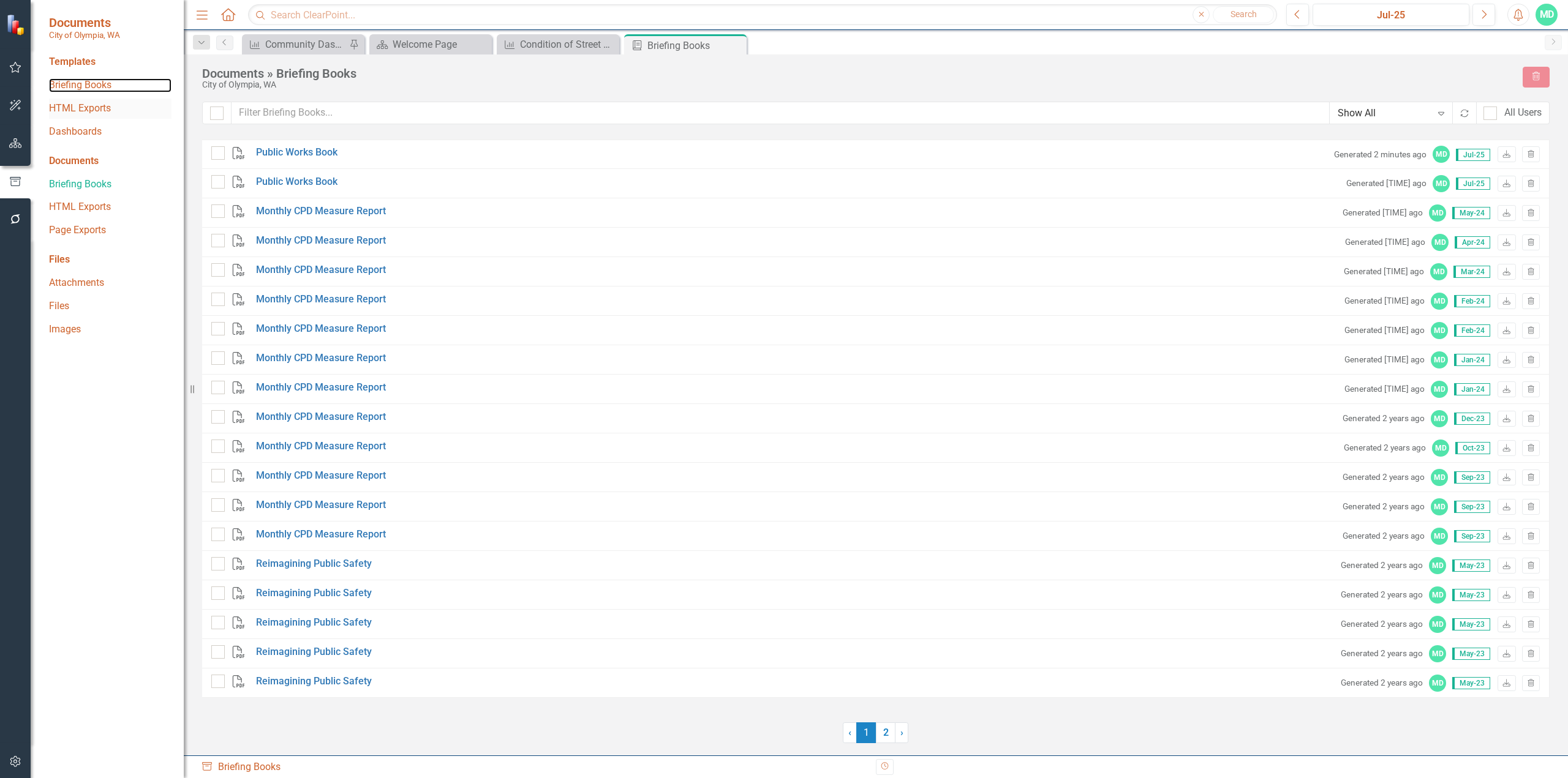 drag, startPoint x: 70, startPoint y: 79, endPoint x: 106, endPoint y: 105, distance: 44.40721 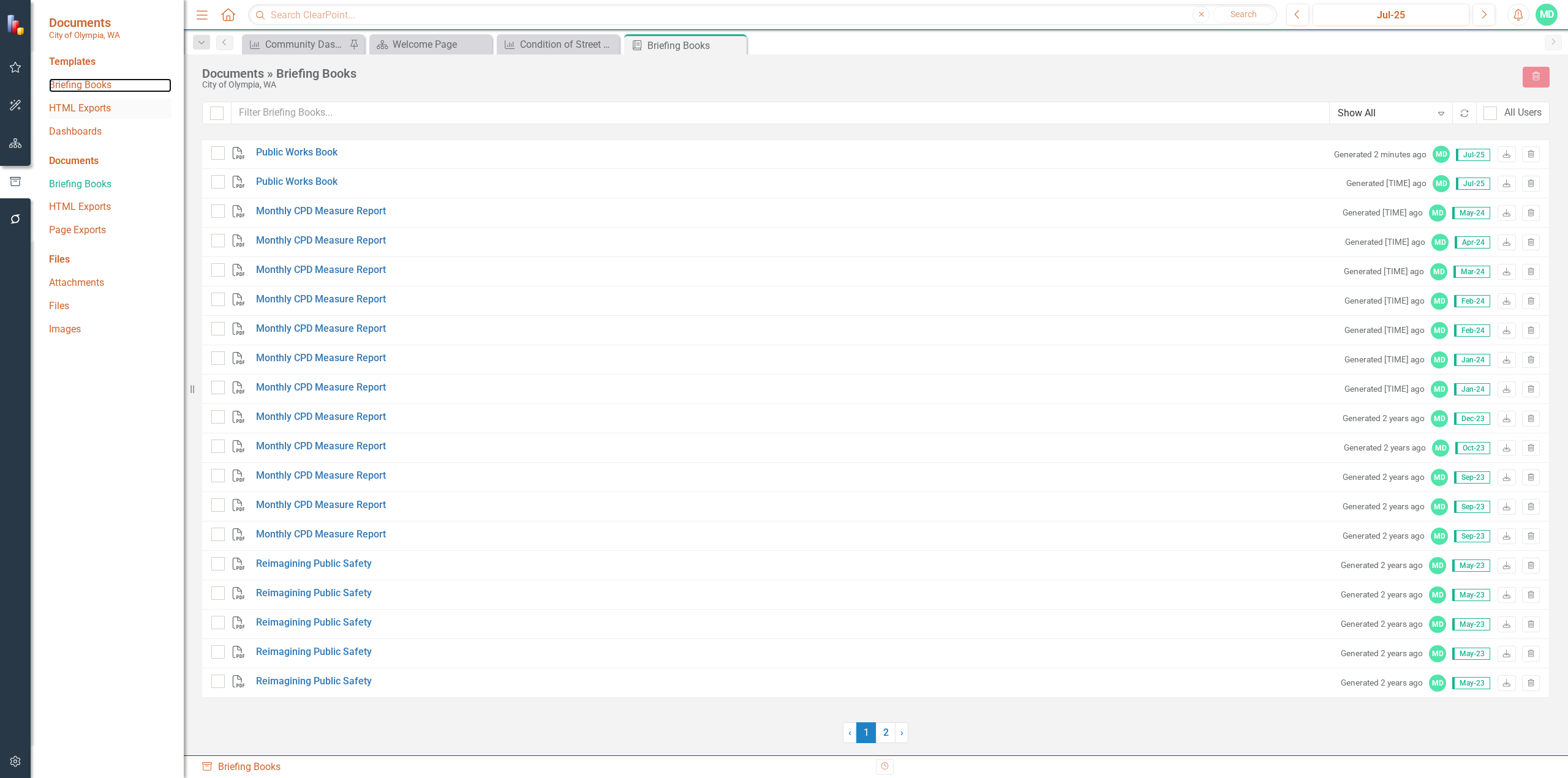 click on "Briefing Books" at bounding box center [110, 85] 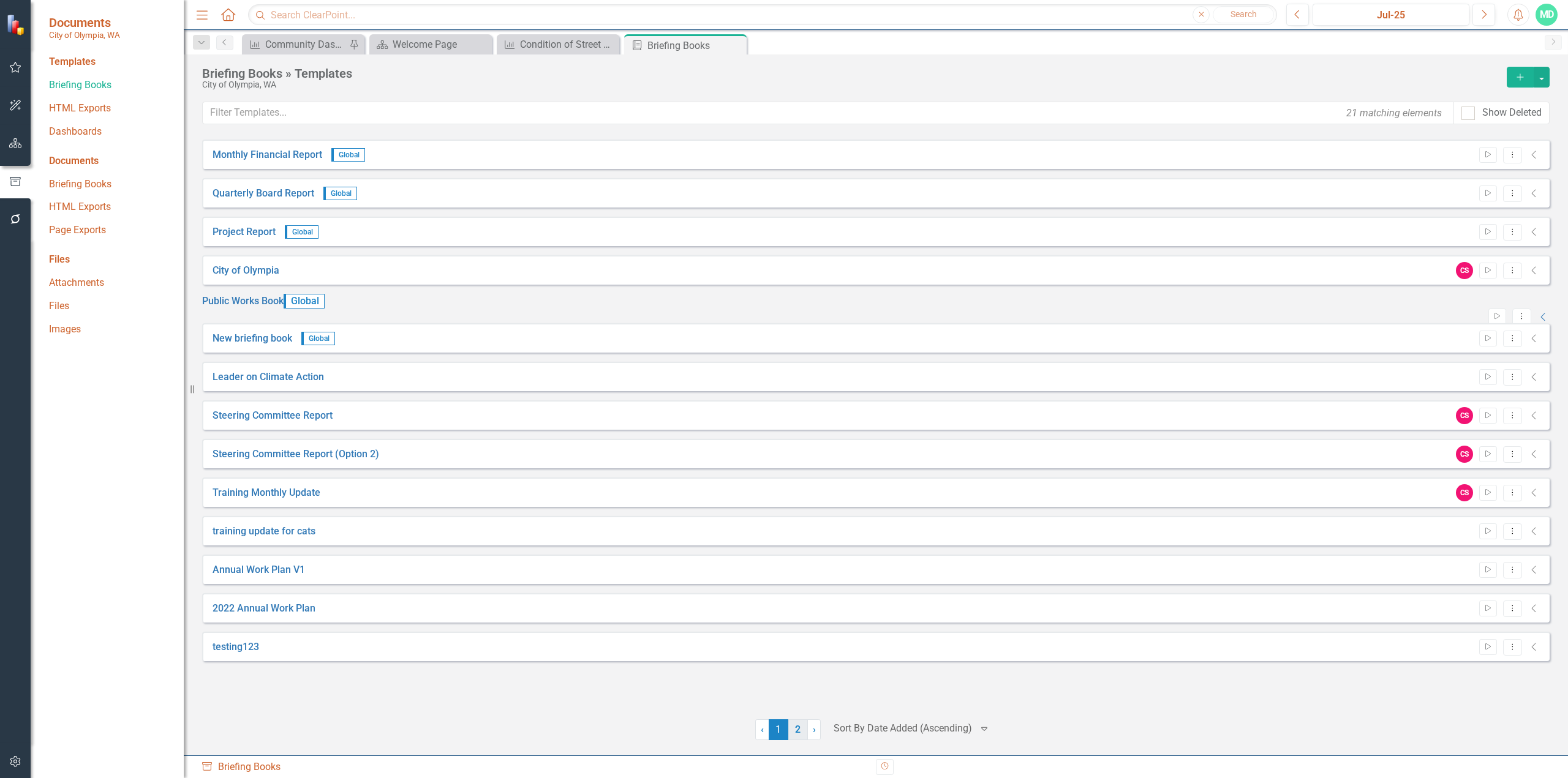 click on "2" at bounding box center [798, 730] 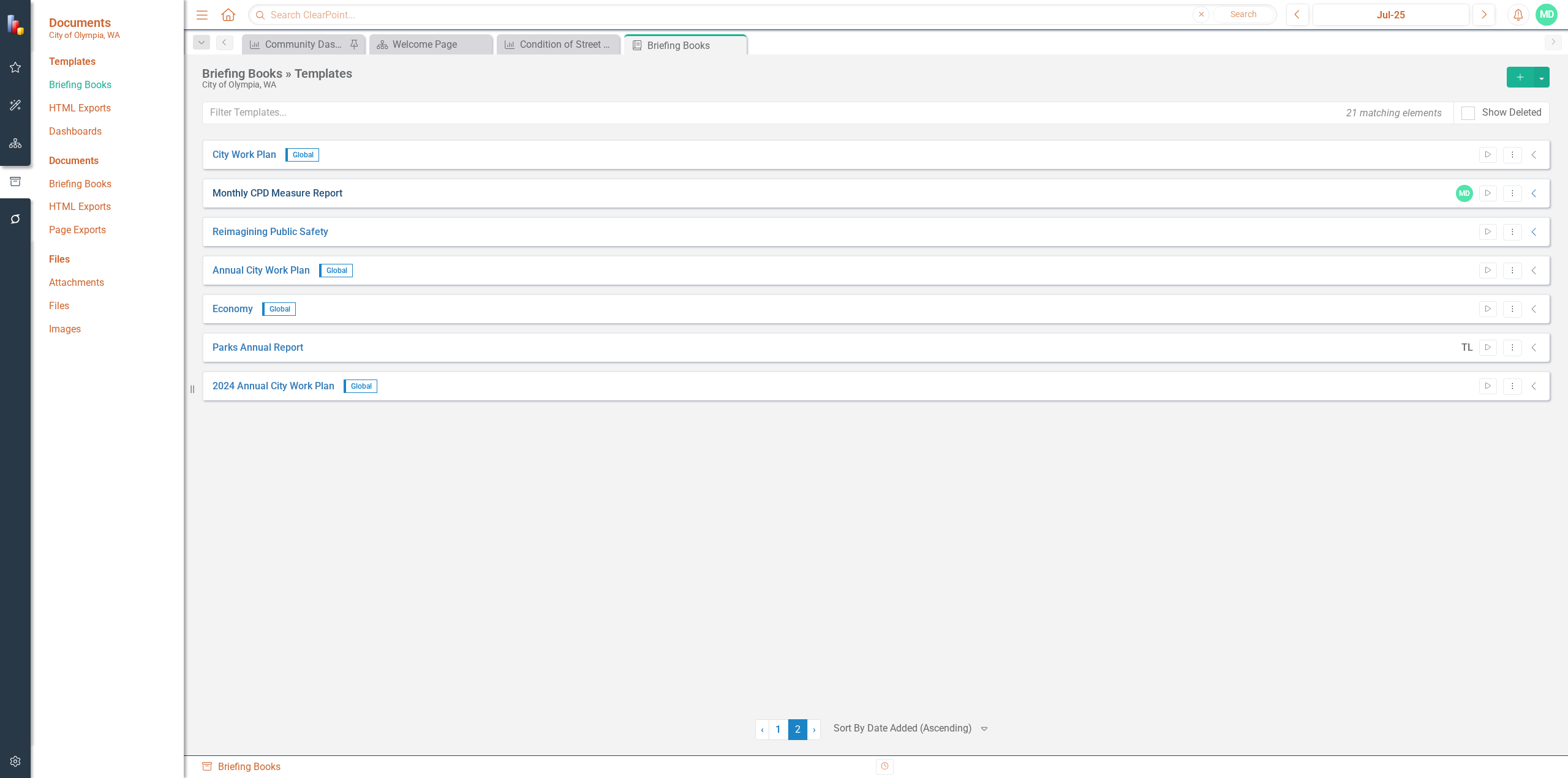 click on "Monthly CPD Measure Report" at bounding box center (277, 193) 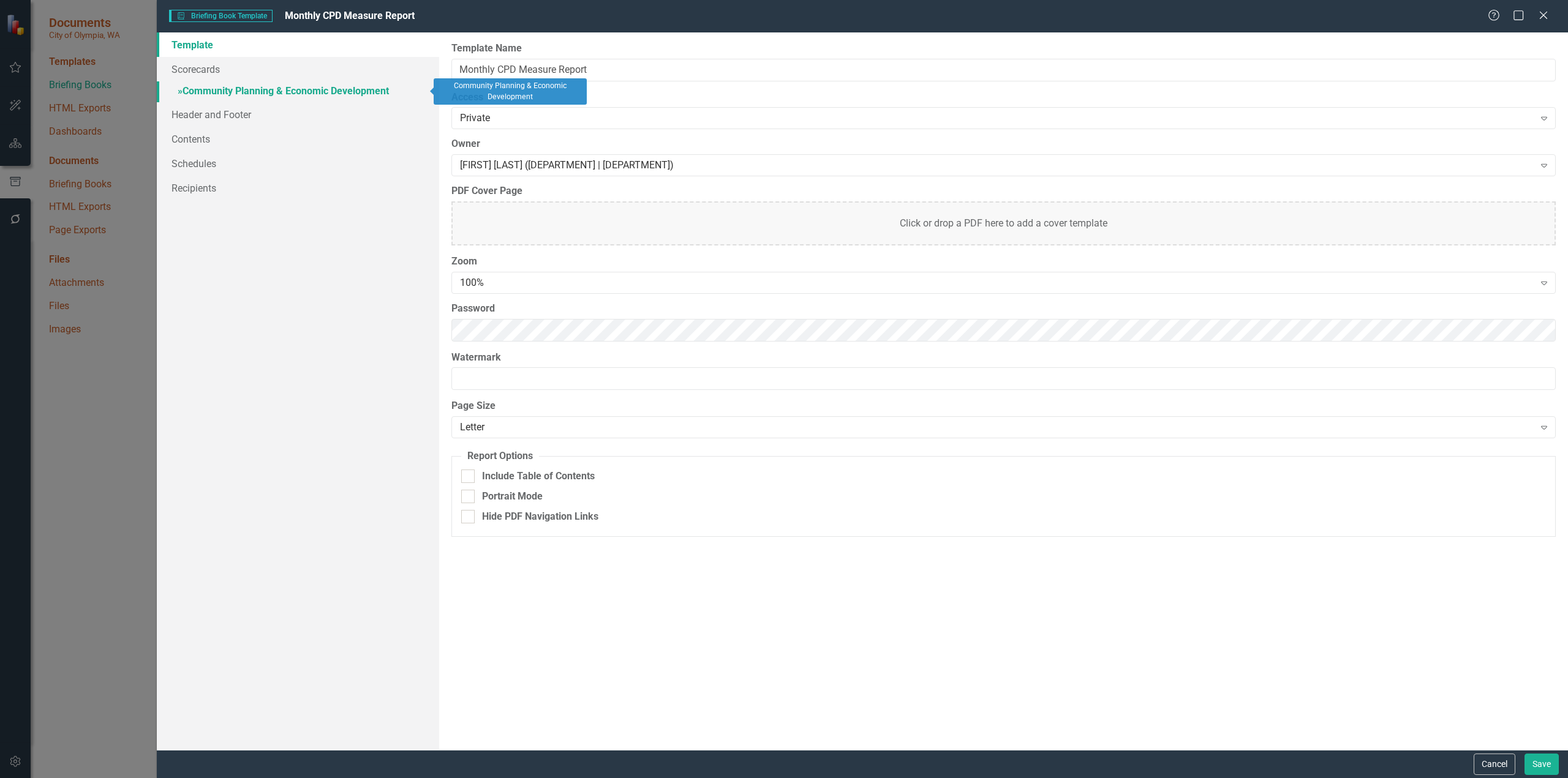 click on "»  Community Planning & Economic Development" at bounding box center [298, 92] 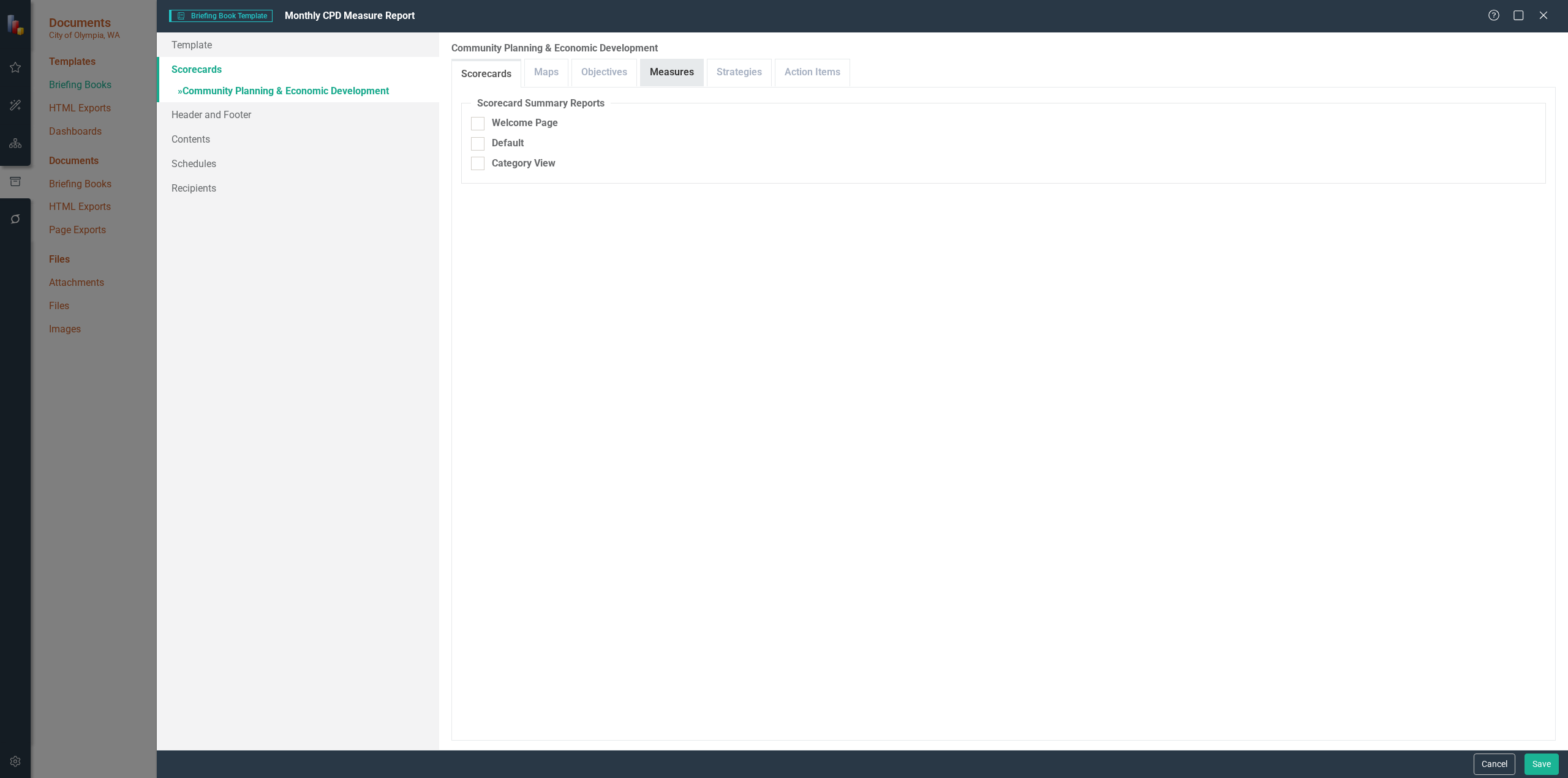 click on "Measures" at bounding box center (672, 72) 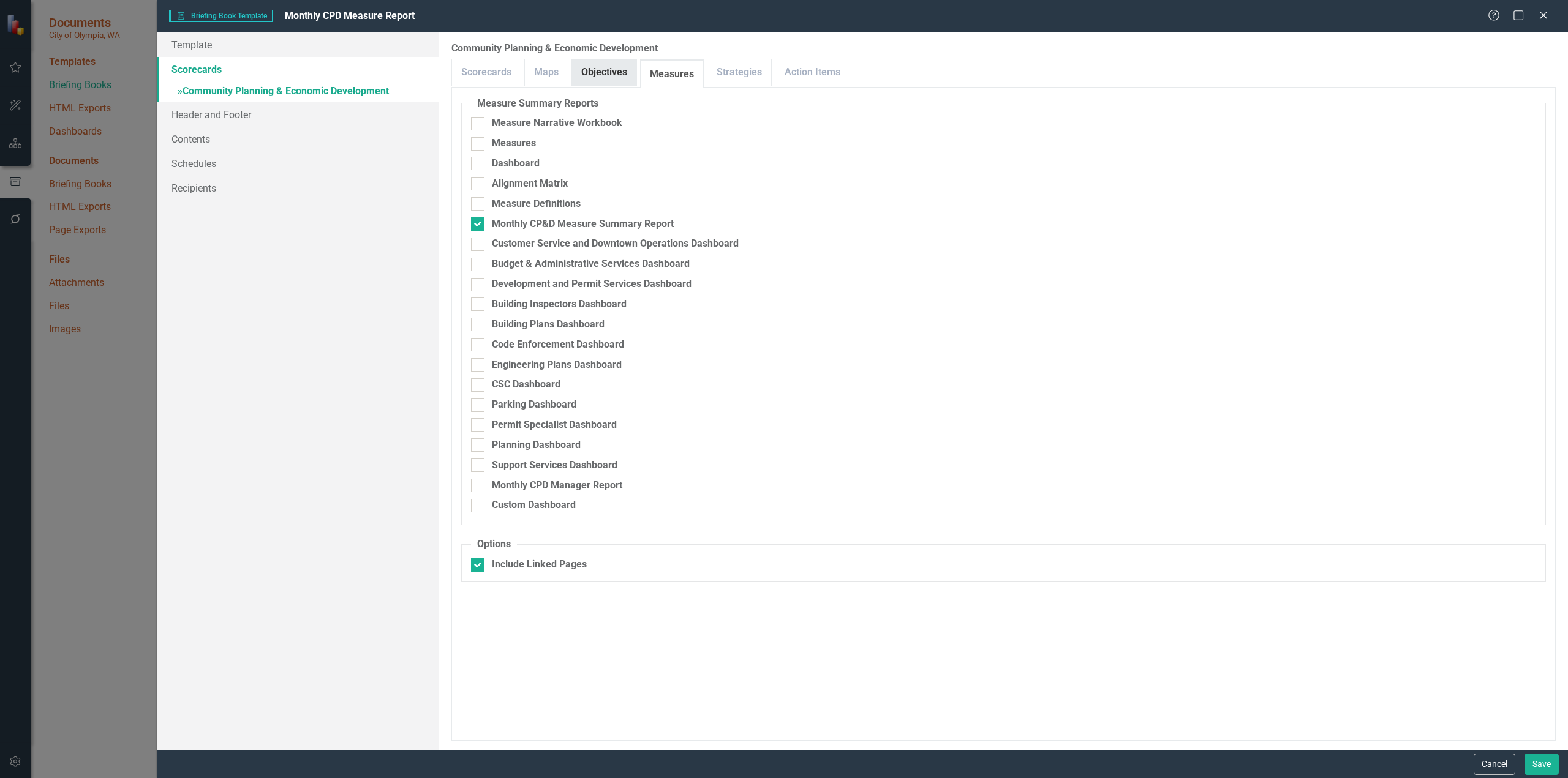 click on "Objectives" at bounding box center (604, 72) 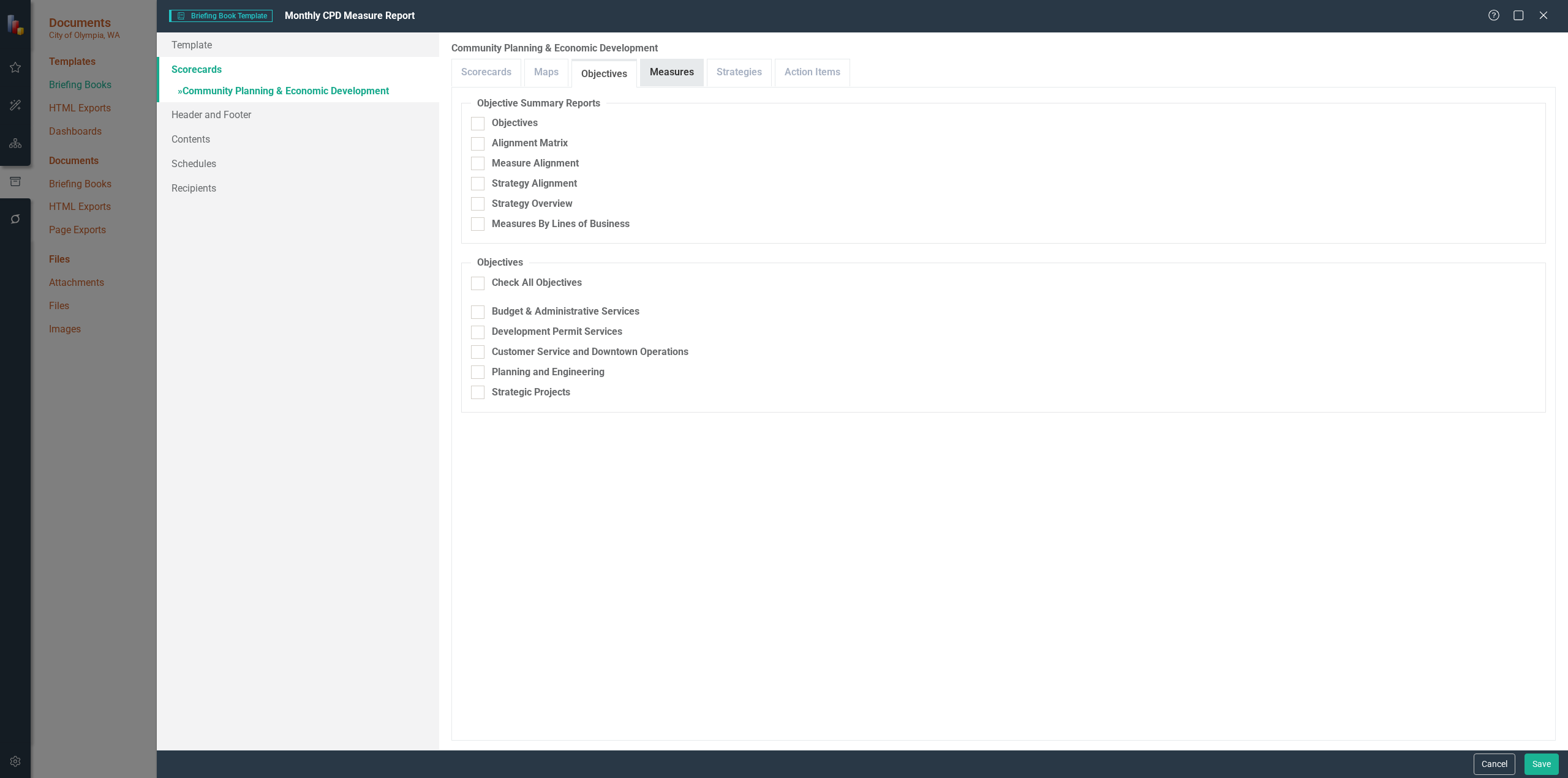 click on "Measures" at bounding box center (672, 72) 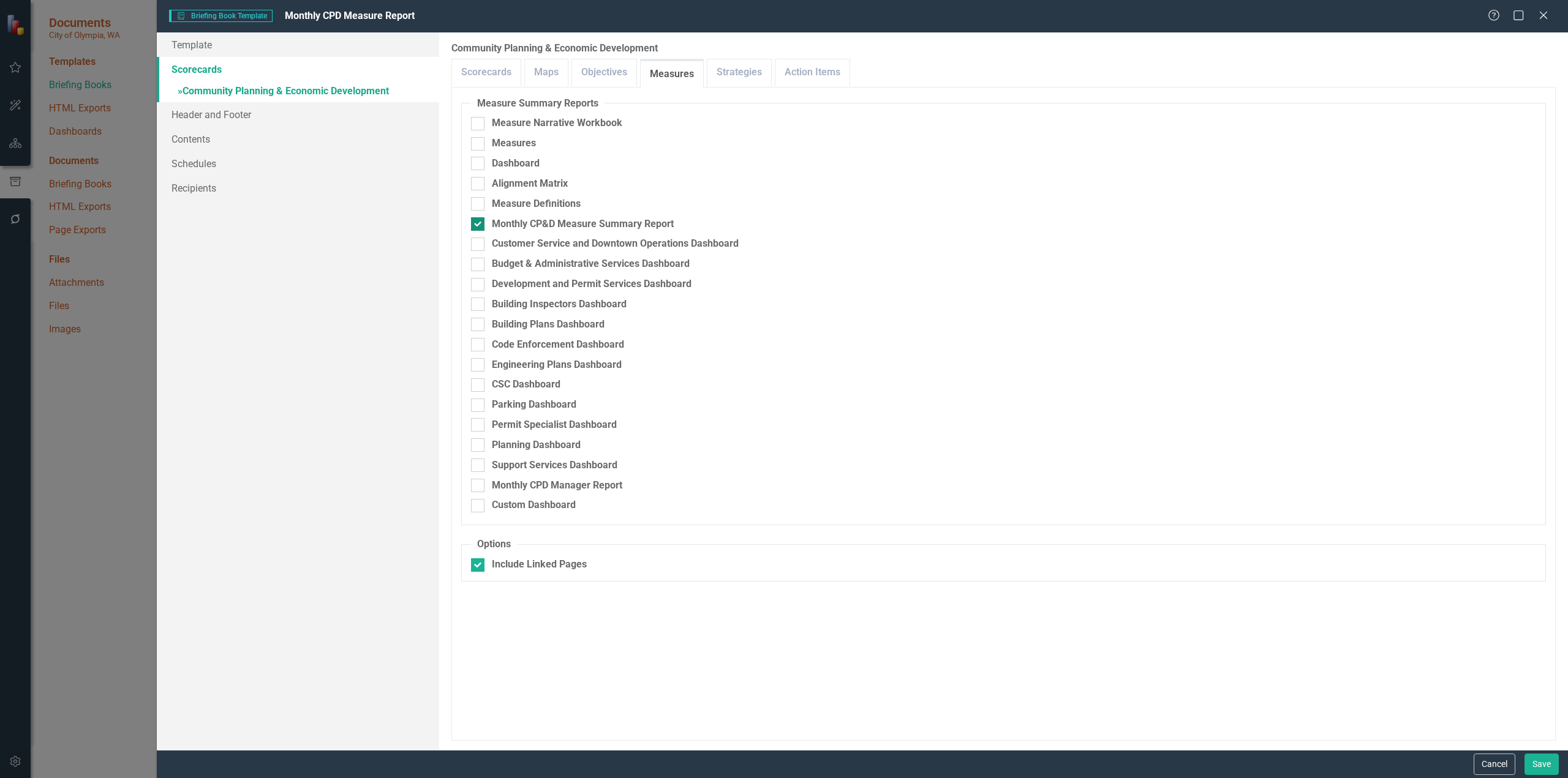 click at bounding box center (478, 224) 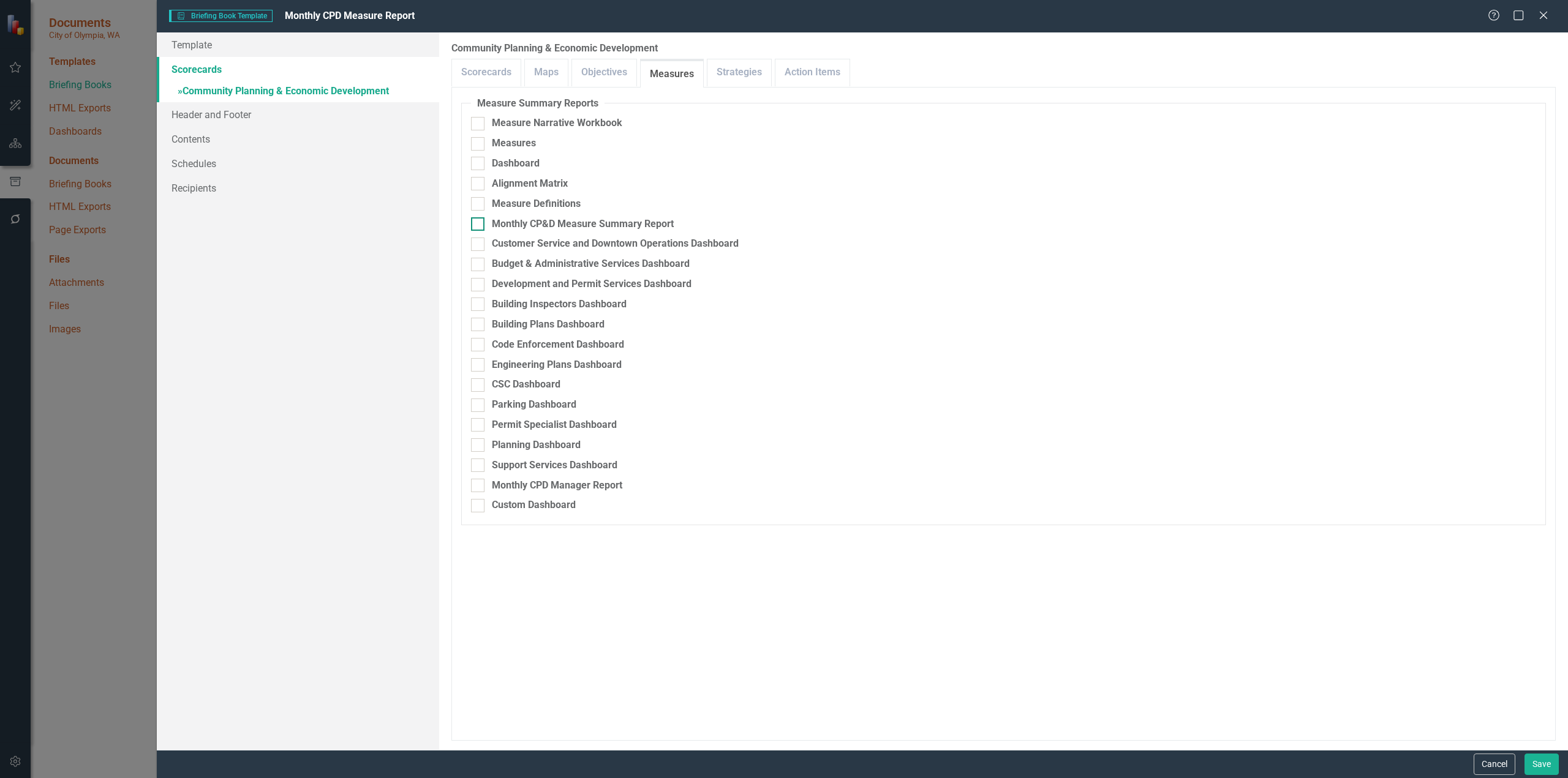 click at bounding box center (478, 224) 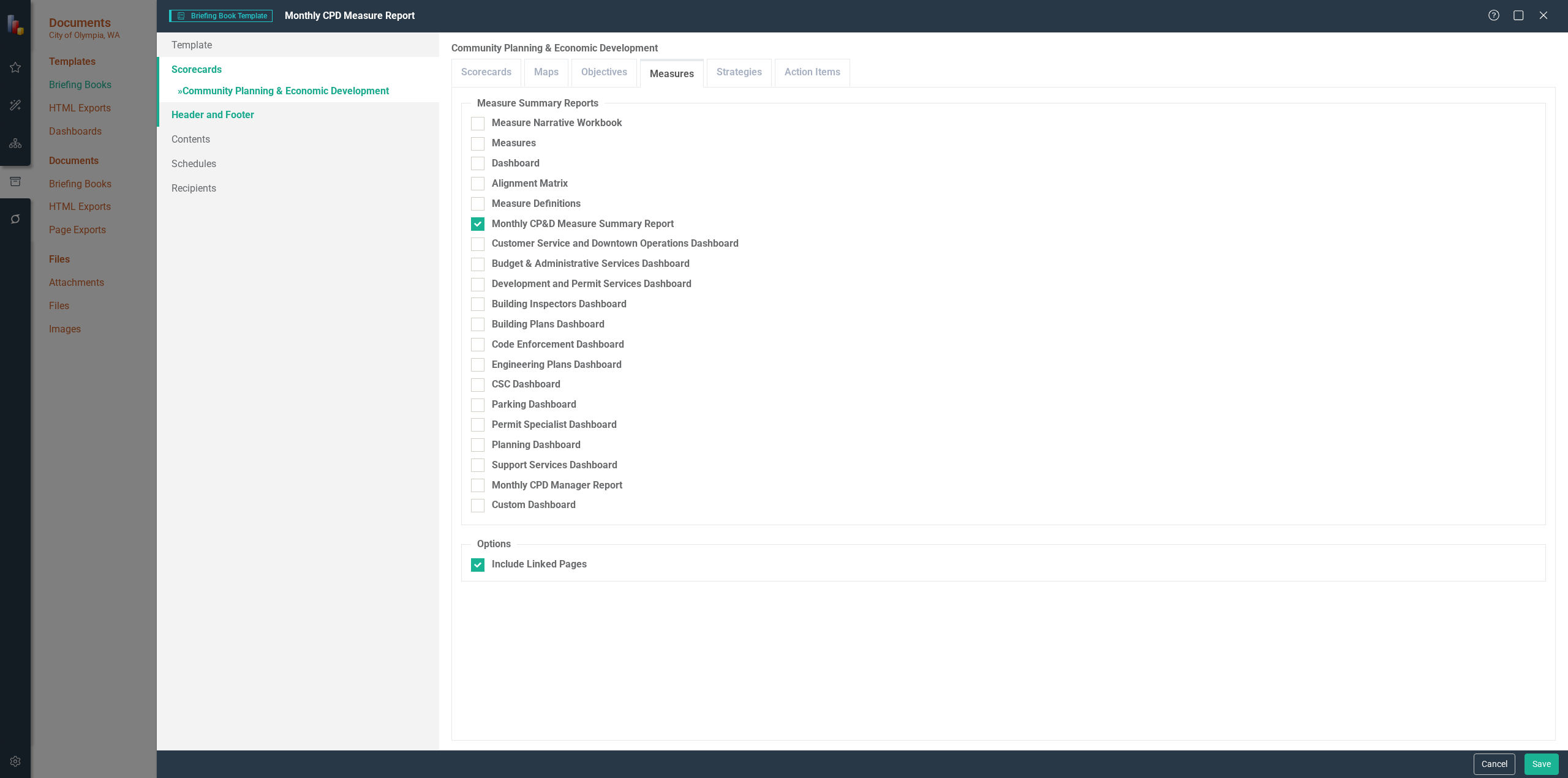 click on "Header and Footer" at bounding box center [298, 114] 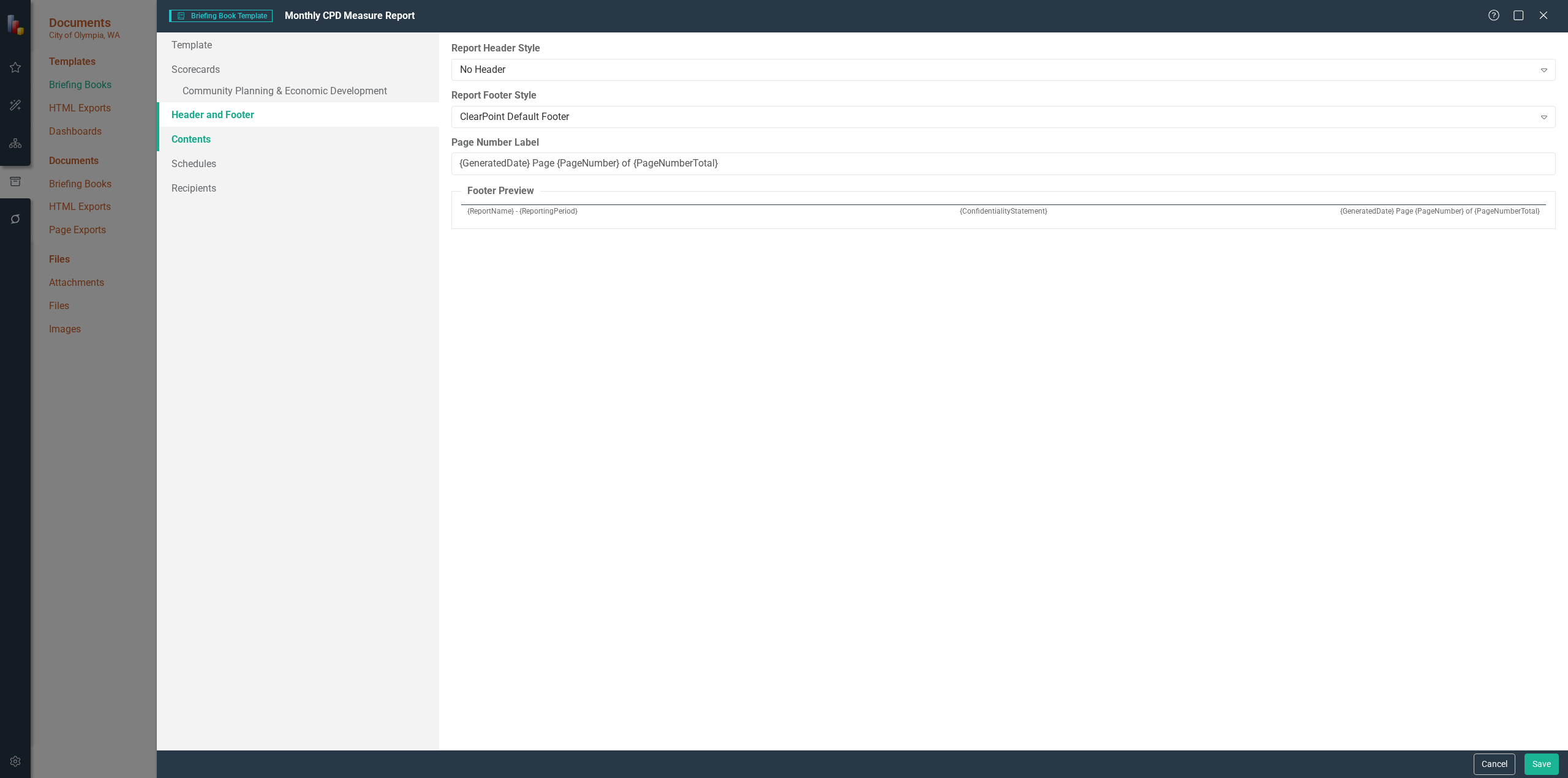 click on "Contents" at bounding box center (298, 139) 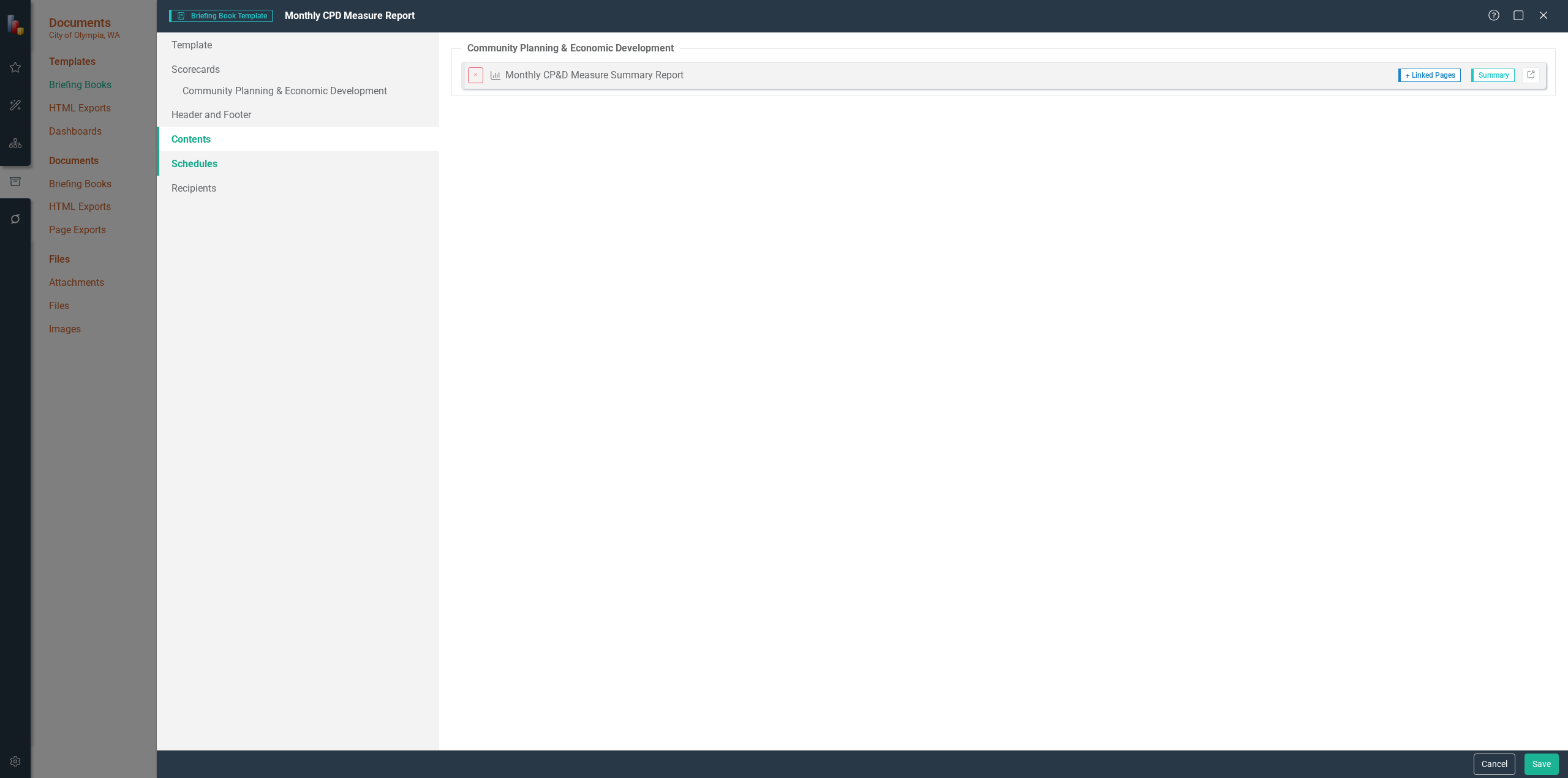 click on "Schedules" at bounding box center (298, 163) 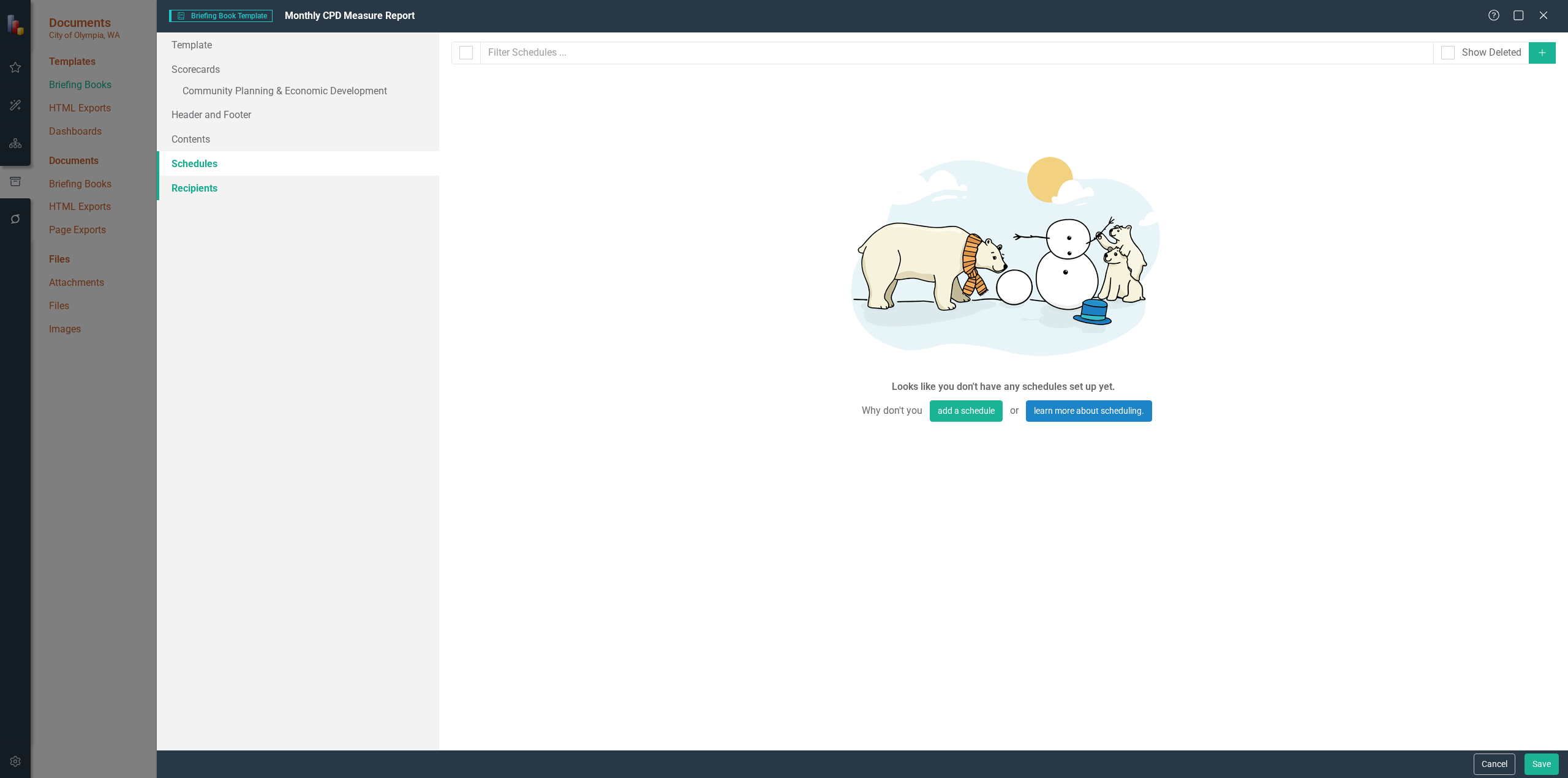 click on "Recipients" at bounding box center (298, 188) 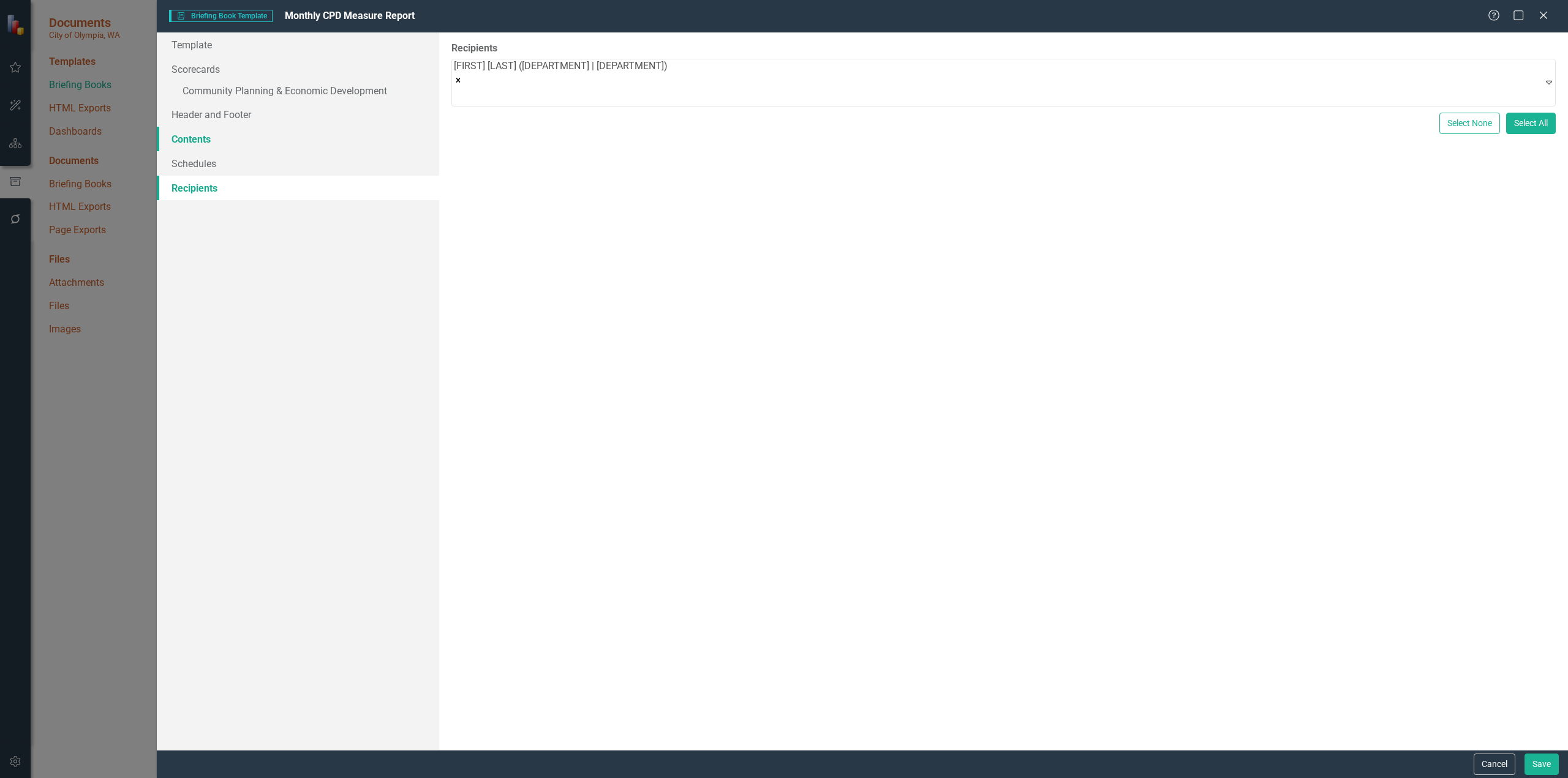 click on "Contents" at bounding box center (298, 139) 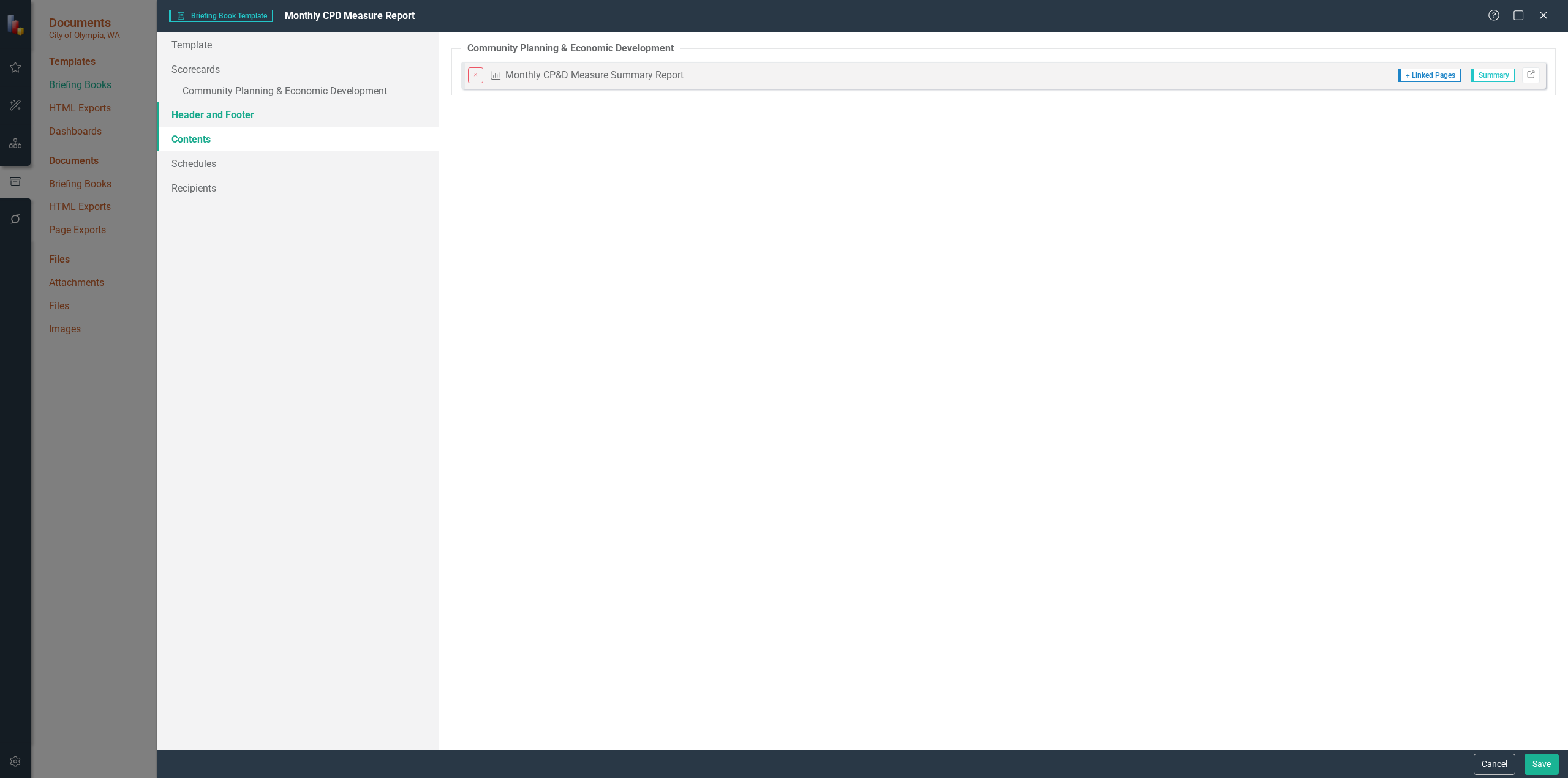click on "Header and Footer" at bounding box center (298, 114) 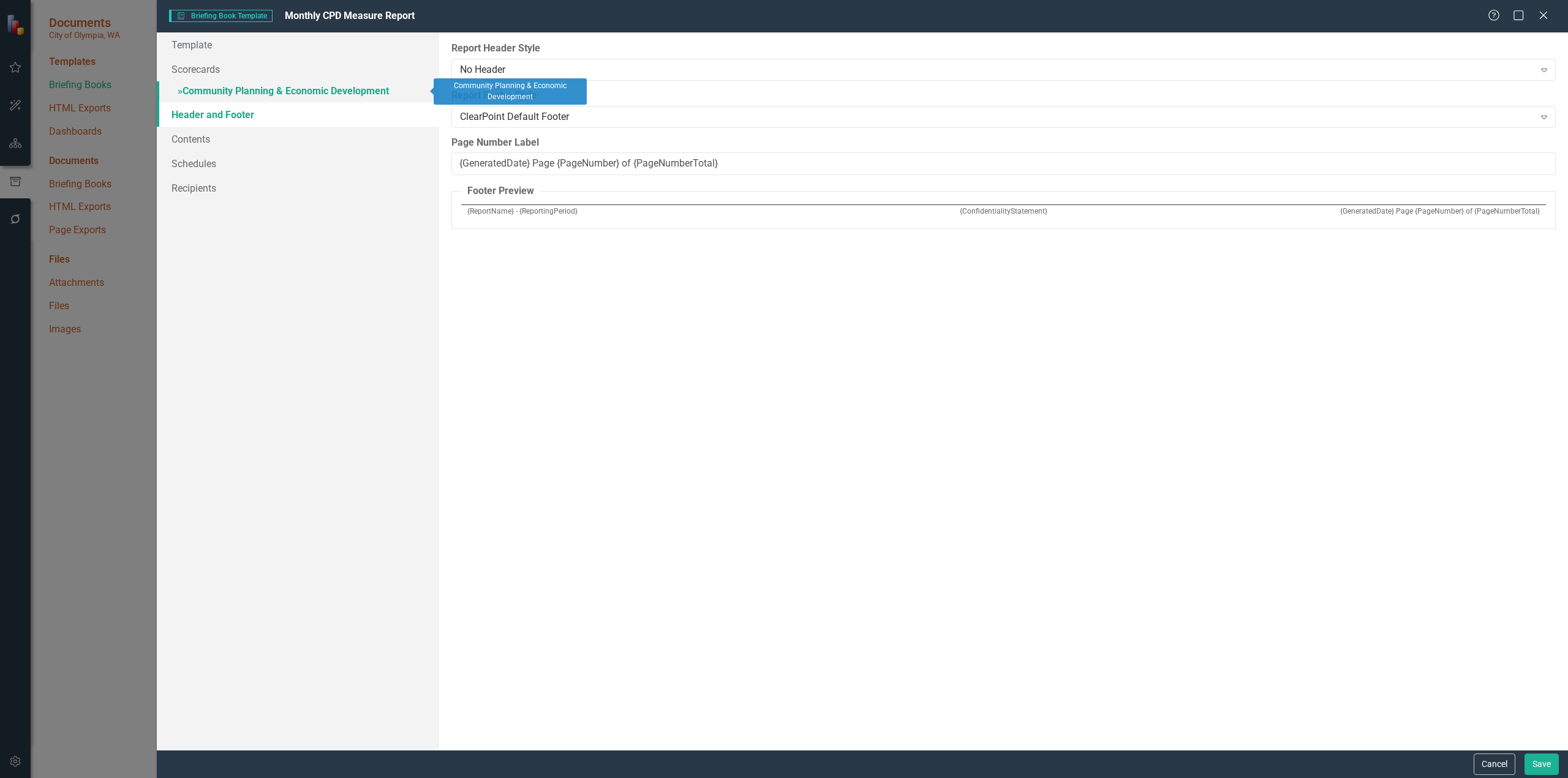 click on "»  Community Planning & Economic Development" at bounding box center (298, 92) 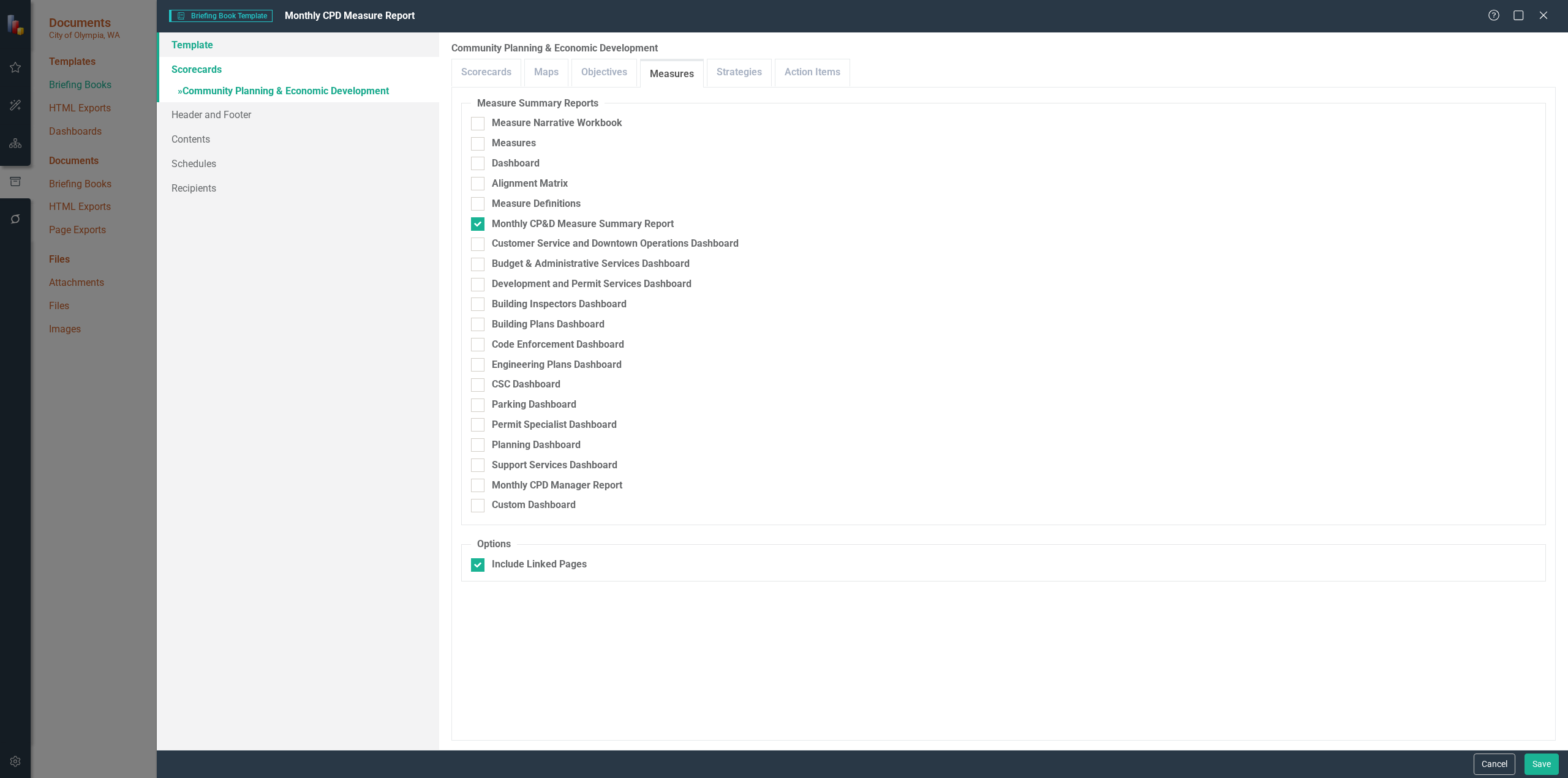 click on "Template" at bounding box center (298, 45) 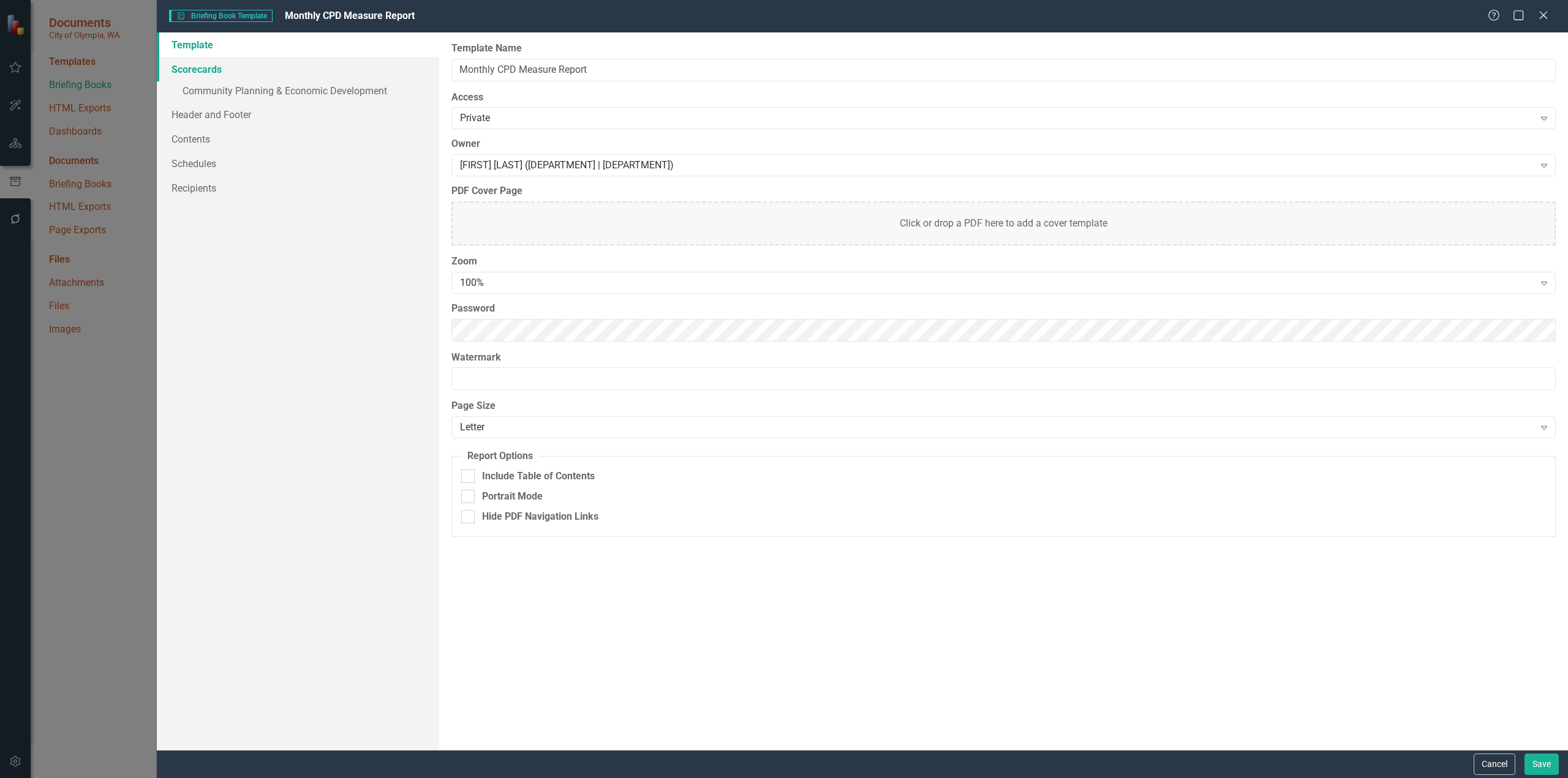 click on "Scorecards" at bounding box center (298, 69) 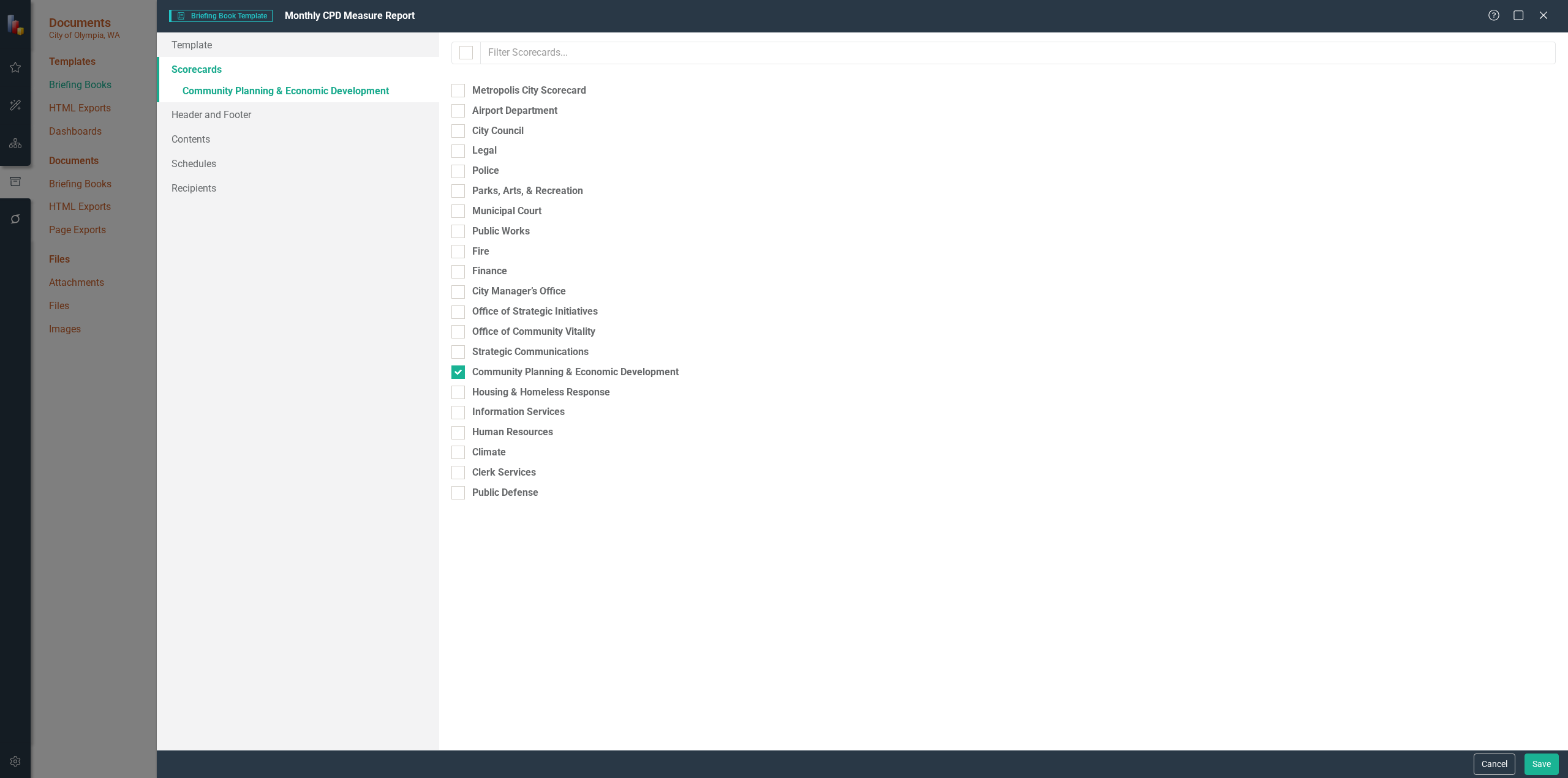 click on "Cancel" at bounding box center [1494, 764] 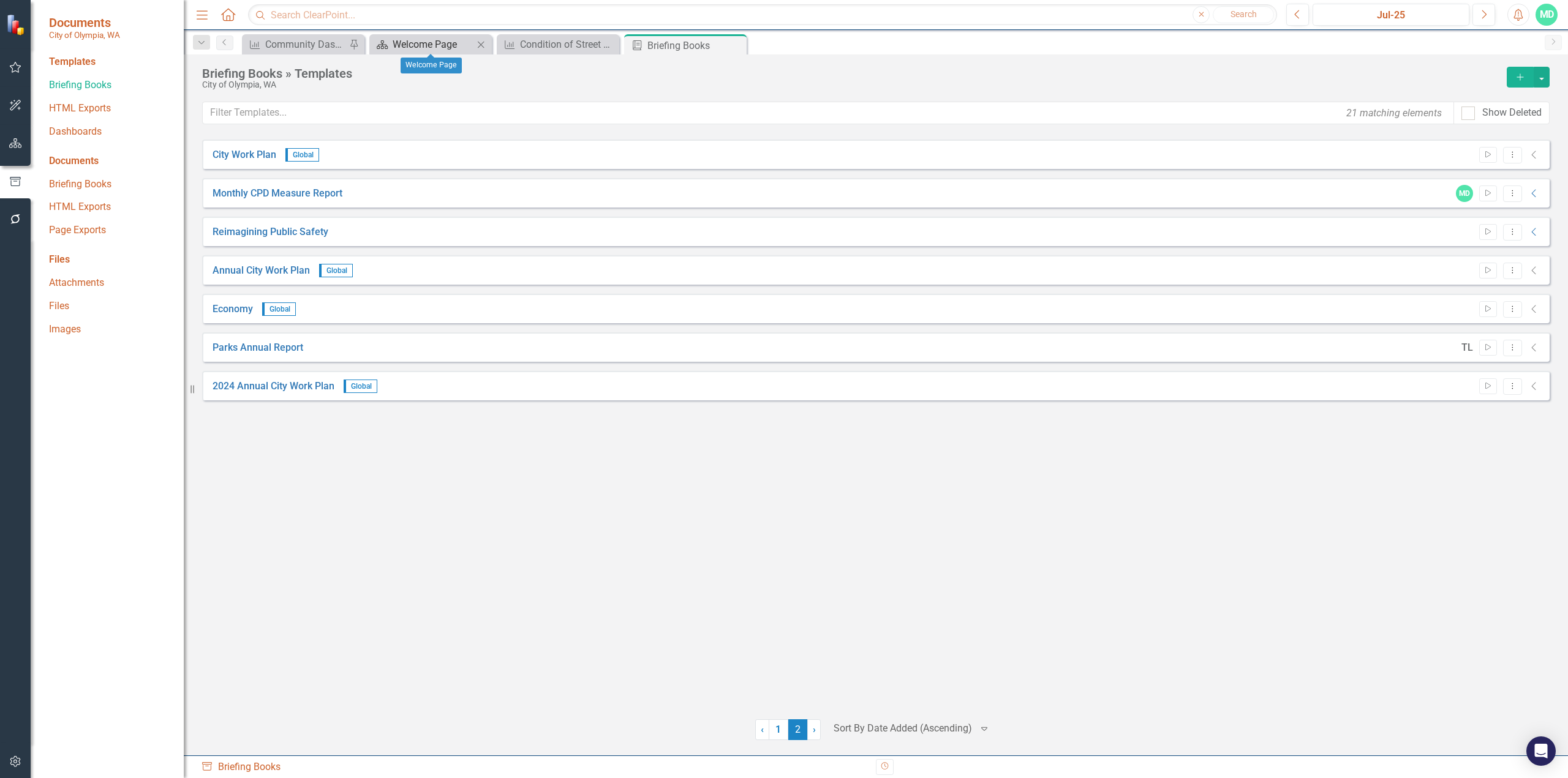 click on "Welcome Page" at bounding box center [433, 44] 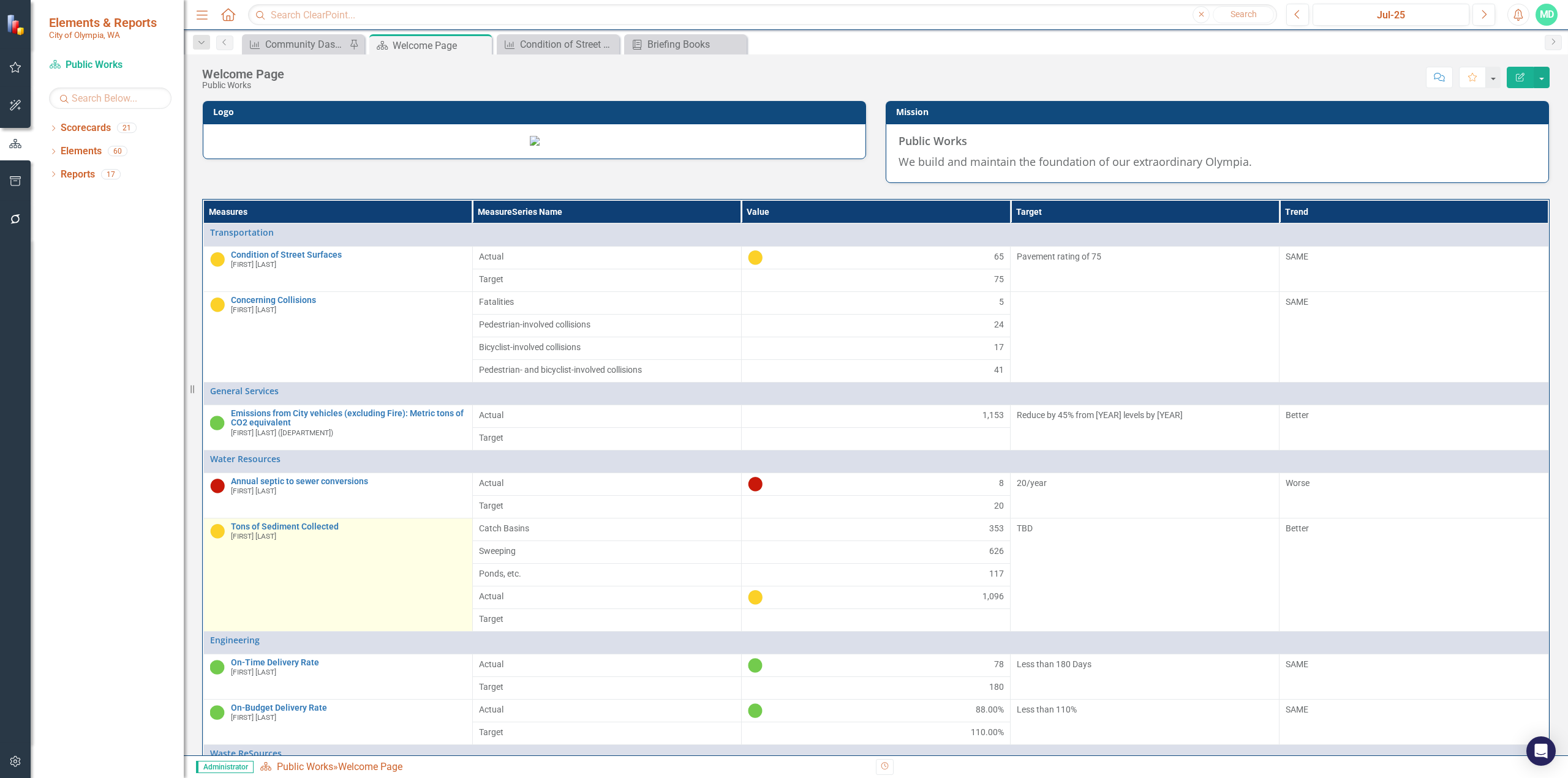 scroll, scrollTop: 245, scrollLeft: 0, axis: vertical 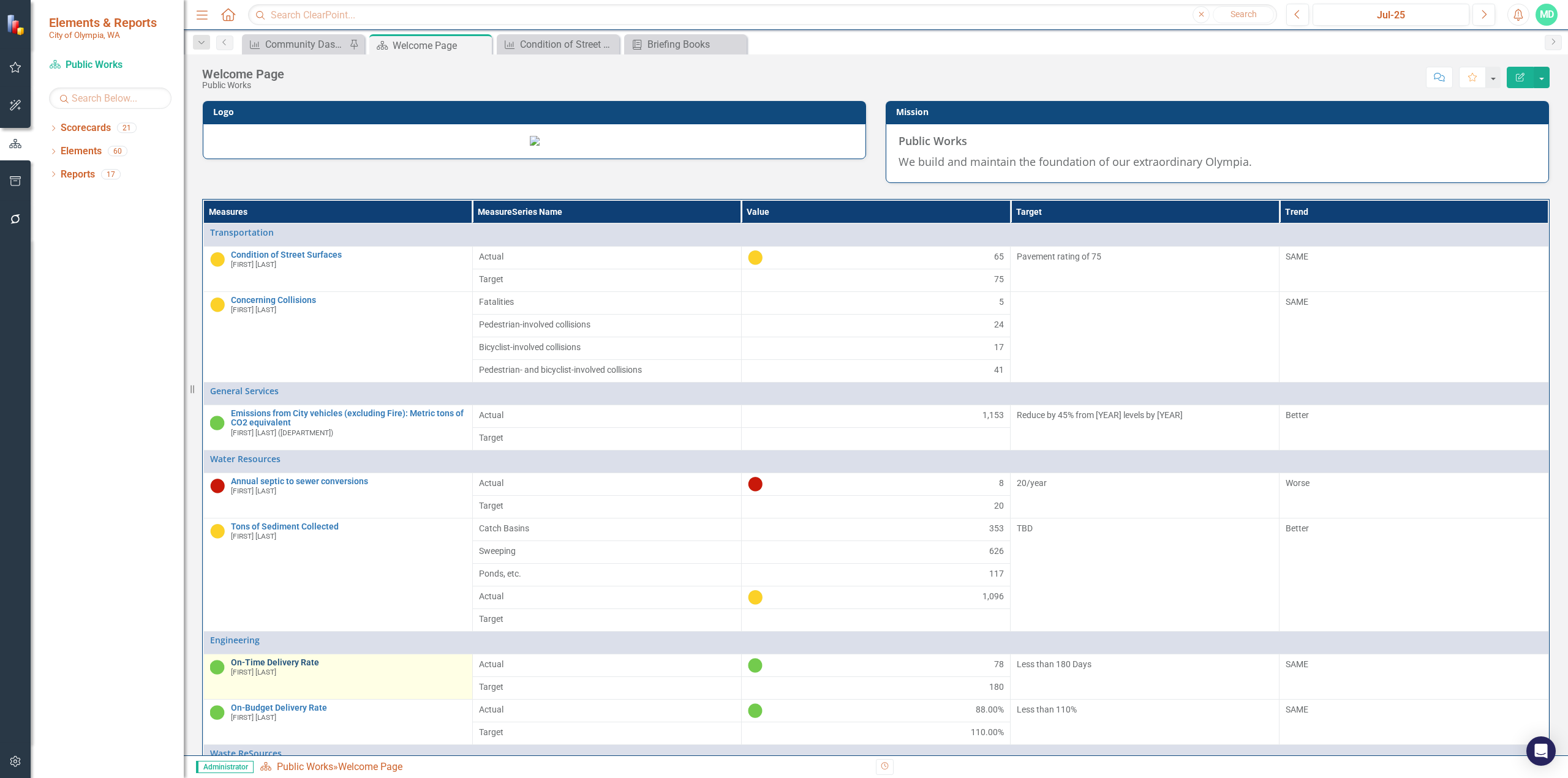 click on "On-Time Delivery Rate" at bounding box center (349, 662) 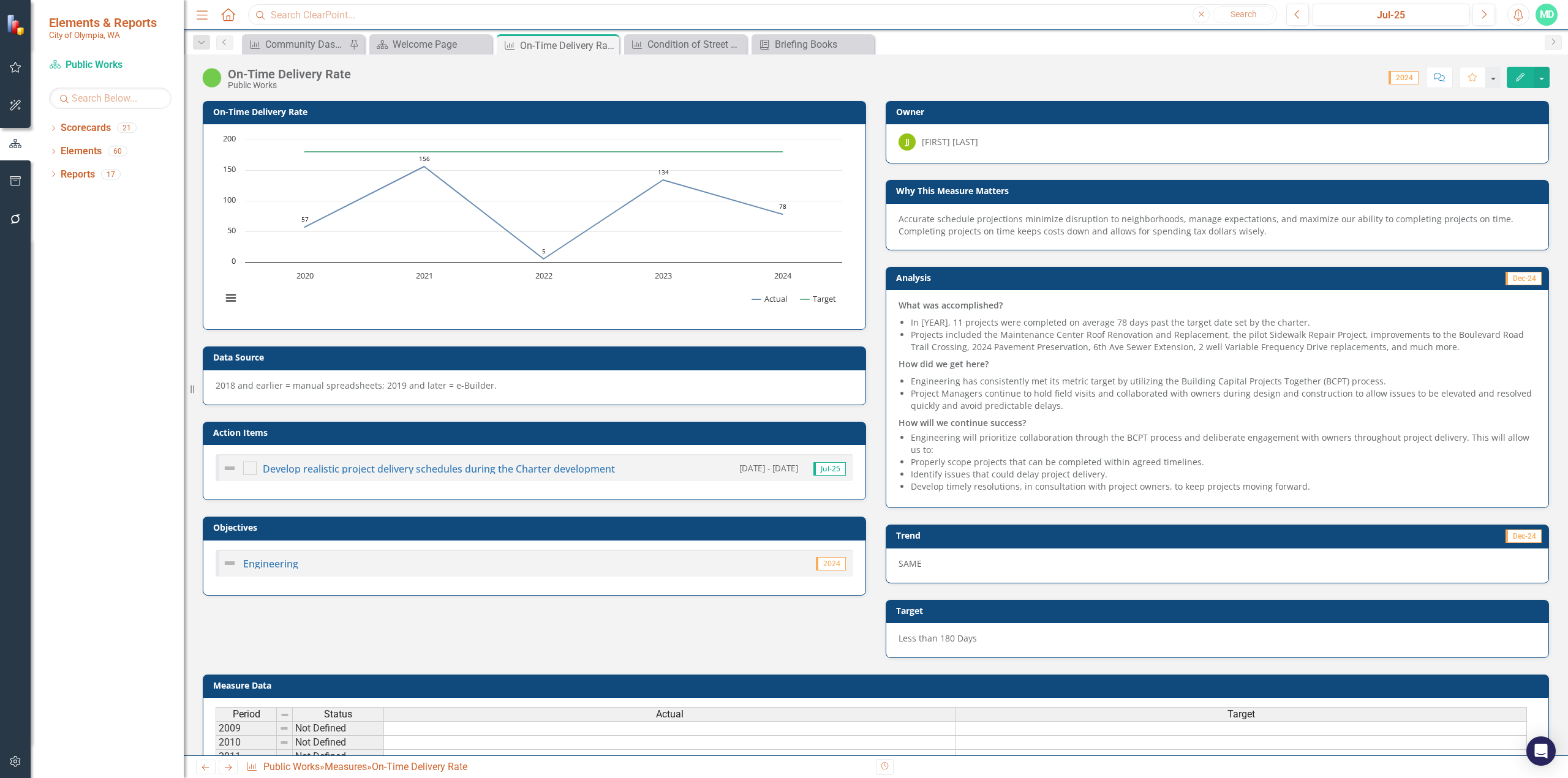 click at bounding box center [763, 15] 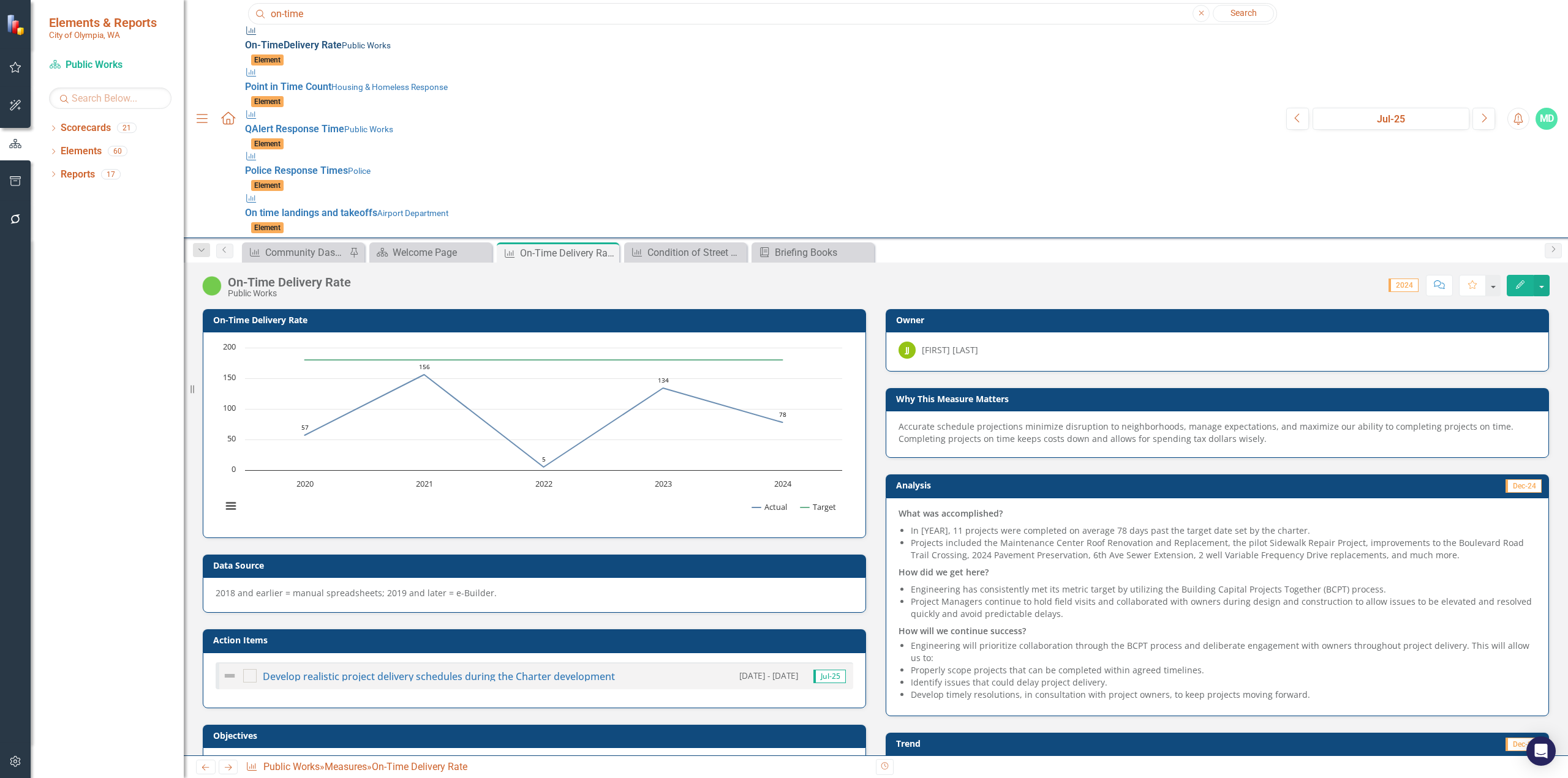 type on "on-time" 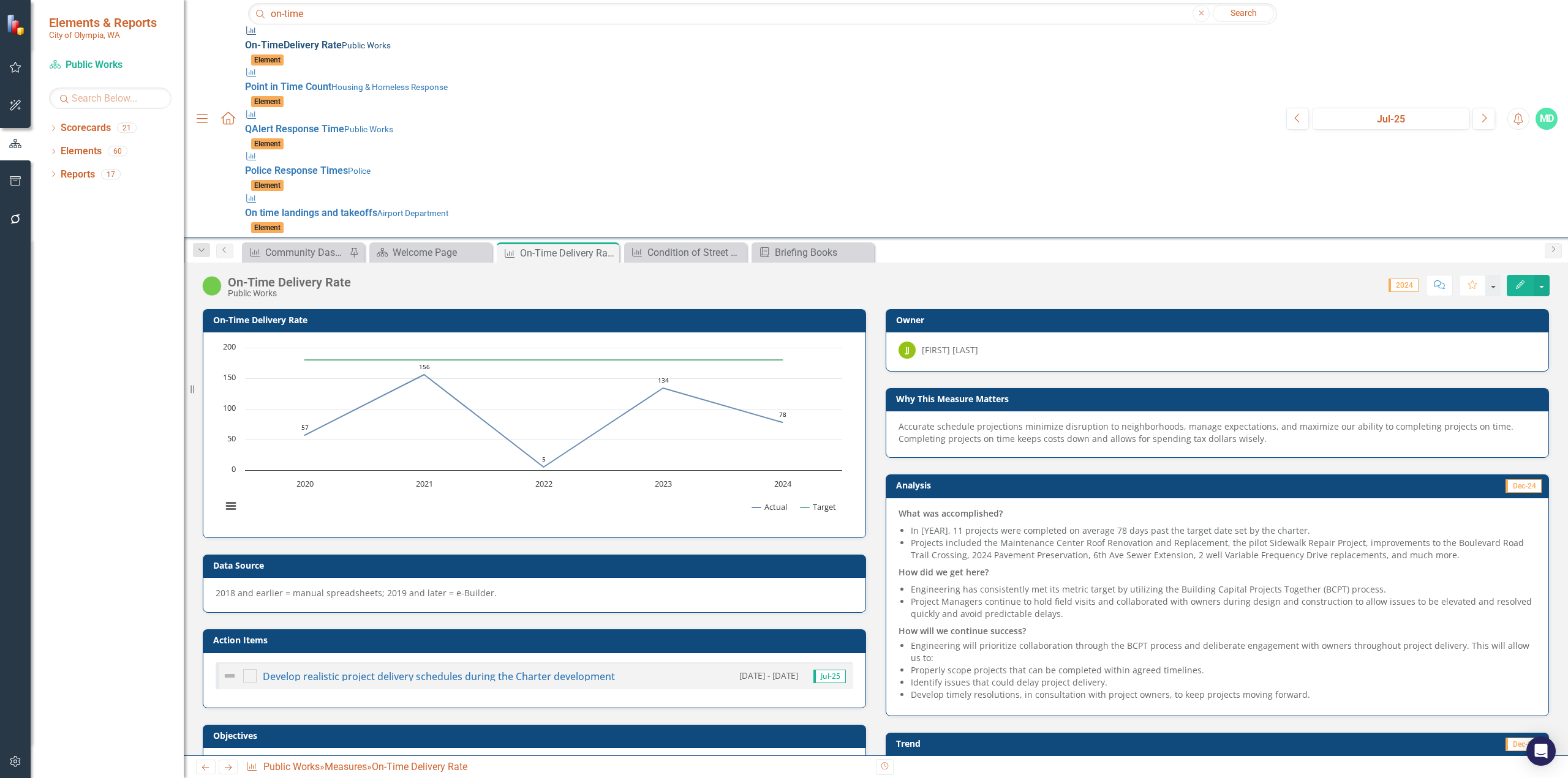 click on "On-Time  Delivery Rate" at bounding box center [293, 45] 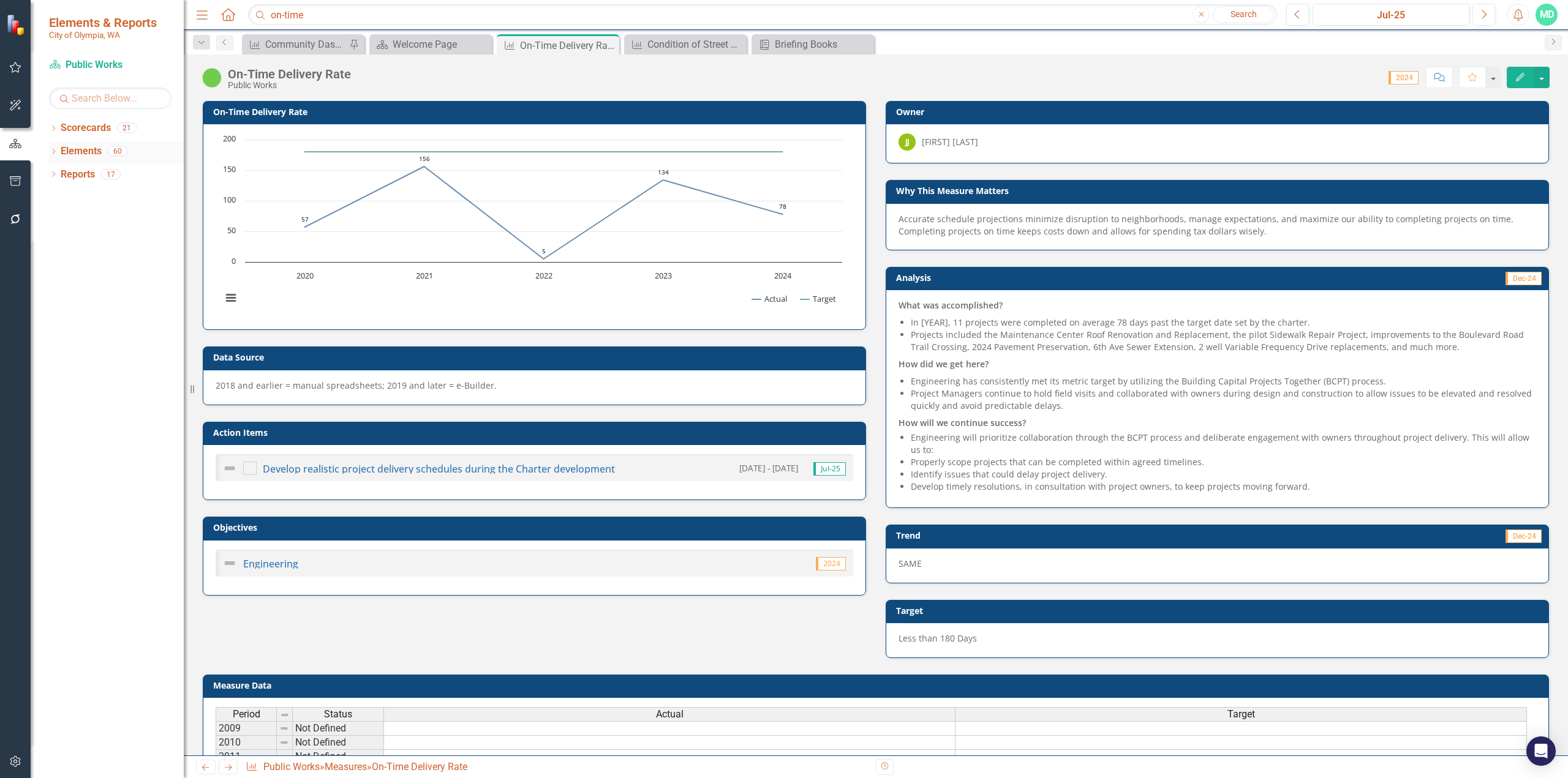 click on "Dropdown" 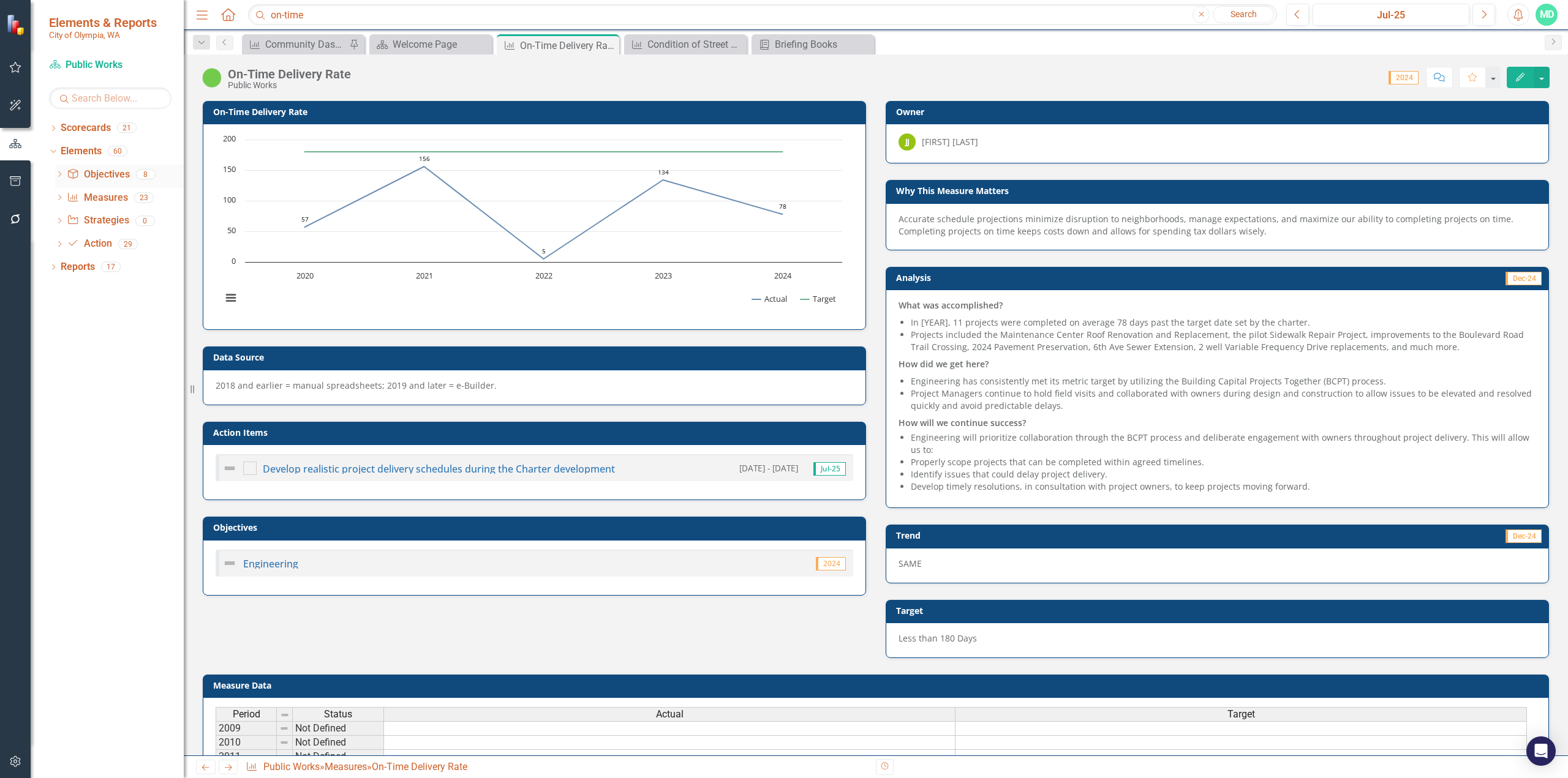 click on "Dropdown" 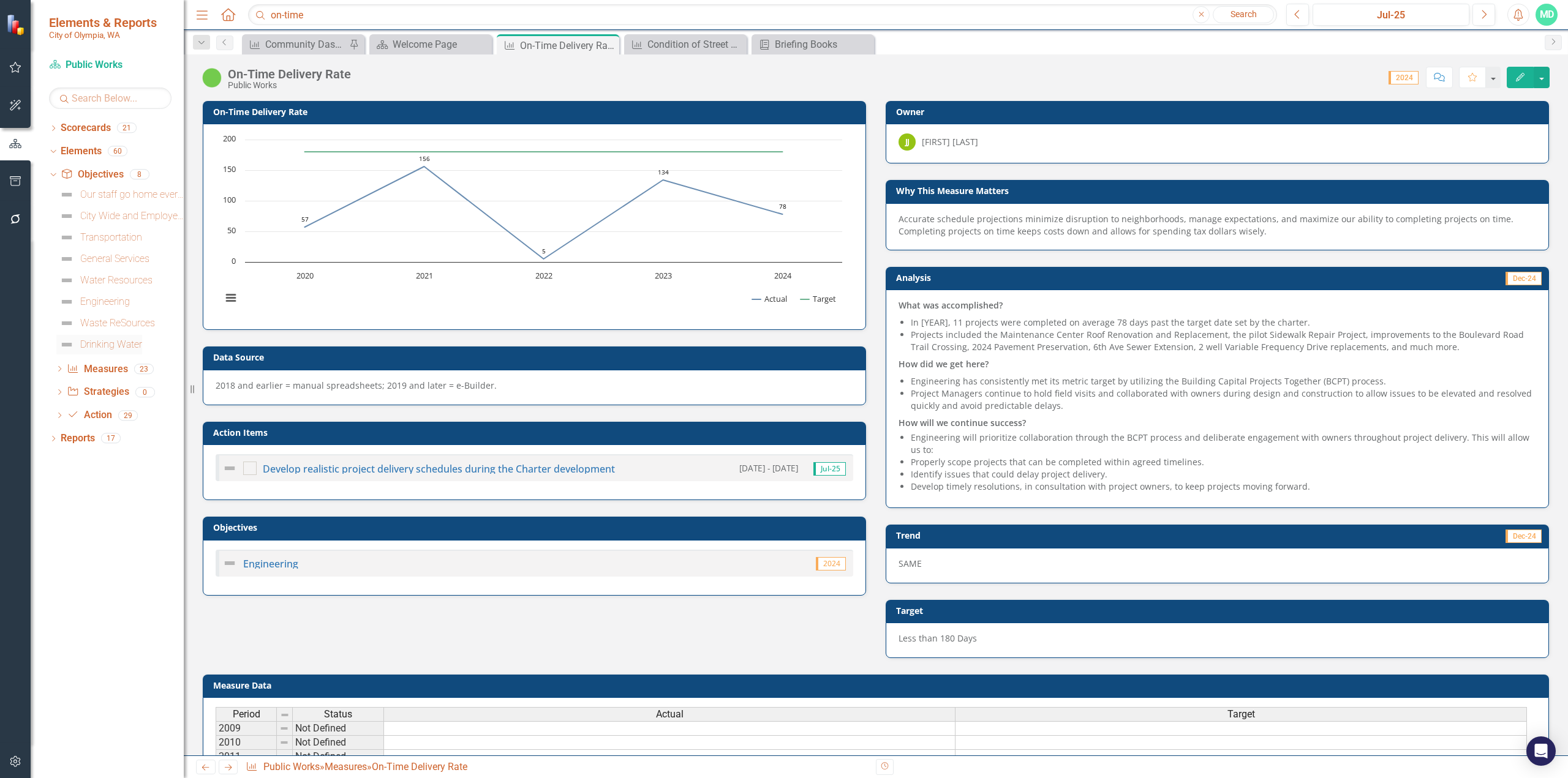 click on "Drinking Water" at bounding box center (111, 345) 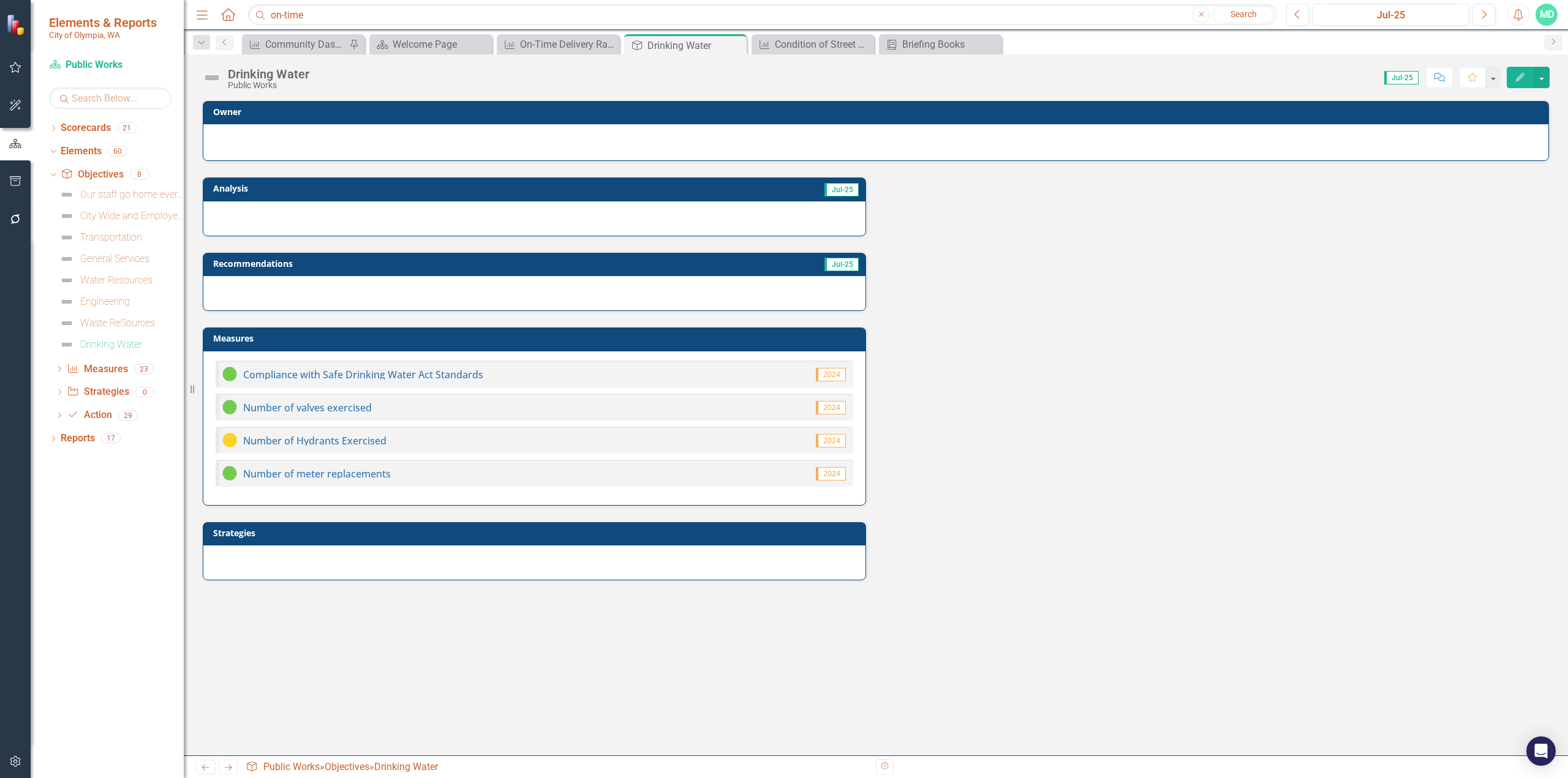 click on "Compliance with Safe Drinking Water Act Standards" at bounding box center [353, 374] 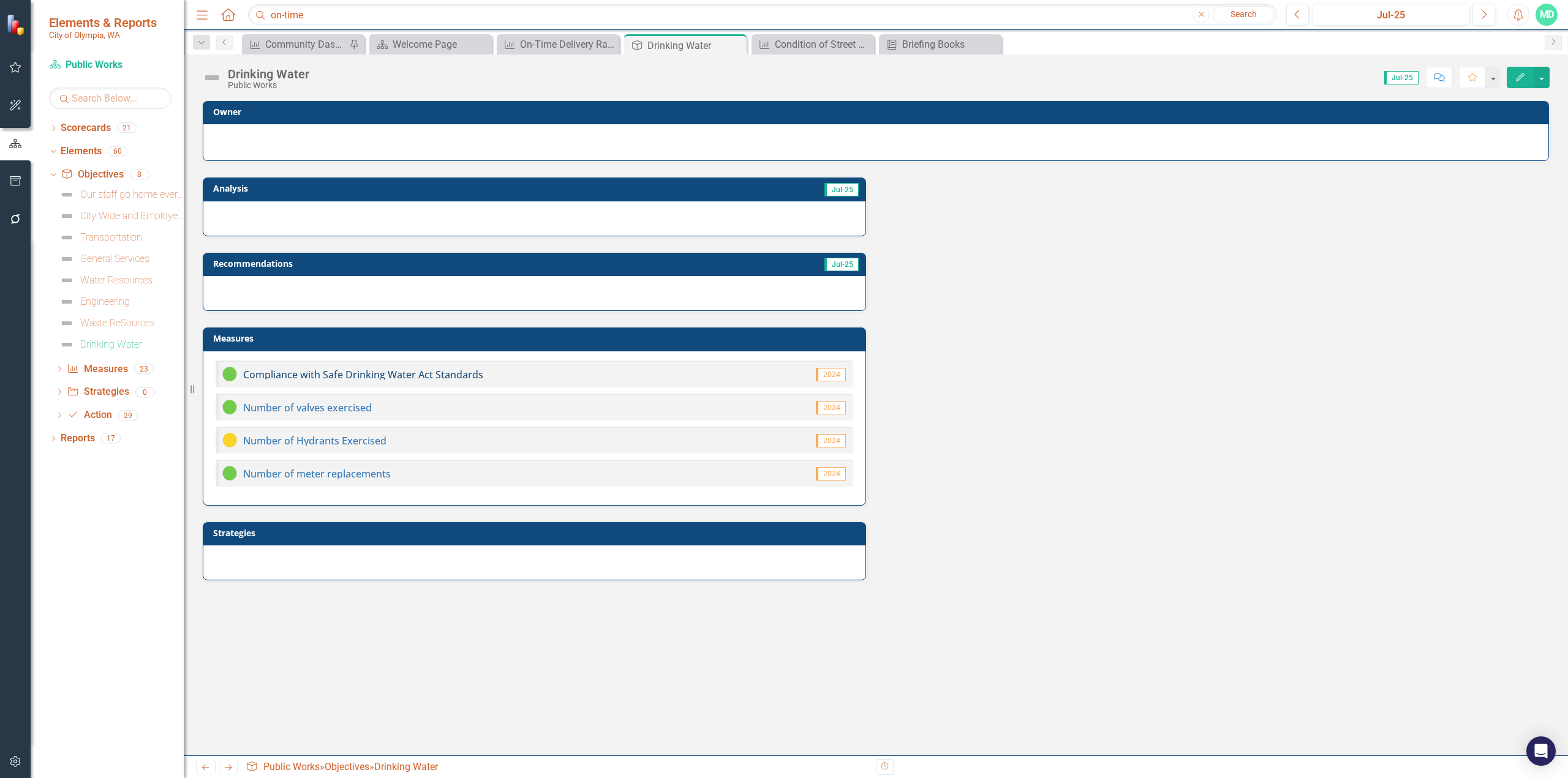 click on "Compliance with Safe Drinking Water Act Standards" at bounding box center [363, 375] 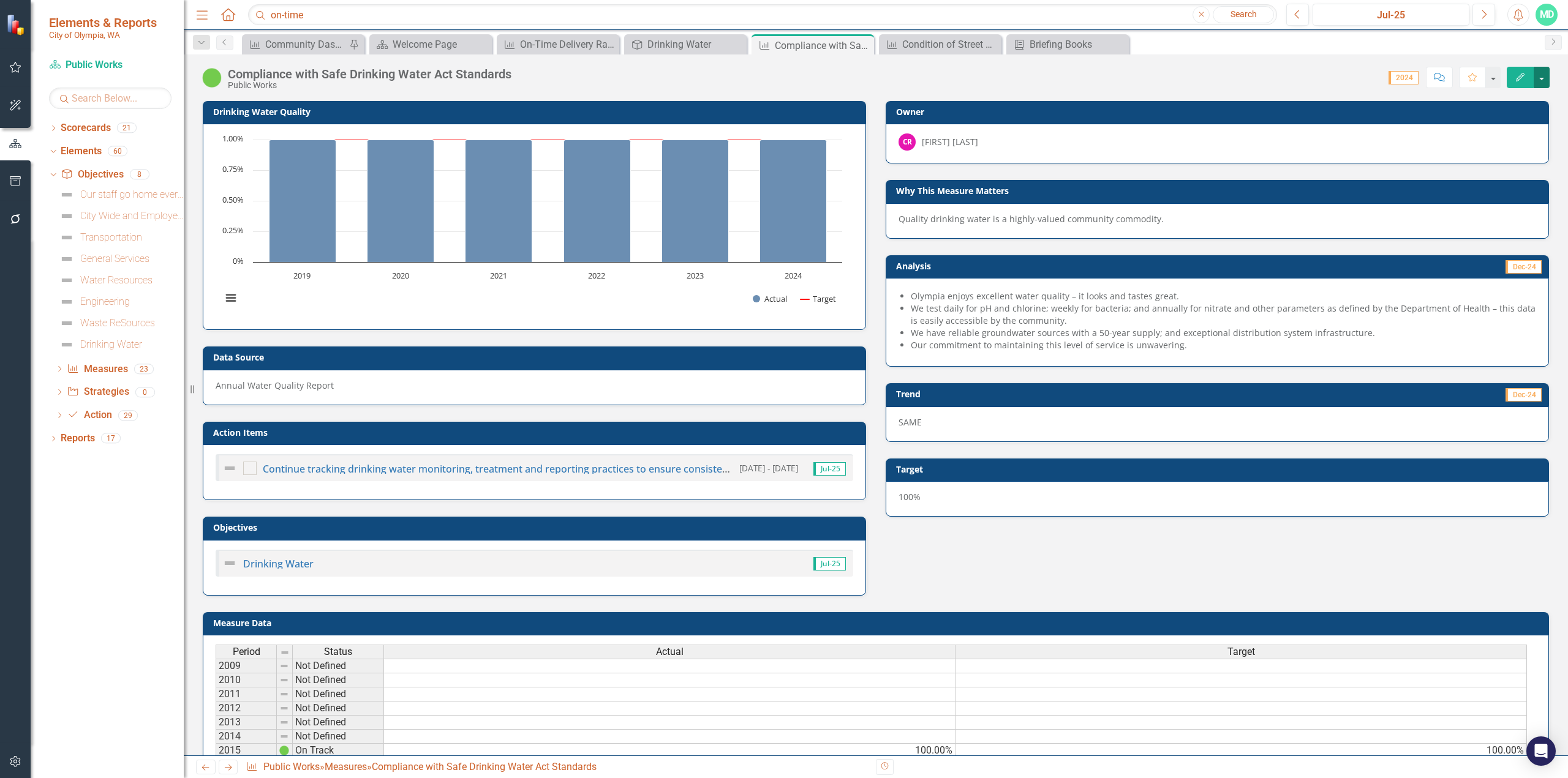 click at bounding box center (1542, 77) 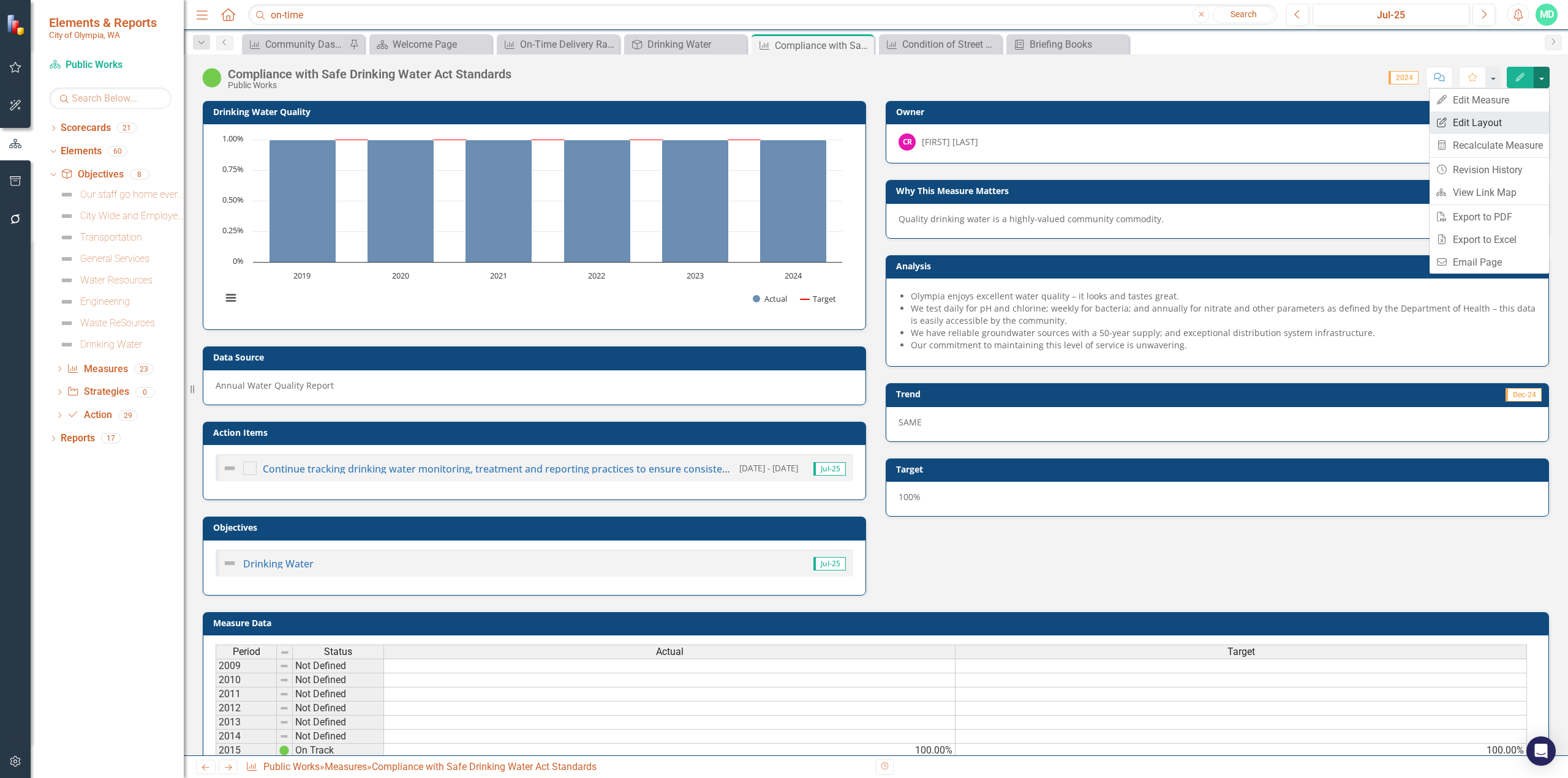 click on "Edit Report Edit Layout" at bounding box center [1489, 122] 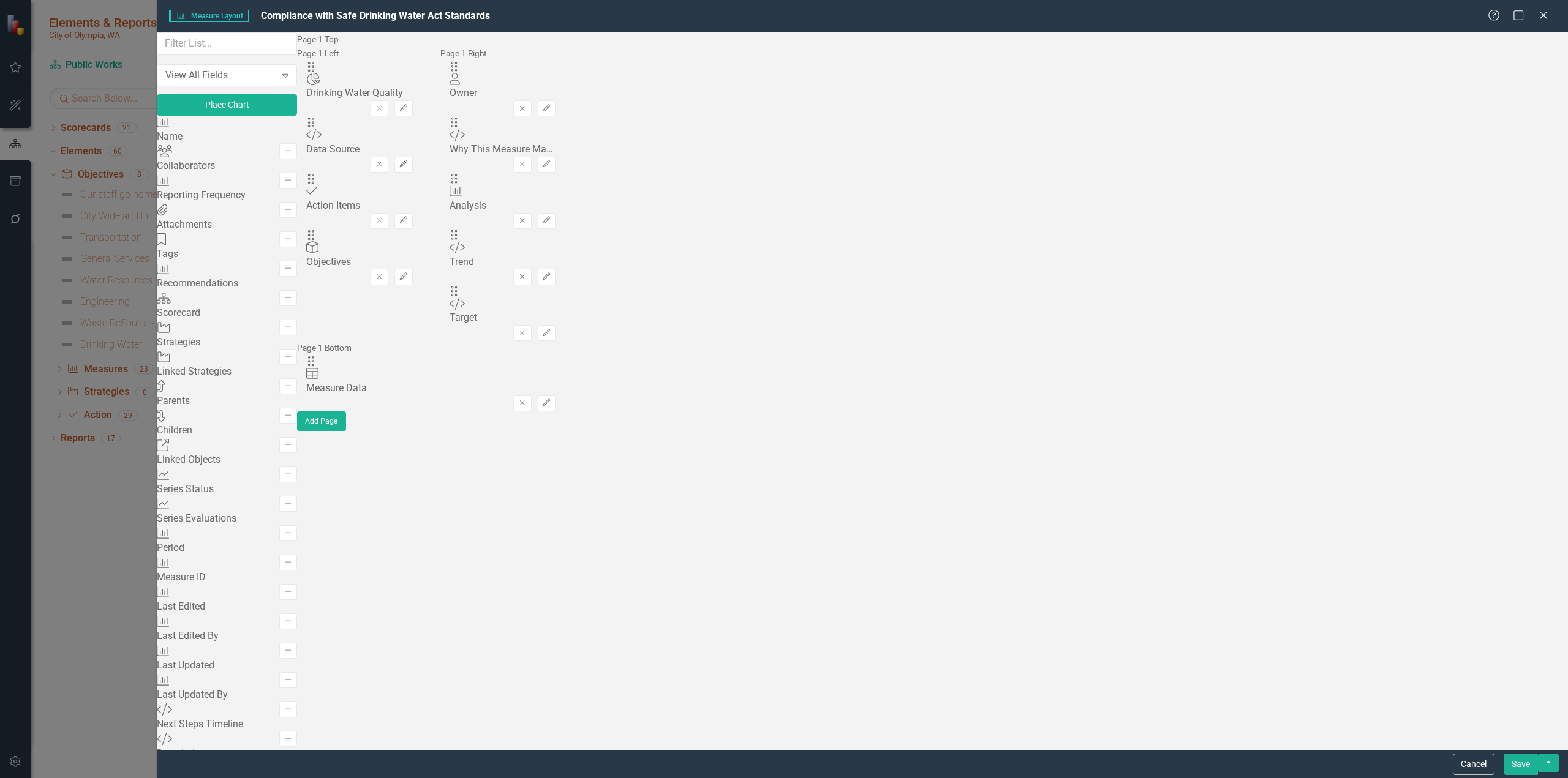 click on "Remove" at bounding box center [379, 277] 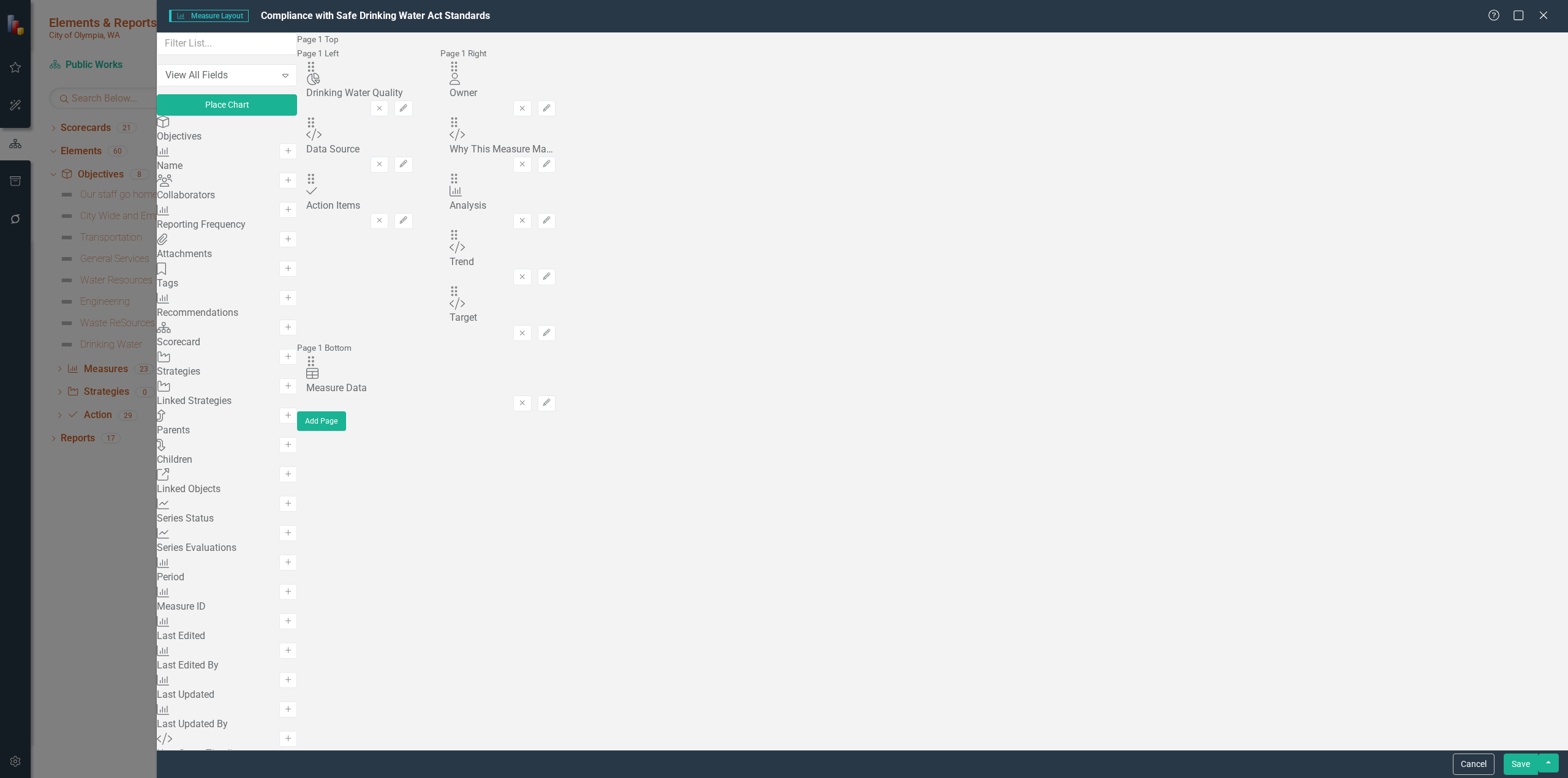 click on "Remove" 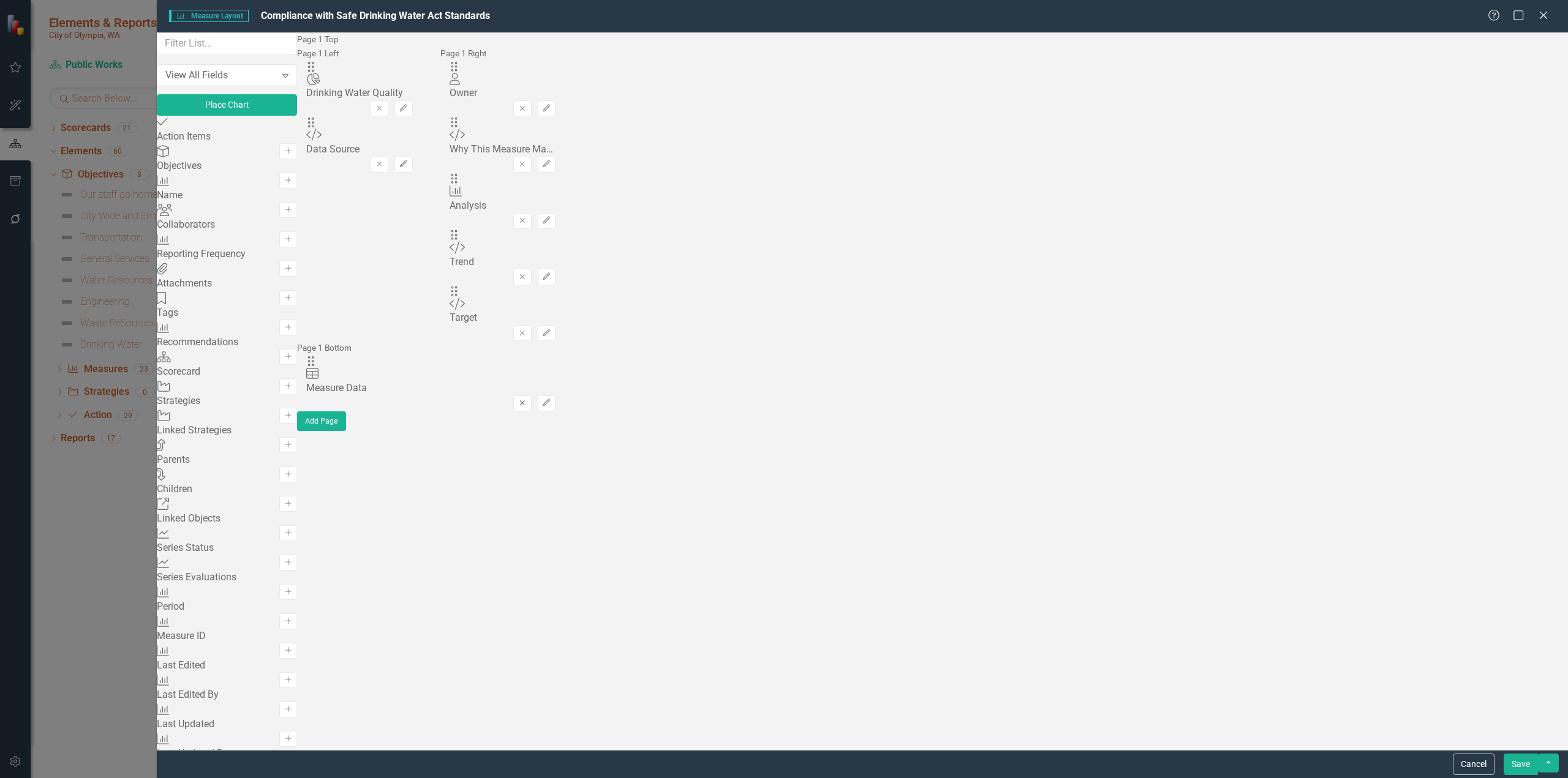 click on "Remove" 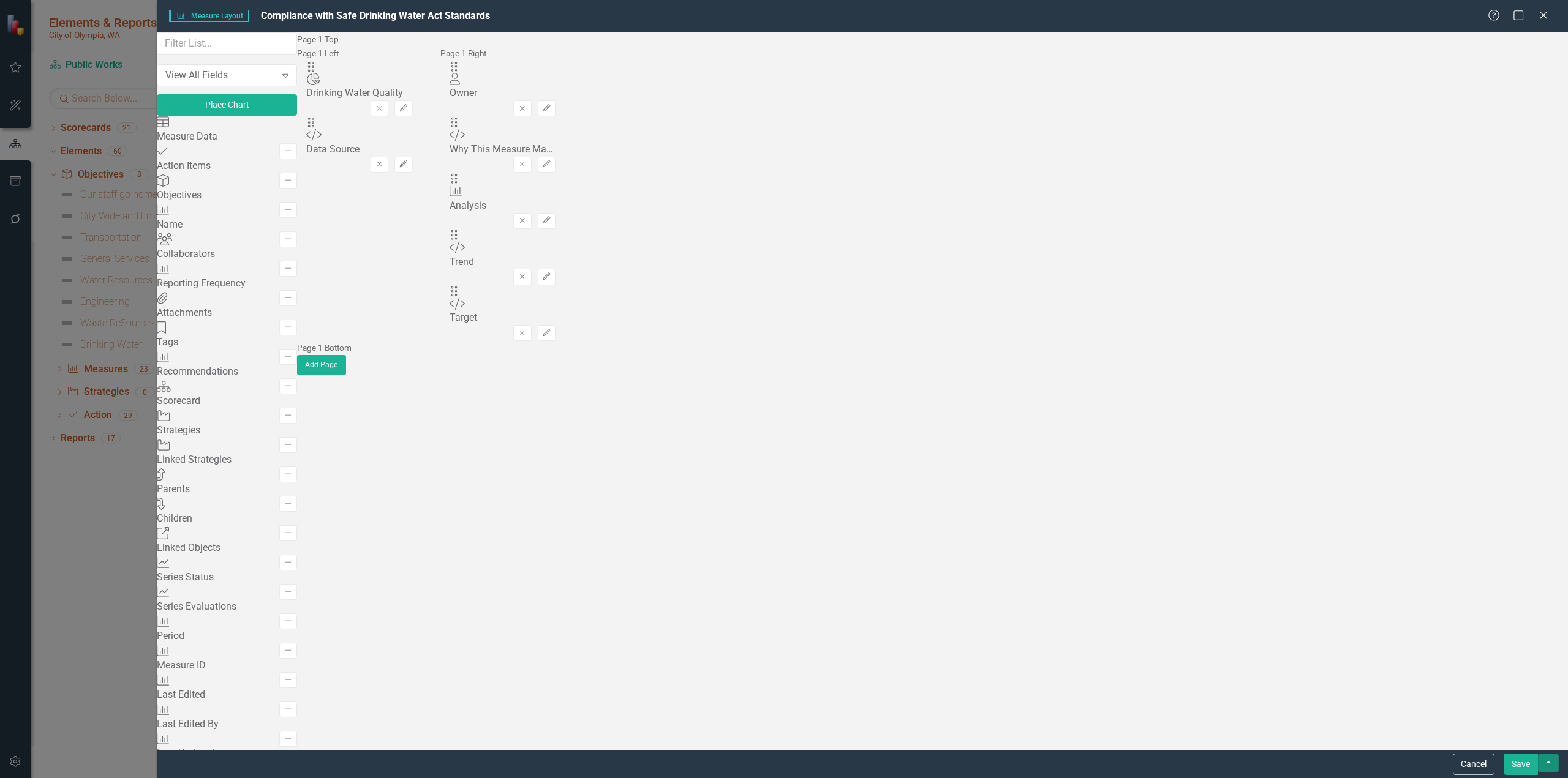 click at bounding box center [1548, 763] 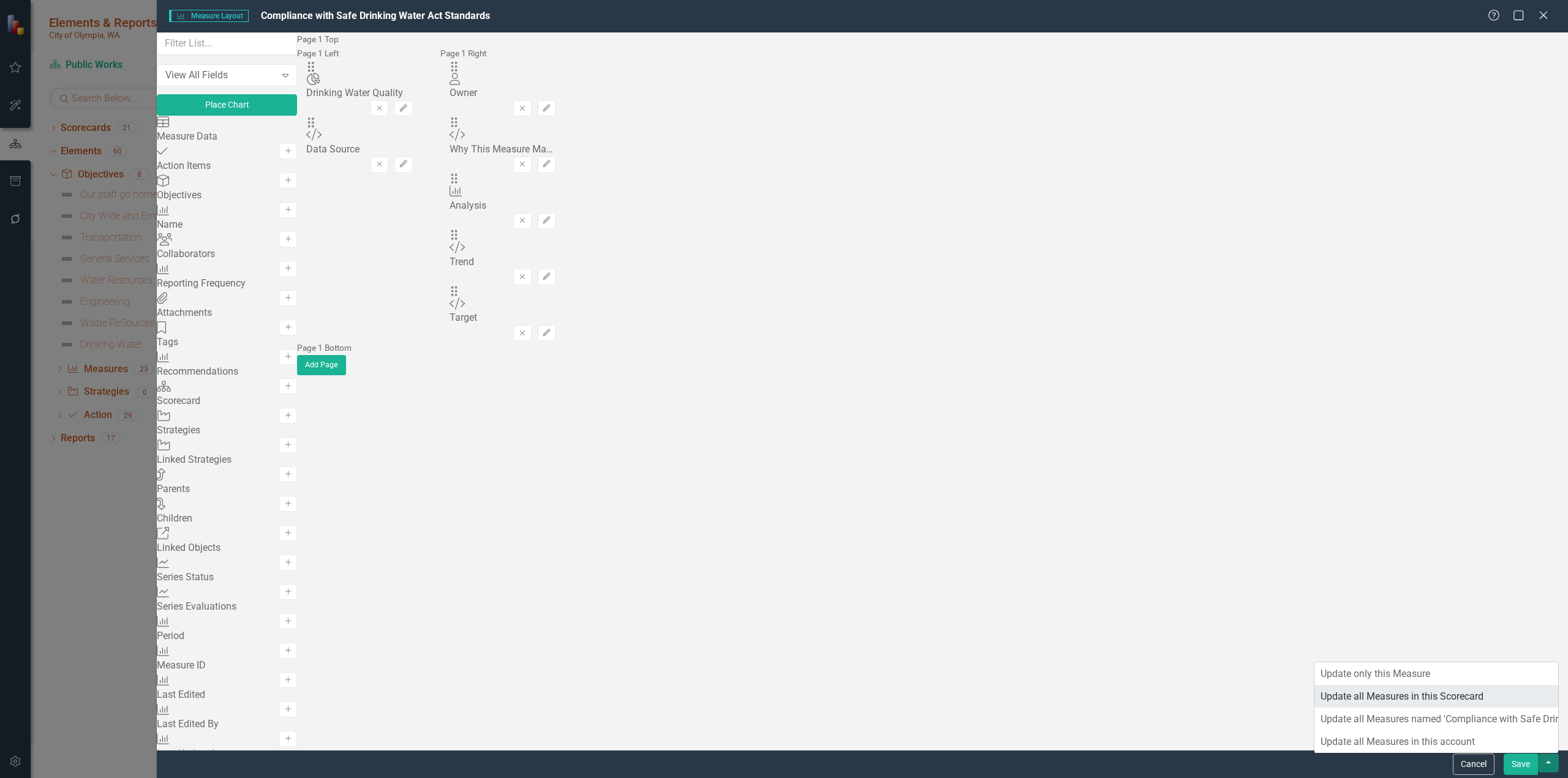 click on "Update all Measures in this Scorecard" at bounding box center [1436, 696] 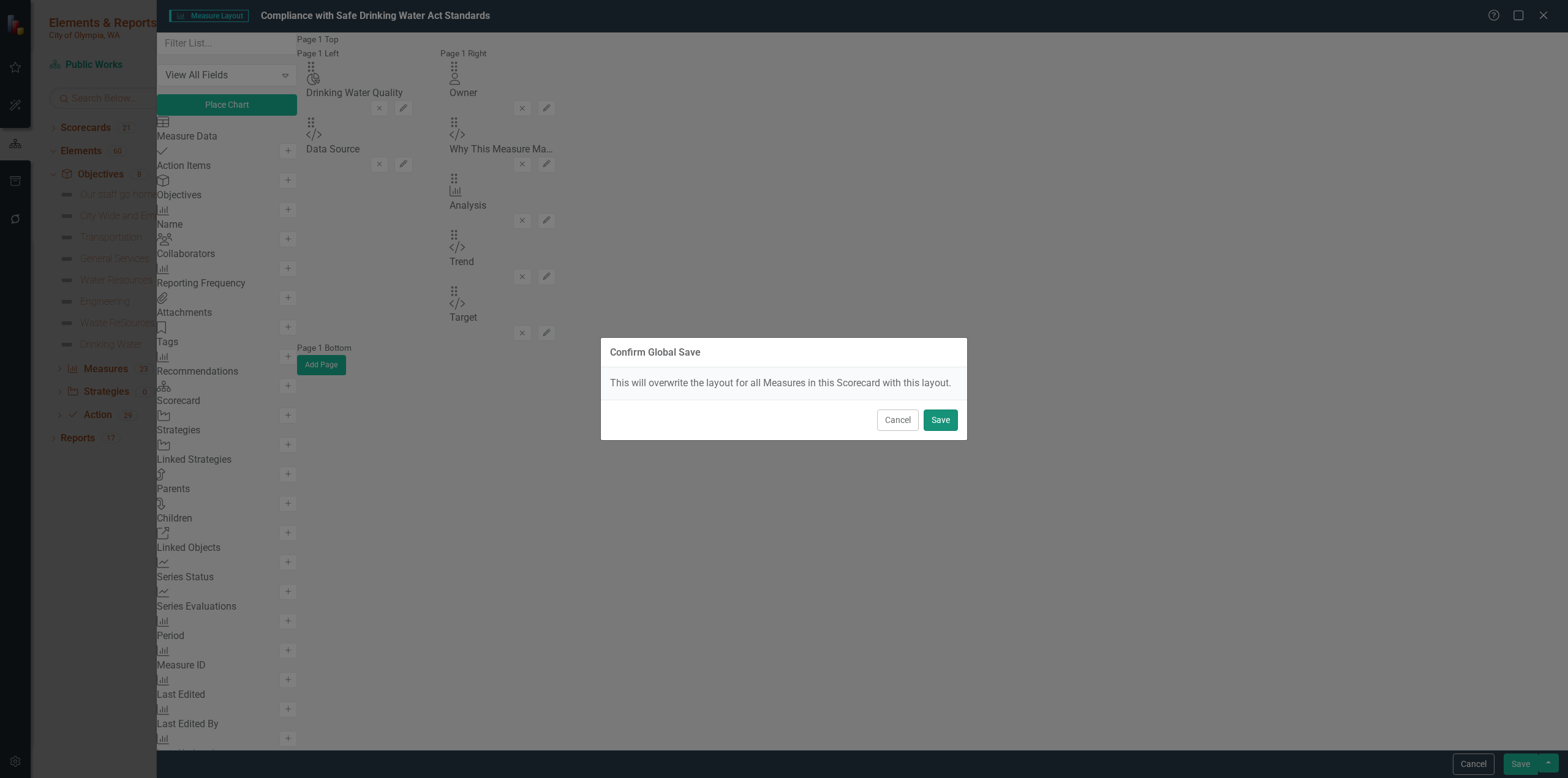 drag, startPoint x: 945, startPoint y: 417, endPoint x: 914, endPoint y: 425, distance: 32.01562 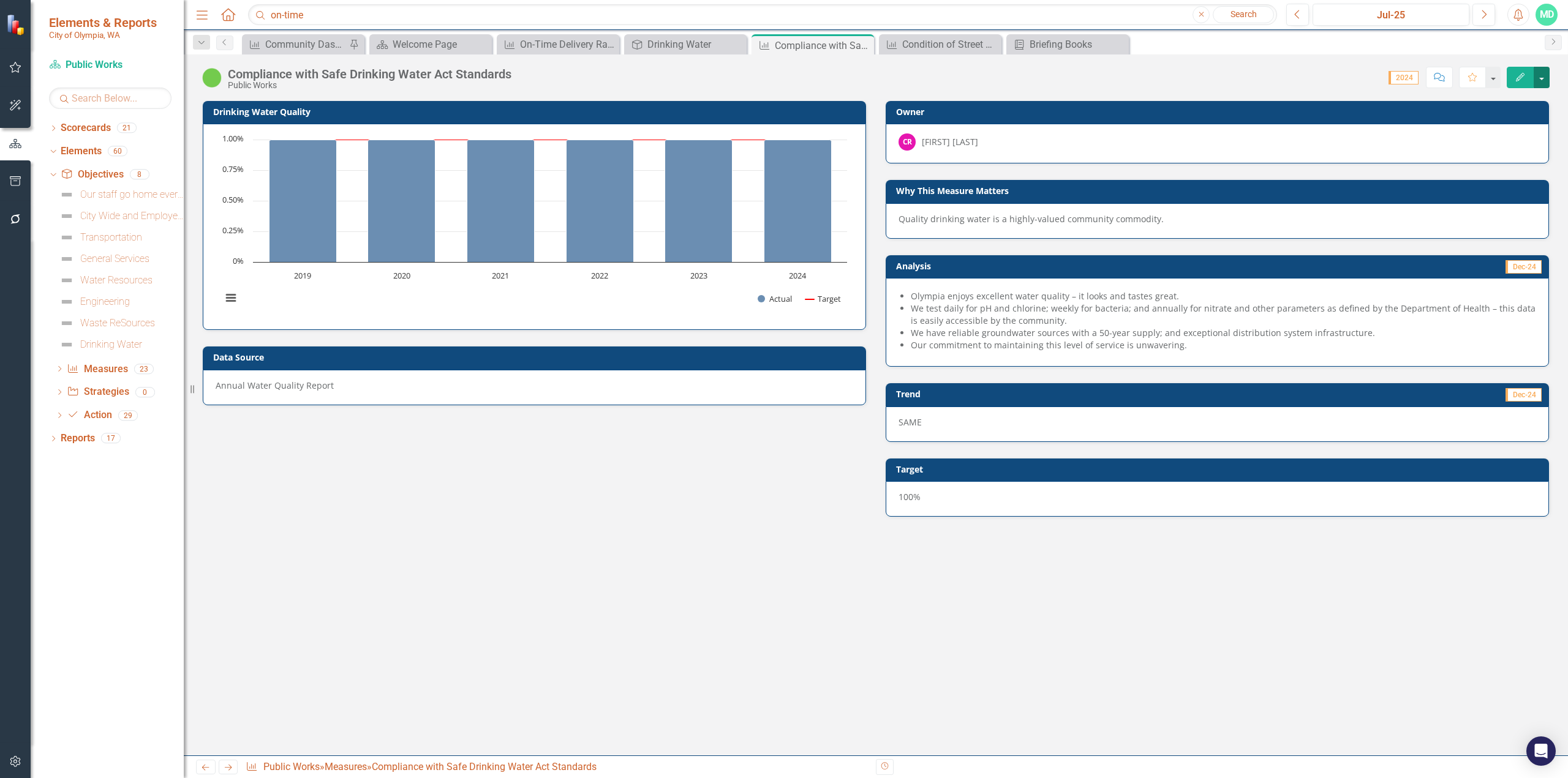 click at bounding box center (1542, 77) 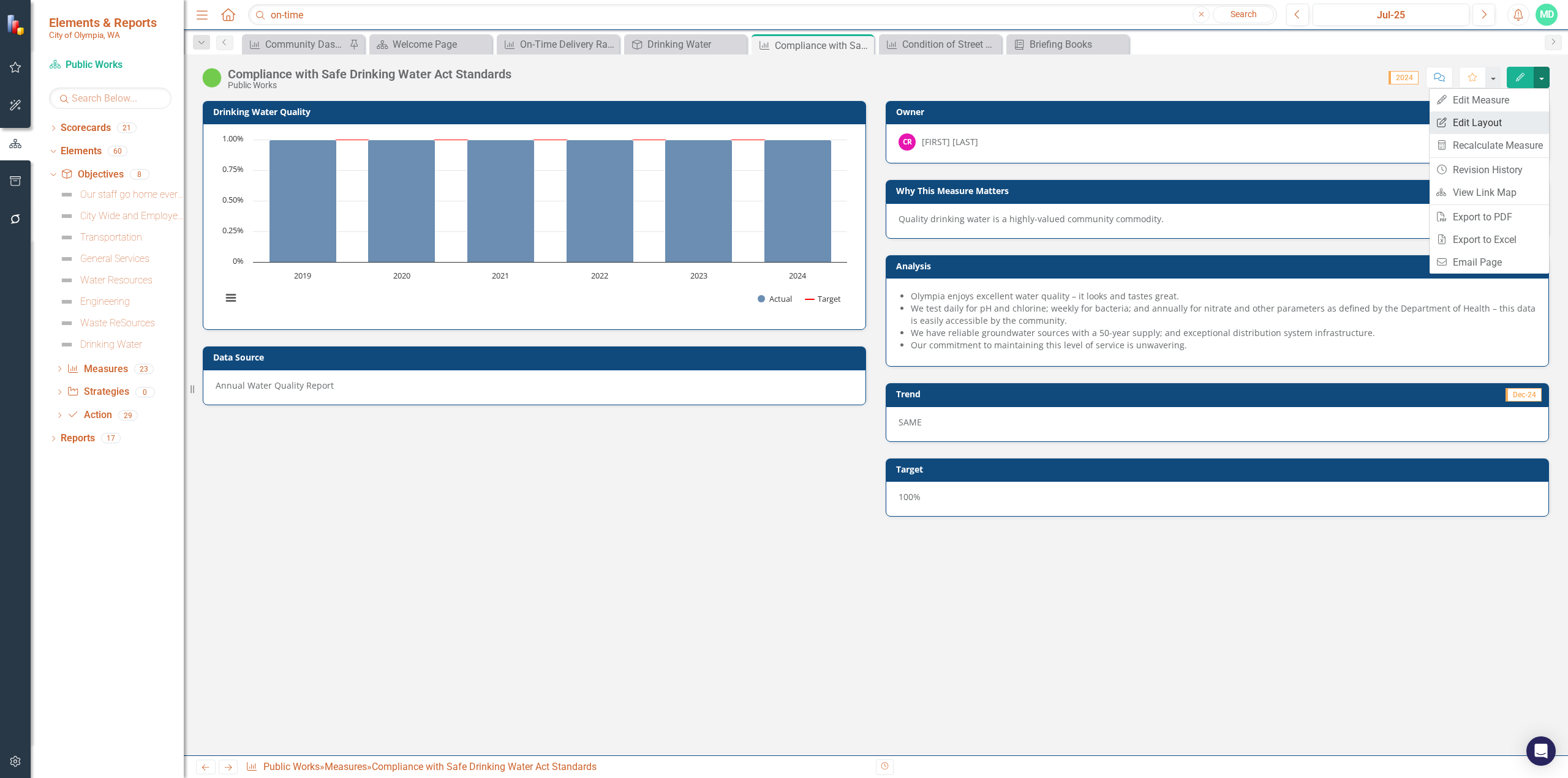 click on "Edit Report Edit Layout" at bounding box center (1489, 122) 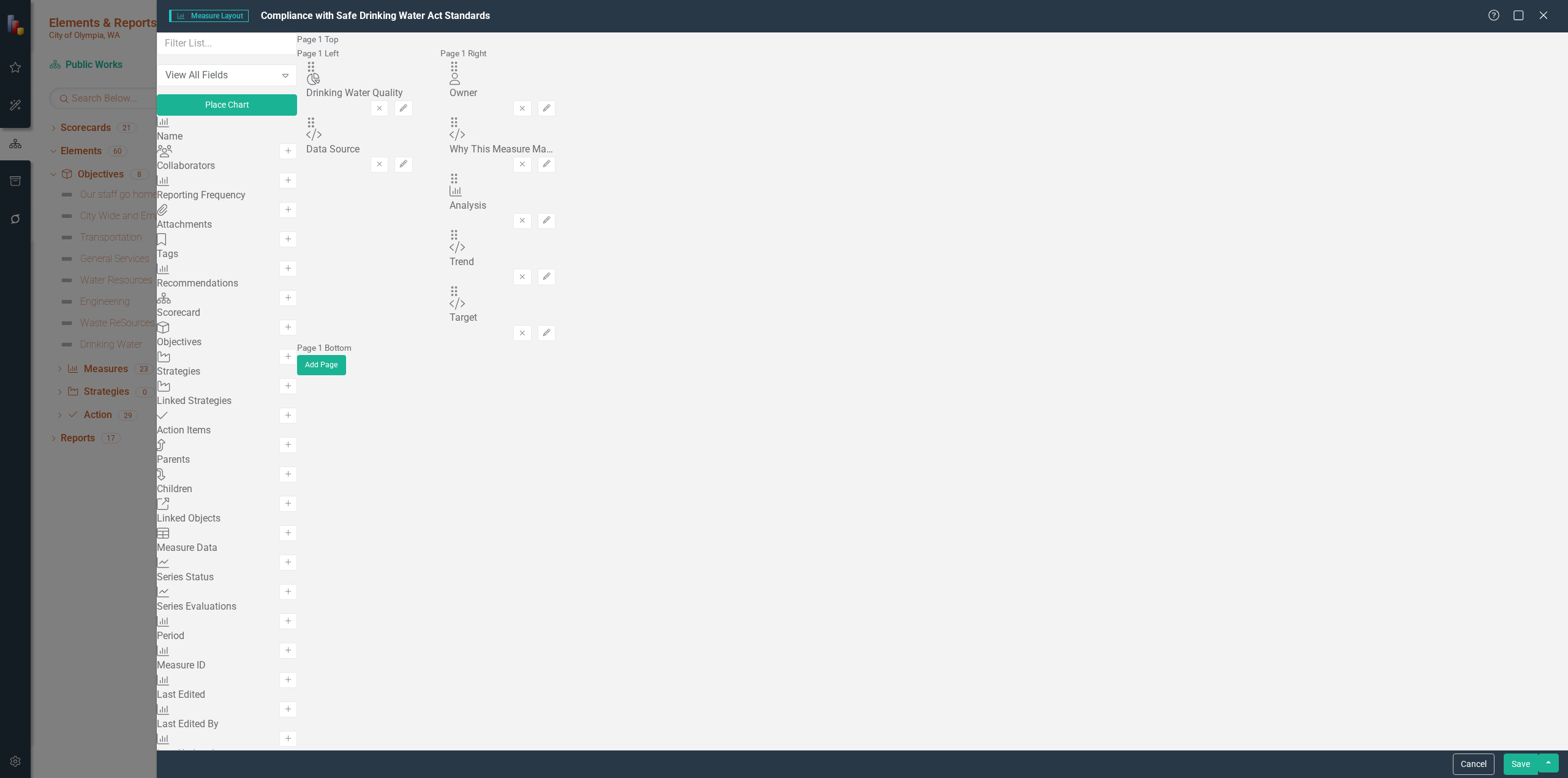 scroll, scrollTop: 551, scrollLeft: 0, axis: vertical 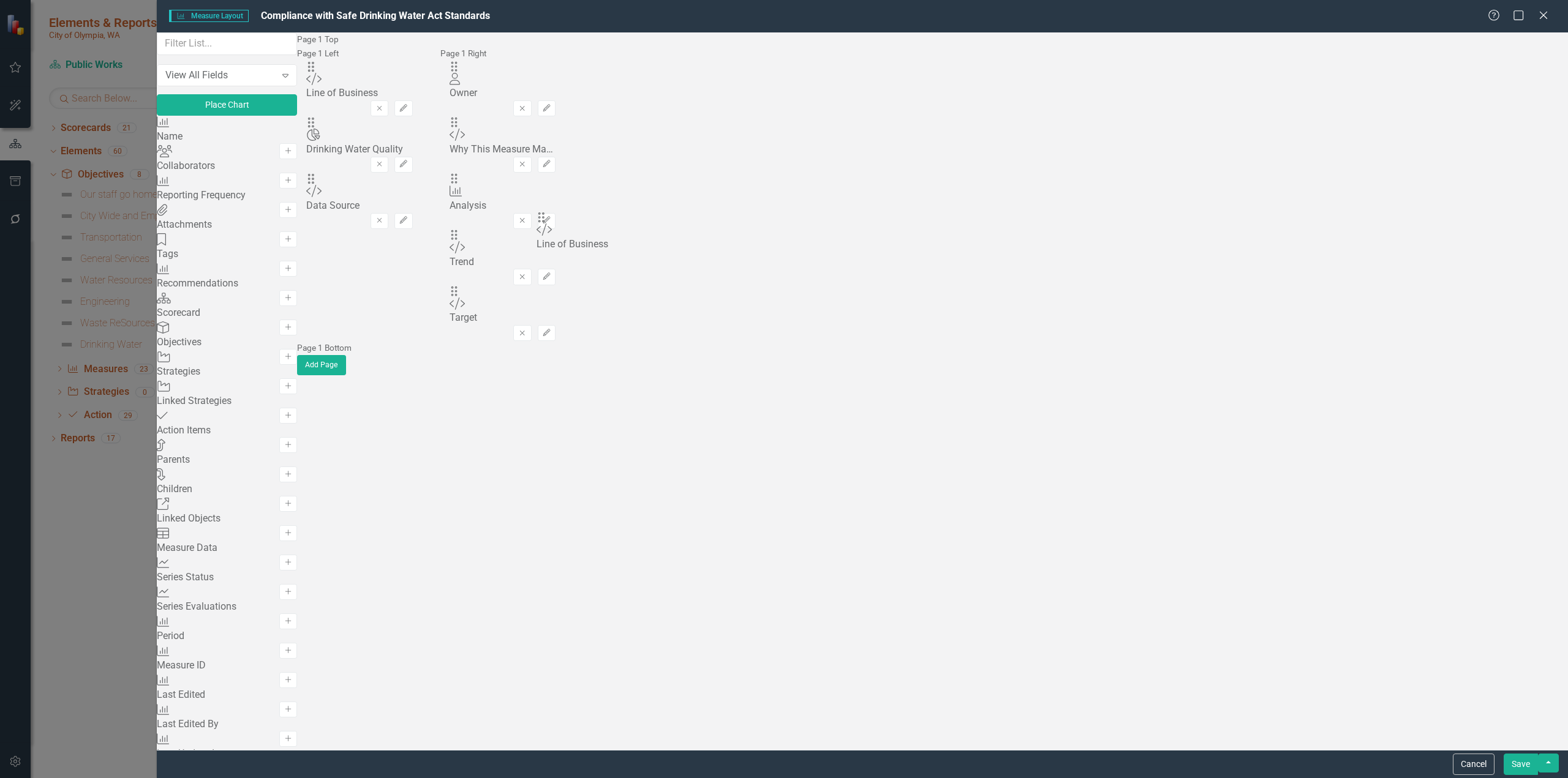 drag, startPoint x: 549, startPoint y: 81, endPoint x: 560, endPoint y: 226, distance: 145.41664 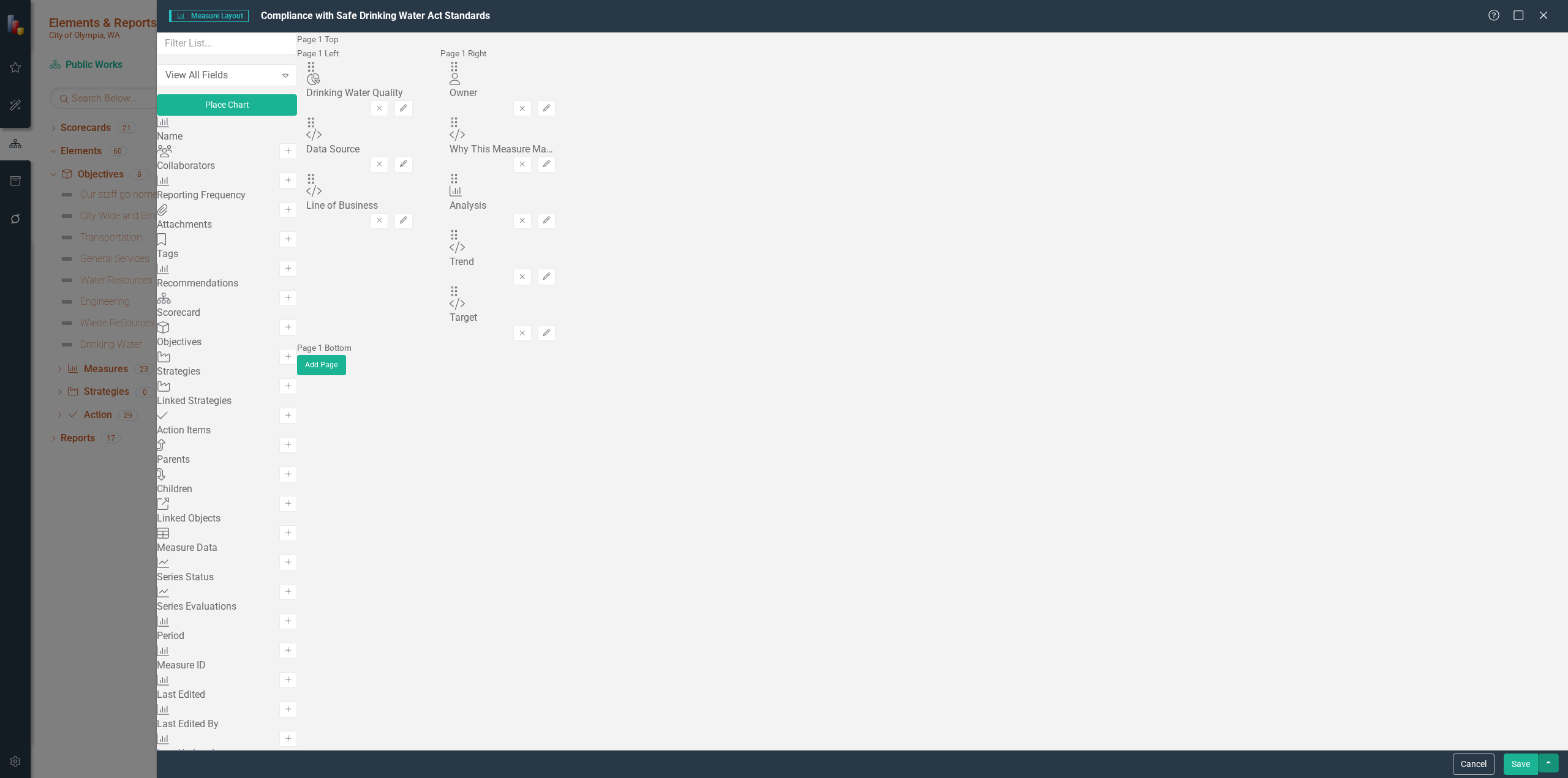 click at bounding box center [1548, 763] 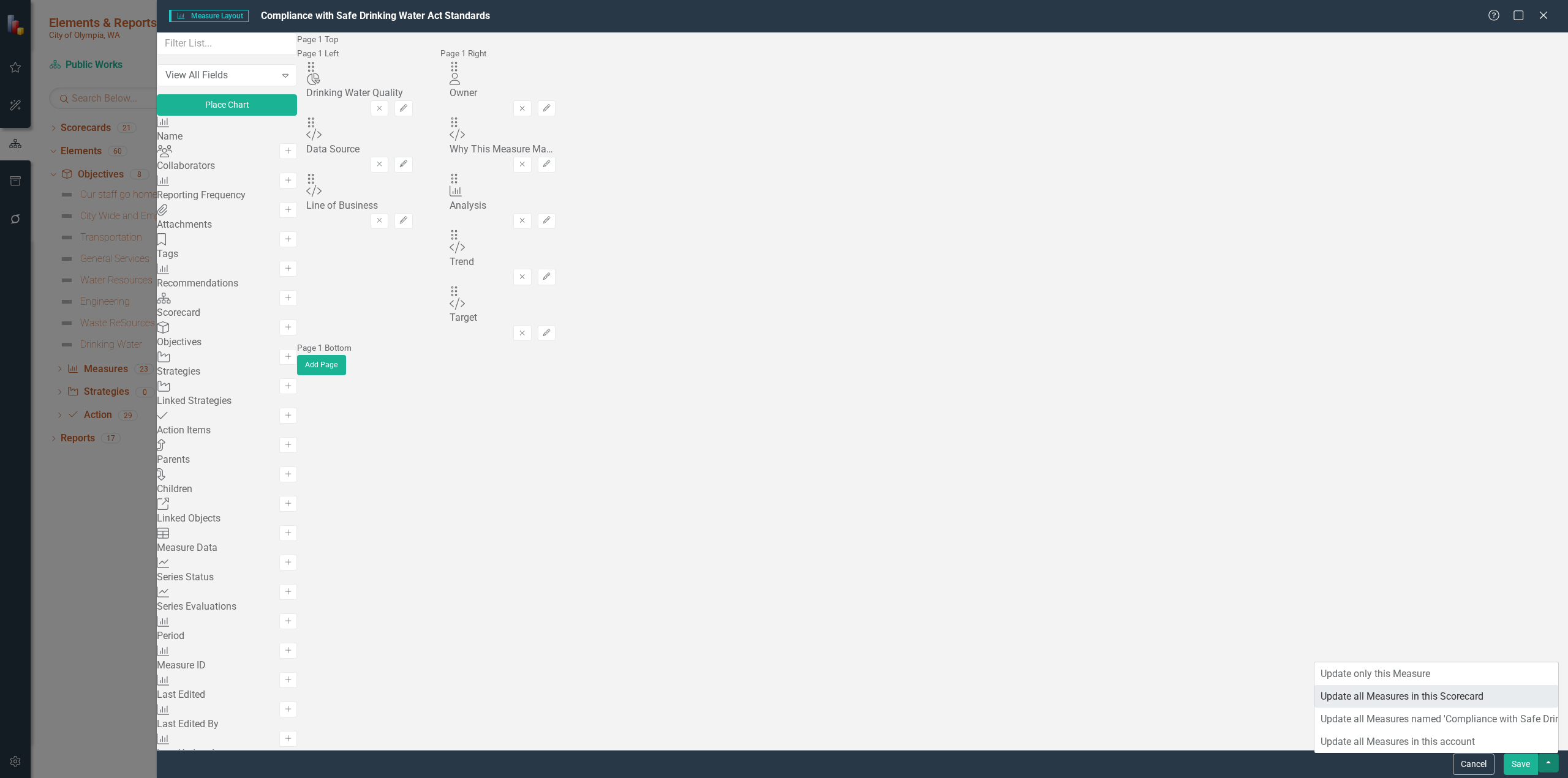 click on "Update all Measures in this Scorecard" at bounding box center (1436, 696) 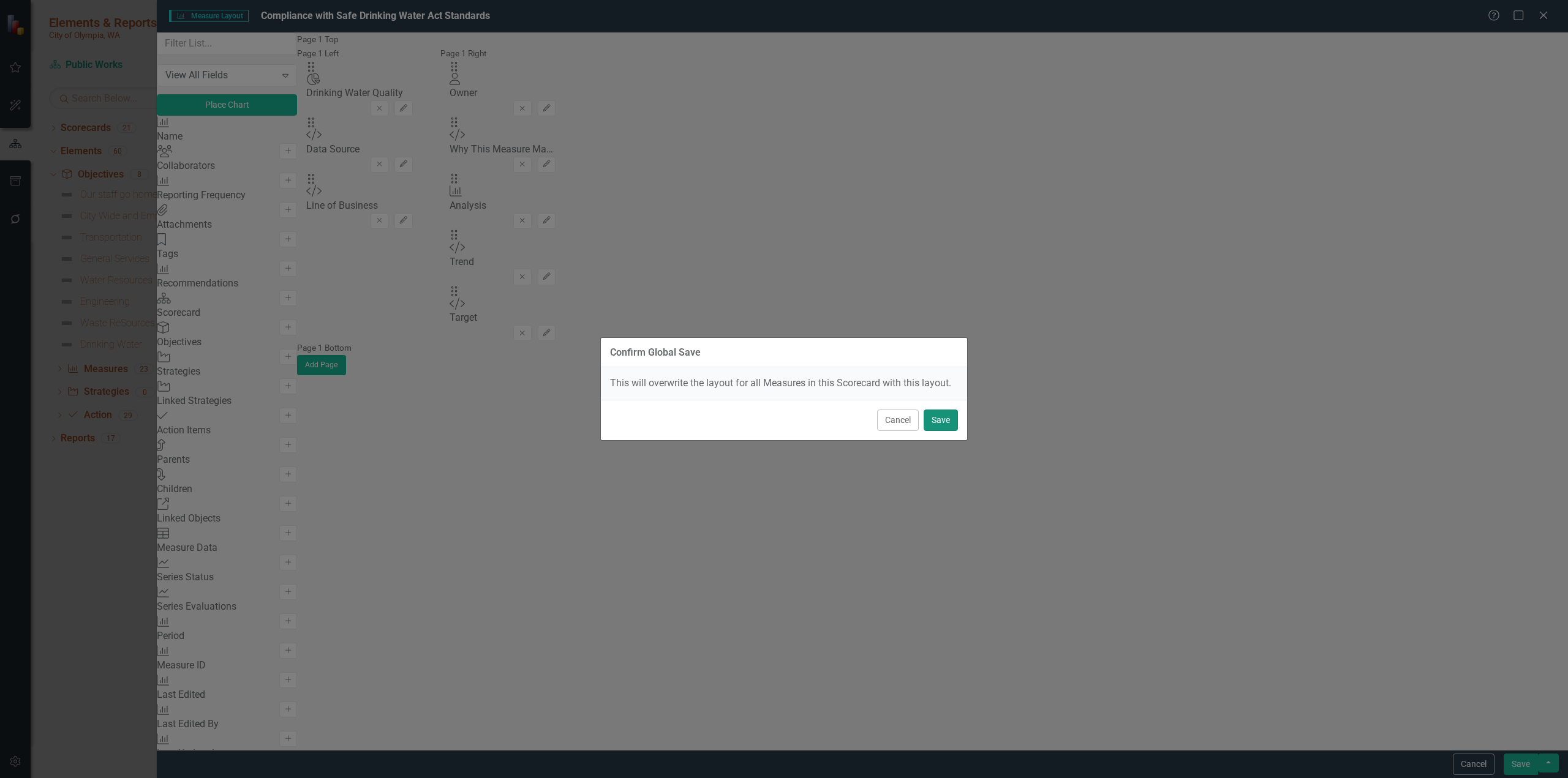 click on "Save" at bounding box center [941, 420] 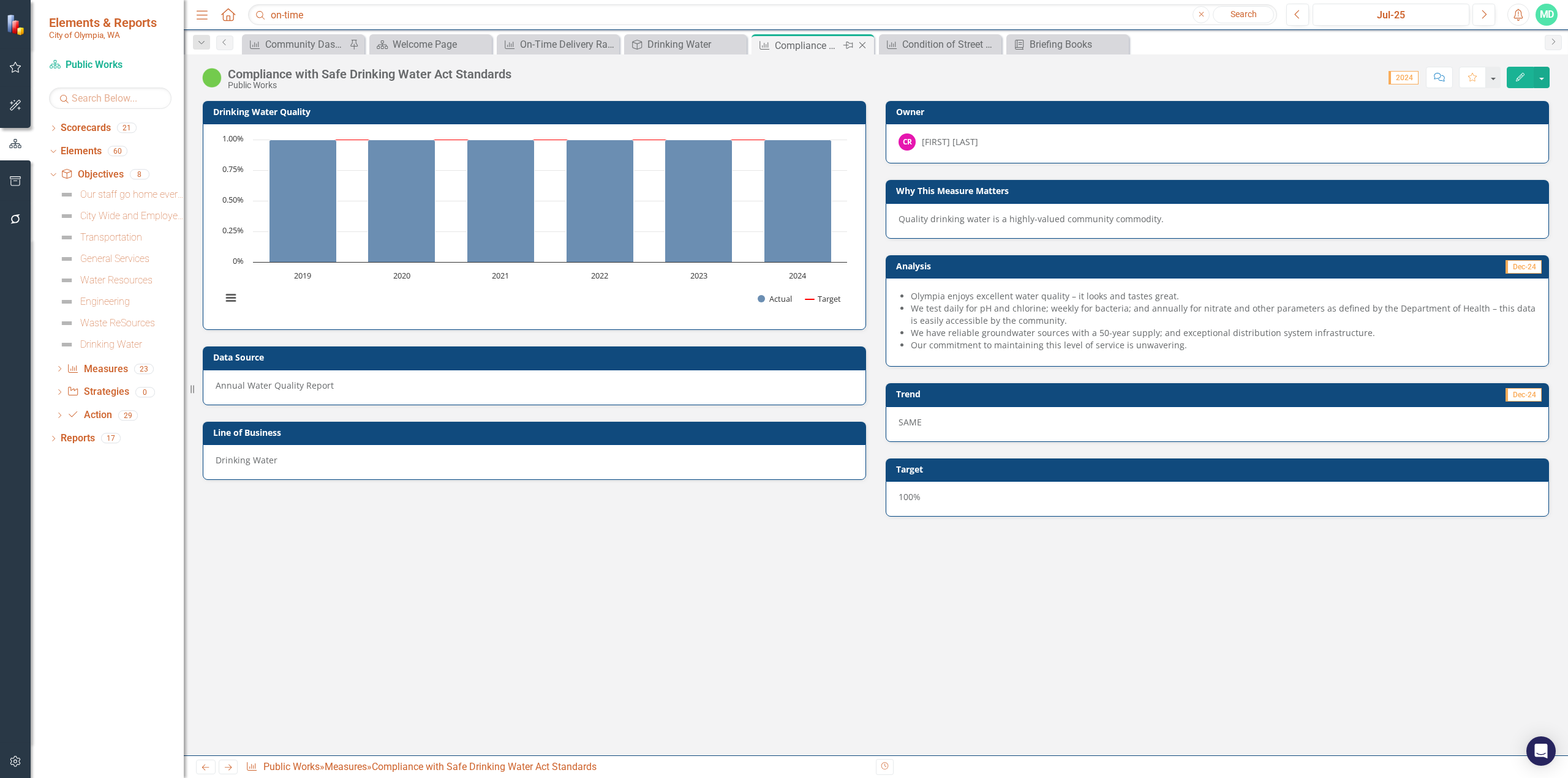click on "Close" 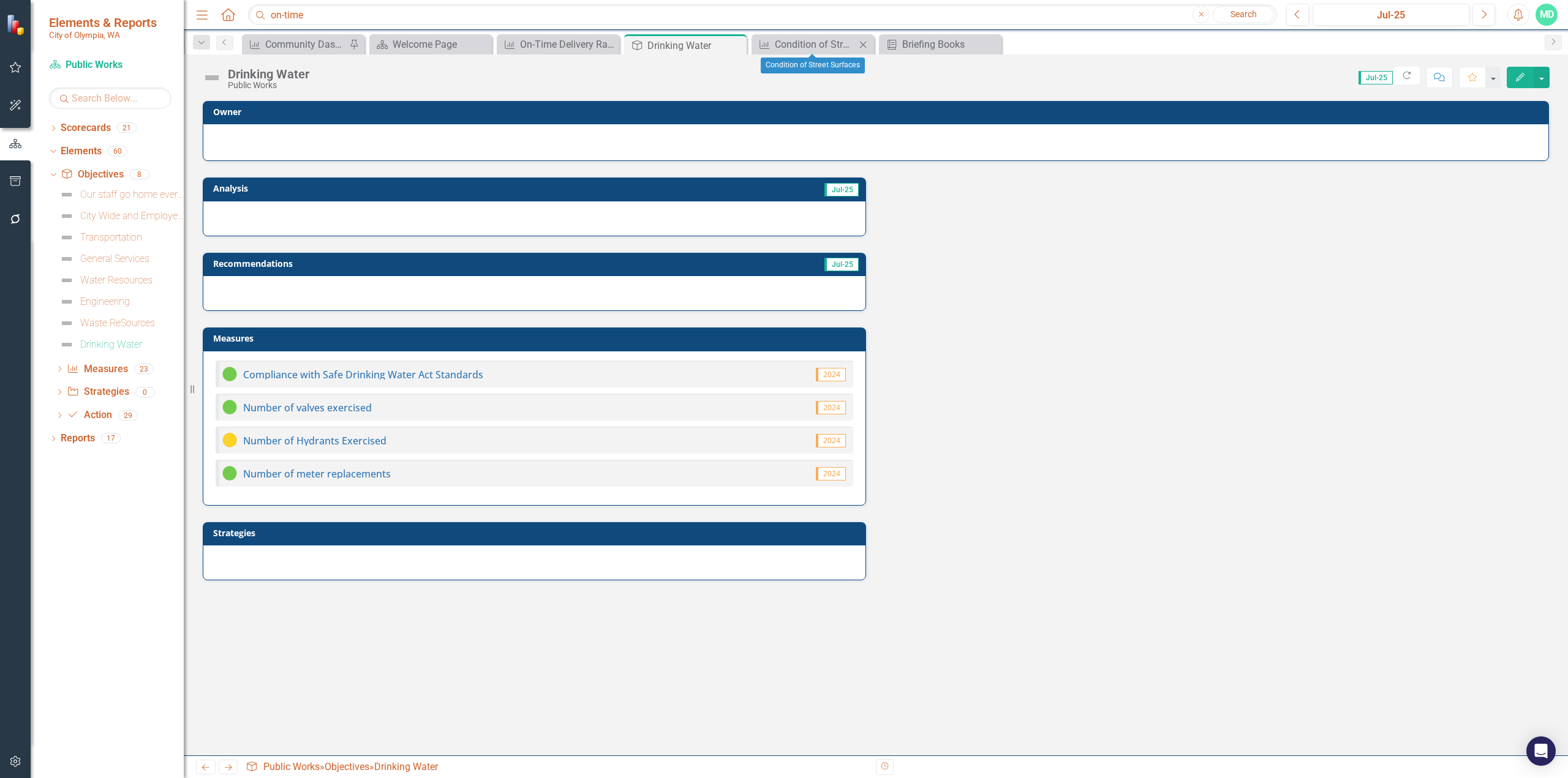 click on "Close" 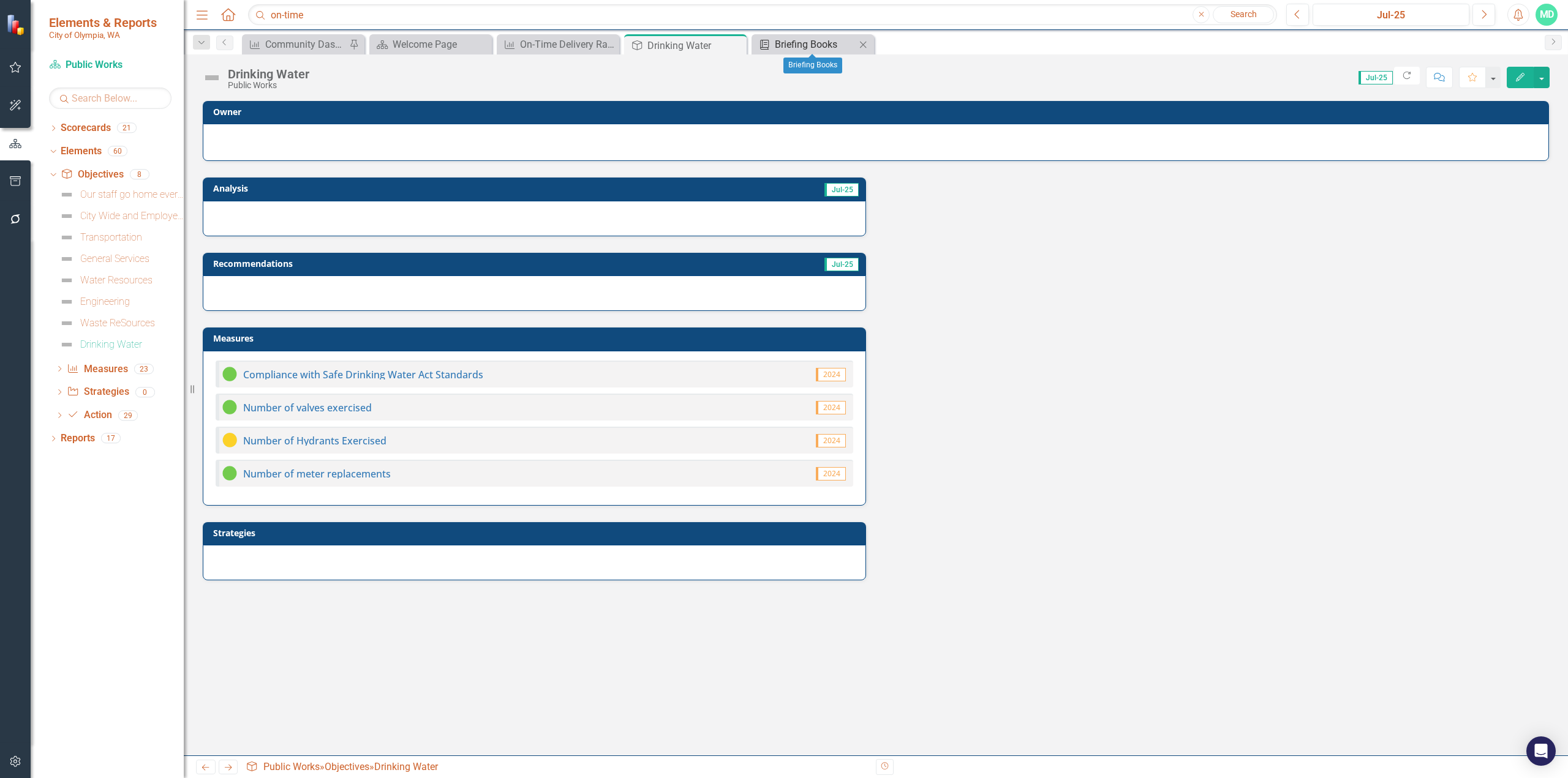 click on "Briefing Books" at bounding box center [815, 44] 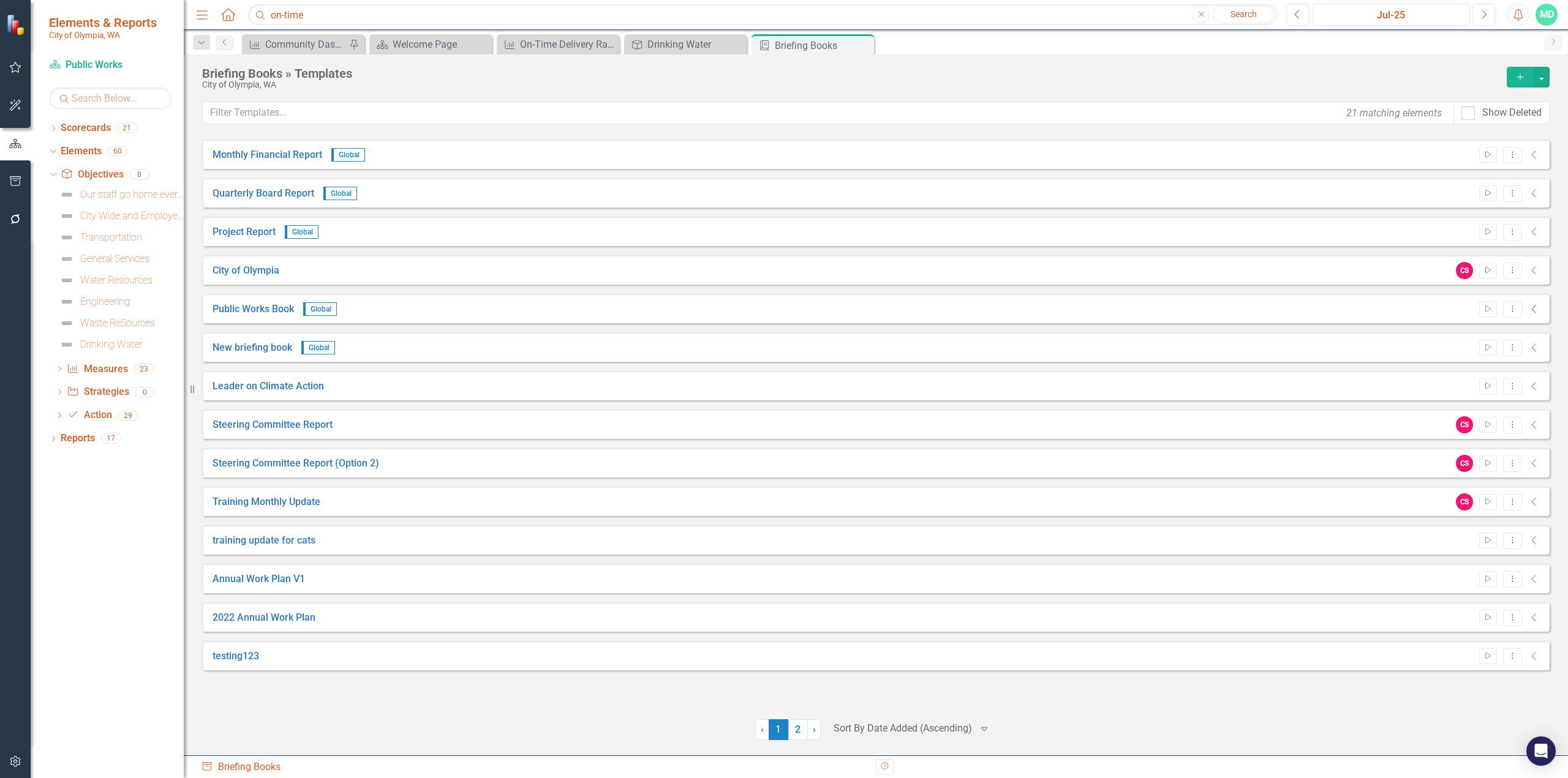 drag, startPoint x: 366, startPoint y: 314, endPoint x: 415, endPoint y: 313, distance: 49.0102 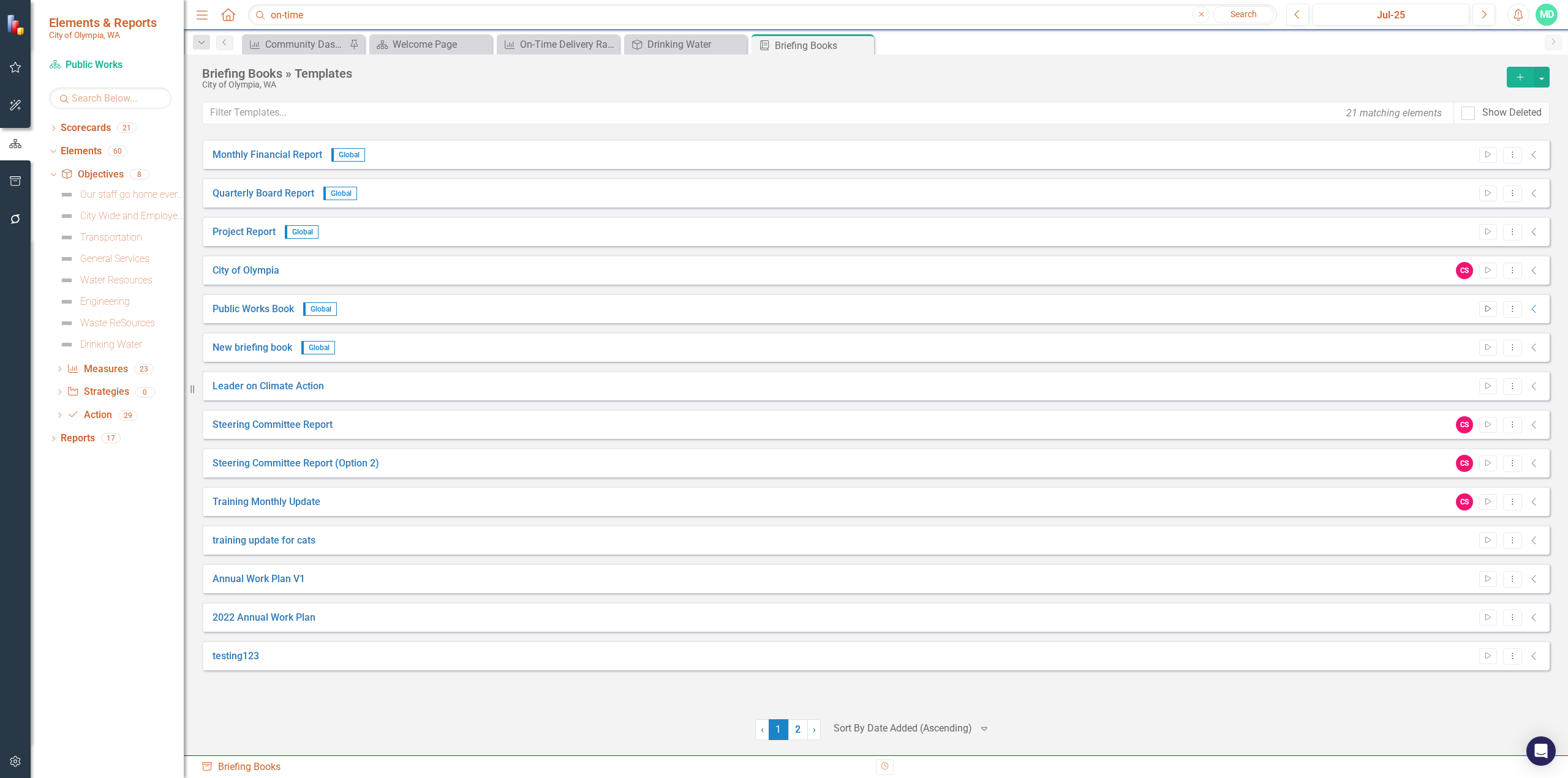 click on "Start" at bounding box center (1488, 309) 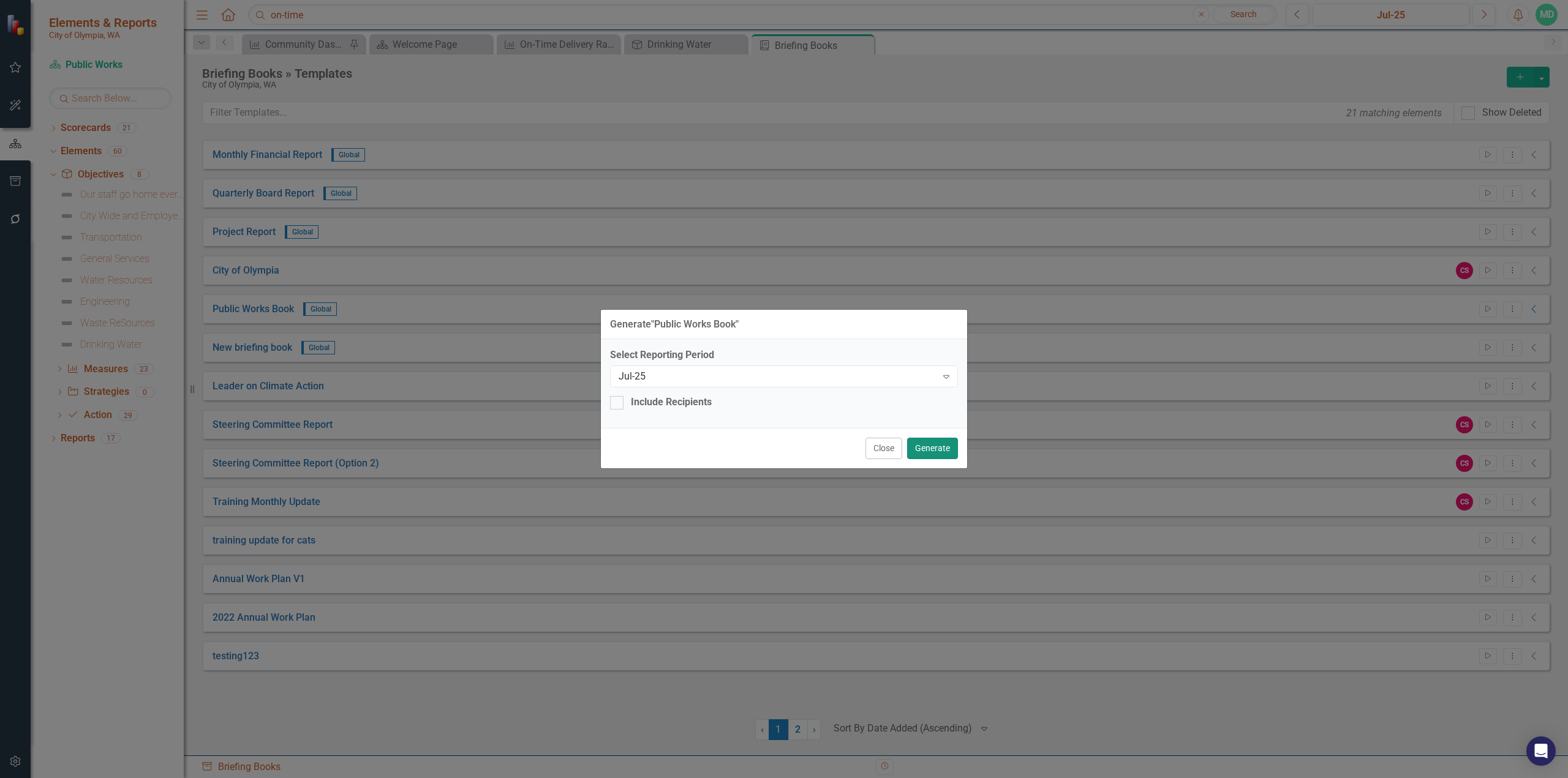 click on "Generate" at bounding box center (932, 448) 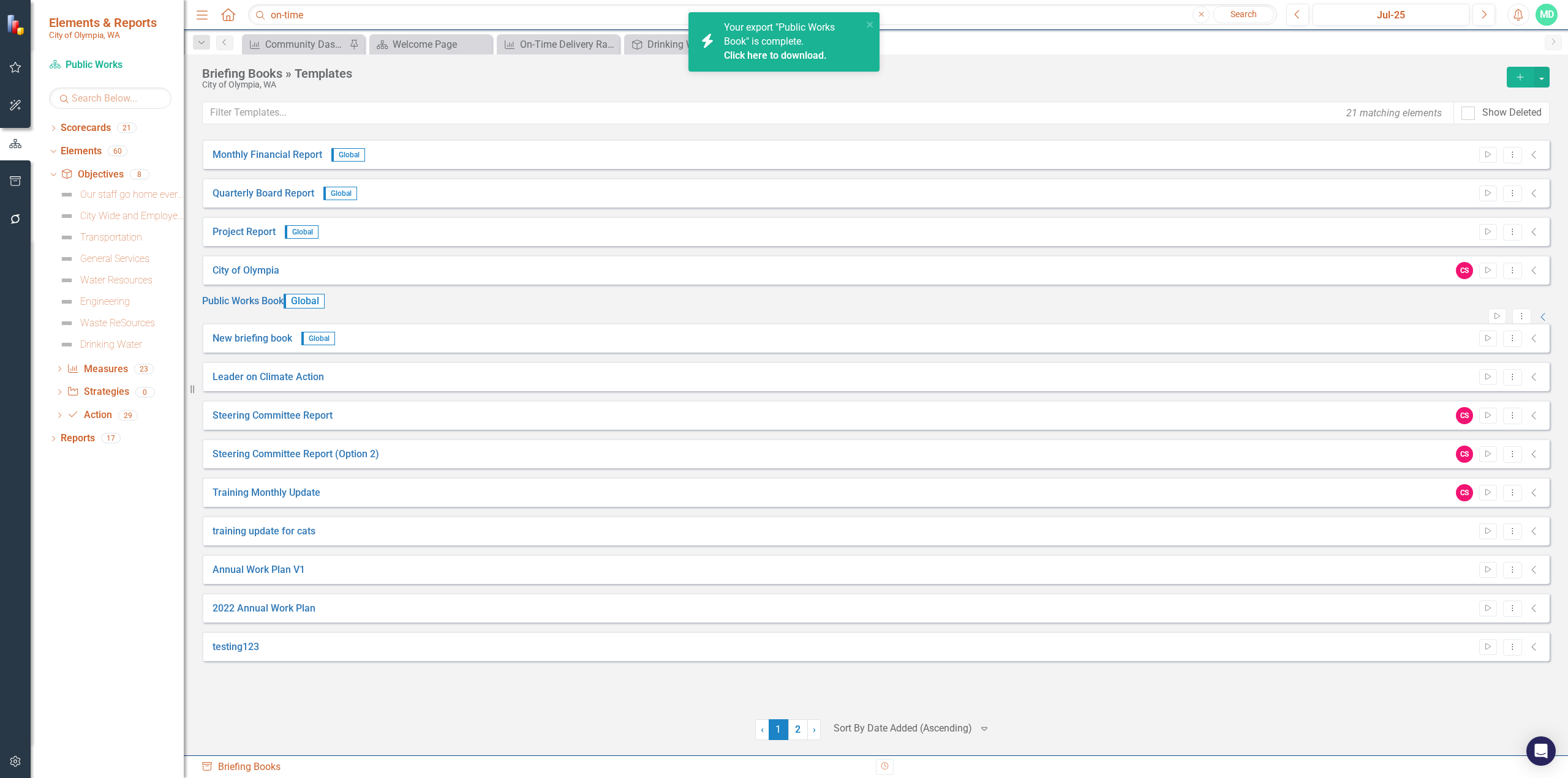 click on "Click here to download." at bounding box center (775, 55) 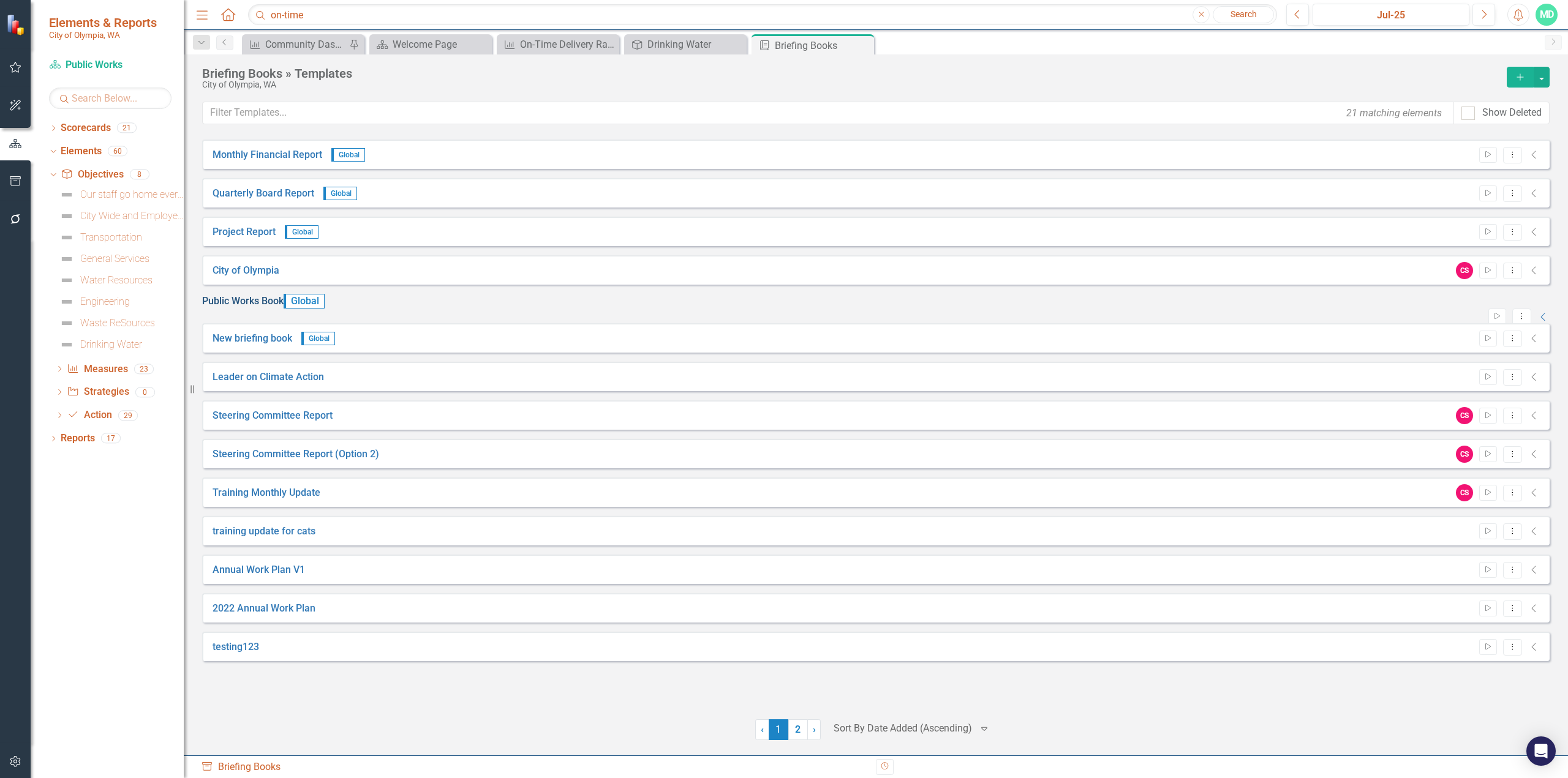 click on "Public Works Book" at bounding box center [243, 301] 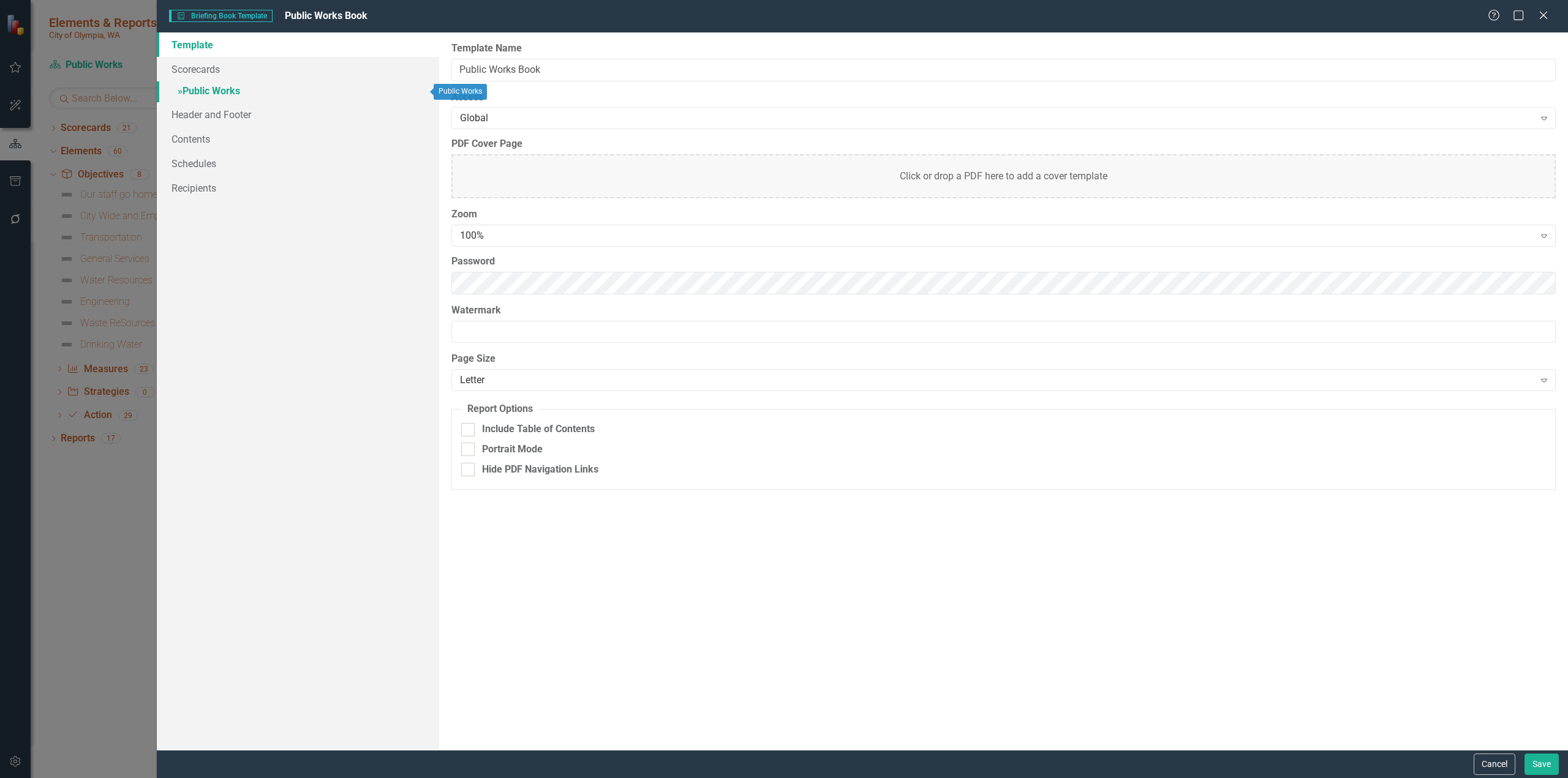 click on "»  Public Works" at bounding box center (298, 92) 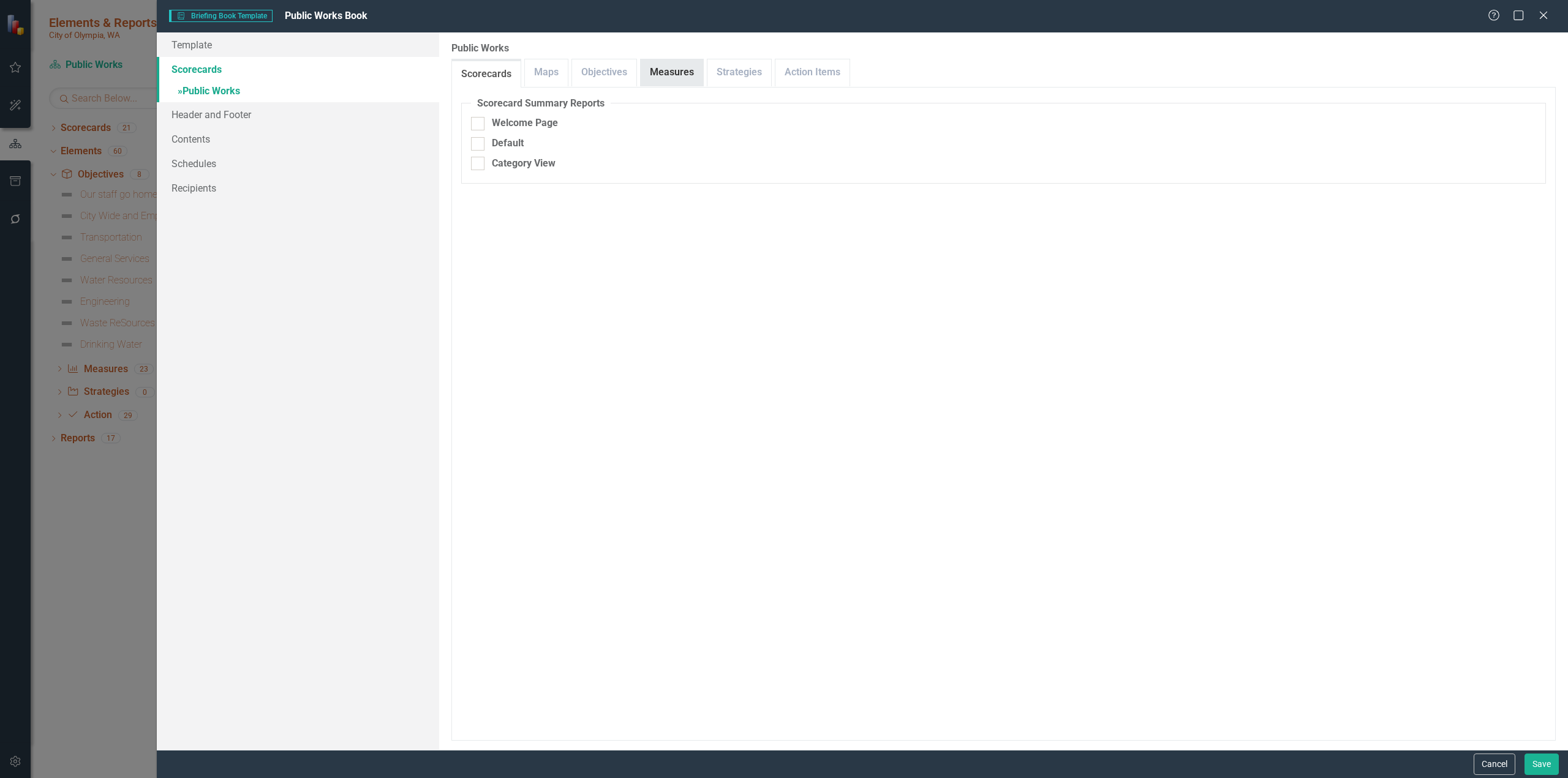 click on "Measures" at bounding box center [672, 72] 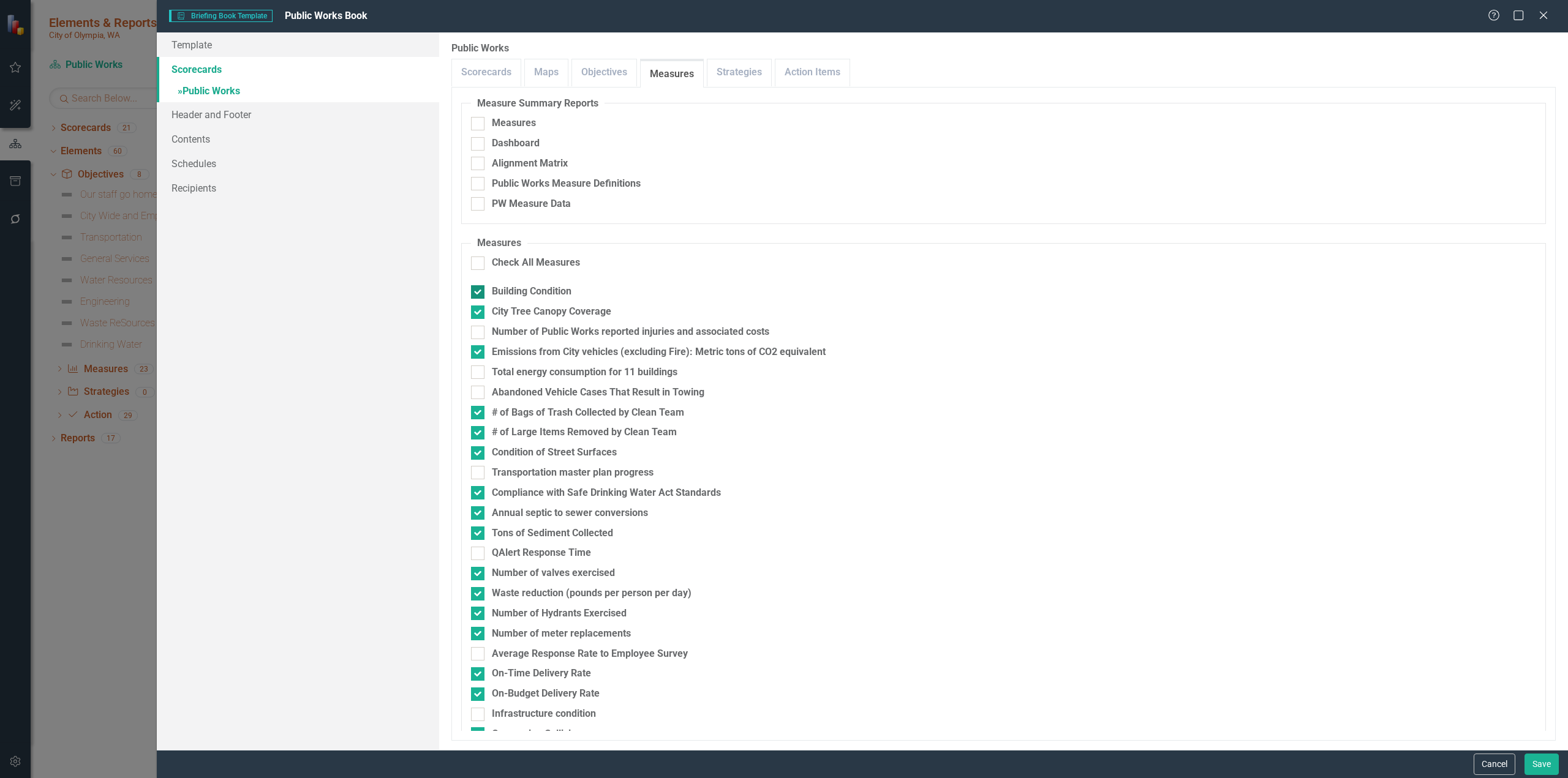 click at bounding box center (478, 292) 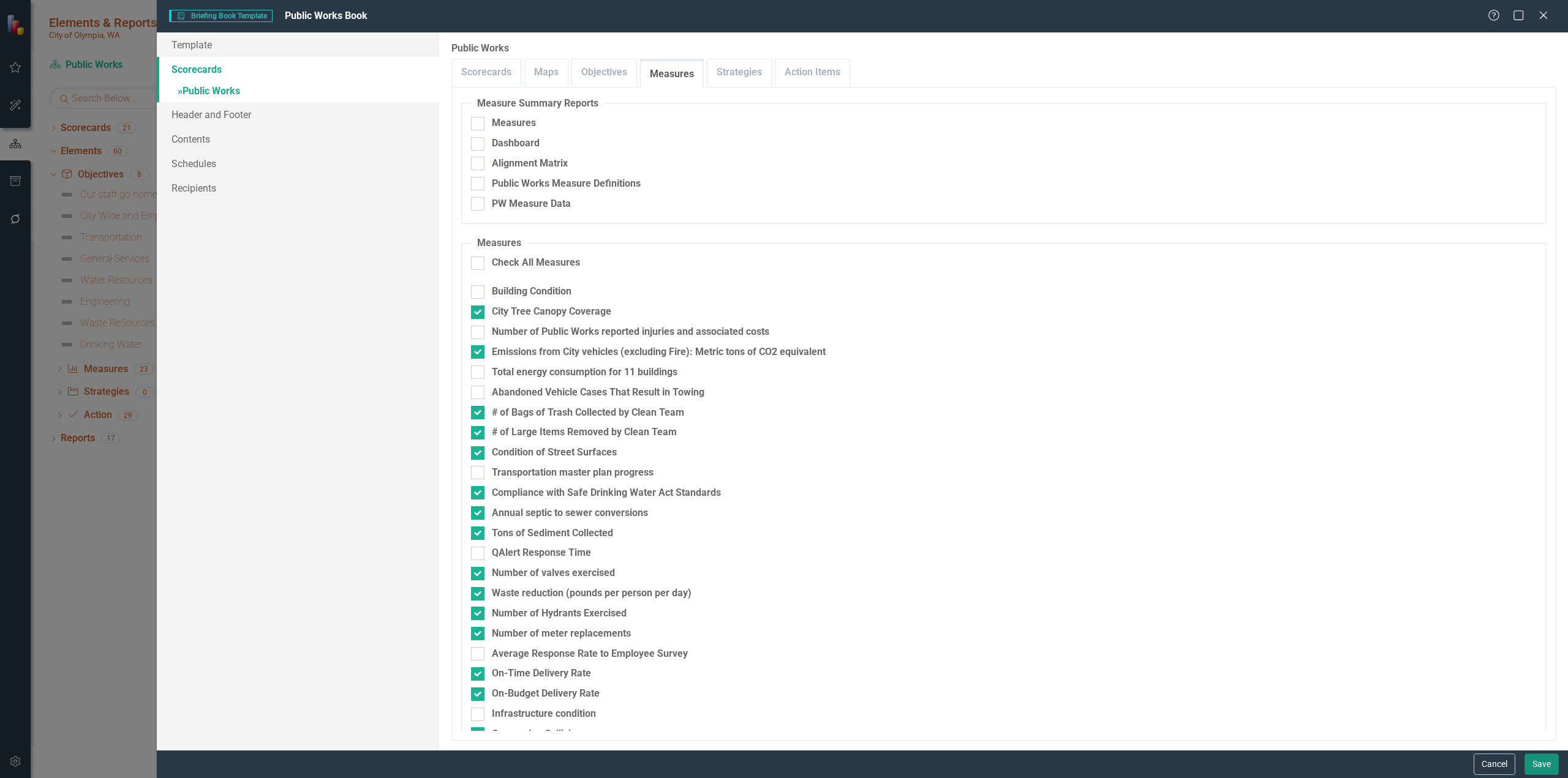 click on "Save" at bounding box center (1542, 764) 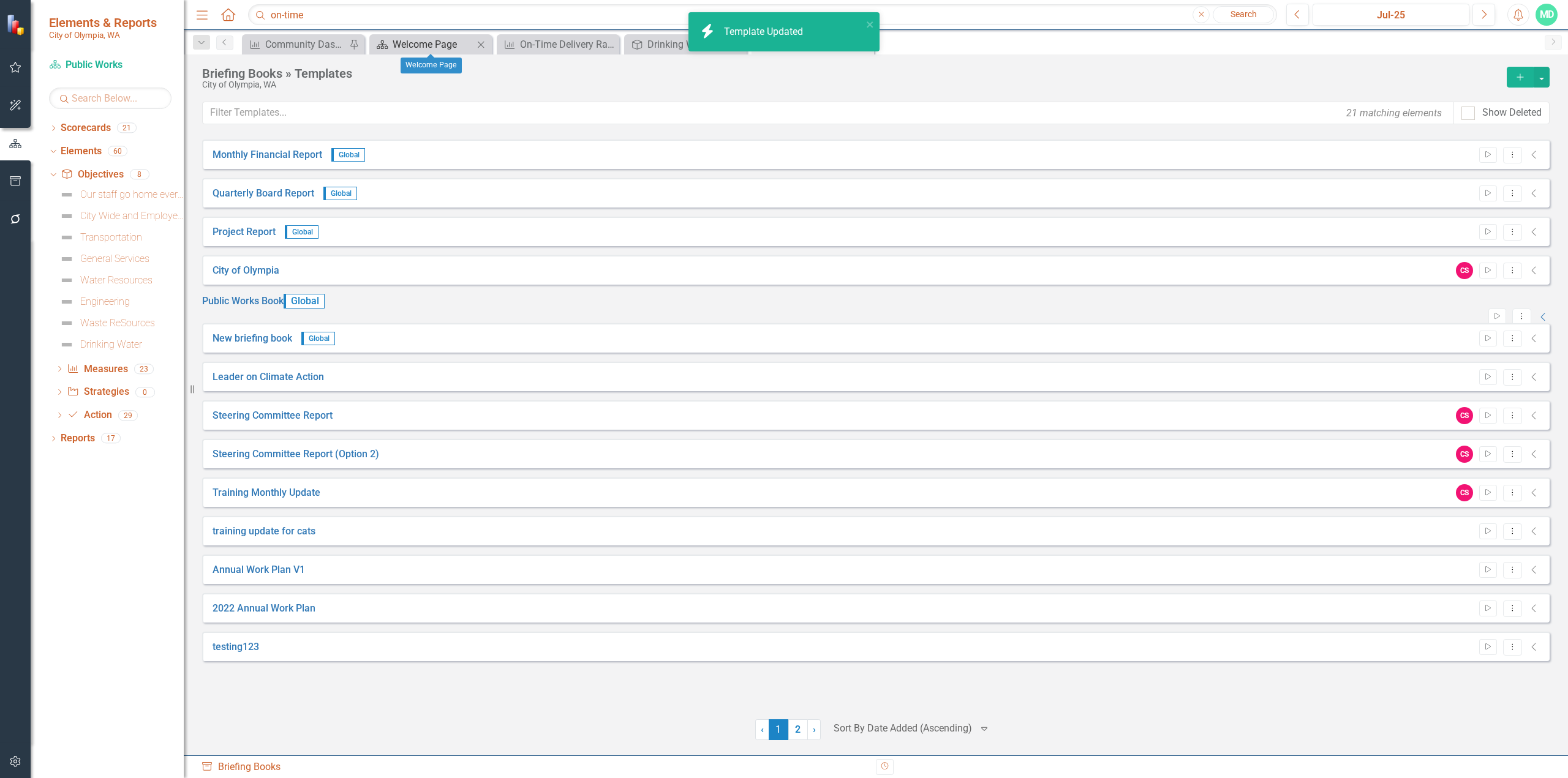 click on "Welcome Page" at bounding box center (433, 44) 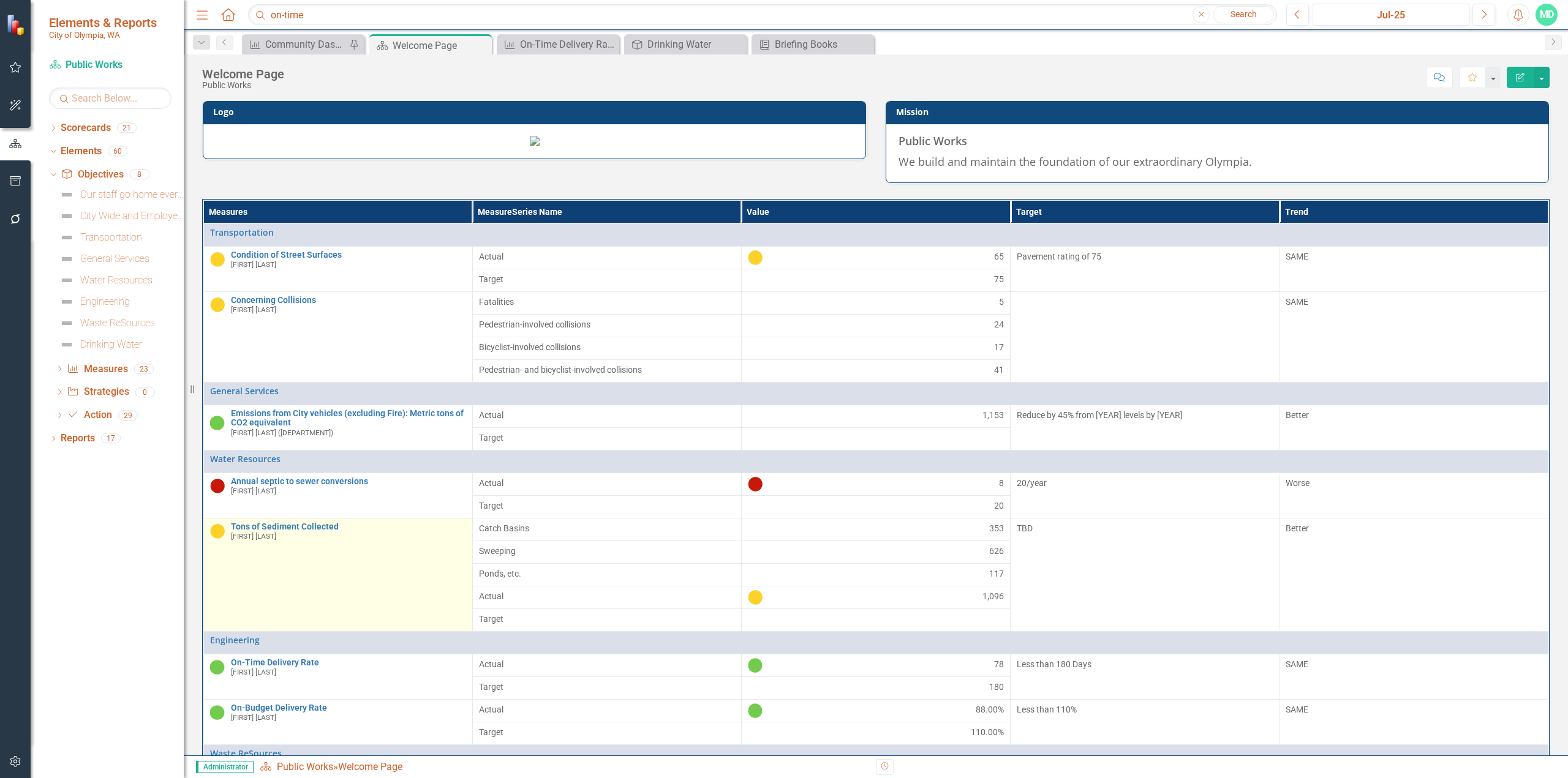 scroll, scrollTop: 346, scrollLeft: 0, axis: vertical 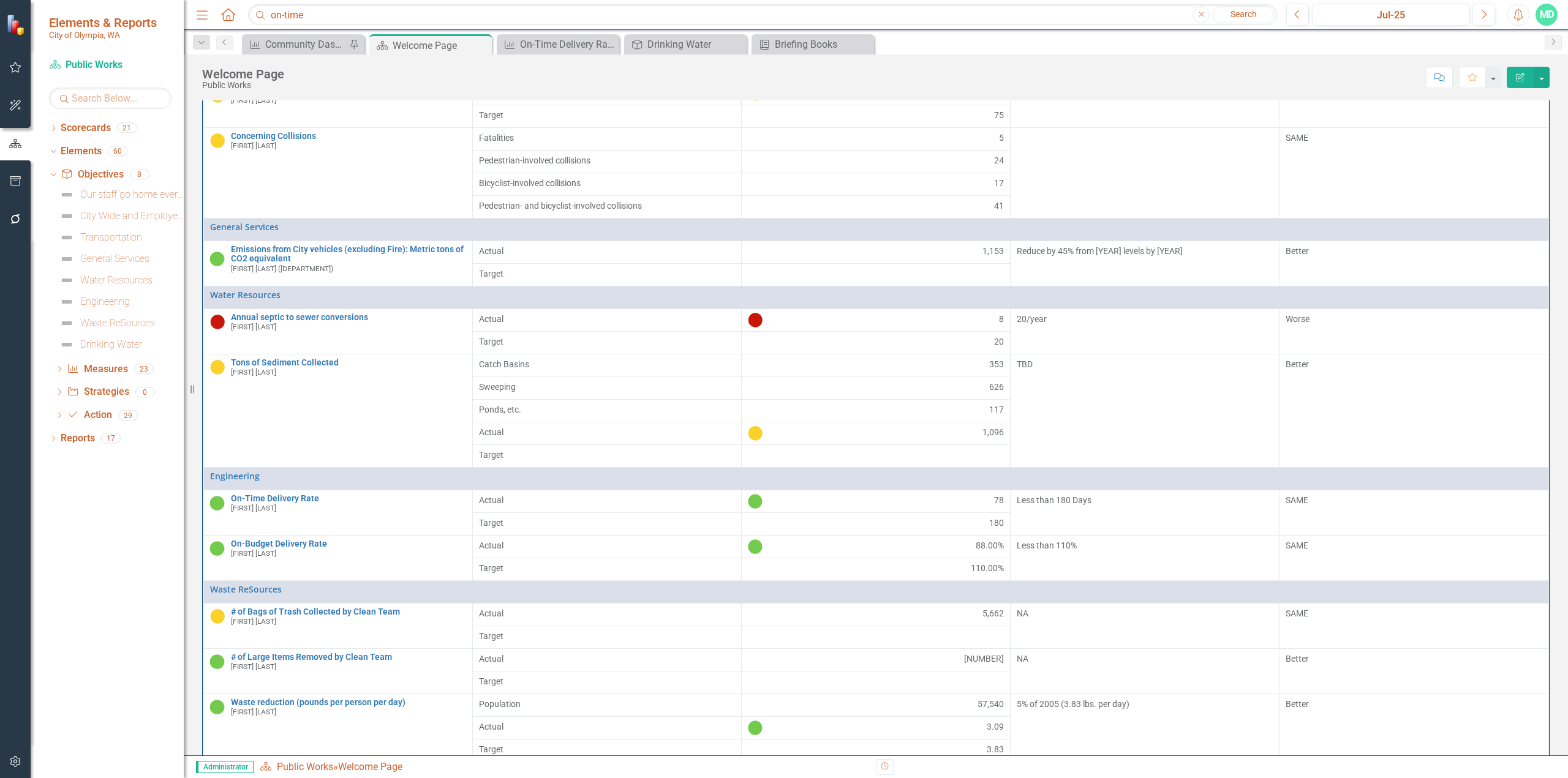 click on "Menu Home Search on-time Close Search Previous Jul-25 Next Alerts MD User Edit Profile Disable Sound Silence Alerts Help Support Center icon.tutorial Show Tutorials Settings System Setup icon.portal Success Portal Logout Log Out" at bounding box center (876, 15) 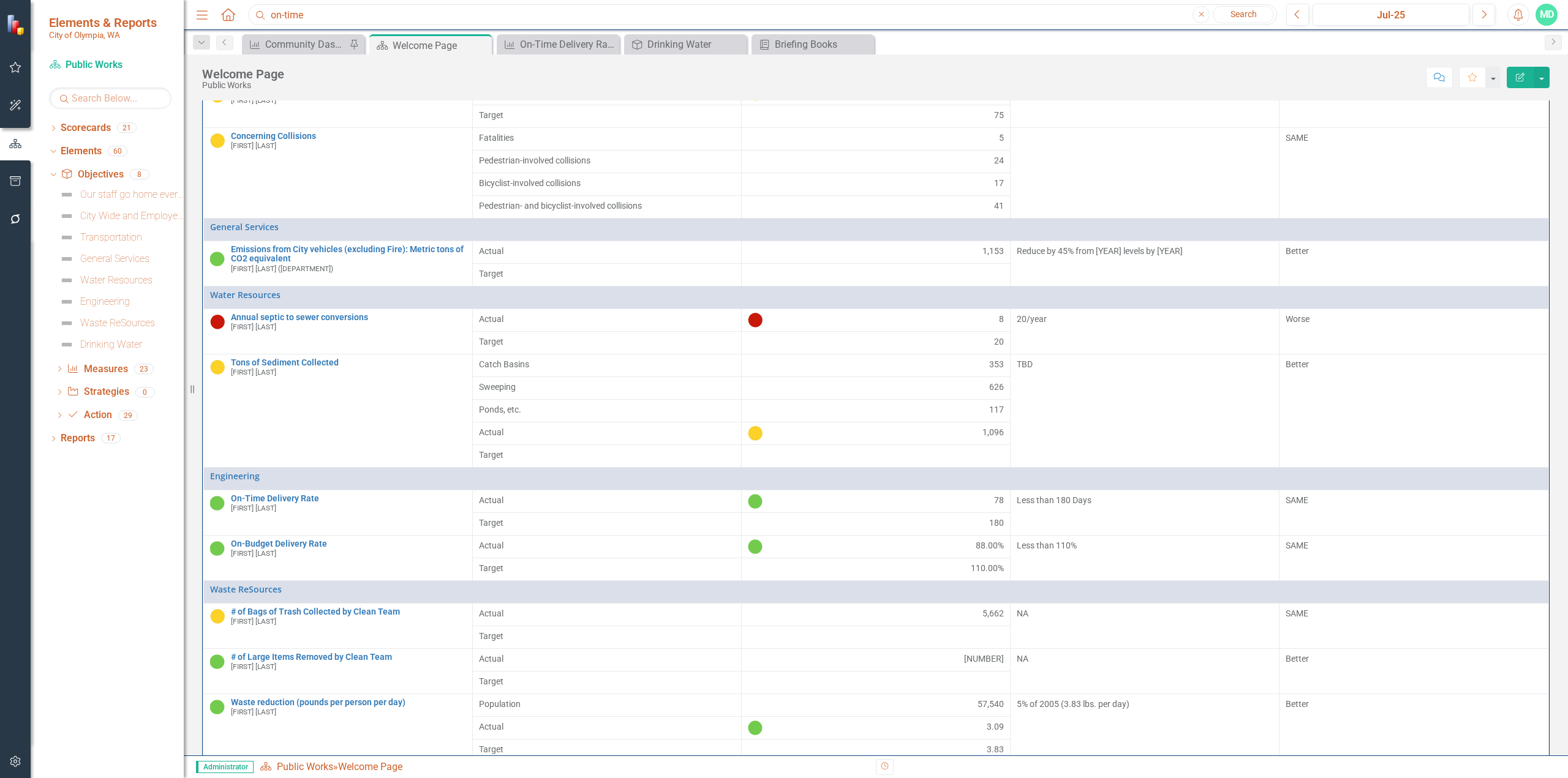 drag, startPoint x: 331, startPoint y: 8, endPoint x: 225, endPoint y: 23, distance: 107.05606 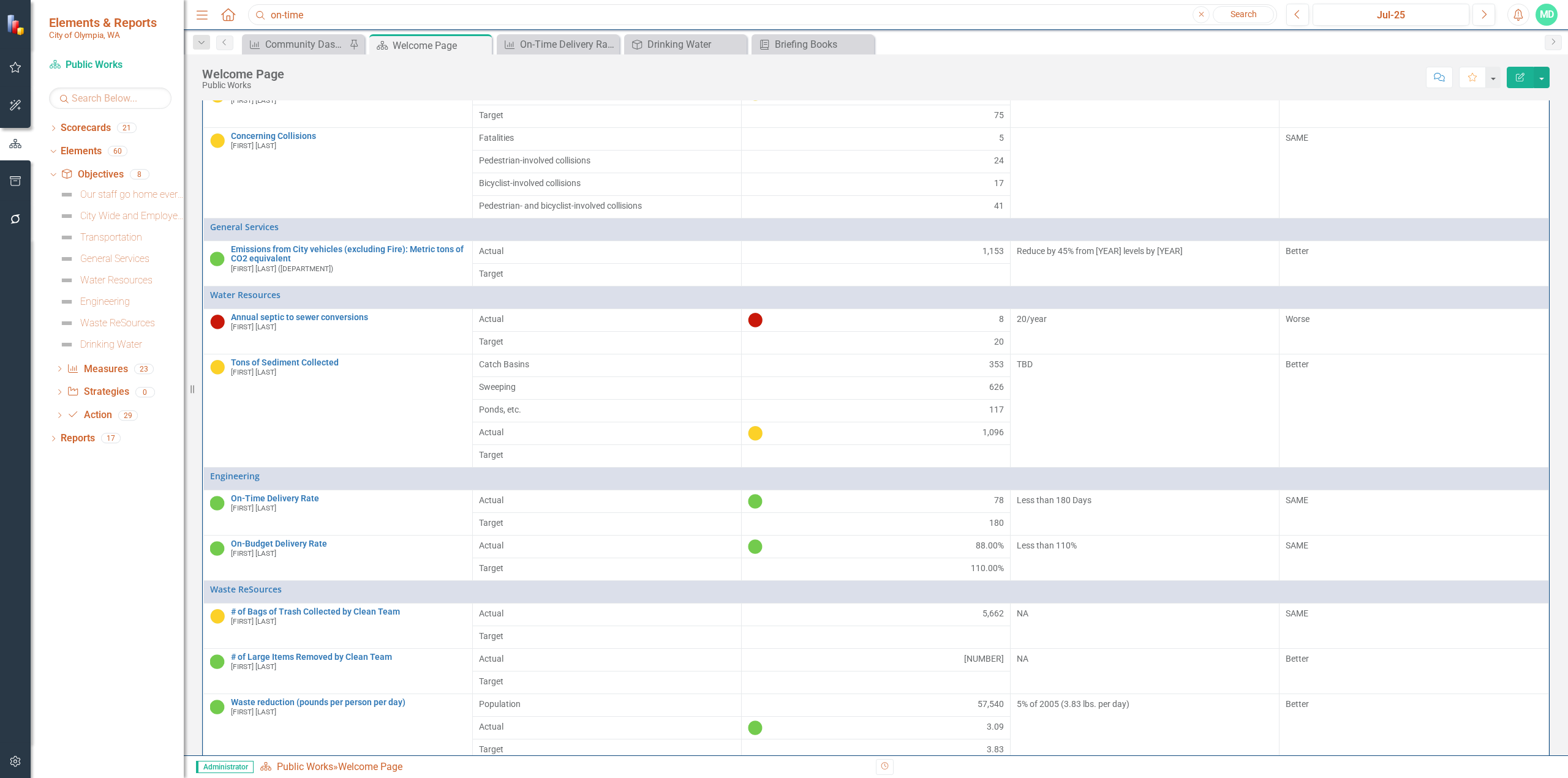 click on "Menu Home Search on-time Close Search" at bounding box center [733, 15] 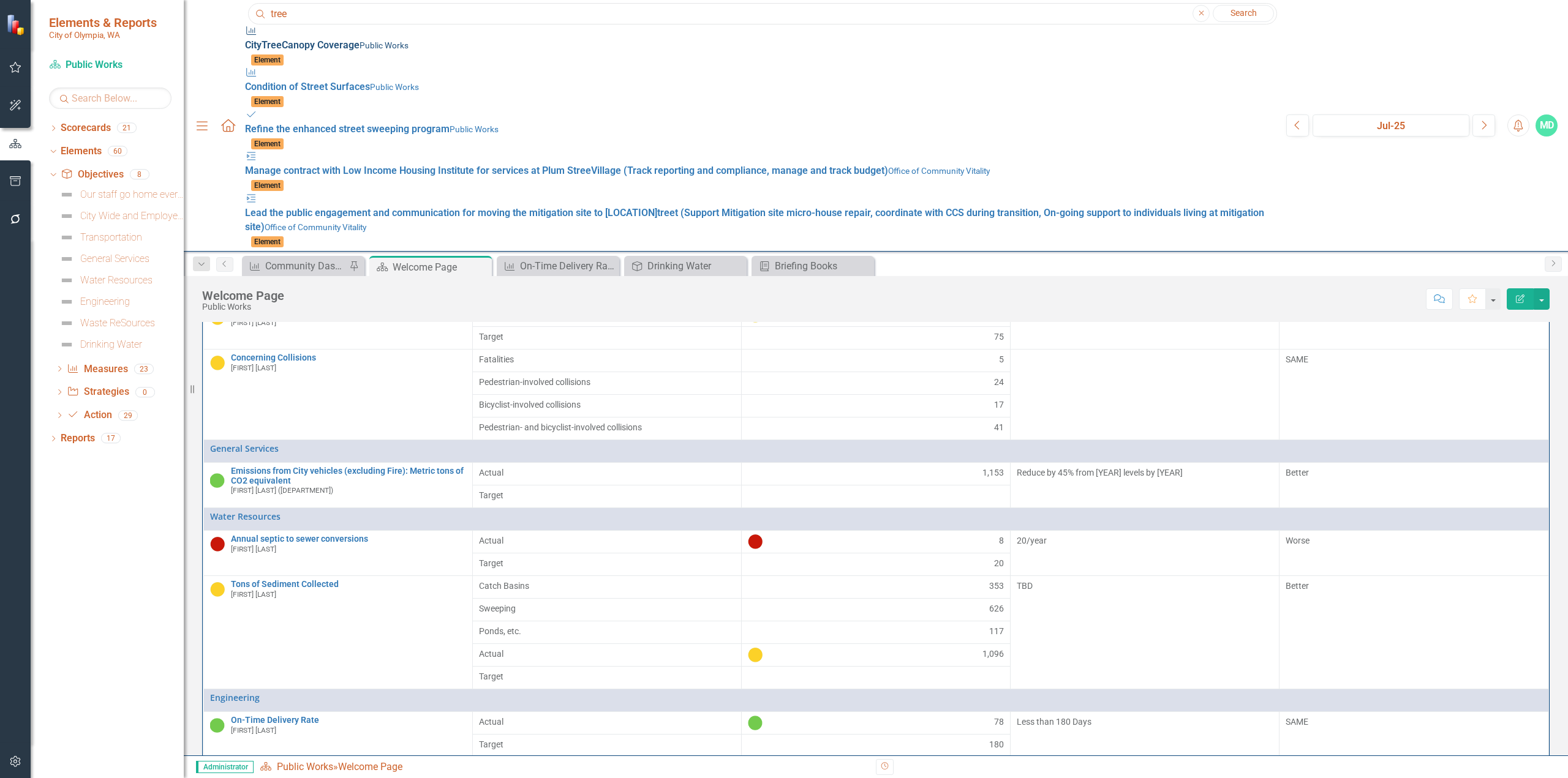 type on "tree" 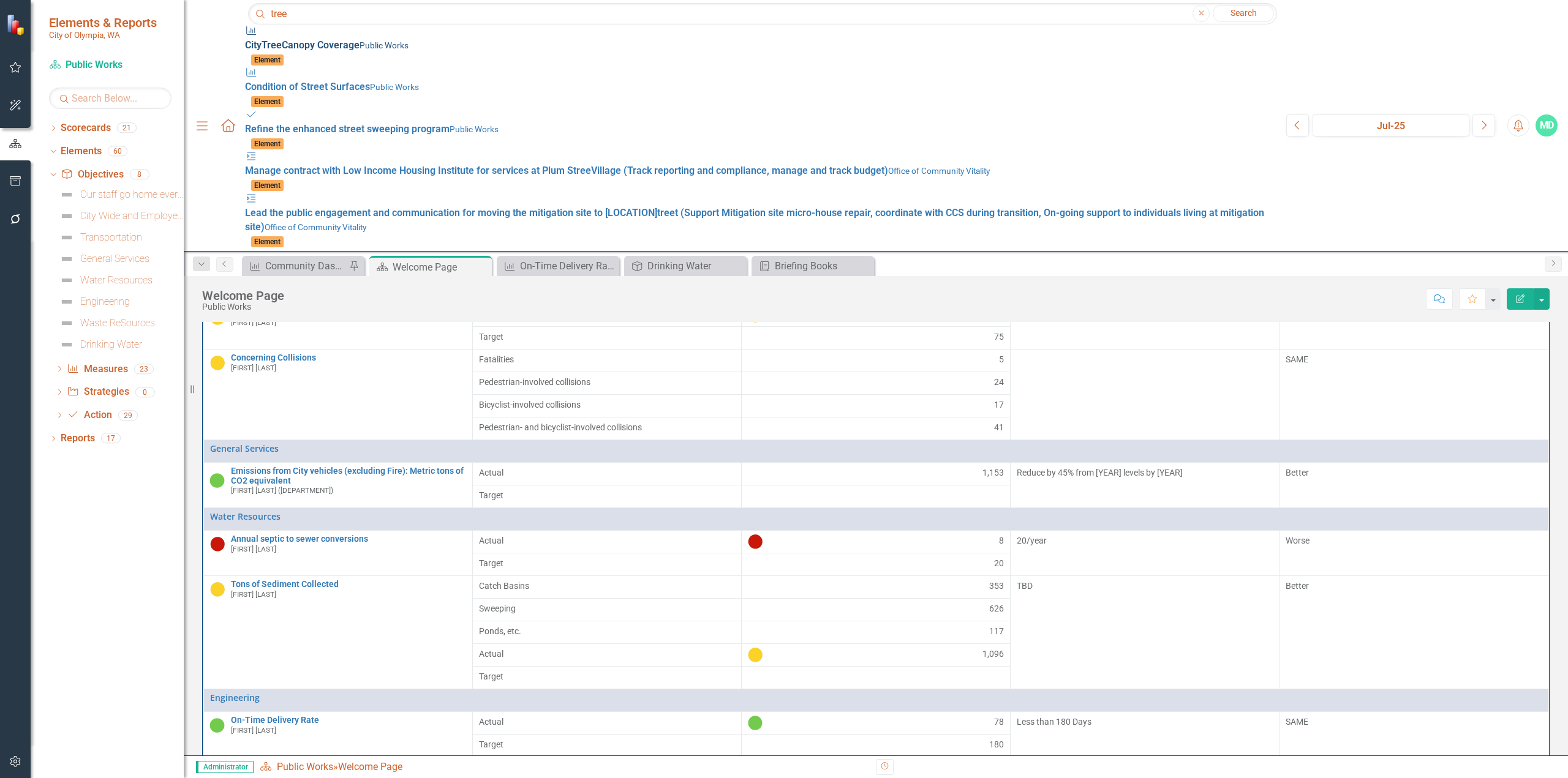 click on "Measure City  Tree  Canopy Coverage Public Works Element" at bounding box center [760, 45] 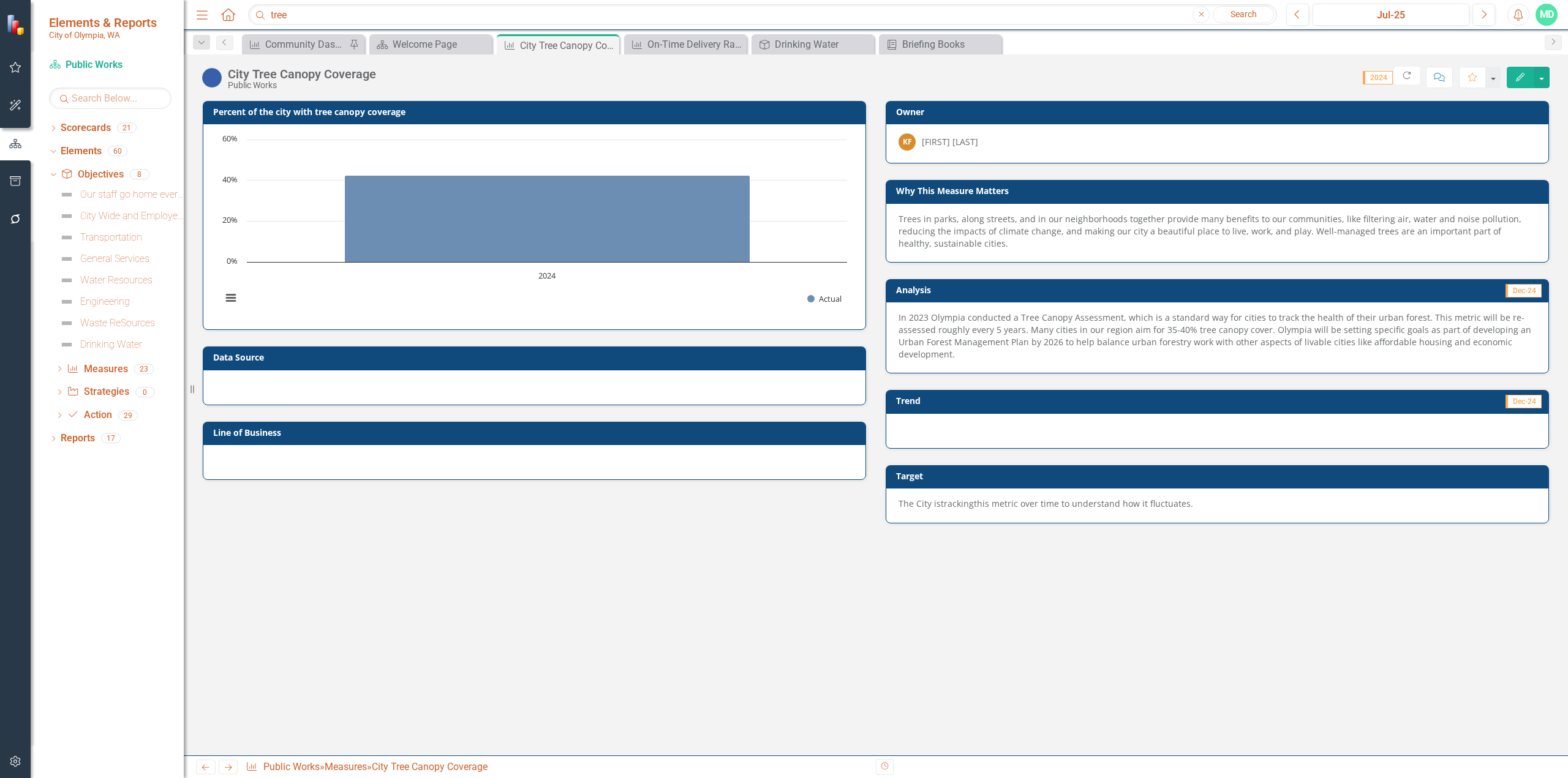 click on "Line of Business" at bounding box center (537, 432) 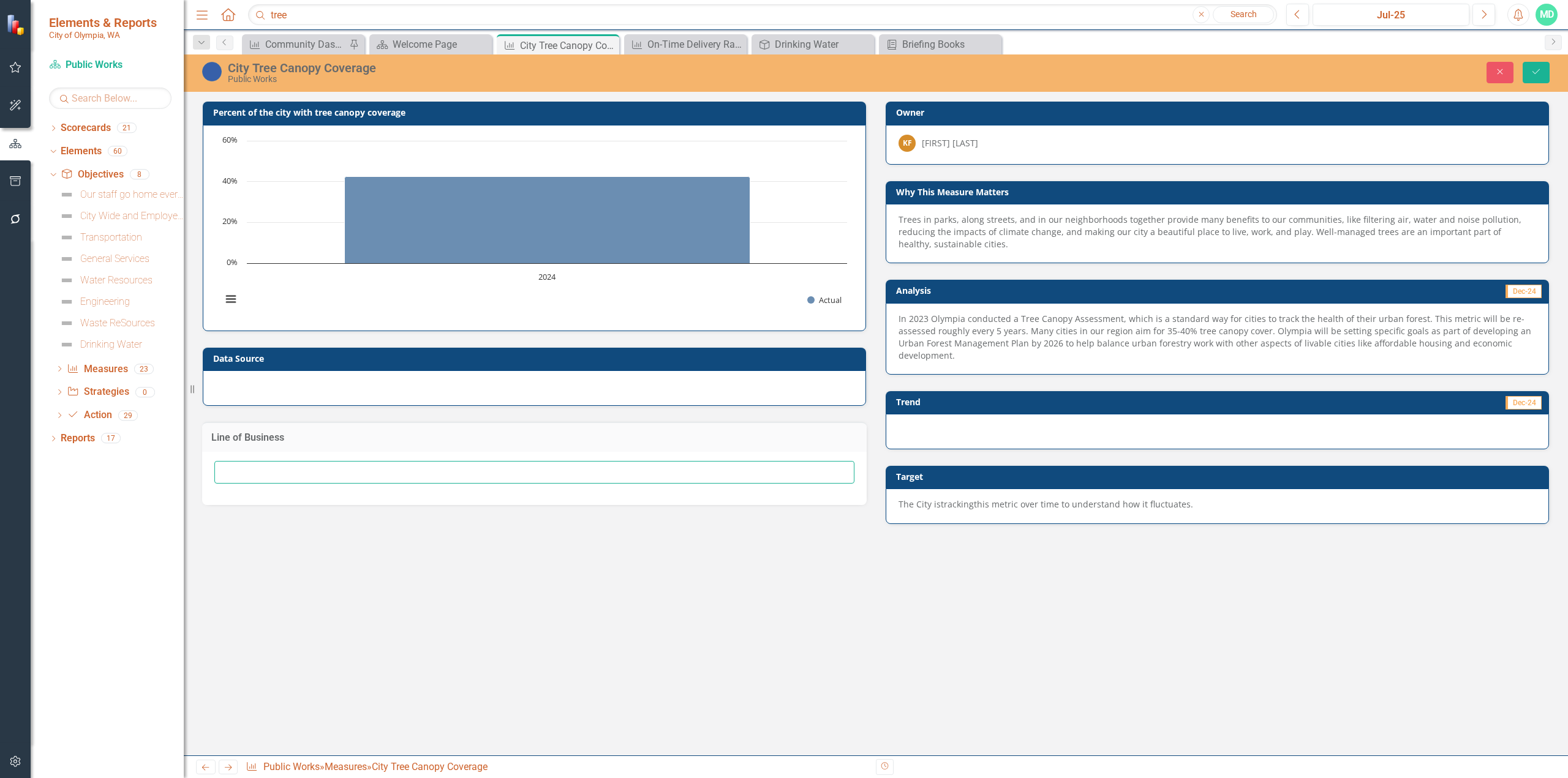 click at bounding box center [534, 472] 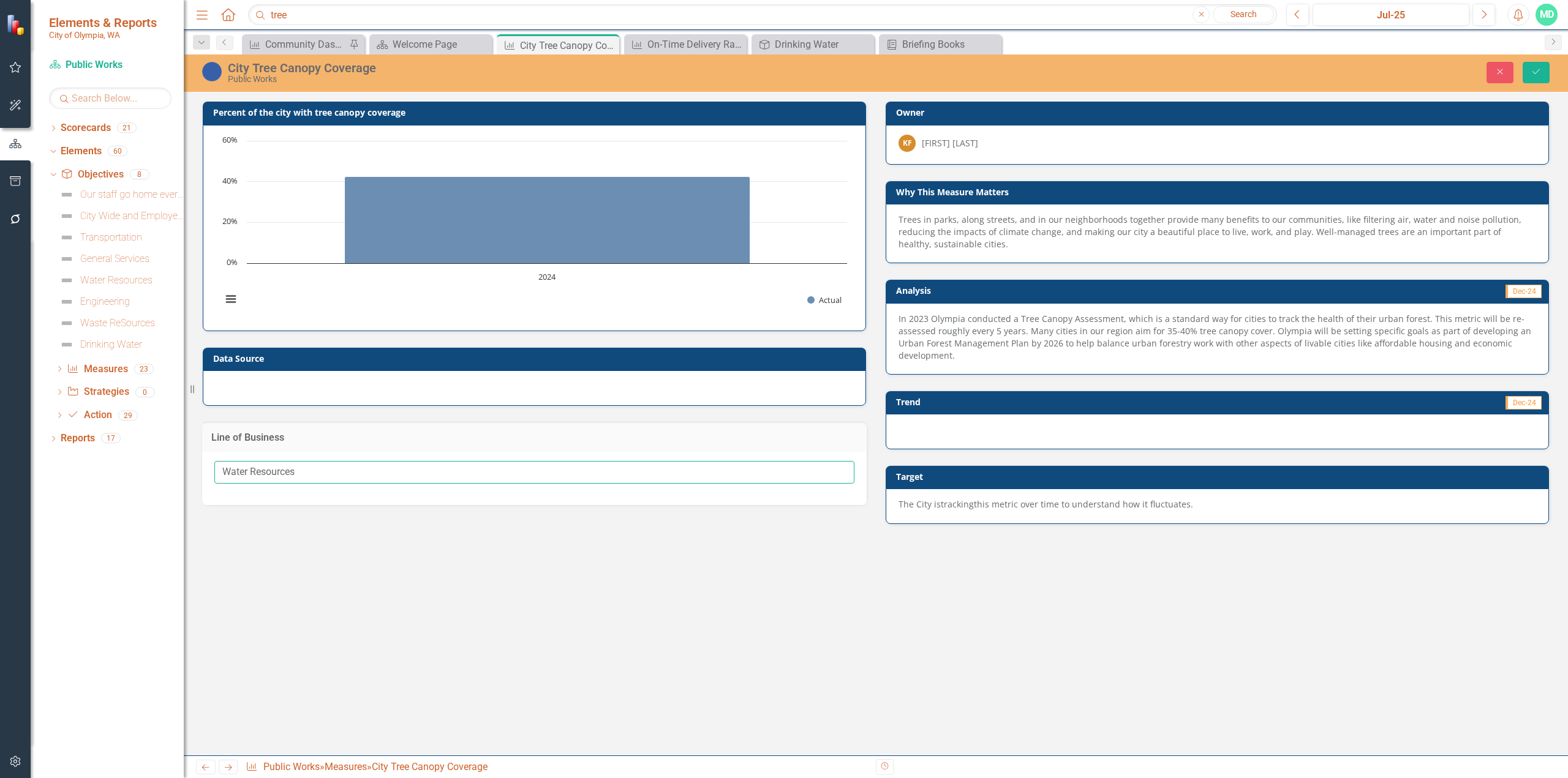 type on "Water Resources" 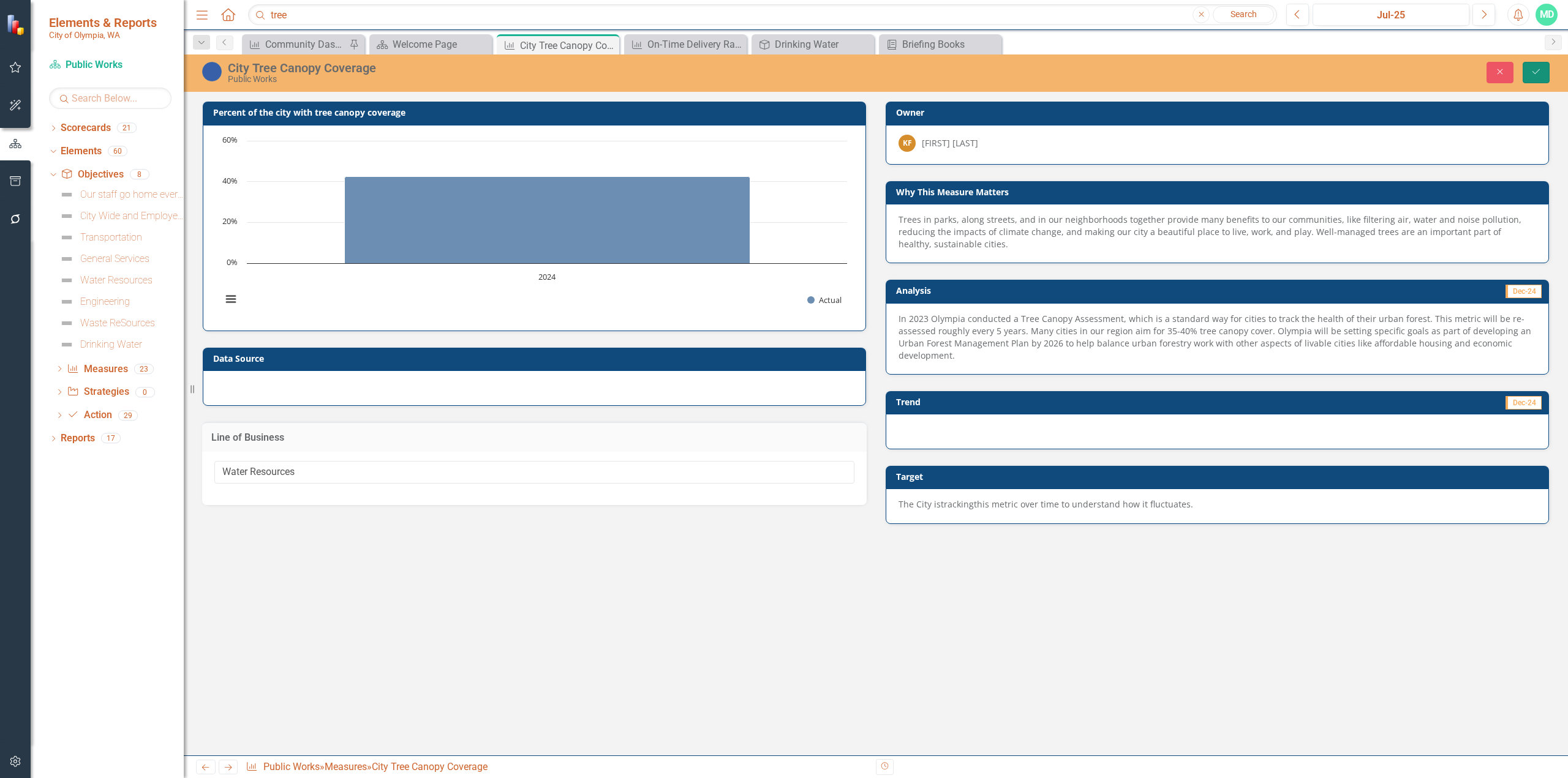 click on "Save" 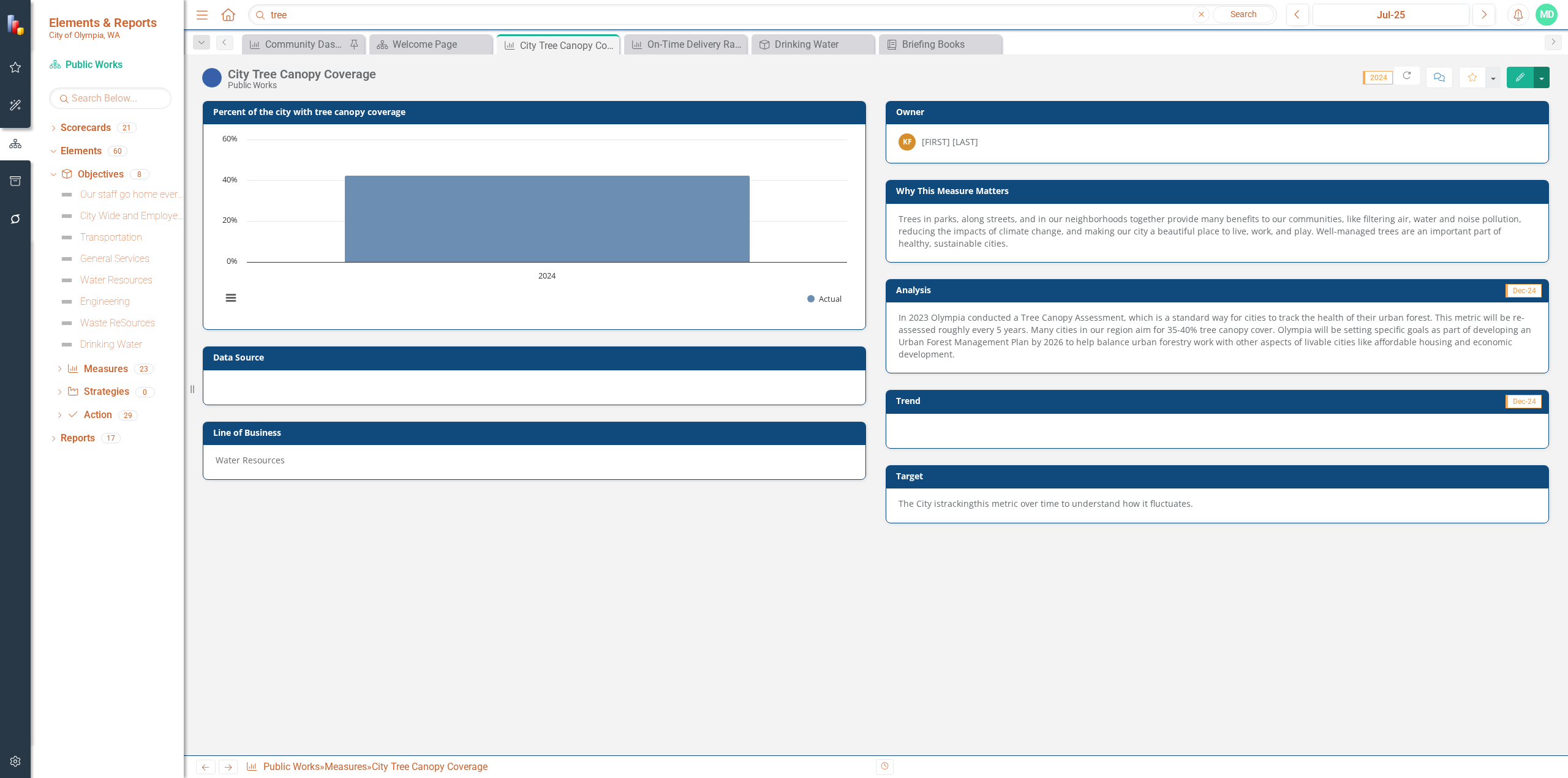 click at bounding box center [1542, 77] 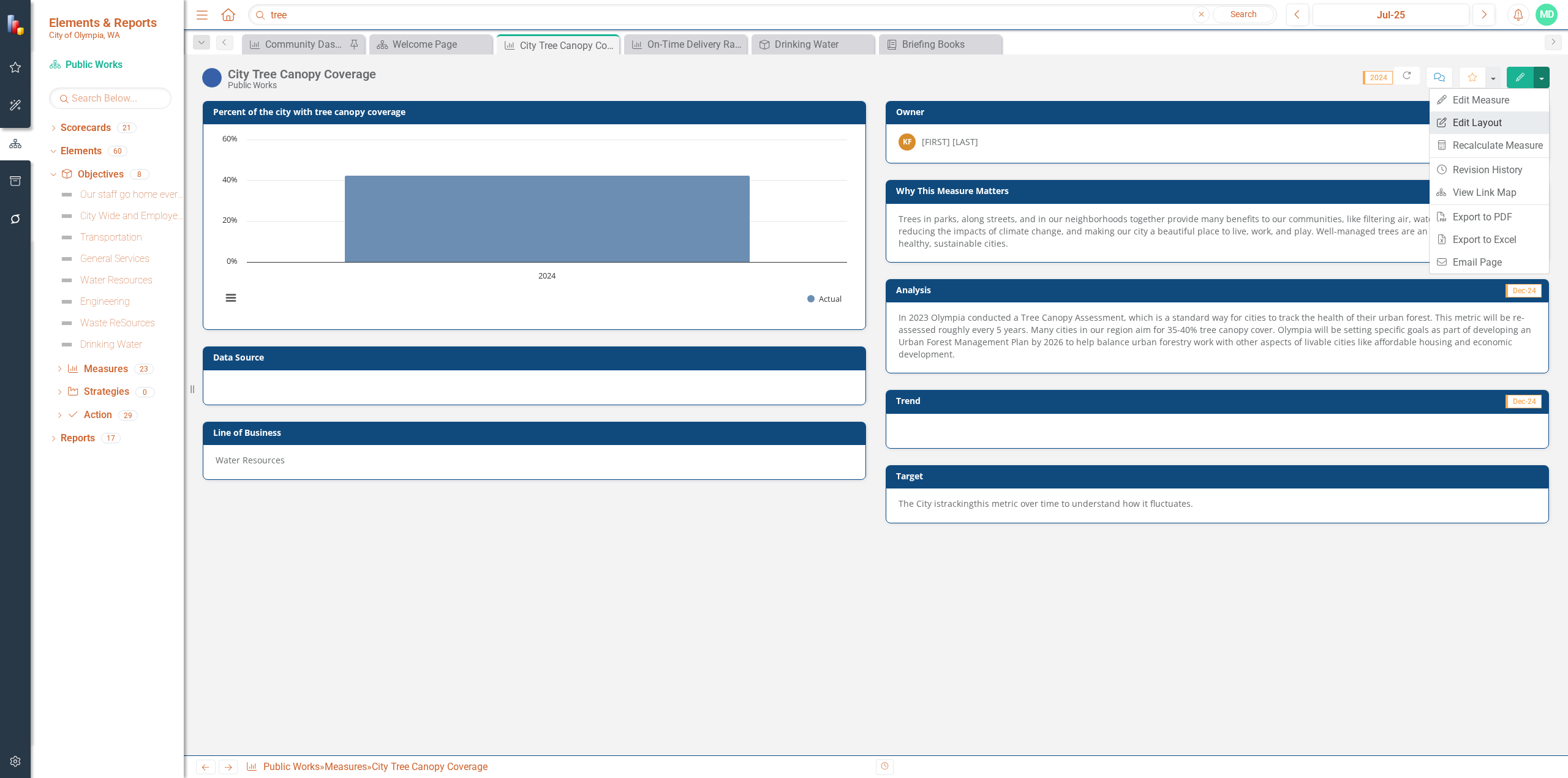 click on "Edit Report Edit Layout" at bounding box center [1489, 122] 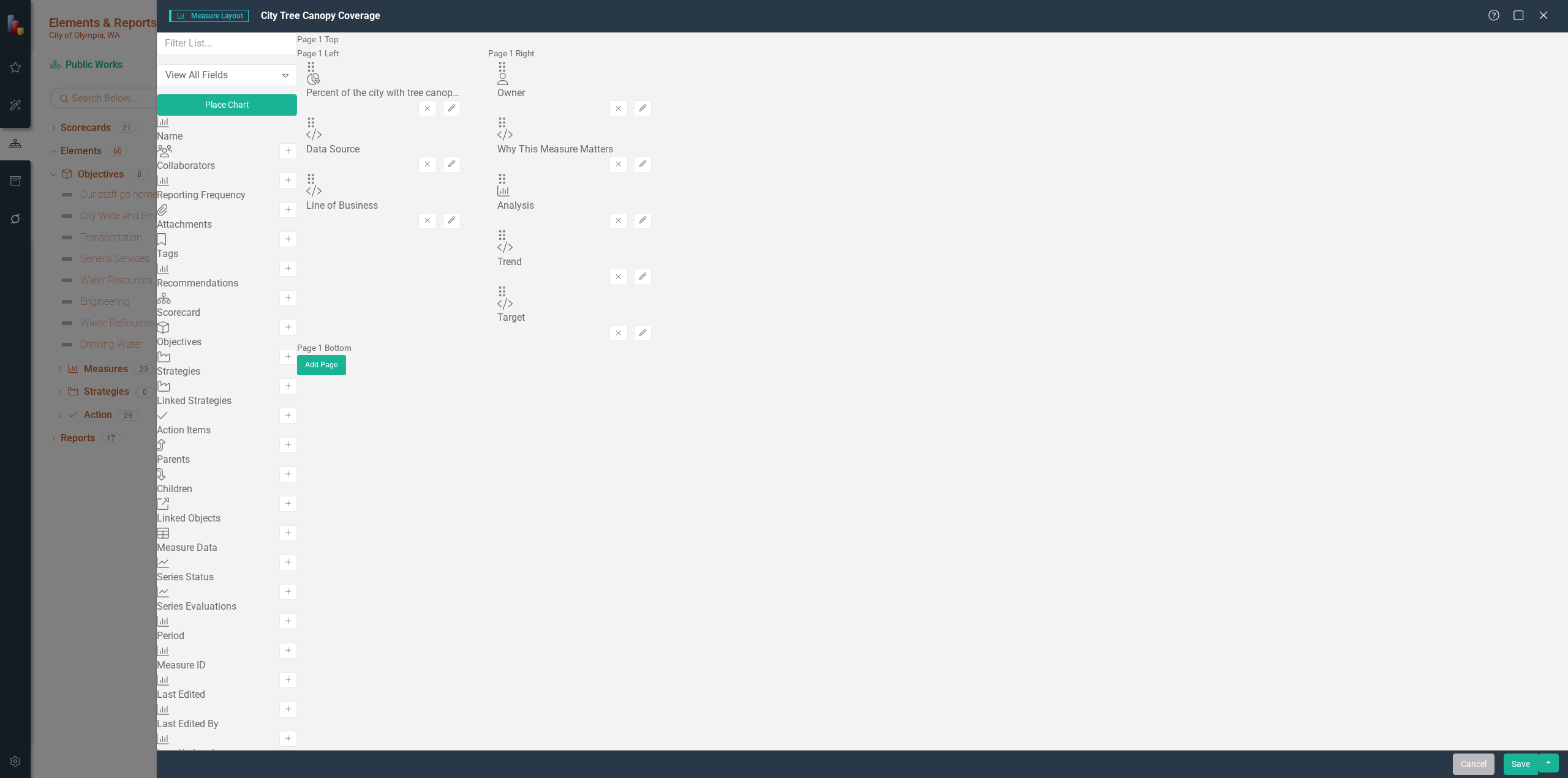 click on "Cancel" at bounding box center (1474, 764) 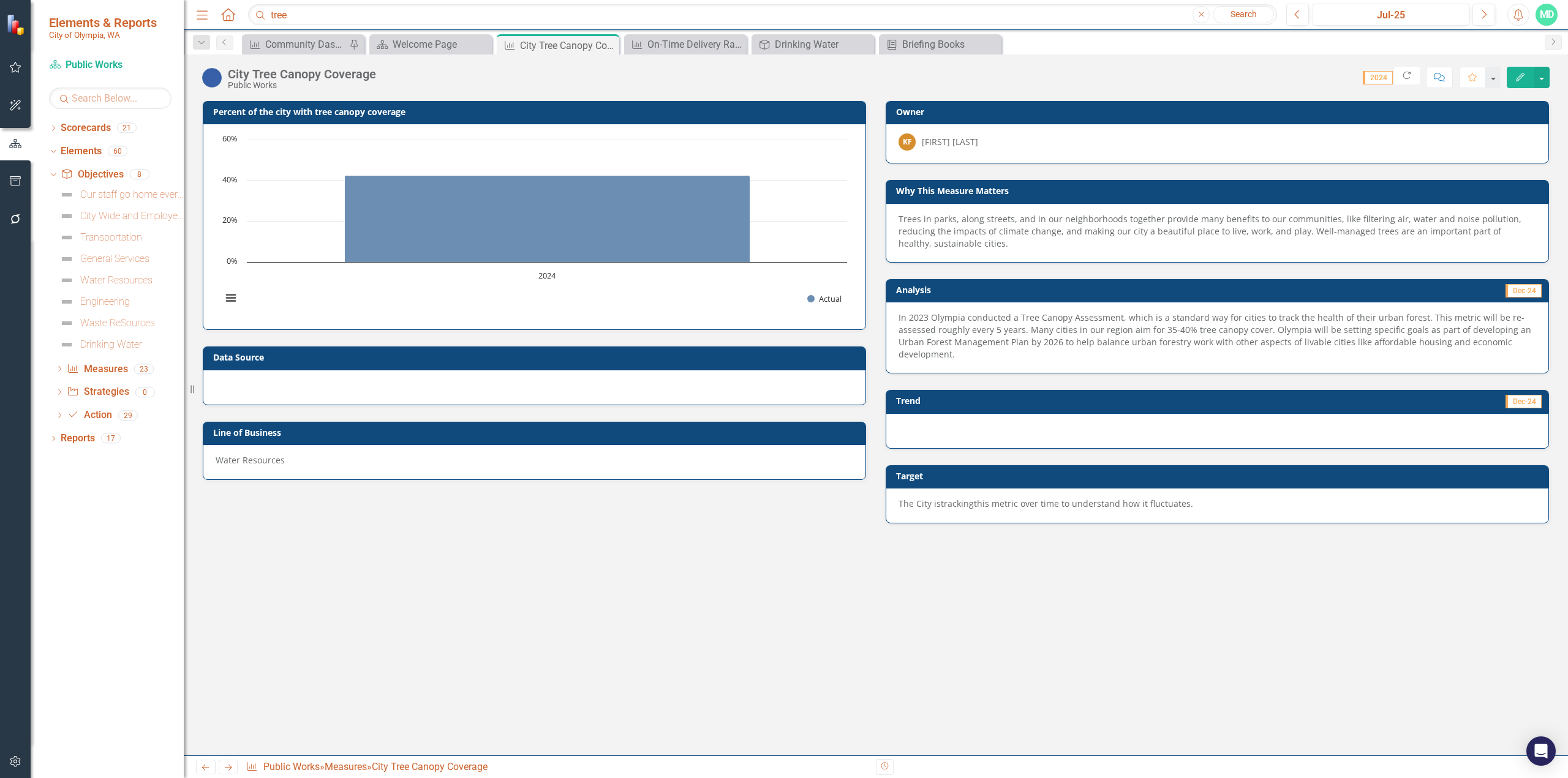 click on "Edit" 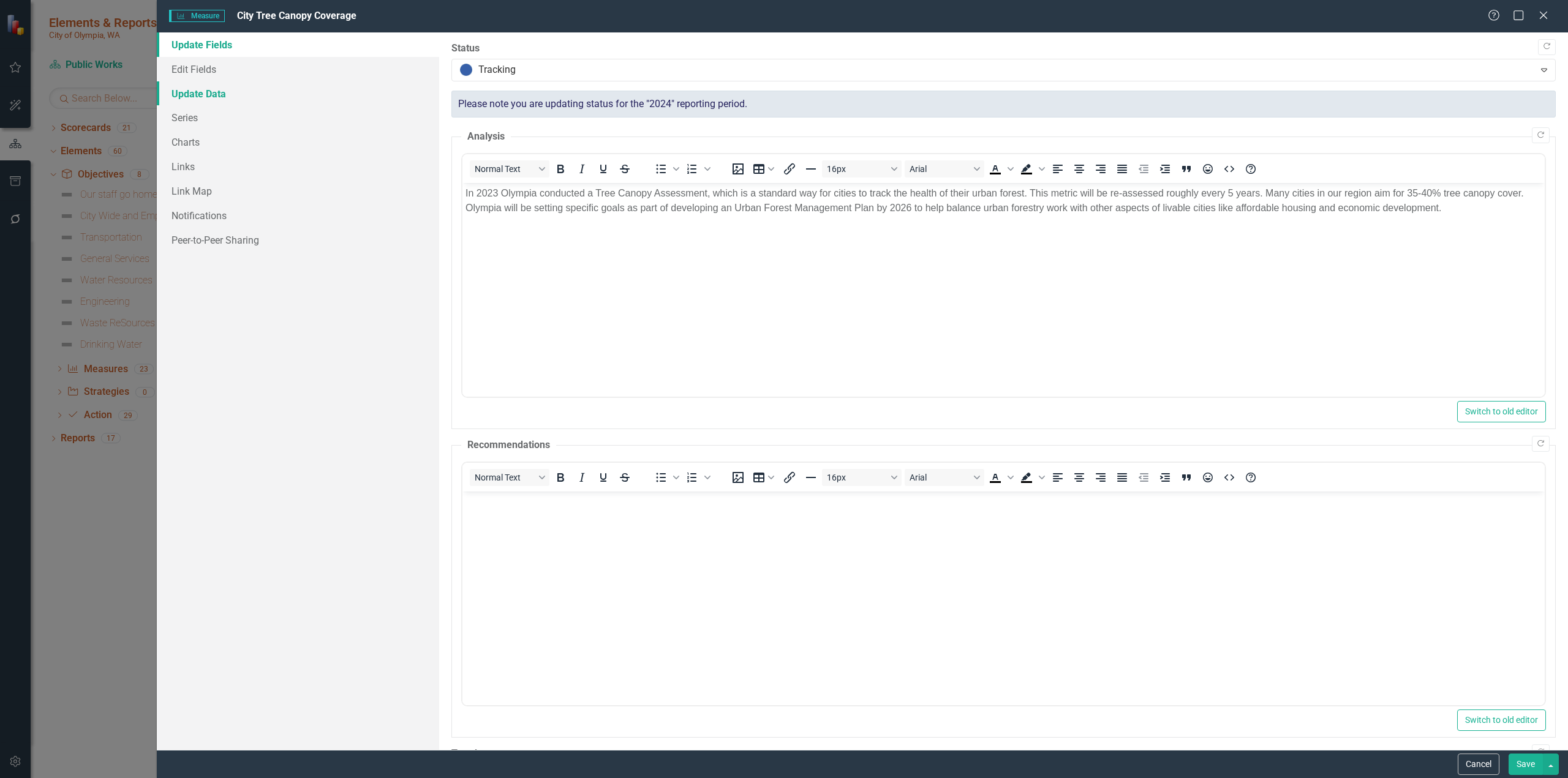 scroll, scrollTop: 0, scrollLeft: 0, axis: both 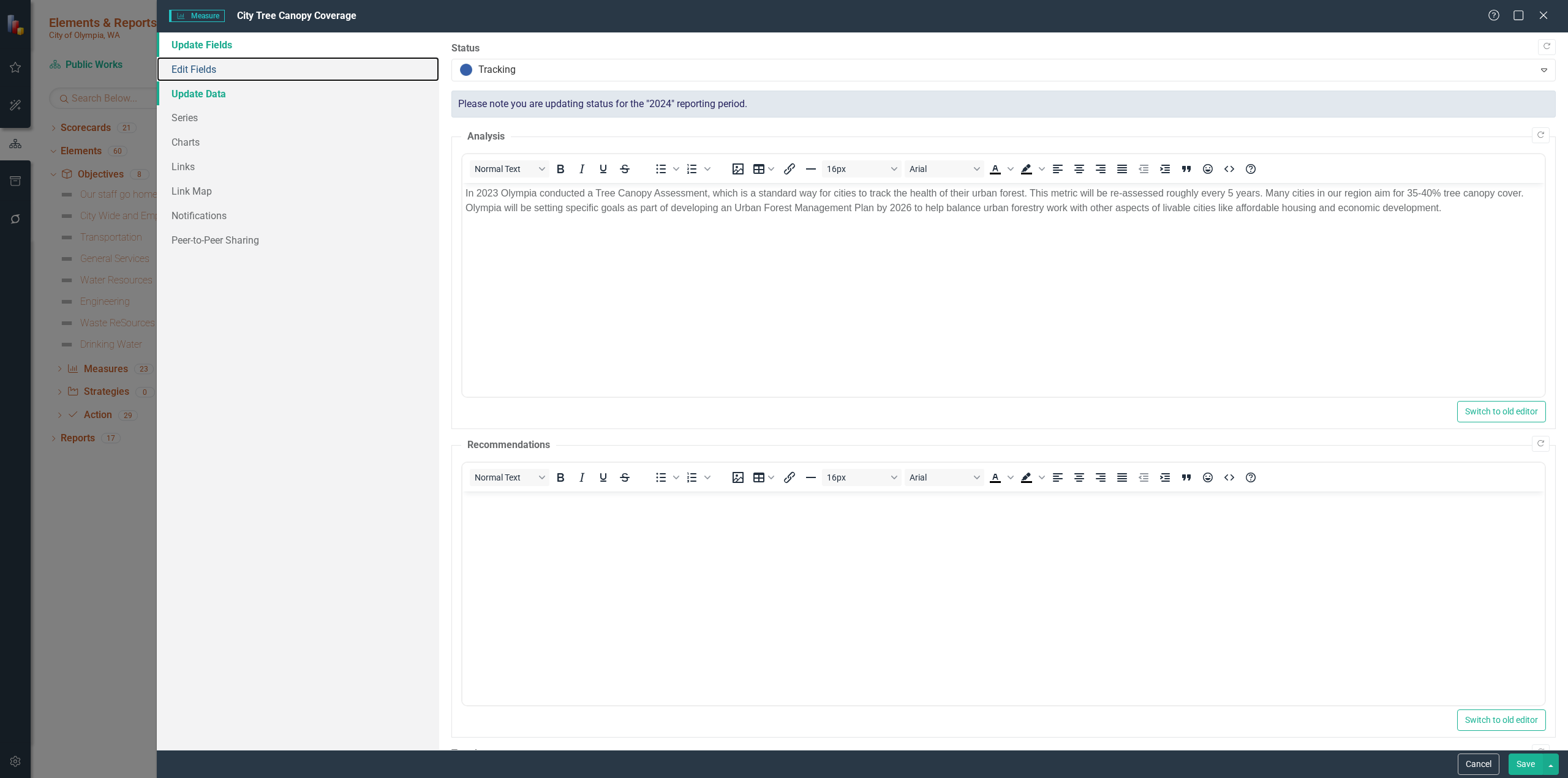 drag, startPoint x: 195, startPoint y: 67, endPoint x: 244, endPoint y: 94, distance: 55.946403 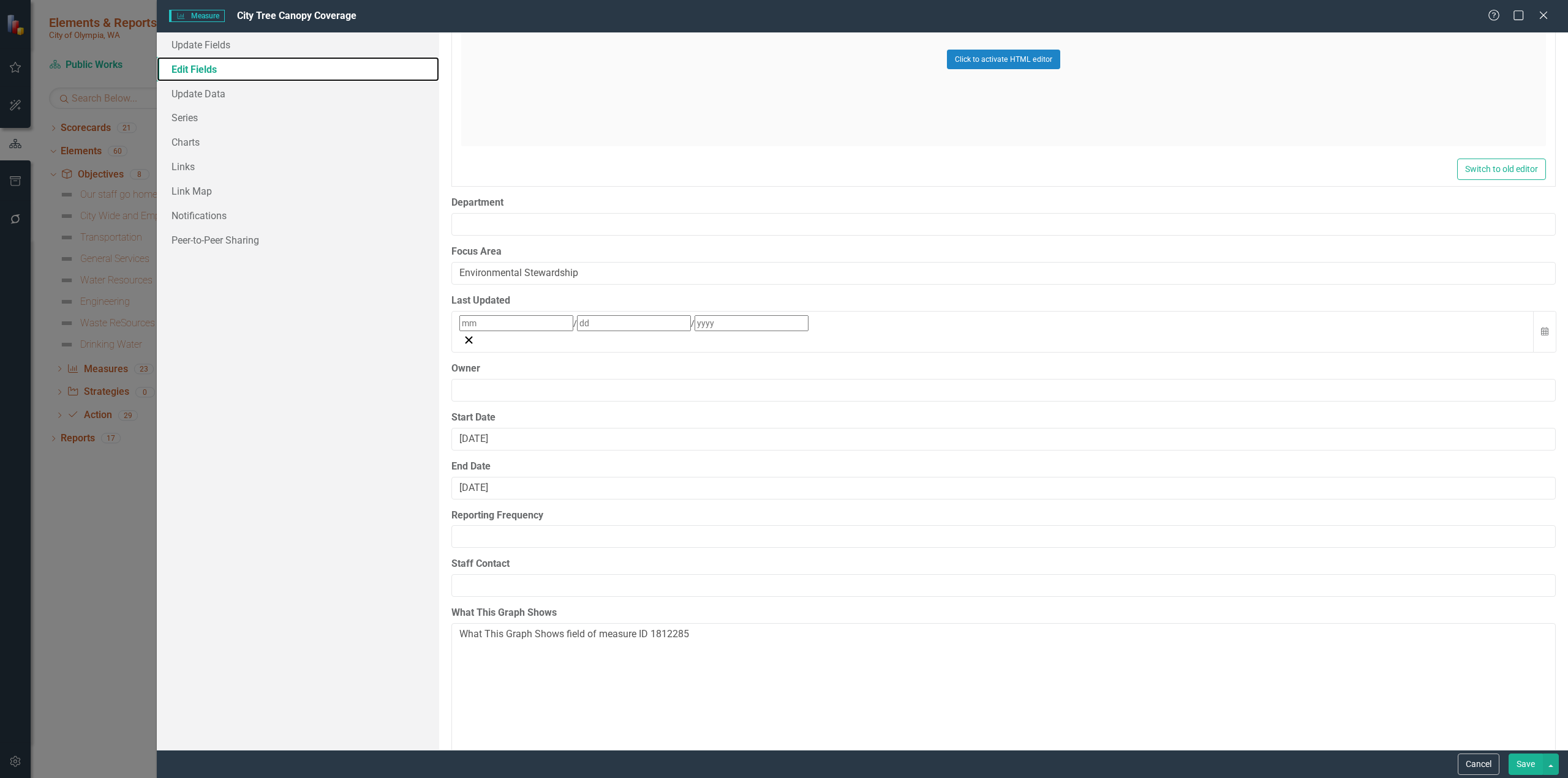 scroll, scrollTop: 1520, scrollLeft: 0, axis: vertical 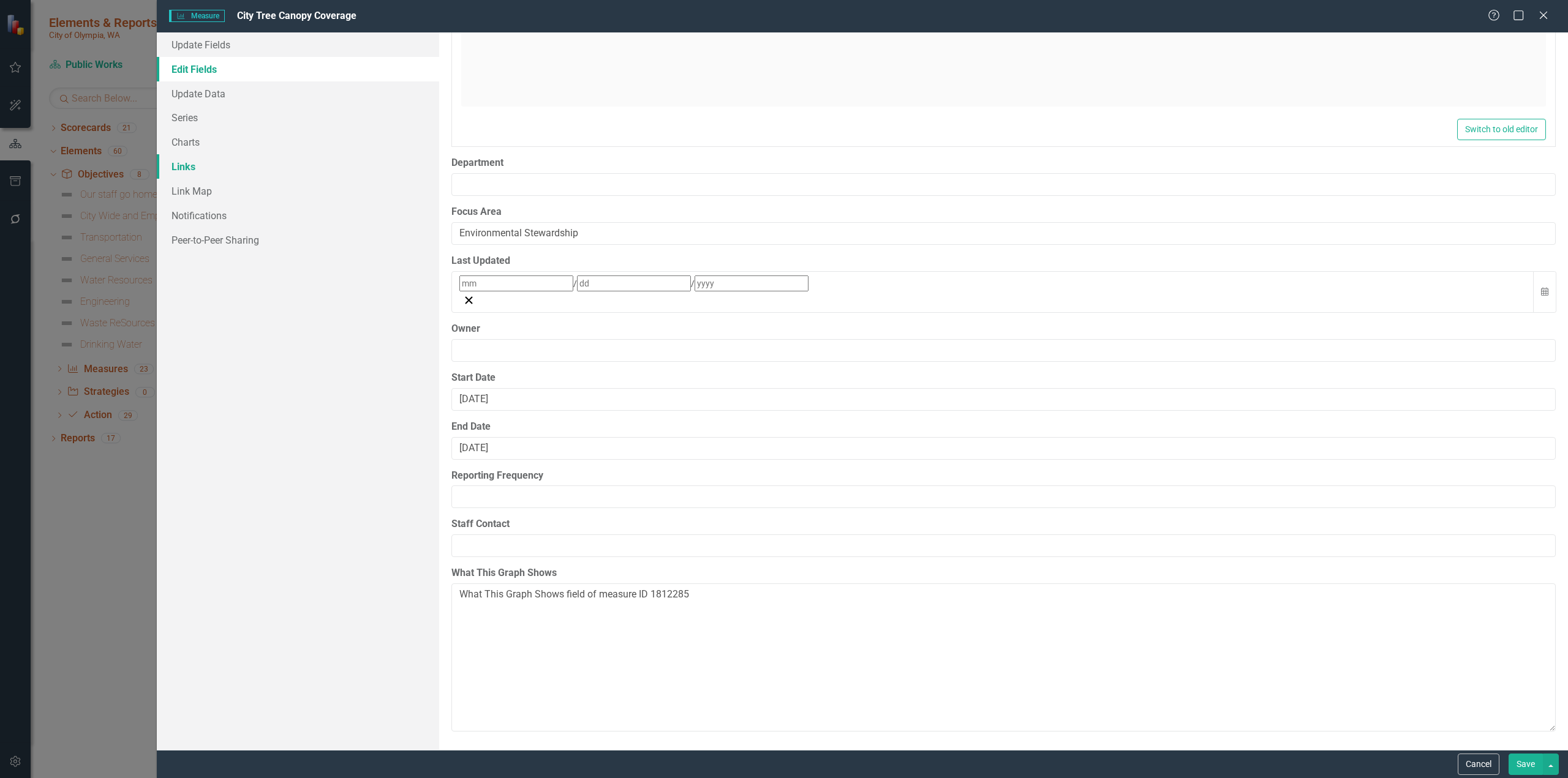 click on "Links" at bounding box center [298, 166] 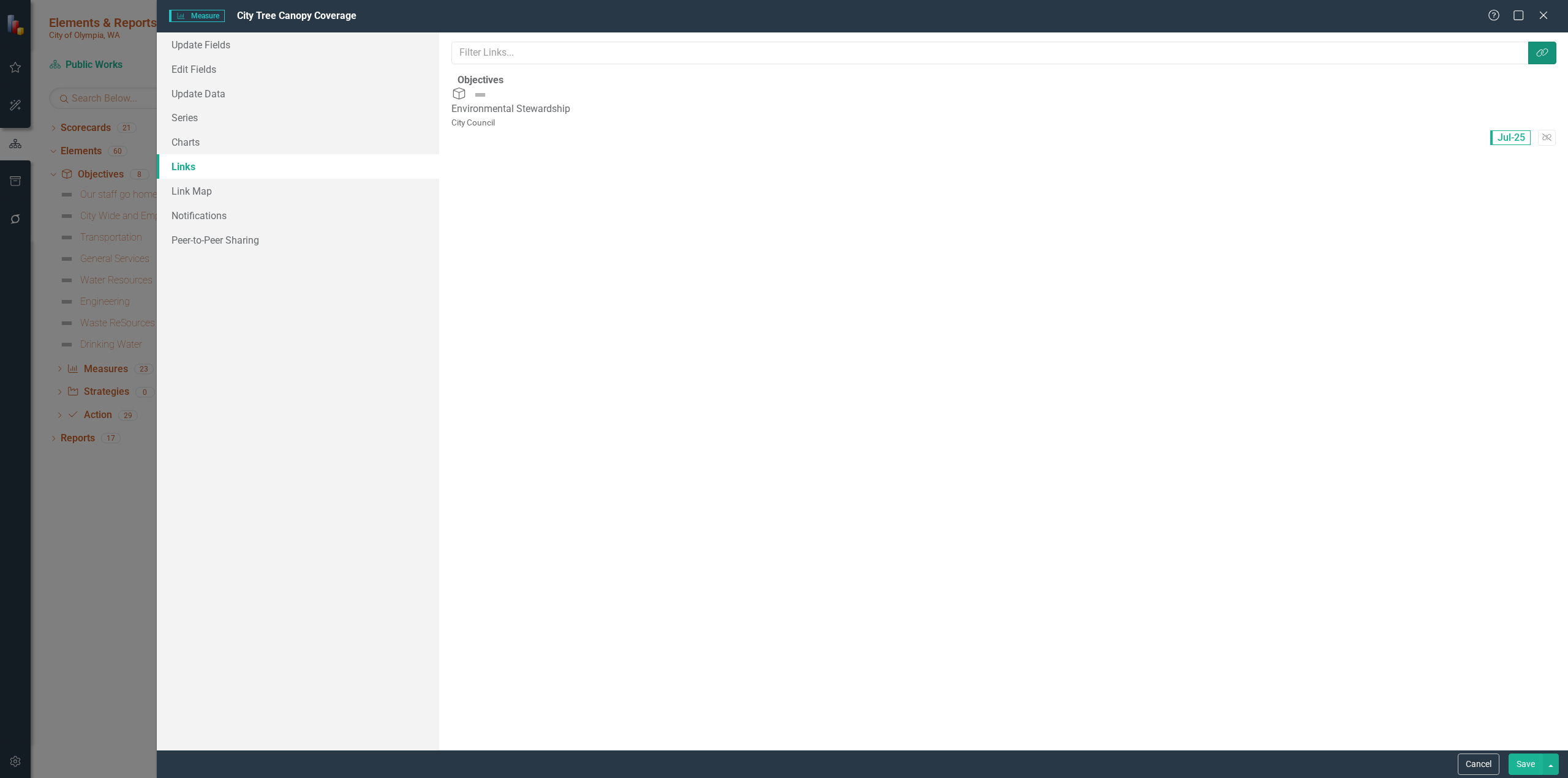 click on "Link Tag" 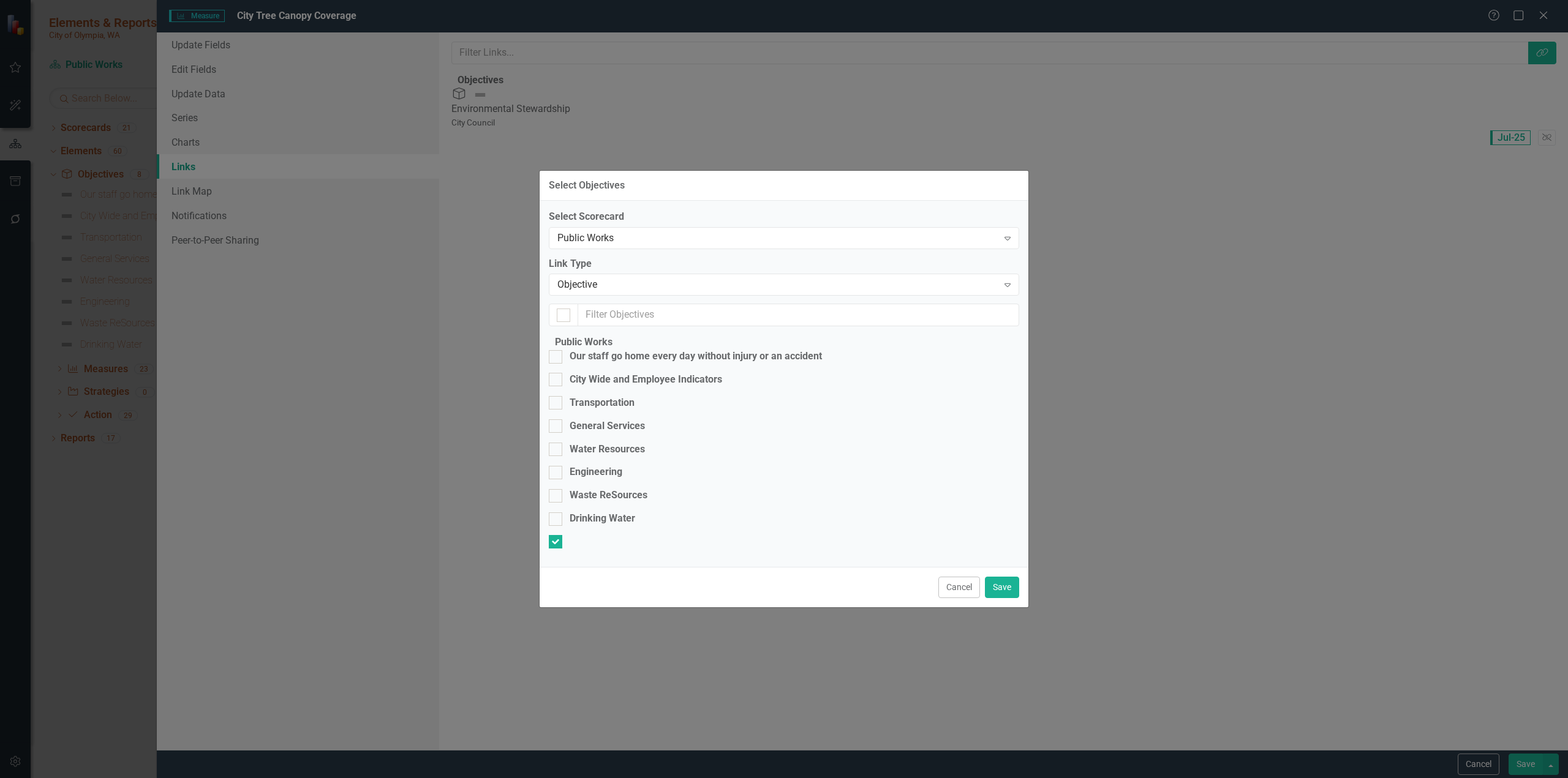 drag, startPoint x: 570, startPoint y: 356, endPoint x: 590, endPoint y: 366, distance: 22.36068 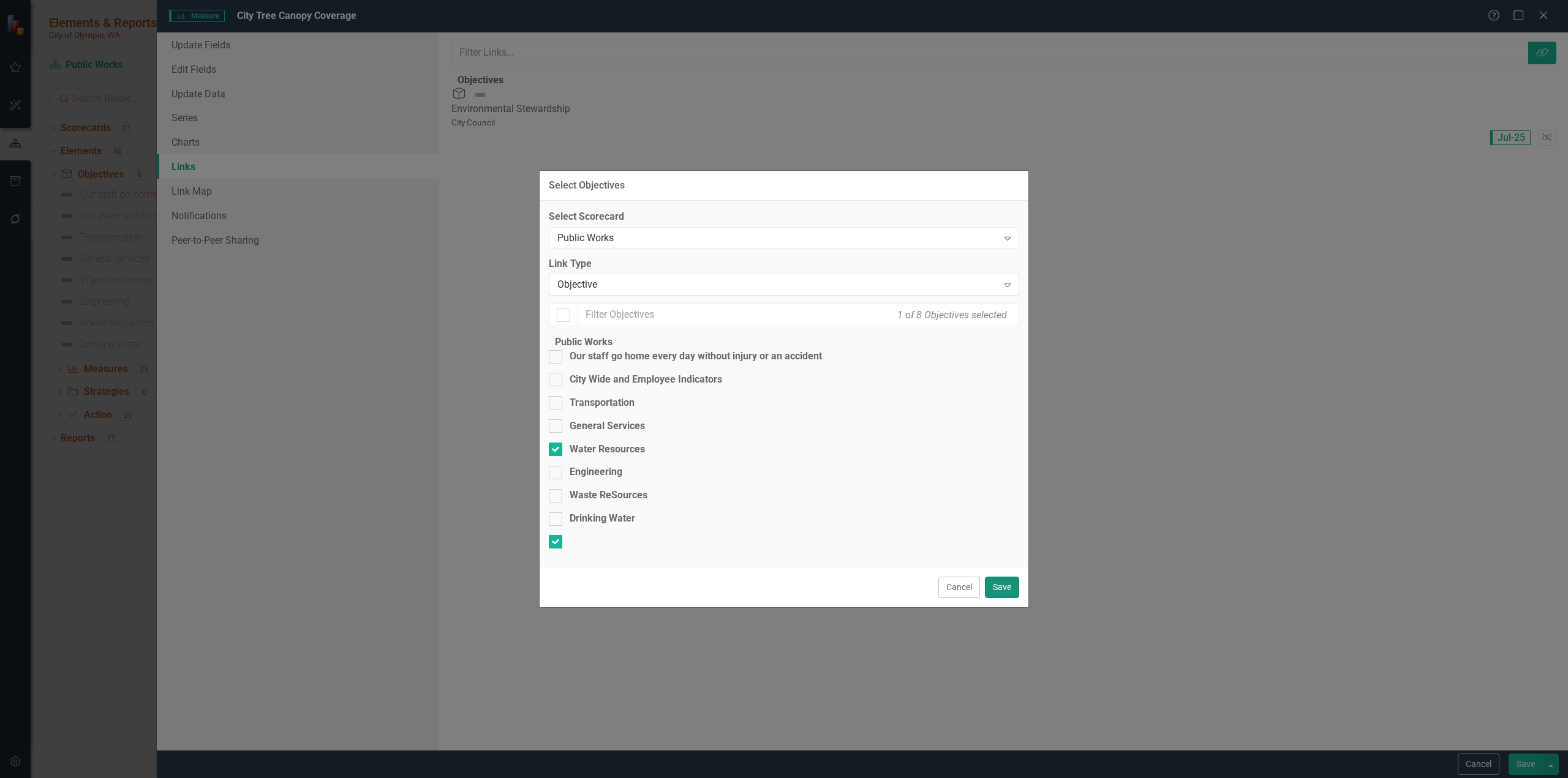 click on "Save" at bounding box center [1002, 587] 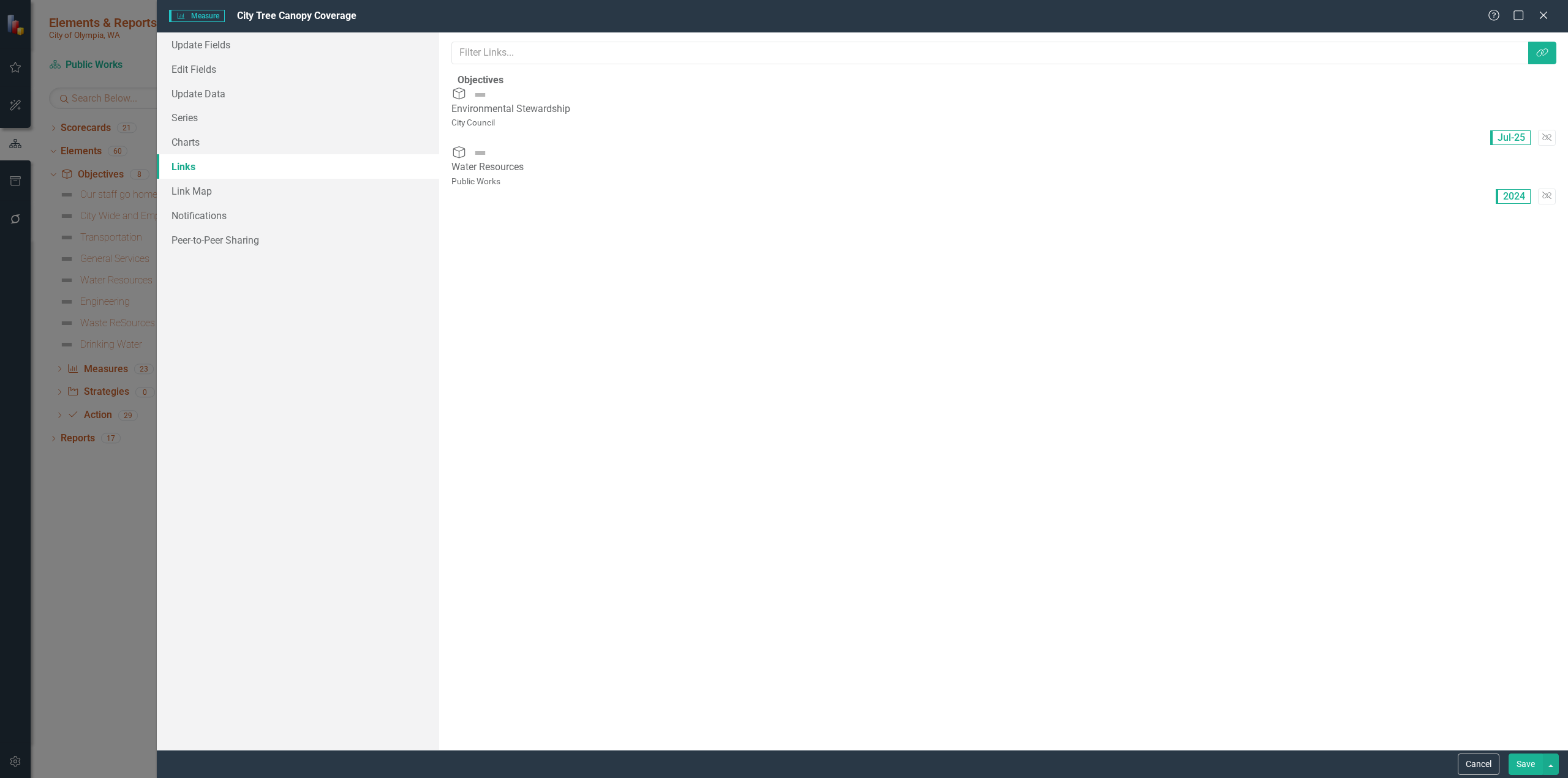 drag, startPoint x: 1523, startPoint y: 760, endPoint x: 1498, endPoint y: 756, distance: 25.317978 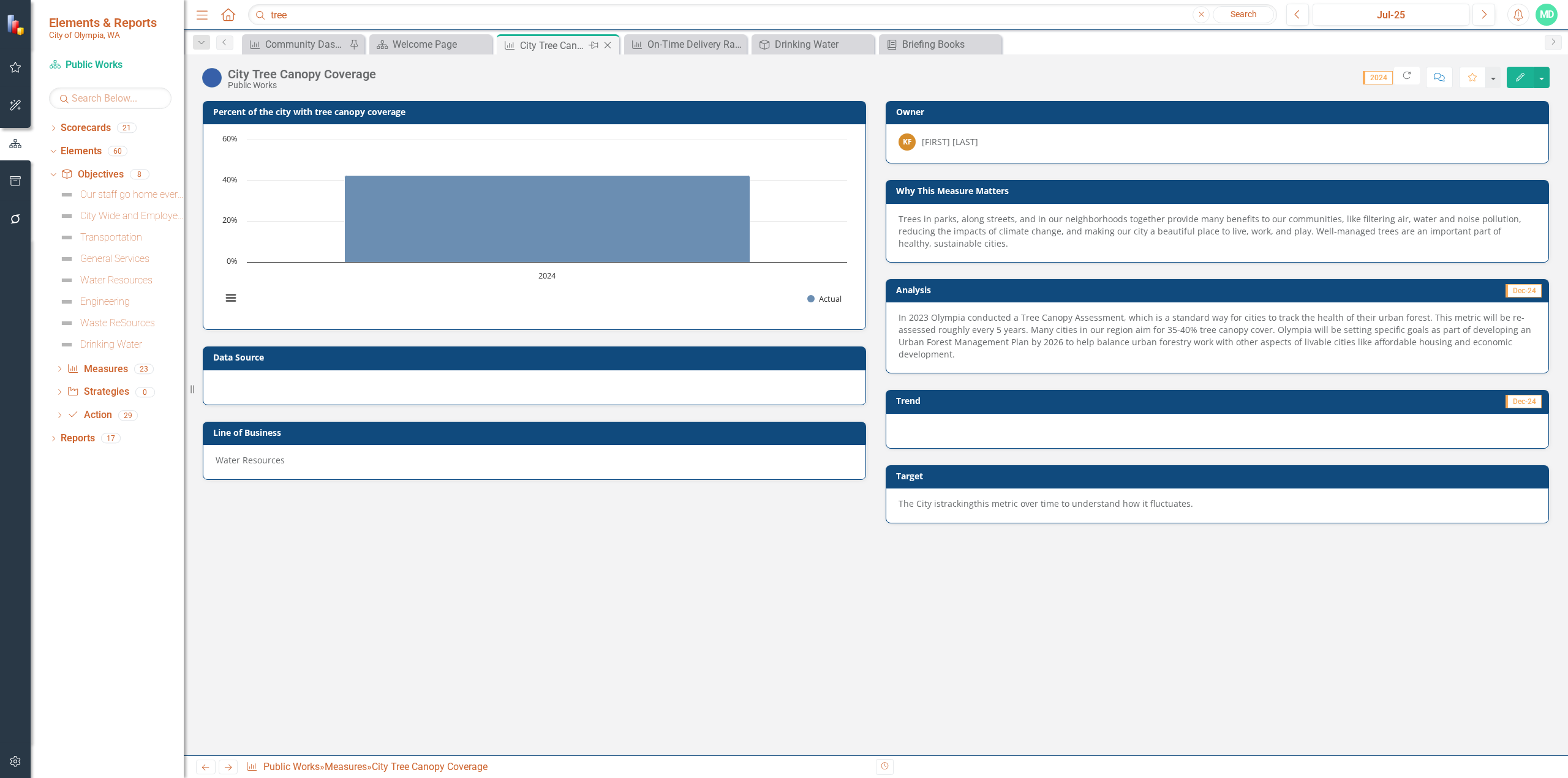 click on "Close" 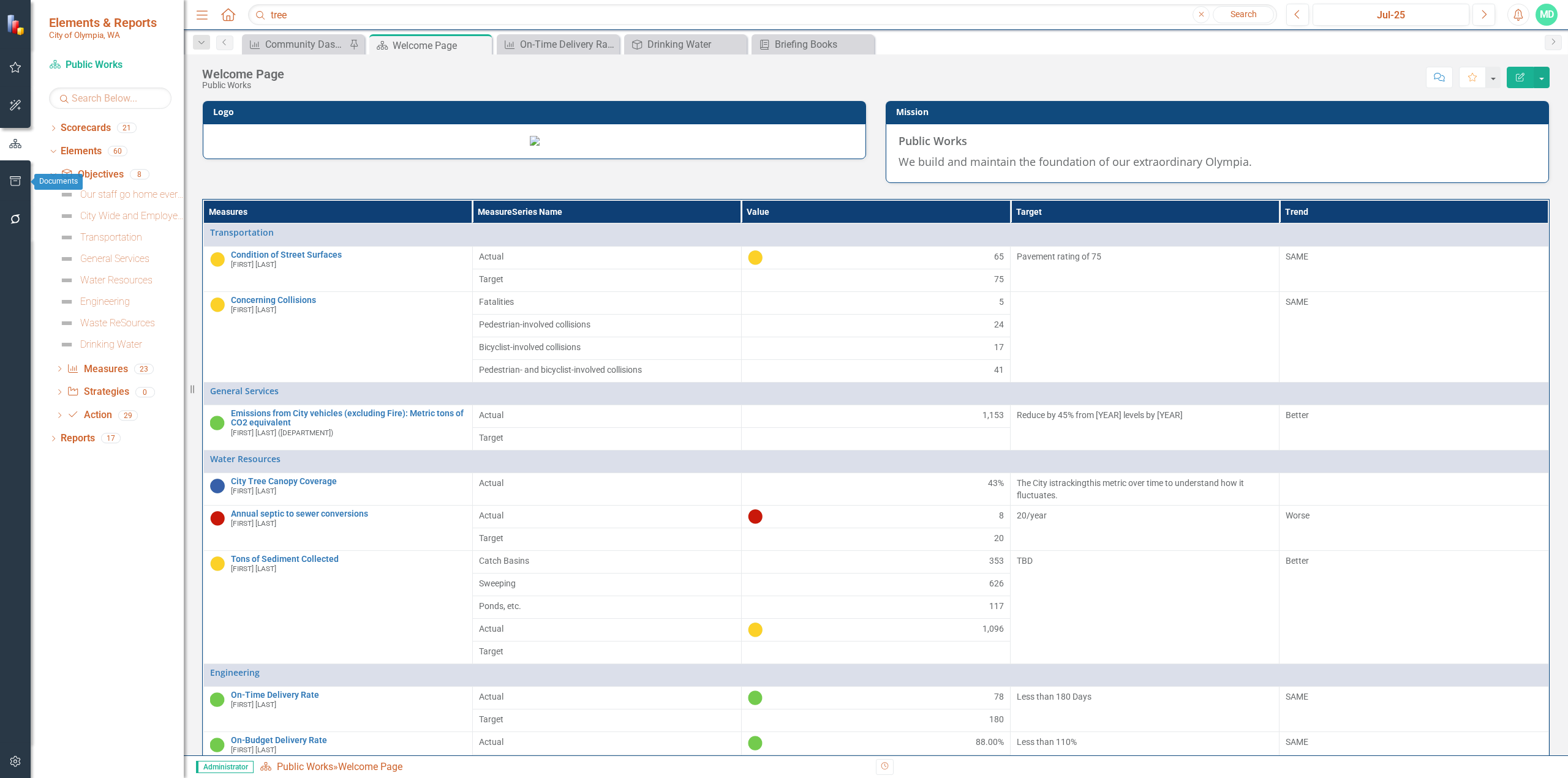 click 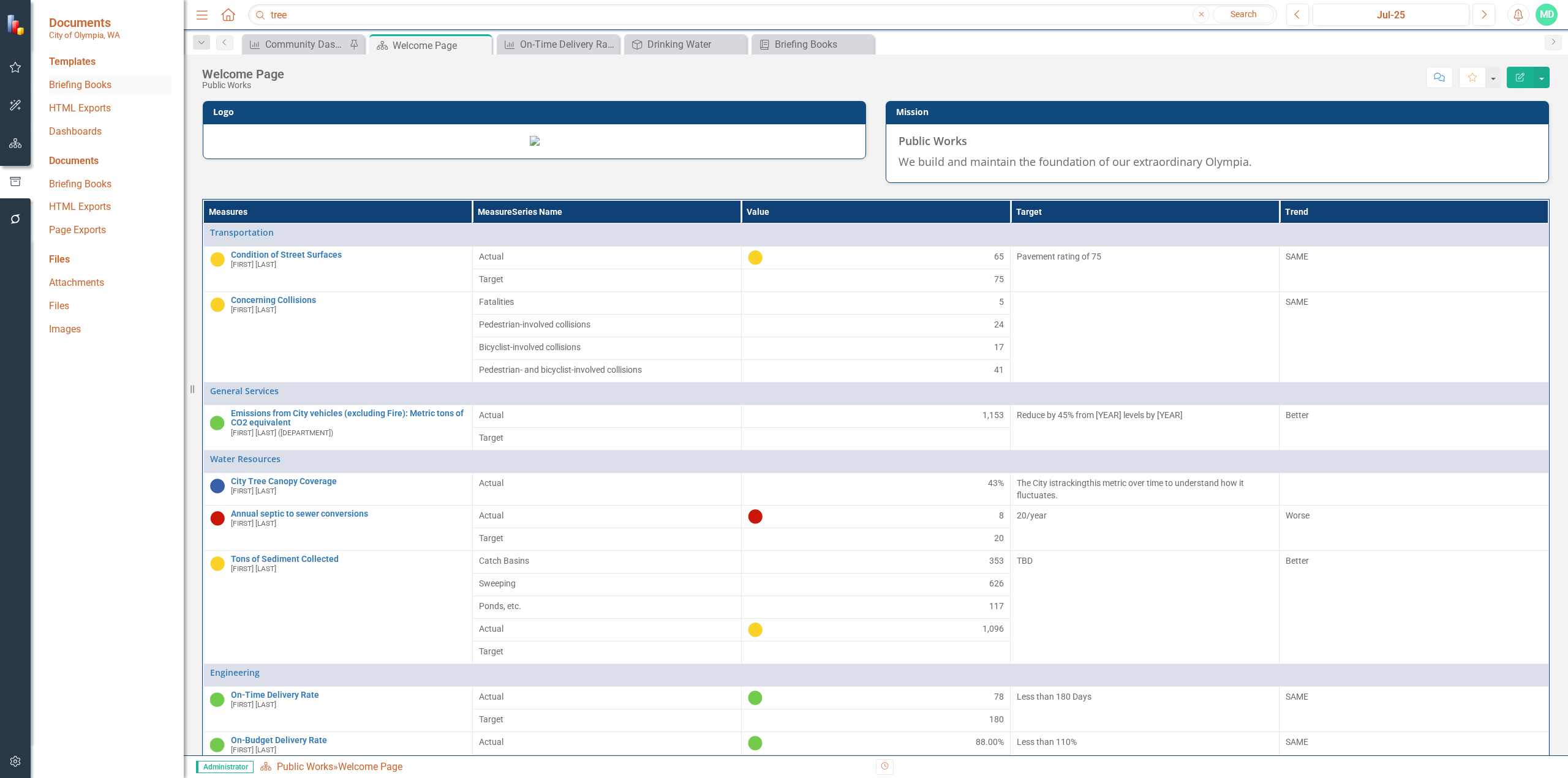 click on "Briefing Books" at bounding box center (110, 85) 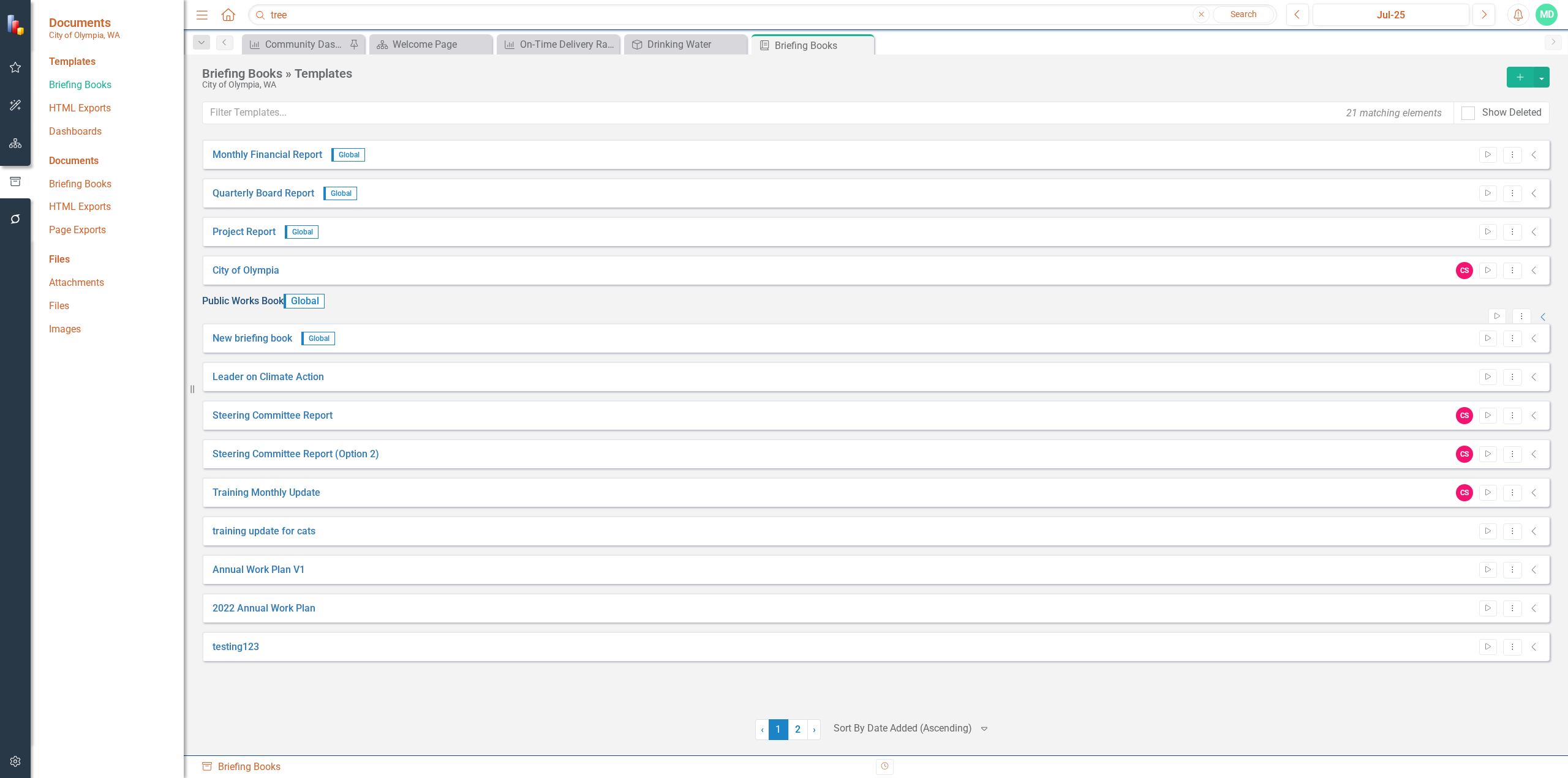 click on "Public Works Book" at bounding box center (243, 301) 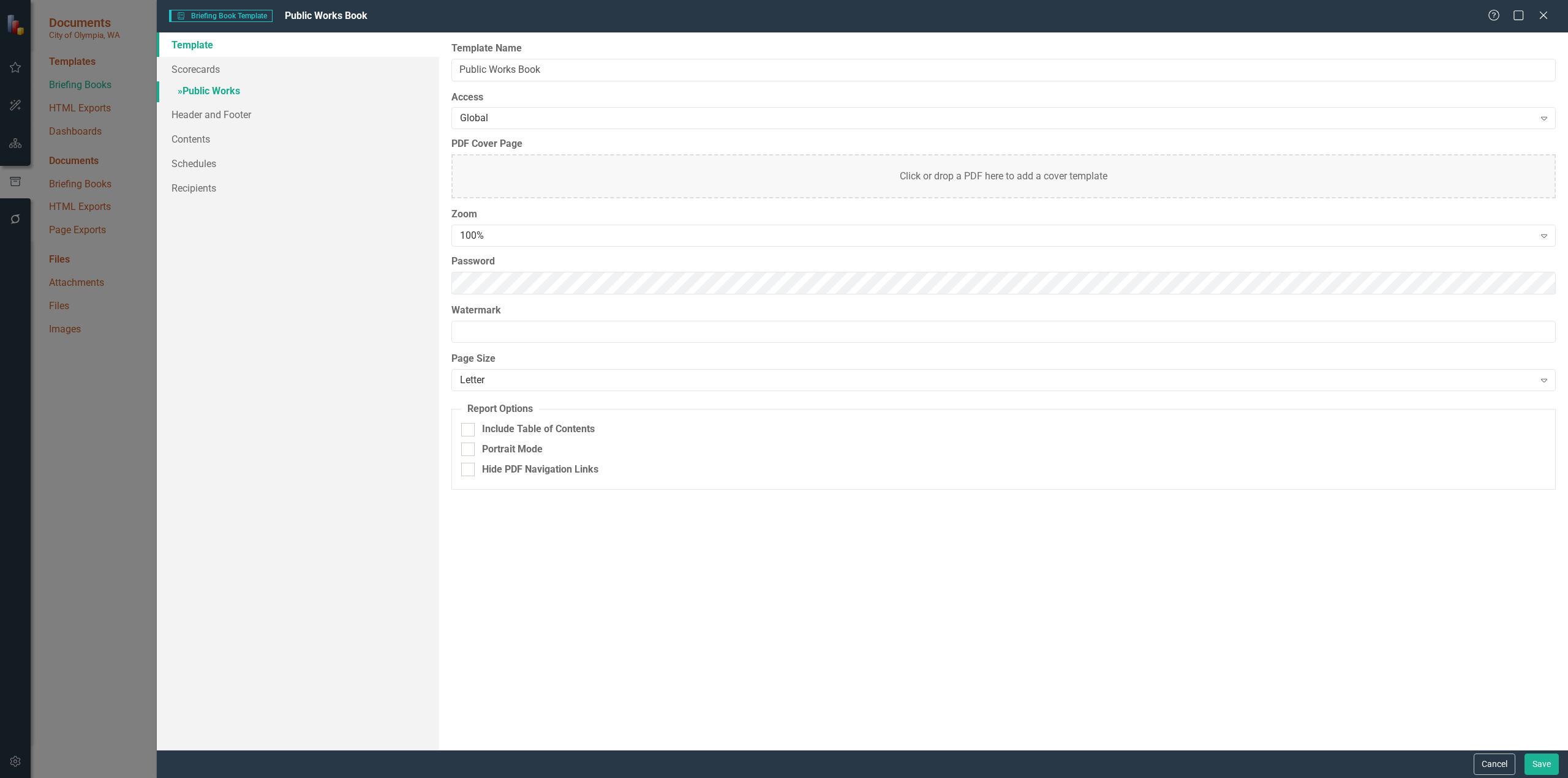 click on "»  Public Works" at bounding box center (298, 92) 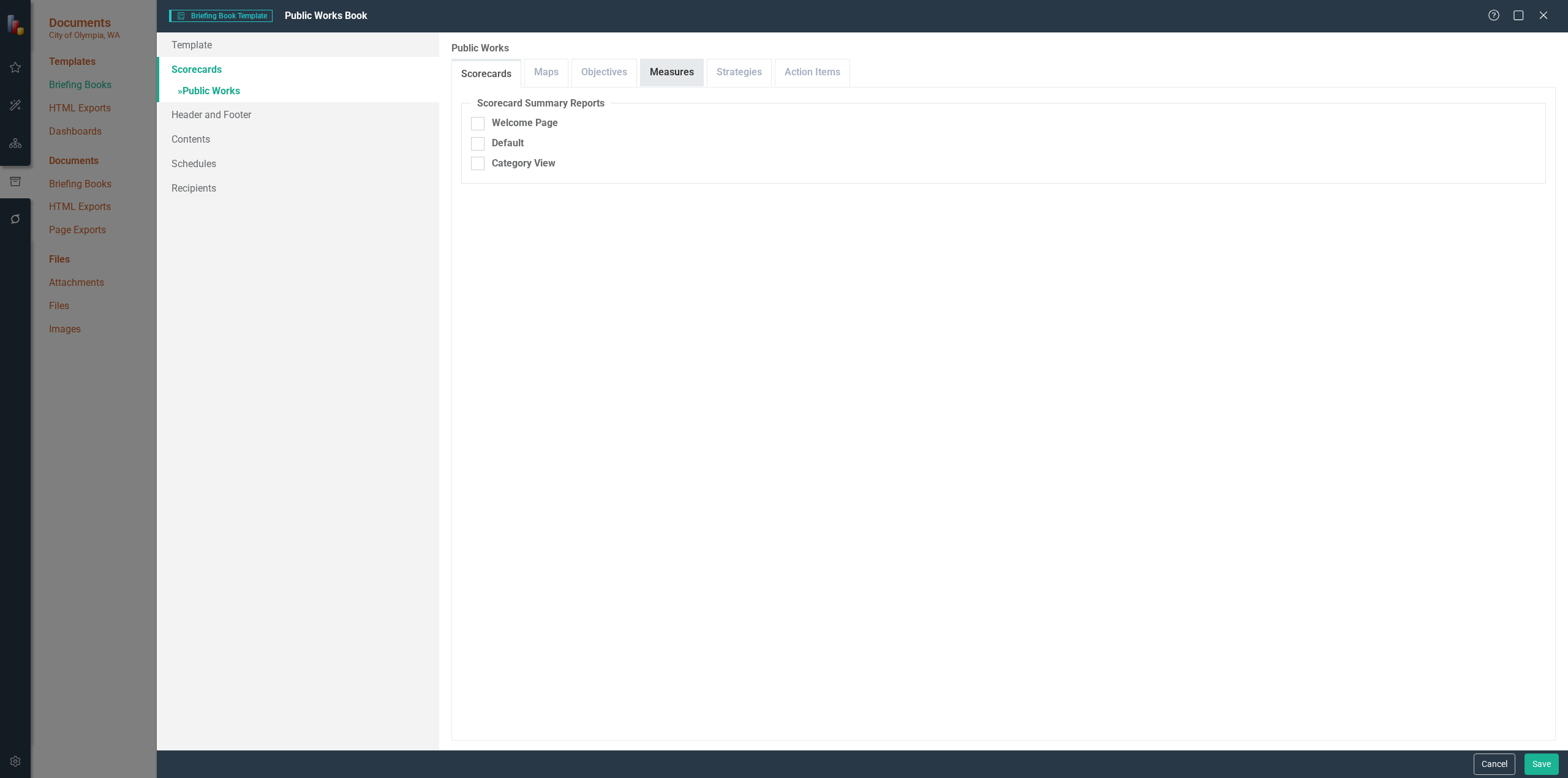 click on "Measures" at bounding box center [672, 72] 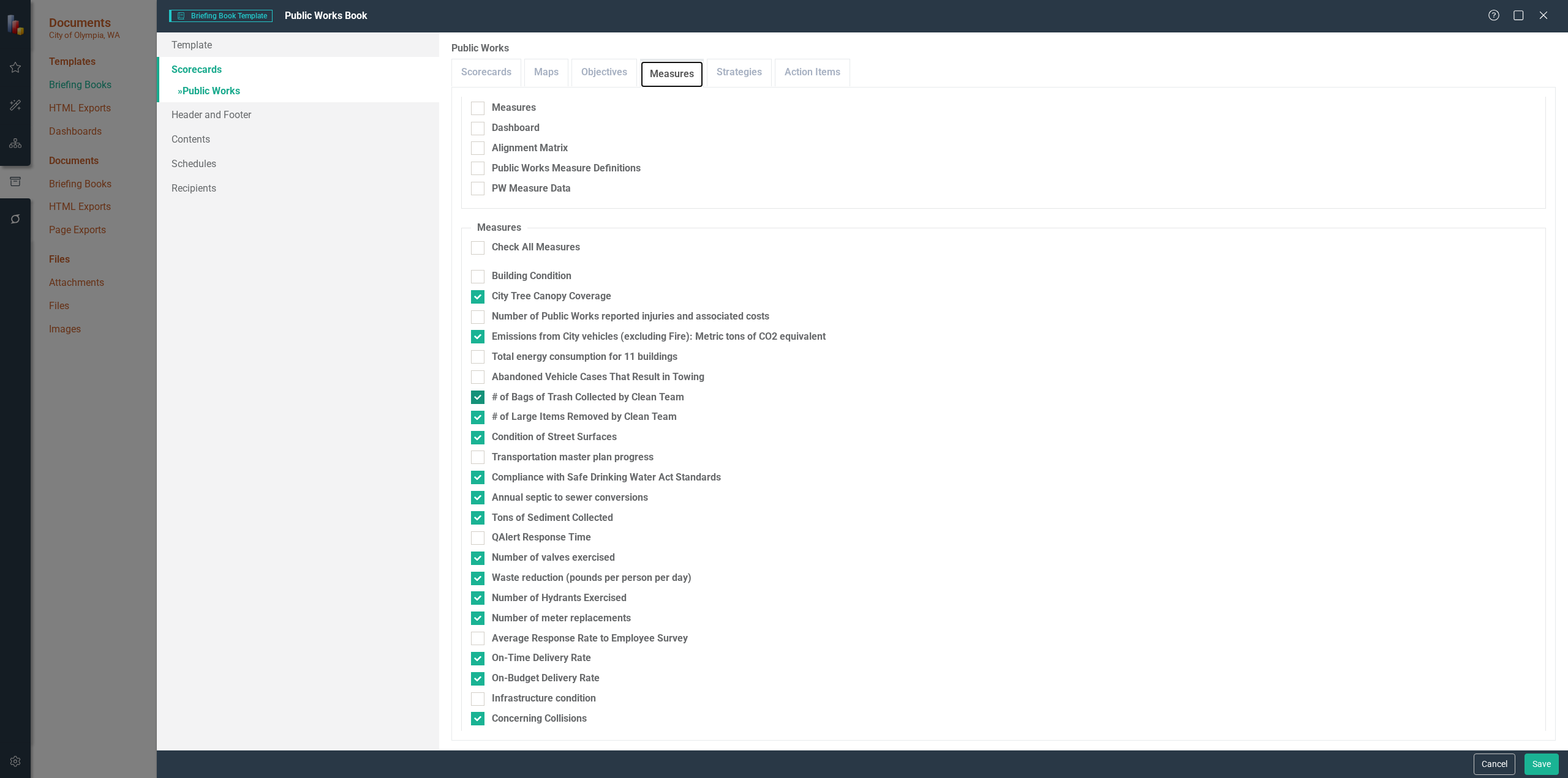 scroll, scrollTop: 23, scrollLeft: 0, axis: vertical 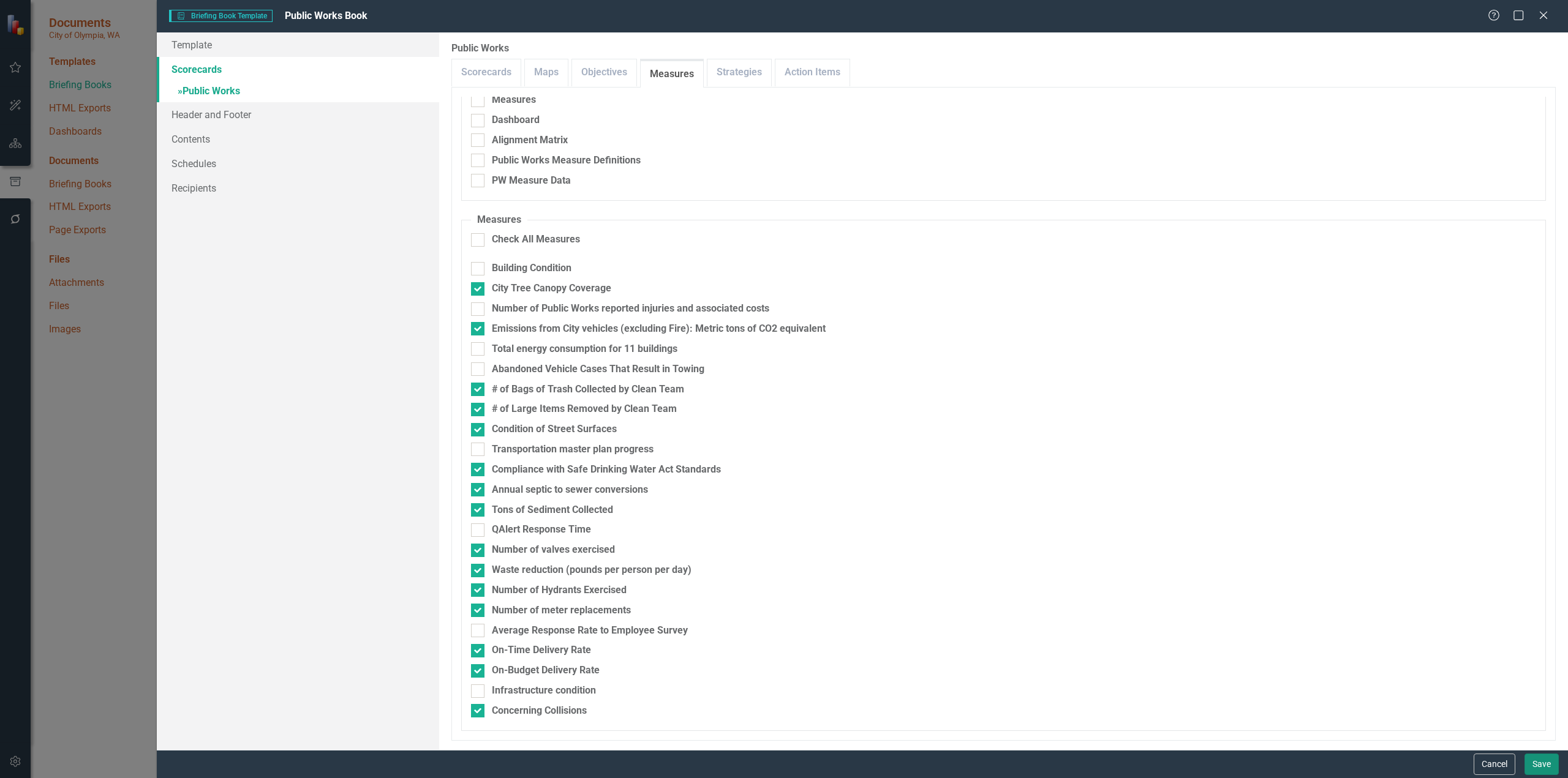 click on "Save" at bounding box center [1542, 764] 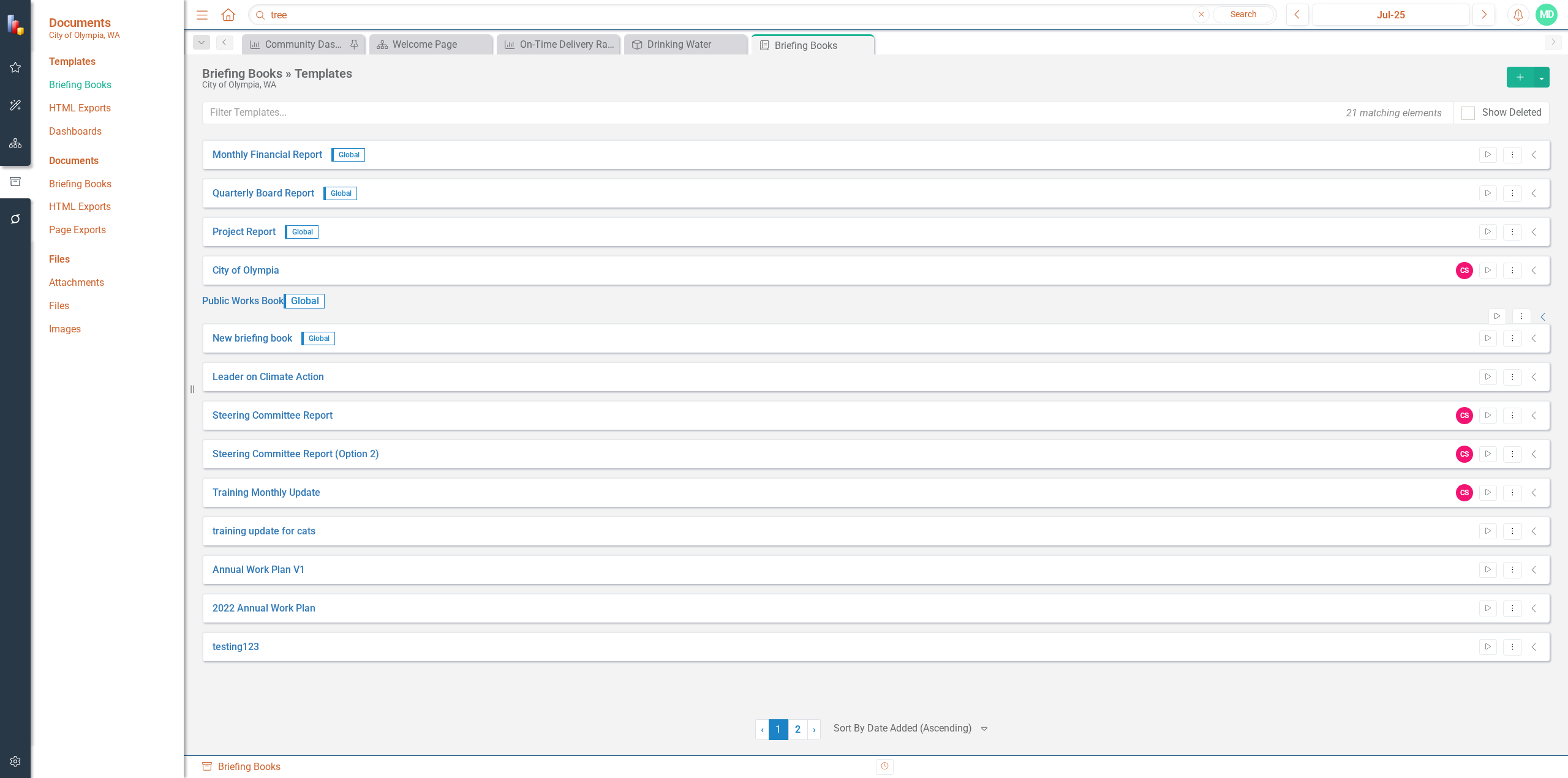 click on "Start" at bounding box center [1497, 316] 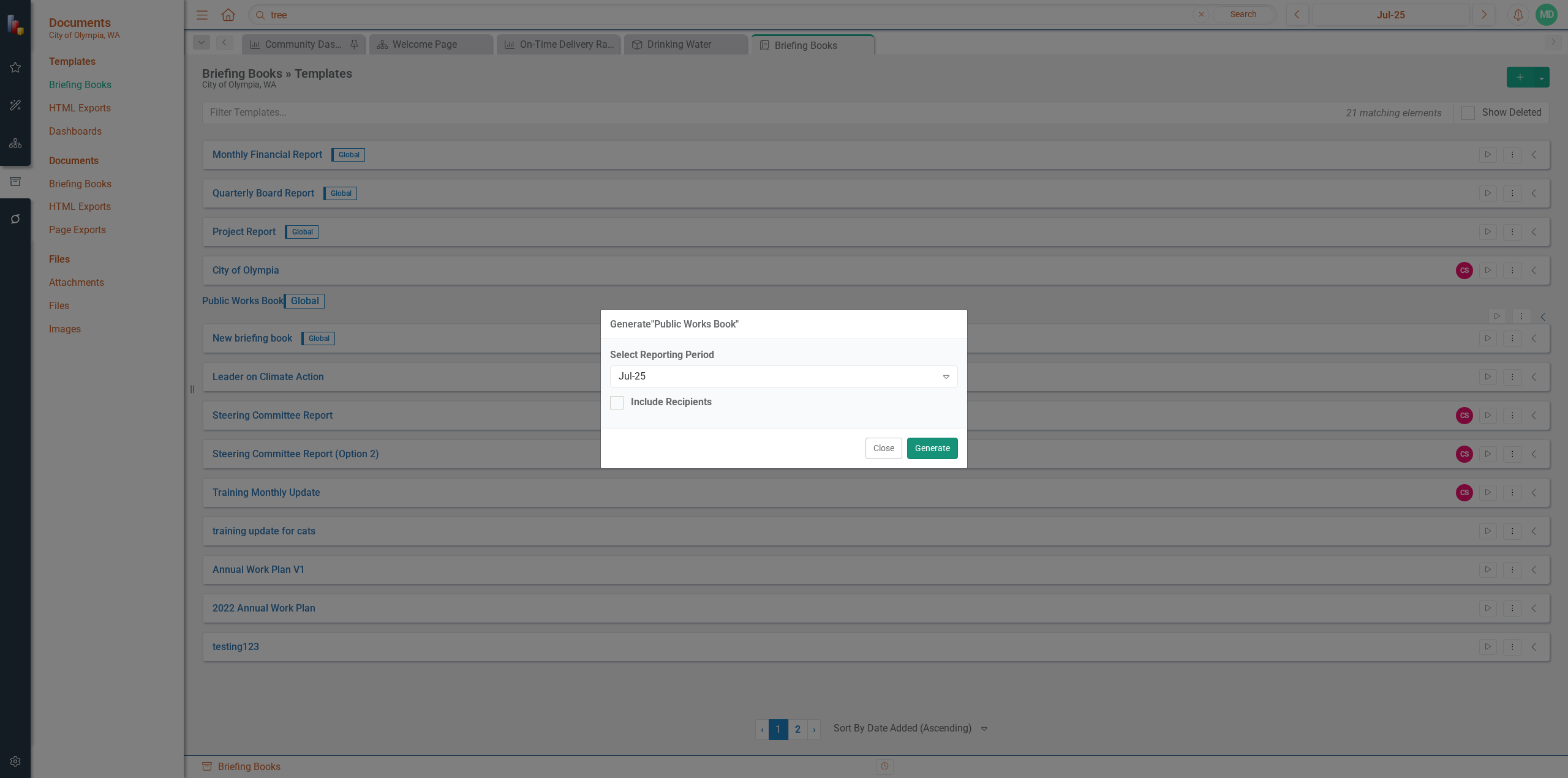 click on "Generate" at bounding box center (932, 448) 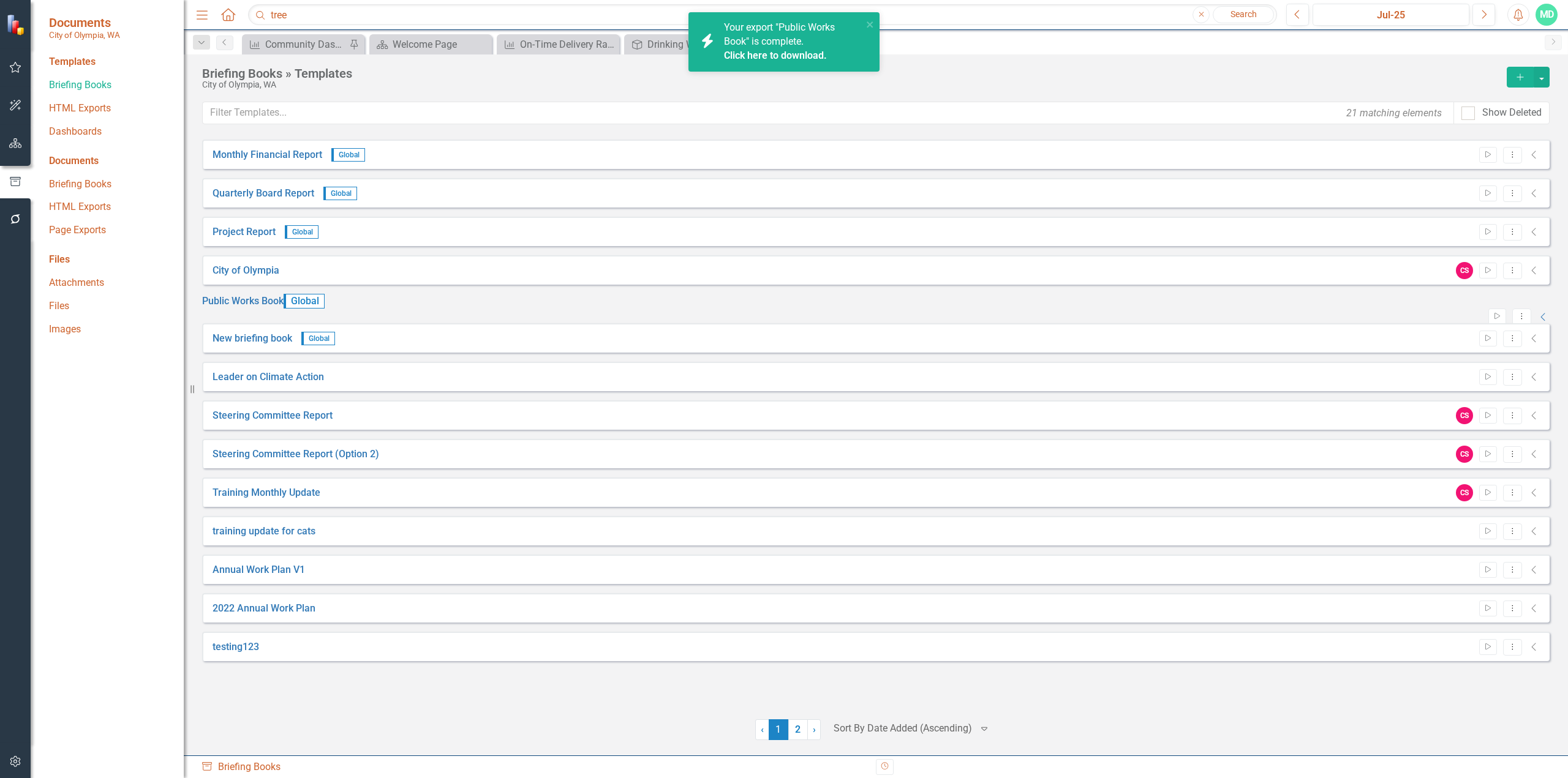 click on "Click here to download." at bounding box center [775, 55] 